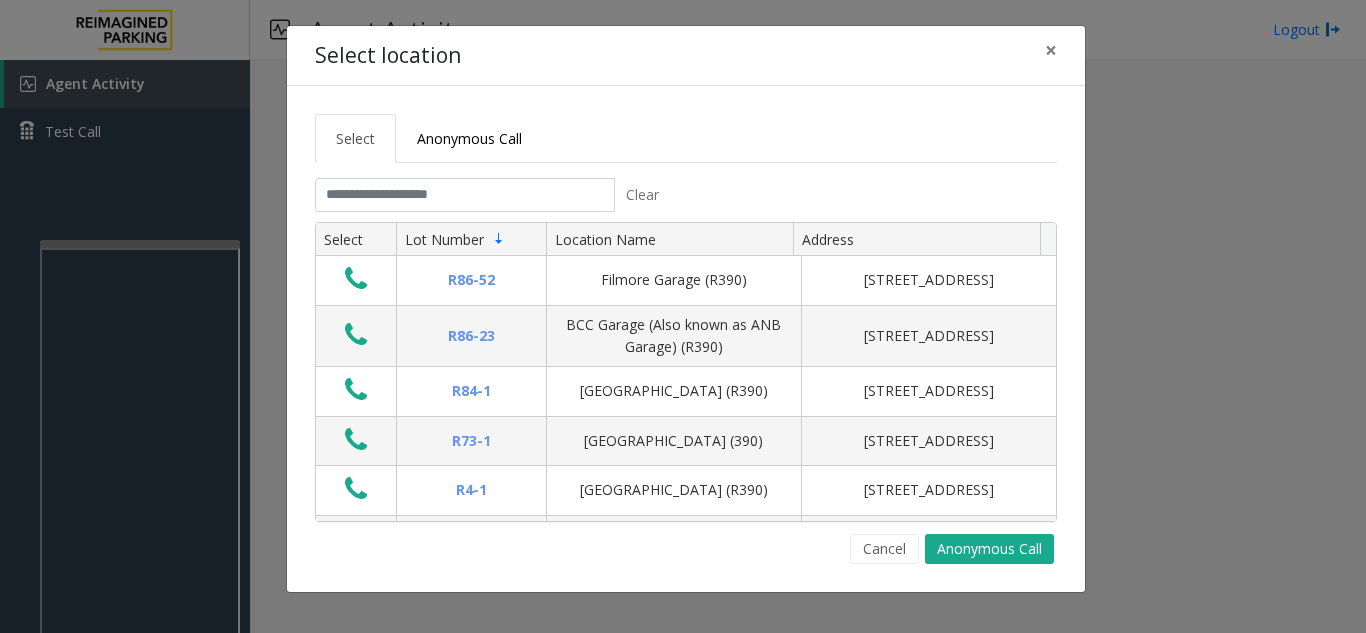 scroll, scrollTop: 0, scrollLeft: 0, axis: both 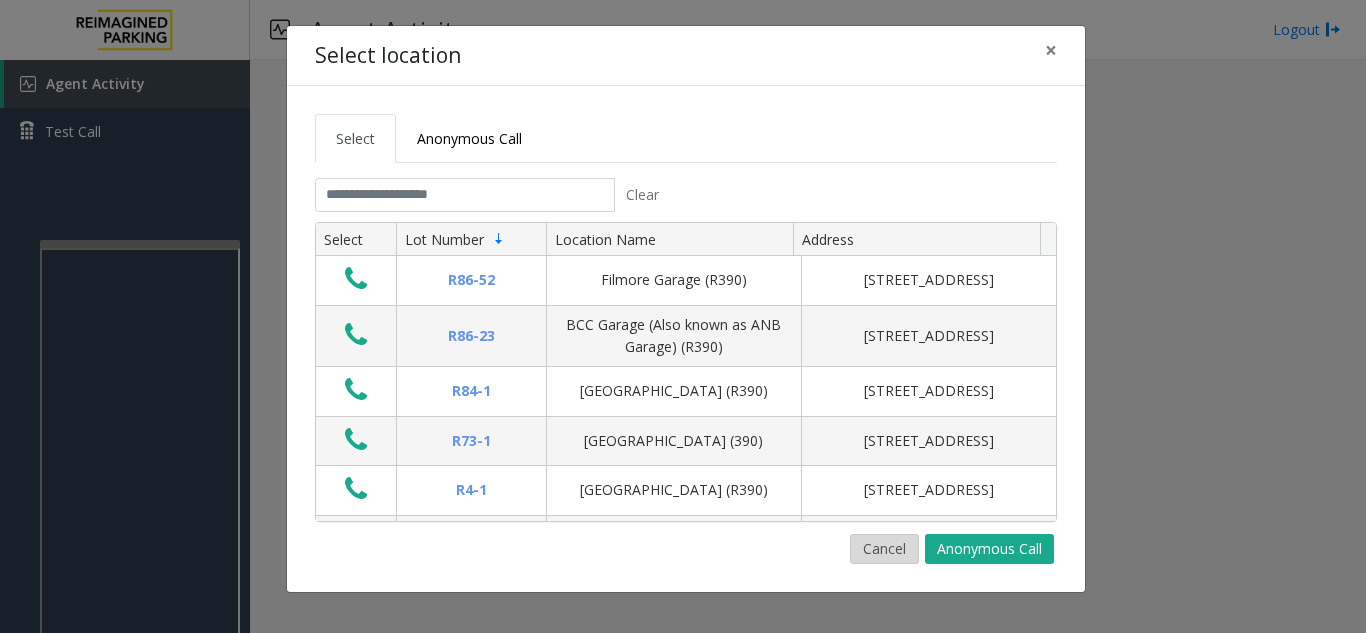 click on "Cancel" 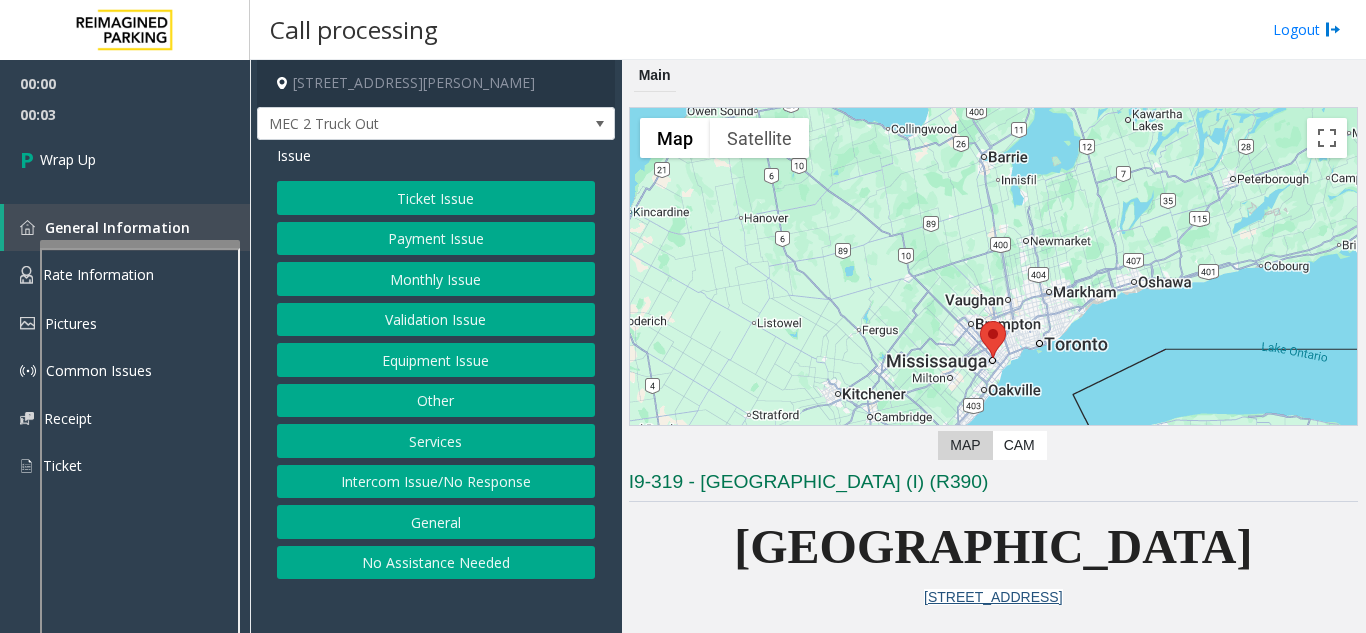 click on "Intercom Issue/No Response" 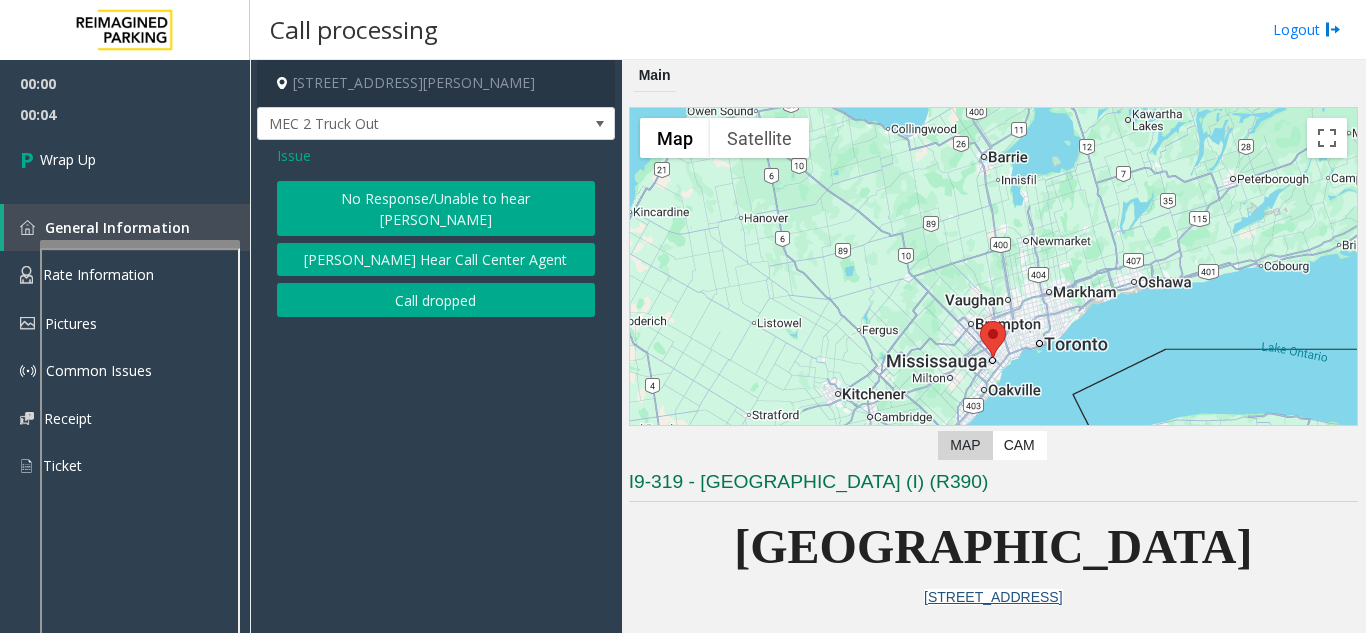 click on "Issue  No Response/Unable to hear [PERSON_NAME] Cannot Hear Call Center Agent   Call dropped" 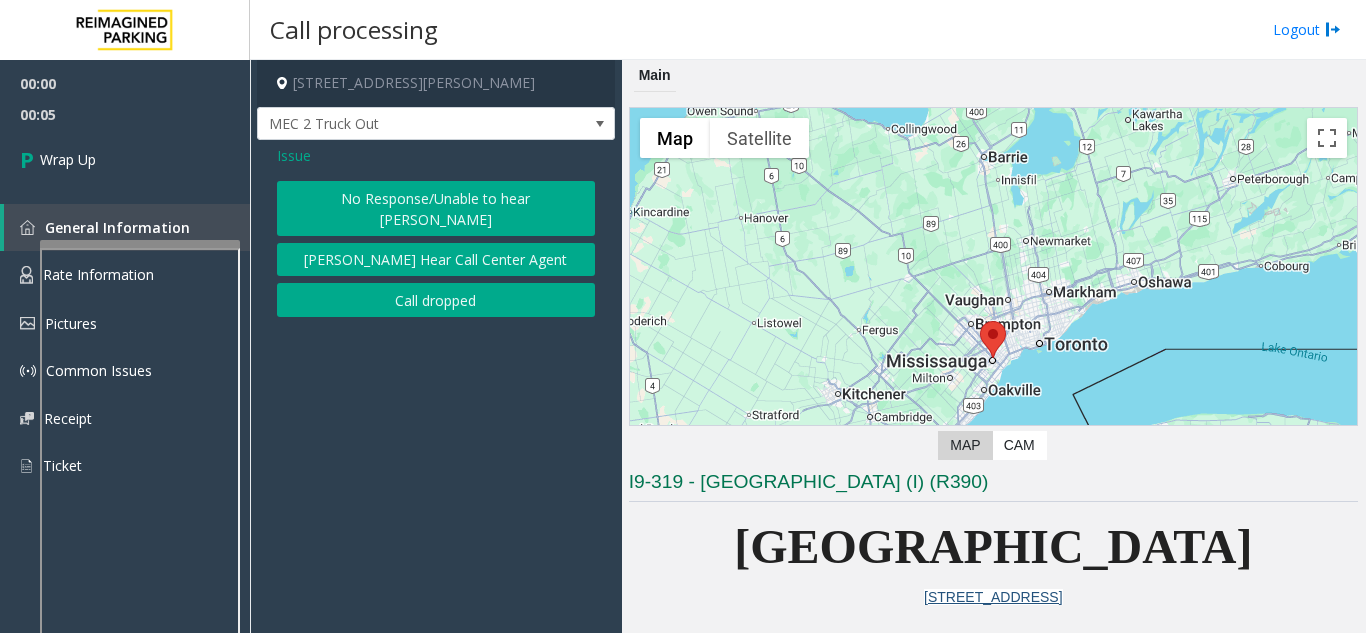 click on "Call dropped" 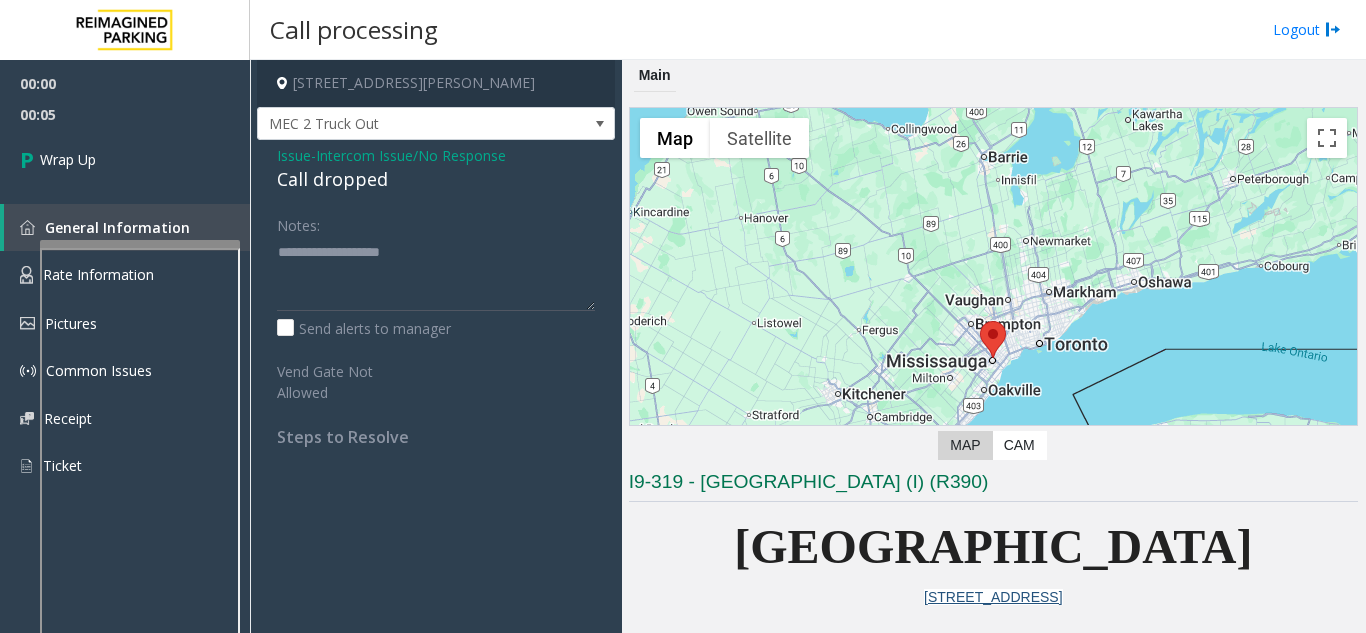 click on "Intercom Issue/No Response" 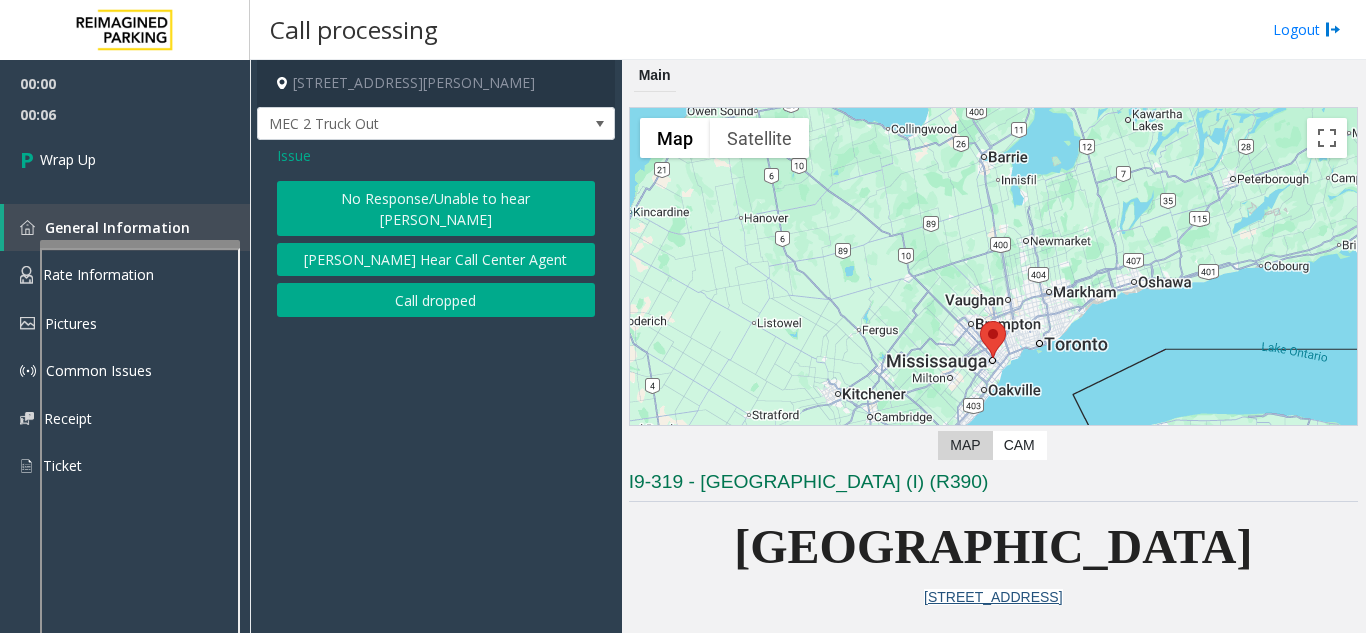 click on "Call dropped" 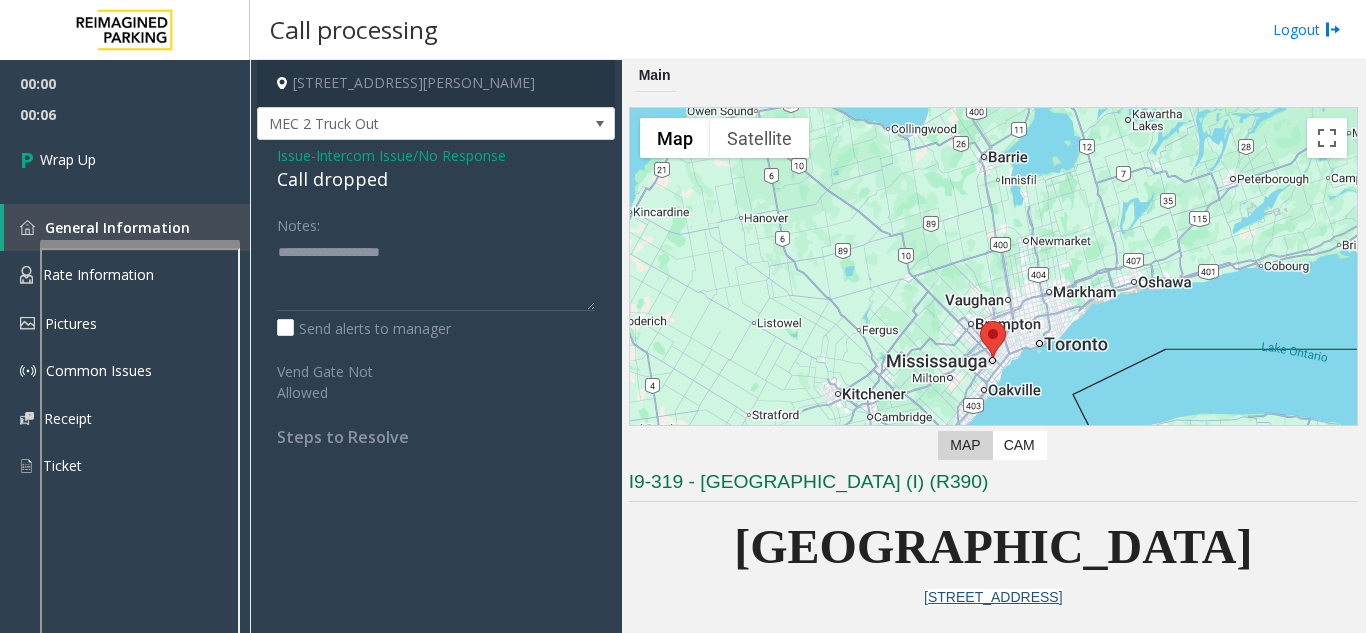 click on "Call dropped" 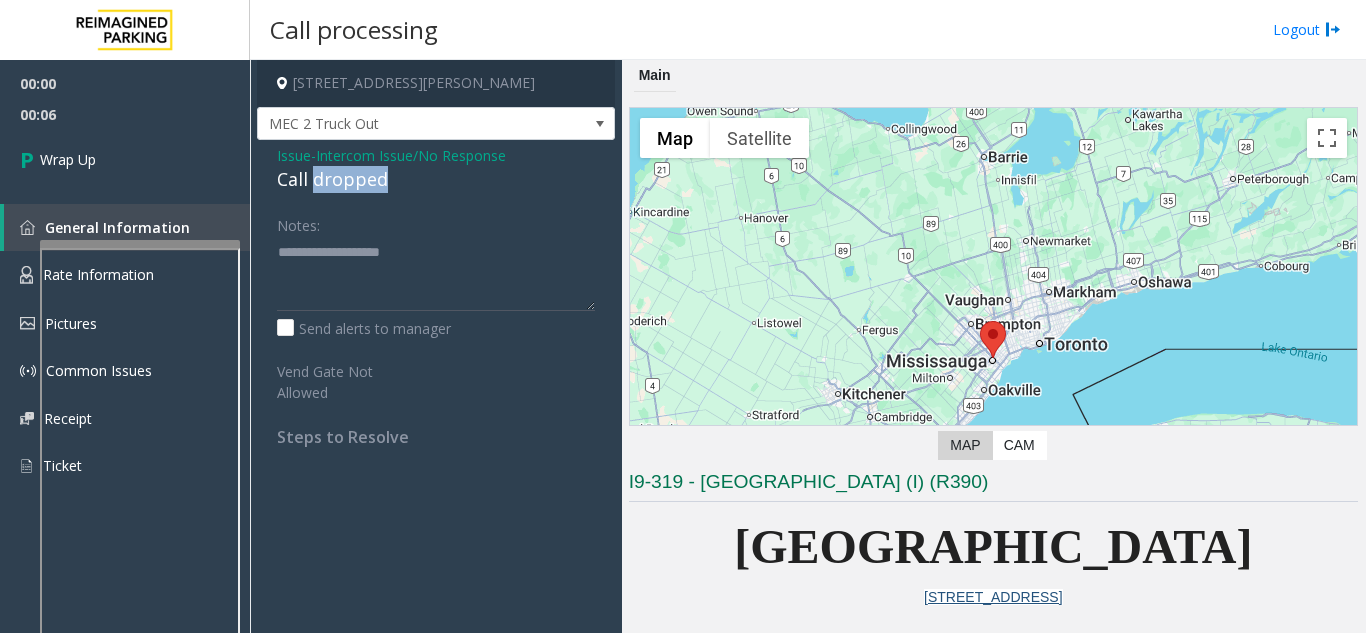 click on "Call dropped" 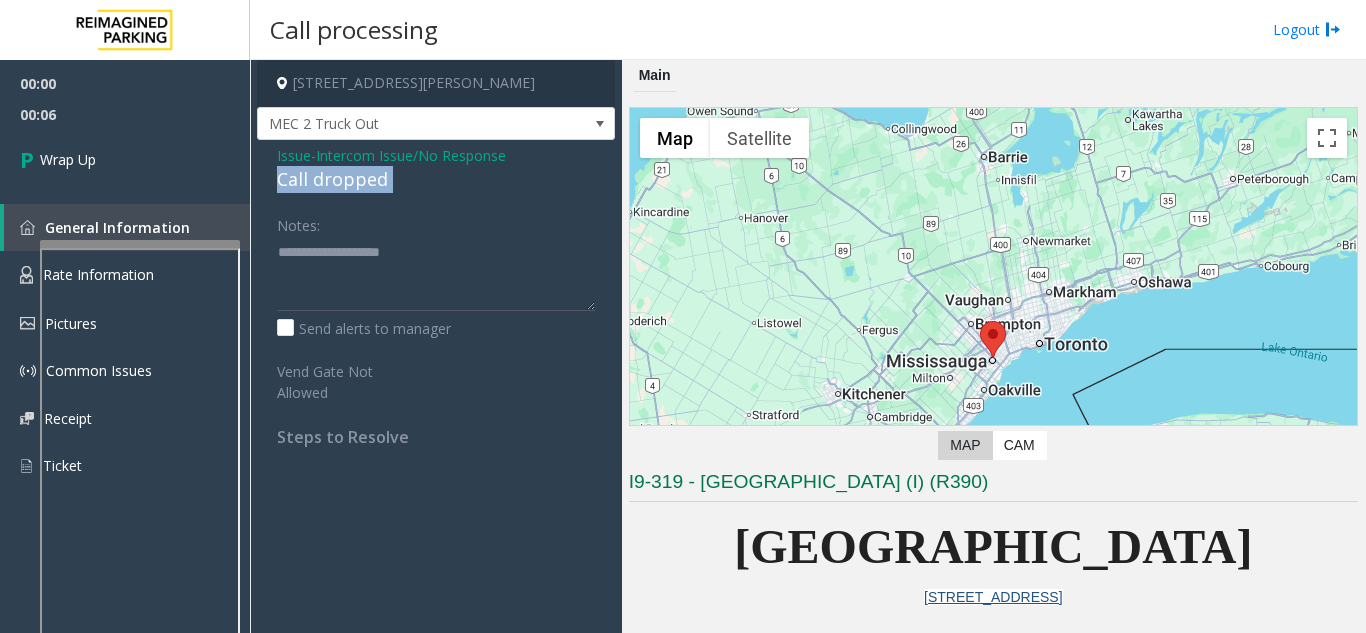 click on "Call dropped" 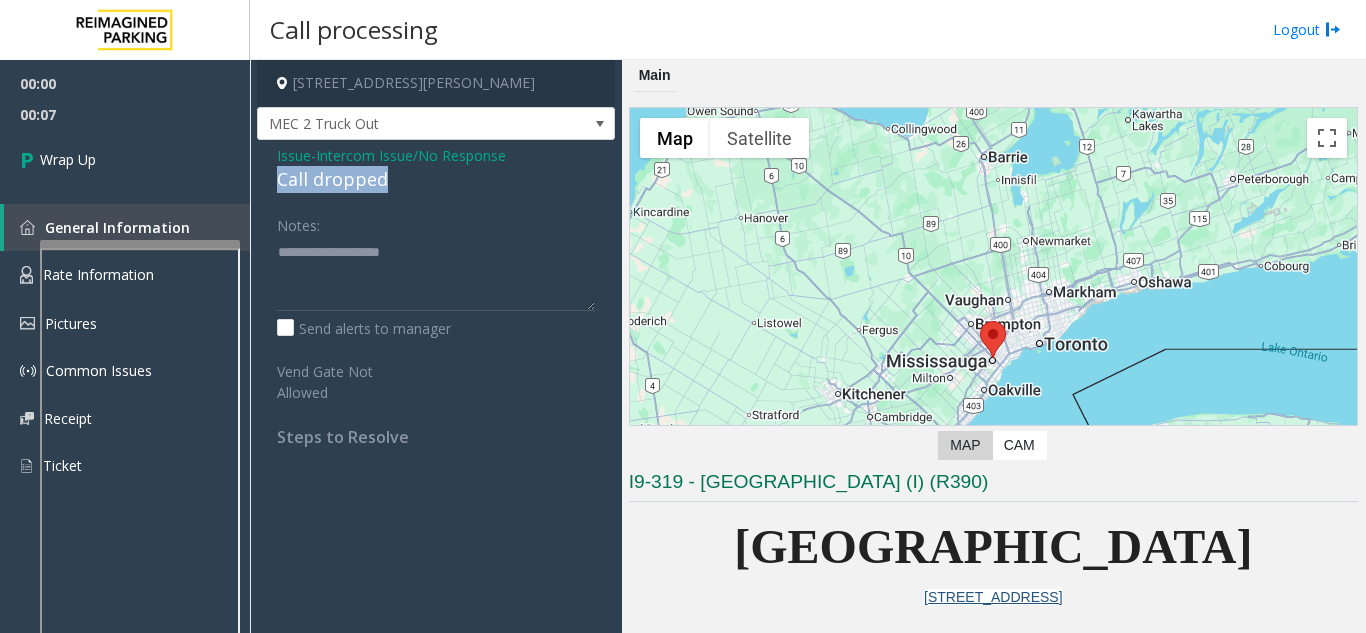 drag, startPoint x: 333, startPoint y: 188, endPoint x: 365, endPoint y: 266, distance: 84.30895 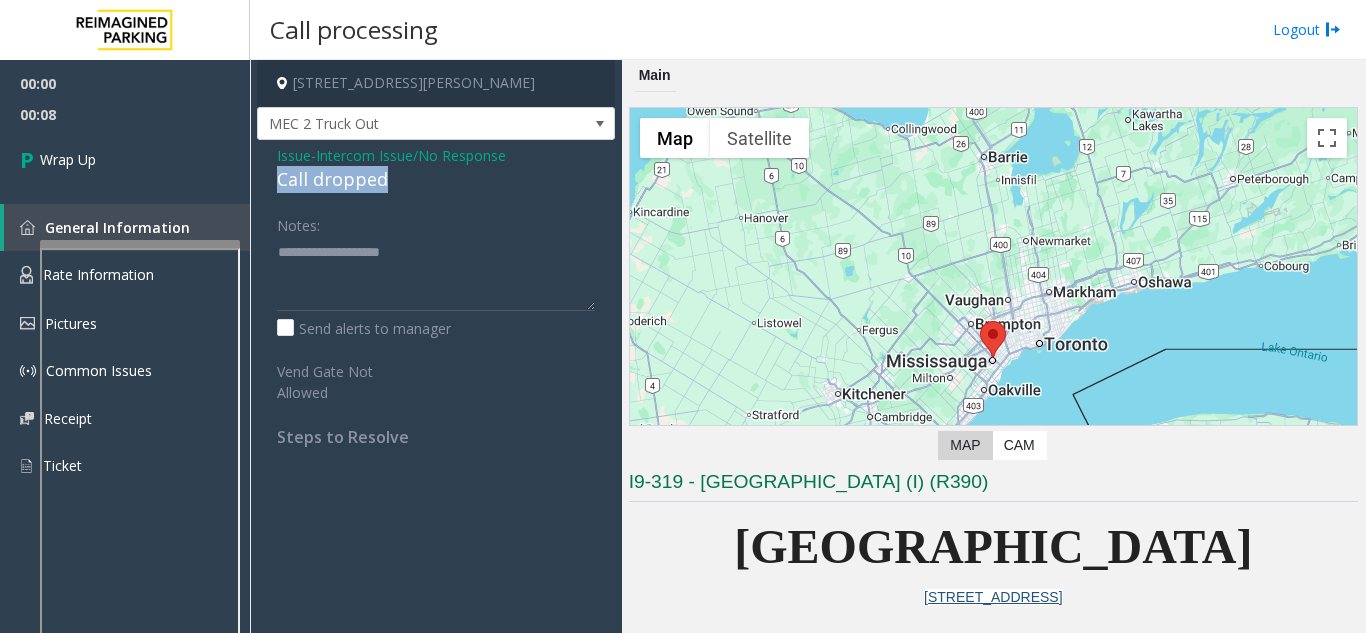 click on "Call dropped" 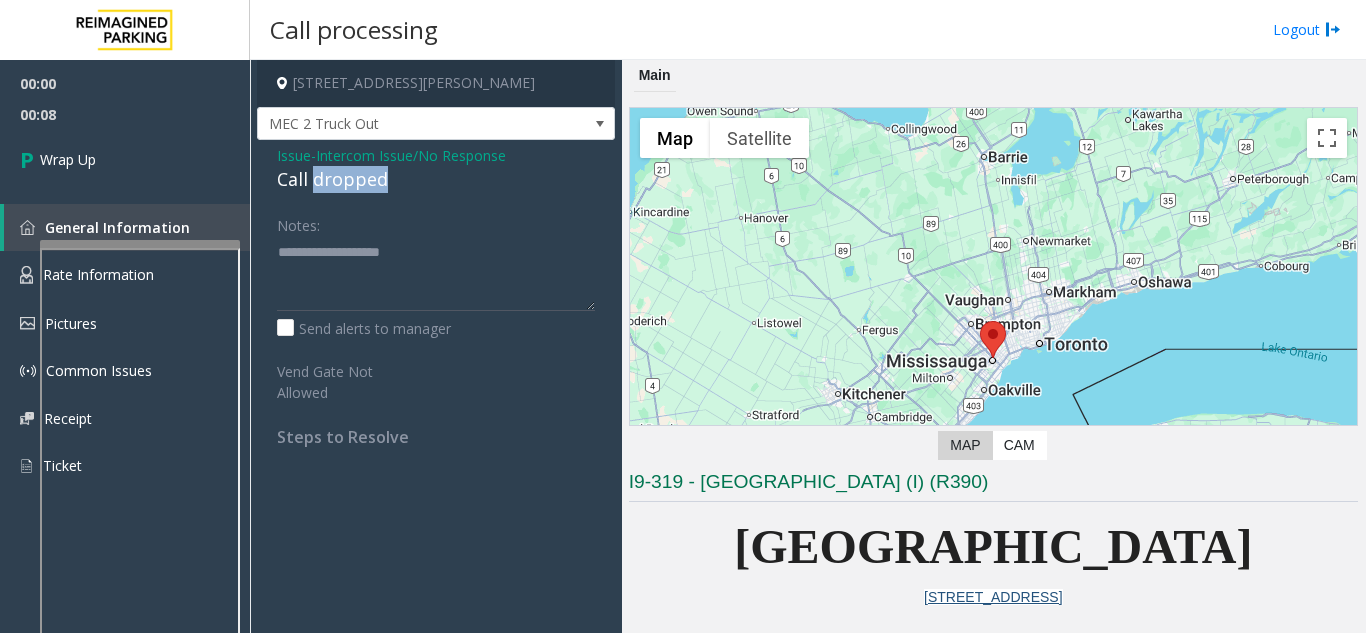click on "Call dropped" 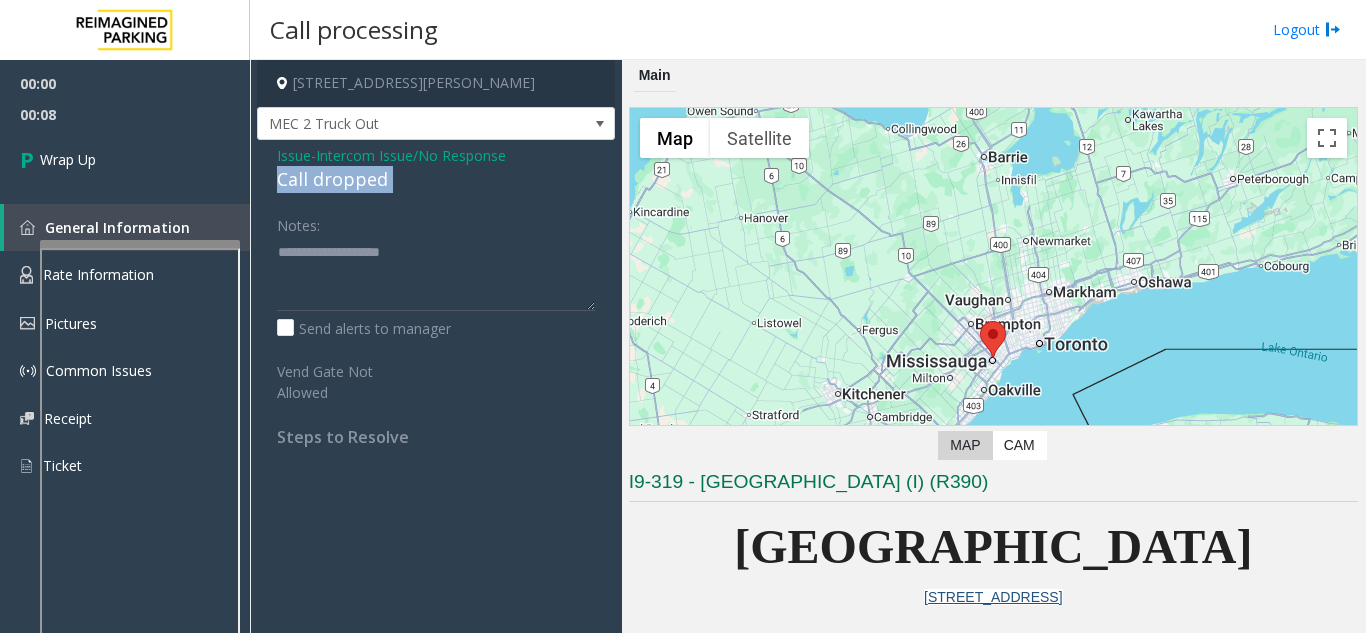 click on "Call dropped" 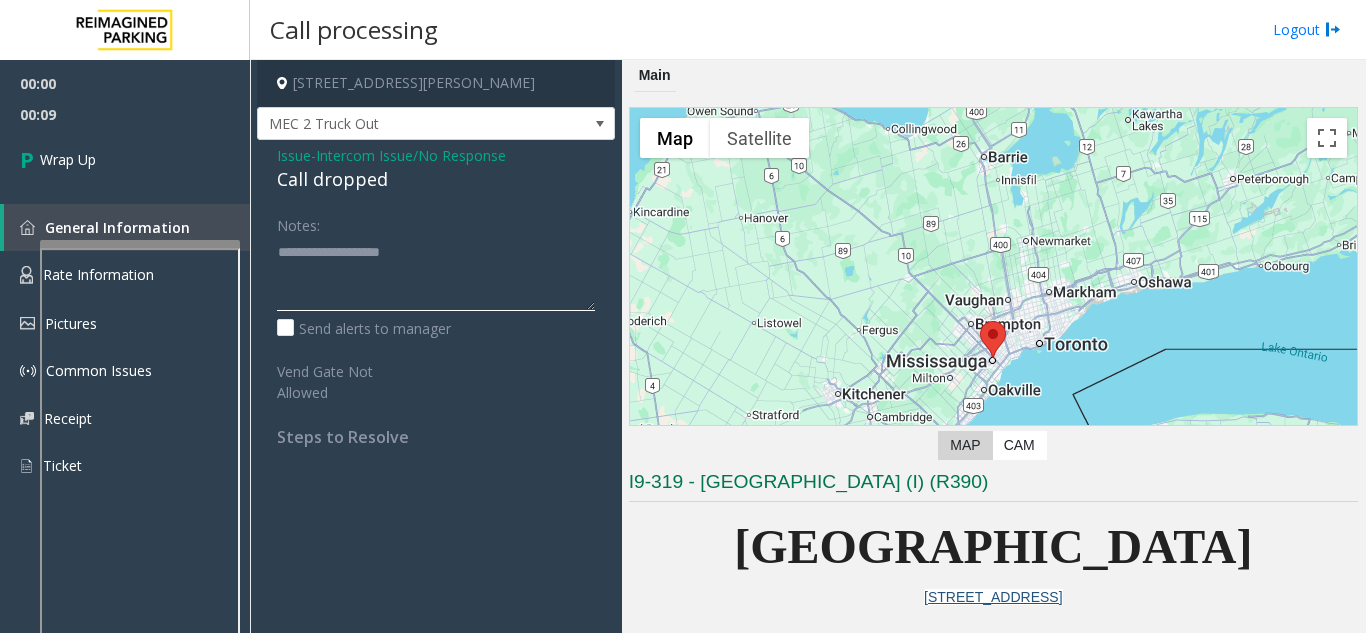 click 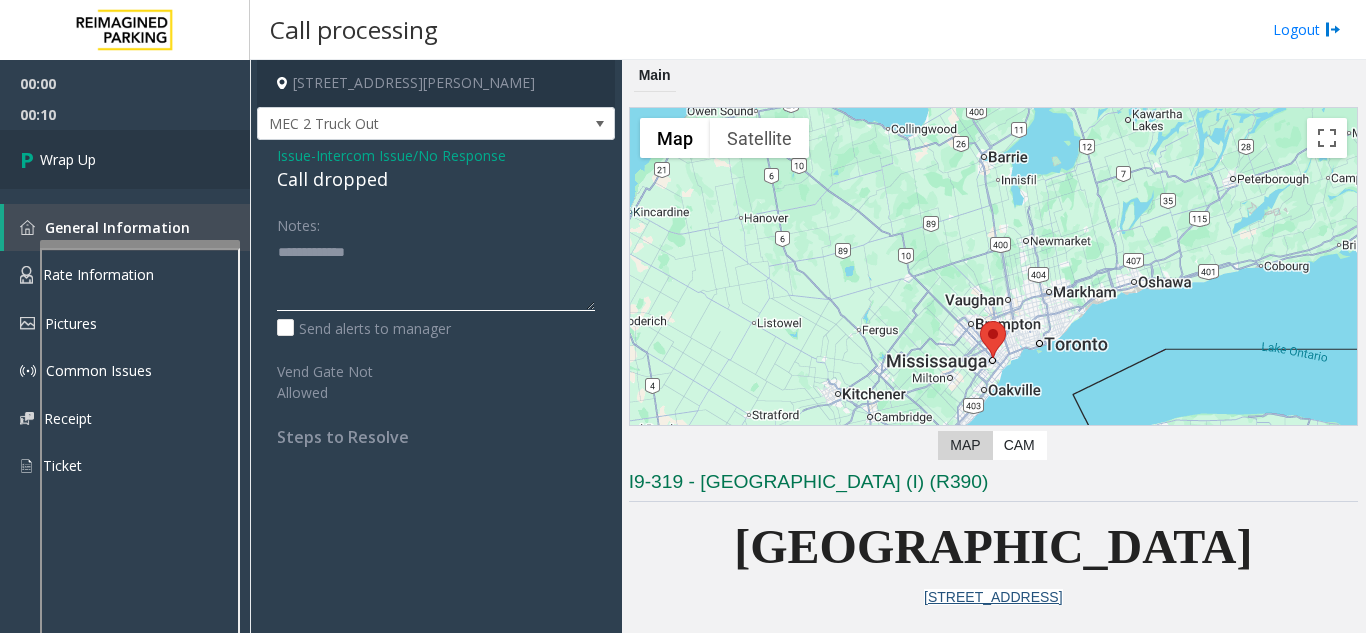 type on "**********" 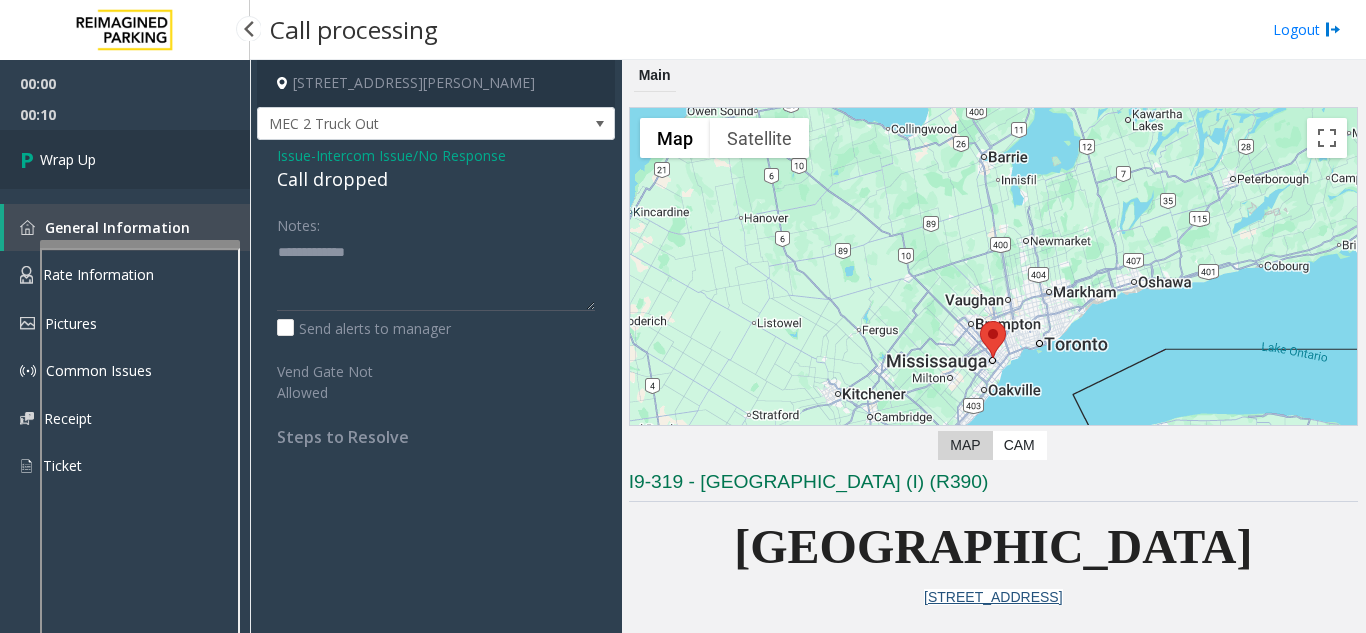 click on "Wrap Up" at bounding box center [125, 159] 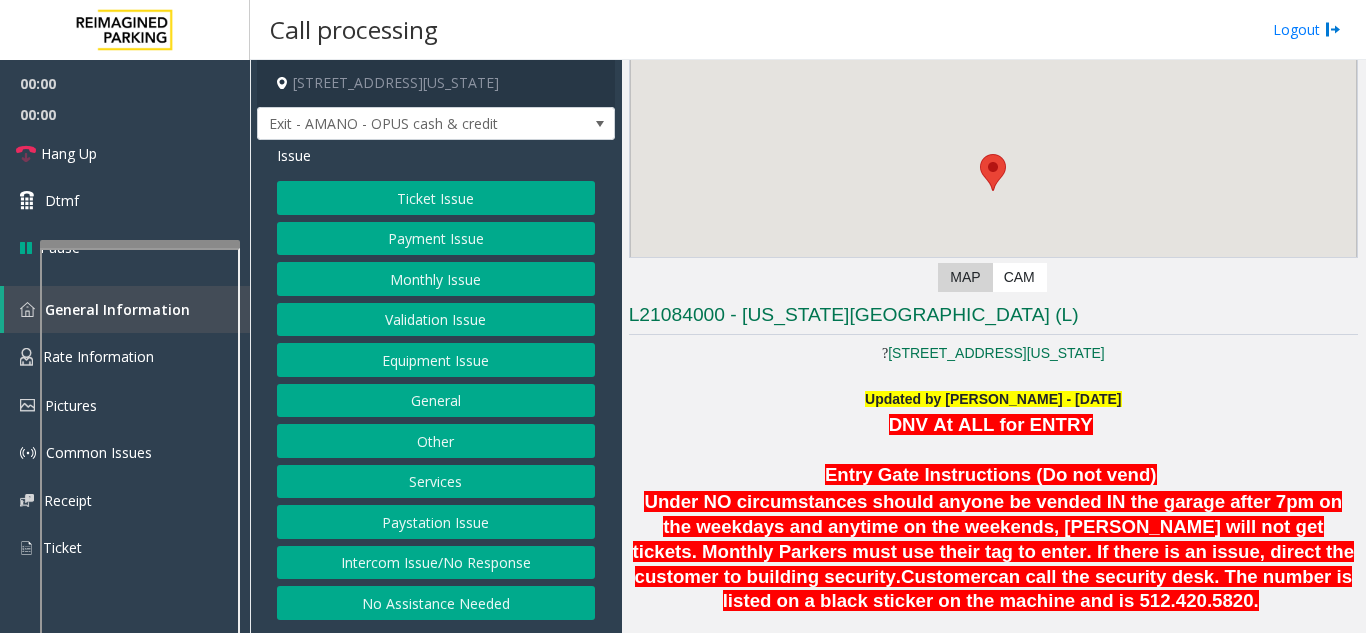 scroll, scrollTop: 500, scrollLeft: 0, axis: vertical 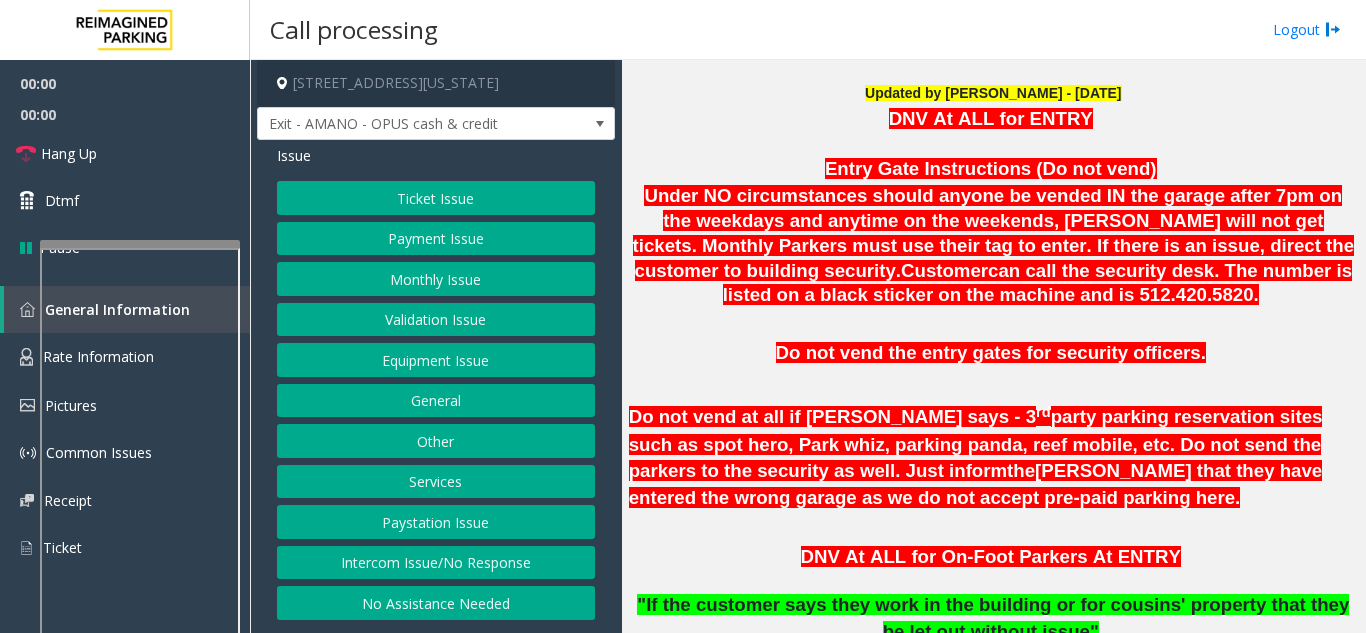 click on "? [STREET_ADDRESS][US_STATE] Updated by [PERSON_NAME] - [DATE] DNV At ALL for ENTRY     Entry Gate Instructions (Do not vend)   Under NO circumstances should anyone be vended IN the garage after 7pm on the weekdays and anytime on the weekends, parkers will not get tickets. Monthly Parkers must use their tag to enter. If there is an issue, direct the customer to building security .  Customer  can call the security desk. The number is listed on a black sticker on the machine and is 512.420.5820 .     Do not vend the entry gates for security officers.     Do not vend at all if [PERSON_NAME] says - 3 rd  party parking reservation sites such as spot hero, Park whiz, parking panda, reef mobile, etc. Do not send the parkers to the security as well. Just inform  the  [PERSON_NAME] that they have entered the wrong garage as we do not accept pre-paid parking here.     DNV At ALL for On-Foot Parkers At ENTRY         Vend the entry or exit gates for  Allied Services and ATX Pressure Washing  even  if" 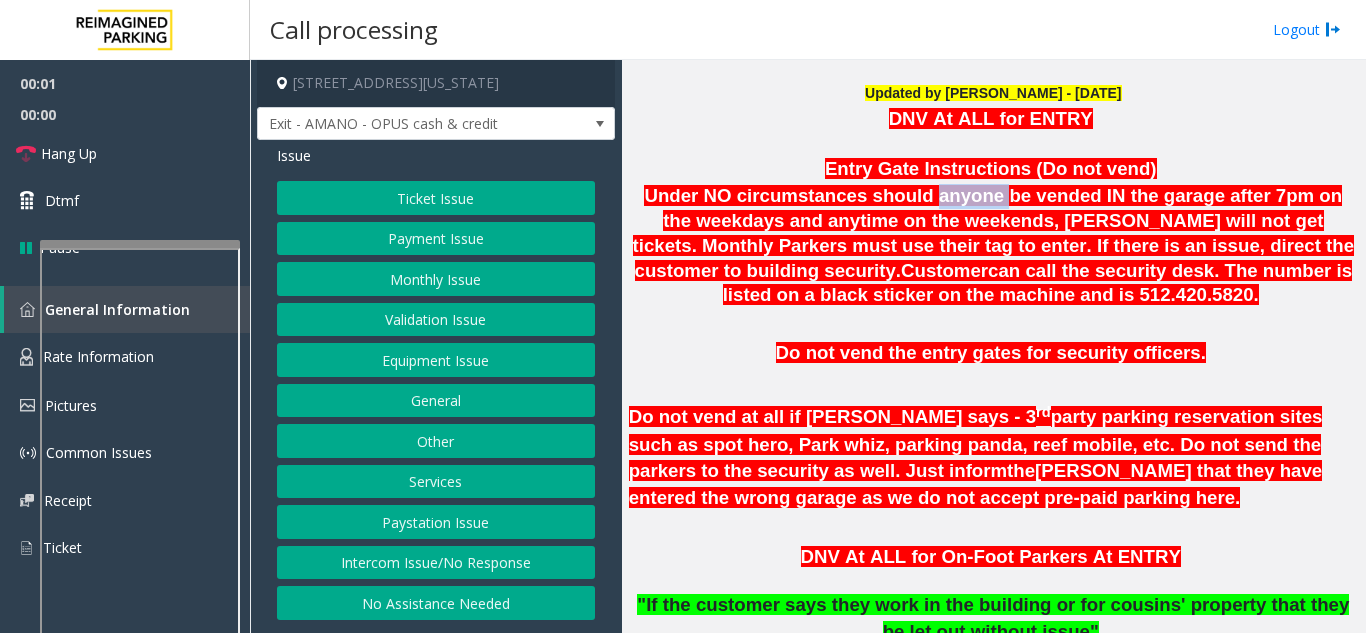 click on "? [STREET_ADDRESS][US_STATE] Updated by [PERSON_NAME] - [DATE] DNV At ALL for ENTRY     Entry Gate Instructions (Do not vend)   Under NO circumstances should anyone be vended IN the garage after 7pm on the weekdays and anytime on the weekends, parkers will not get tickets. Monthly Parkers must use their tag to enter. If there is an issue, direct the customer to building security .  Customer  can call the security desk. The number is listed on a black sticker on the machine and is 512.420.5820 .     Do not vend the entry gates for security officers.     Do not vend at all if [PERSON_NAME] says - 3 rd  party parking reservation sites such as spot hero, Park whiz, parking panda, reef mobile, etc. Do not send the parkers to the security as well. Just inform  the  [PERSON_NAME] that they have entered the wrong garage as we do not accept pre-paid parking here.     DNV At ALL for On-Foot Parkers At ENTRY         Vend the entry or exit gates for  Allied Services and ATX Pressure Washing  even  if" 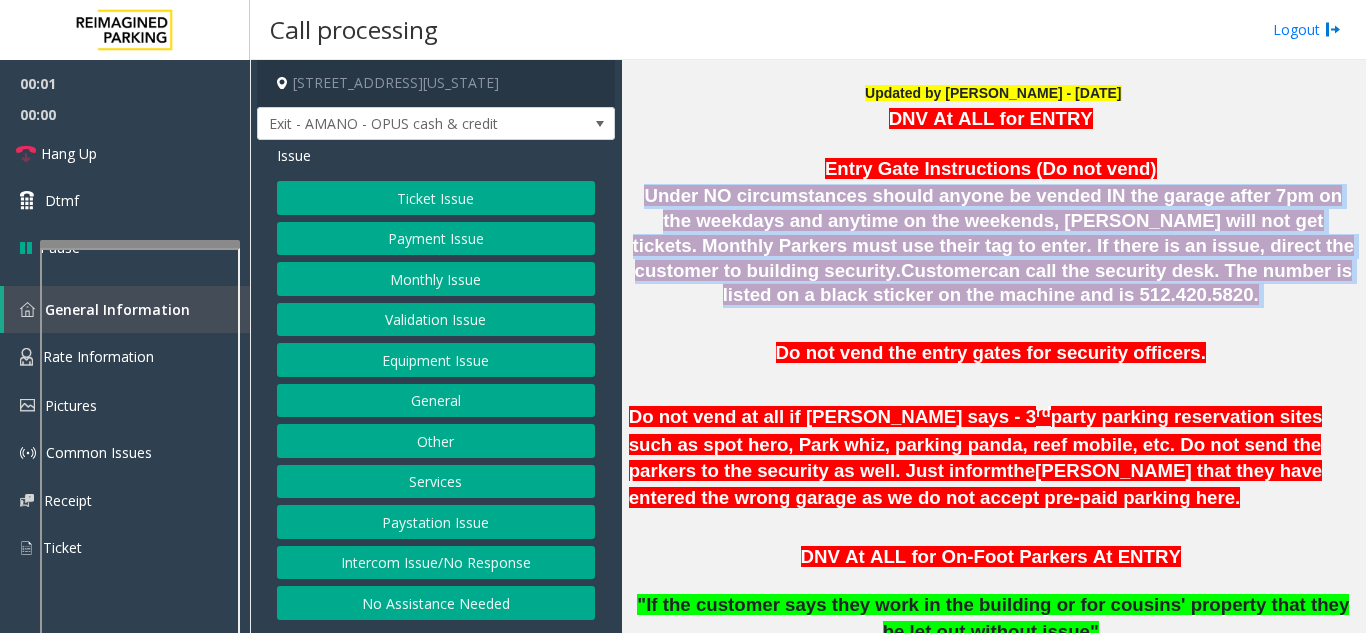 click on "? [STREET_ADDRESS][US_STATE] Updated by [PERSON_NAME] - [DATE] DNV At ALL for ENTRY     Entry Gate Instructions (Do not vend)   Under NO circumstances should anyone be vended IN the garage after 7pm on the weekdays and anytime on the weekends, parkers will not get tickets. Monthly Parkers must use their tag to enter. If there is an issue, direct the customer to building security .  Customer  can call the security desk. The number is listed on a black sticker on the machine and is 512.420.5820 .     Do not vend the entry gates for security officers.     Do not vend at all if [PERSON_NAME] says - 3 rd  party parking reservation sites such as spot hero, Park whiz, parking panda, reef mobile, etc. Do not send the parkers to the security as well. Just inform  the  [PERSON_NAME] that they have entered the wrong garage as we do not accept pre-paid parking here.     DNV At ALL for On-Foot Parkers At ENTRY         Vend the entry or exit gates for  Allied Services and ATX Pressure Washing  even  if" 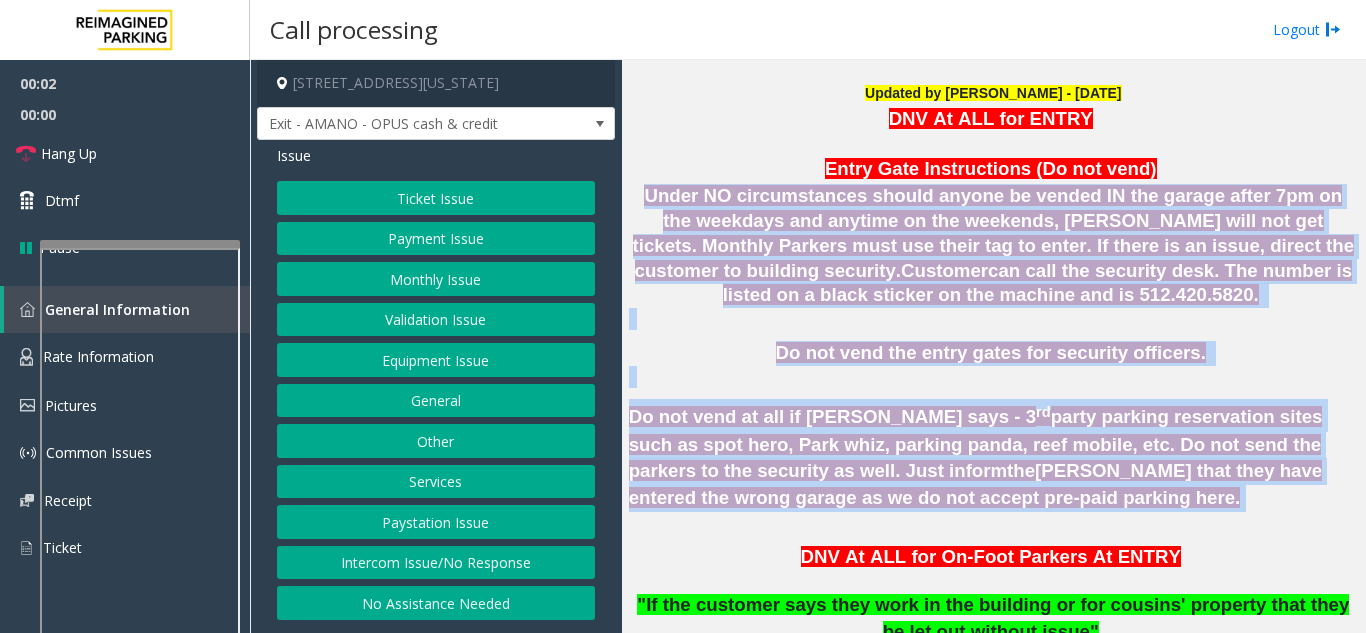 drag, startPoint x: 933, startPoint y: 182, endPoint x: 1012, endPoint y: 456, distance: 285.16135 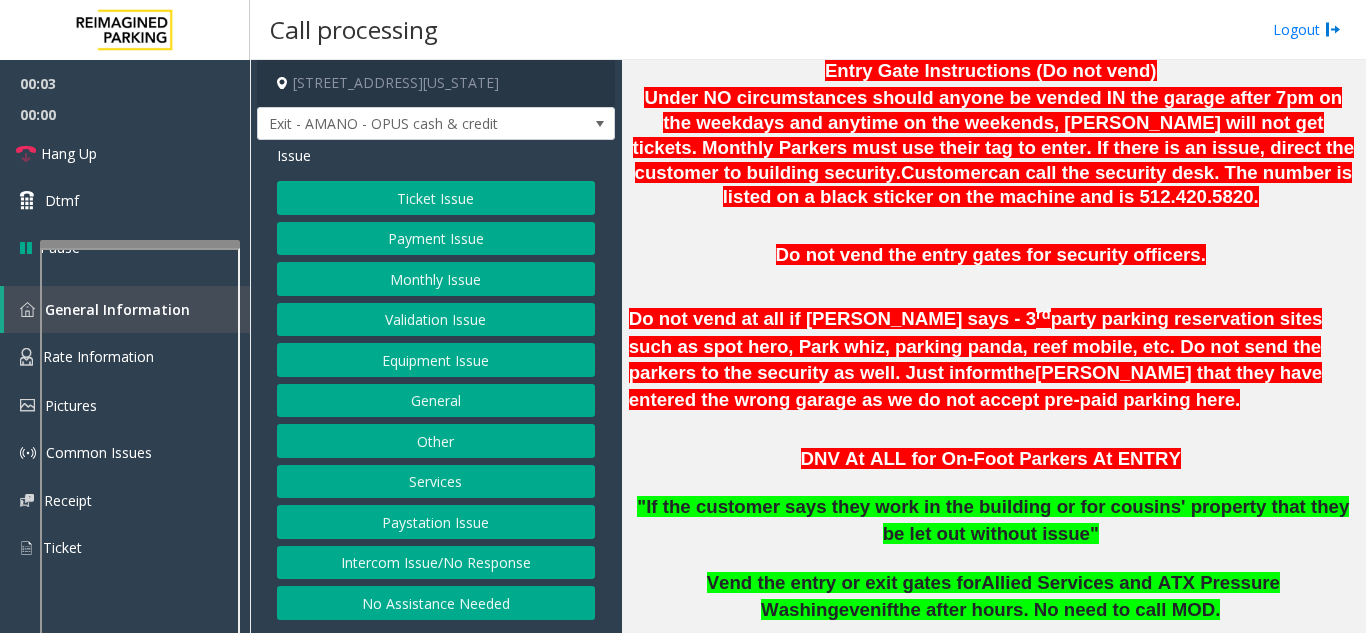 scroll, scrollTop: 800, scrollLeft: 0, axis: vertical 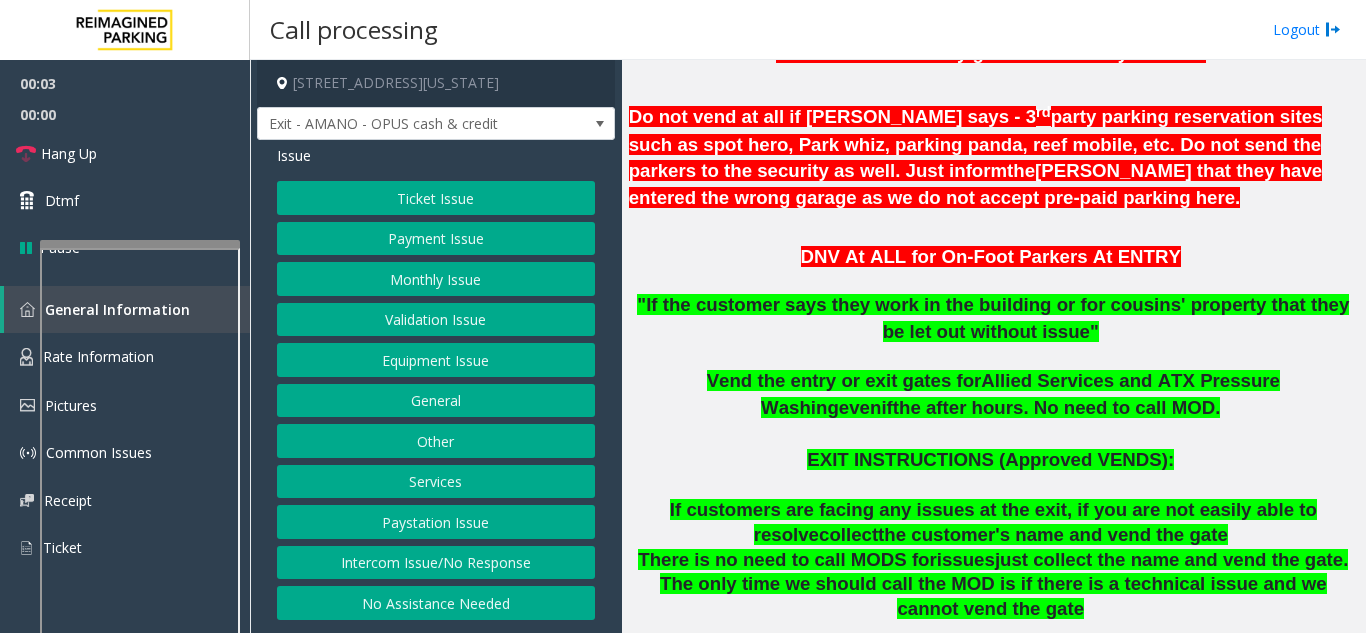 click 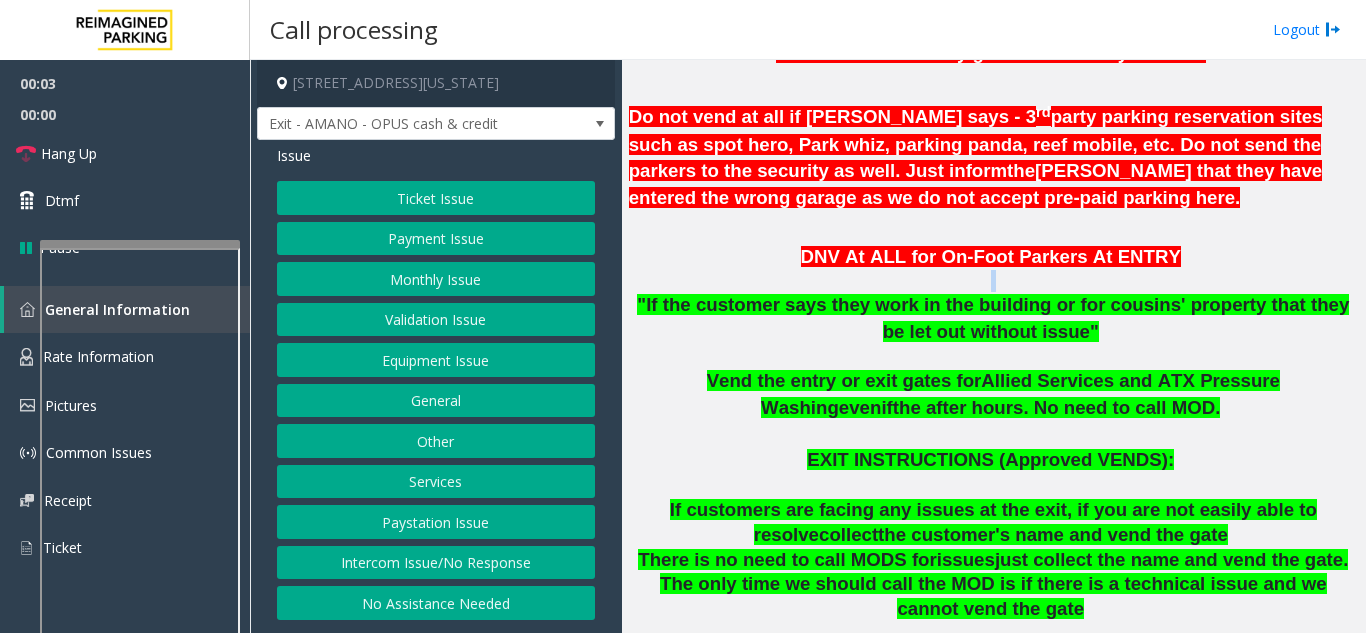 click 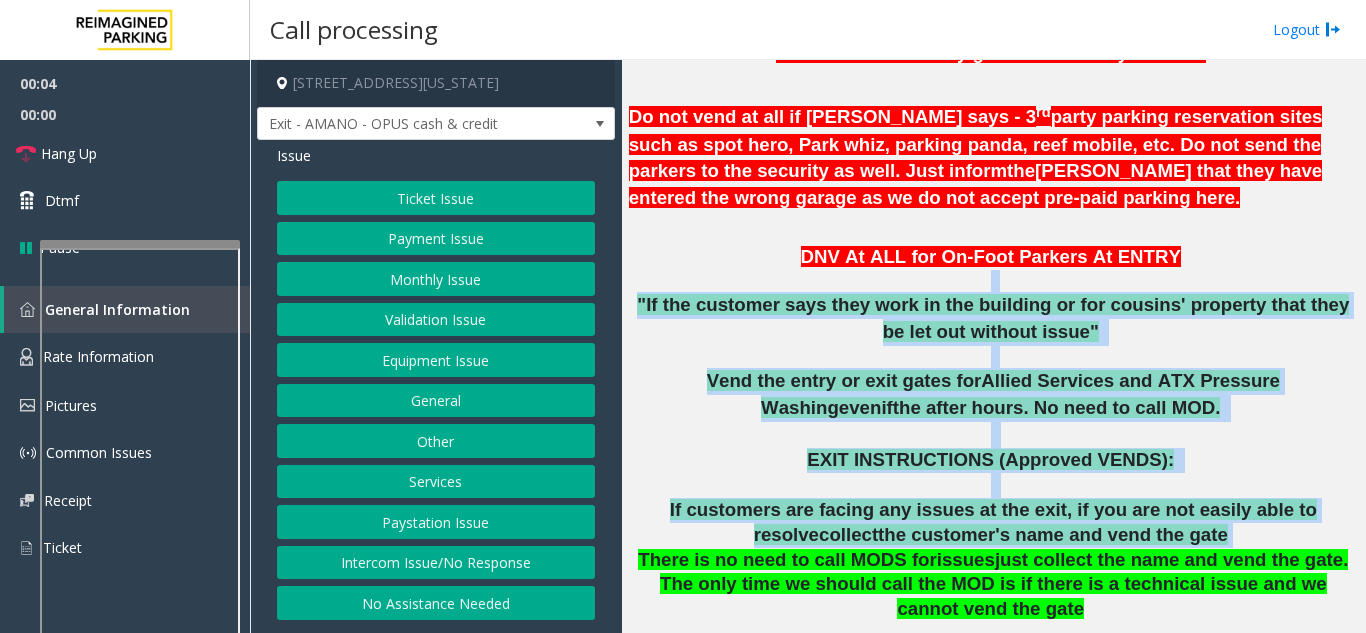 scroll, scrollTop: 1200, scrollLeft: 0, axis: vertical 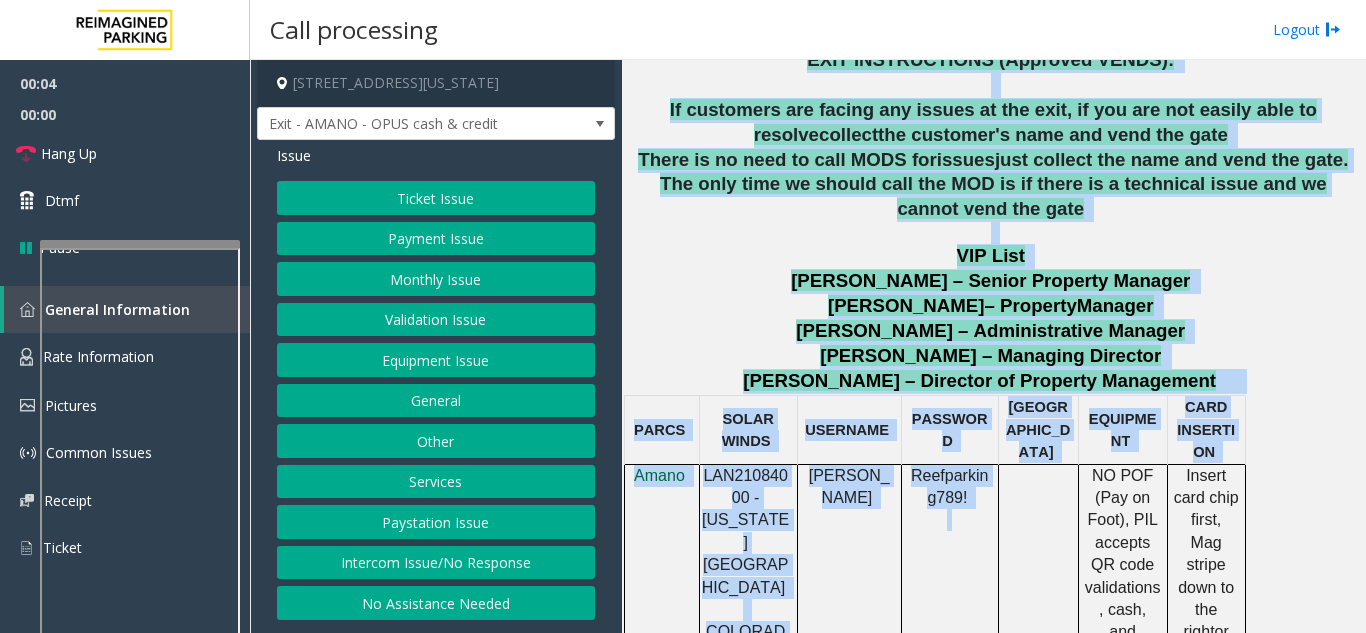 drag, startPoint x: 953, startPoint y: 279, endPoint x: 980, endPoint y: 524, distance: 246.48326 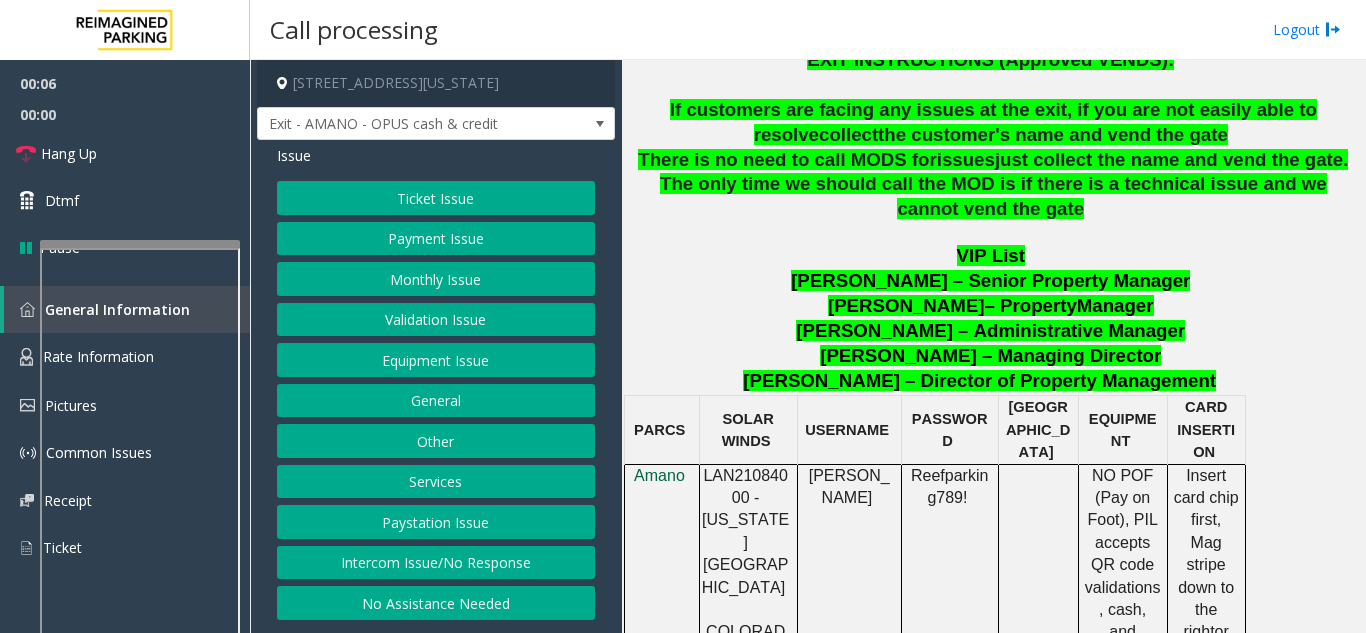 click on "Intercom Issue/No Response" 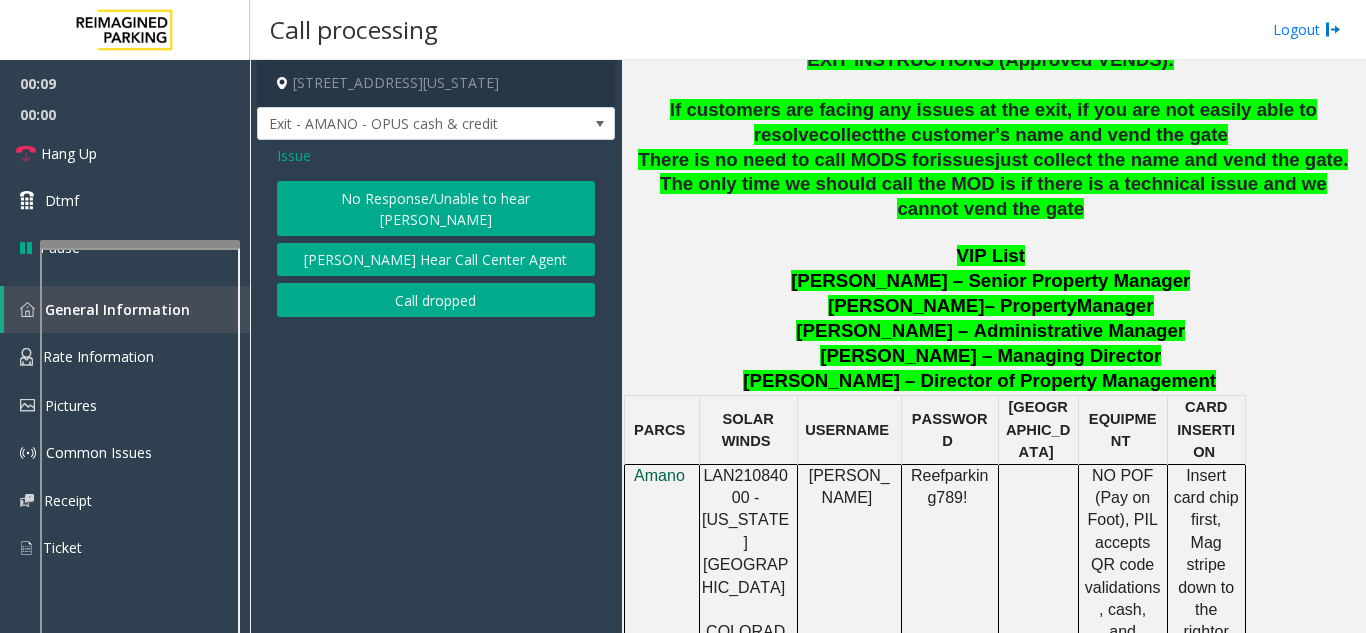 click on "No Response/Unable to hear [PERSON_NAME]" 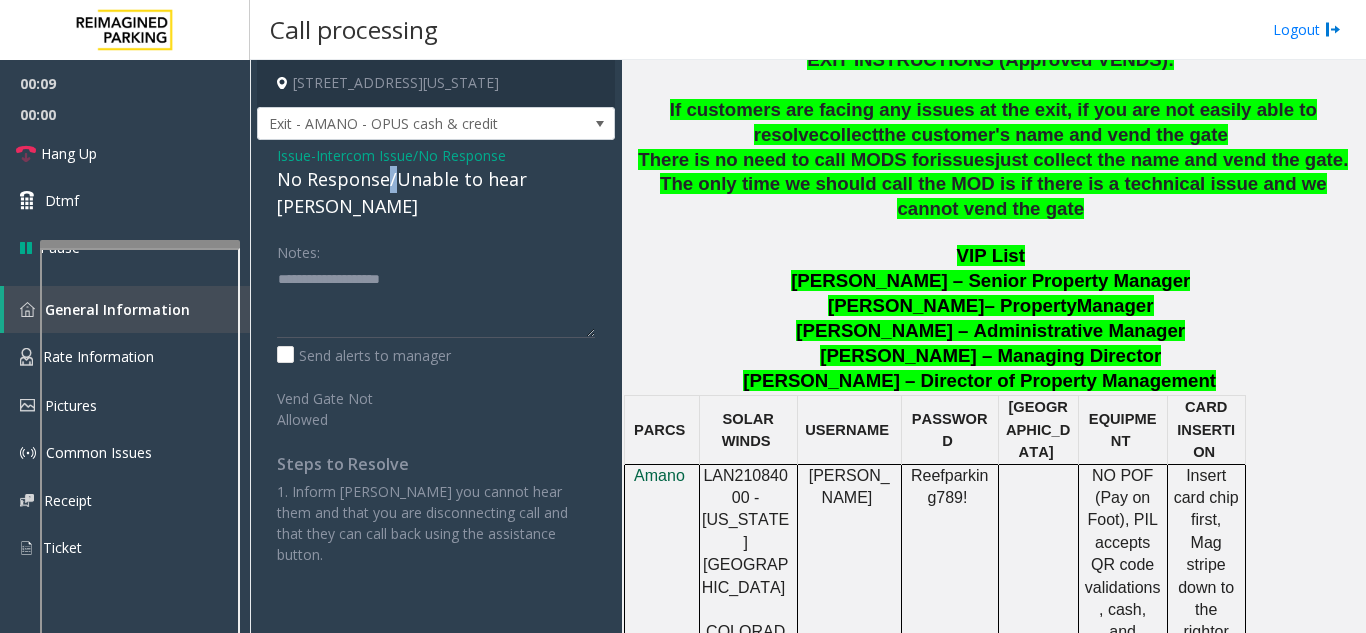 click on "No Response/Unable to hear [PERSON_NAME]" 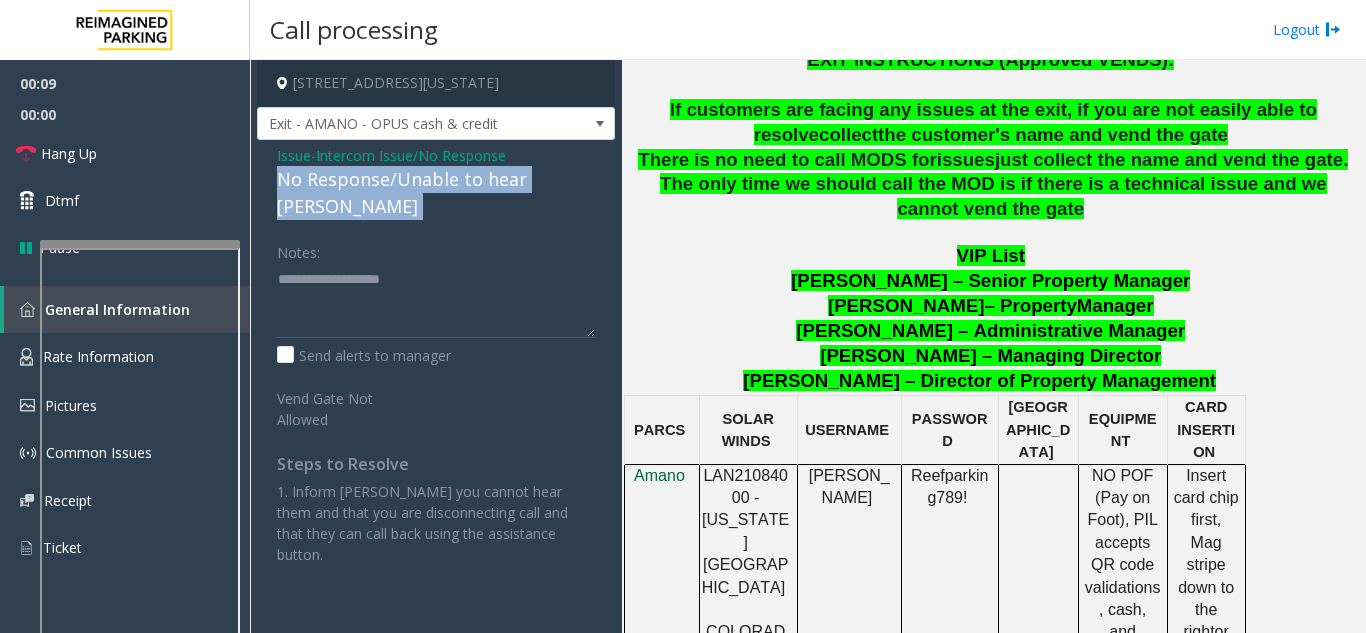 click on "No Response/Unable to hear [PERSON_NAME]" 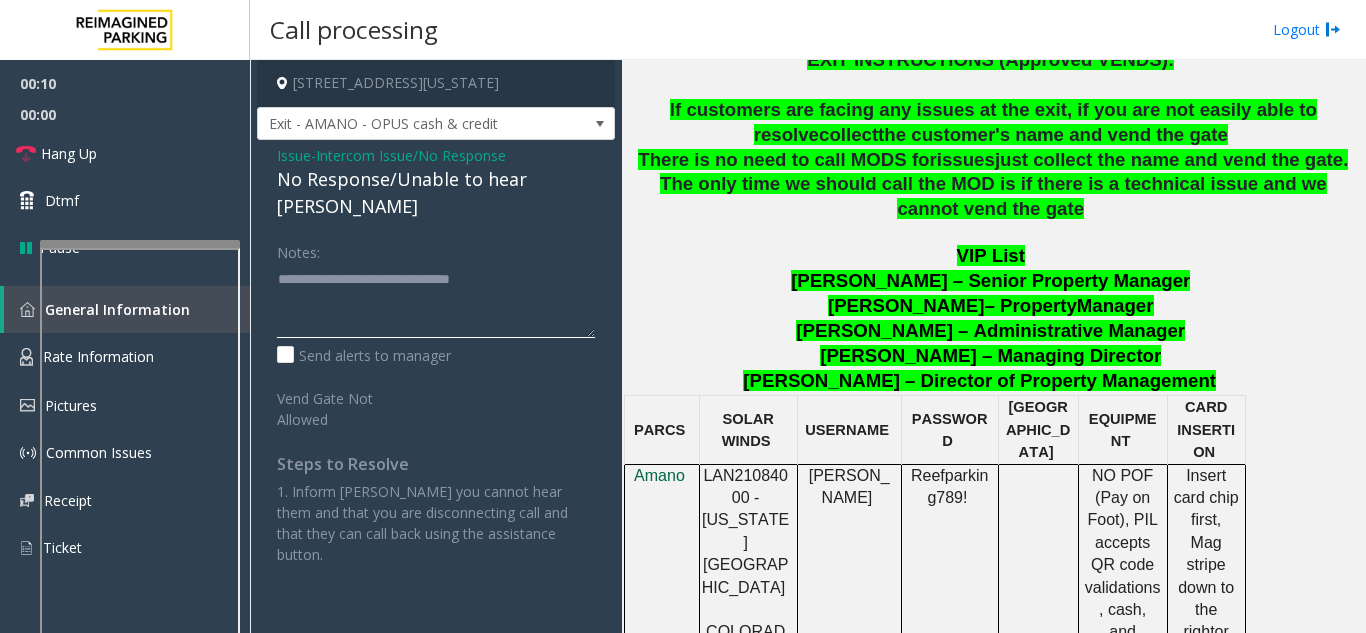 click 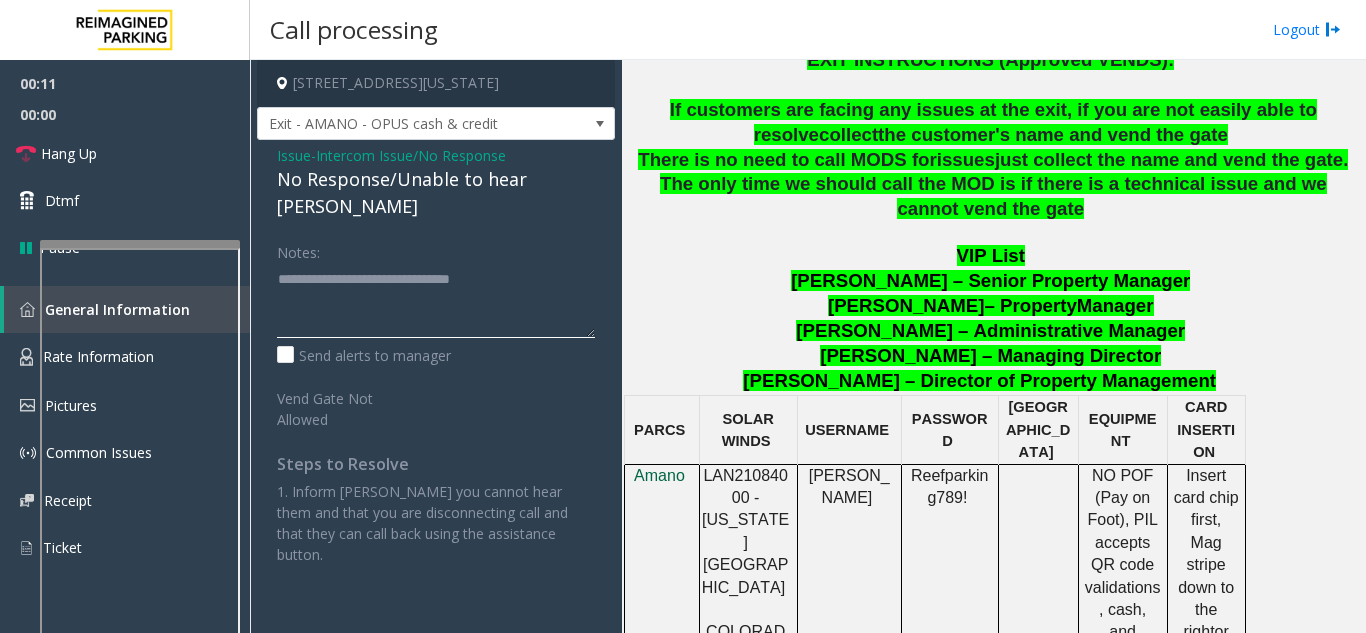 click 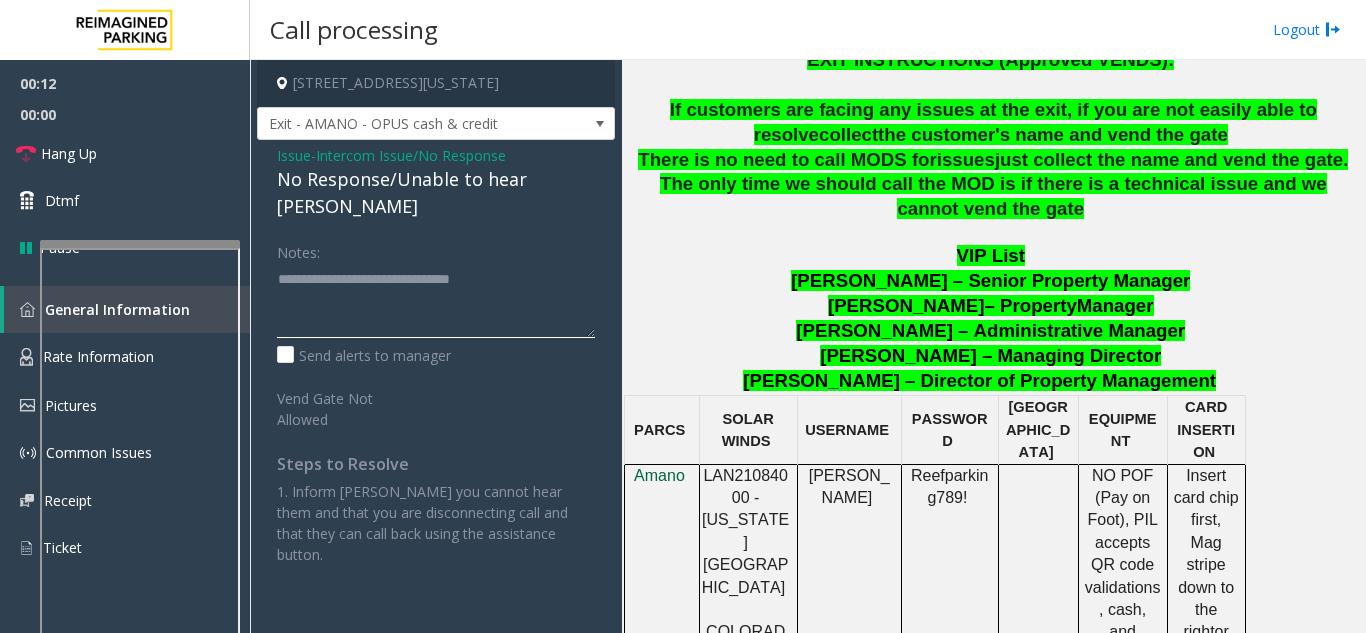 click 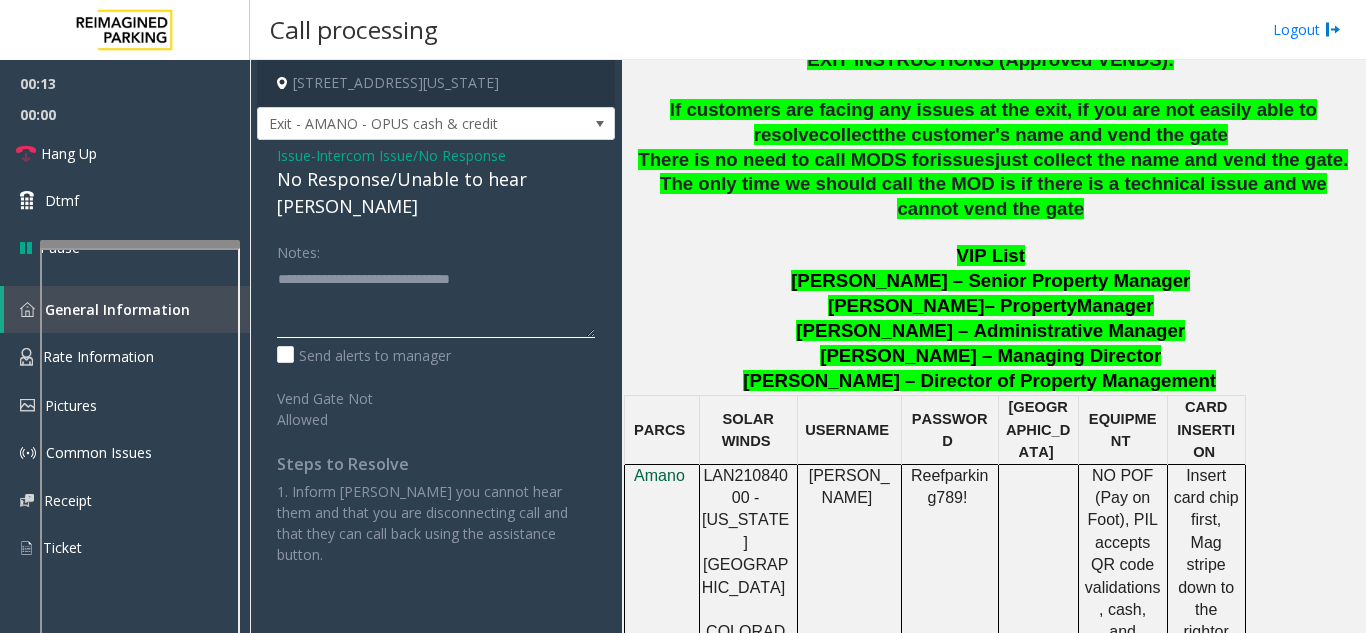 type on "**********" 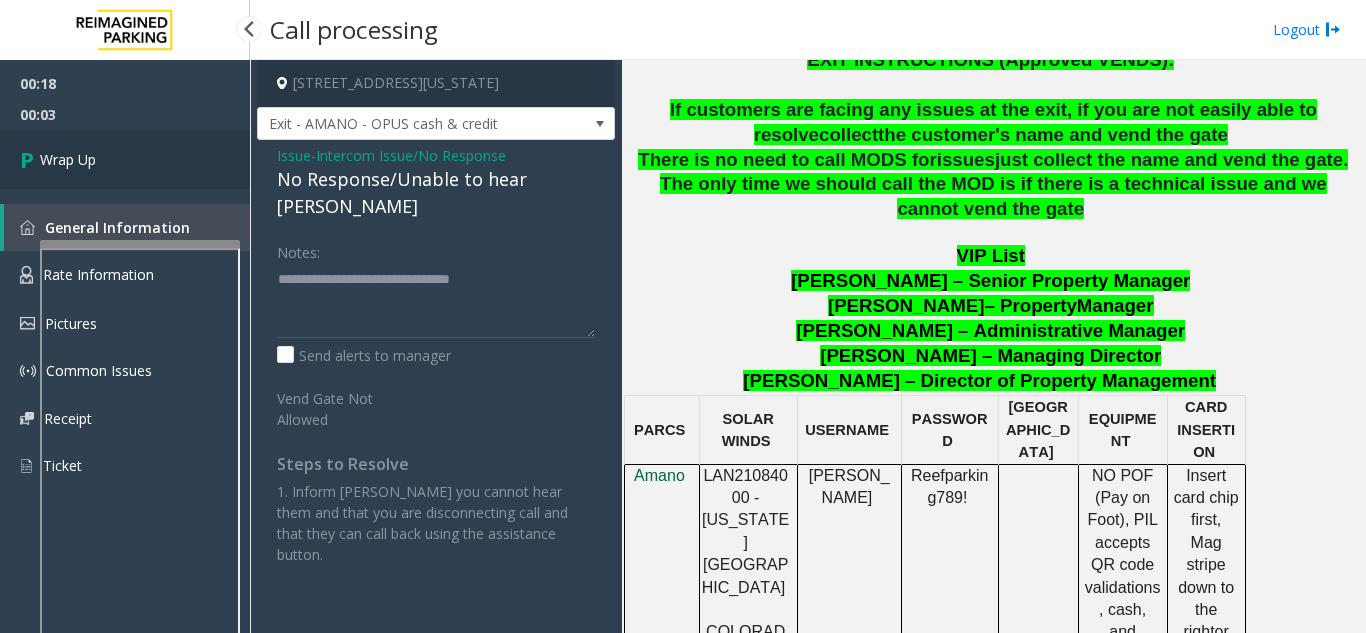 click on "Wrap Up" at bounding box center [125, 159] 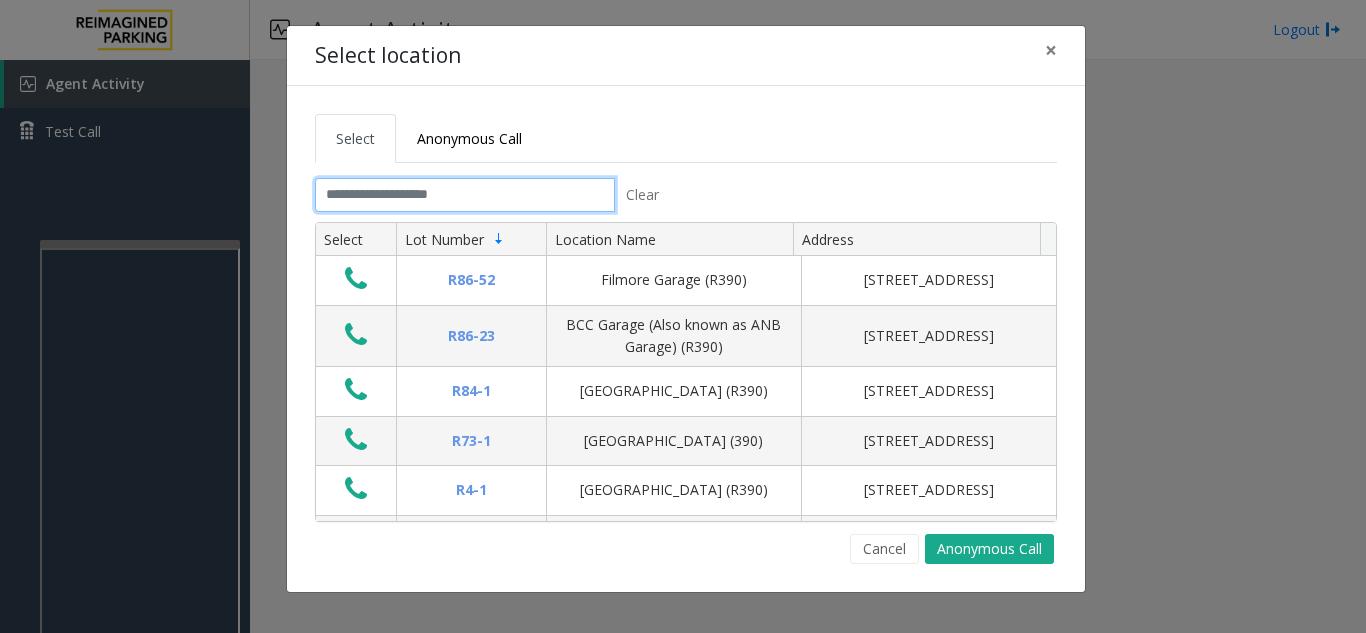 click 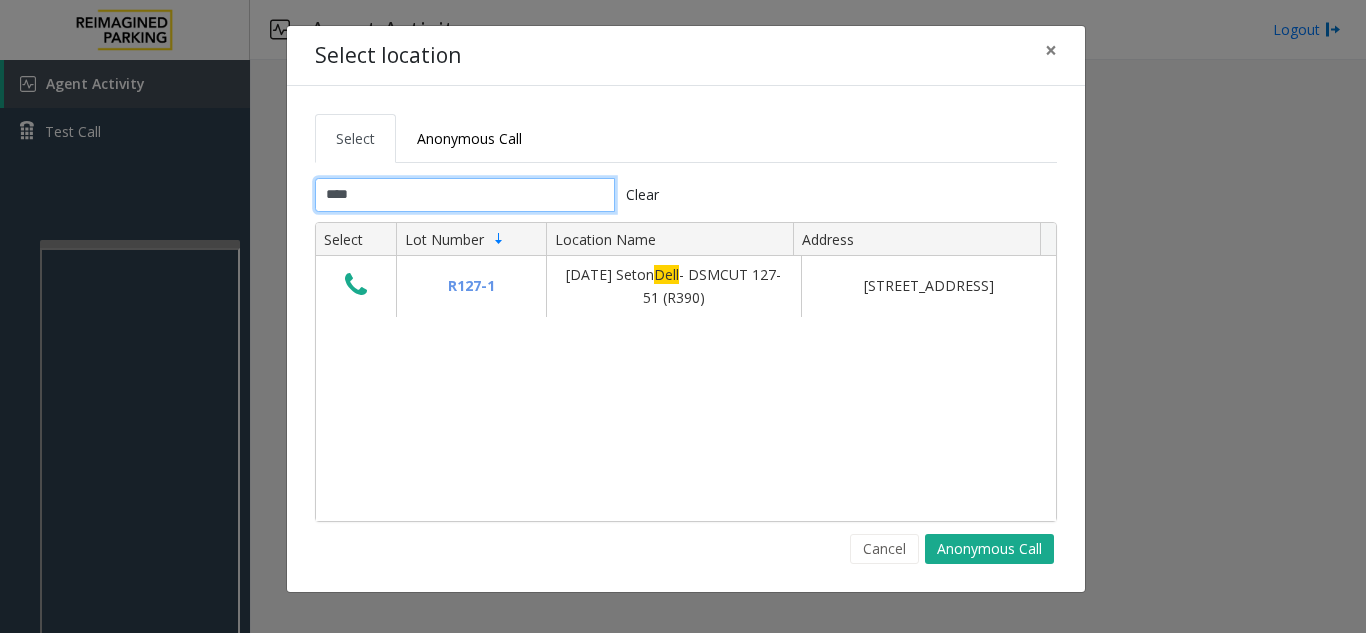 type on "****" 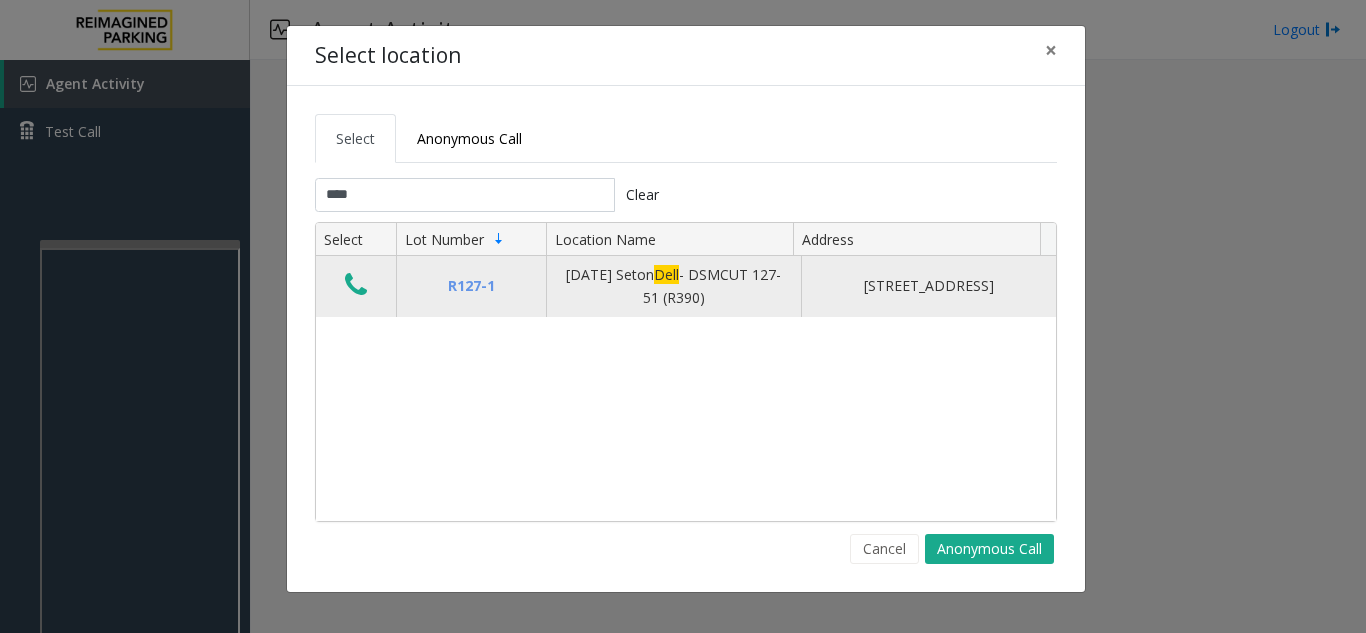click 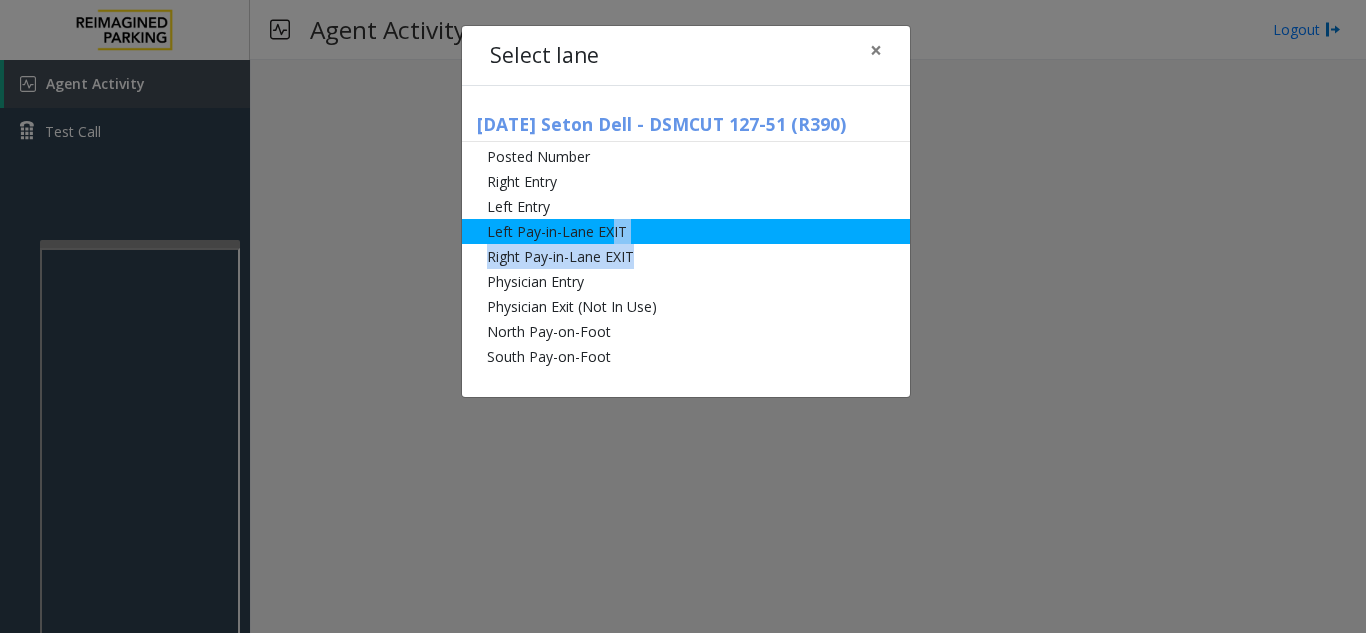 drag, startPoint x: 638, startPoint y: 250, endPoint x: 608, endPoint y: 234, distance: 34 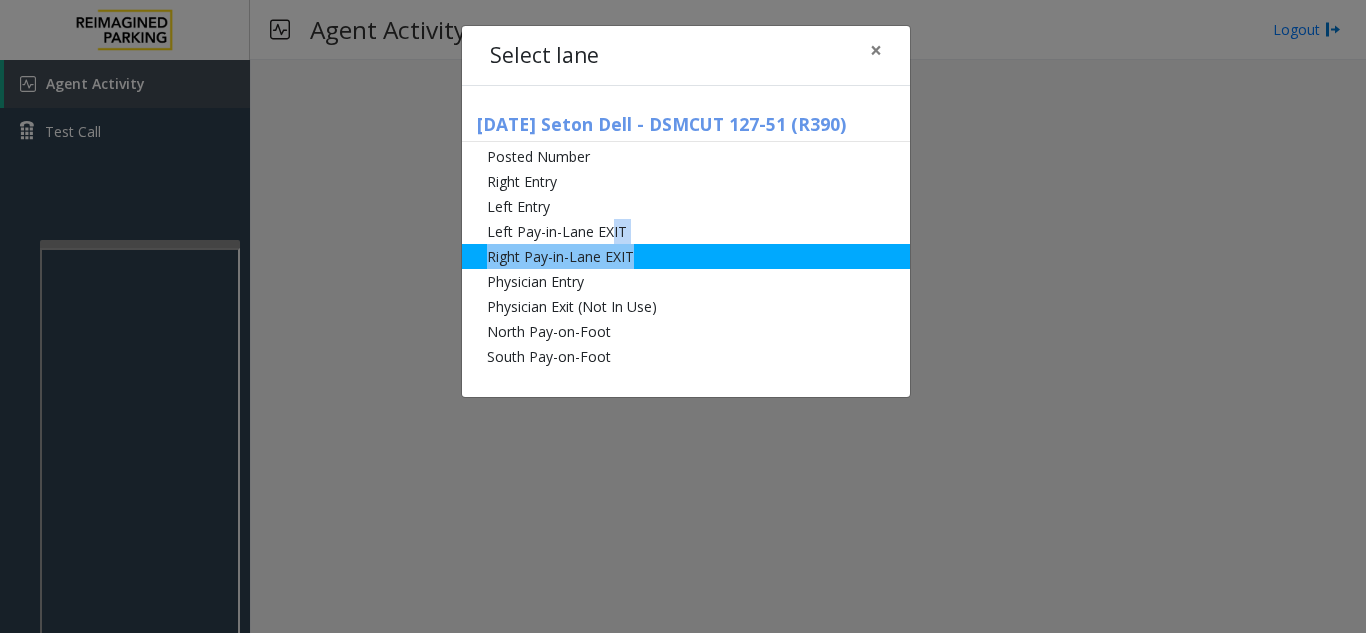click on "Right Pay-in-Lane EXIT" 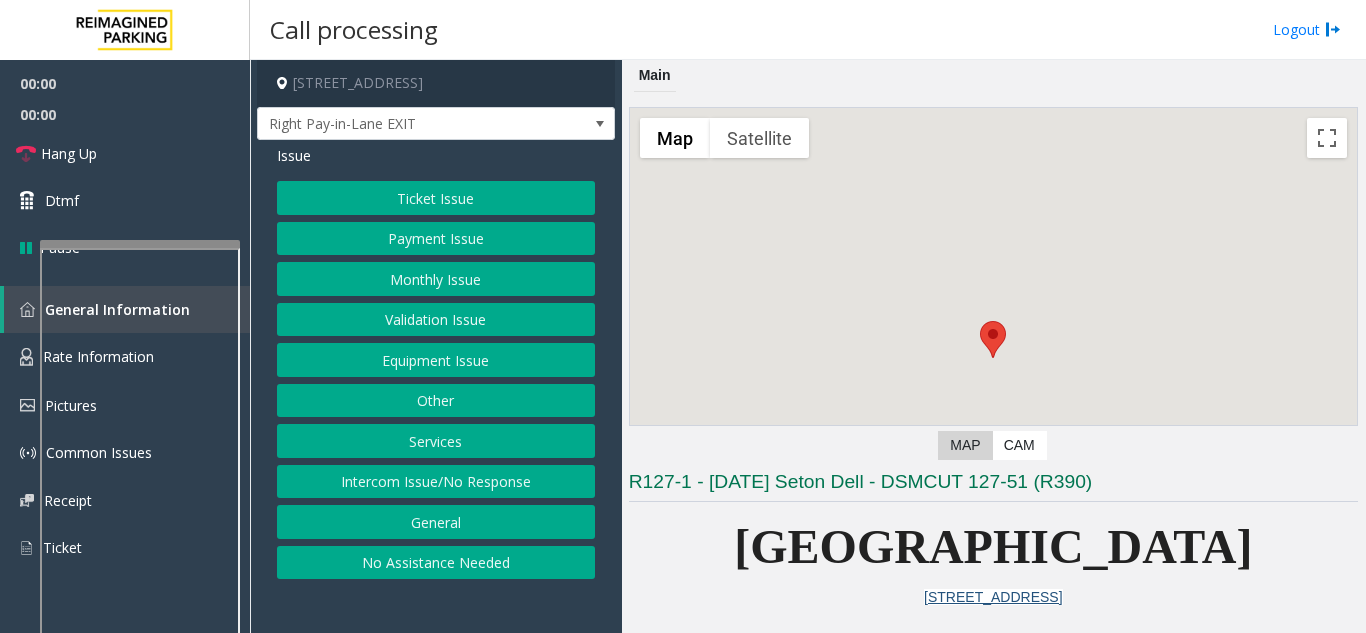 click on "Monthly Issue" 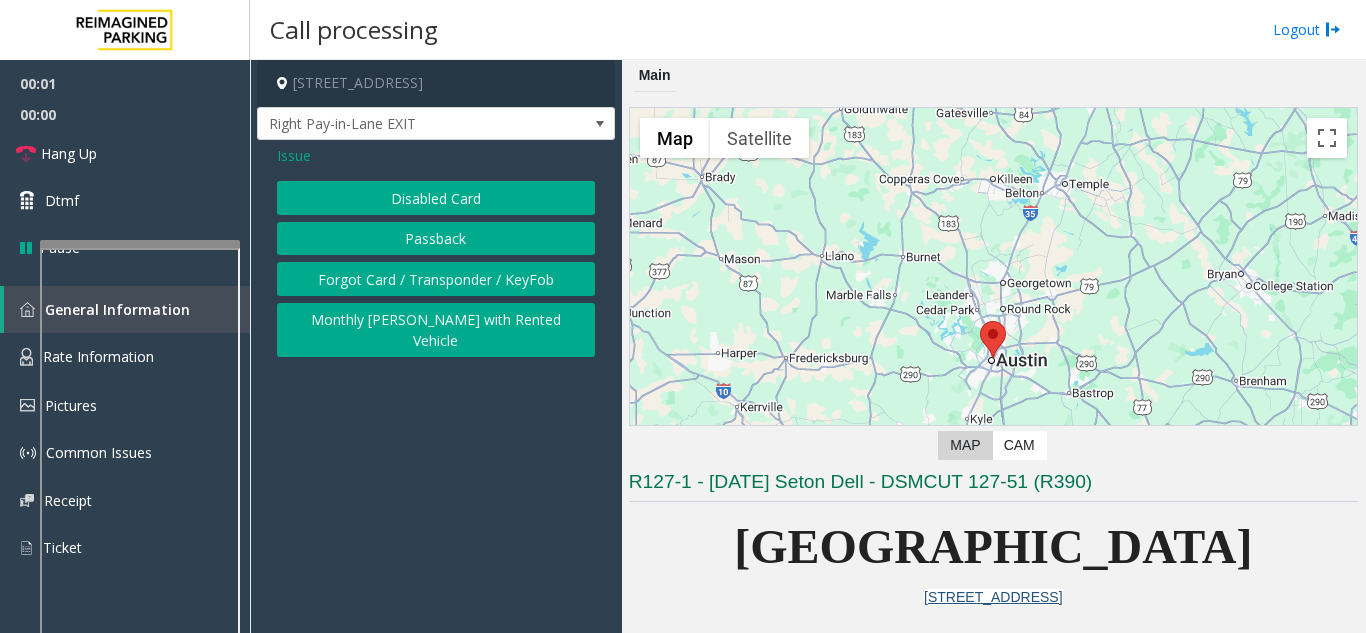 click on "Forgot Card / Transponder / KeyFob" 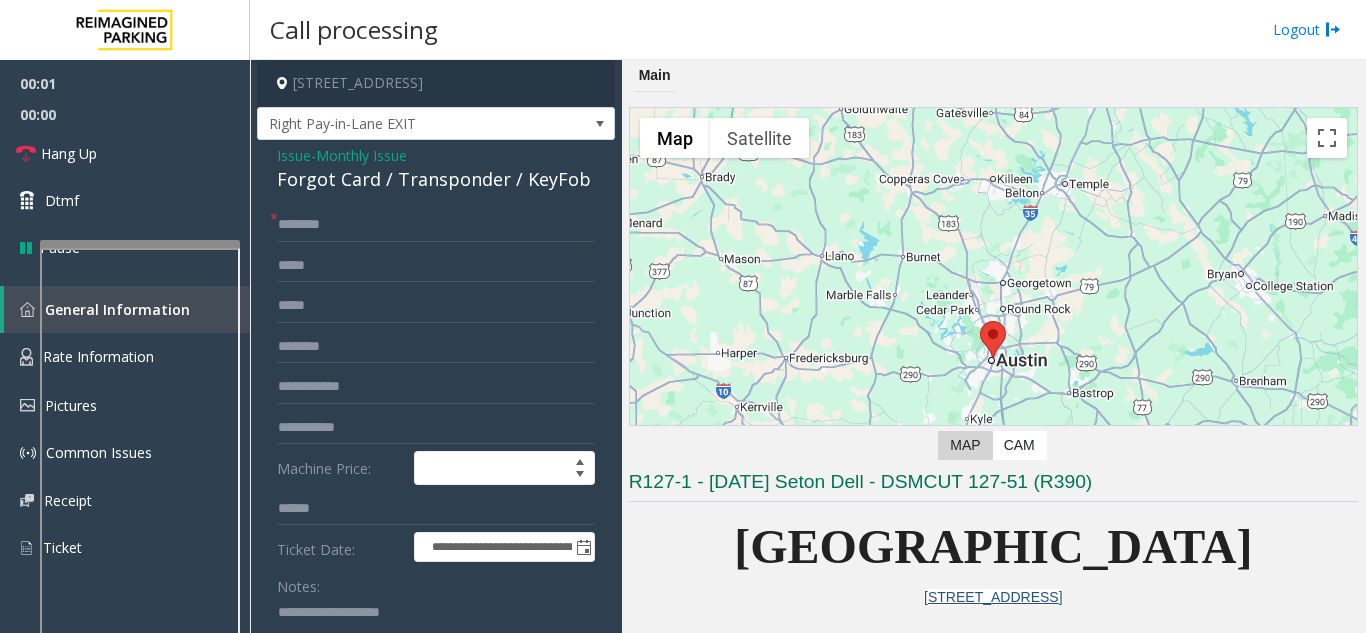 click on "Forgot Card / Transponder / KeyFob" 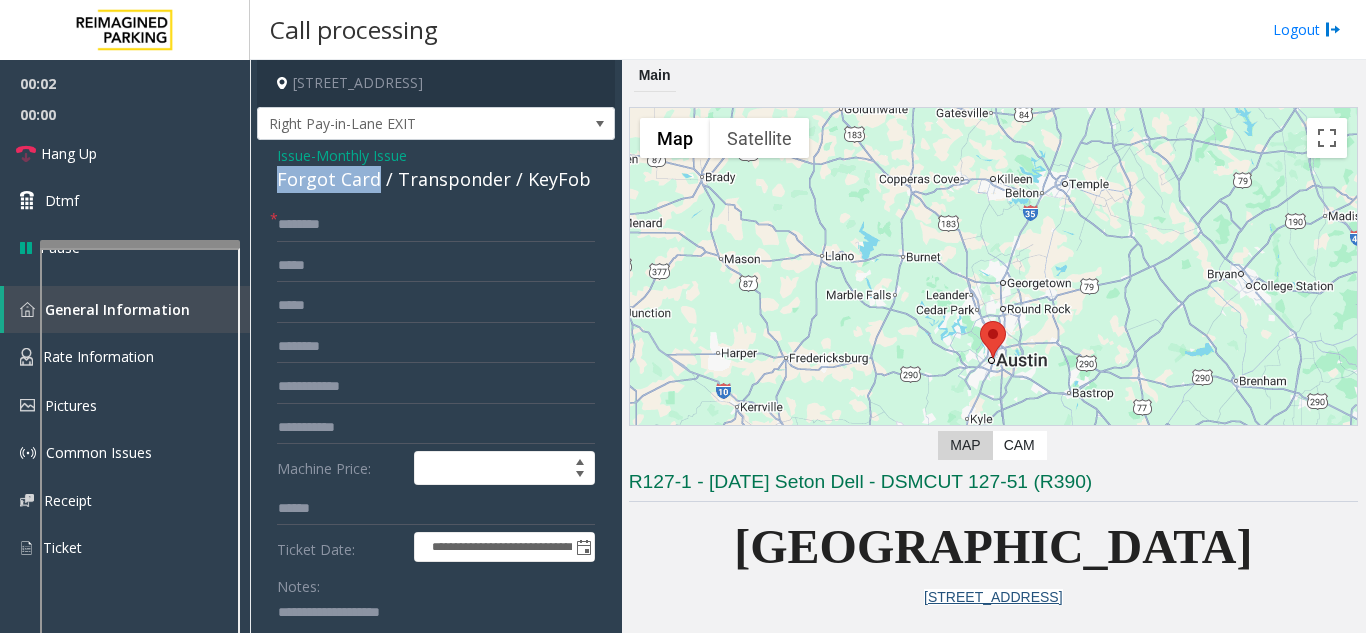 drag, startPoint x: 309, startPoint y: 174, endPoint x: 358, endPoint y: 173, distance: 49.010204 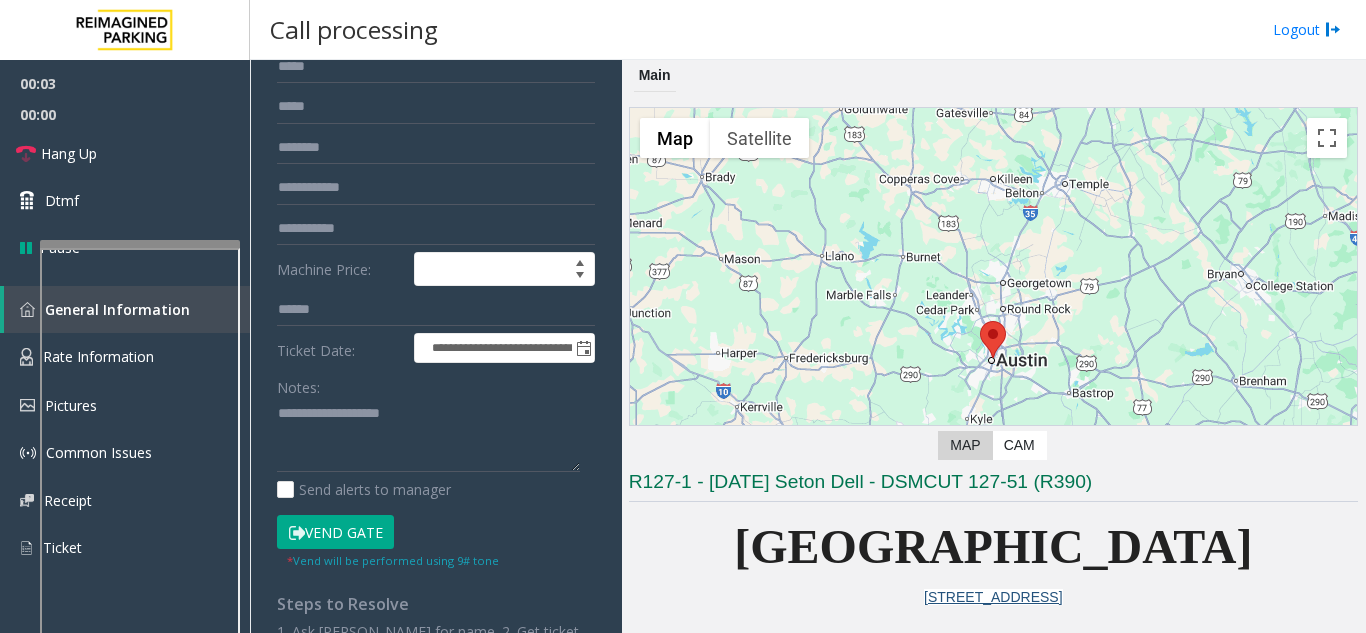scroll, scrollTop: 200, scrollLeft: 0, axis: vertical 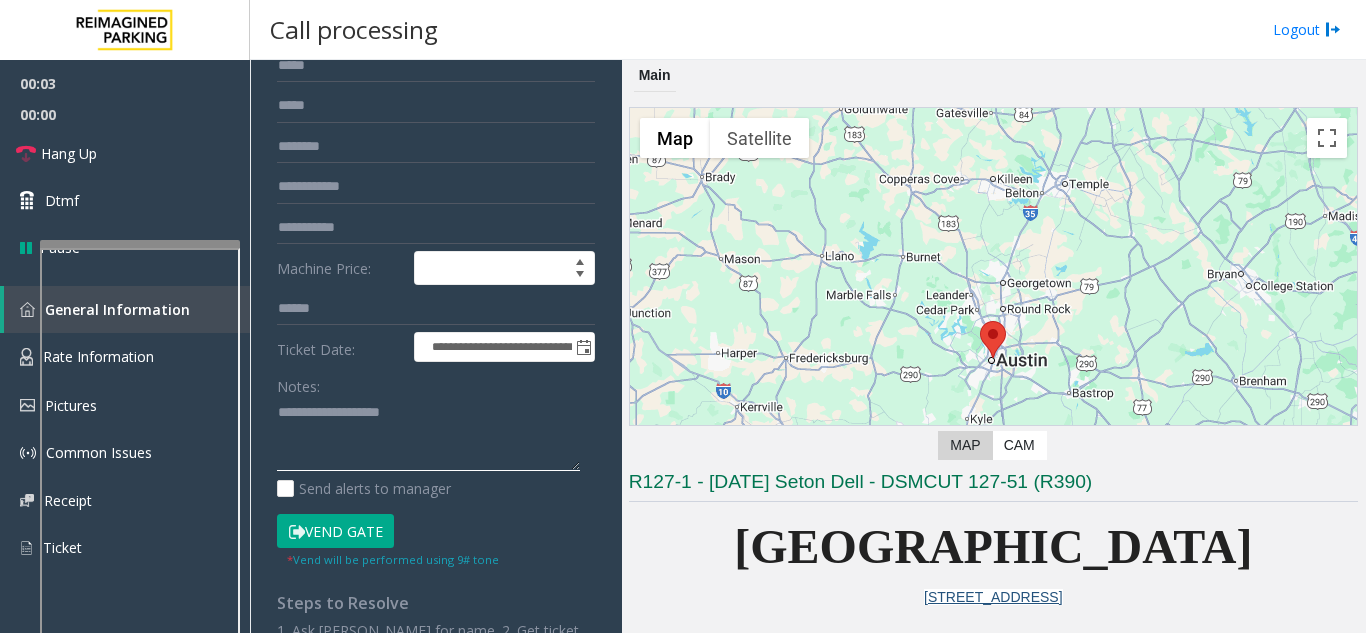click 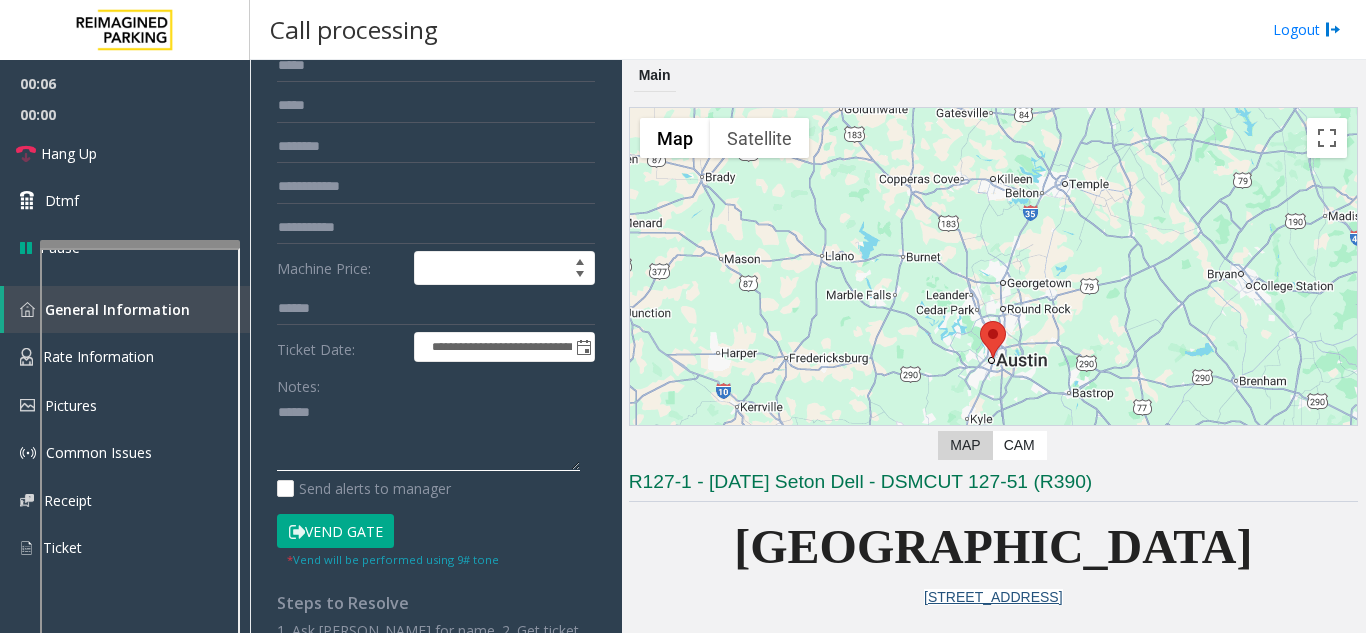 paste on "**********" 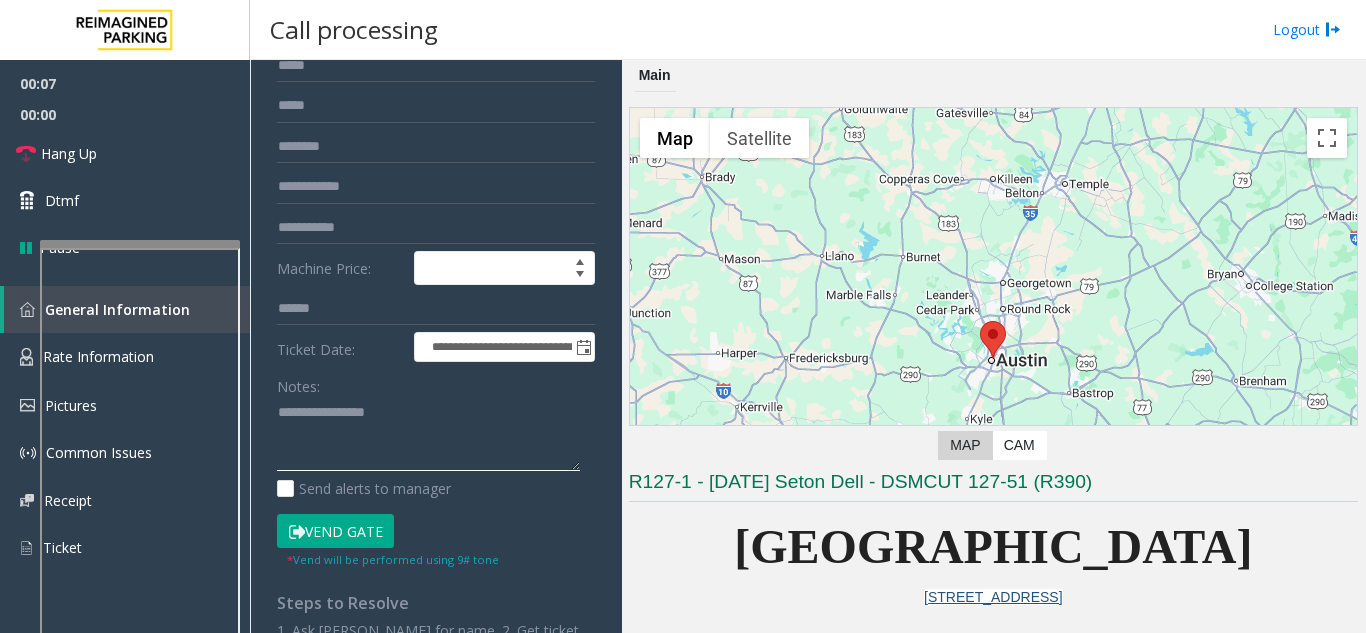 scroll, scrollTop: 0, scrollLeft: 0, axis: both 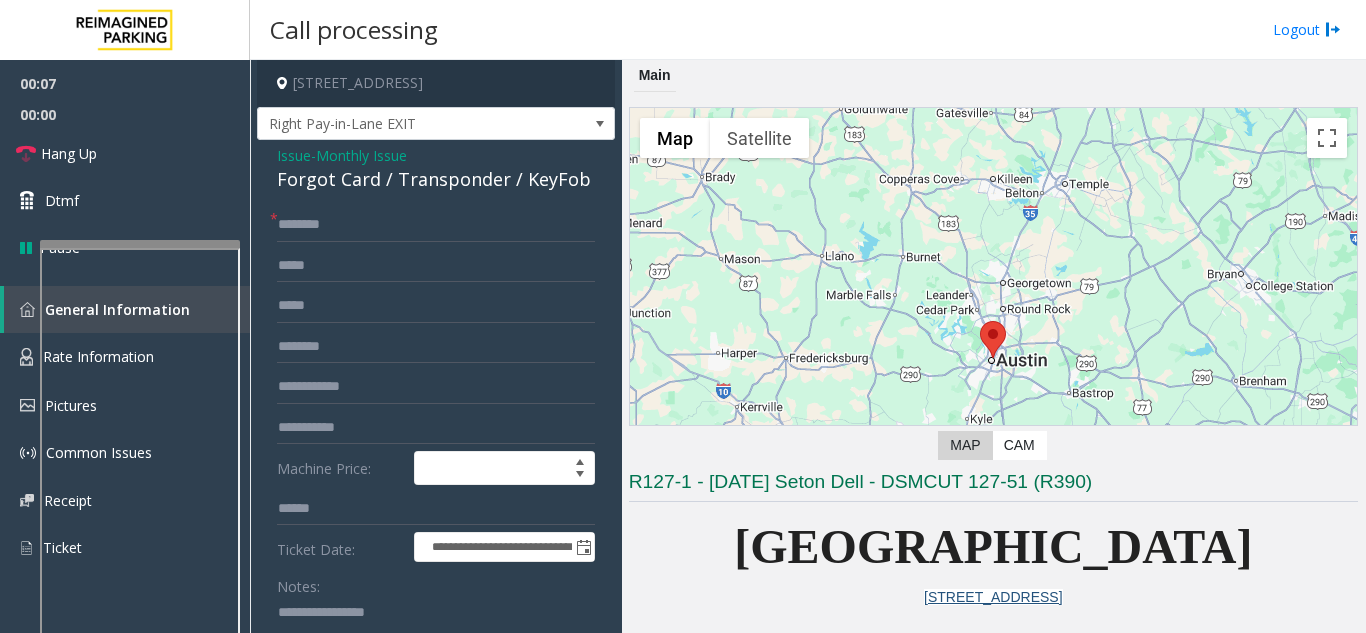 type on "**********" 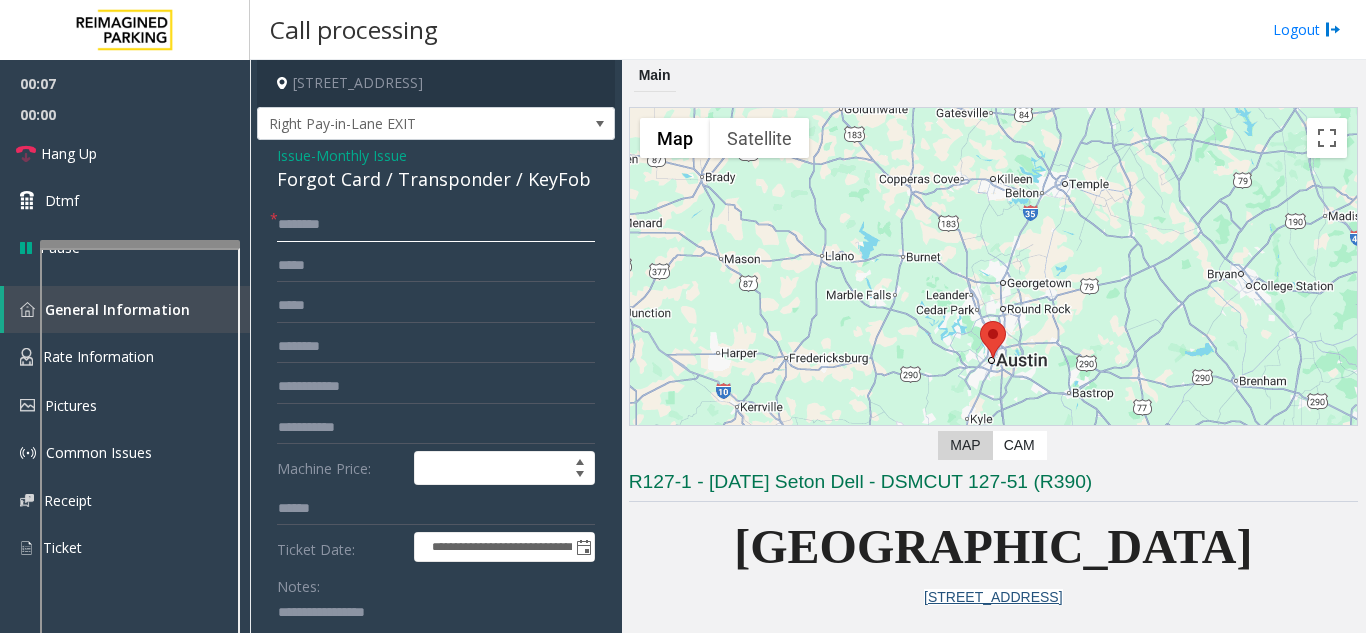 click 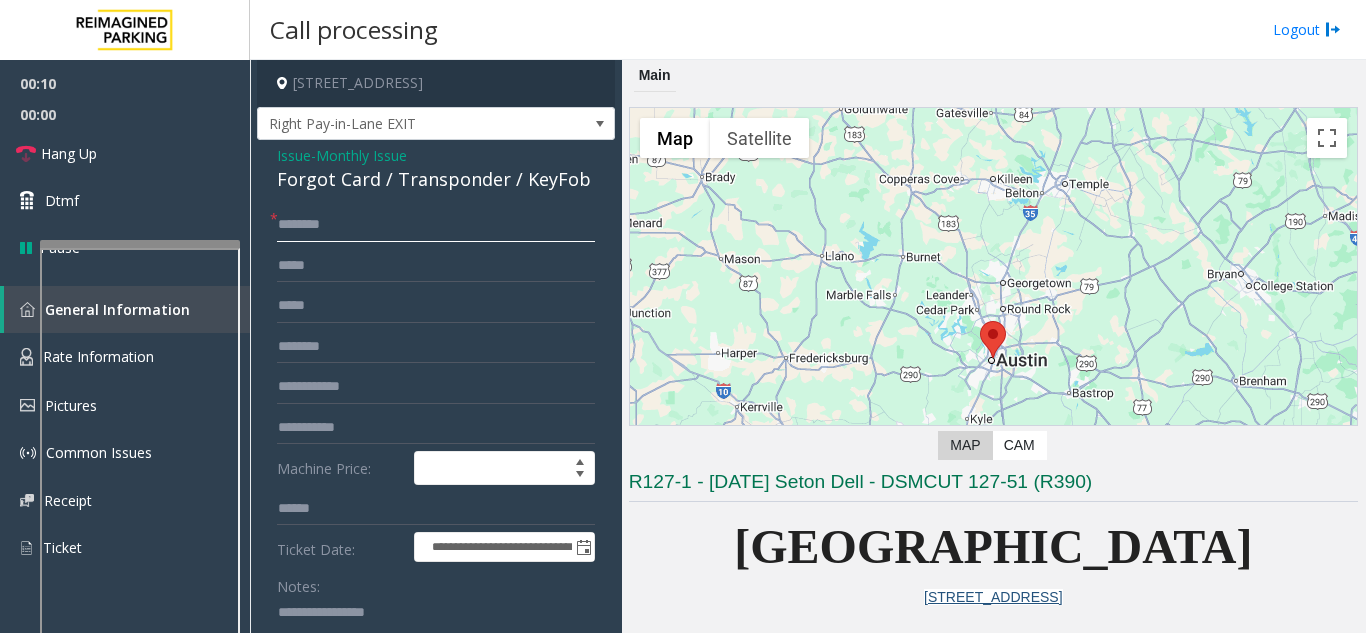 click on "*******" 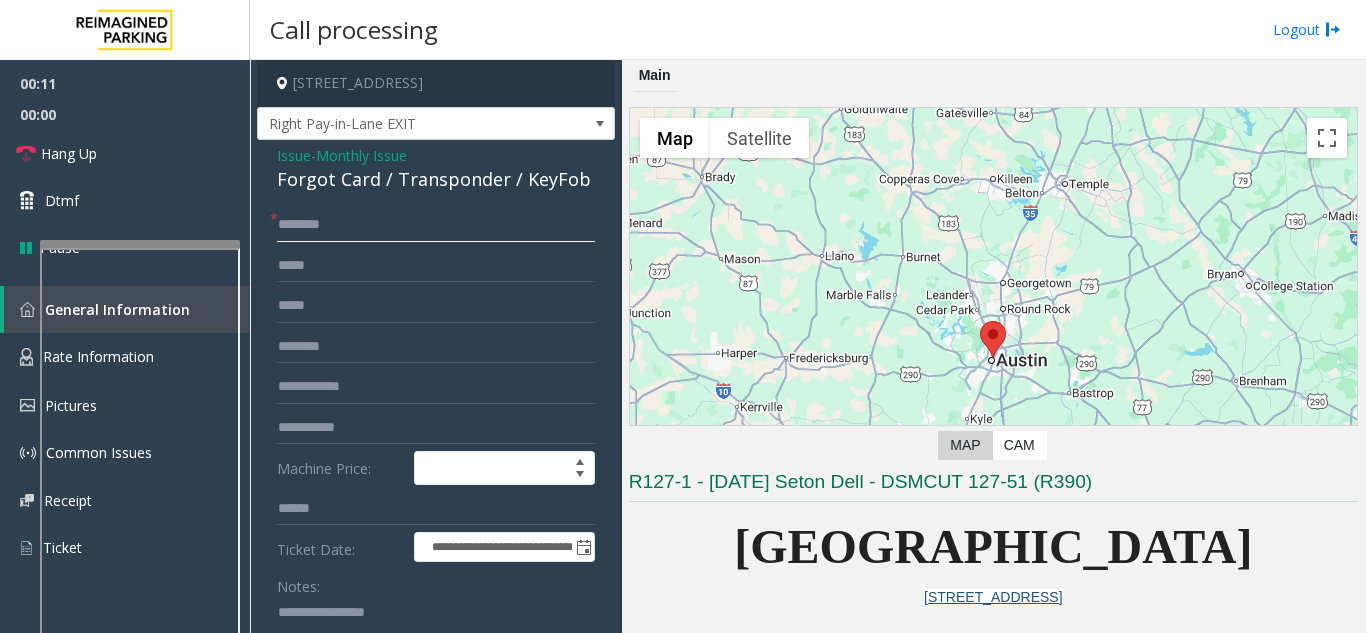 click on "*******" 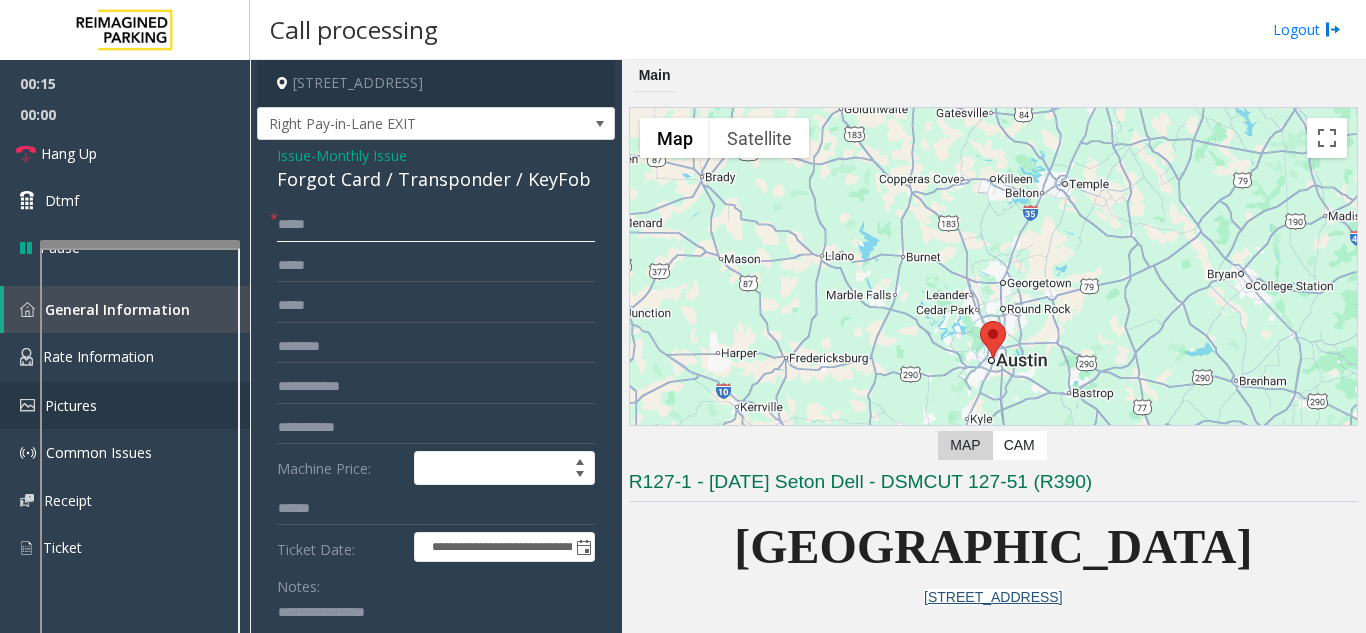 type on "****" 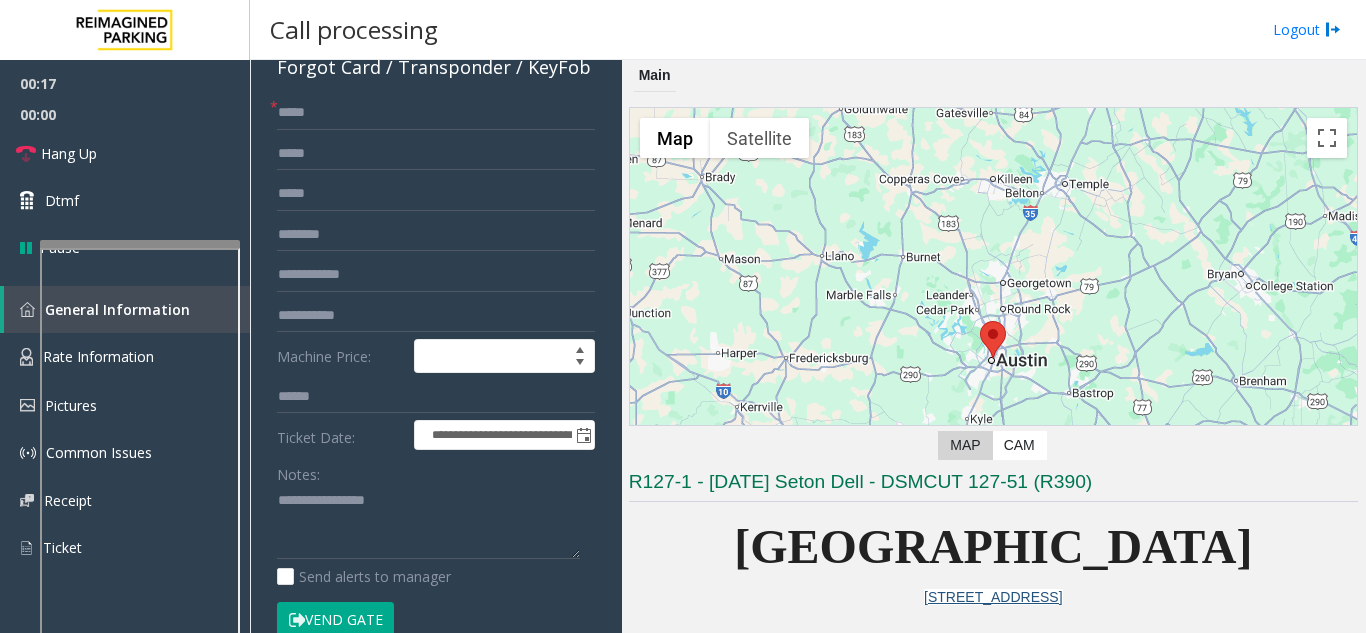 scroll, scrollTop: 200, scrollLeft: 0, axis: vertical 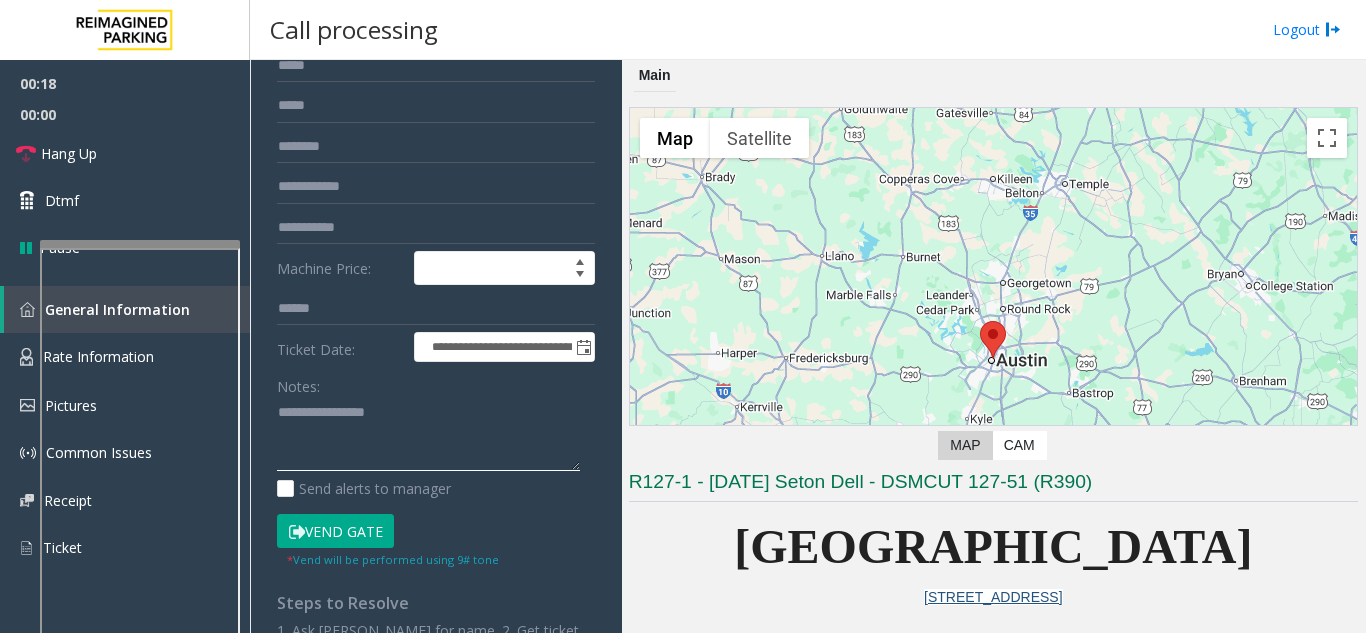 click 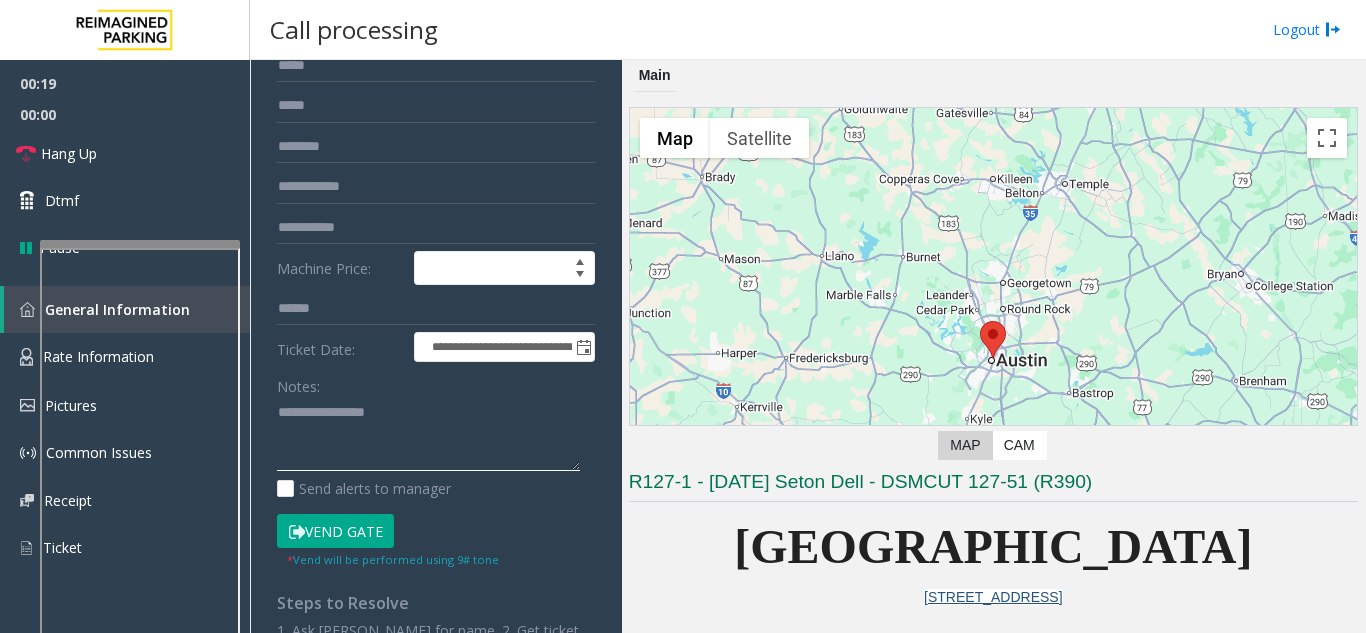 click 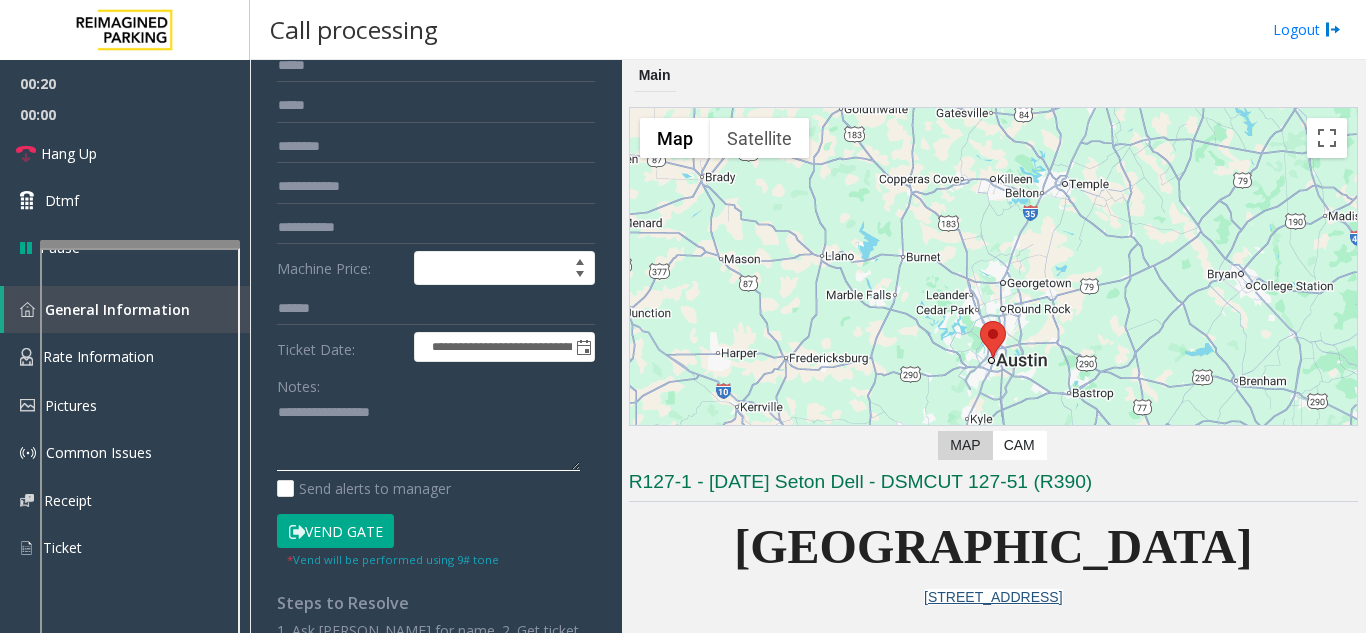 paste on "**********" 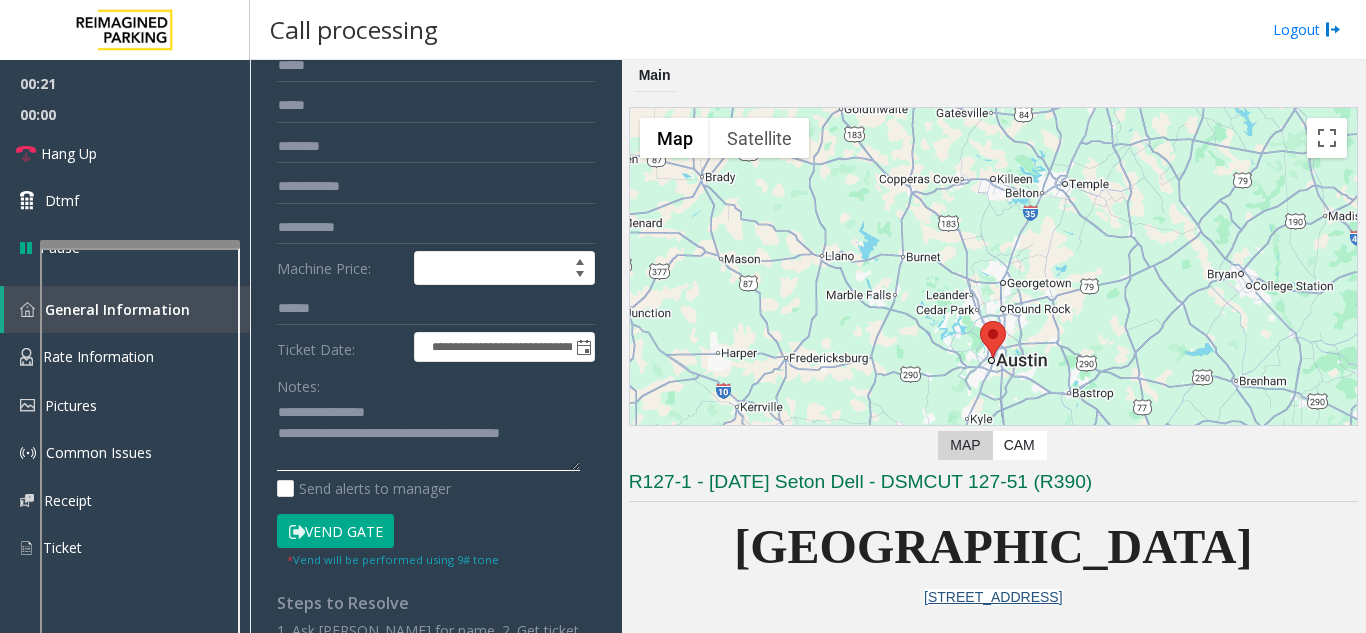 type on "**********" 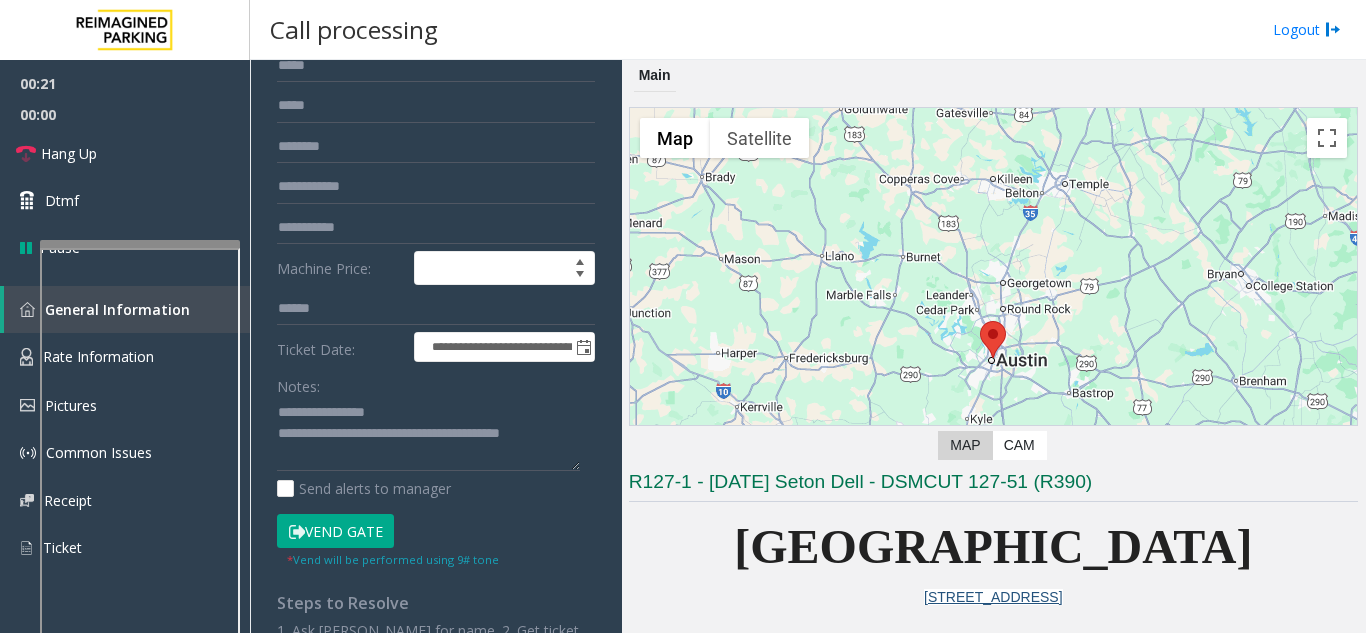 click on "Vend Gate" 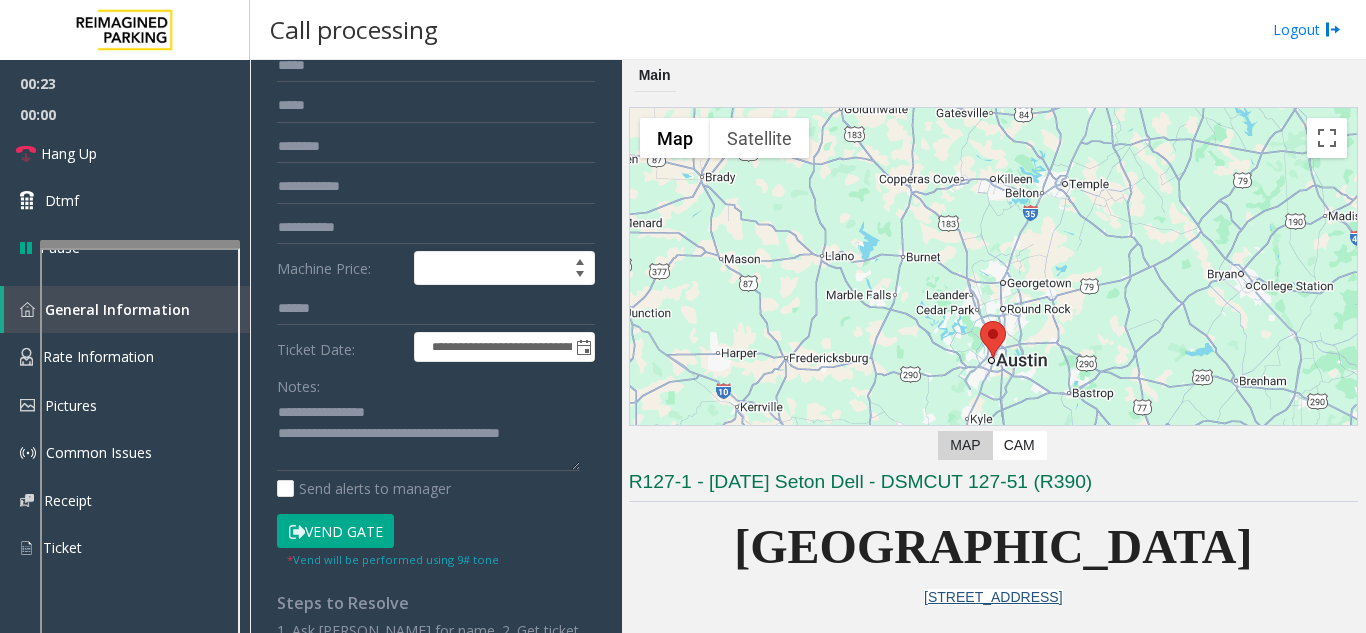 scroll, scrollTop: 400, scrollLeft: 0, axis: vertical 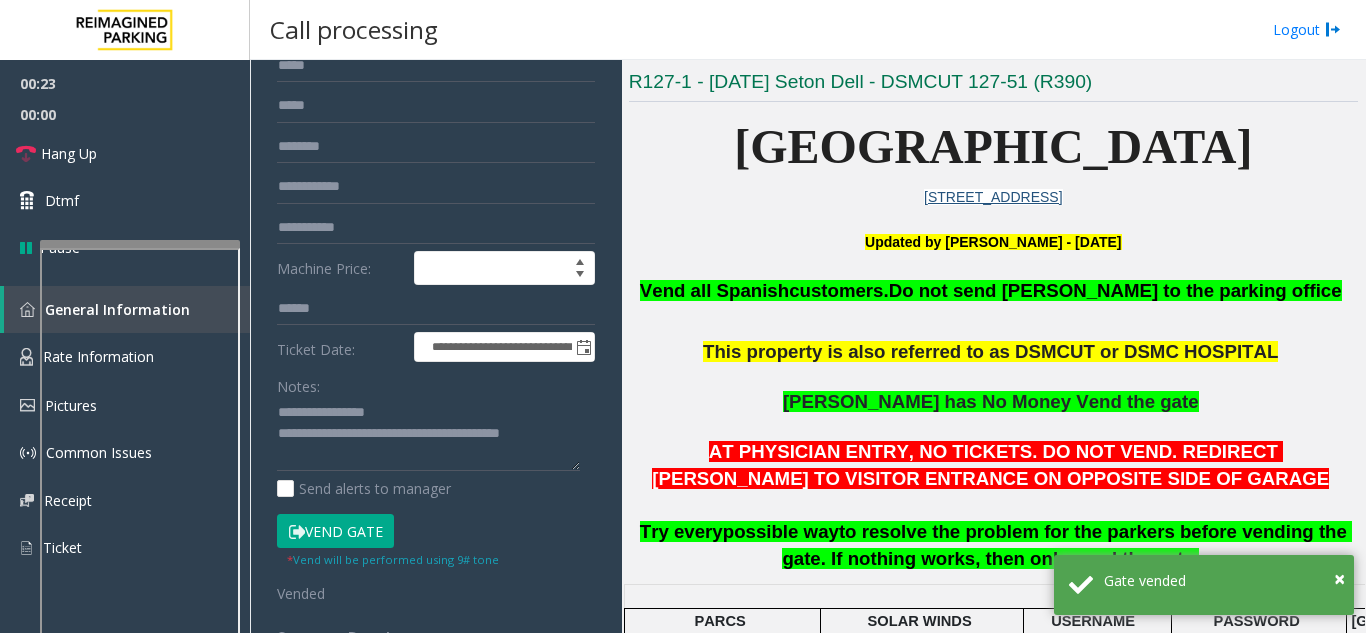 click 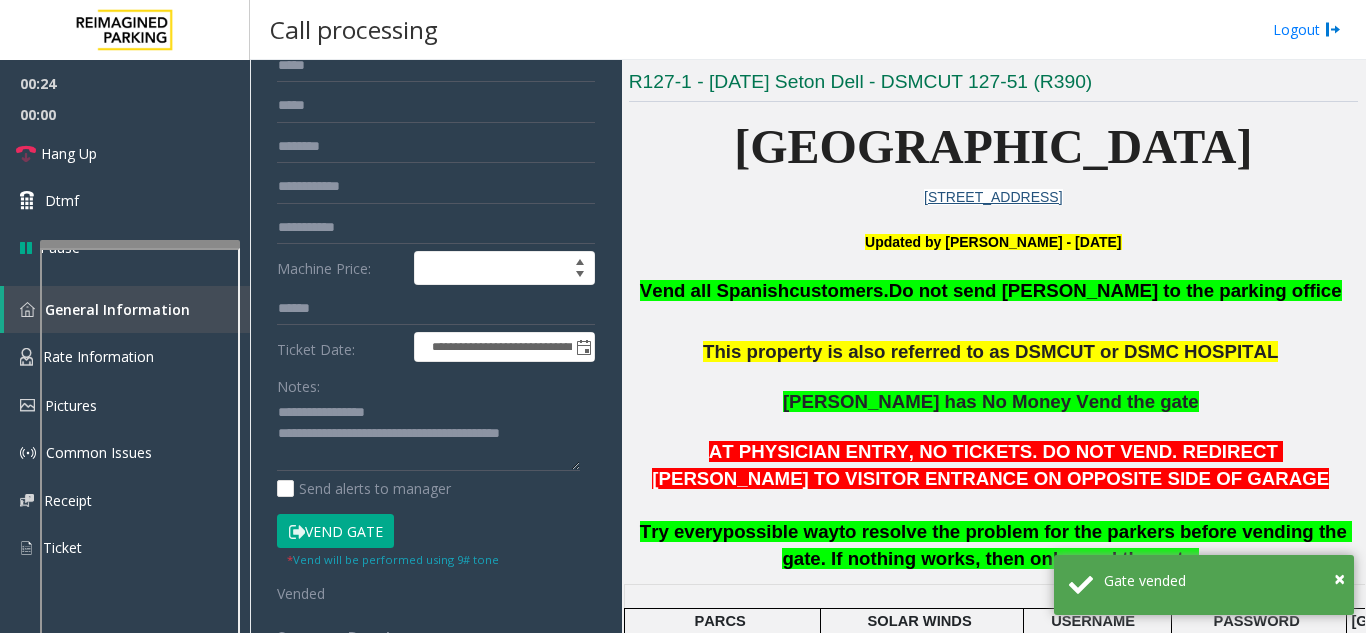 click on "Vend all [DEMOGRAPHIC_DATA]  customers.  Do not send parkers to the parking office" 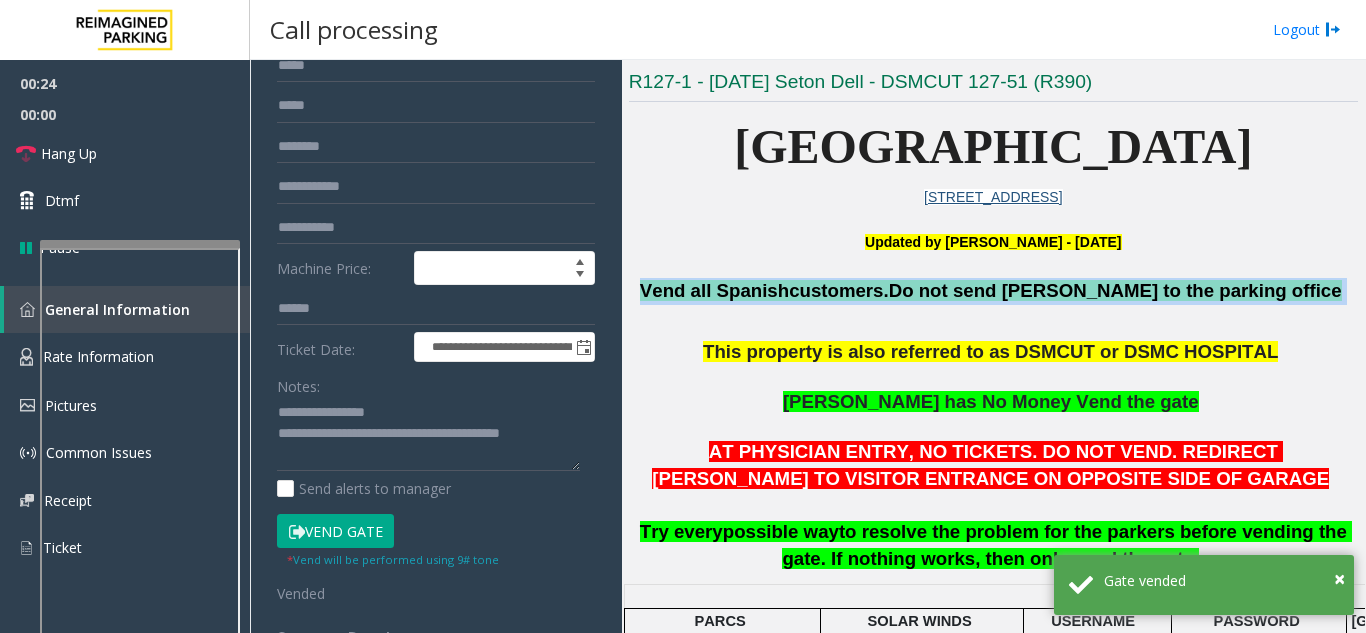 click on "Vend all [DEMOGRAPHIC_DATA]  customers.  Do not send parkers to the parking office" 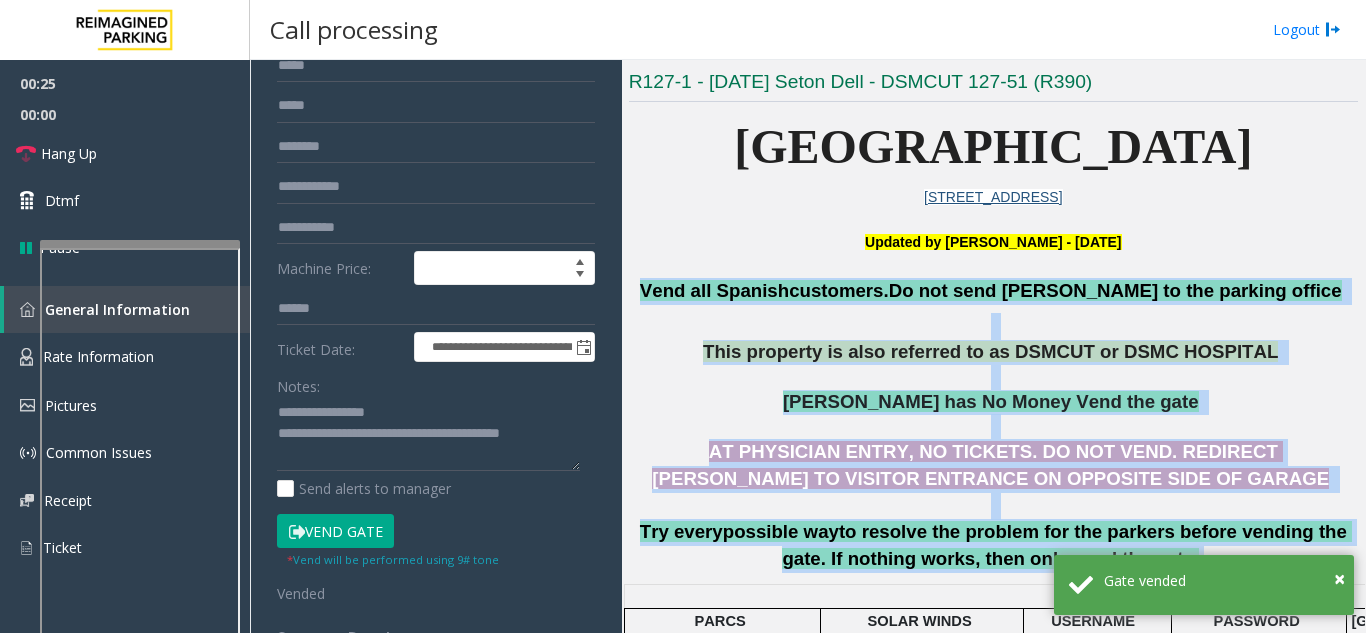 drag, startPoint x: 788, startPoint y: 305, endPoint x: 978, endPoint y: 542, distance: 303.75812 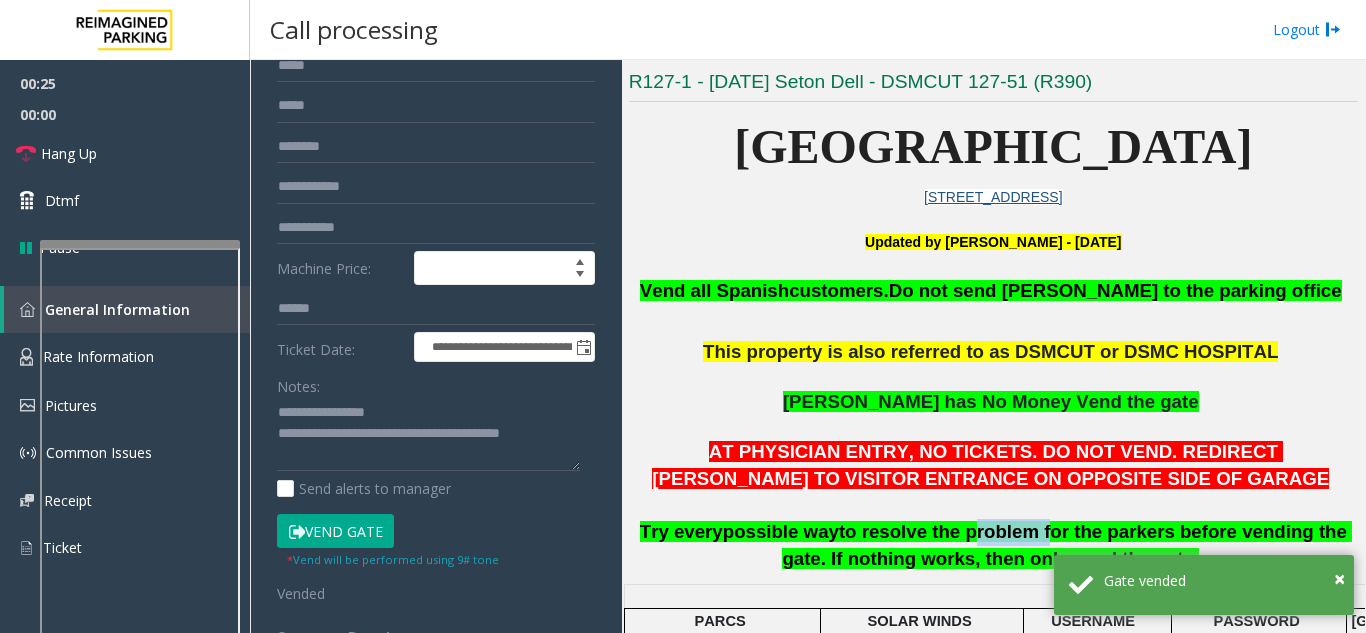 click on "to resolve the problem for the parkers before vending the gate. If nothing works, then only vend the gate." 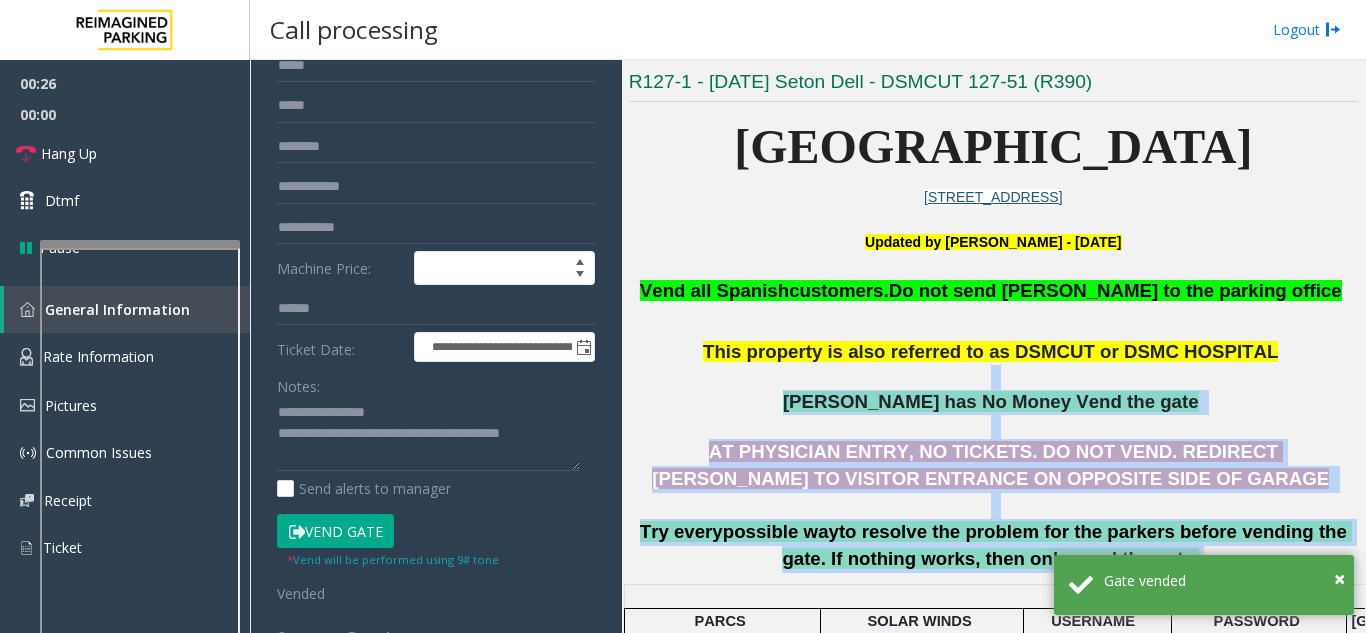 drag, startPoint x: 978, startPoint y: 542, endPoint x: 854, endPoint y: 380, distance: 204.0098 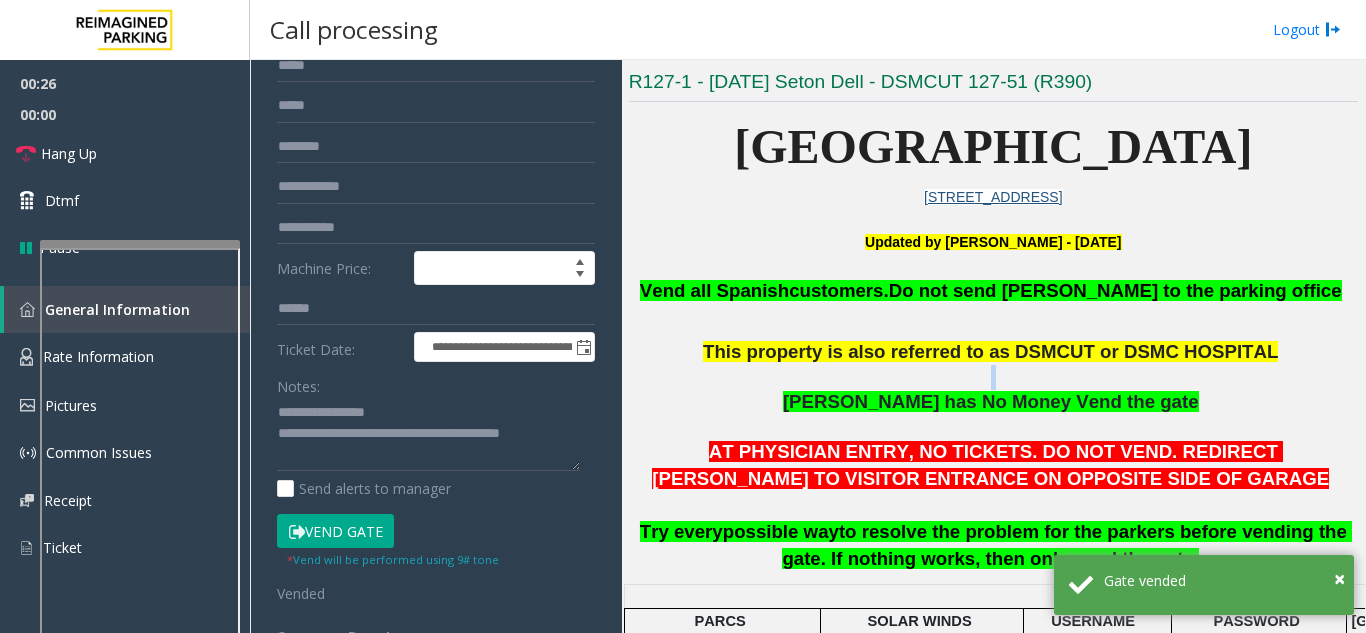 click on "This property is also referred to as DSMCUT or DSMC HOSPITAL" 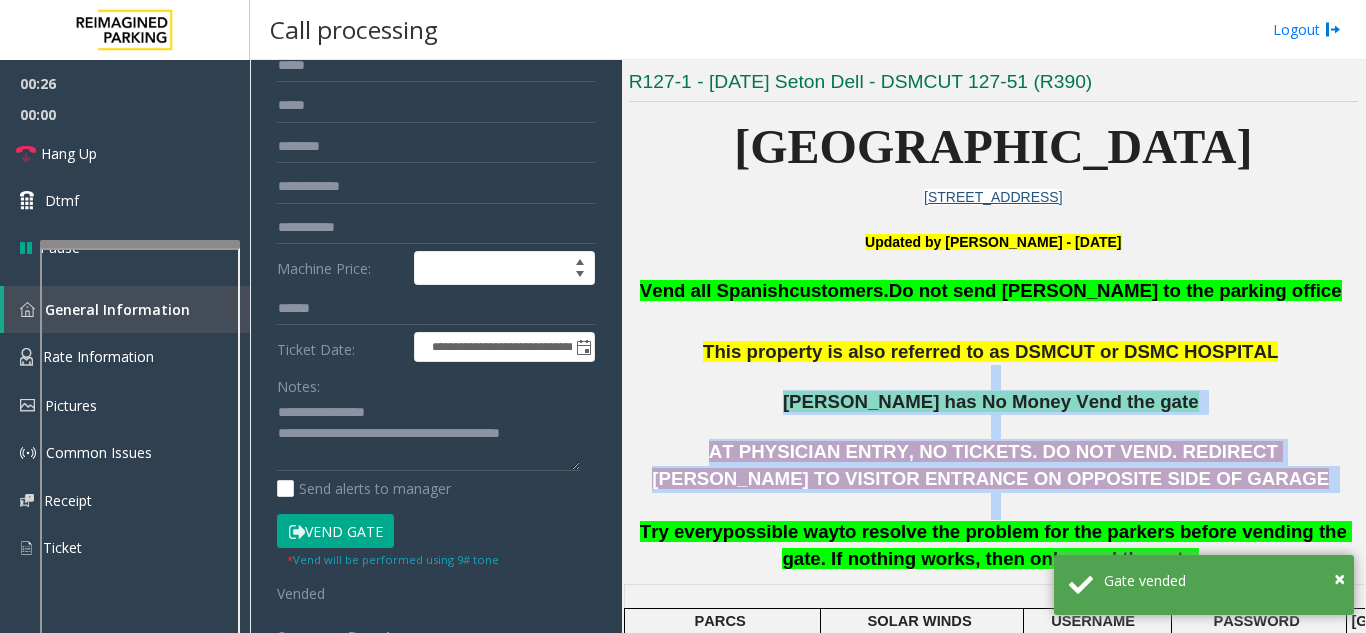 drag, startPoint x: 854, startPoint y: 380, endPoint x: 999, endPoint y: 502, distance: 189.4967 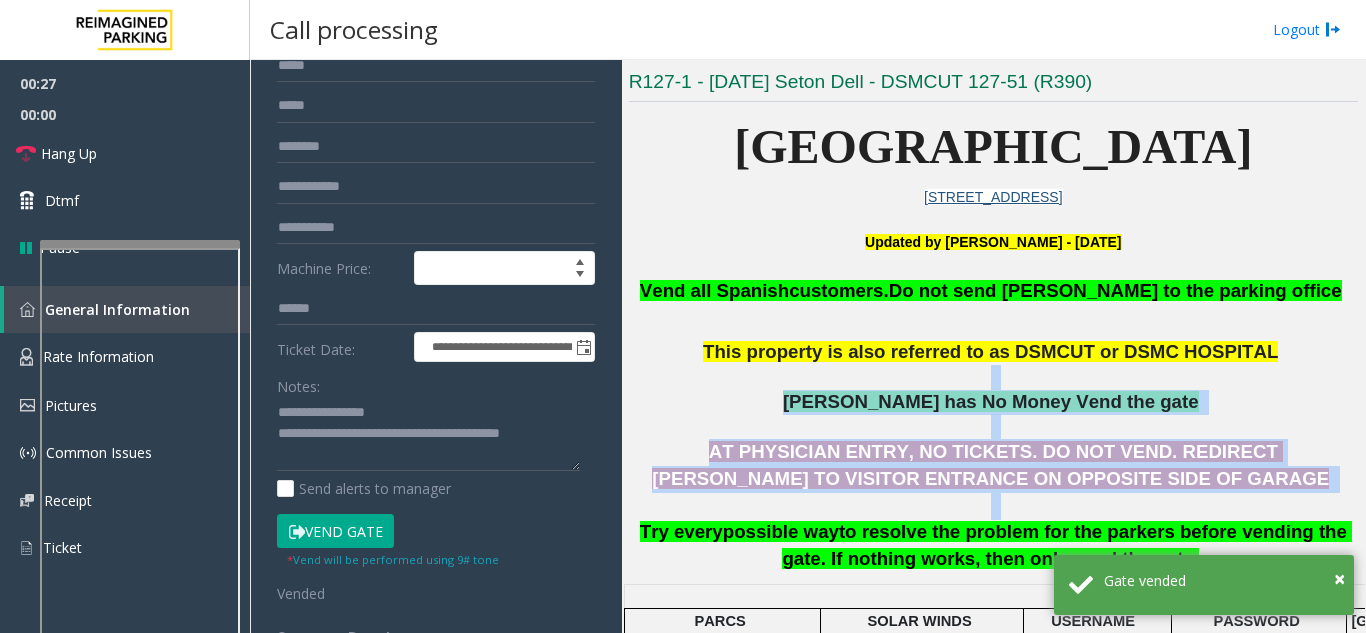 click on "AT PHYSICIAN ENTRY, NO TICKETS. DO NOT VEND. REDIRECT [PERSON_NAME] TO VISITOR ENTRANCE ON OPPOSITE SIDE OF GARAGE     Try every  possible way  to resolve the problem for the parkers before vending the gate. If nothing works, then only vend the gate." 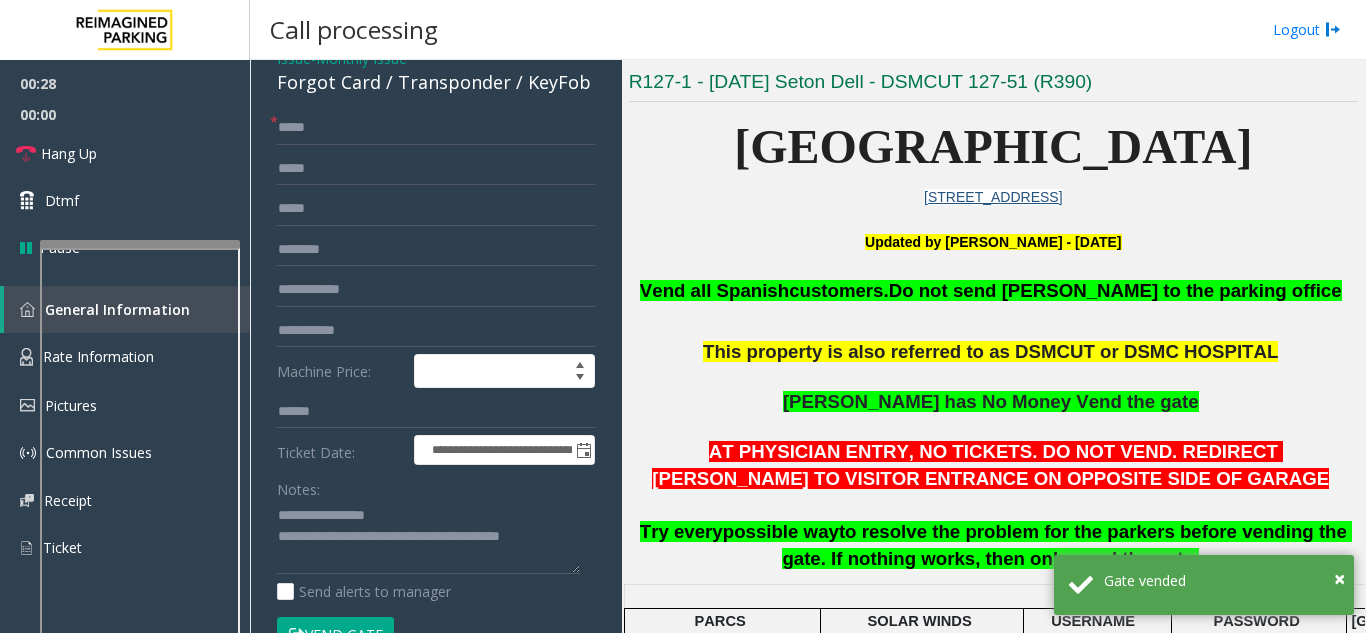 scroll, scrollTop: 0, scrollLeft: 0, axis: both 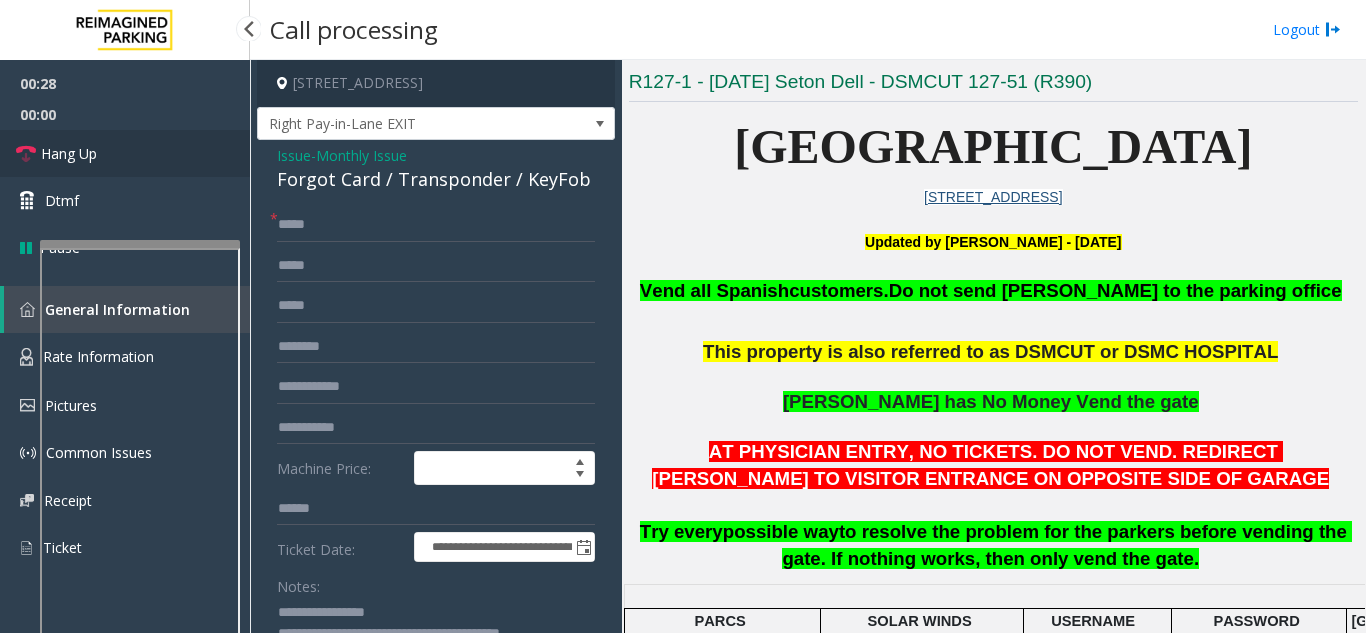 click on "Hang Up" at bounding box center [125, 153] 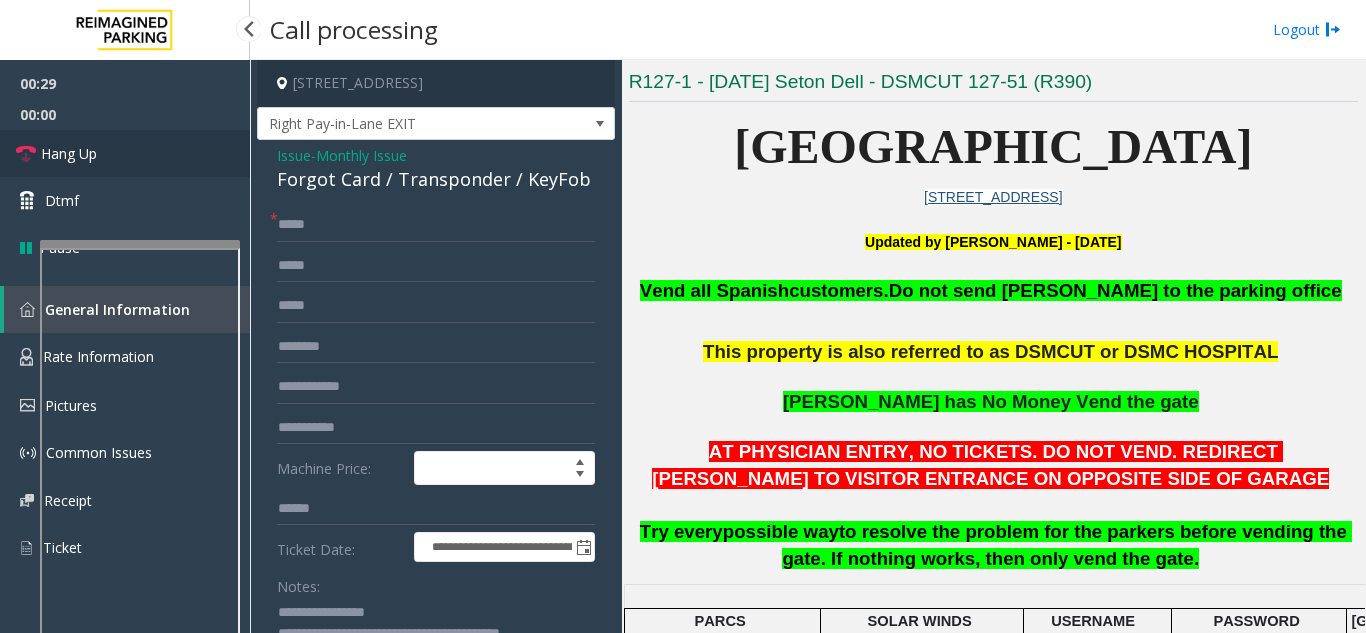 click on "Hang Up" at bounding box center [125, 153] 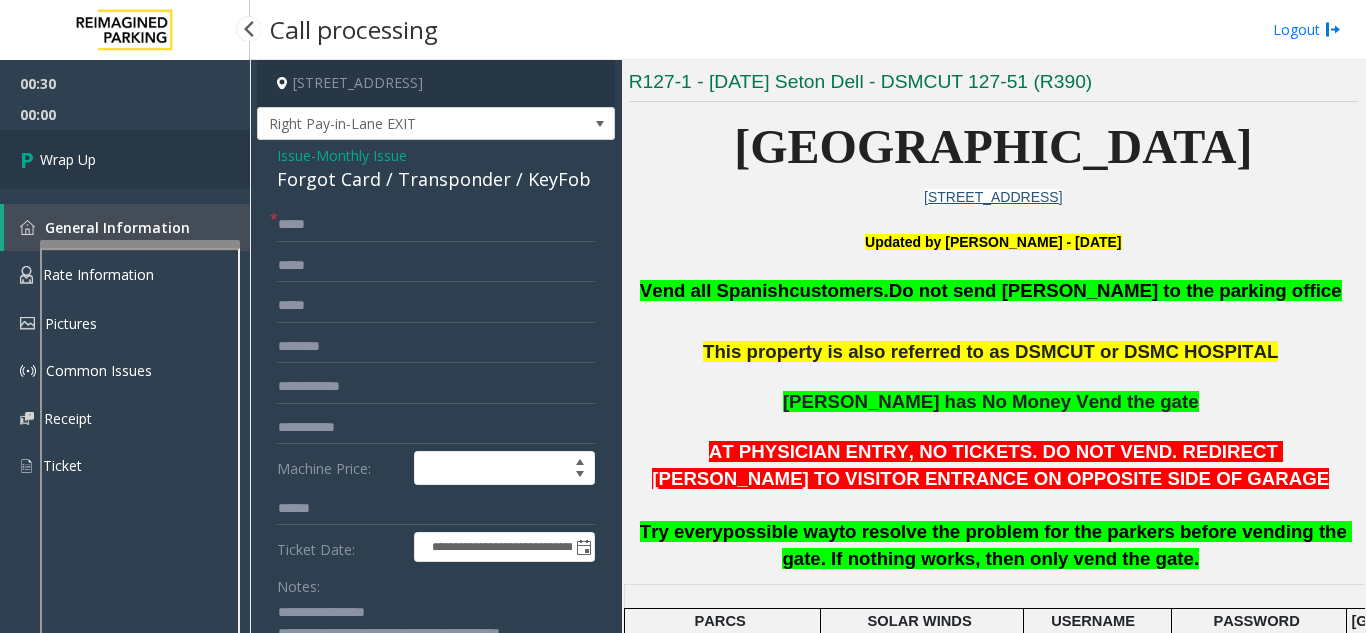 click on "Wrap Up" at bounding box center (125, 159) 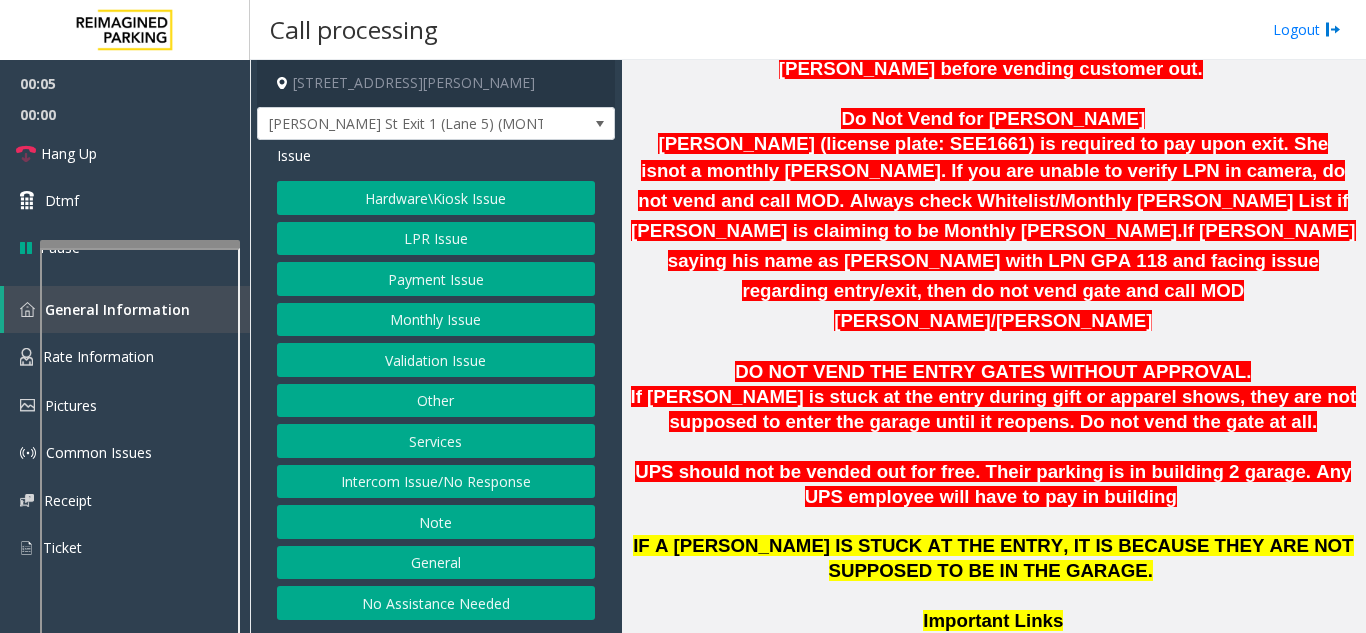 scroll, scrollTop: 1100, scrollLeft: 0, axis: vertical 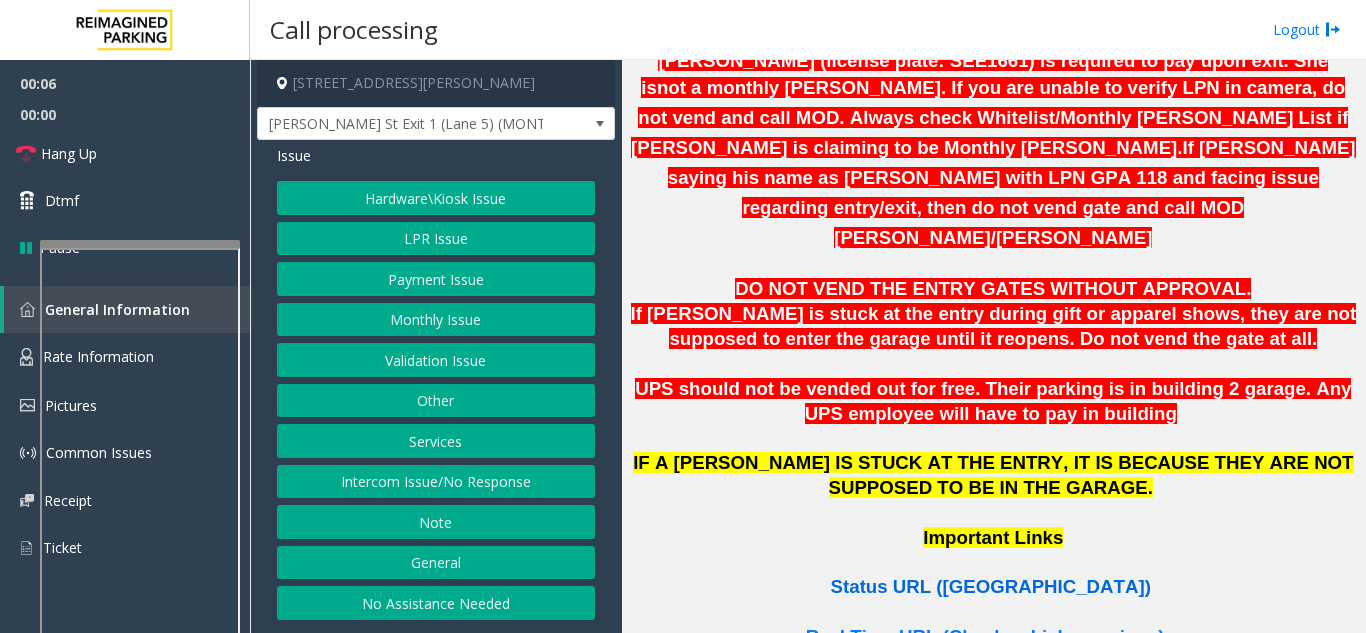 click on "Status URL ([GEOGRAPHIC_DATA])" 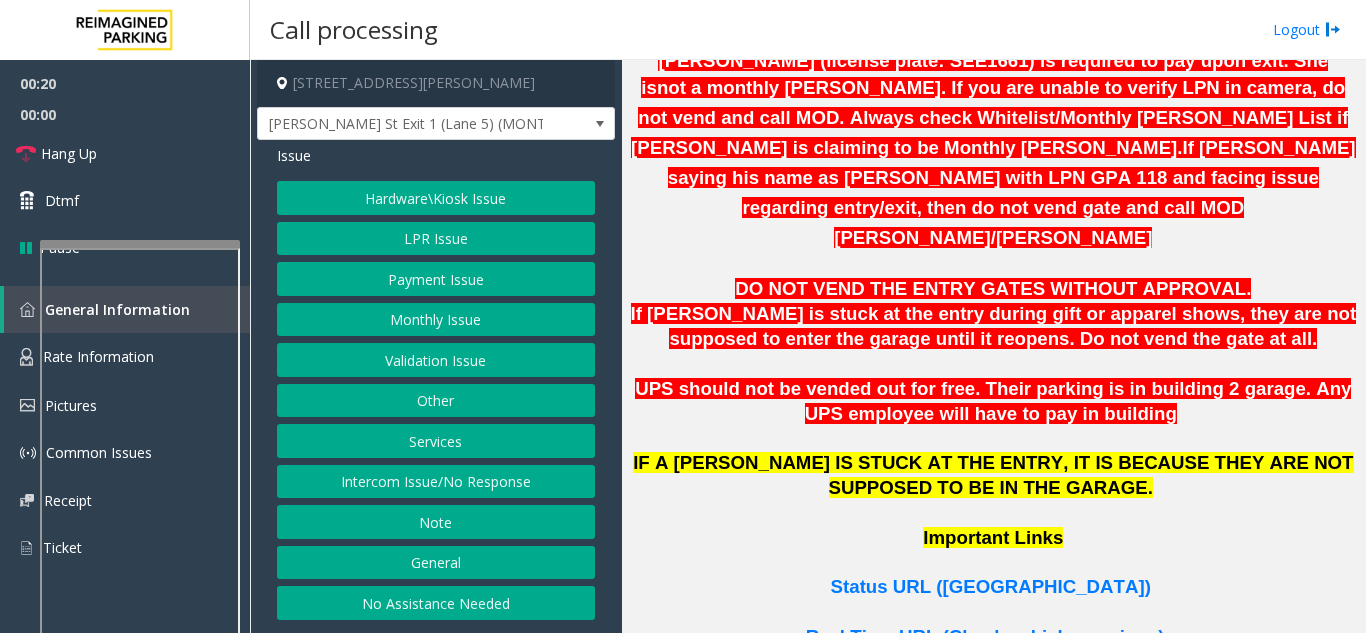 click on "Intercom Issue/No Response" 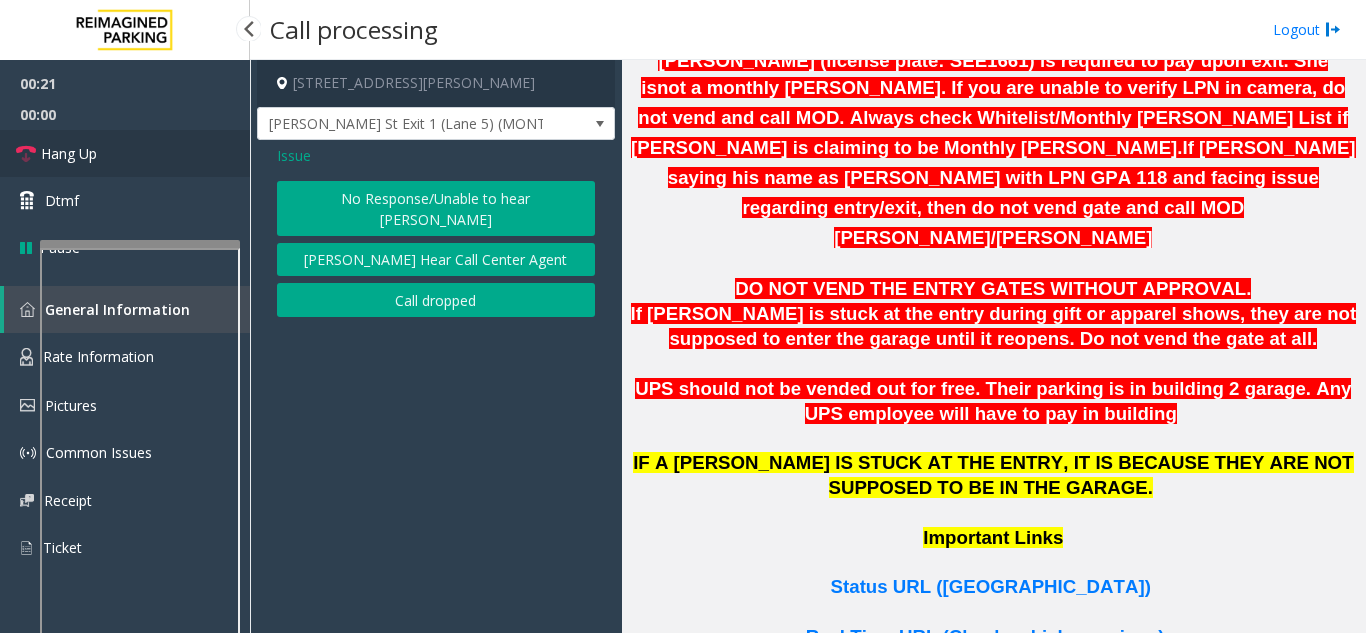 click on "Hang Up" at bounding box center [69, 153] 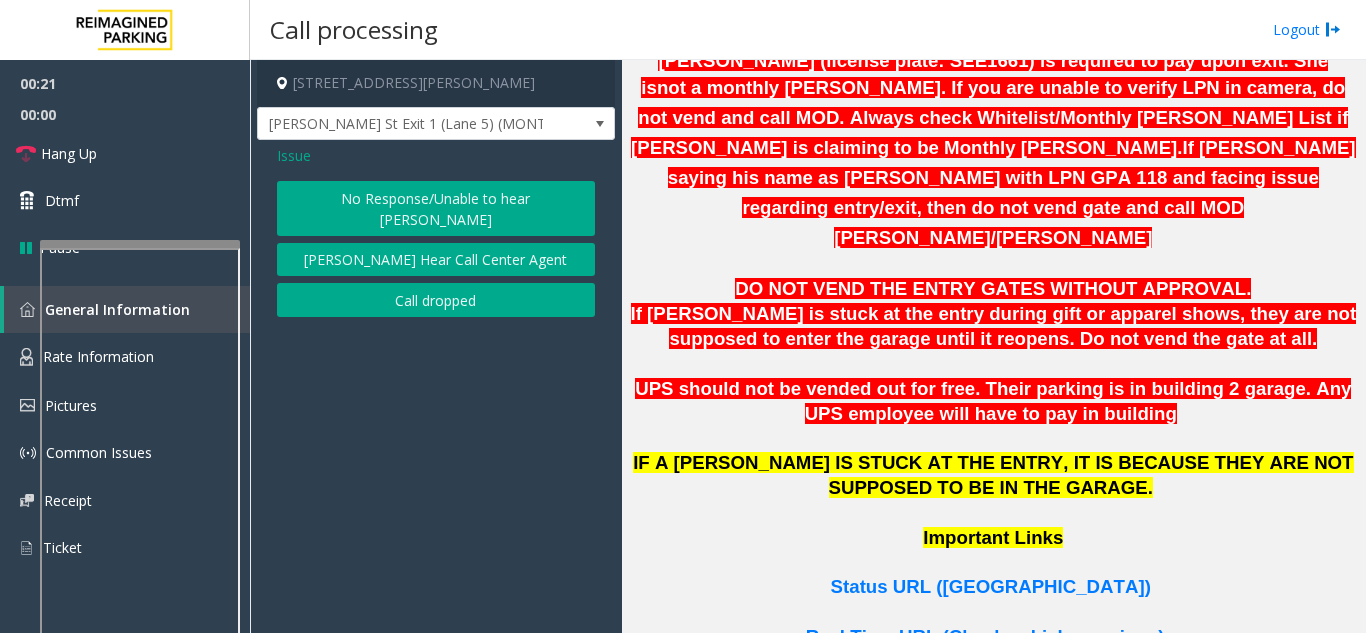 click on "No Response/Unable to hear [PERSON_NAME]" 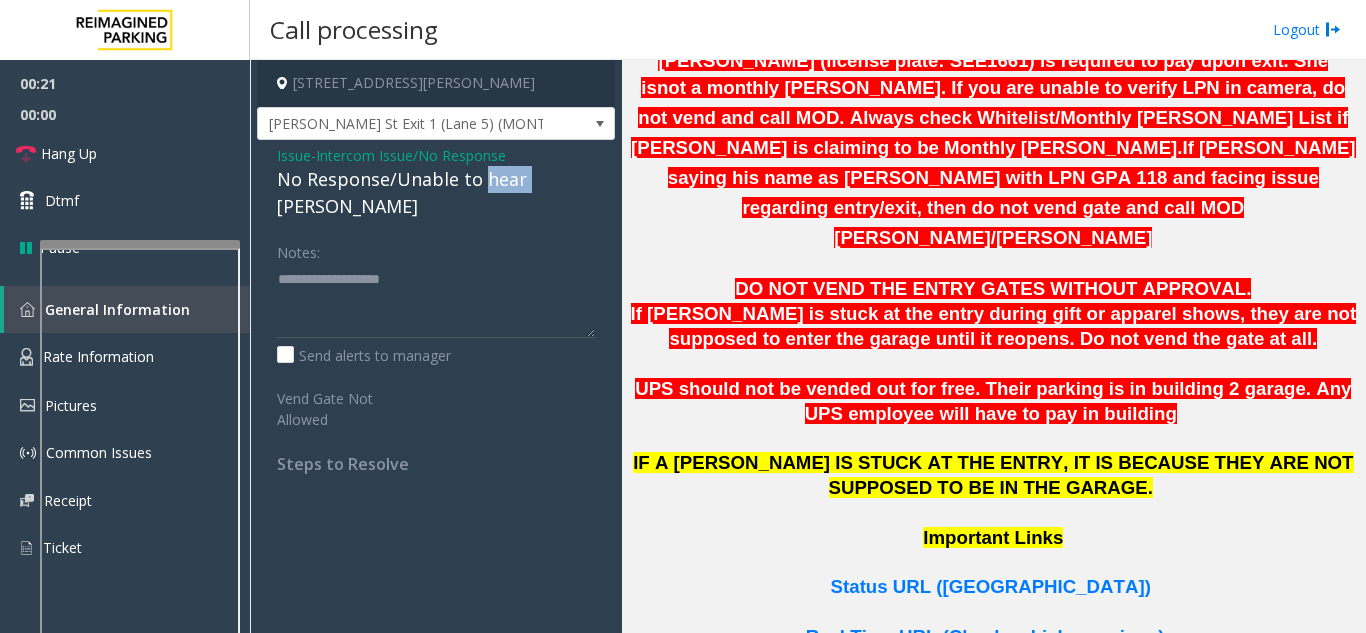 click on "No Response/Unable to hear [PERSON_NAME]" 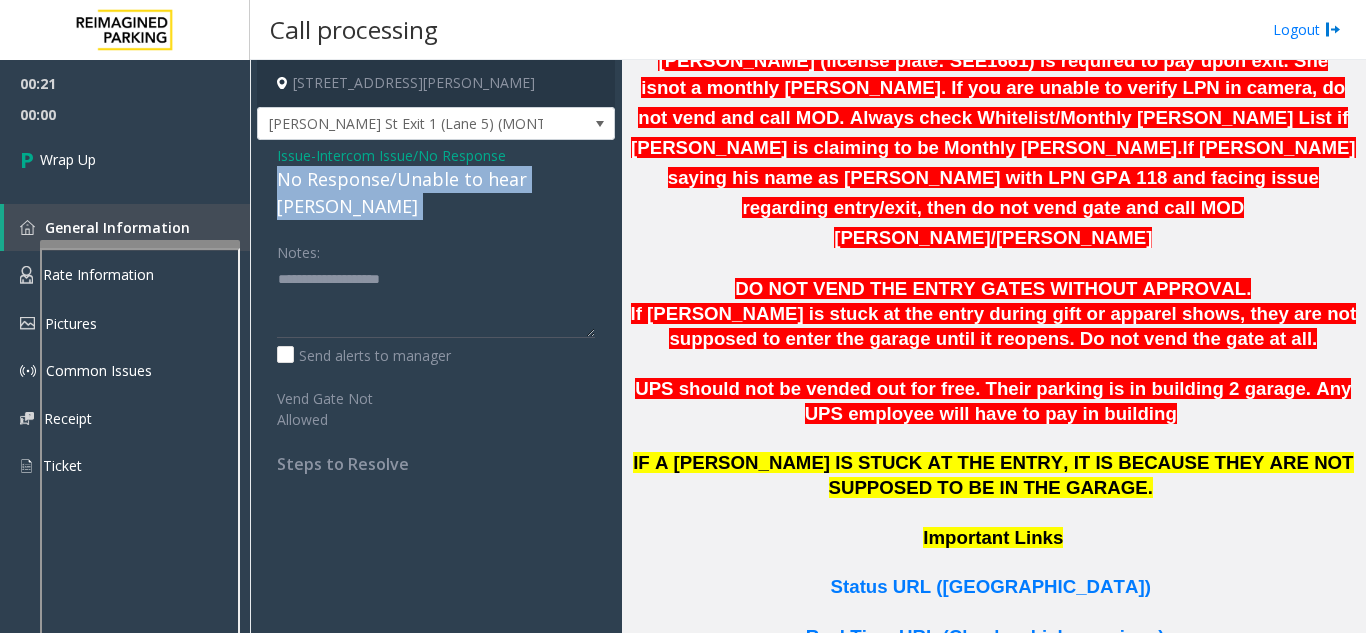 click on "No Response/Unable to hear [PERSON_NAME]" 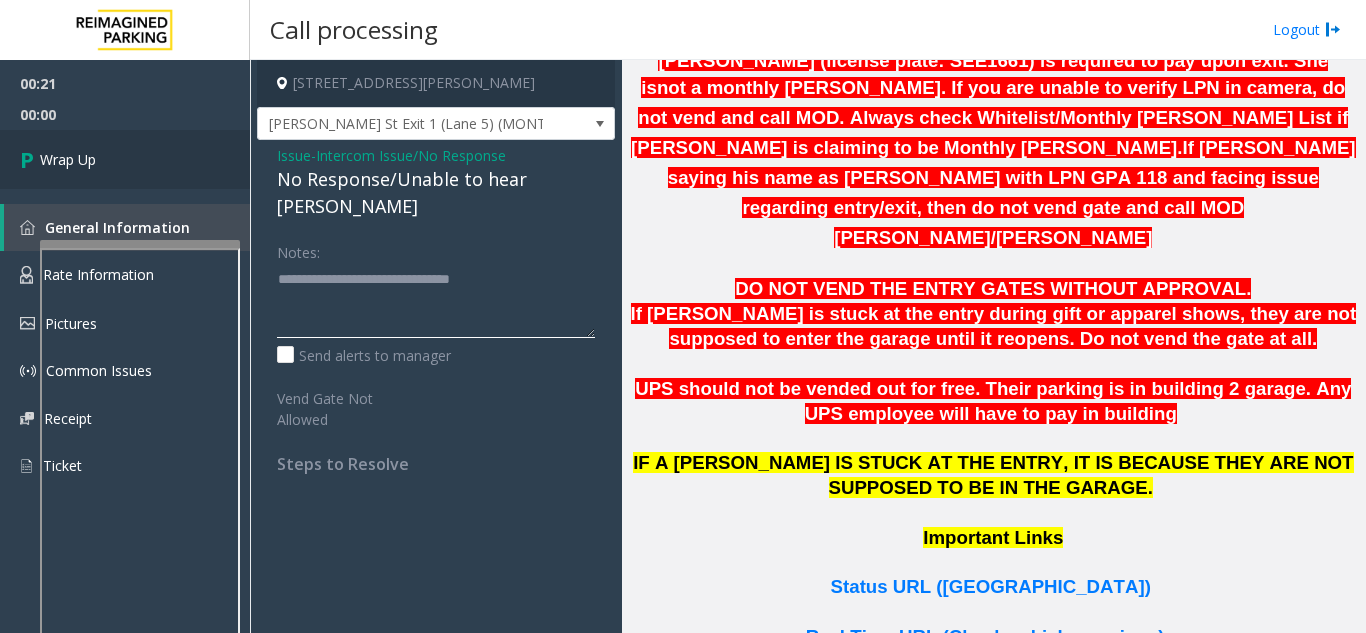 type on "**********" 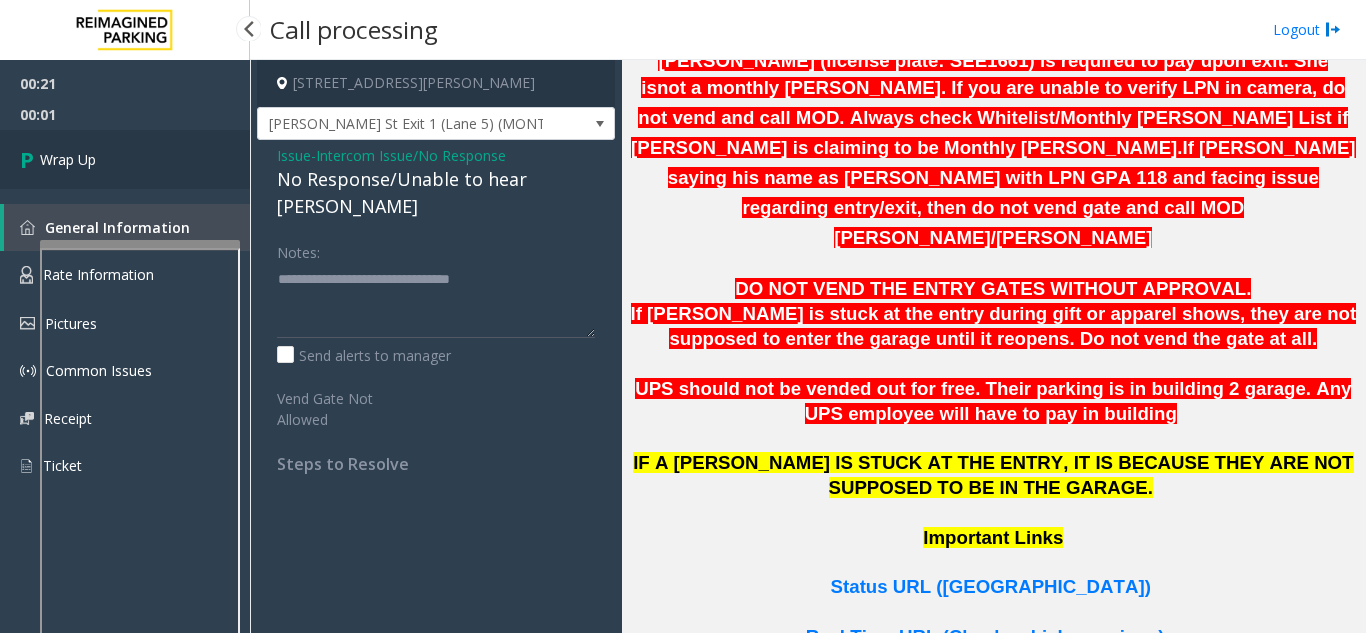 click on "Wrap Up" at bounding box center (125, 159) 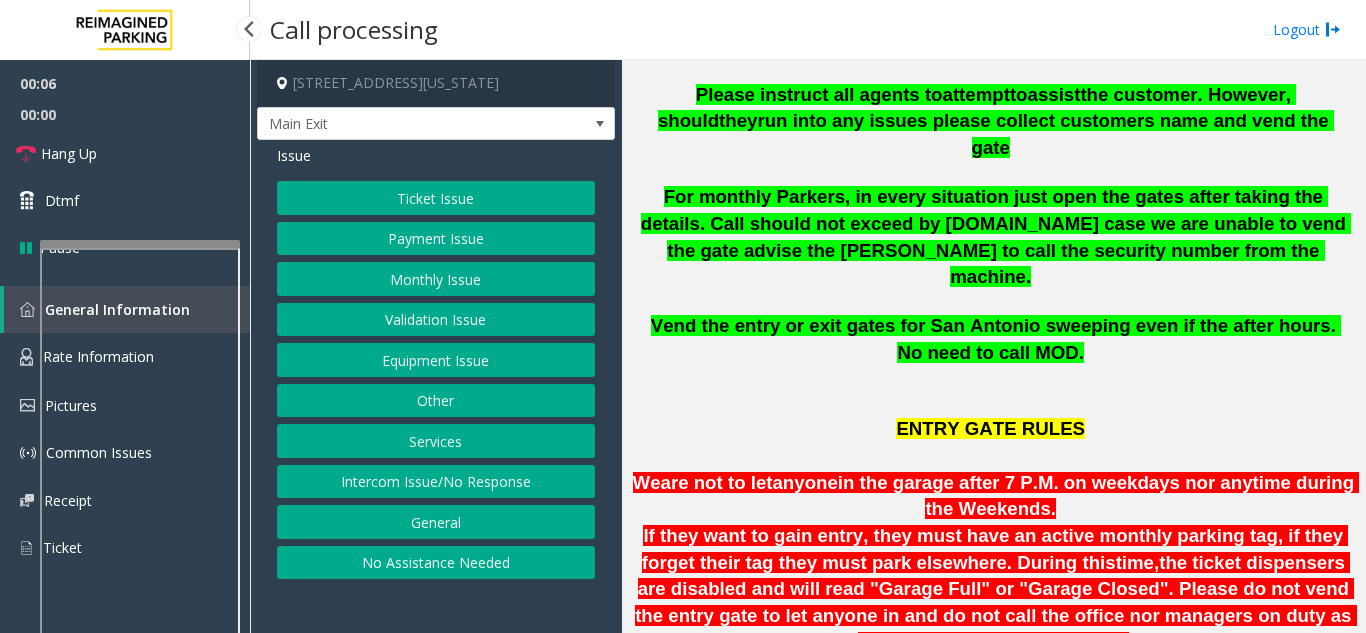 scroll, scrollTop: 900, scrollLeft: 0, axis: vertical 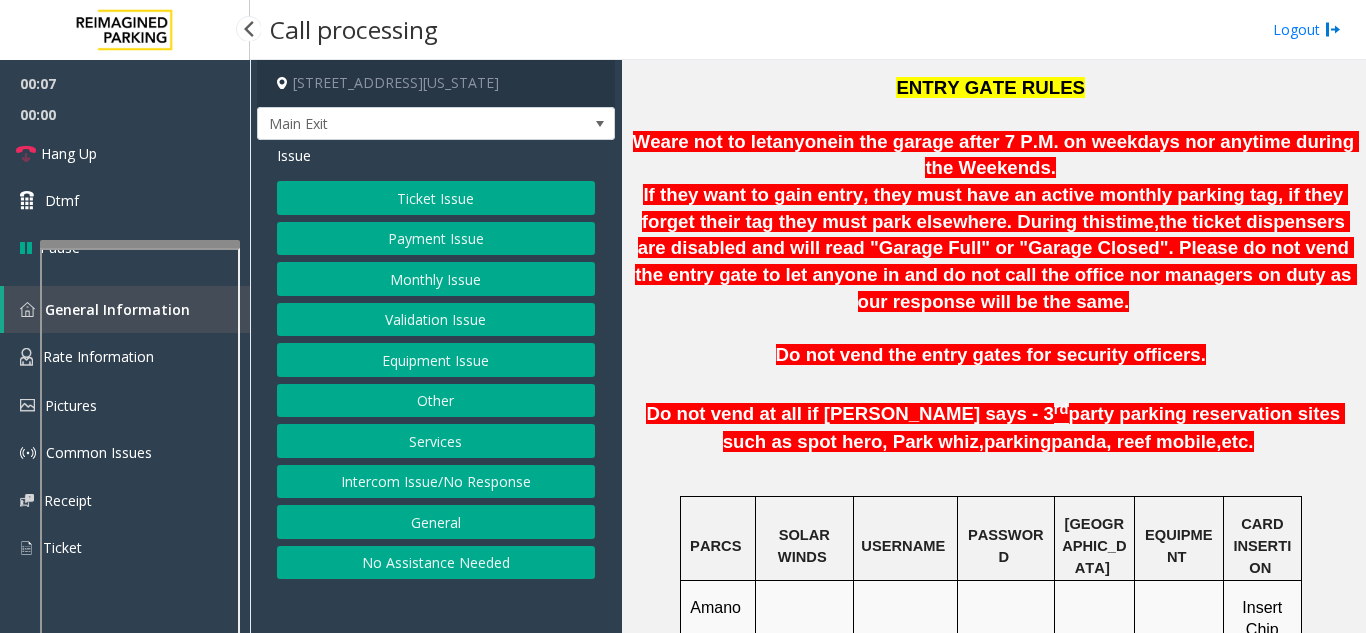 click on "Do not vend the entry gates for security officers." 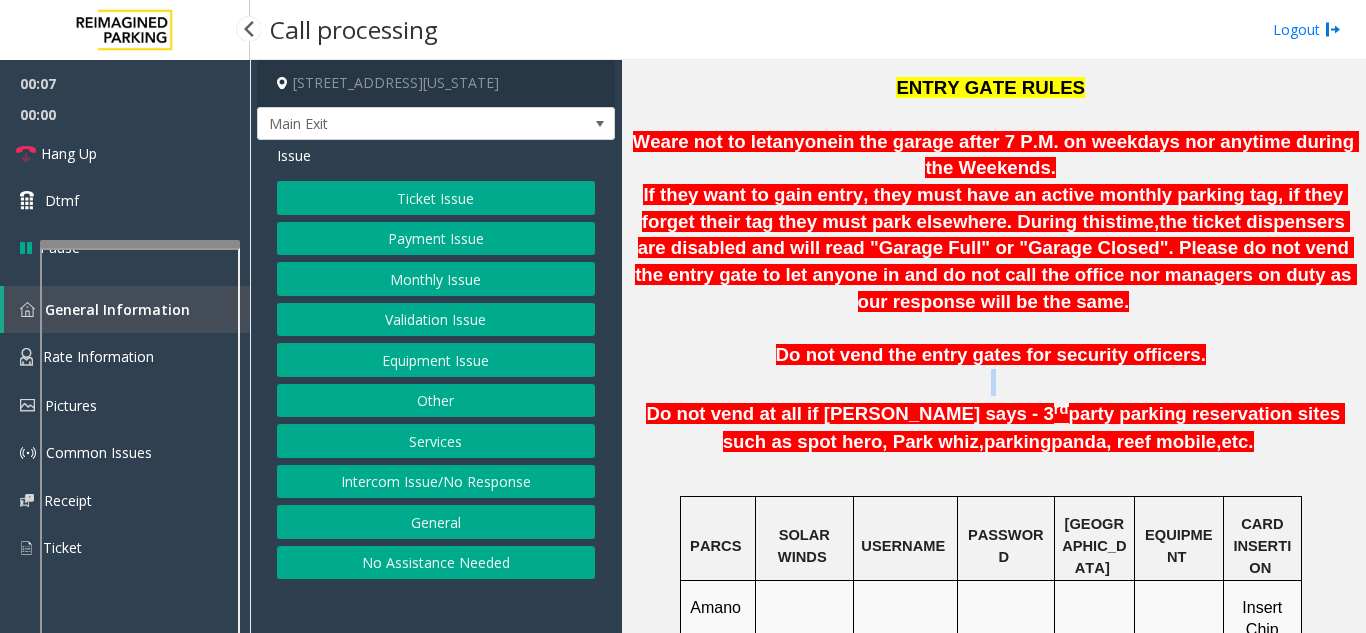 click on "Do not vend the entry gates for security officers." 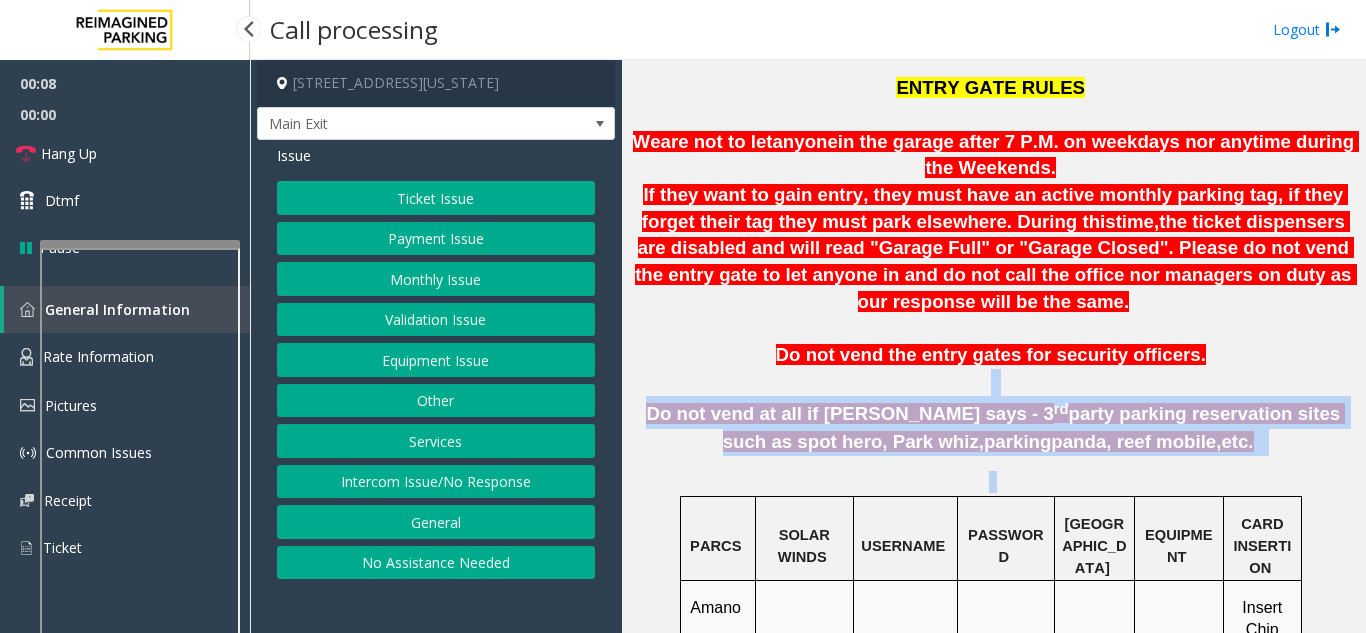 drag, startPoint x: 950, startPoint y: 310, endPoint x: 1058, endPoint y: 379, distance: 128.16005 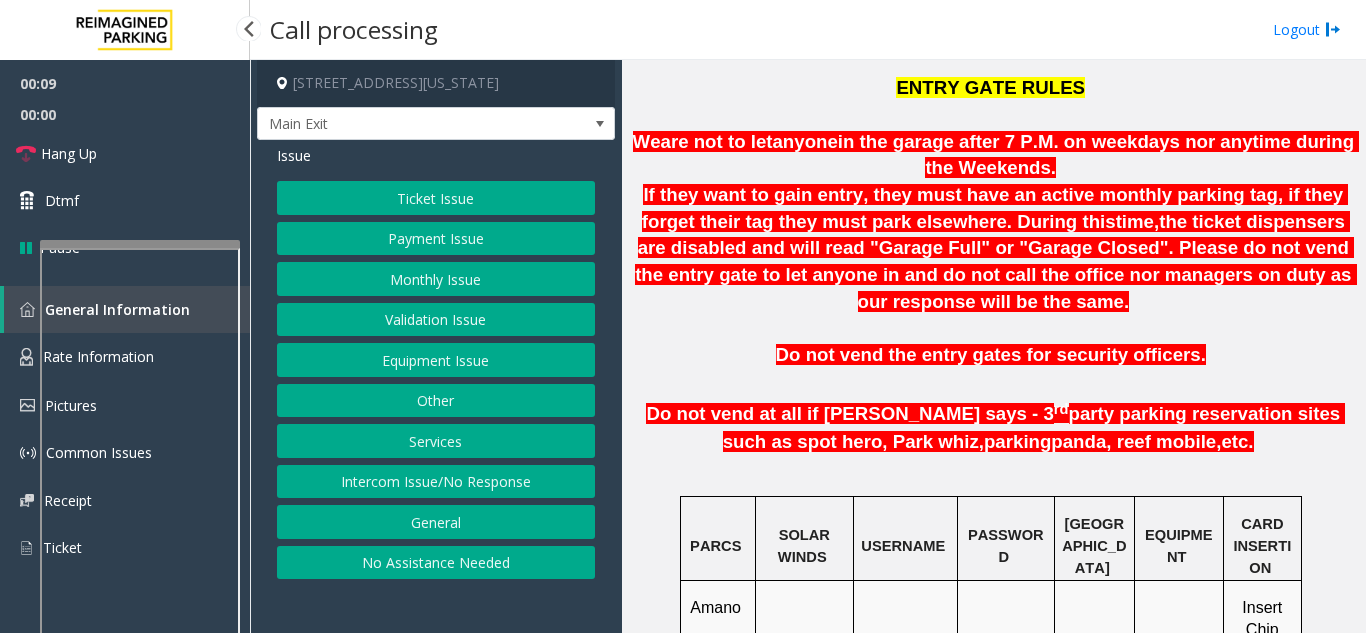 click on "Monthly Issue" 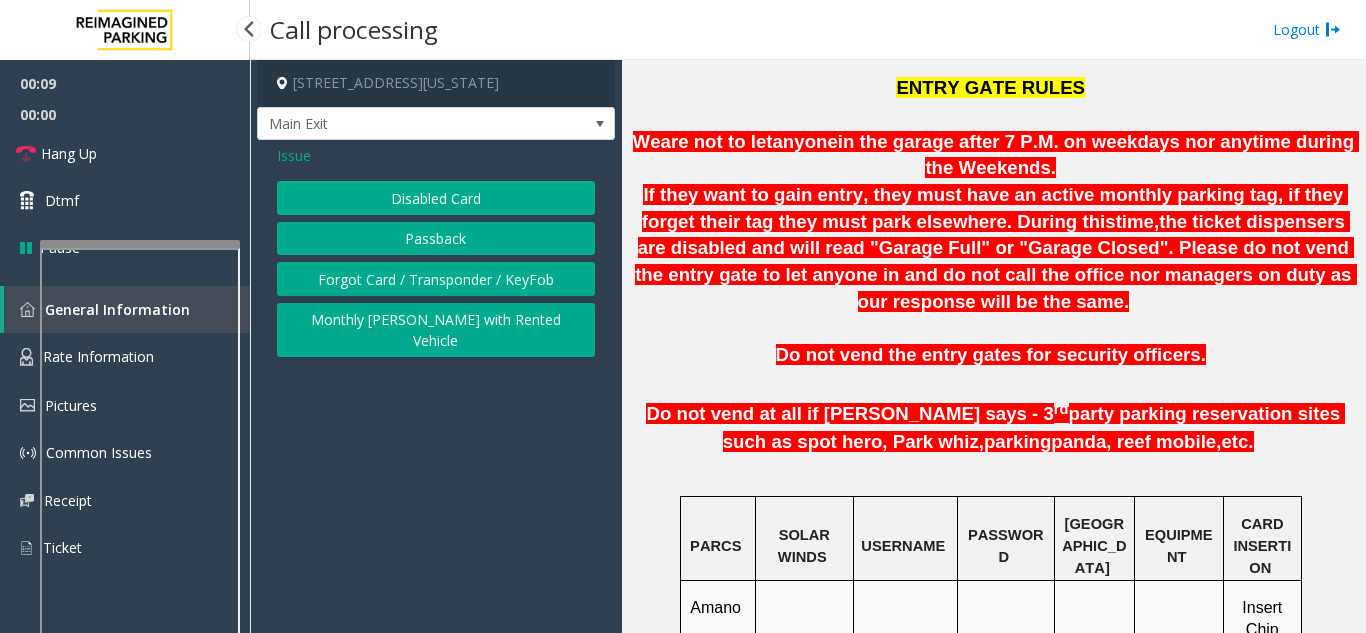 click on "Disabled Card" 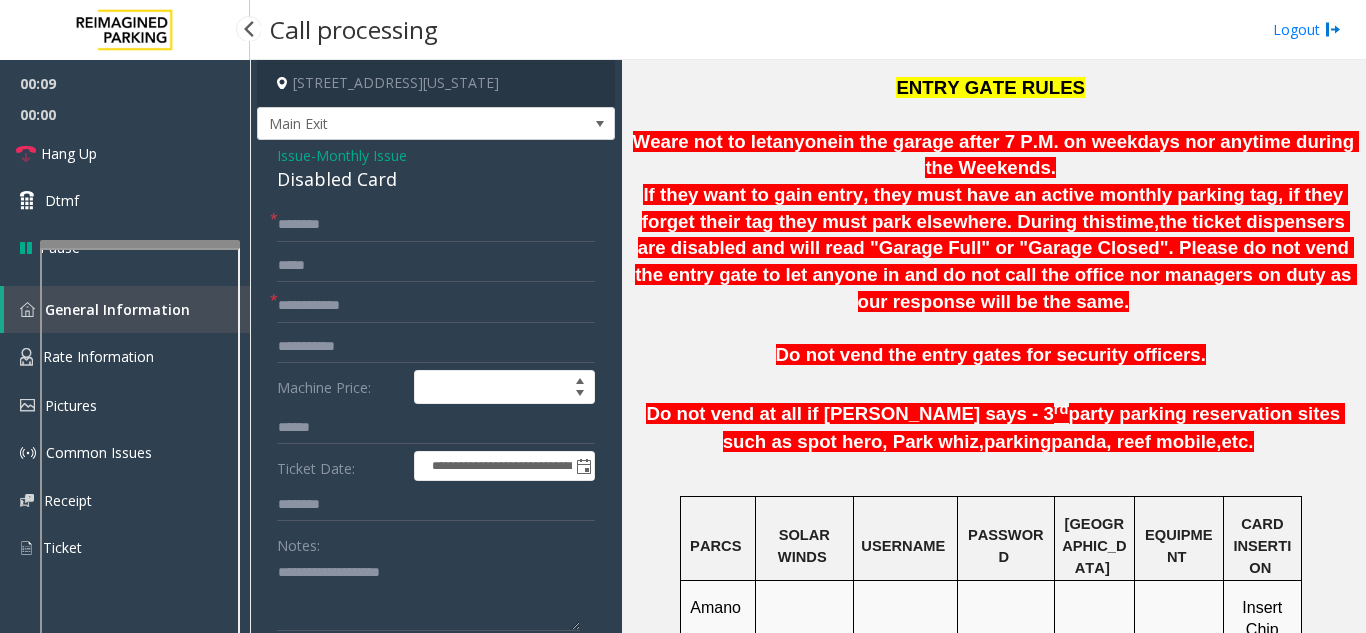 click on "**********" 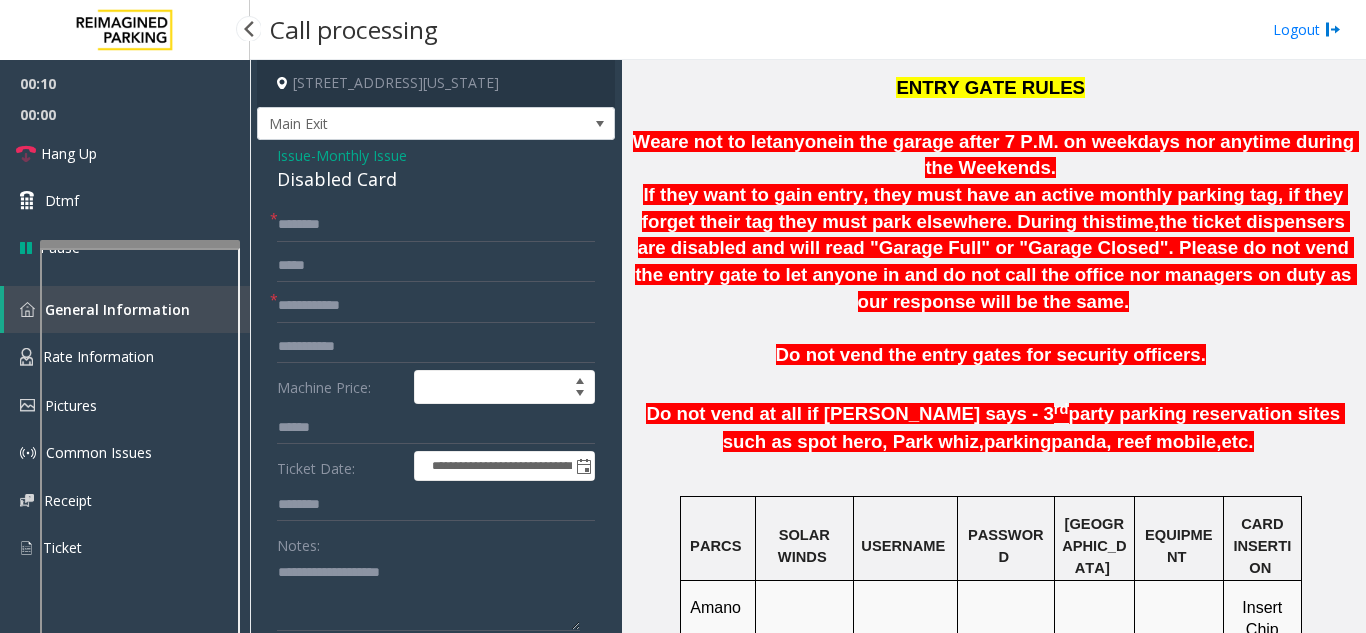 click on "**********" 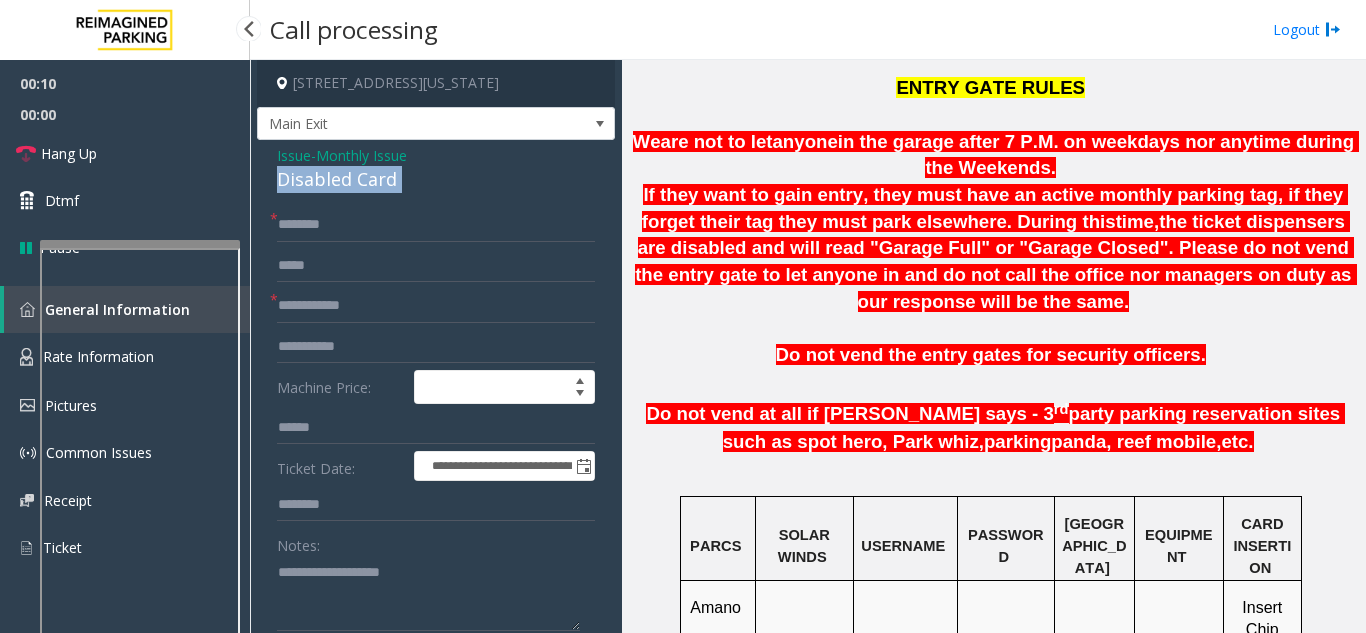 copy on "Disabled Card" 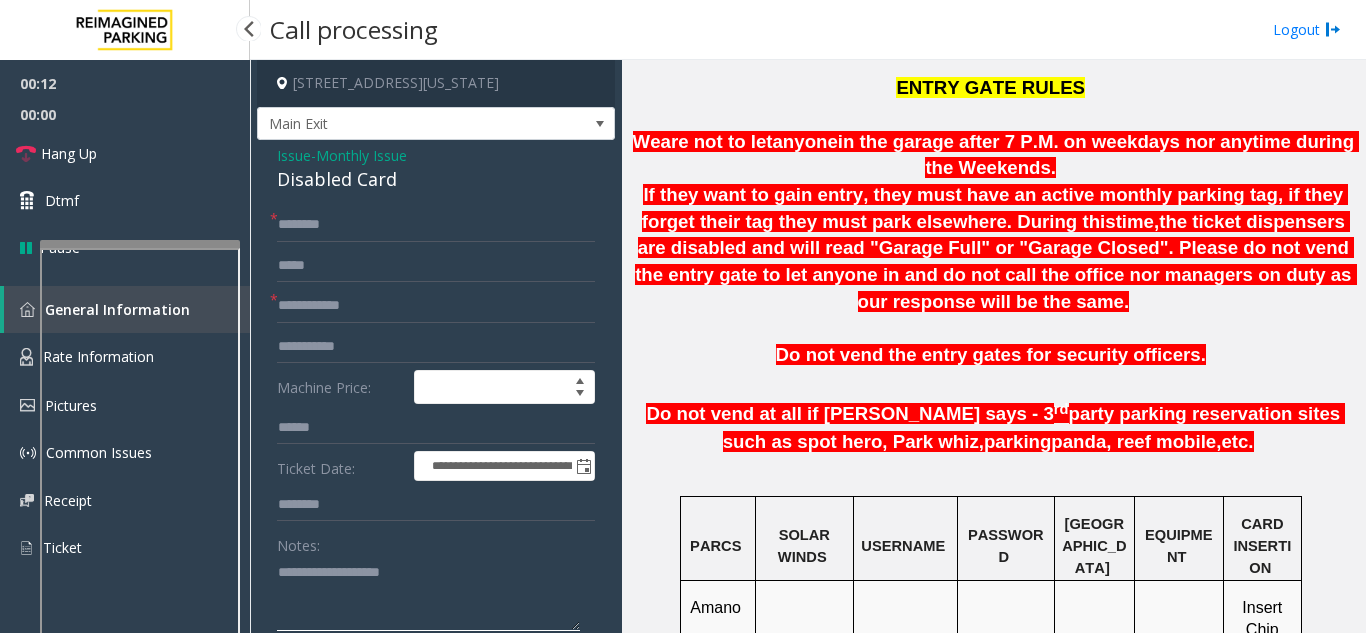 click 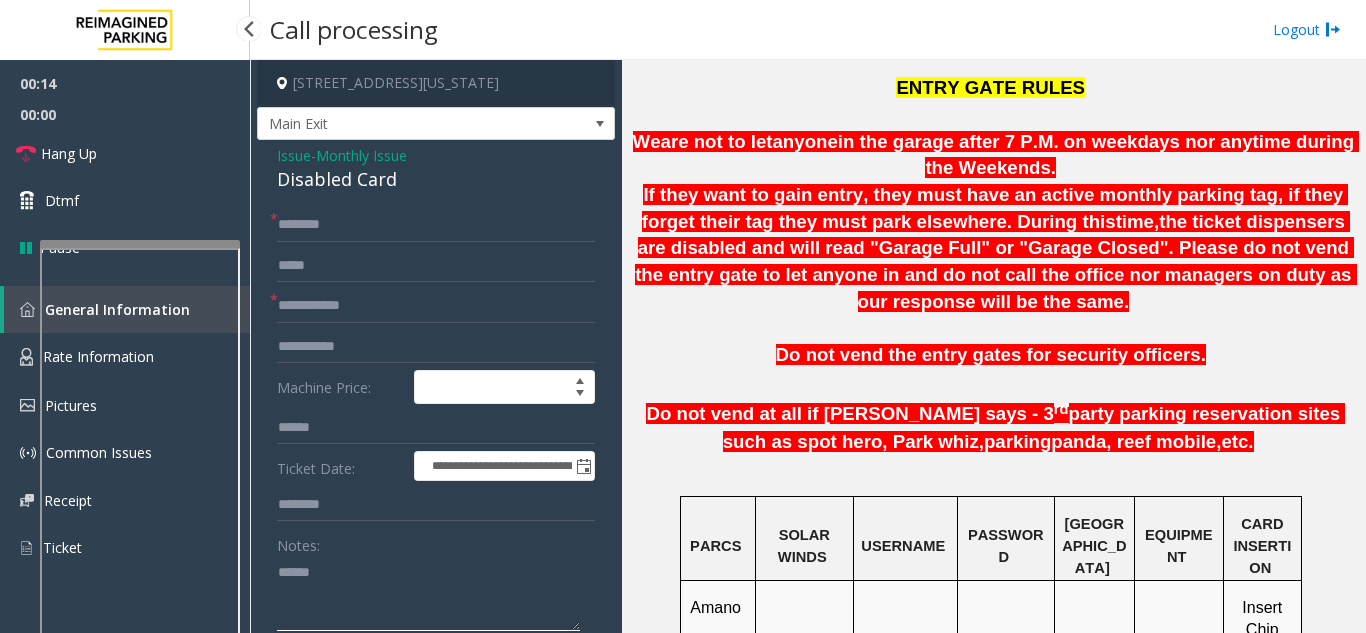 paste on "**********" 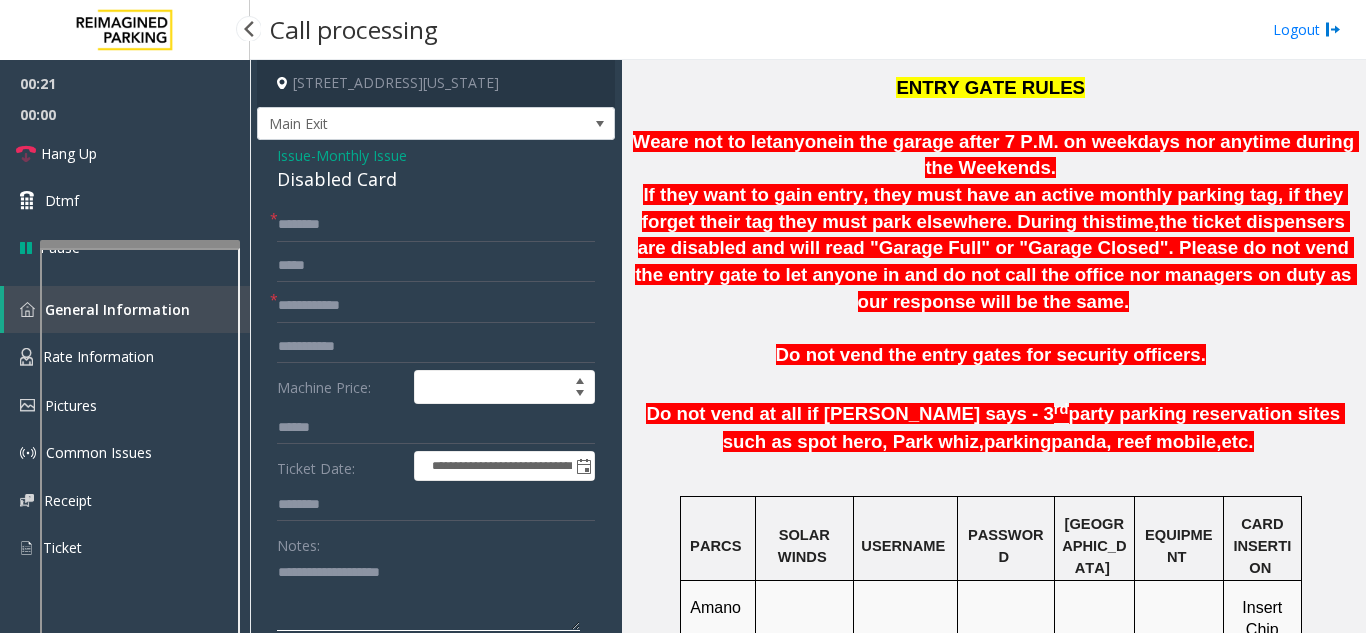 type on "**********" 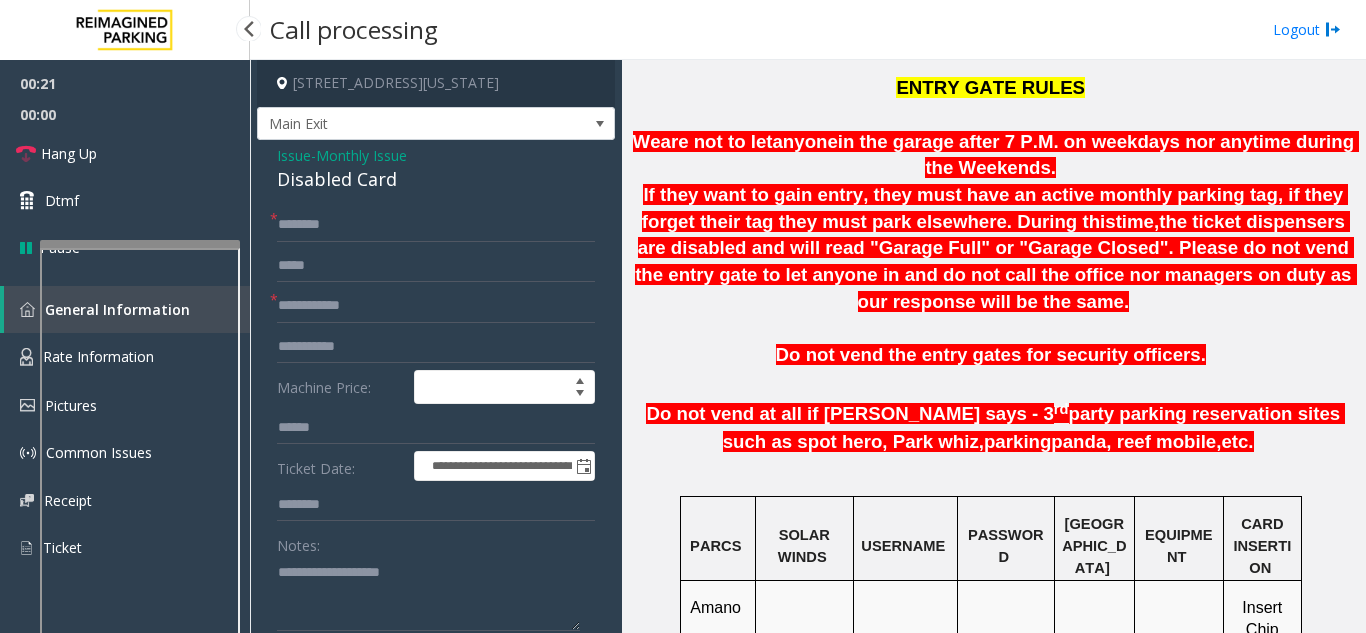 click on "Monthly Issue" 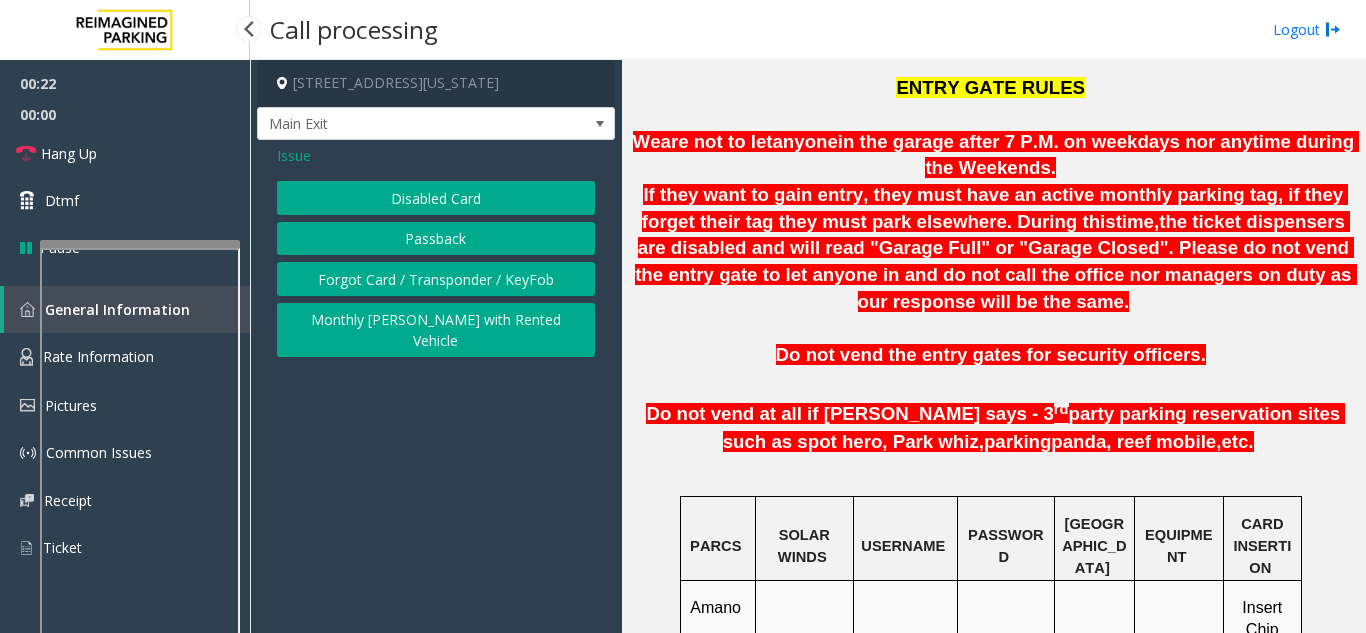 click on "Forgot Card / Transponder / KeyFob" 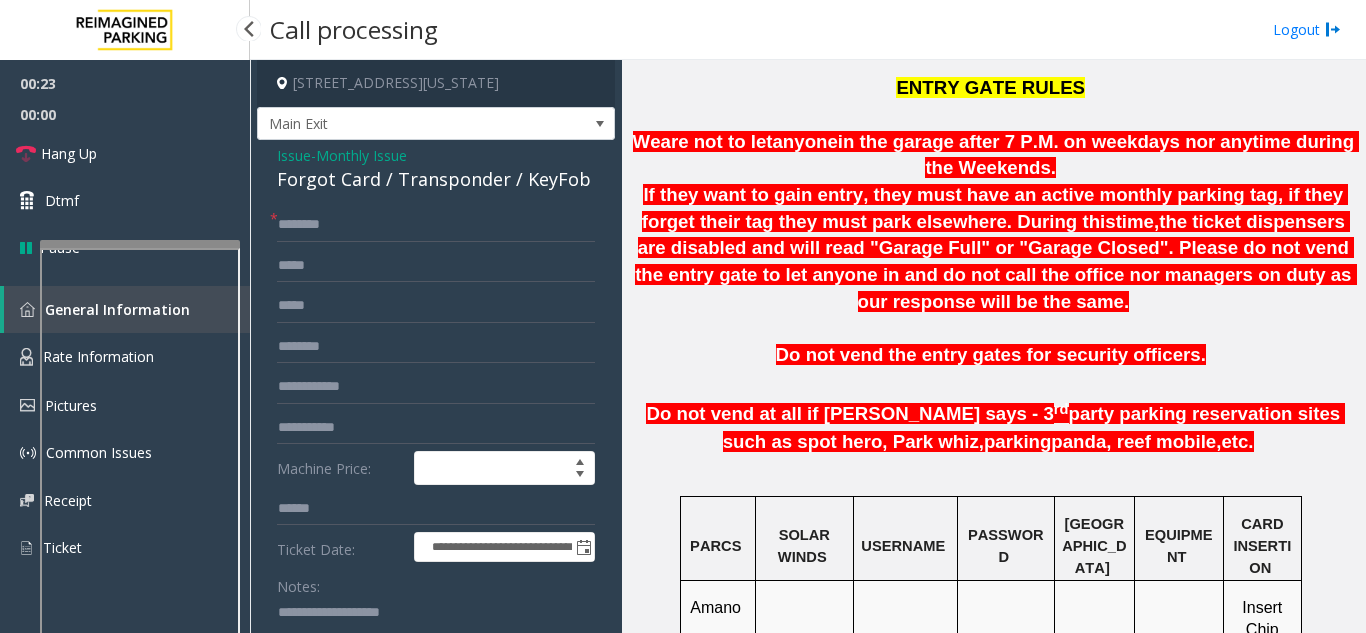 click on "Forgot Card / Transponder / KeyFob" 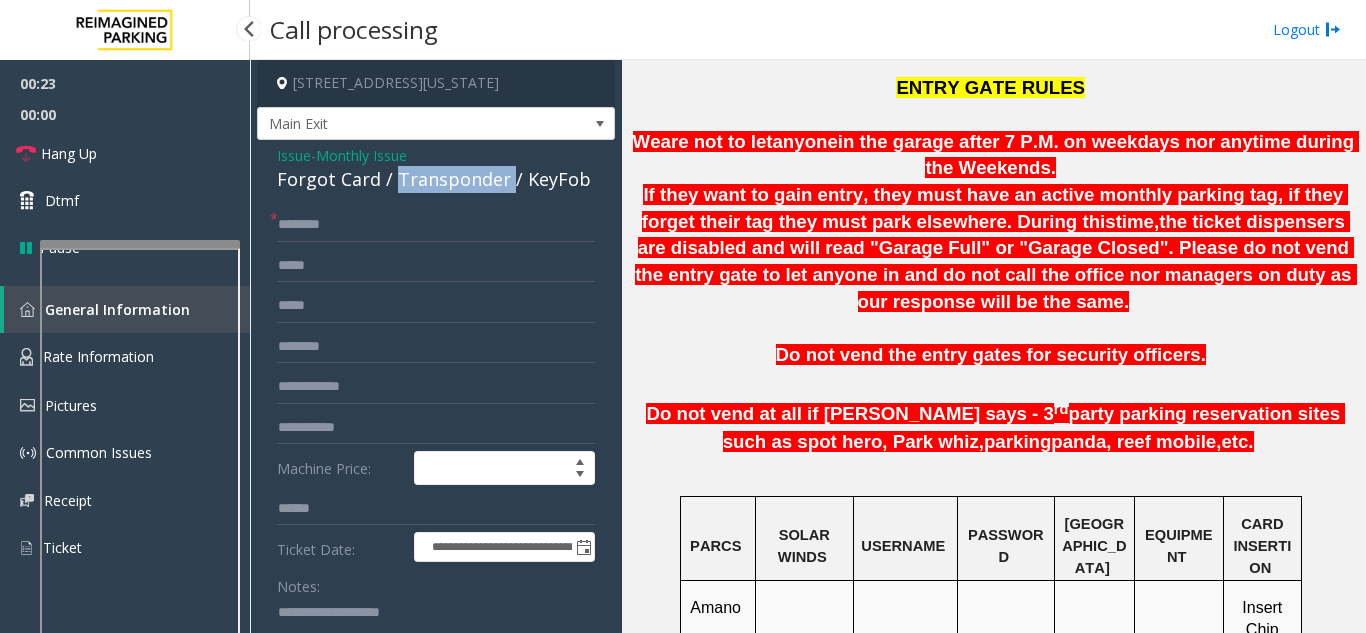 click on "Forgot Card / Transponder / KeyFob" 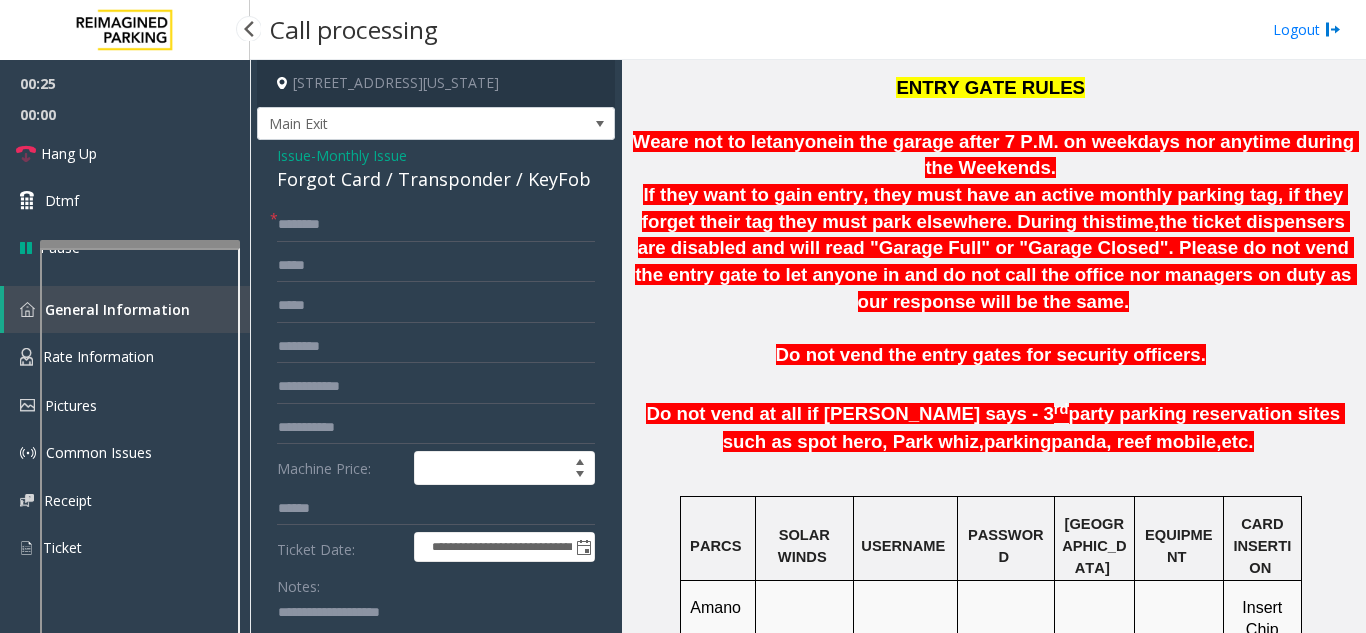 click 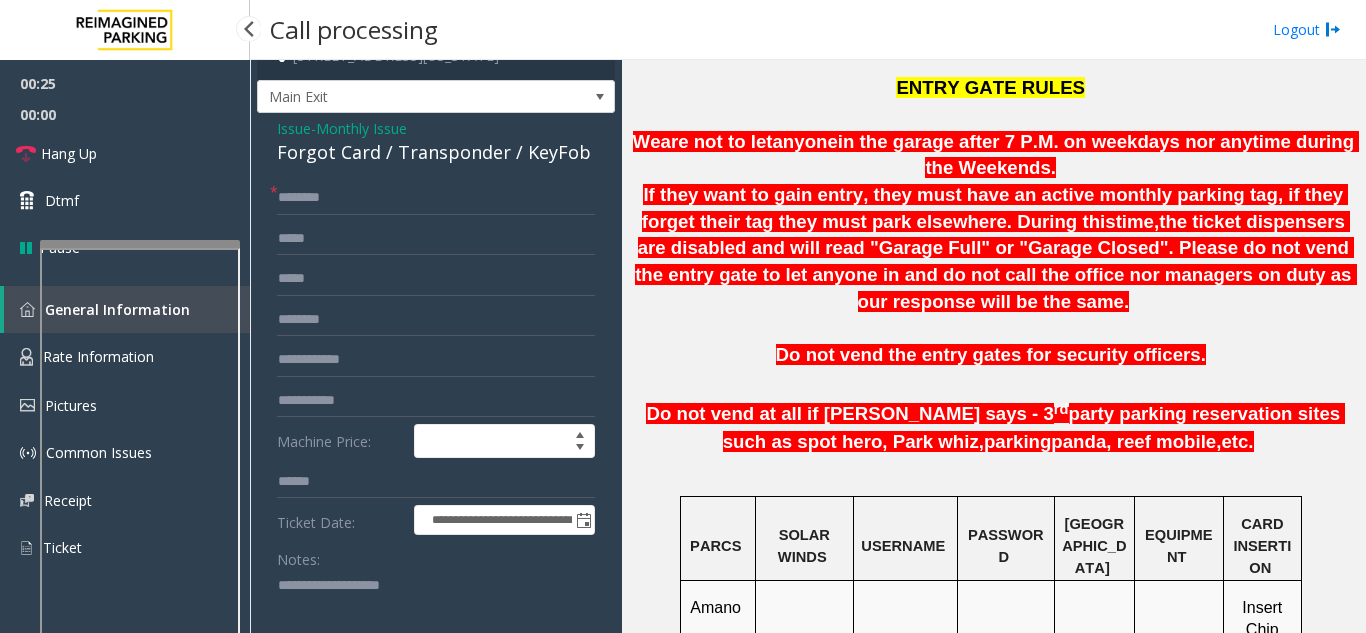 drag, startPoint x: 342, startPoint y: 609, endPoint x: 413, endPoint y: 615, distance: 71.25307 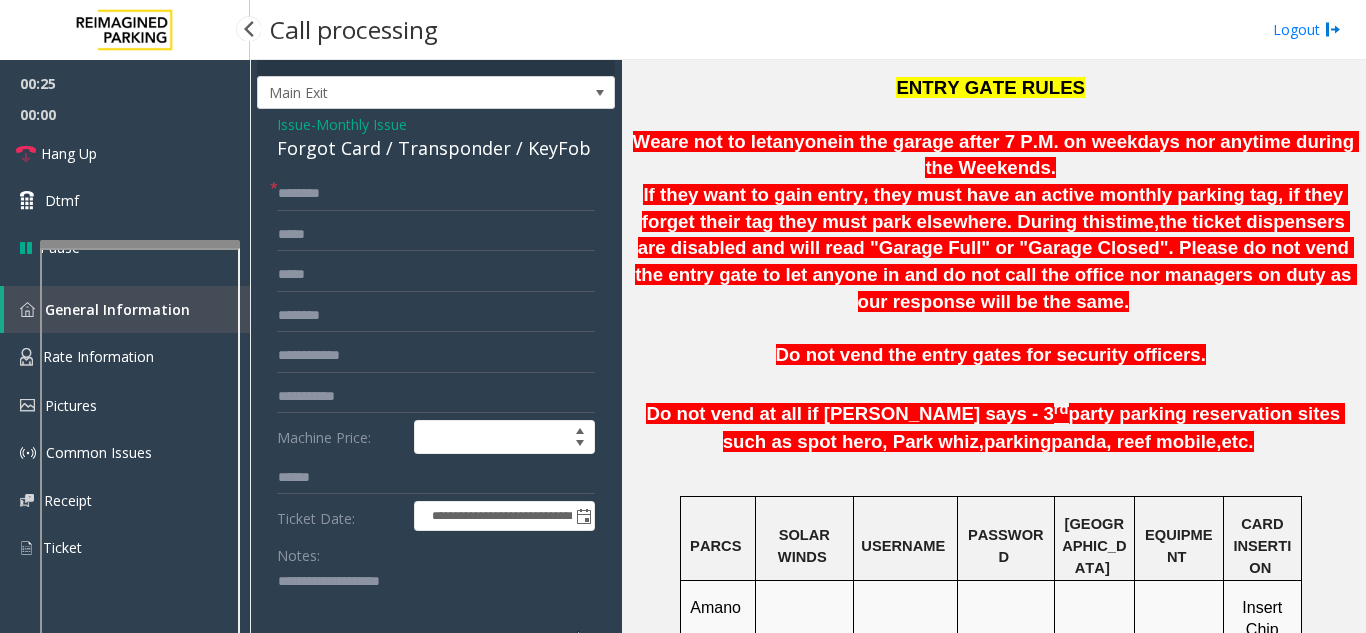 paste 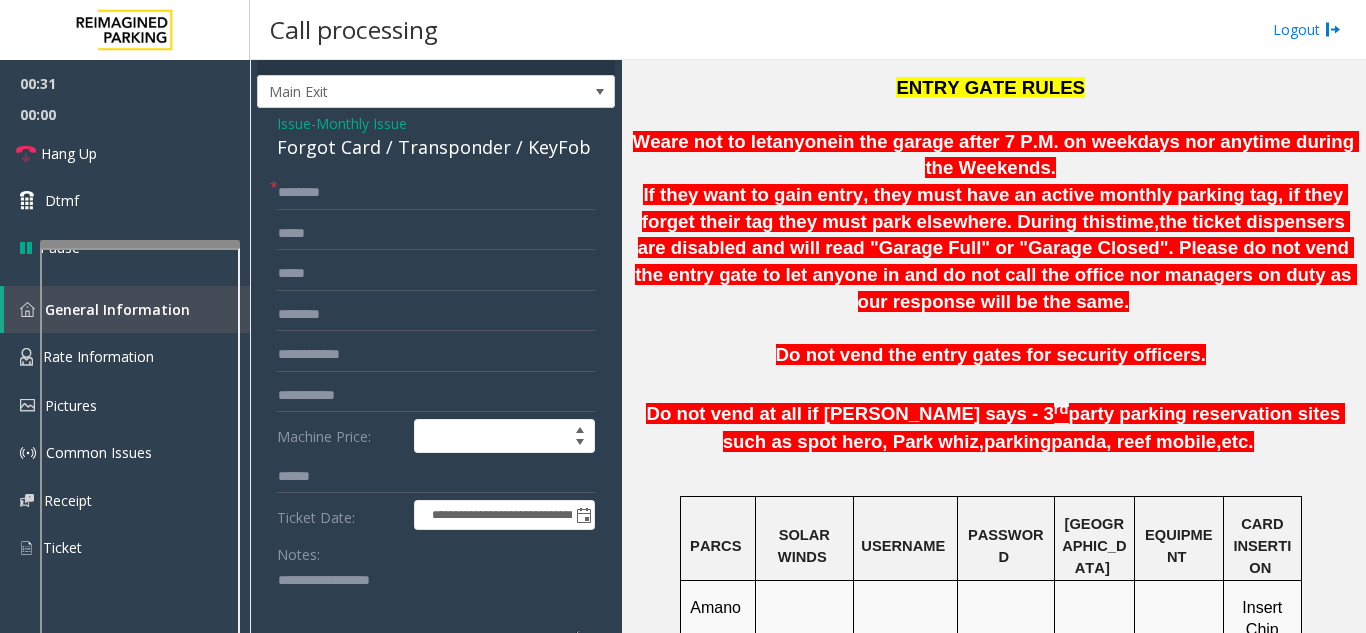 click 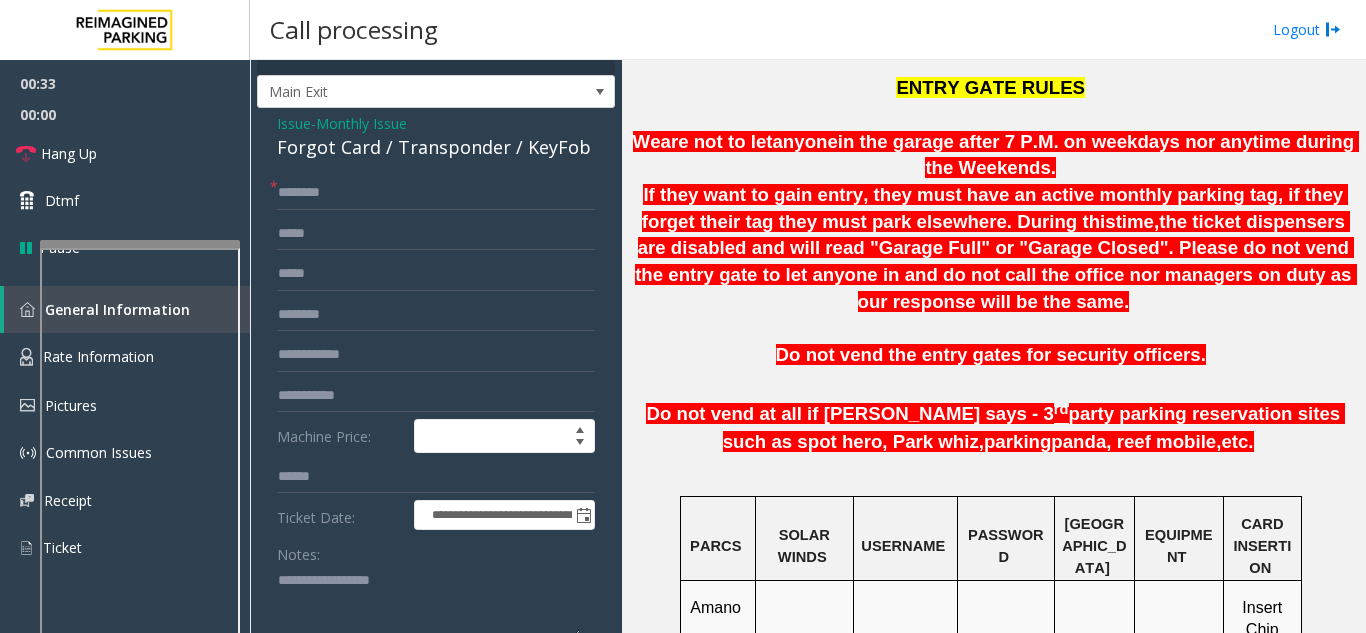 paste on "**********" 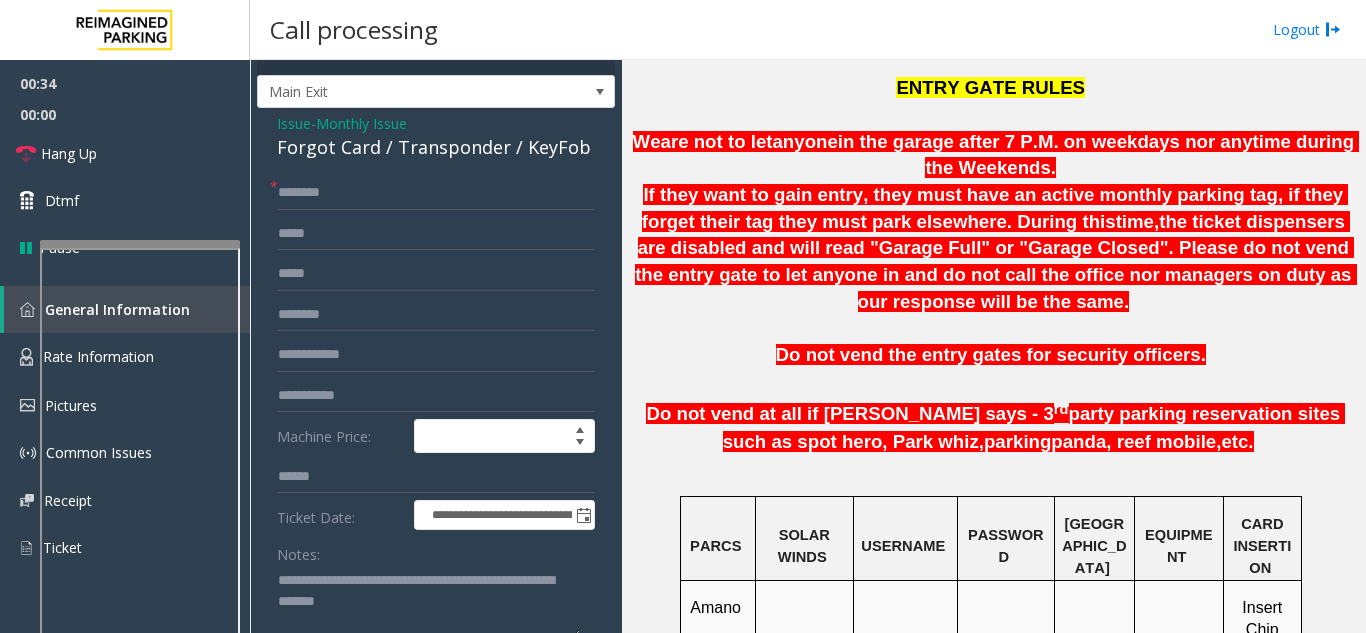 click 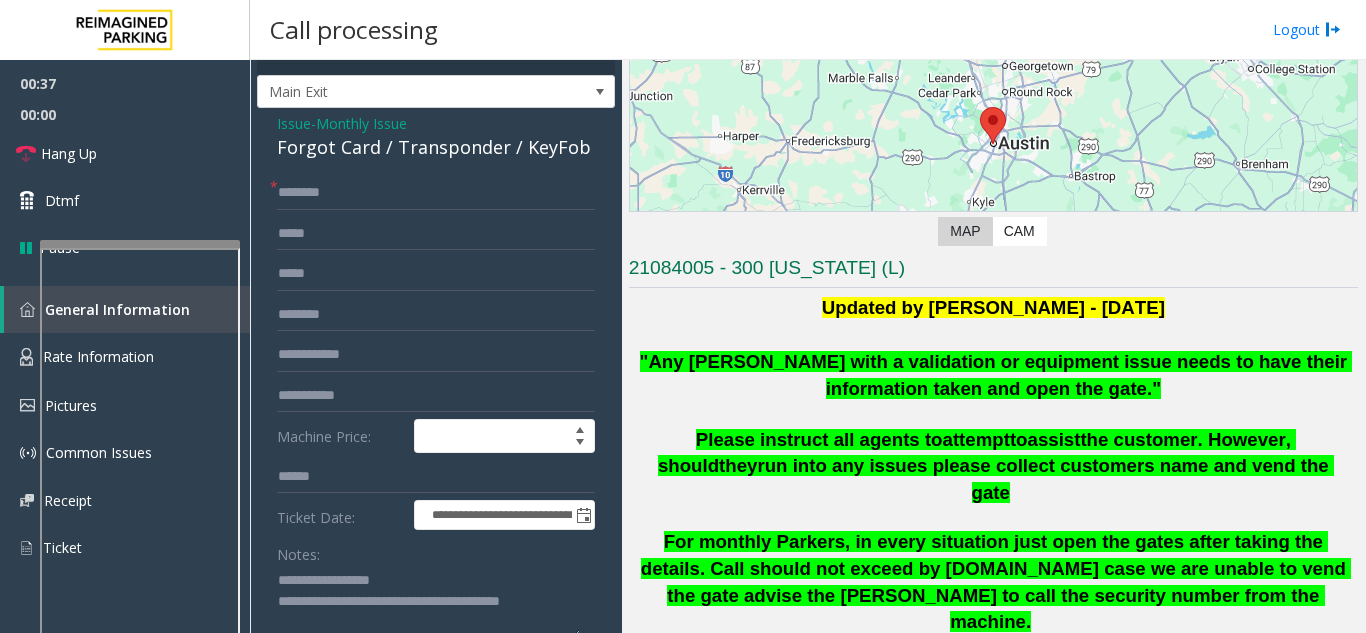 scroll, scrollTop: 300, scrollLeft: 0, axis: vertical 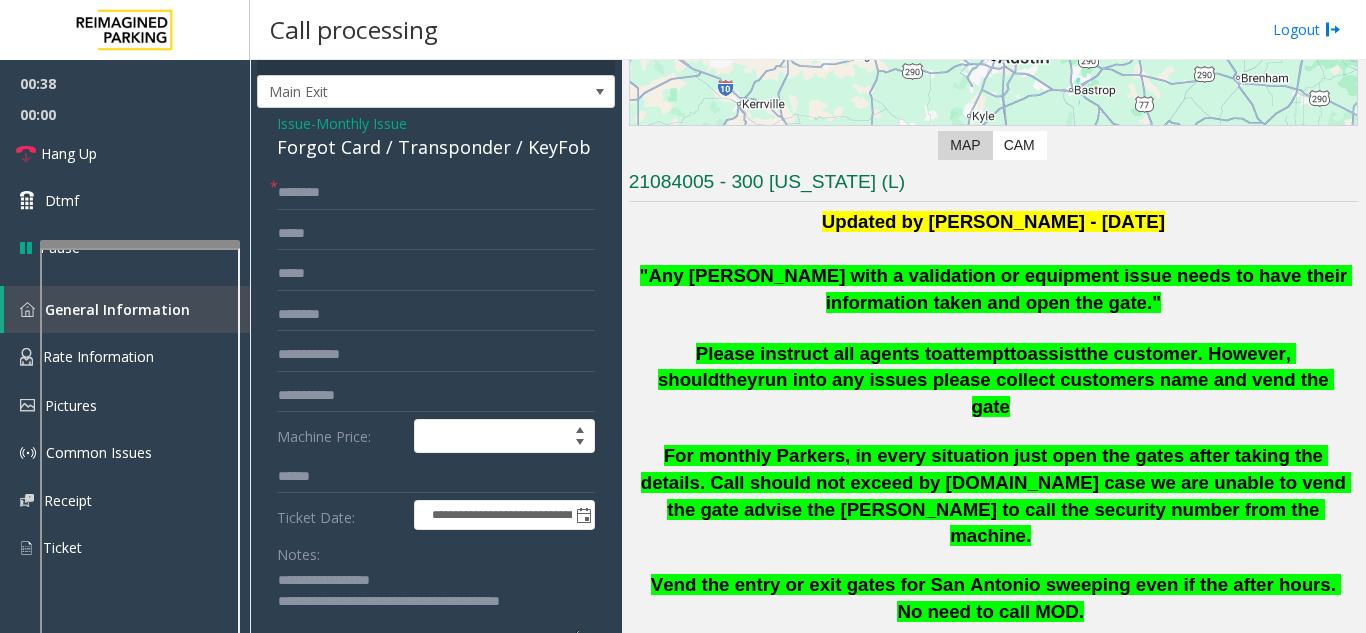 type on "**********" 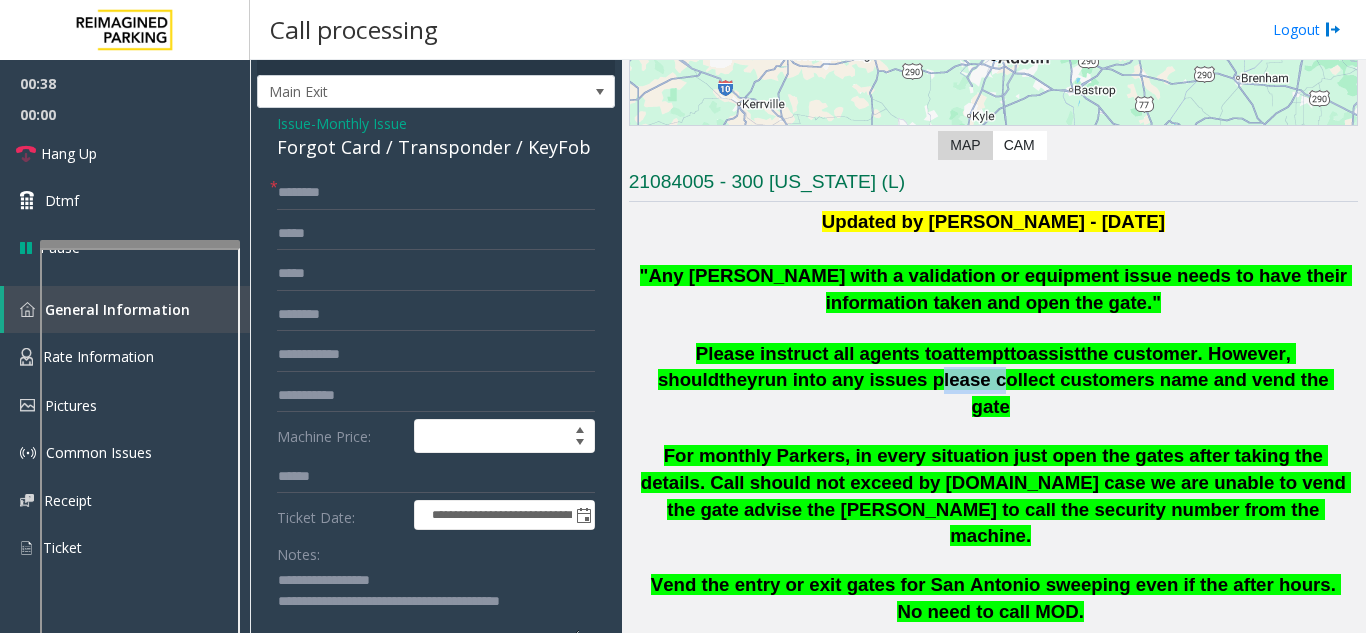 click on "run into any issues please collect customers name and vend the gate" 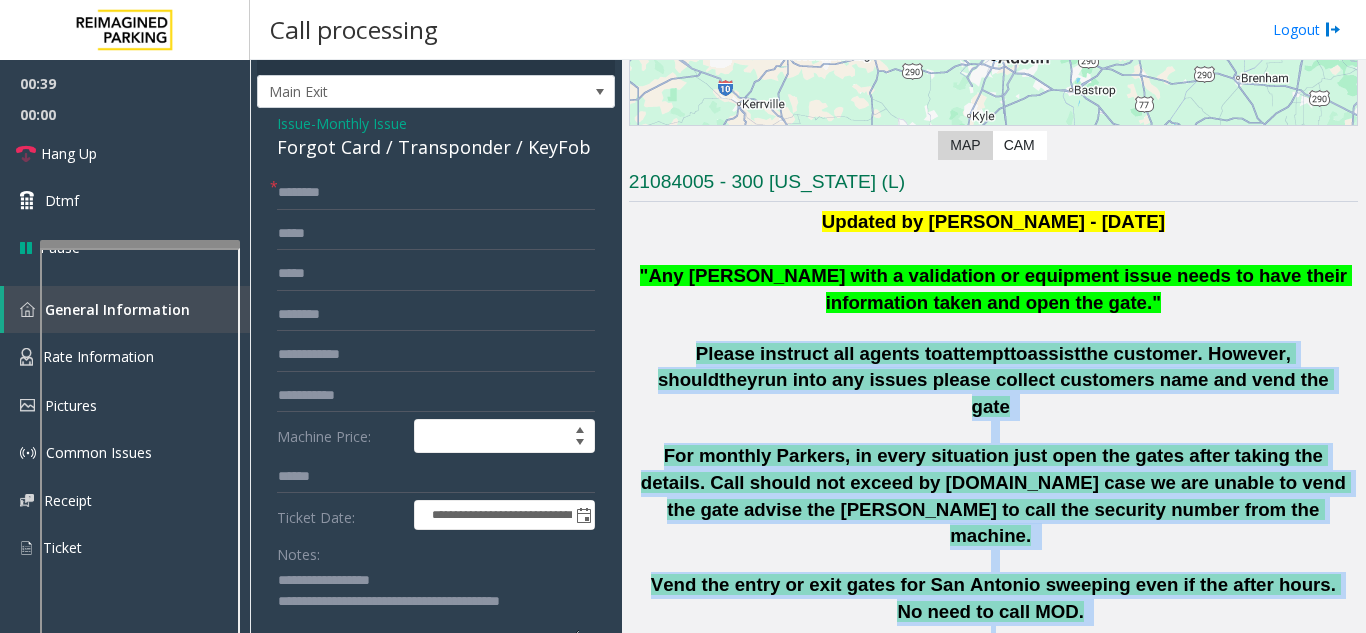 drag, startPoint x: 887, startPoint y: 378, endPoint x: 1174, endPoint y: 584, distance: 353.2775 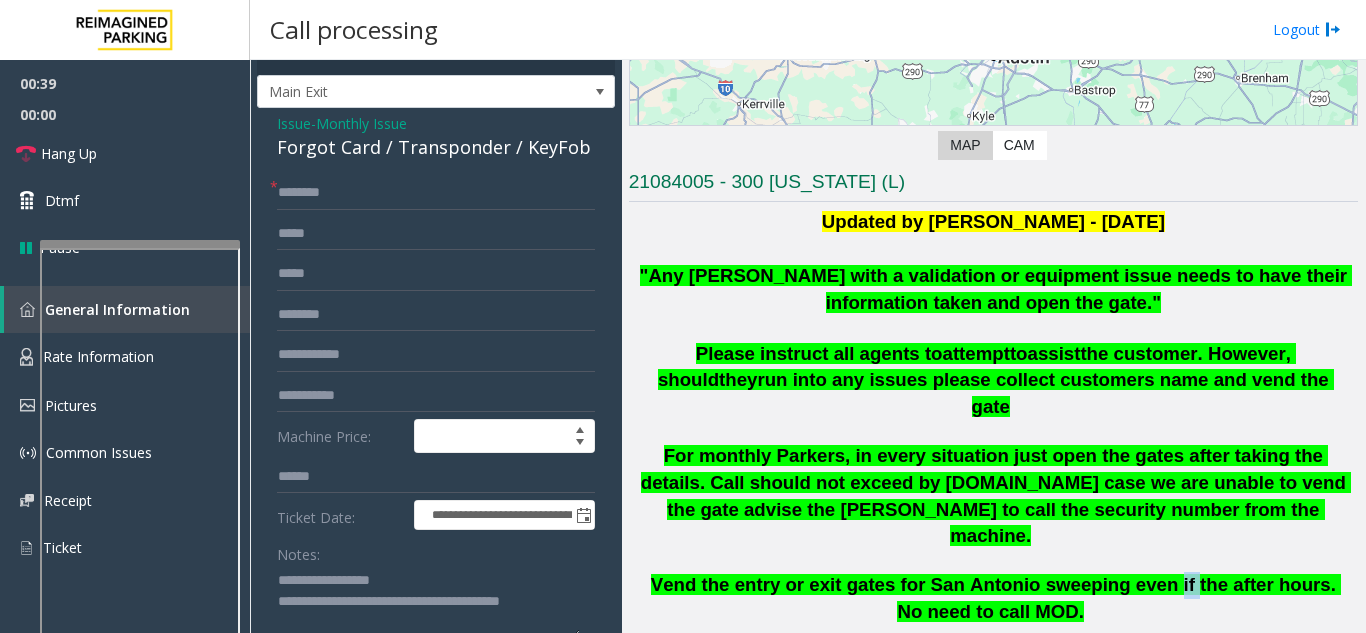 click on "Vend the entry or exit gates for San Antonio sweeping even if the after hours. No need to call MOD." 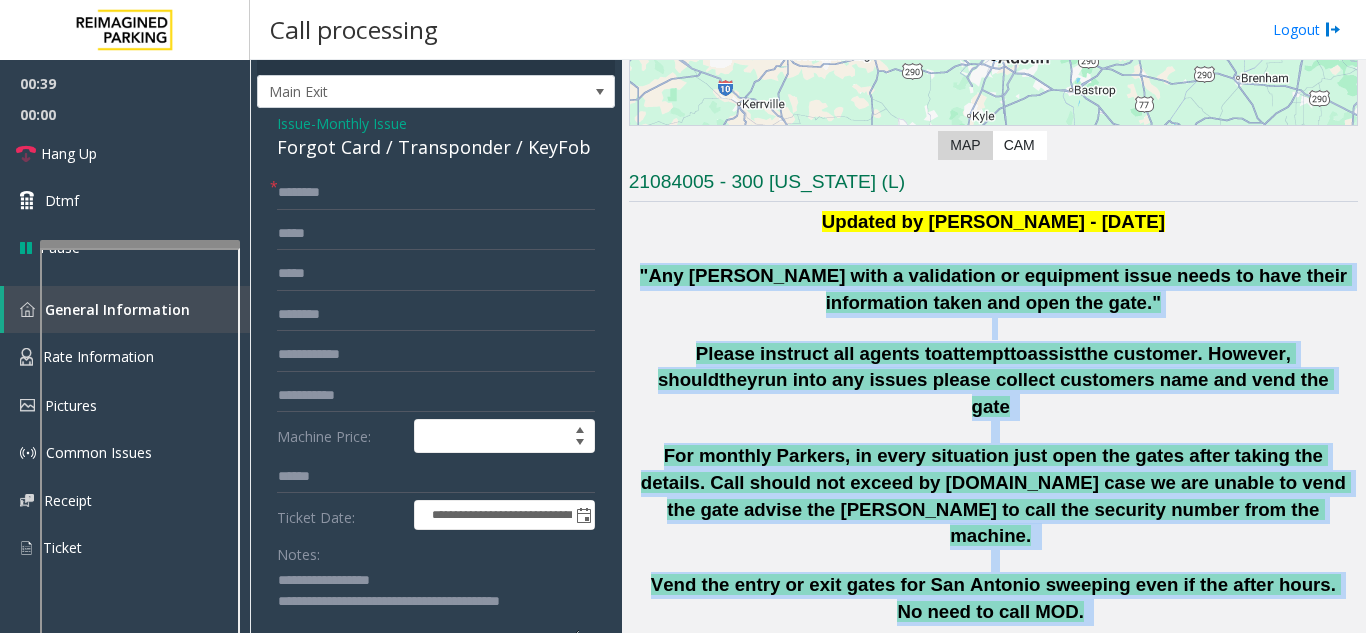 drag, startPoint x: 1113, startPoint y: 542, endPoint x: 756, endPoint y: 312, distance: 424.67517 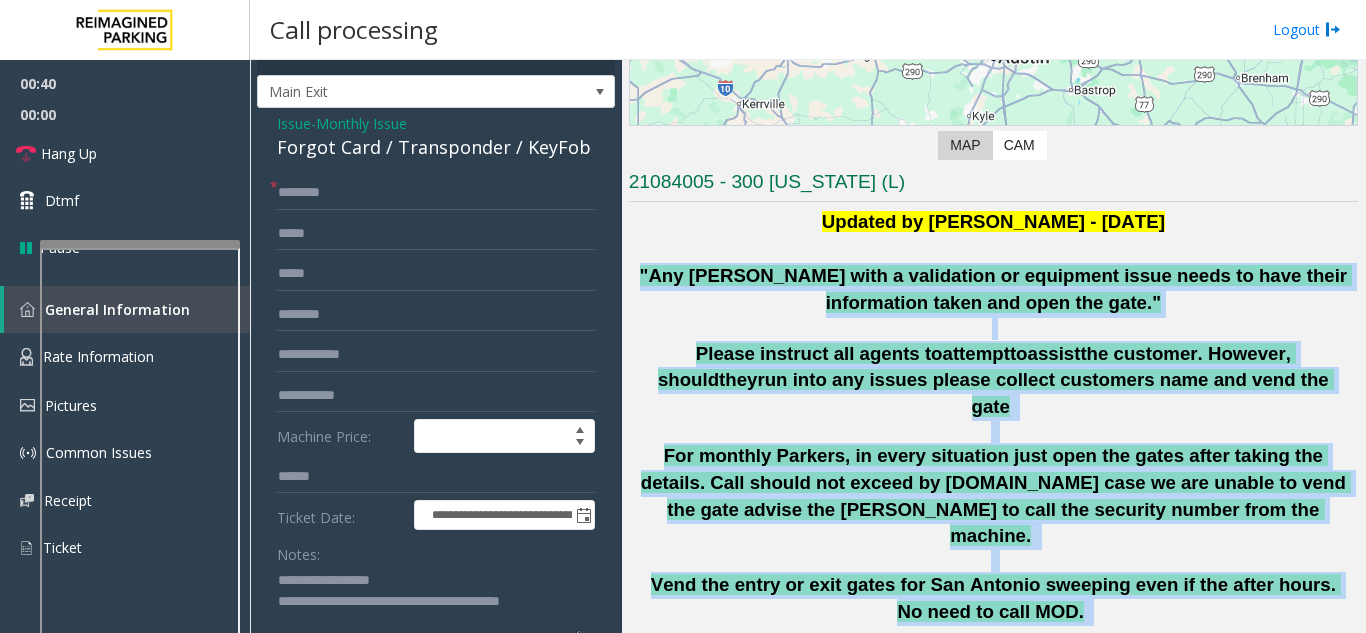 click on ""Any [PERSON_NAME] with a validation or equipment issue needs to have their information taken and open the gate."" 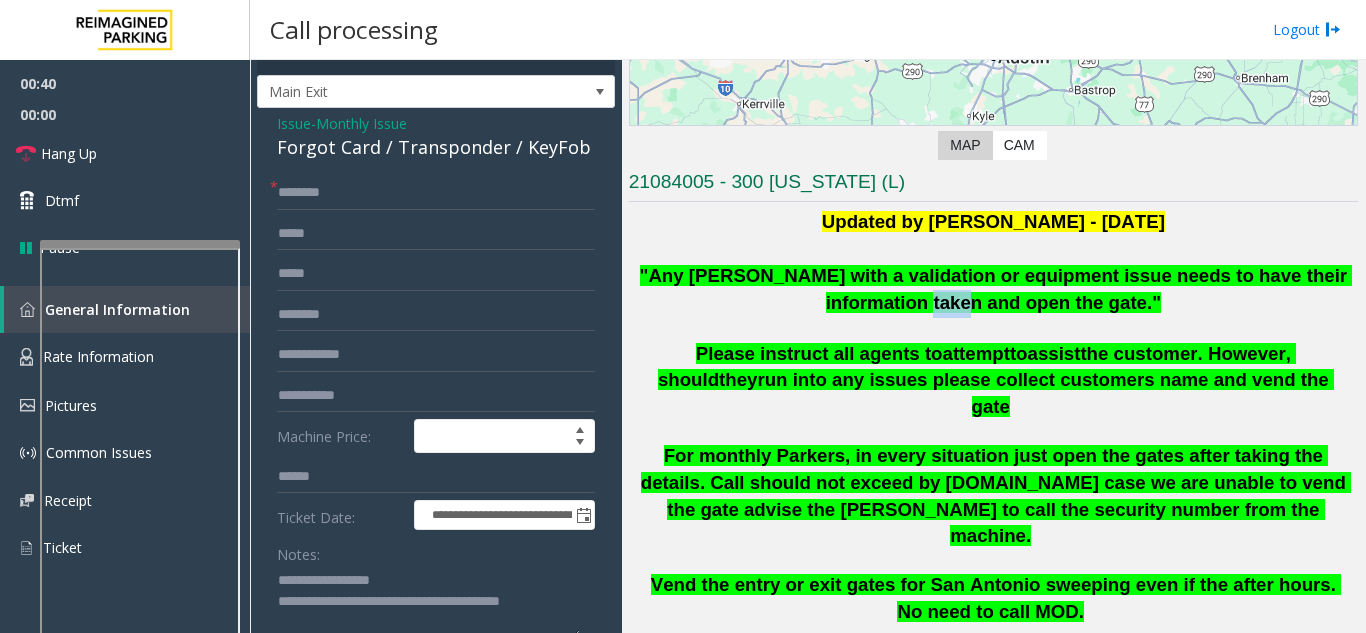 click on ""Any [PERSON_NAME] with a validation or equipment issue needs to have their information taken and open the gate."" 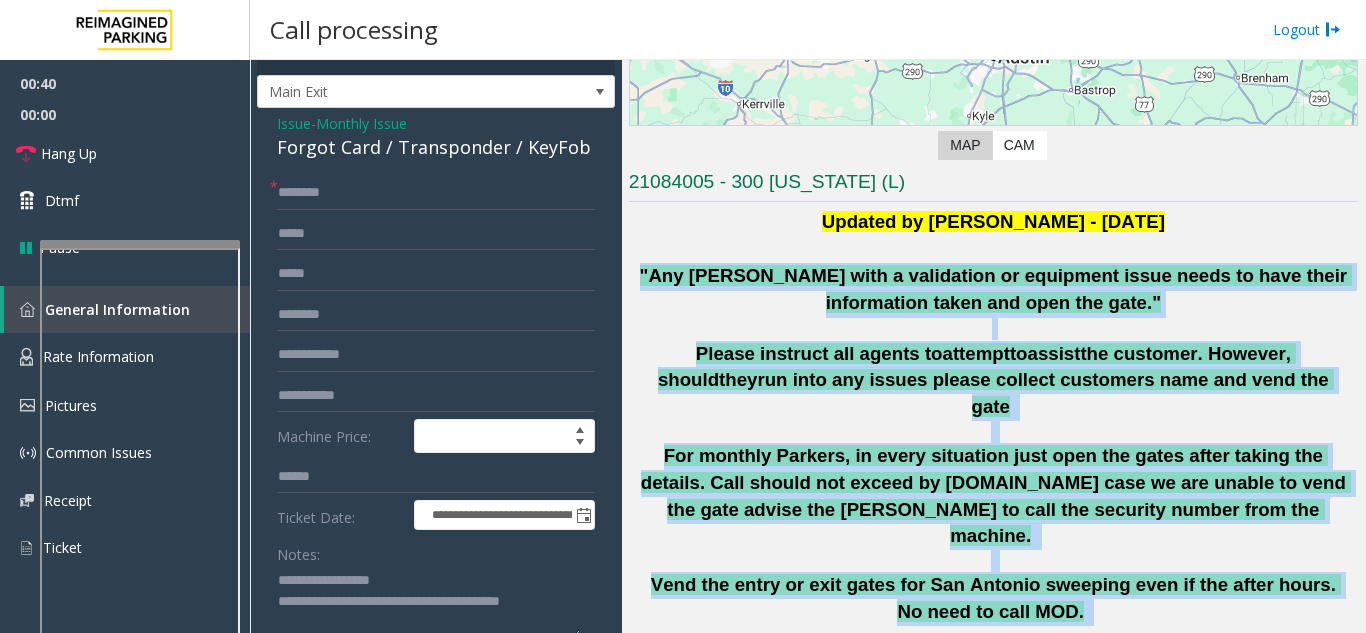 drag, startPoint x: 756, startPoint y: 312, endPoint x: 1047, endPoint y: 557, distance: 380.4024 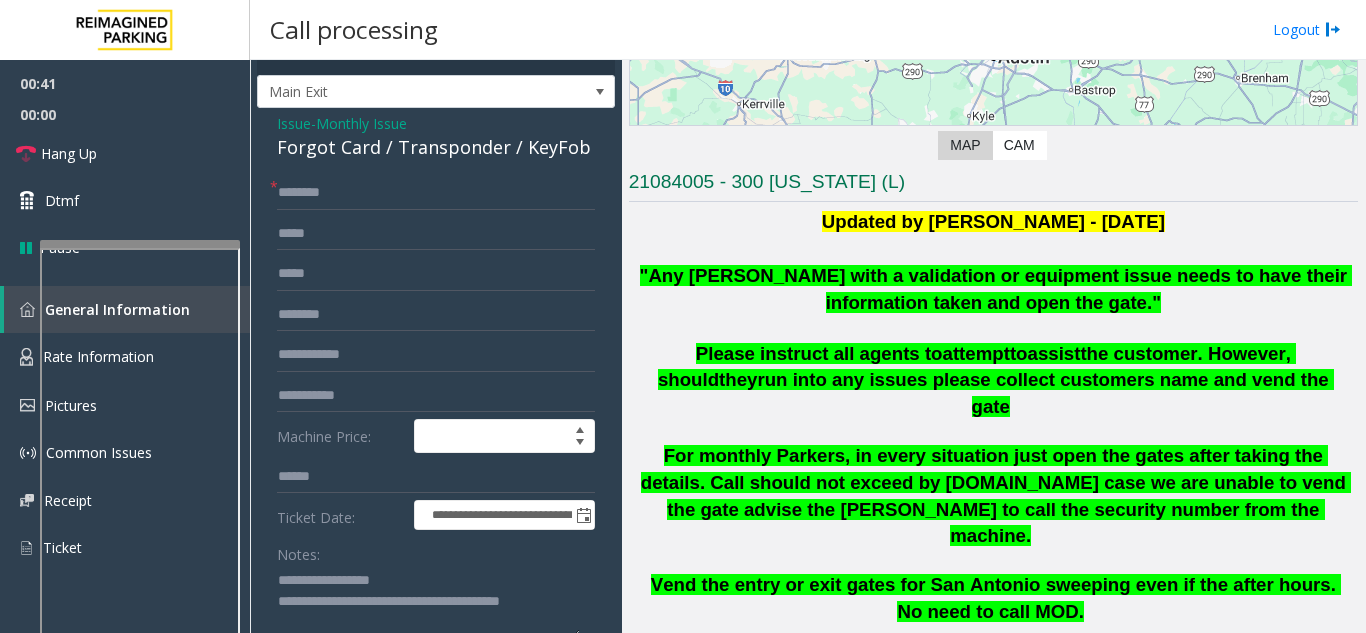 click on "**********" 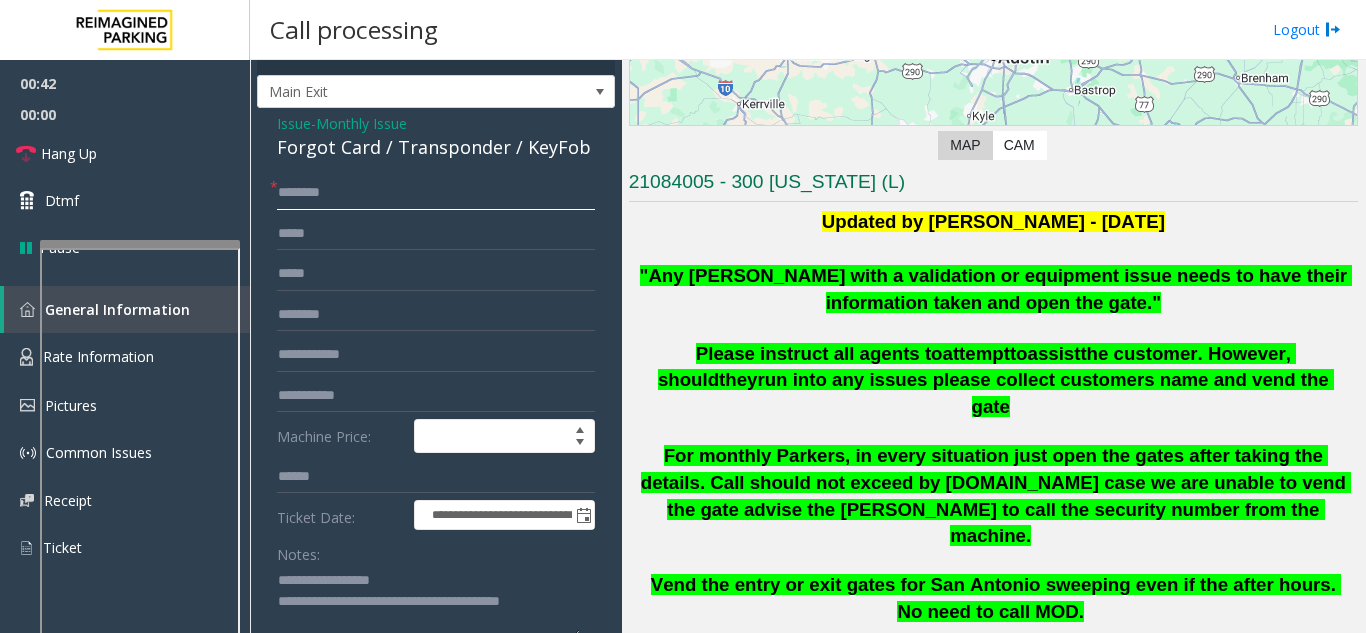 click 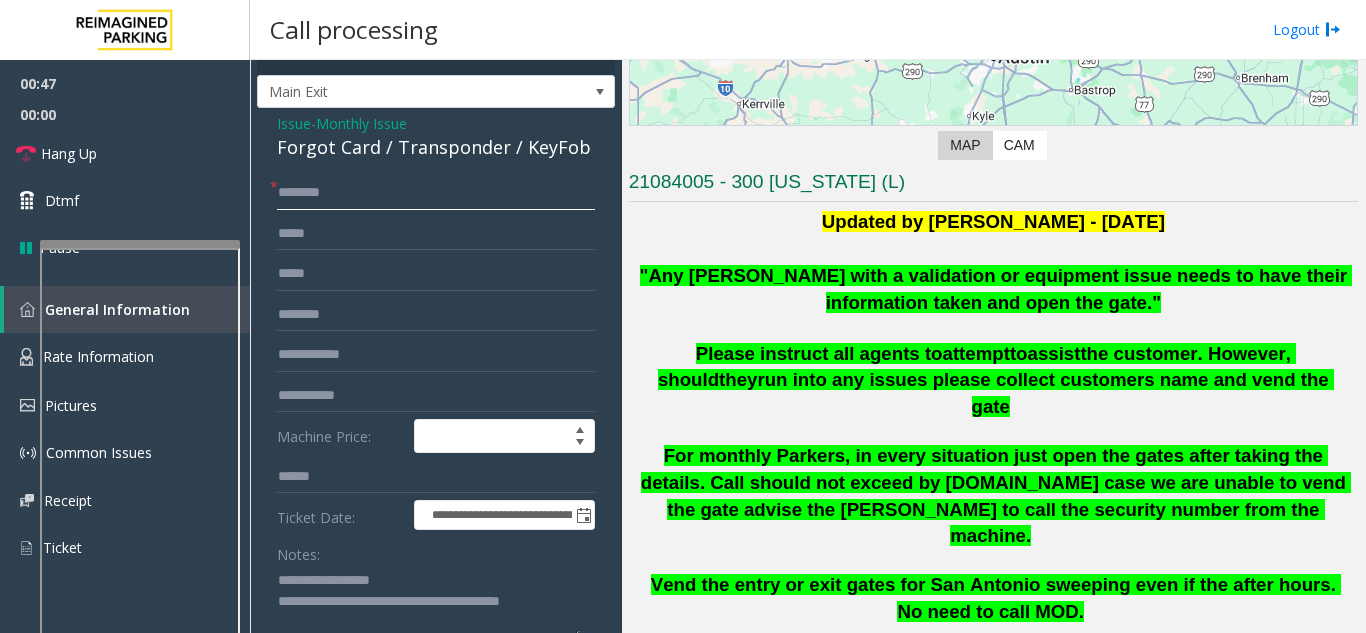 click 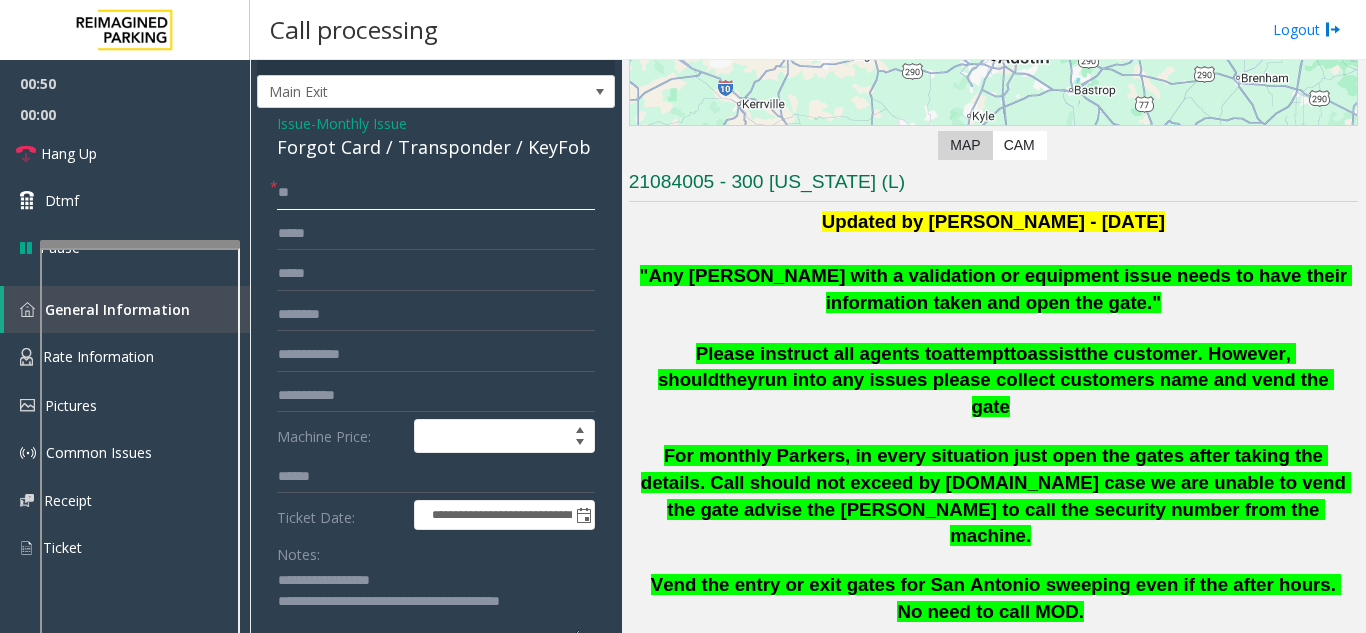 type on "*" 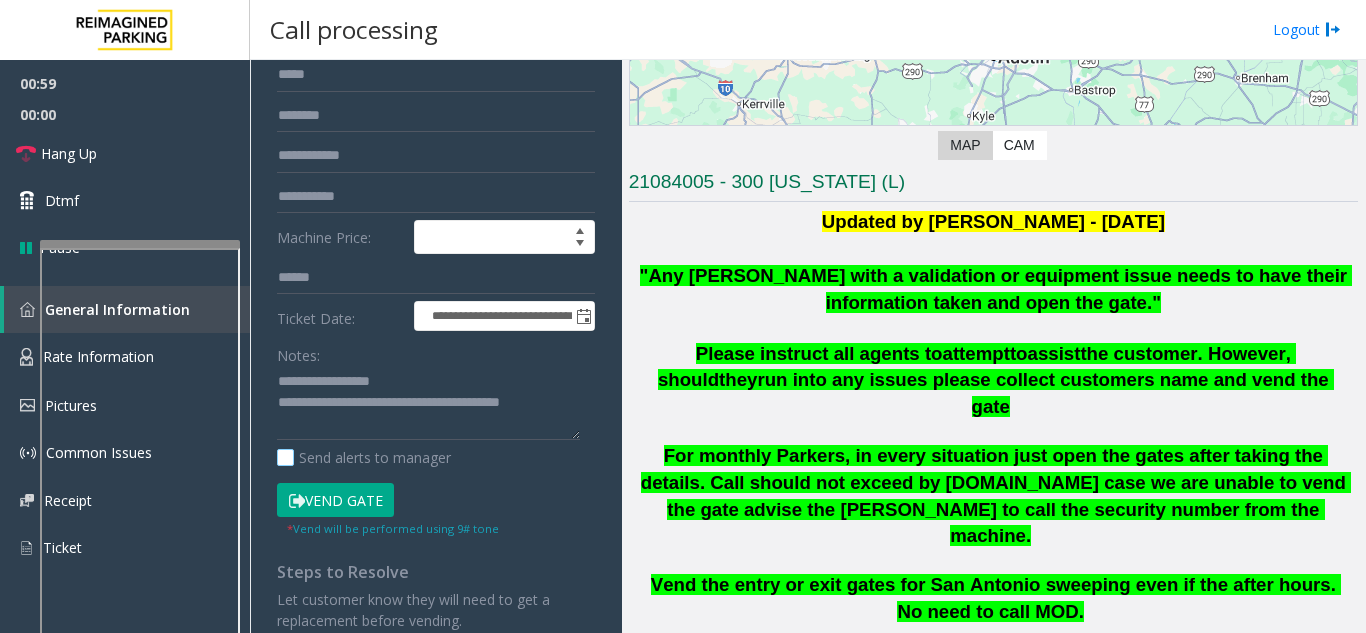 scroll, scrollTop: 232, scrollLeft: 0, axis: vertical 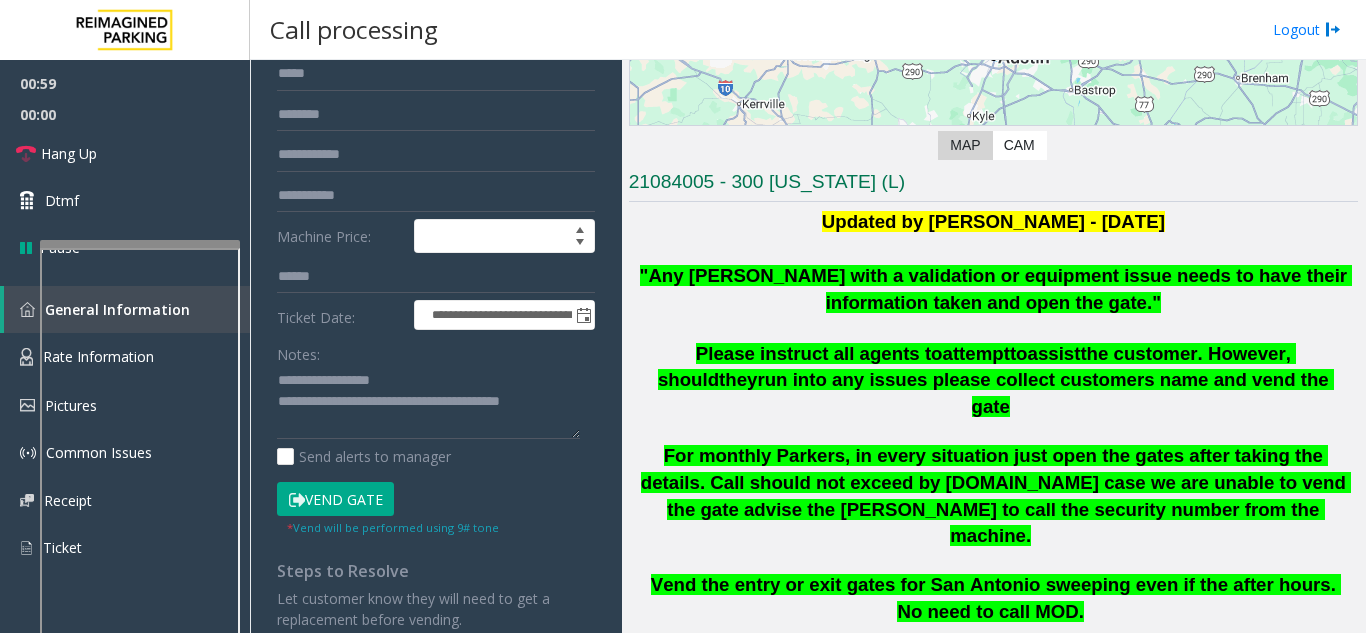 type on "**********" 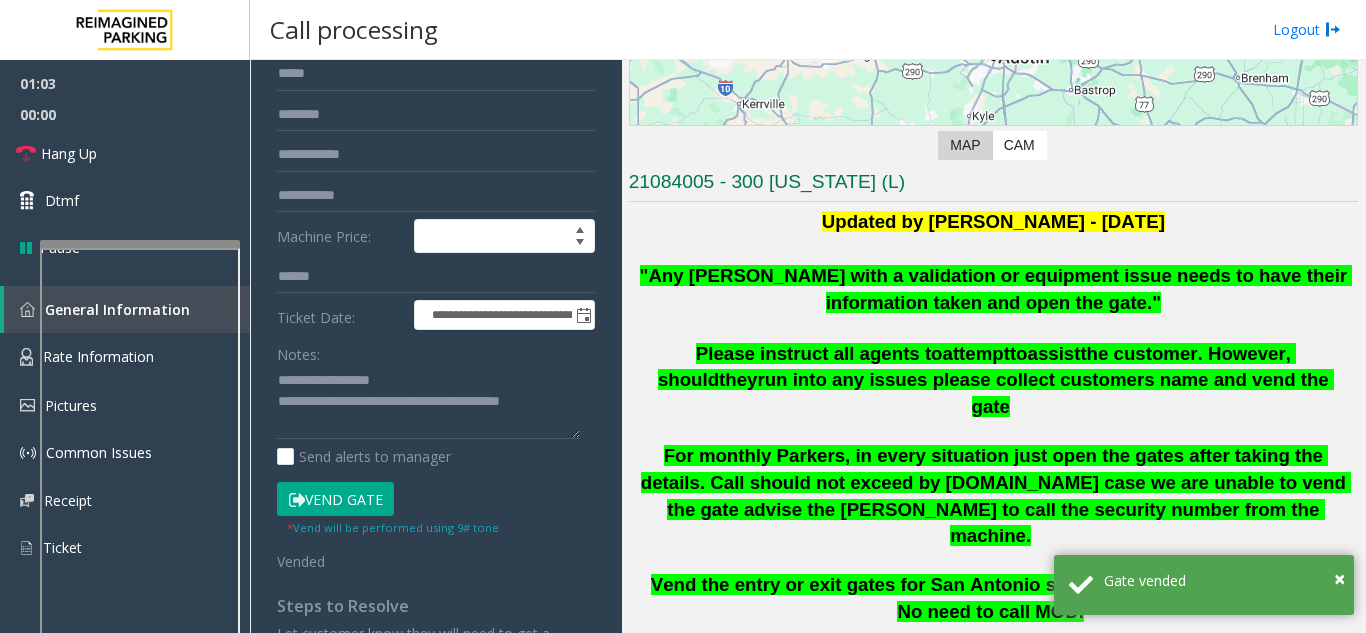 click on ""Any [PERSON_NAME] with a validation or equipment issue needs to have their information taken and open the gate."" 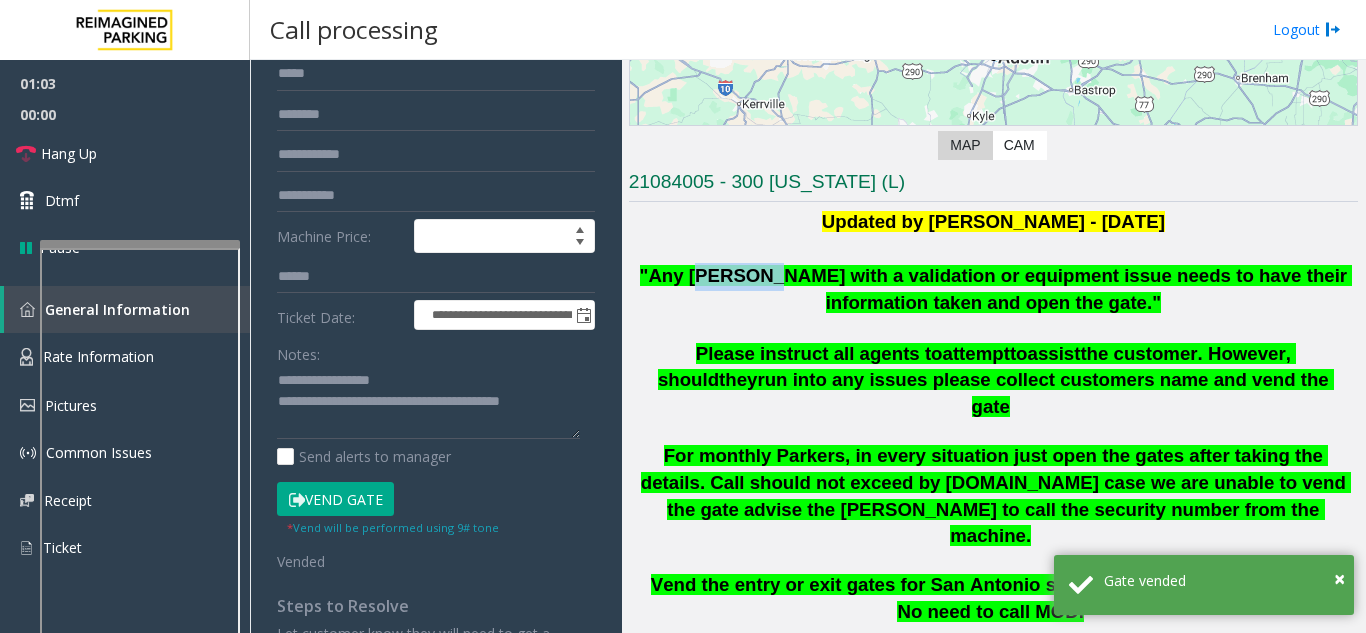 click on ""Any [PERSON_NAME] with a validation or equipment issue needs to have their information taken and open the gate."" 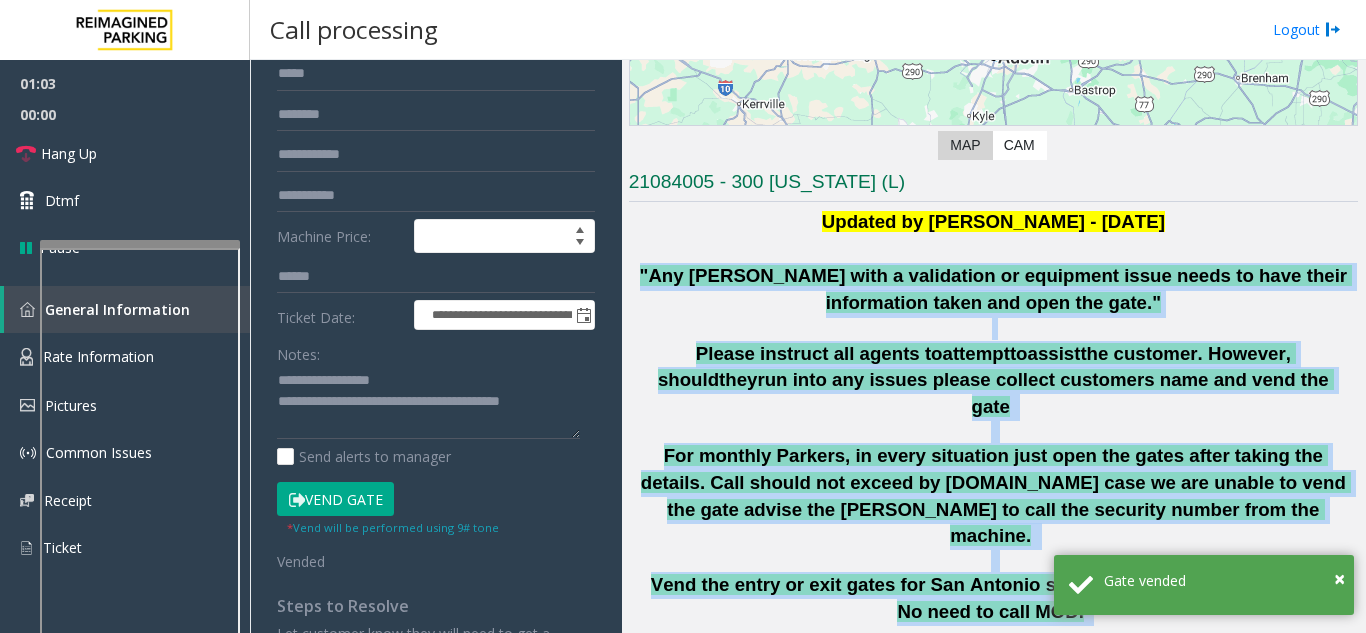 drag, startPoint x: 726, startPoint y: 272, endPoint x: 1025, endPoint y: 547, distance: 406.23392 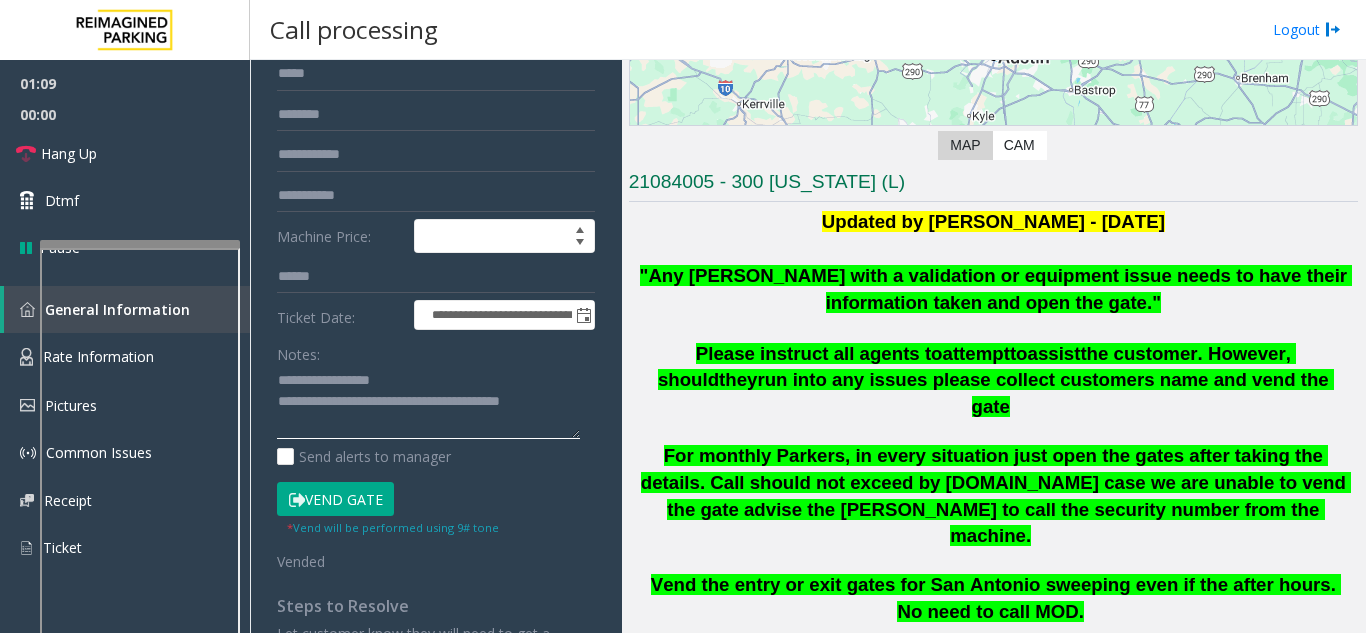 click 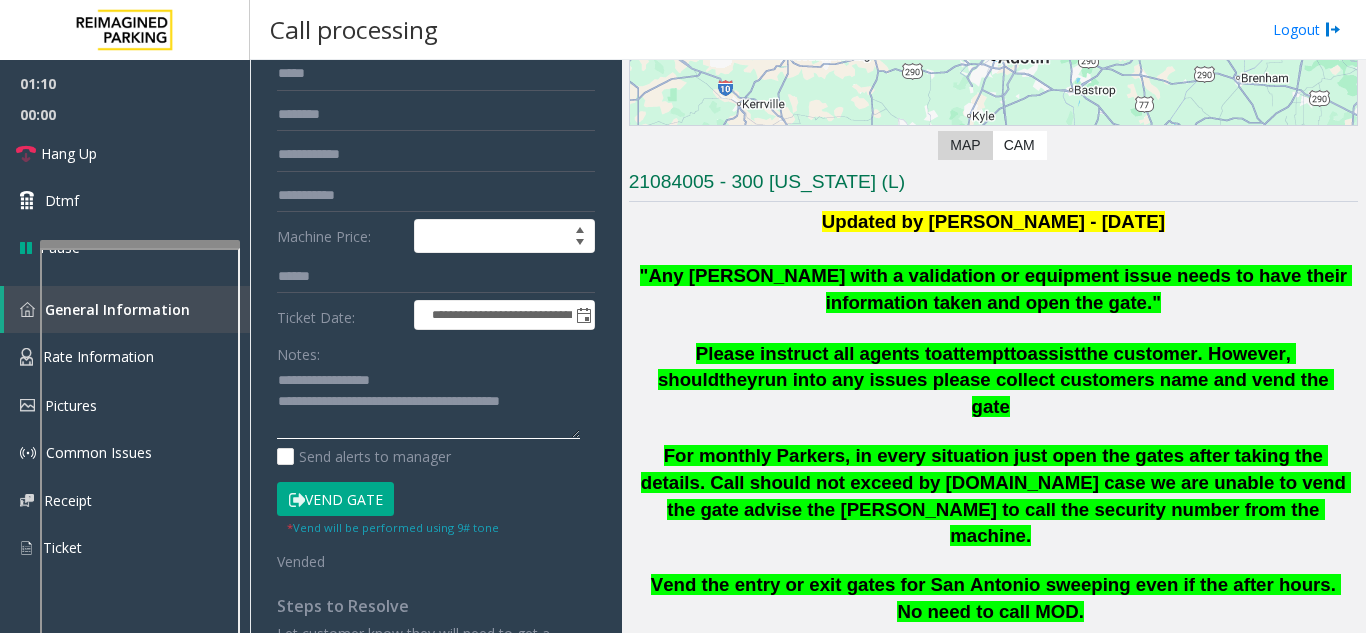 click 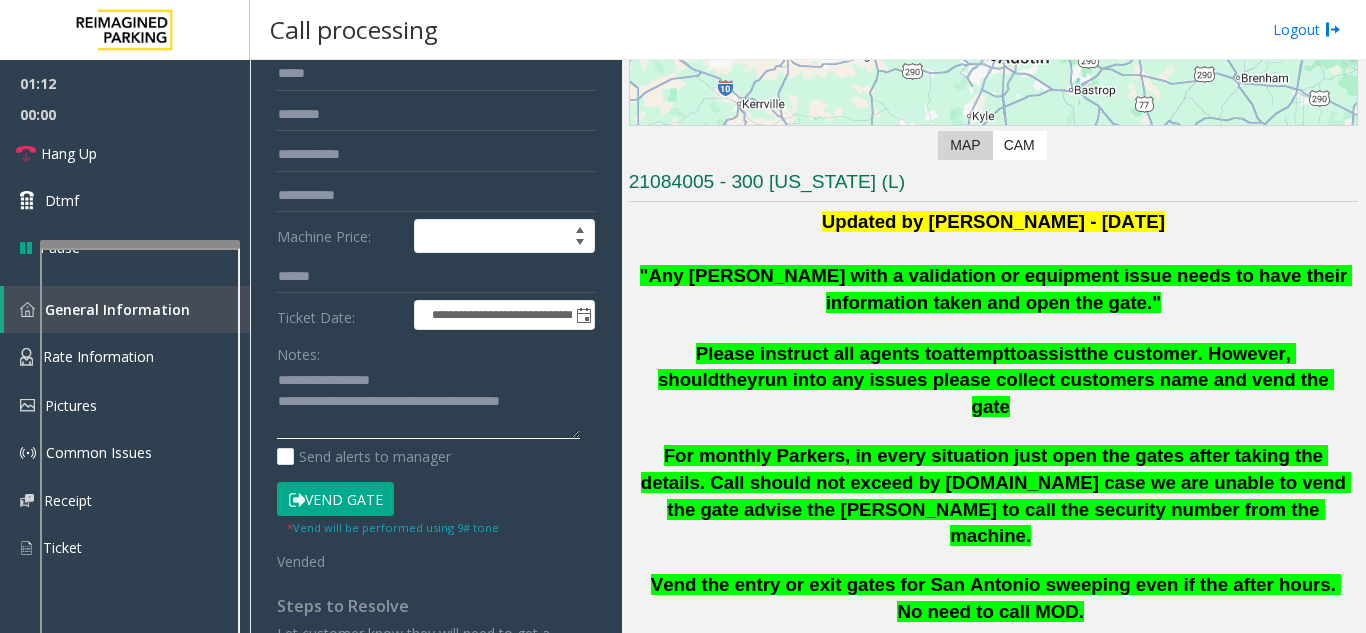 drag, startPoint x: 575, startPoint y: 411, endPoint x: 560, endPoint y: 400, distance: 18.601076 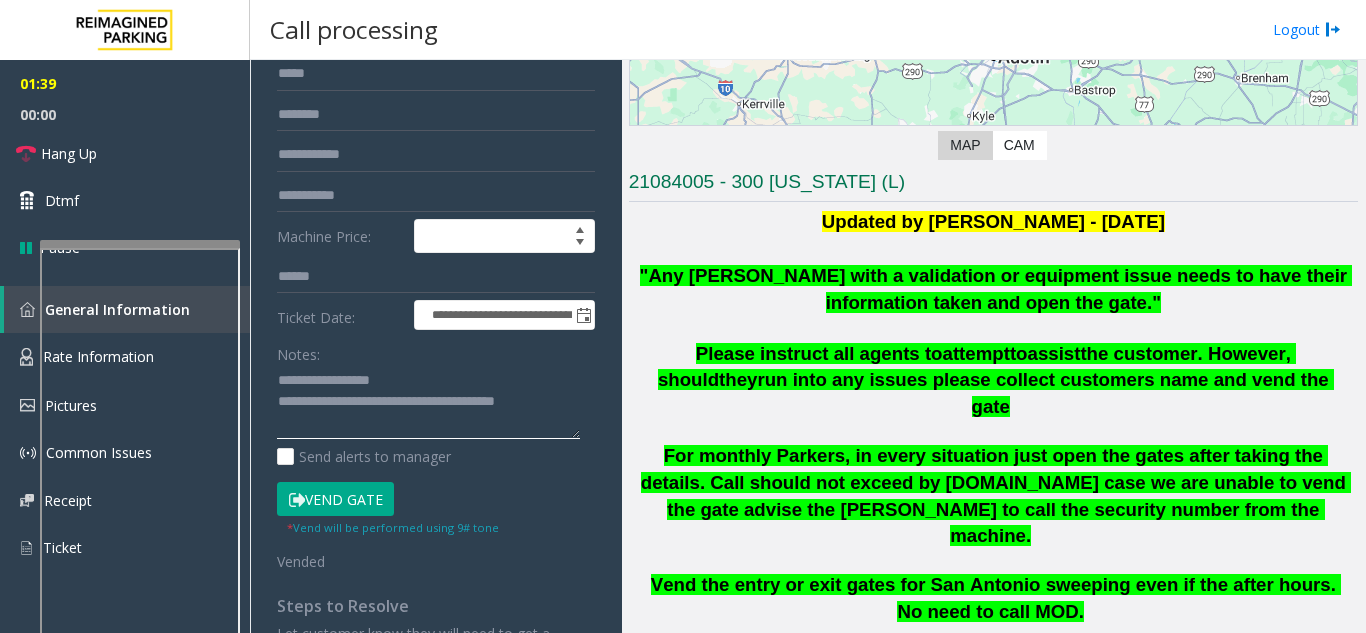 type on "**********" 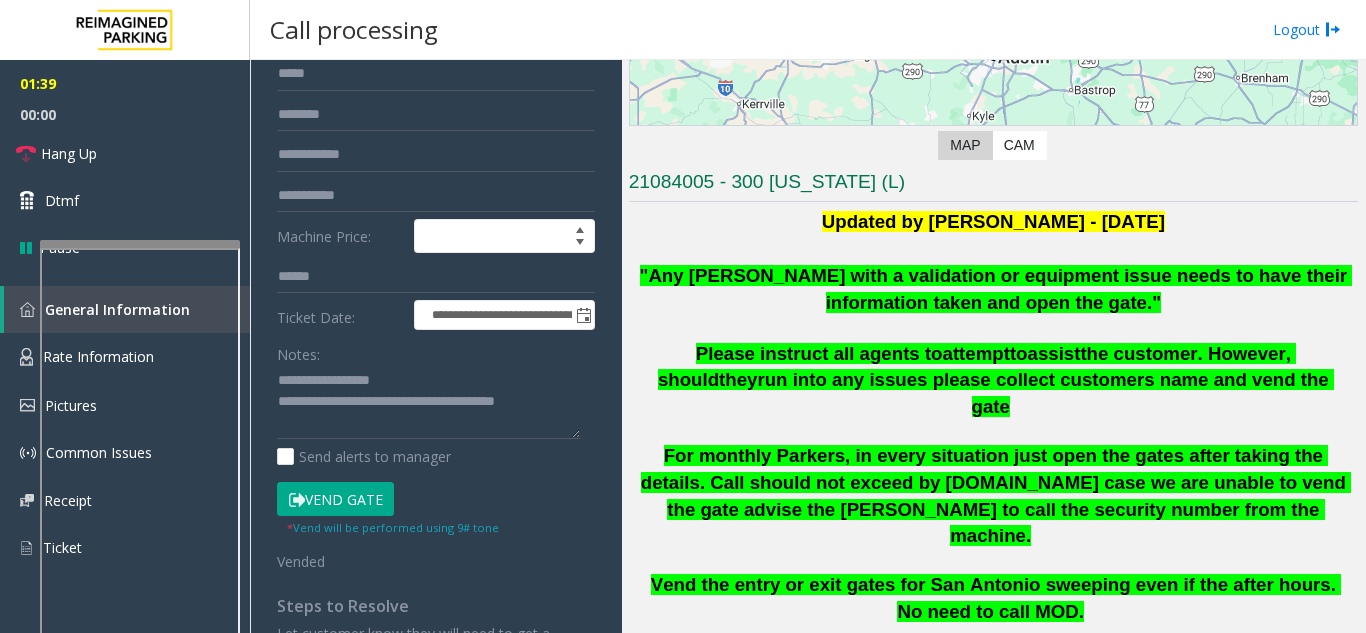 click on "Vend Gate" 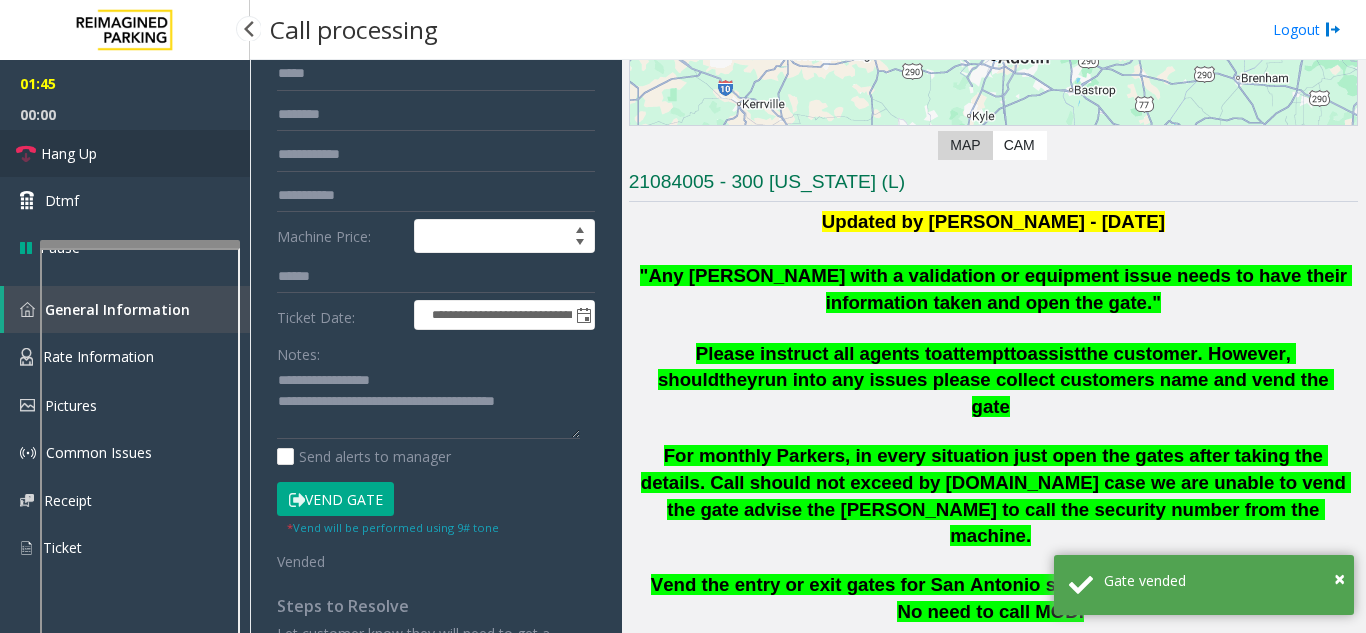 click on "Hang Up" at bounding box center [125, 153] 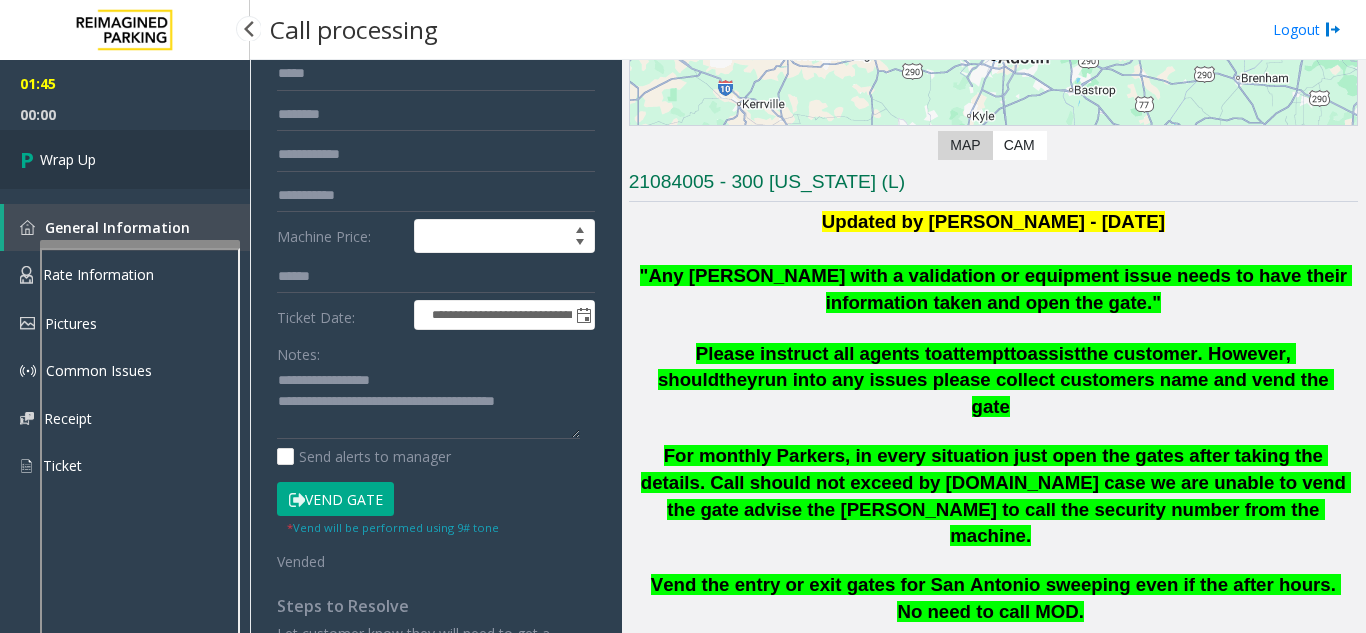 click on "Wrap Up" at bounding box center [125, 159] 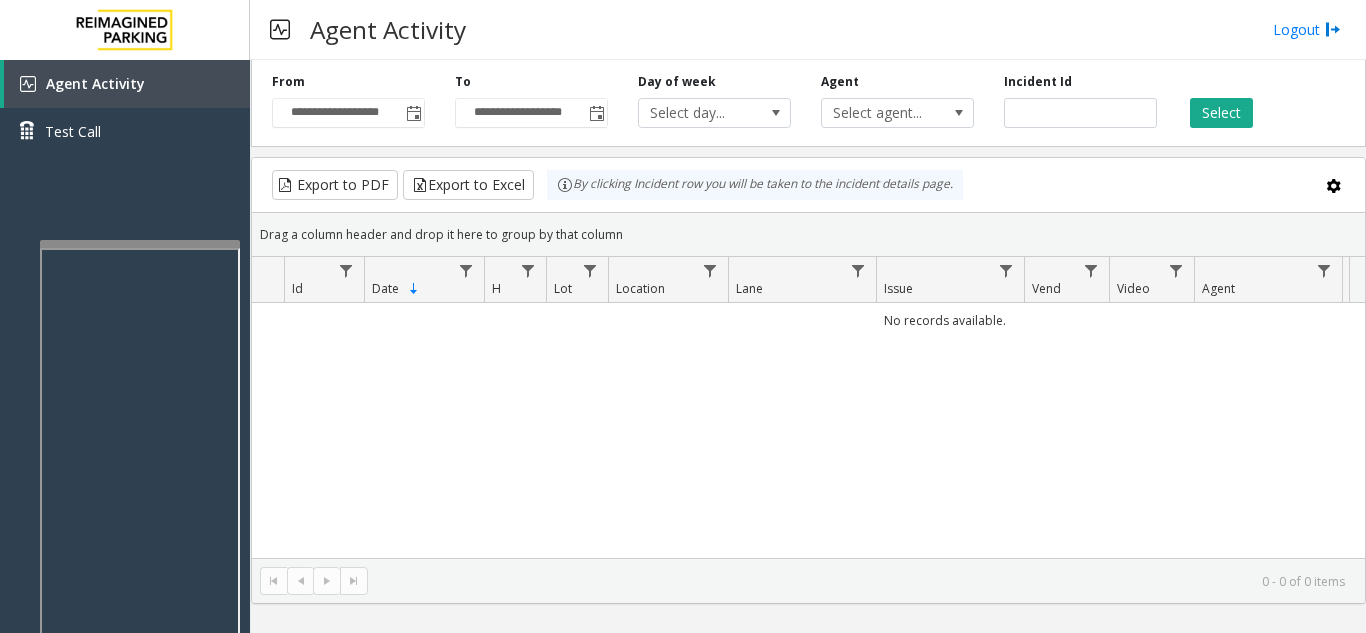type 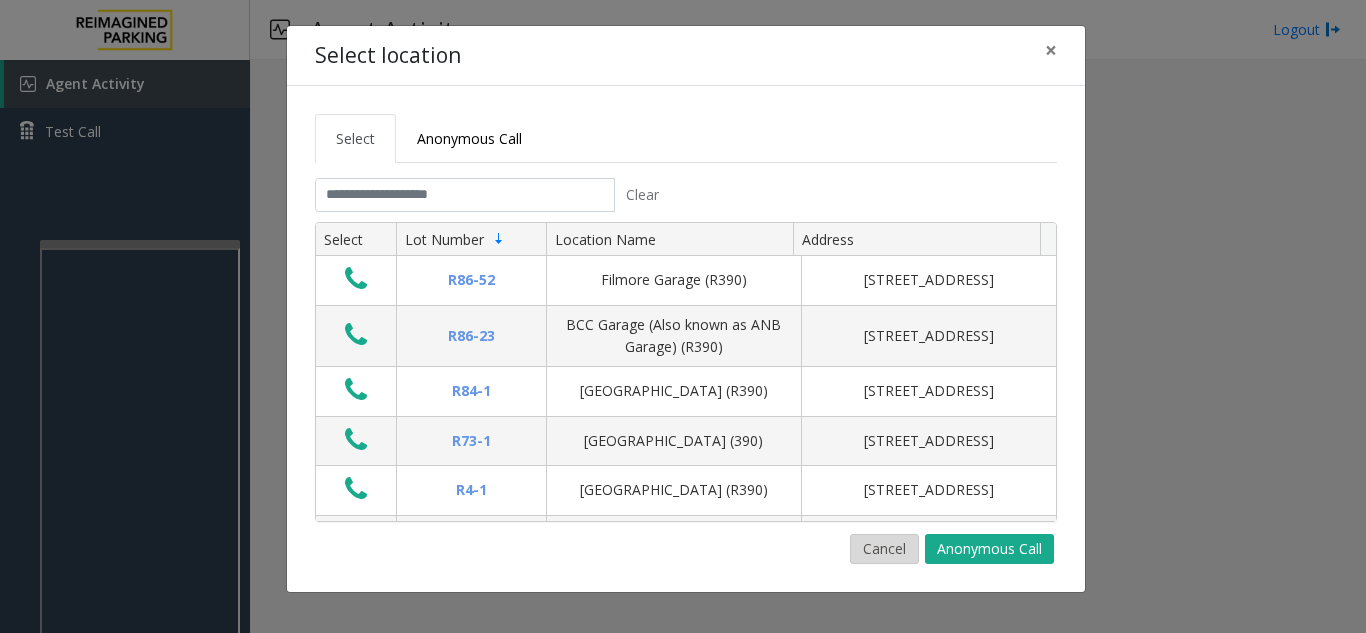 click on "Cancel" 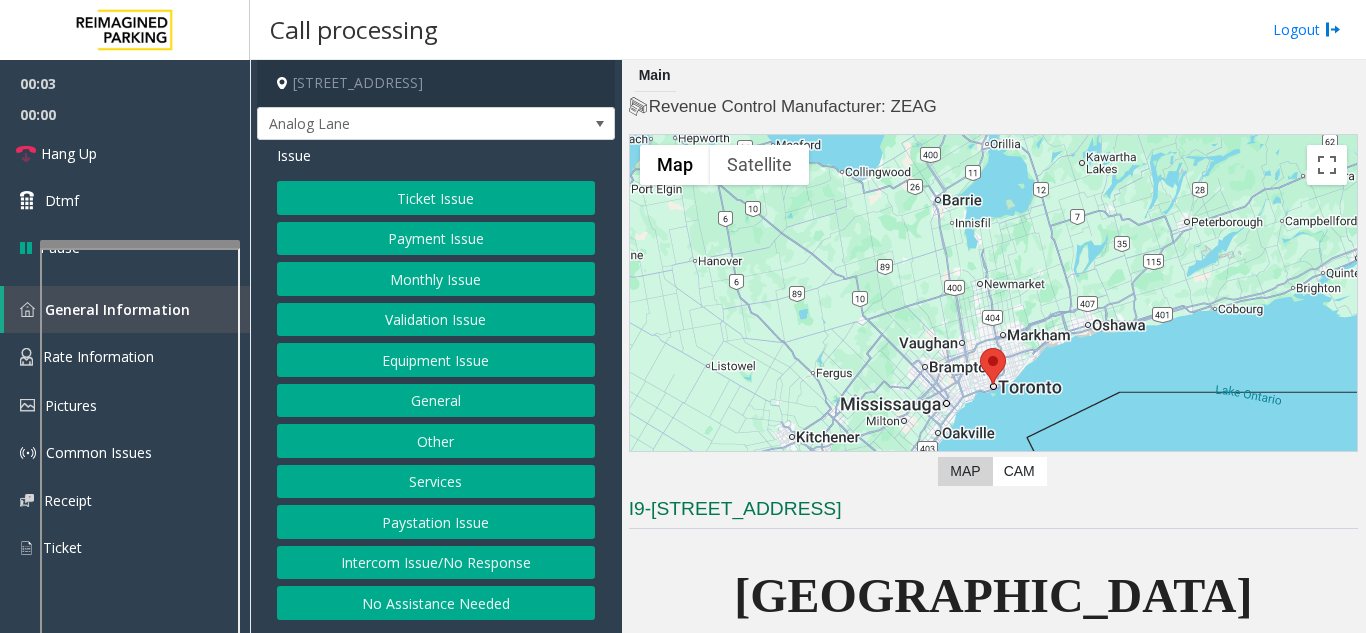click 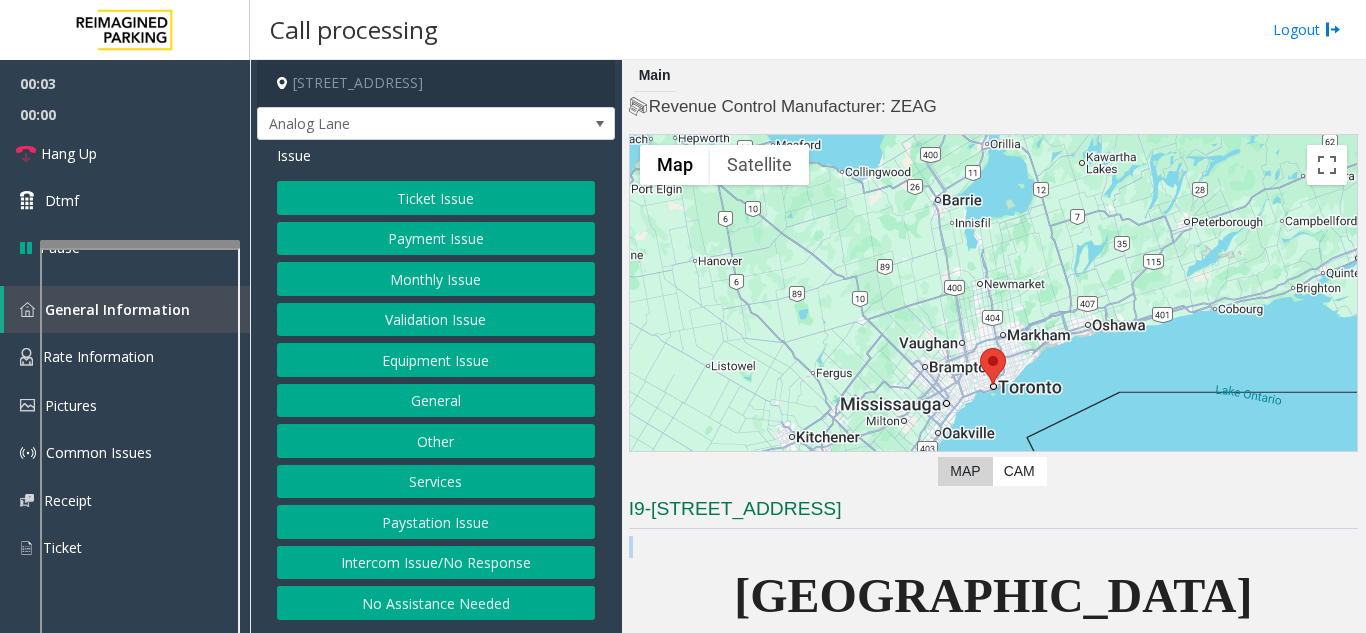 click 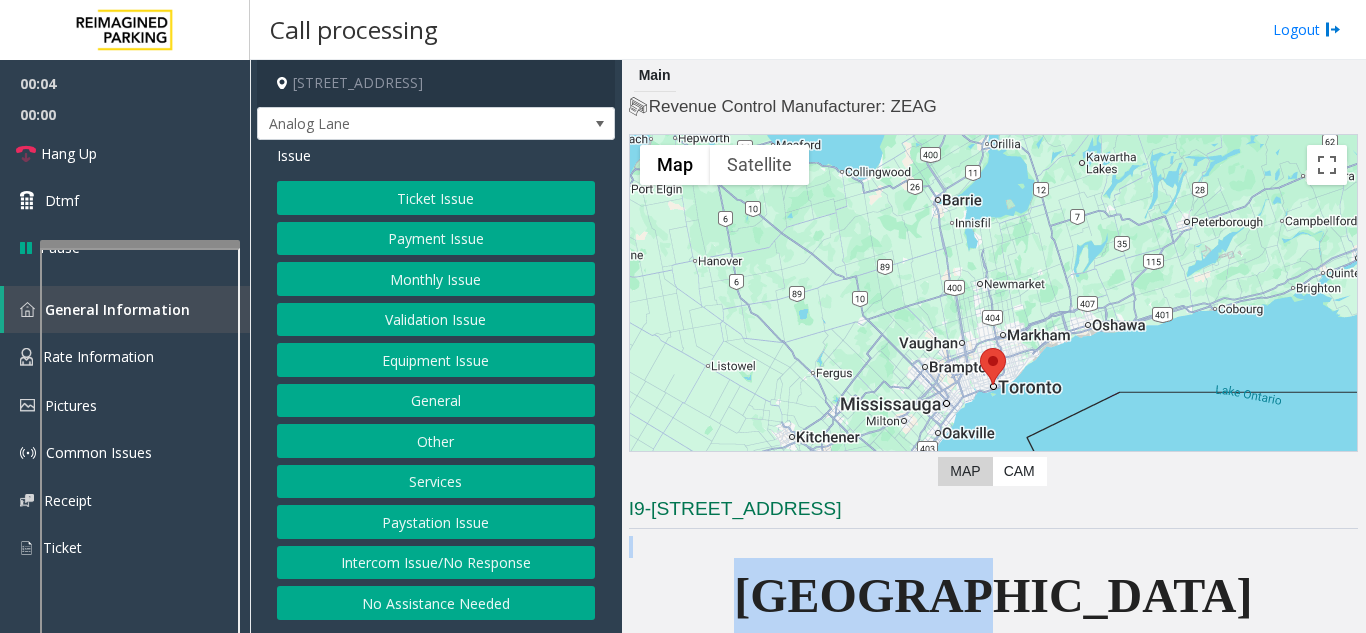 scroll, scrollTop: 44, scrollLeft: 0, axis: vertical 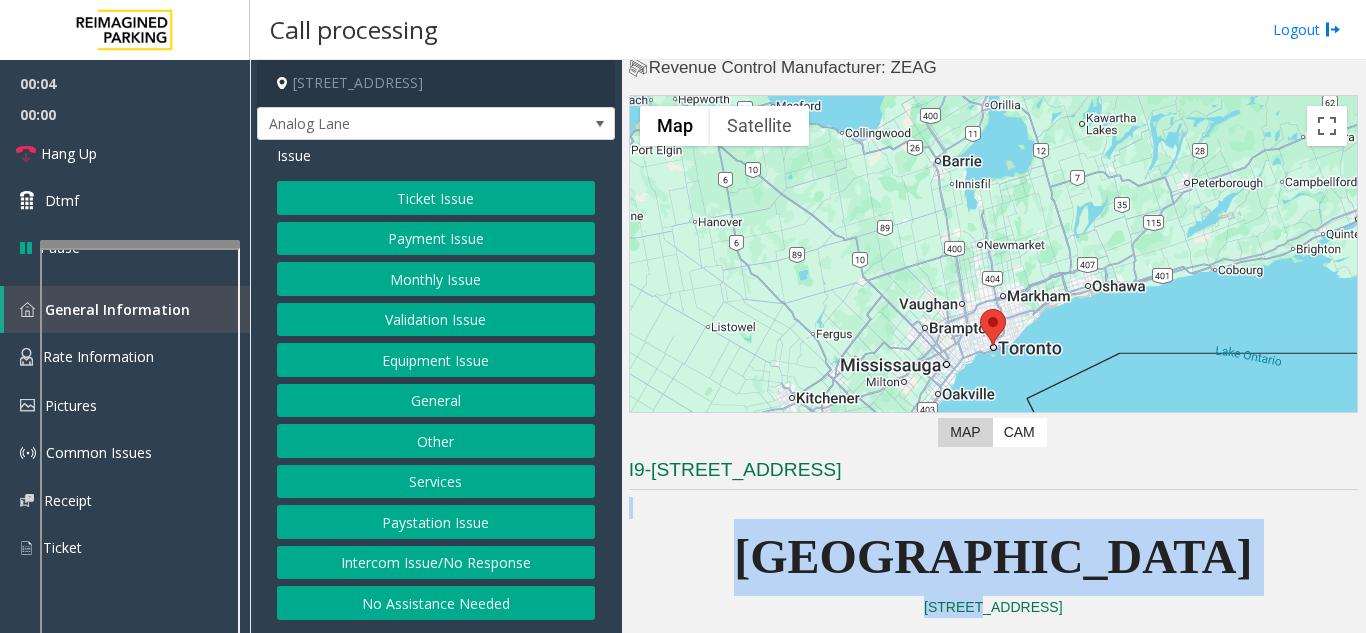 drag, startPoint x: 813, startPoint y: 544, endPoint x: 921, endPoint y: 601, distance: 122.1188 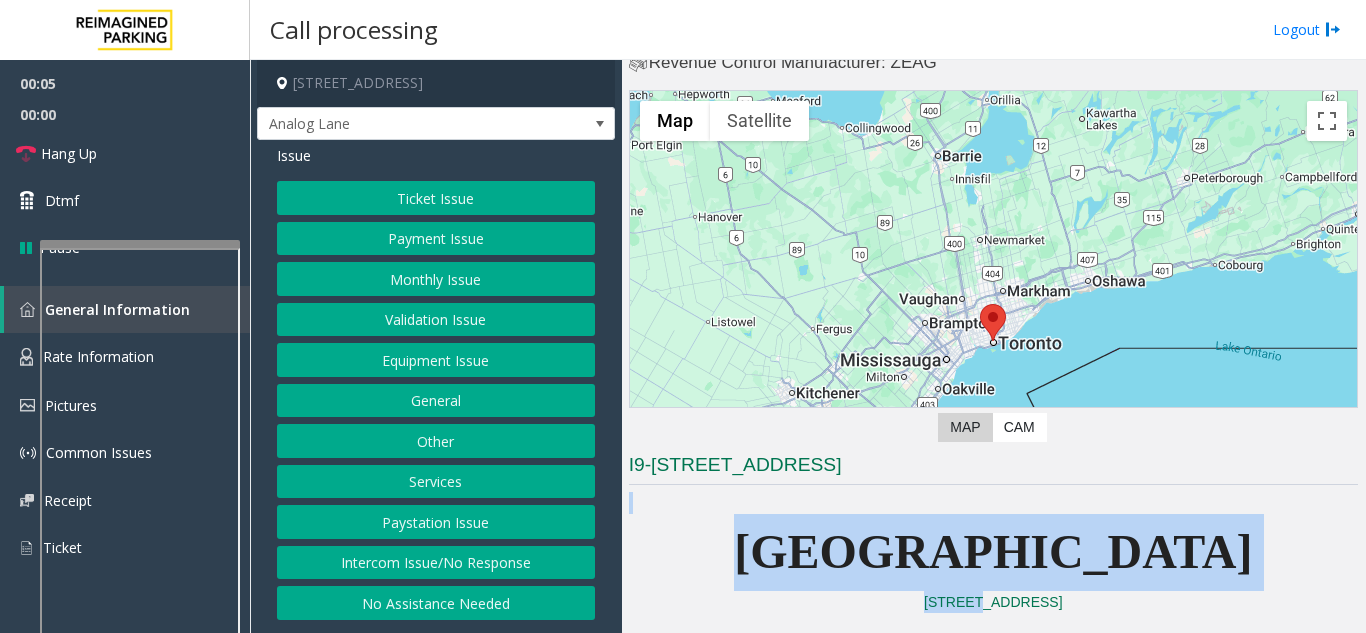 click 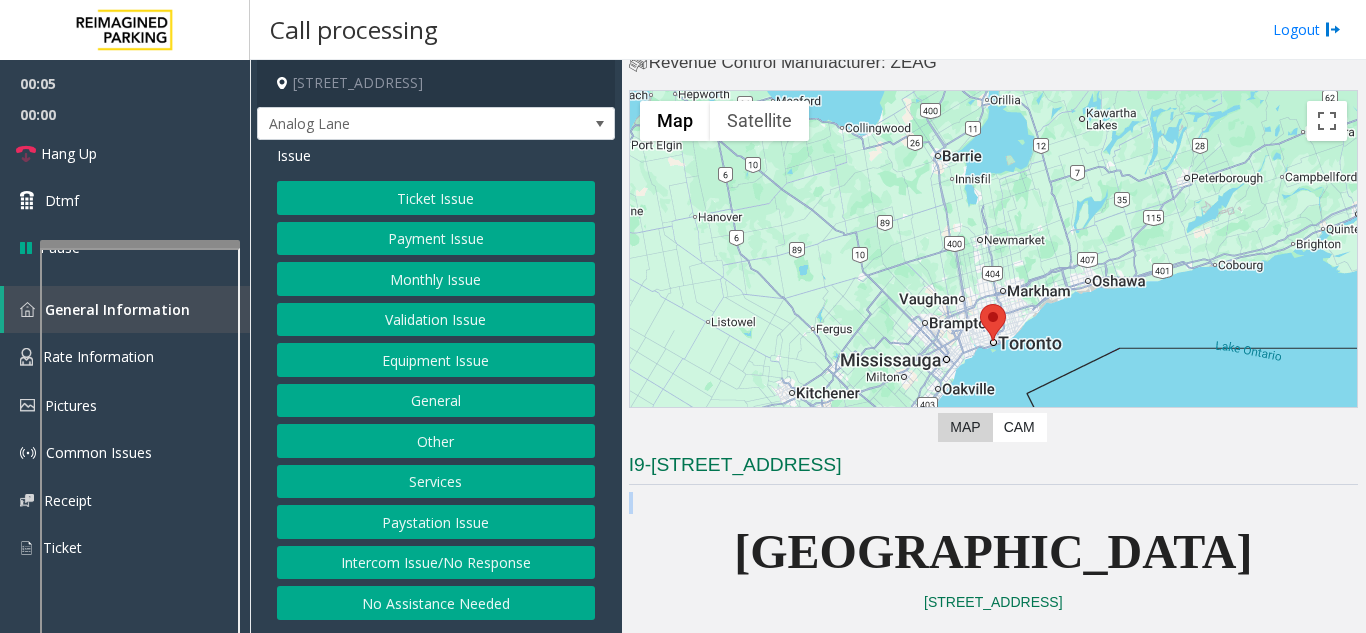 click 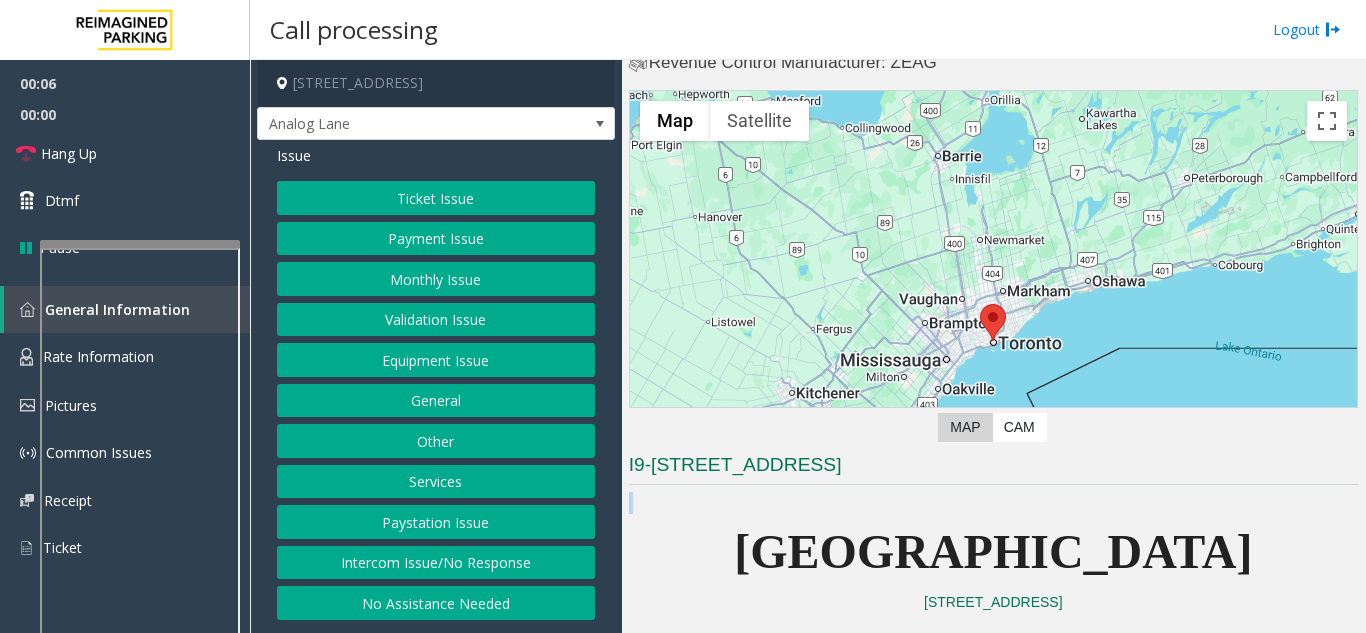 click on "[GEOGRAPHIC_DATA]" 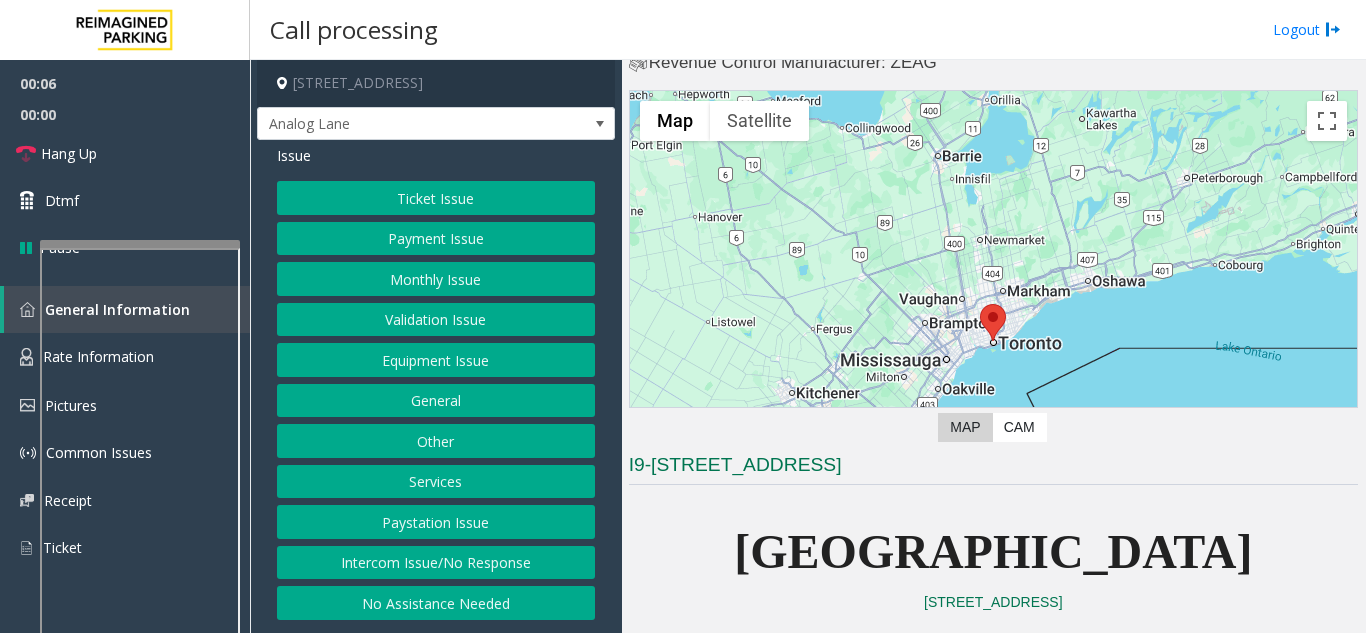 scroll, scrollTop: 444, scrollLeft: 0, axis: vertical 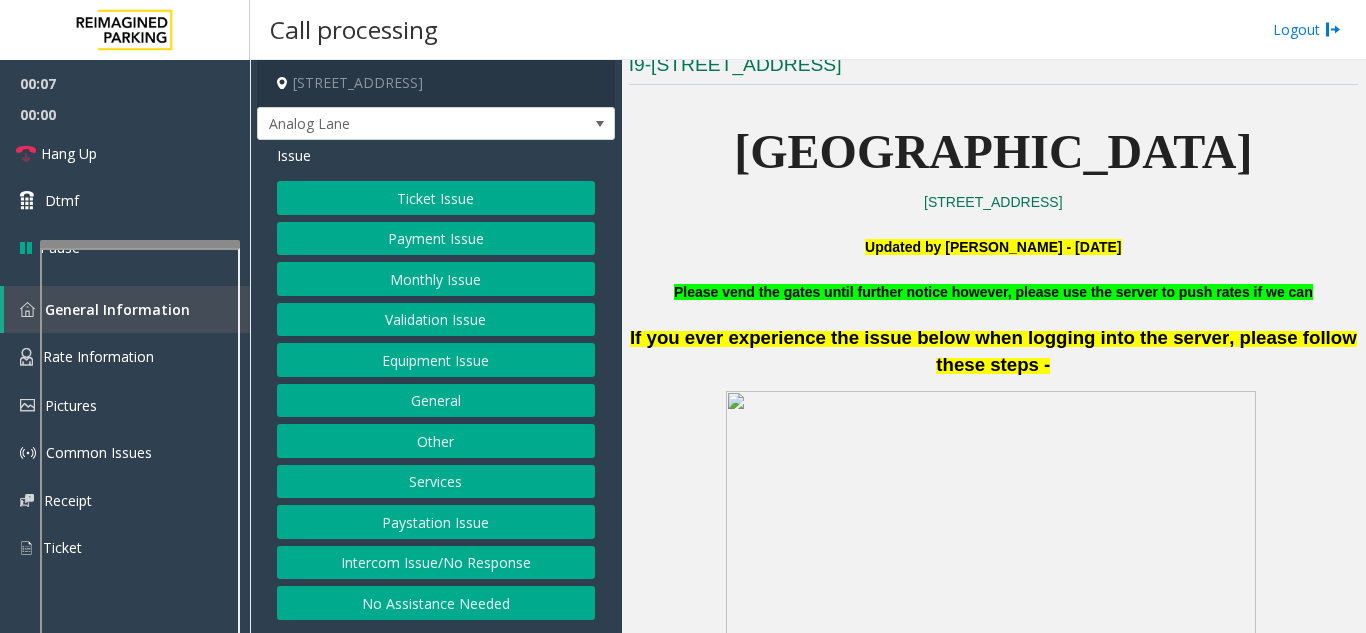 click on "If you ever experience the issue below when logging into the server, please follow these steps -" 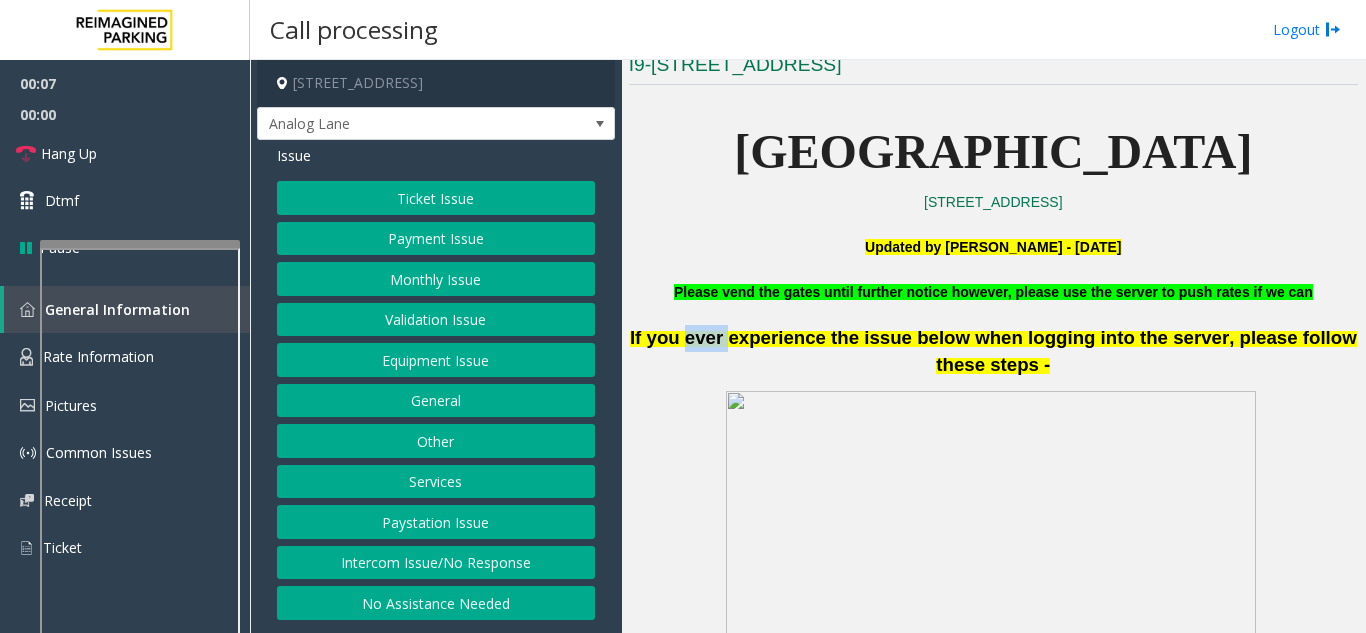 click on "If you ever experience the issue below when logging into the server, please follow these steps -" 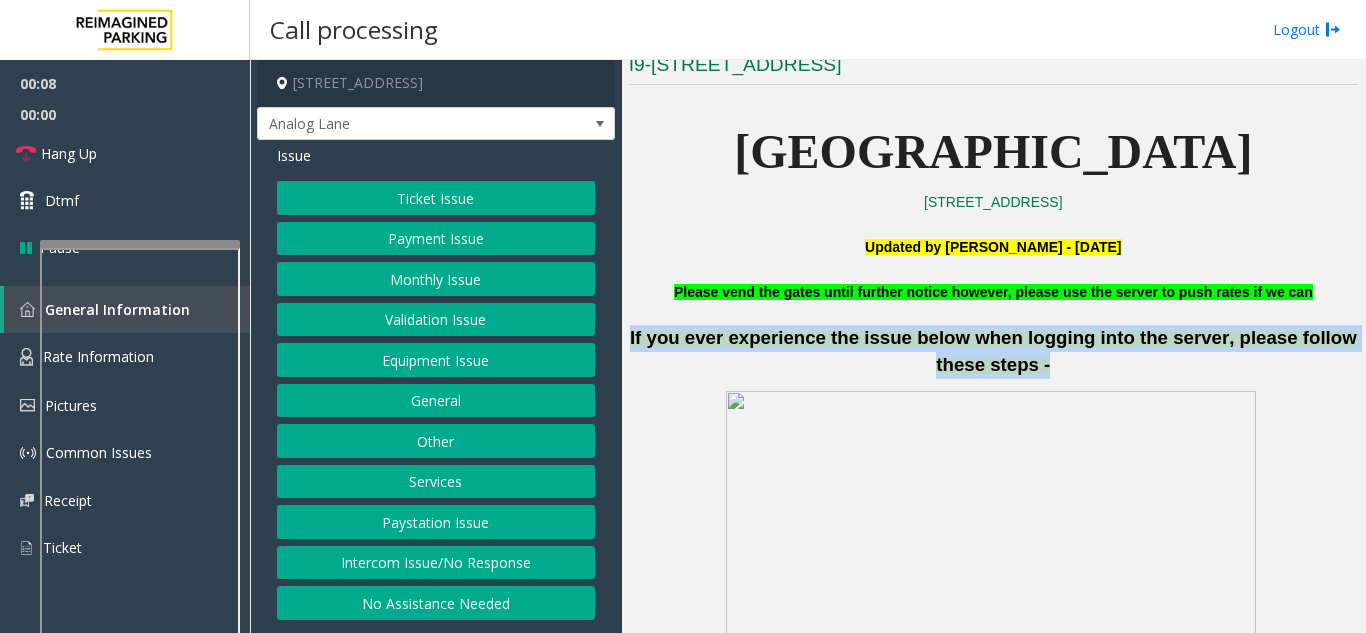 drag, startPoint x: 716, startPoint y: 351, endPoint x: 981, endPoint y: 332, distance: 265.68027 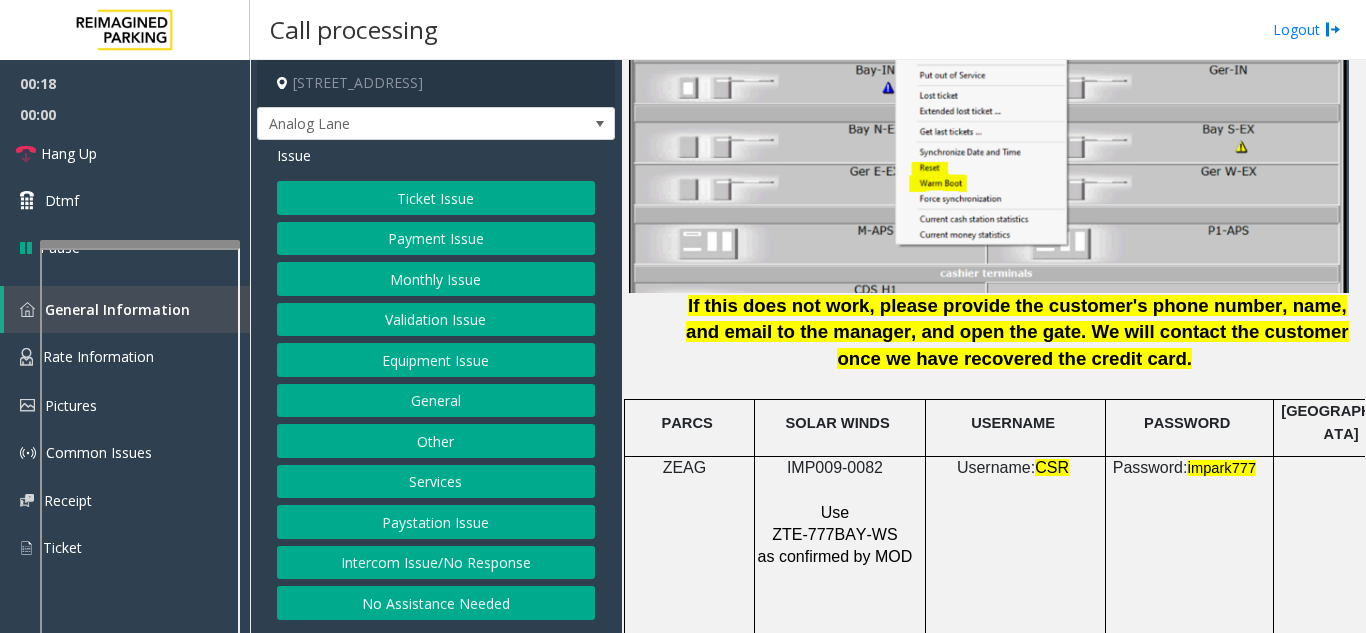 scroll, scrollTop: 2744, scrollLeft: 0, axis: vertical 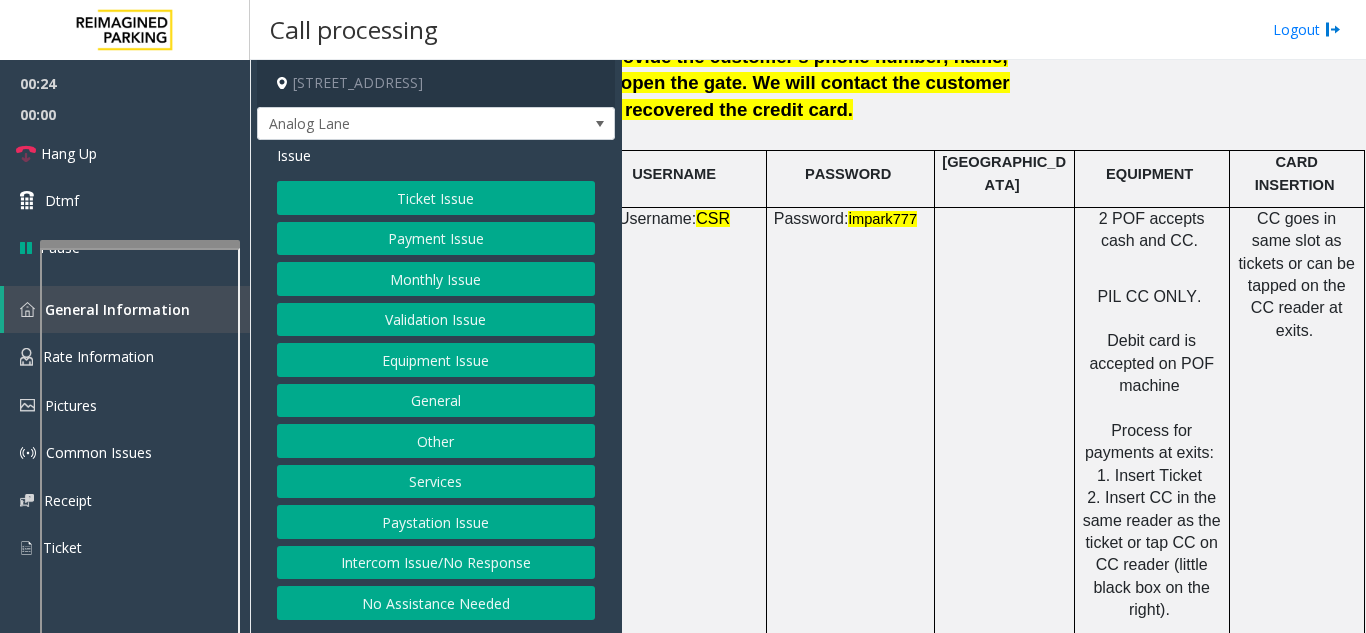 click on "Payment Issue" 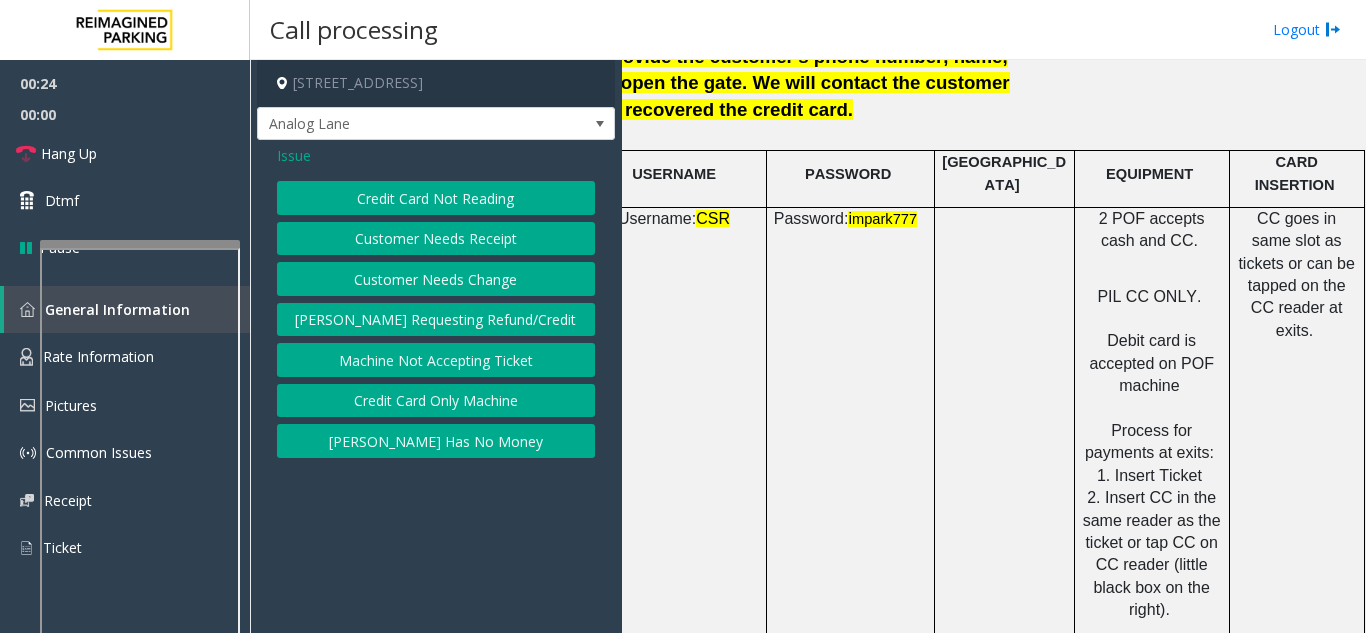 click on "Issue  Credit Card Not Reading   Customer Needs Receipt   Customer Needs Change   [PERSON_NAME] Requesting Refund/Credit   Machine Not Accepting Ticket   Credit Card Only Machine   [PERSON_NAME] Has No Money" 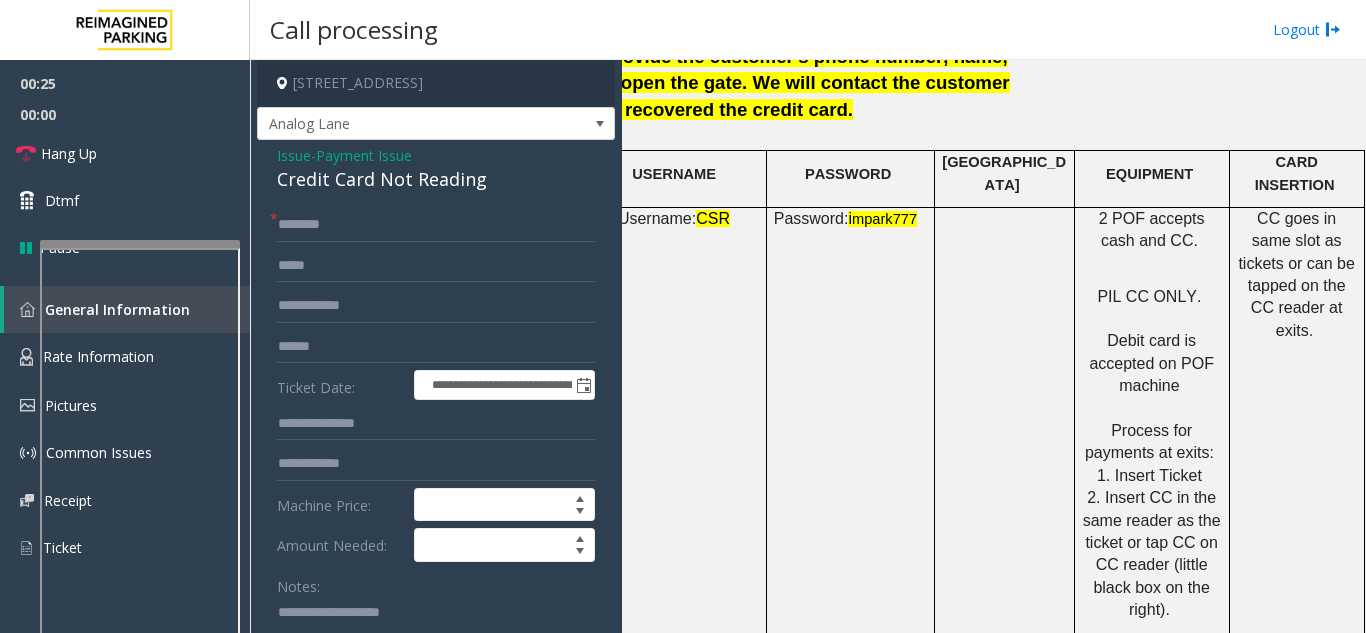 click on "Credit Card Not Reading" 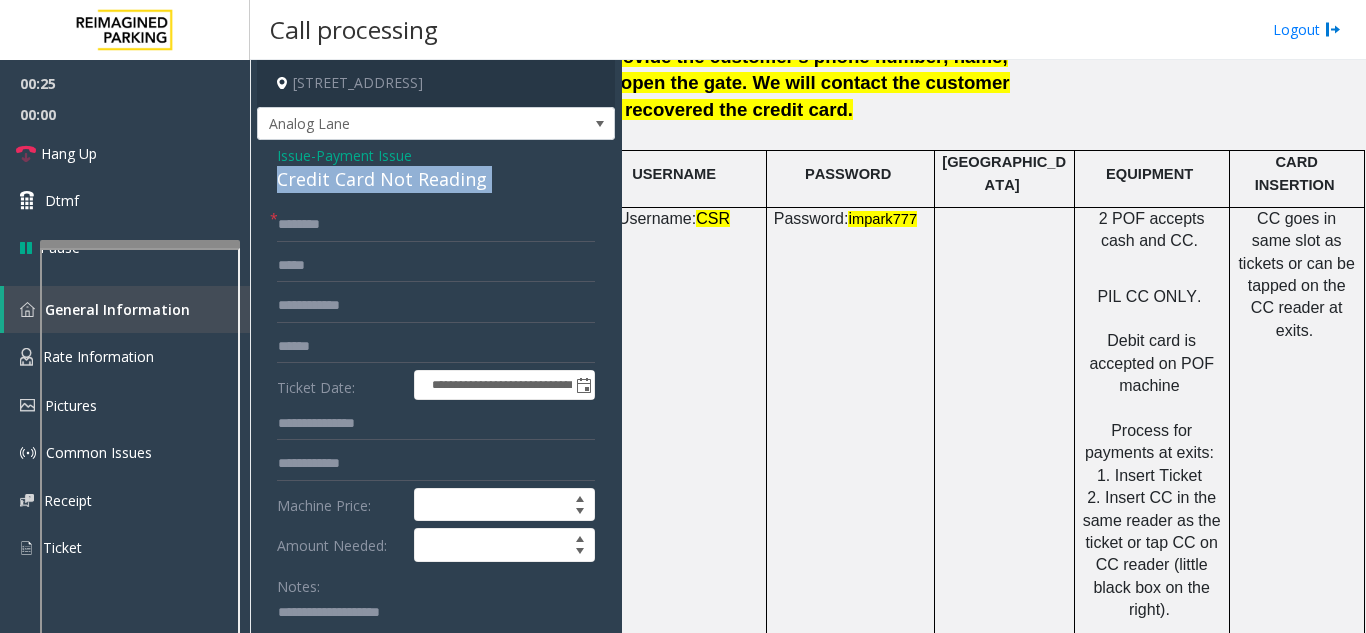 click on "Credit Card Not Reading" 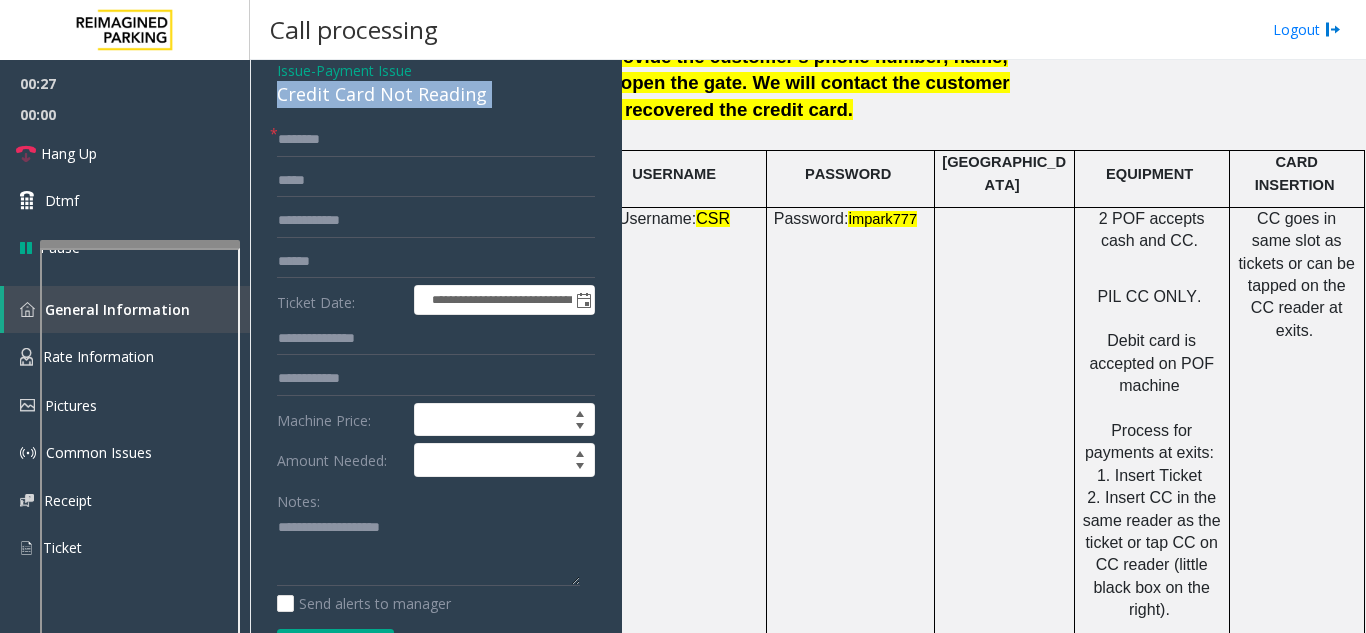 scroll, scrollTop: 100, scrollLeft: 0, axis: vertical 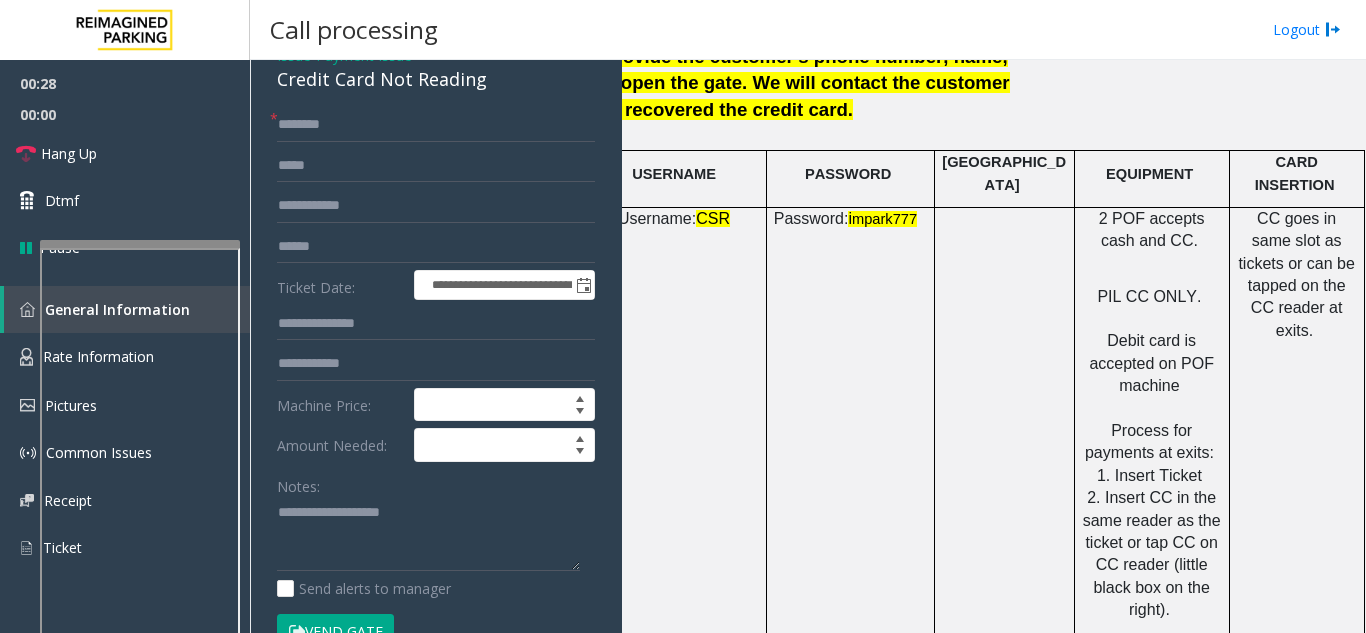 drag, startPoint x: 337, startPoint y: 462, endPoint x: 379, endPoint y: 495, distance: 53.413483 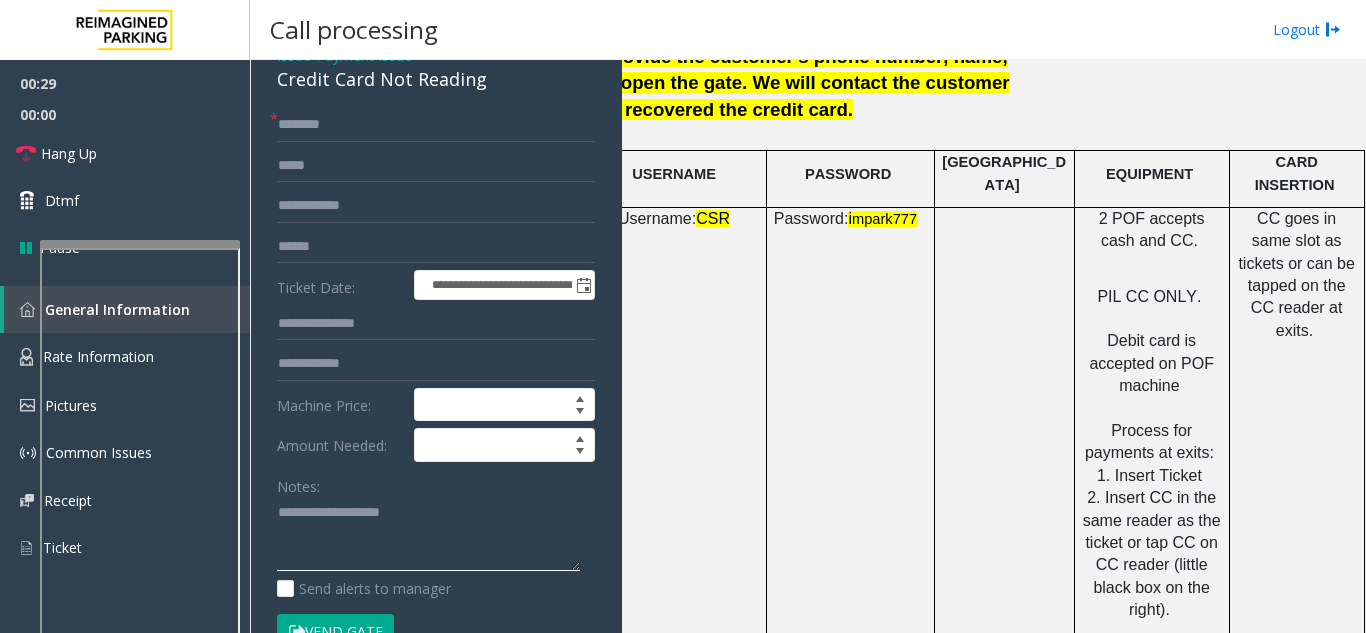 click 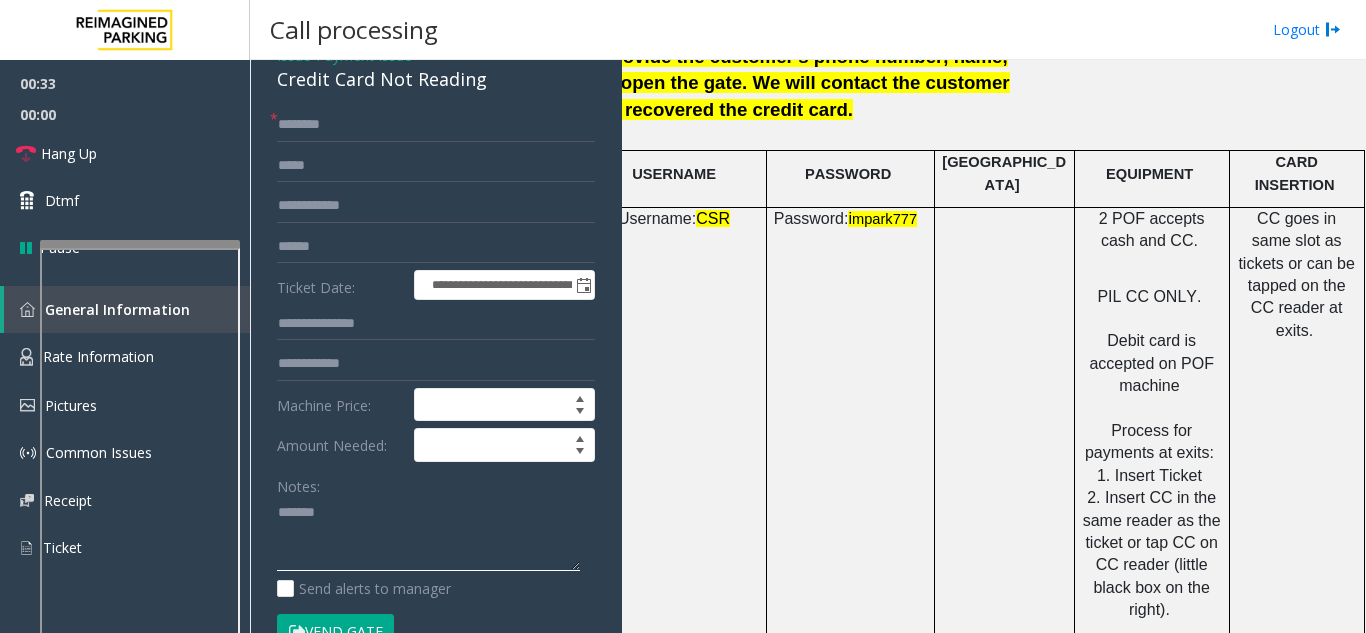 paste on "**********" 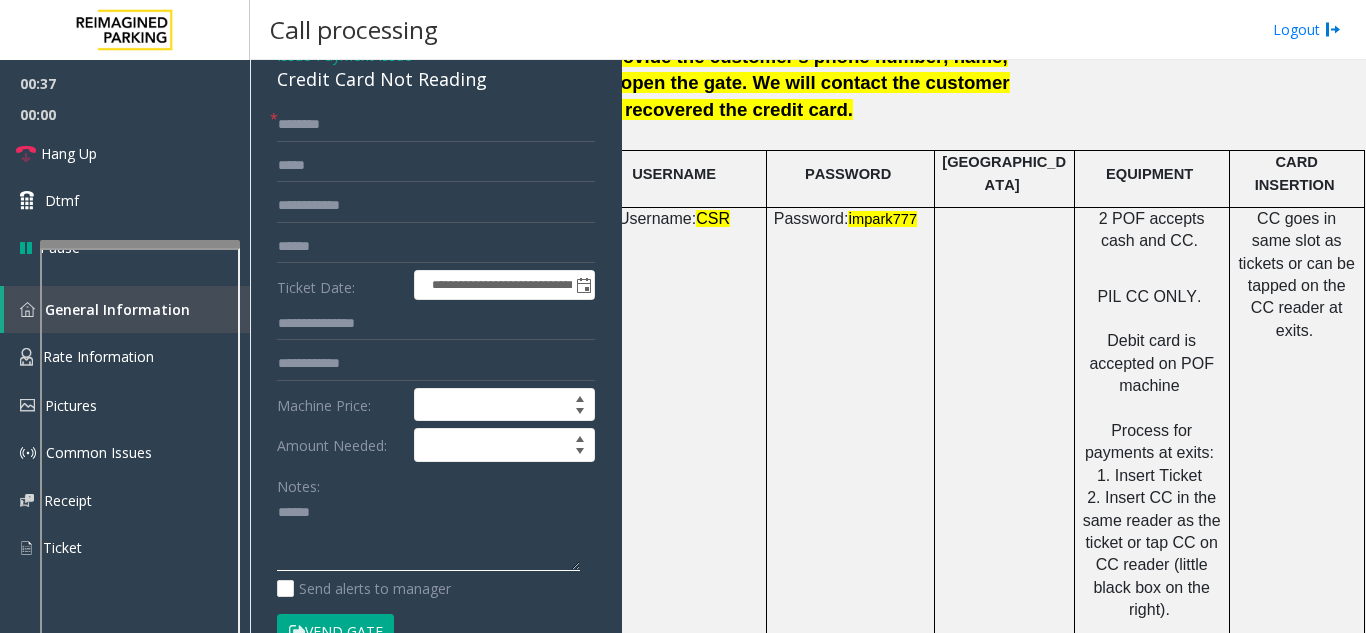paste on "**********" 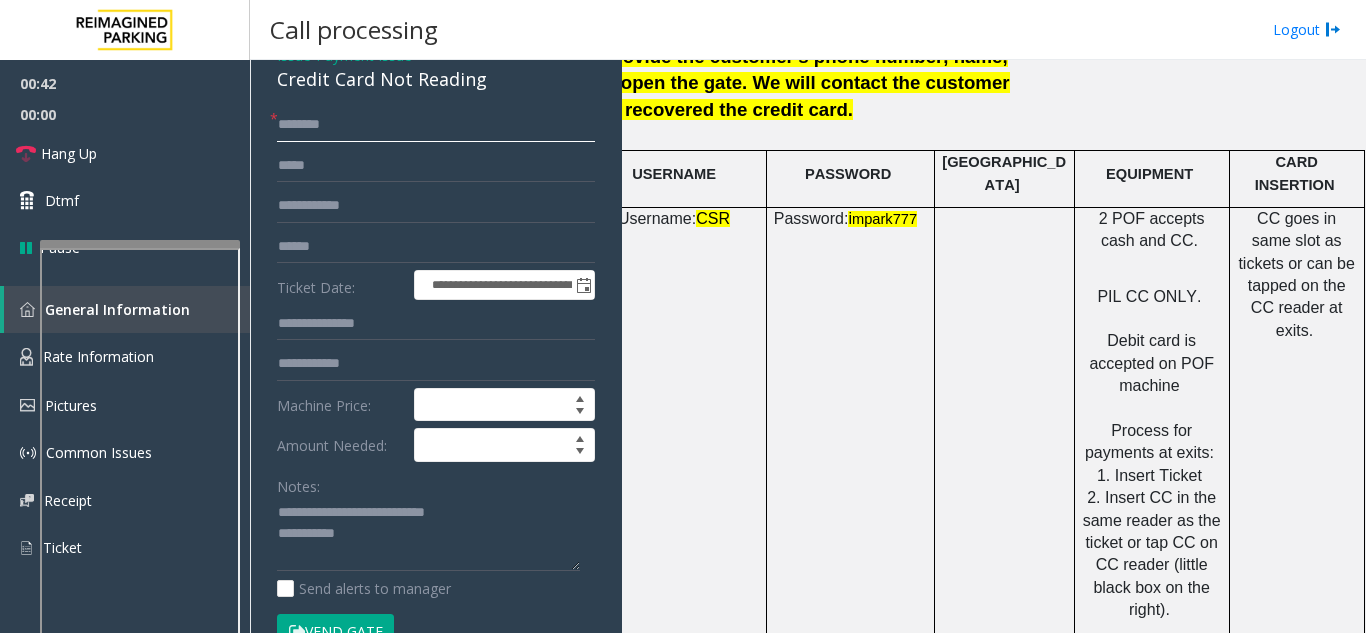 click 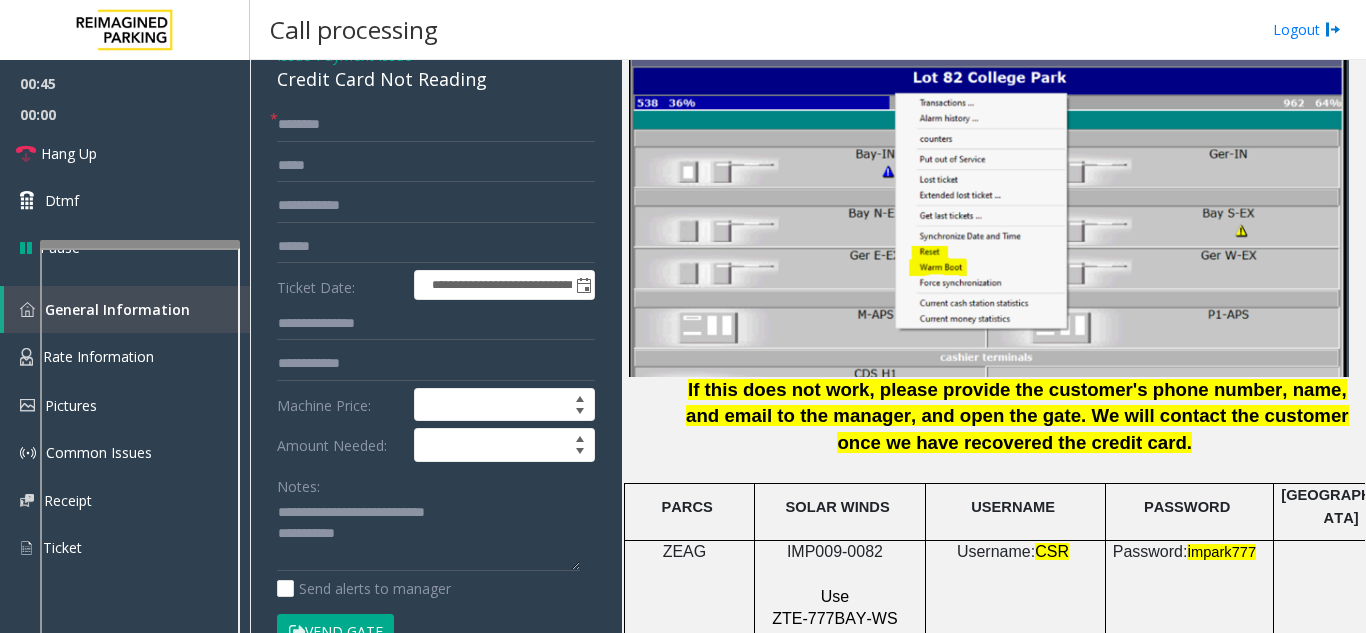 scroll, scrollTop: 2744, scrollLeft: 0, axis: vertical 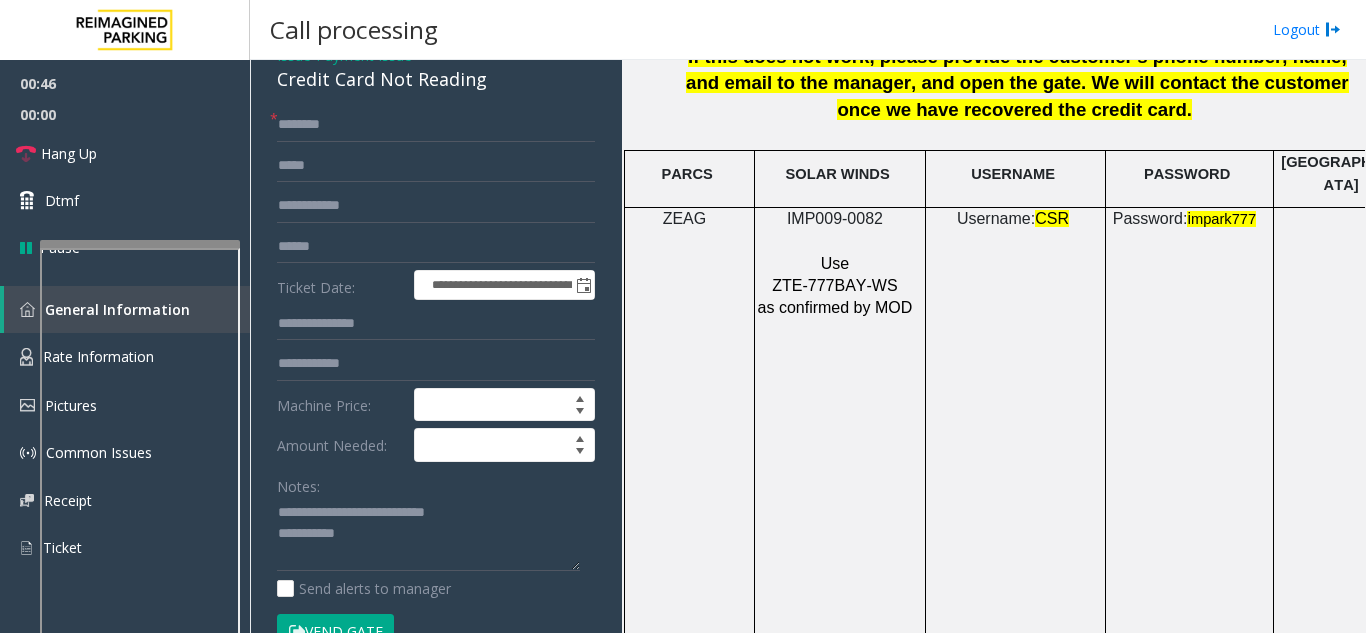 click on "SOLAR WINDS" 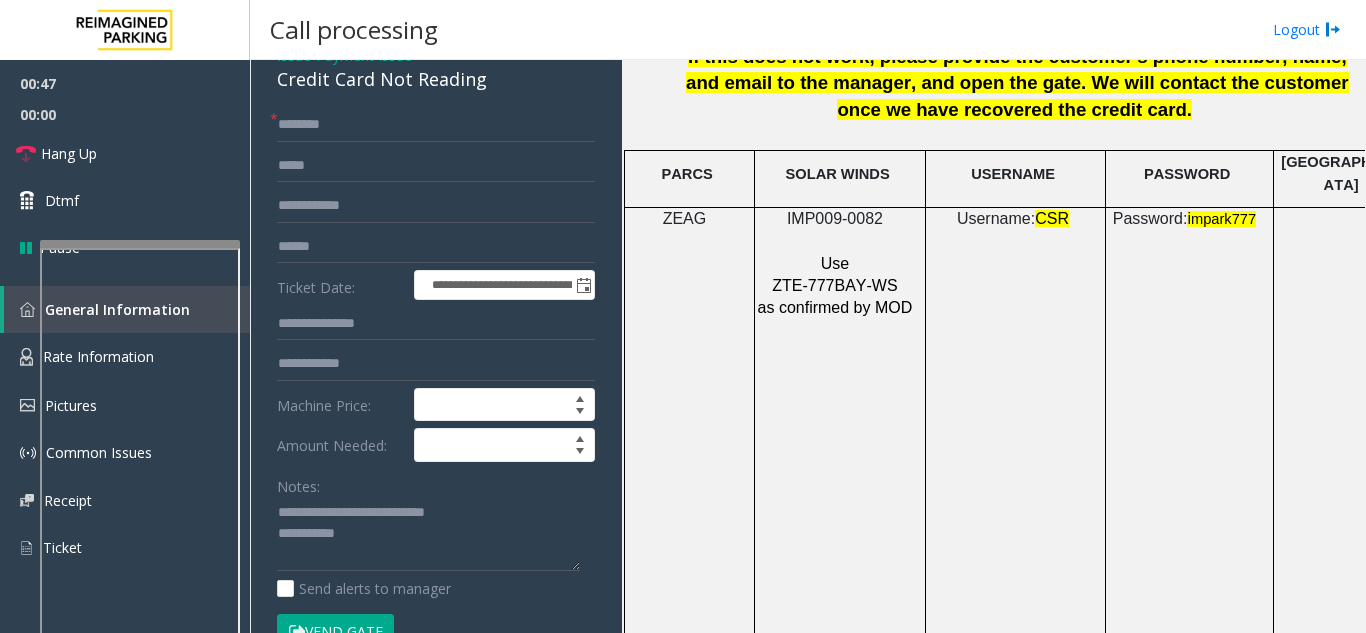 click on "IMP009-0082" 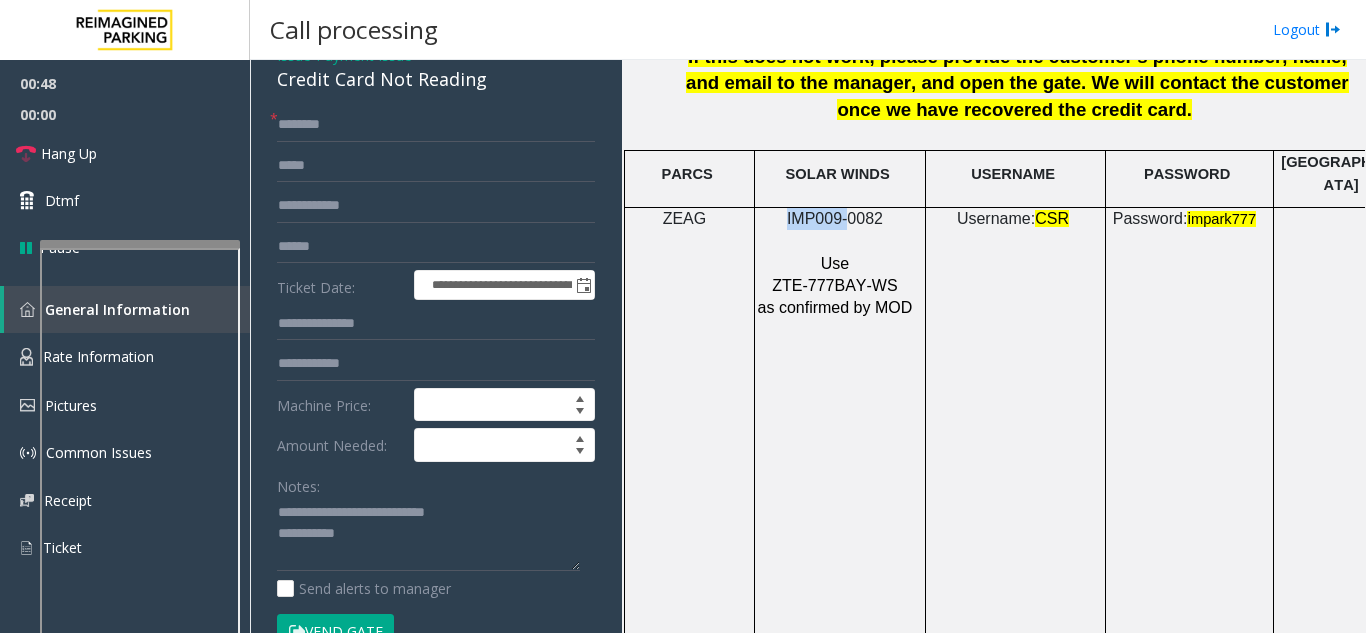 copy on "IMP009-" 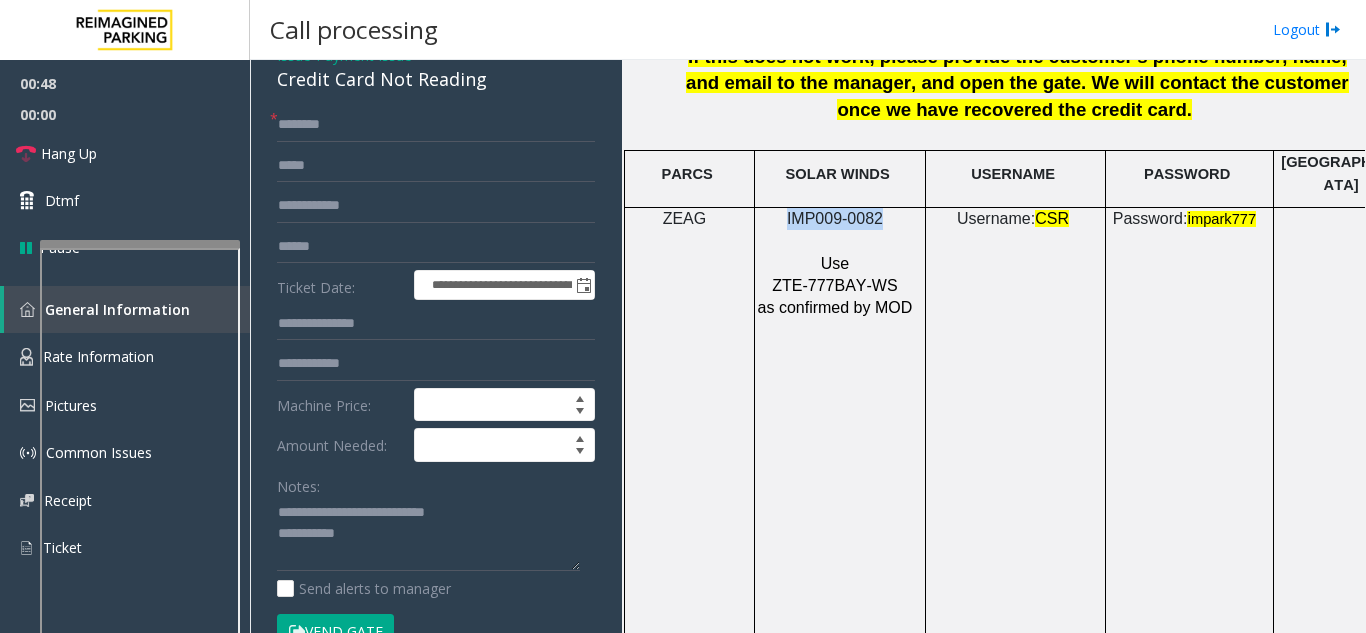 copy on "IMP009-0082" 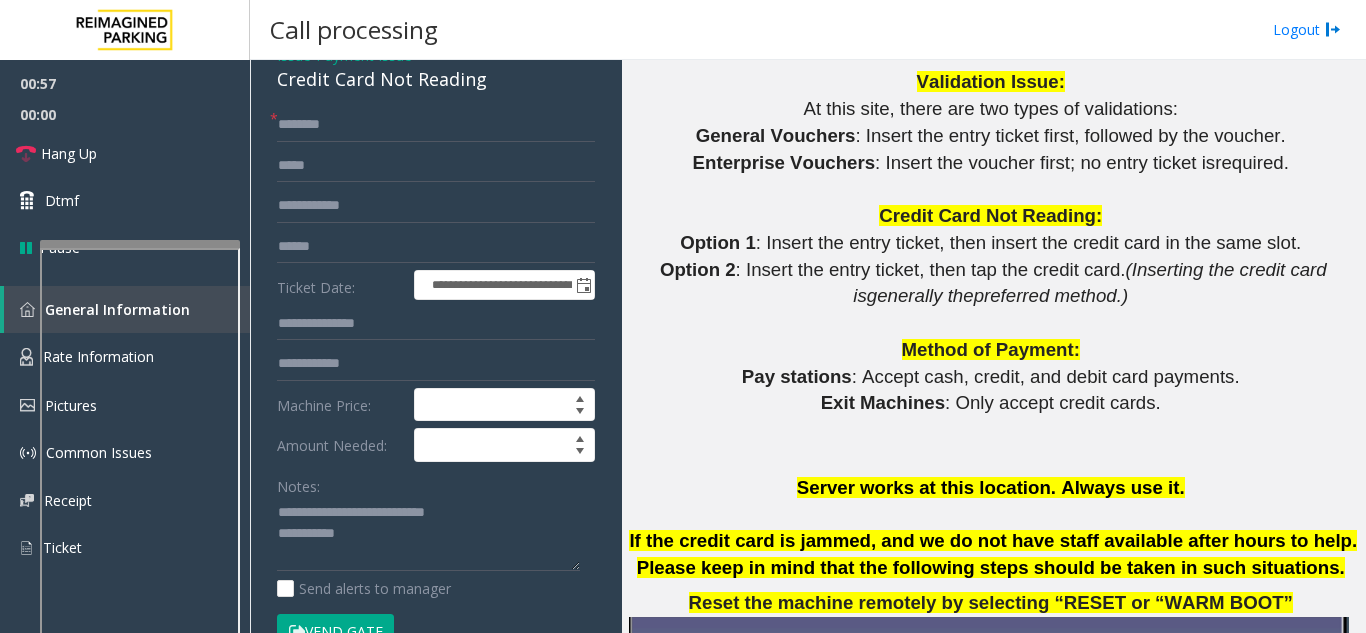 scroll, scrollTop: 2044, scrollLeft: 0, axis: vertical 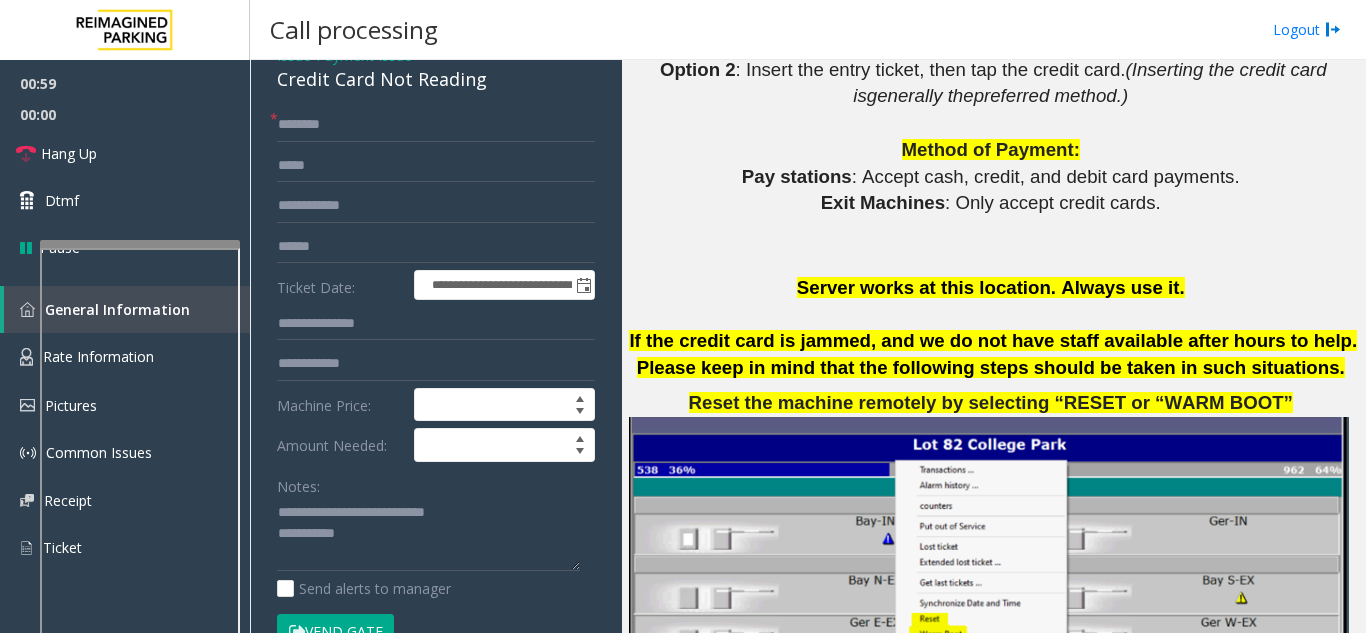 click on "Reset the machine remotely by selecting “RESET or “WARM BOOT”" 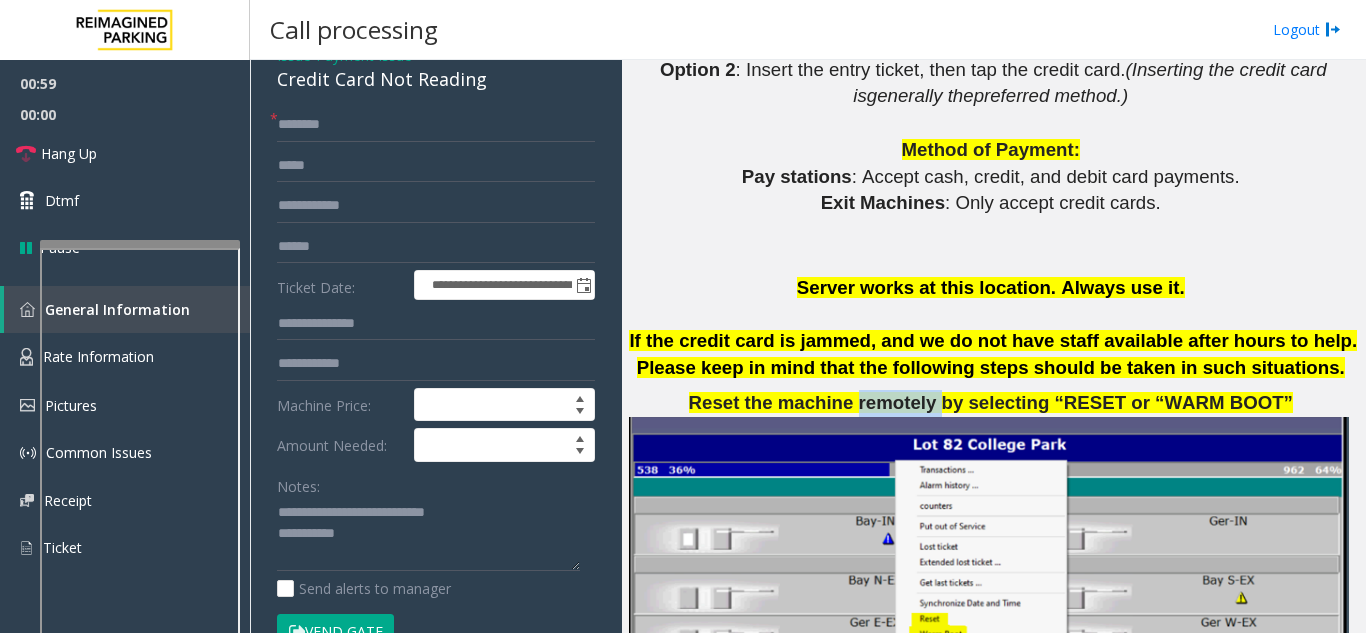 click on "Reset the machine remotely by selecting “RESET or “WARM BOOT”" 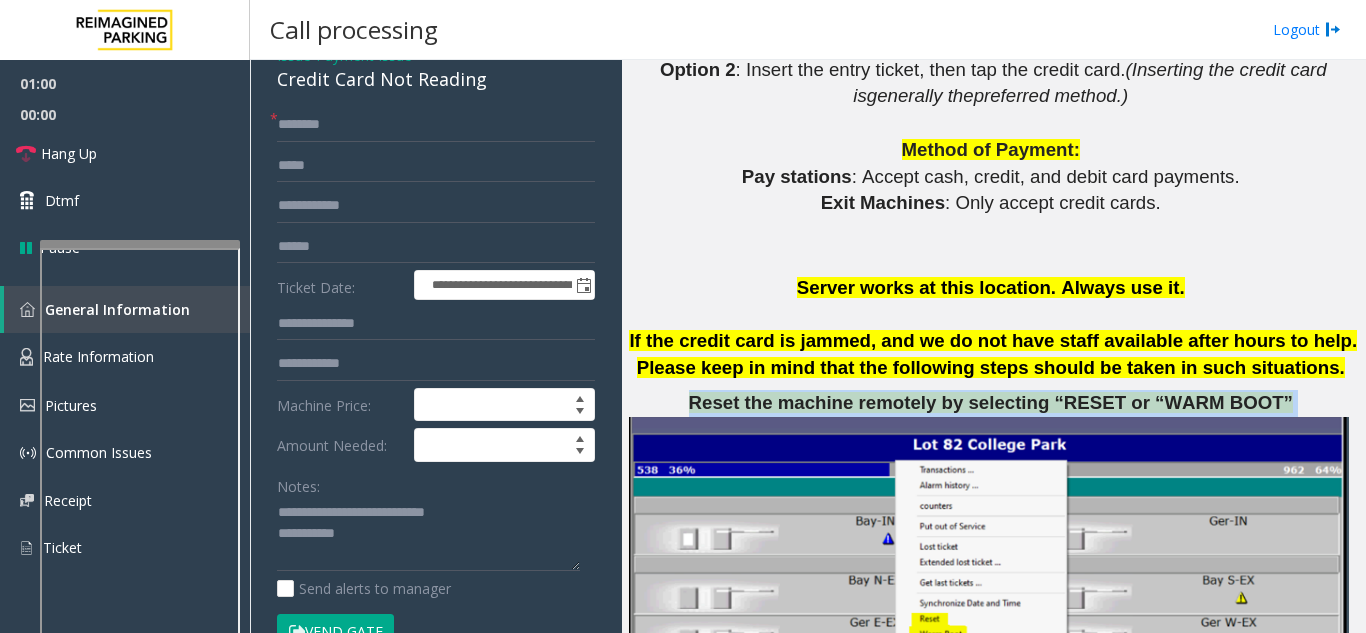 drag, startPoint x: 897, startPoint y: 364, endPoint x: 1260, endPoint y: 358, distance: 363.0496 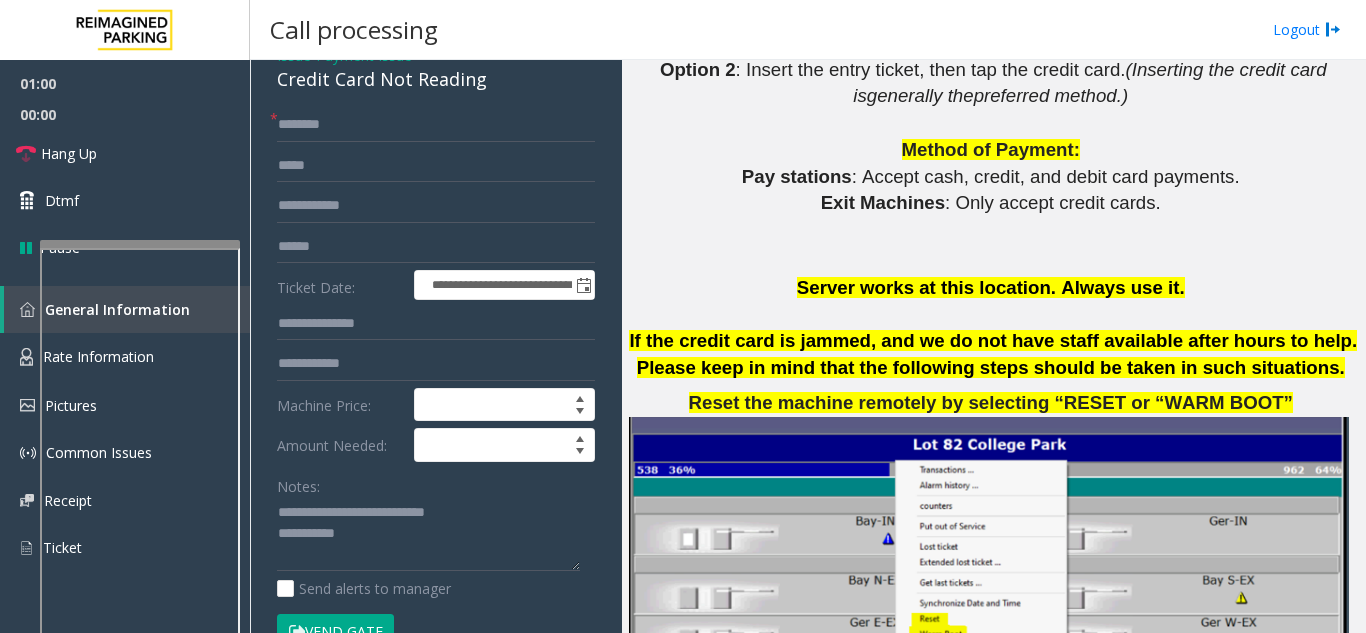 click on "When ending the calls from this location PRESS ## . There should not be any miss on this.     Most Important     Ticket Unreadable:   Log into the server  and issue an extended lost ticket with the ticket number, or charge based on the time.       Validation Issue:   At this site, there are two types of validations:   General Vouchers : Insert the entry ticket first, followed by the voucher.   Enterprise Vouchers : Insert the voucher first; no entry ticket is  required .       Credit Card Not Reading:   Option 1 : Insert the entry ticket, then insert the credit card in the same slot.   Option 2 : Insert the entry ticket, then tap the credit card.  (Inserting the credit card is  generally the  preferred method.)       Method of Payment:   Pay stations : Accept cash, credit, and debit card payments.   Exit Machines : Only accept credit cards.         Server works at this location. Always use it.       Reset the machine remotely by selecting “RESET or “WARM BOOT”       i" 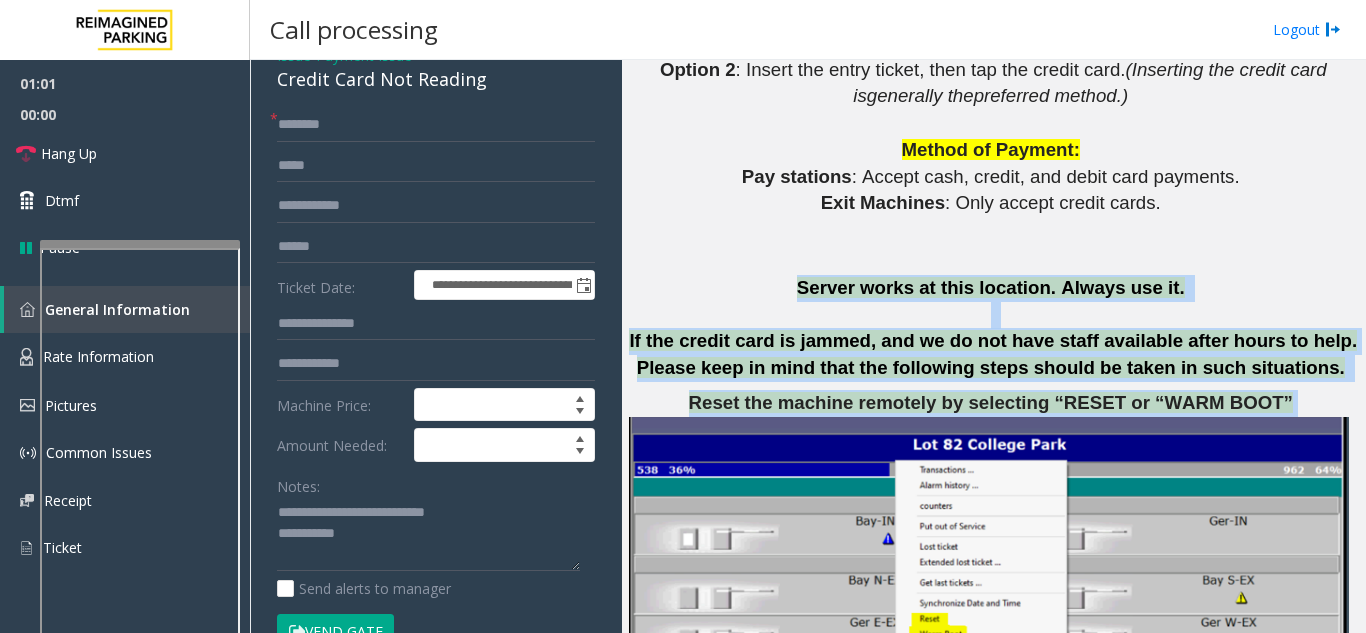 drag, startPoint x: 1260, startPoint y: 358, endPoint x: 687, endPoint y: 272, distance: 579.4178 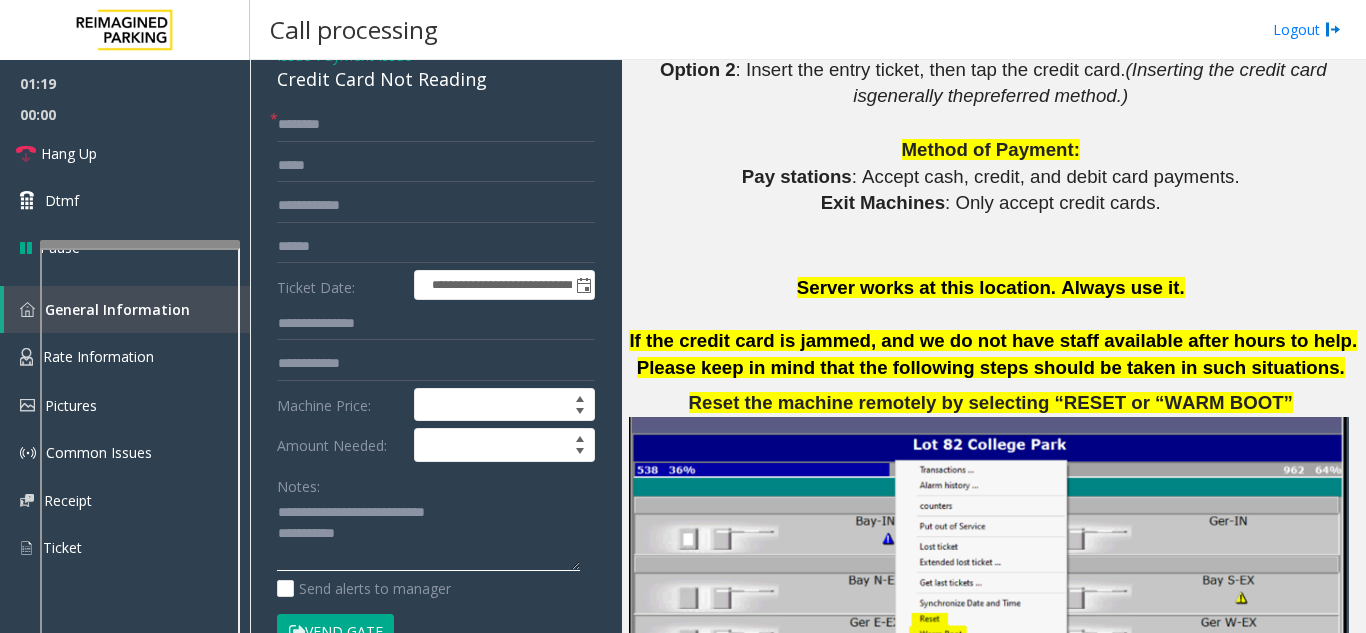 click 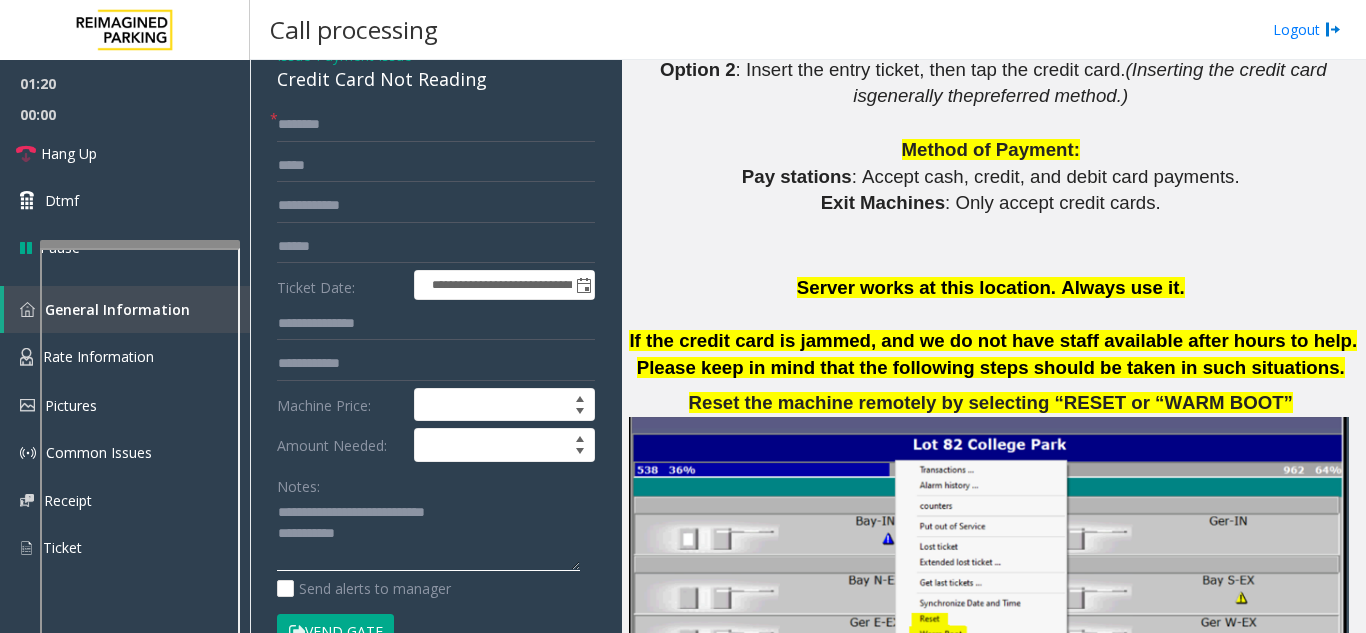 paste on "**********" 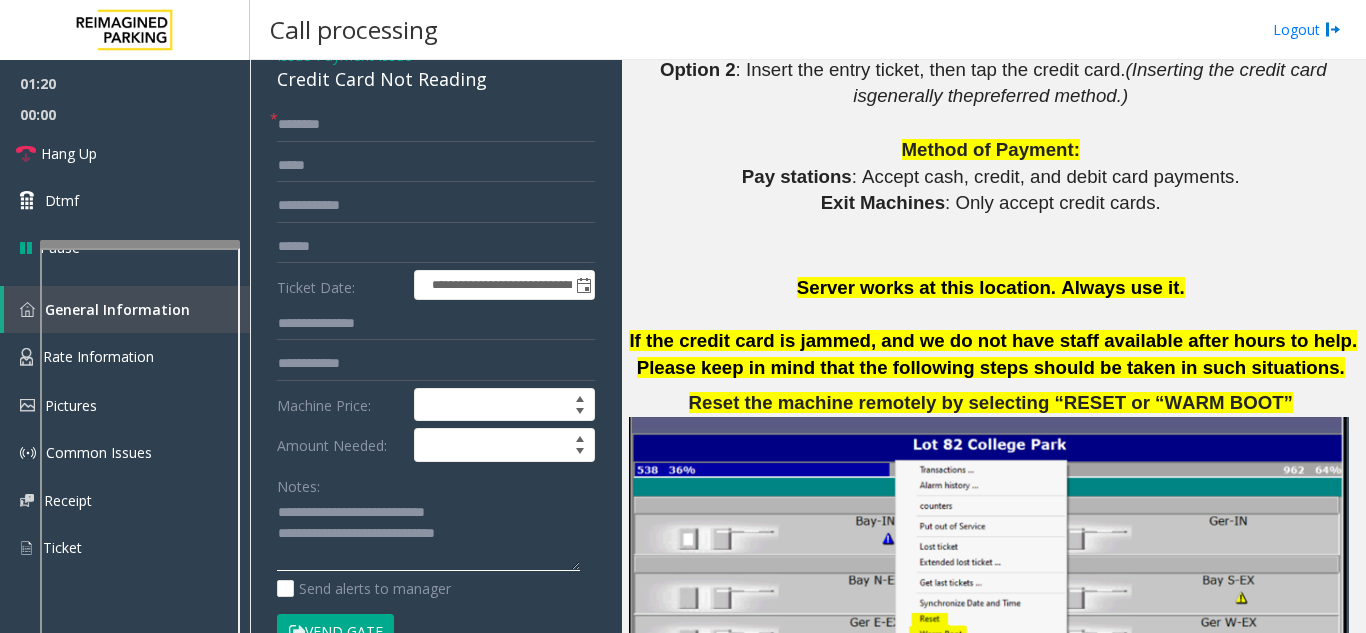 click 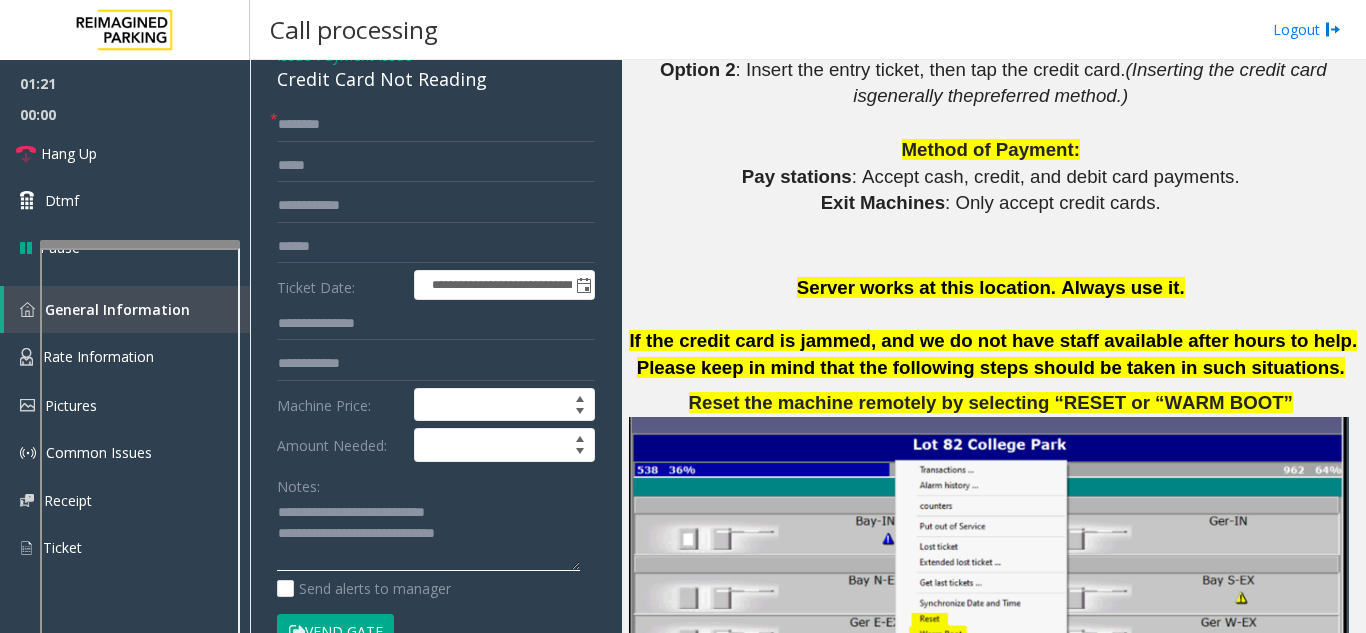 type on "**********" 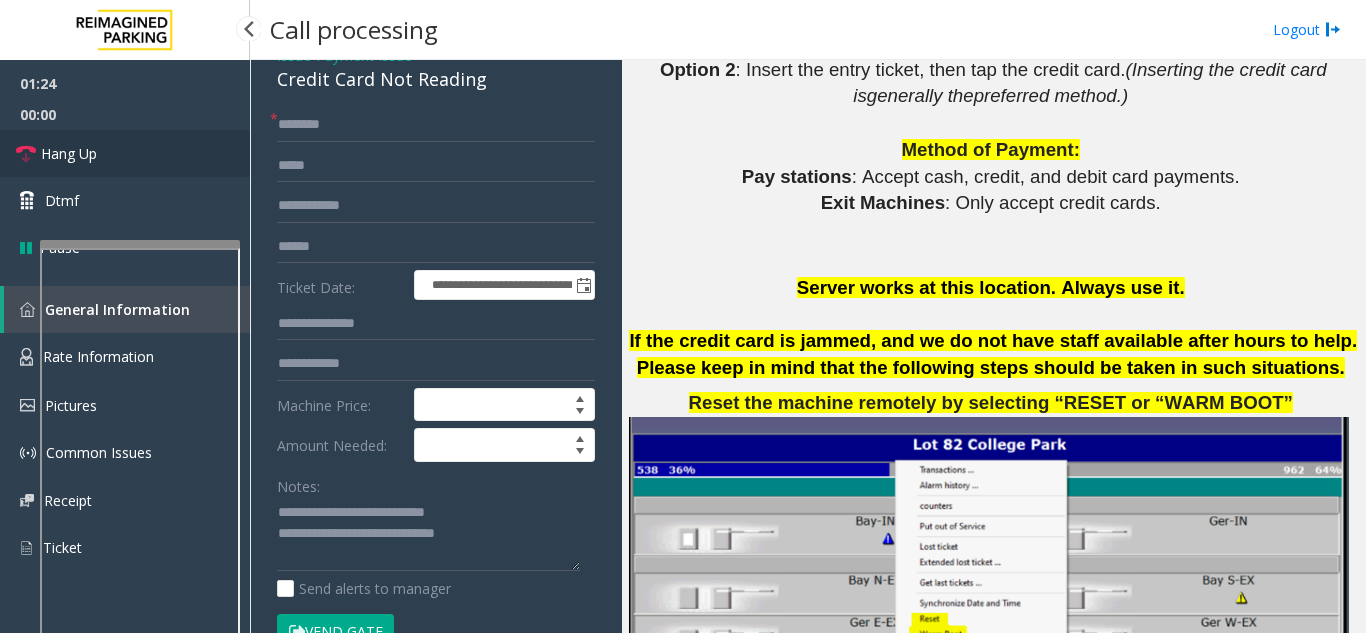 click on "Hang Up" at bounding box center [125, 153] 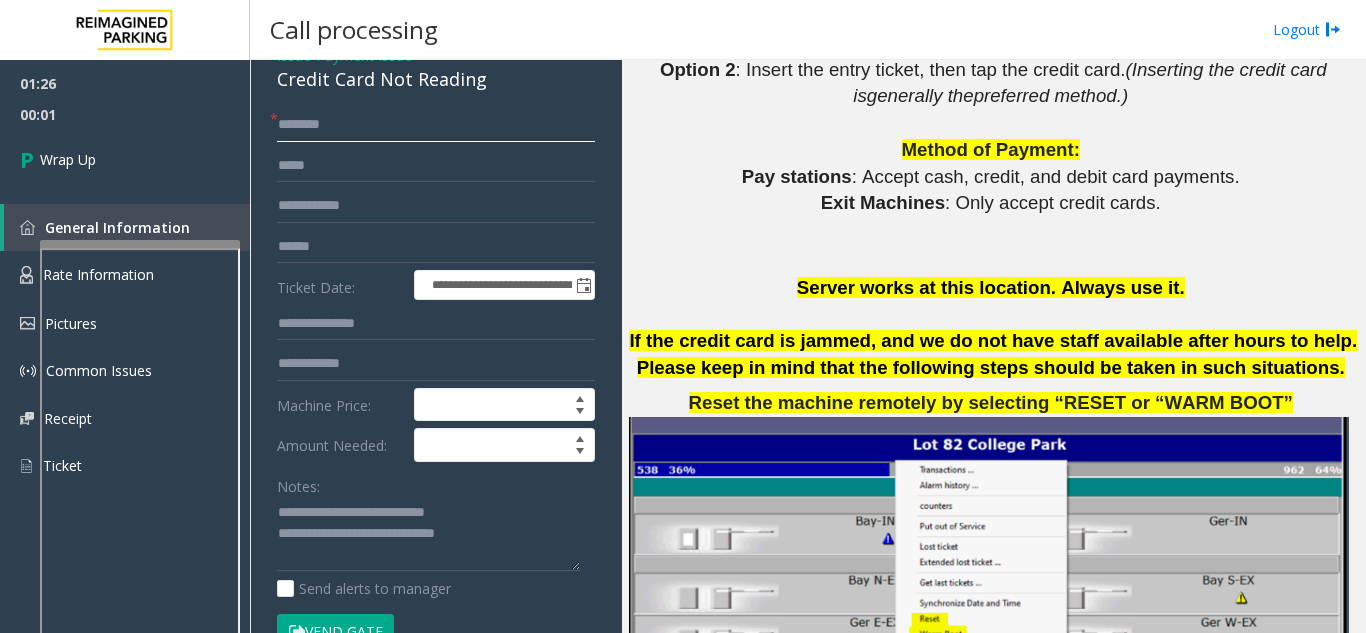 click 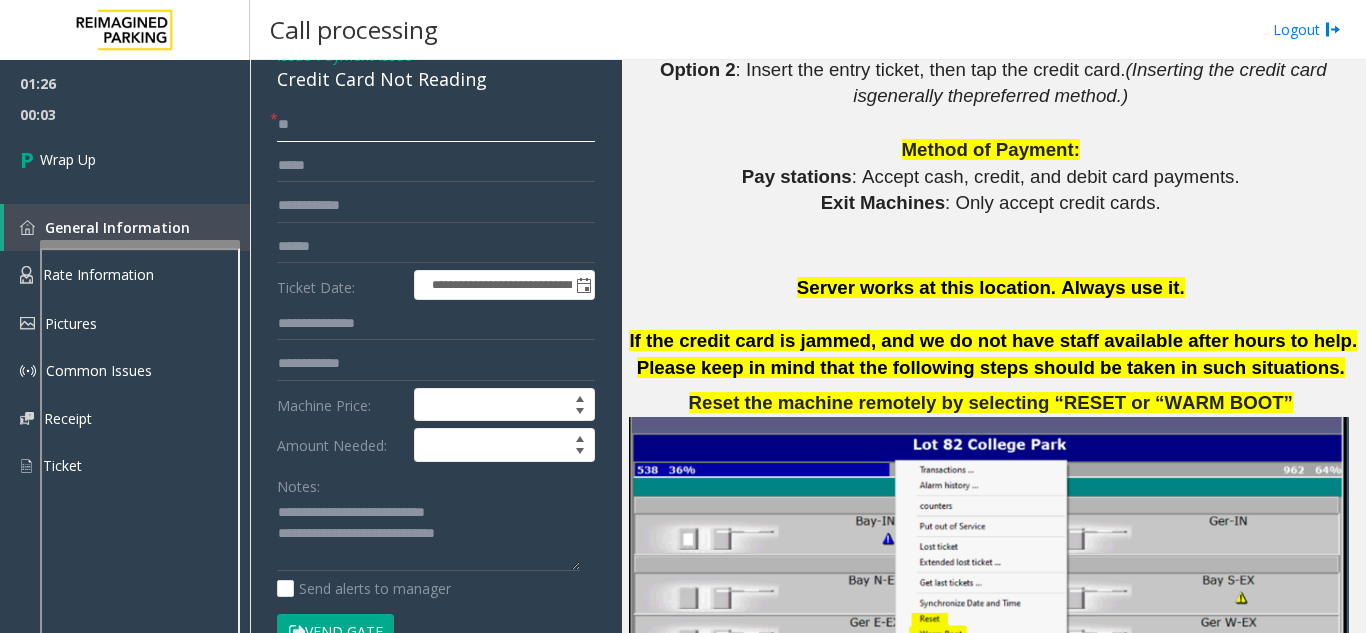 type on "**" 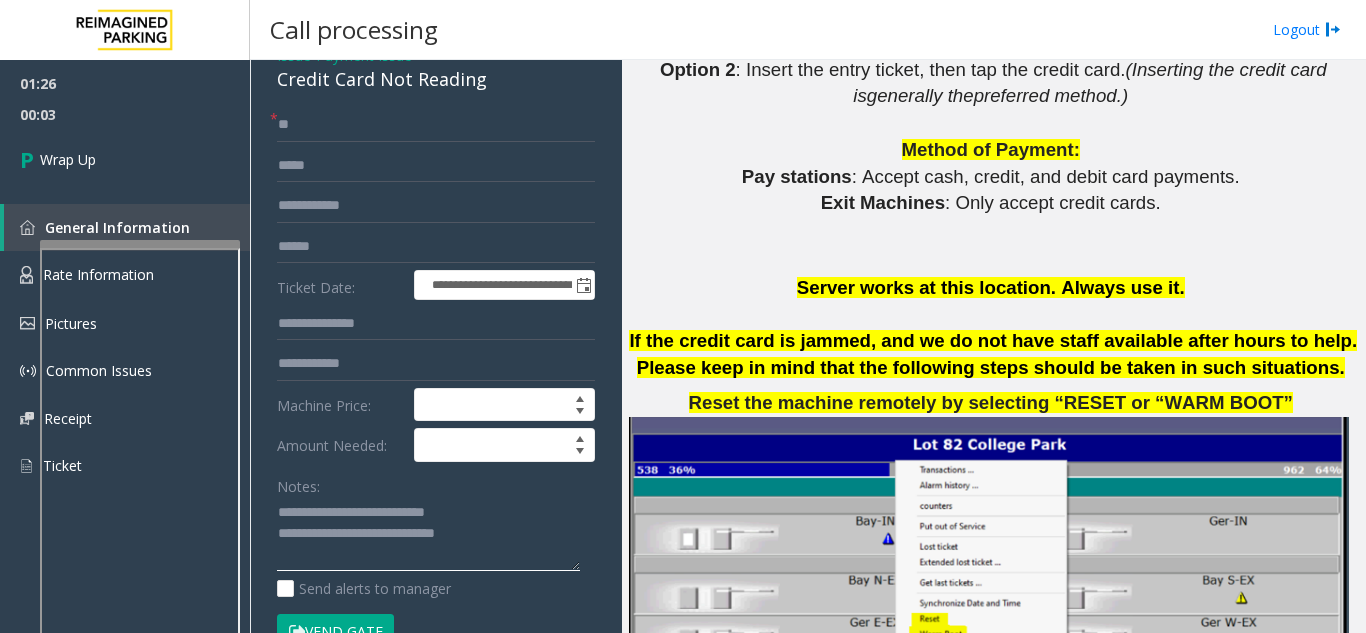 click 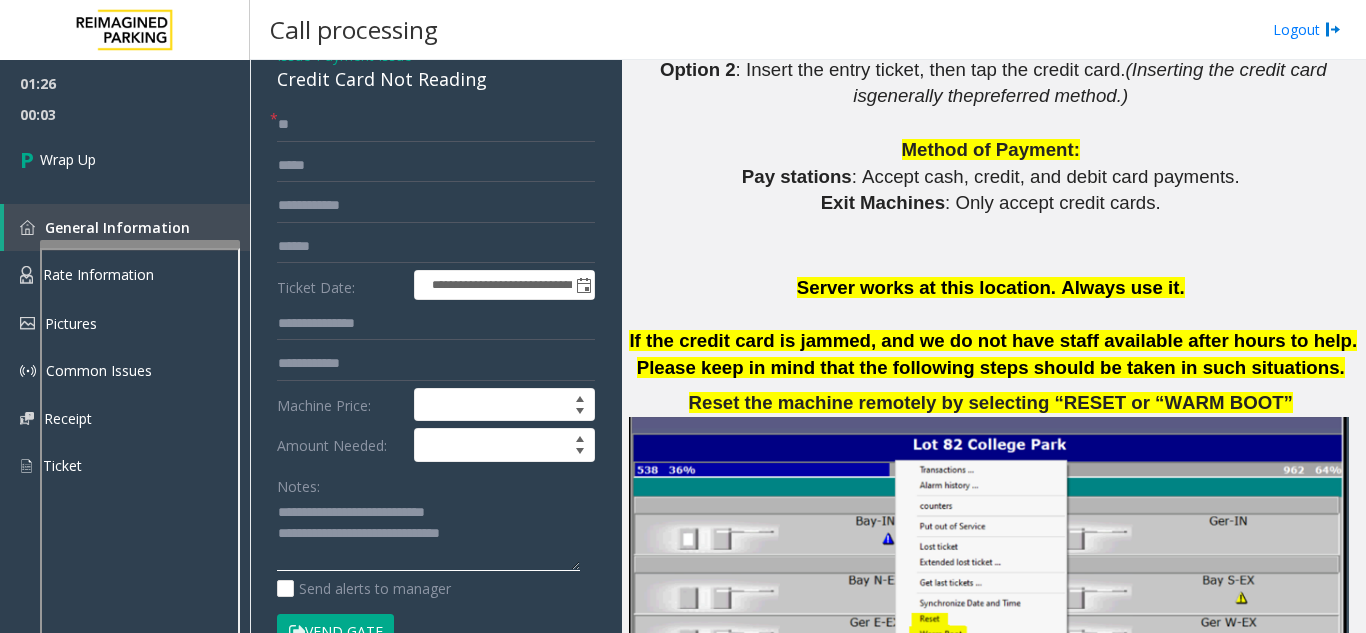 paste on "**********" 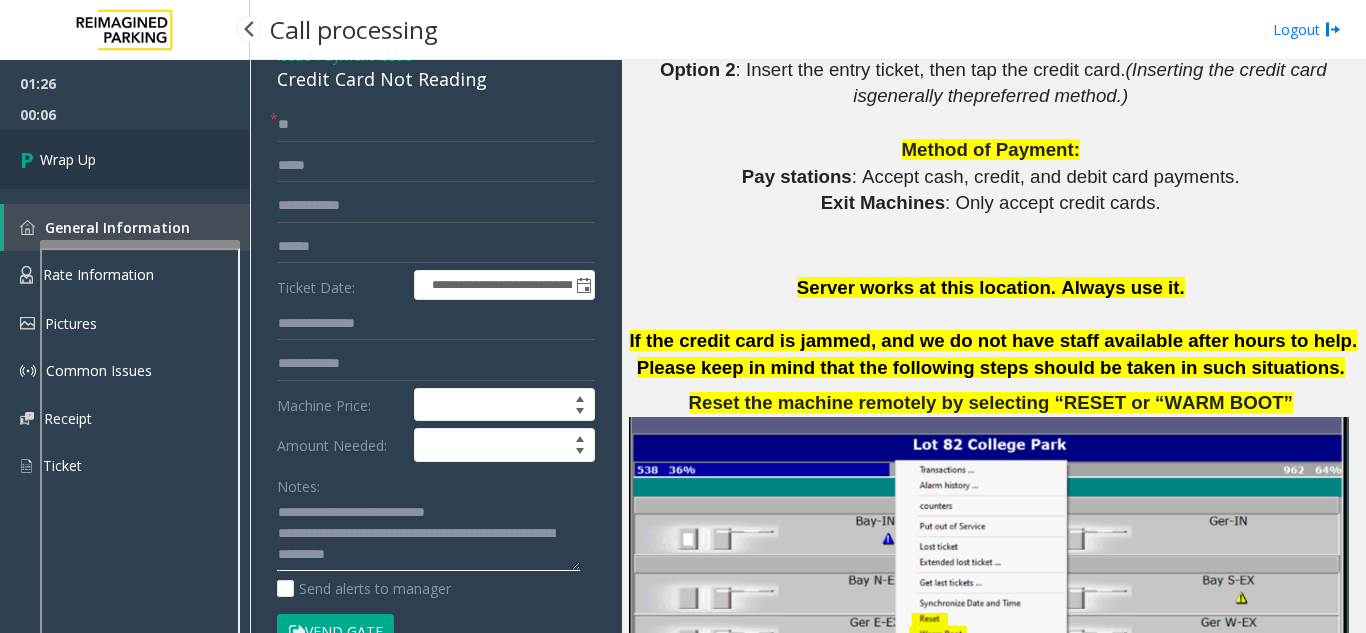 type on "**********" 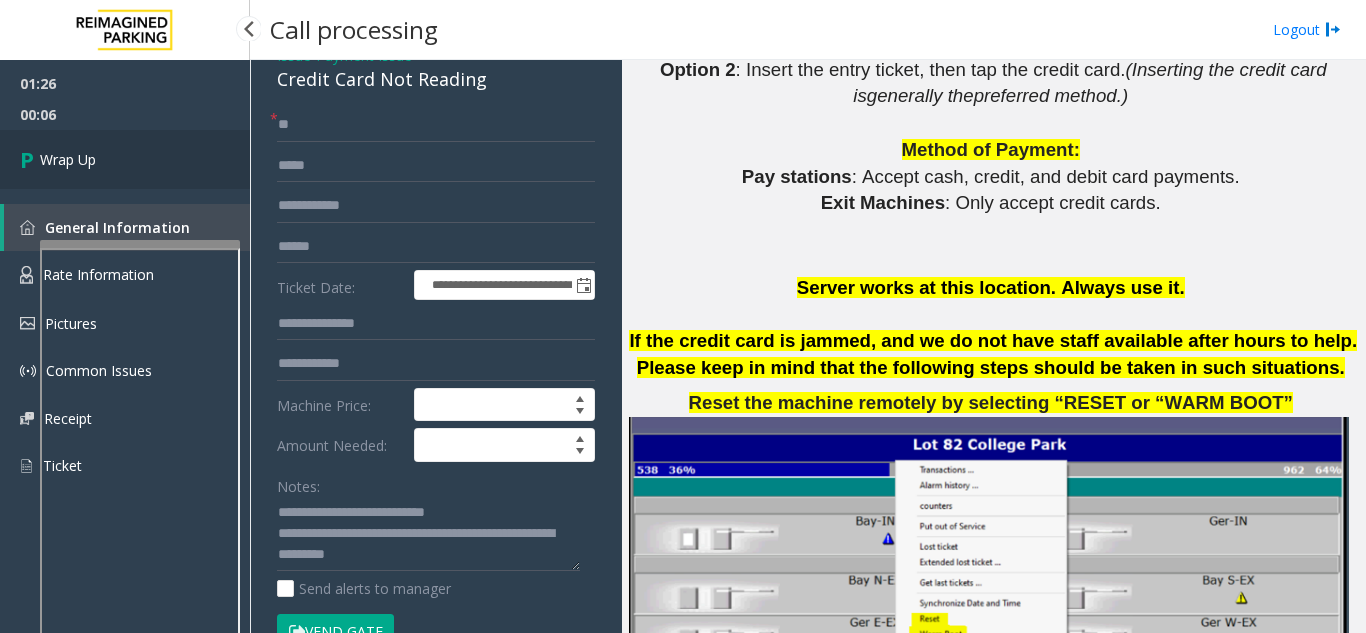 click on "Wrap Up" at bounding box center (125, 159) 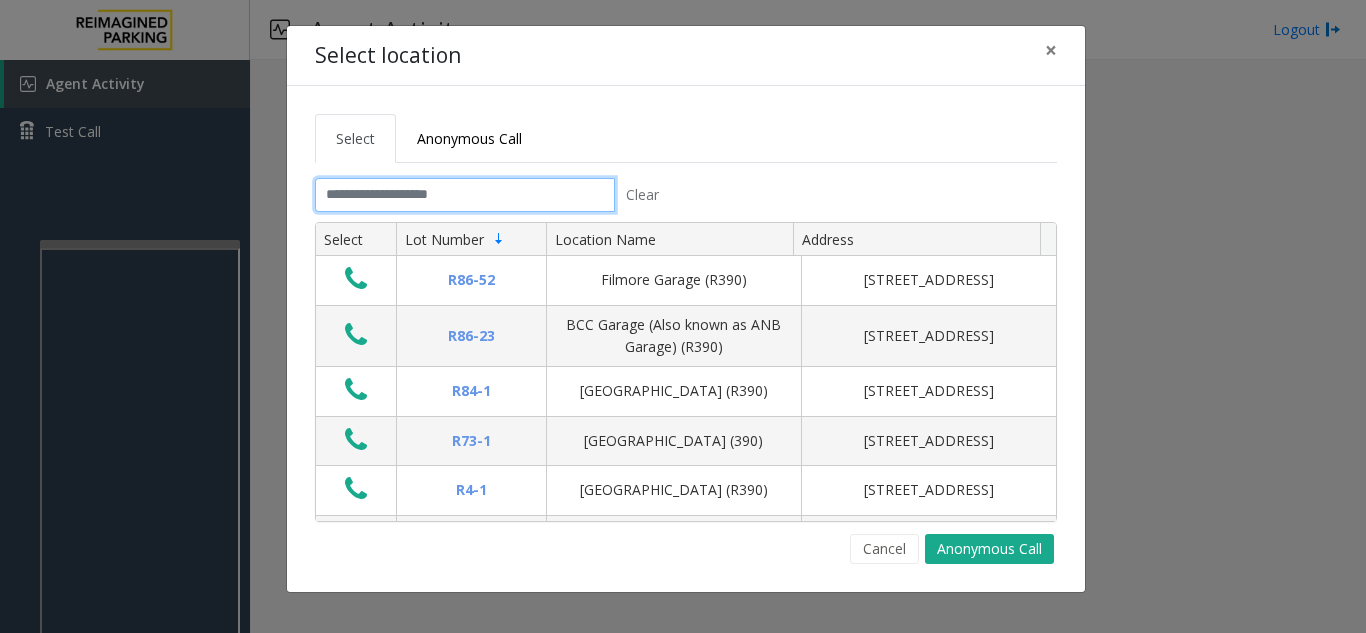 click 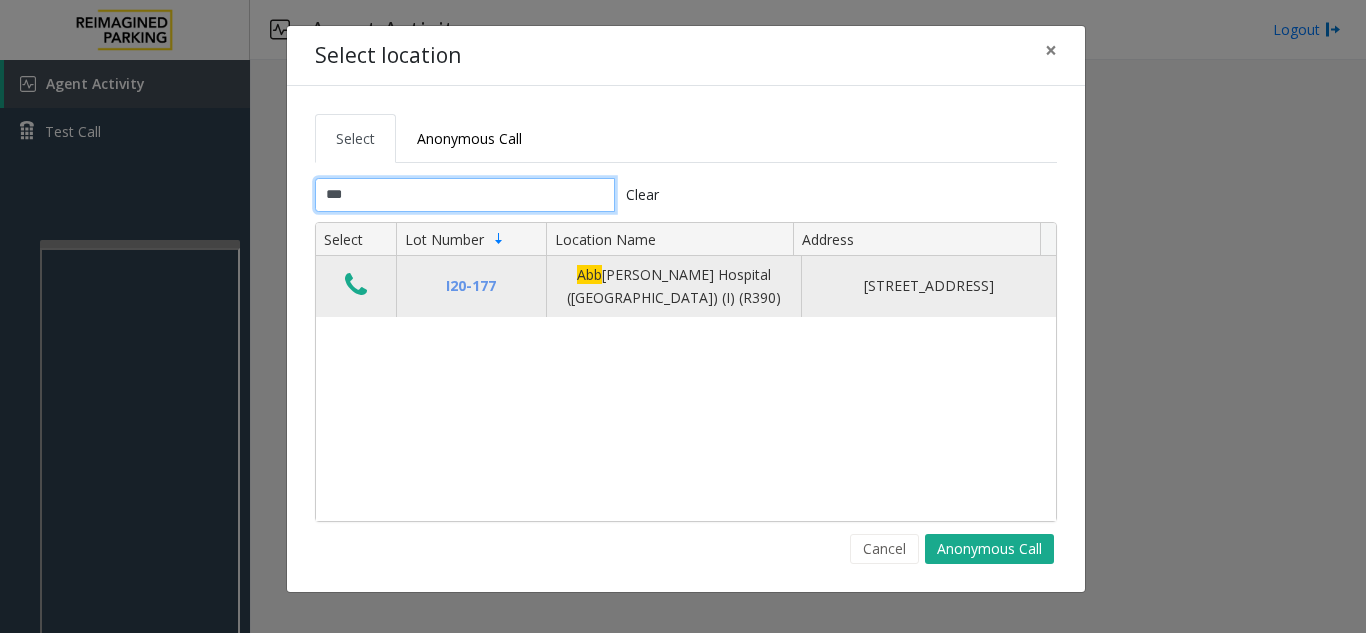 type on "***" 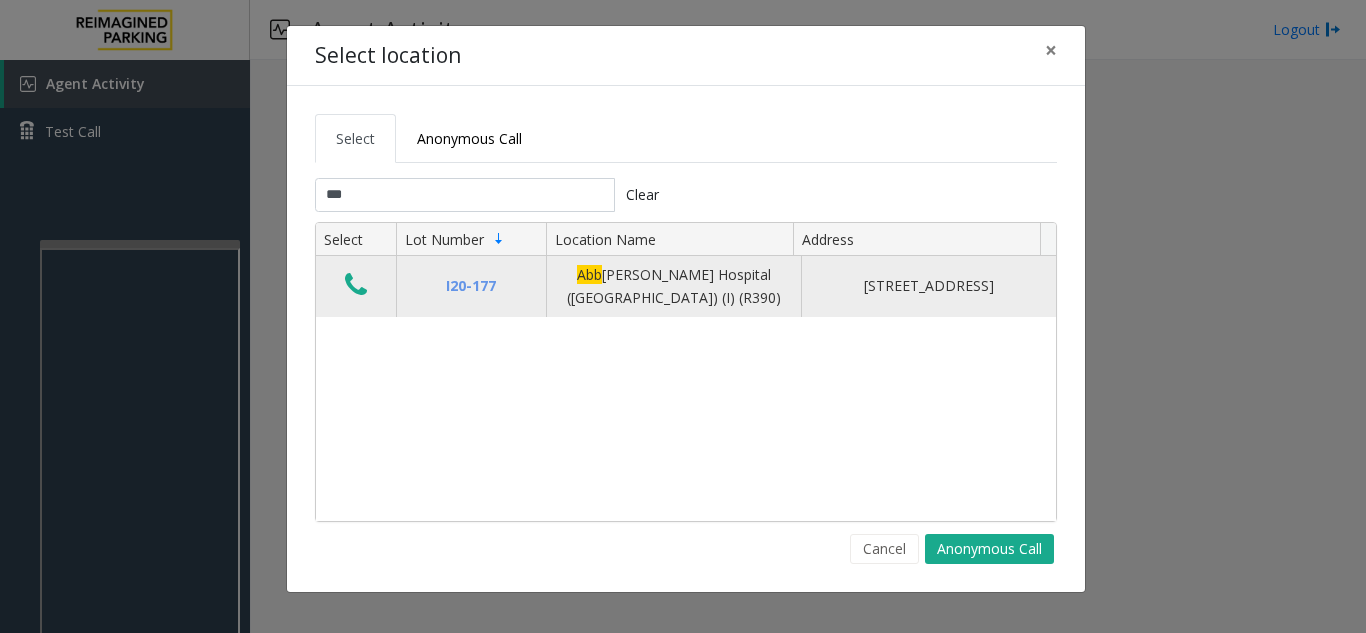 click 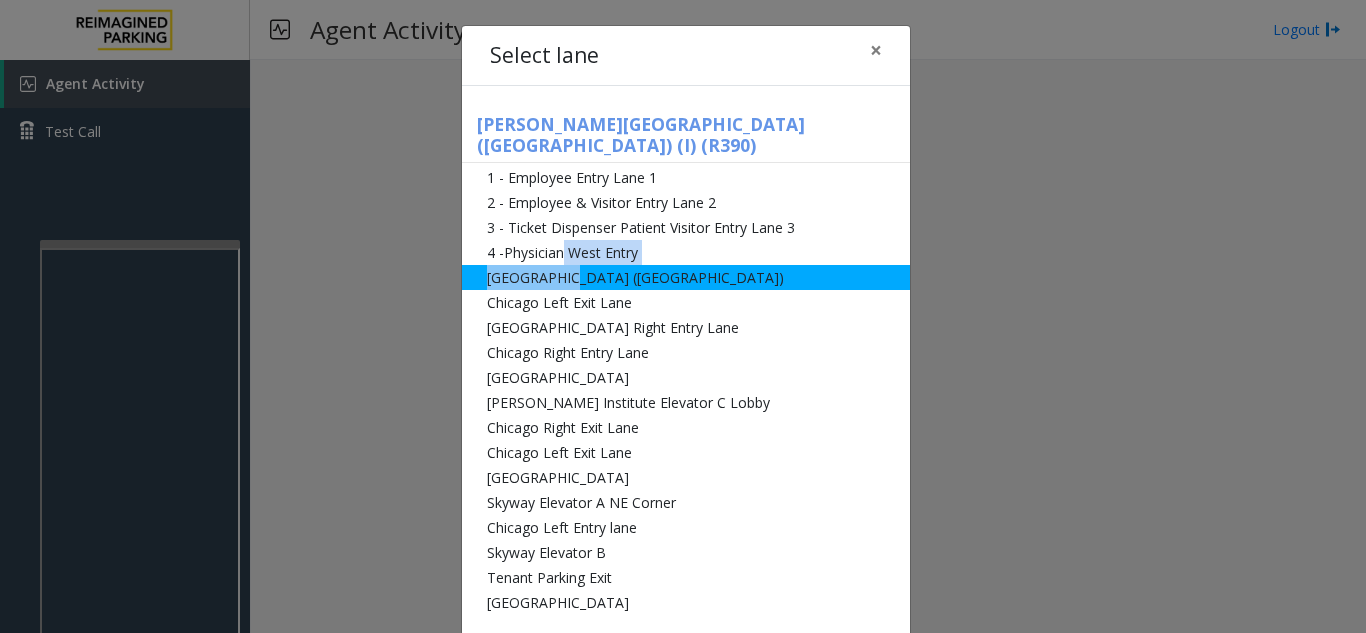 click on "1 - Employee Entry  Lane 1 2 - Employee & Visitor Entry Lane 2 3 - Ticket Dispenser Patient Visitor [GEOGRAPHIC_DATA] 3 4 -Physician [GEOGRAPHIC_DATA] ([GEOGRAPHIC_DATA]) [GEOGRAPHIC_DATA] Left Exit [GEOGRAPHIC_DATA] [GEOGRAPHIC_DATA] [GEOGRAPHIC_DATA] [GEOGRAPHIC_DATA] [PERSON_NAME][GEOGRAPHIC_DATA] [GEOGRAPHIC_DATA] Right Exit Lane [GEOGRAPHIC_DATA] [GEOGRAPHIC_DATA] A NE Corner [GEOGRAPHIC_DATA] Left Entry lane Skyway Elevator B Tenant Parking Exit [GEOGRAPHIC_DATA] [GEOGRAPHIC_DATA]" 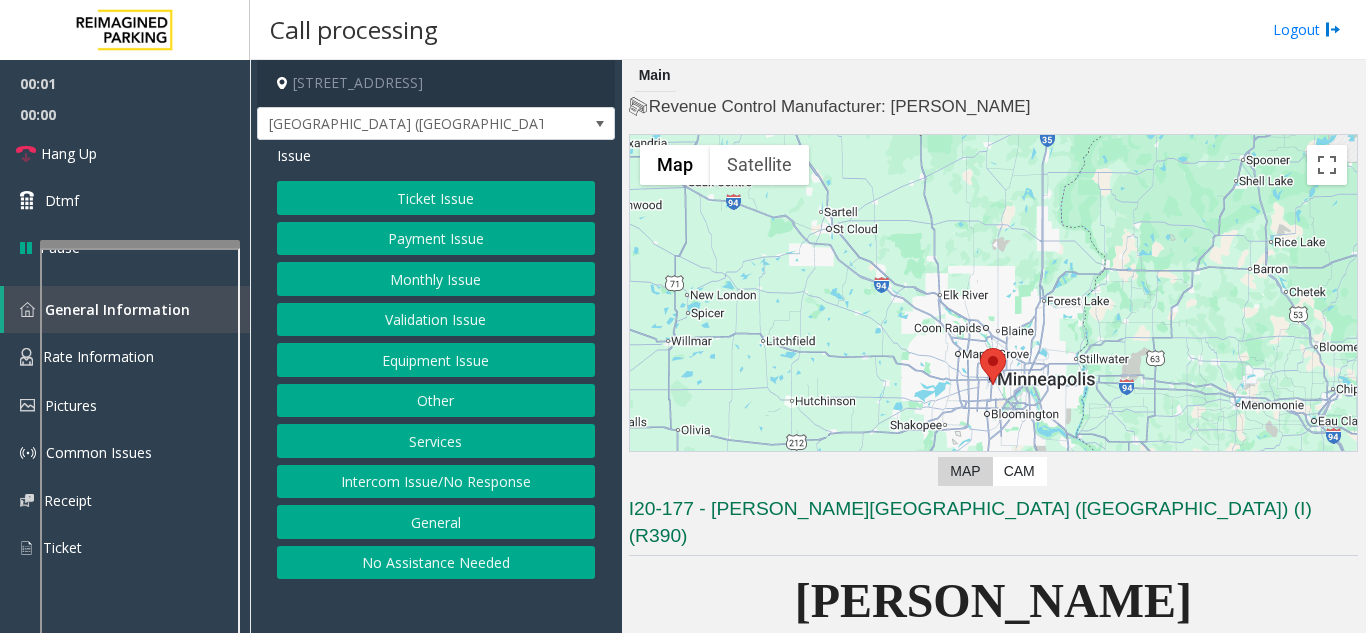 click on "Validation Issue" 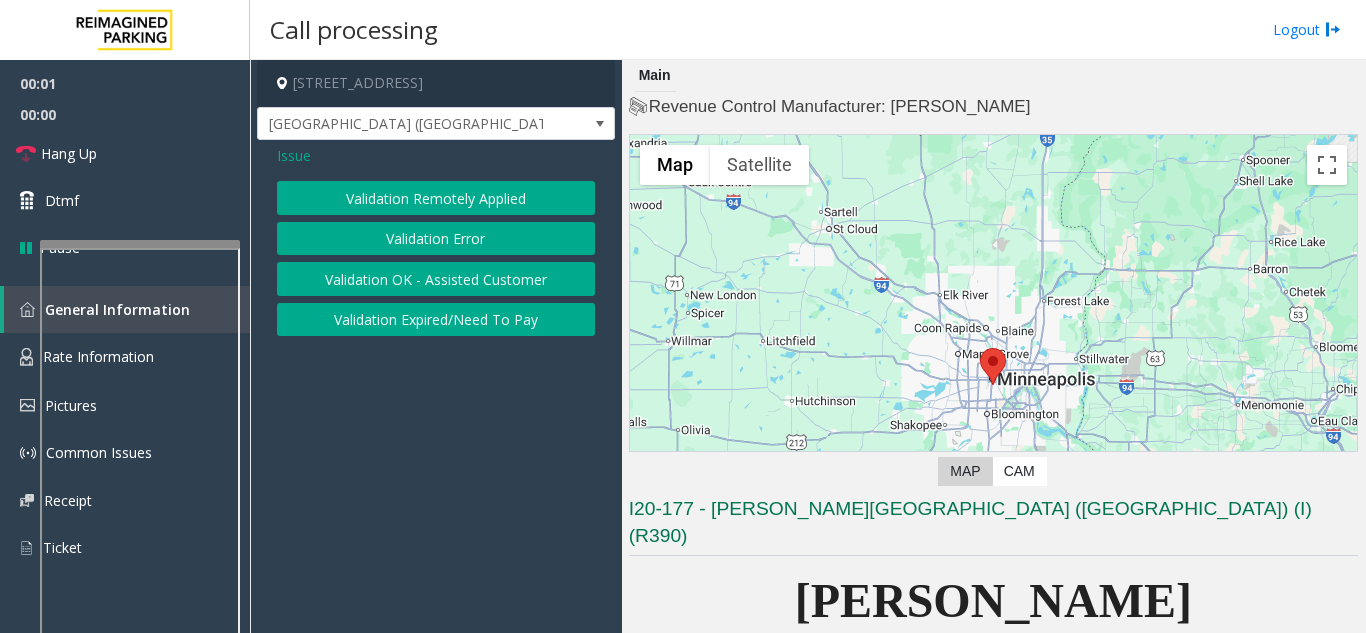 click on "Validation Remotely Applied" 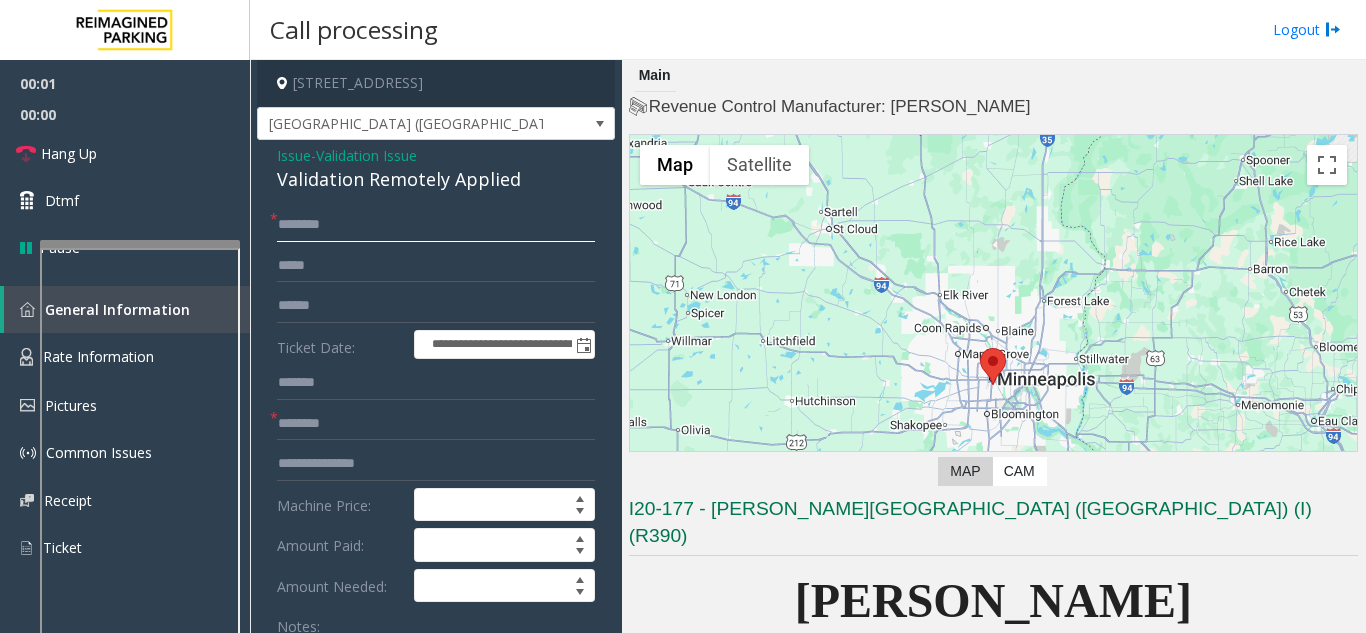 drag, startPoint x: 433, startPoint y: 322, endPoint x: 425, endPoint y: 216, distance: 106.30146 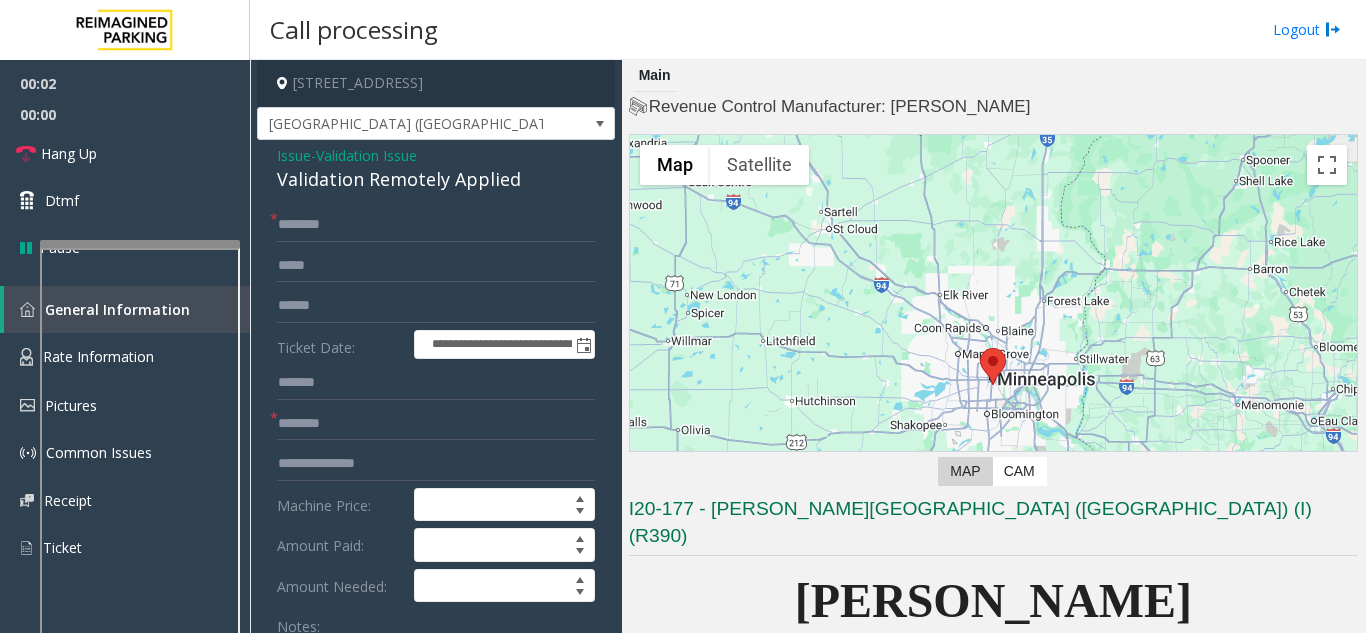 click on "Validation Issue" 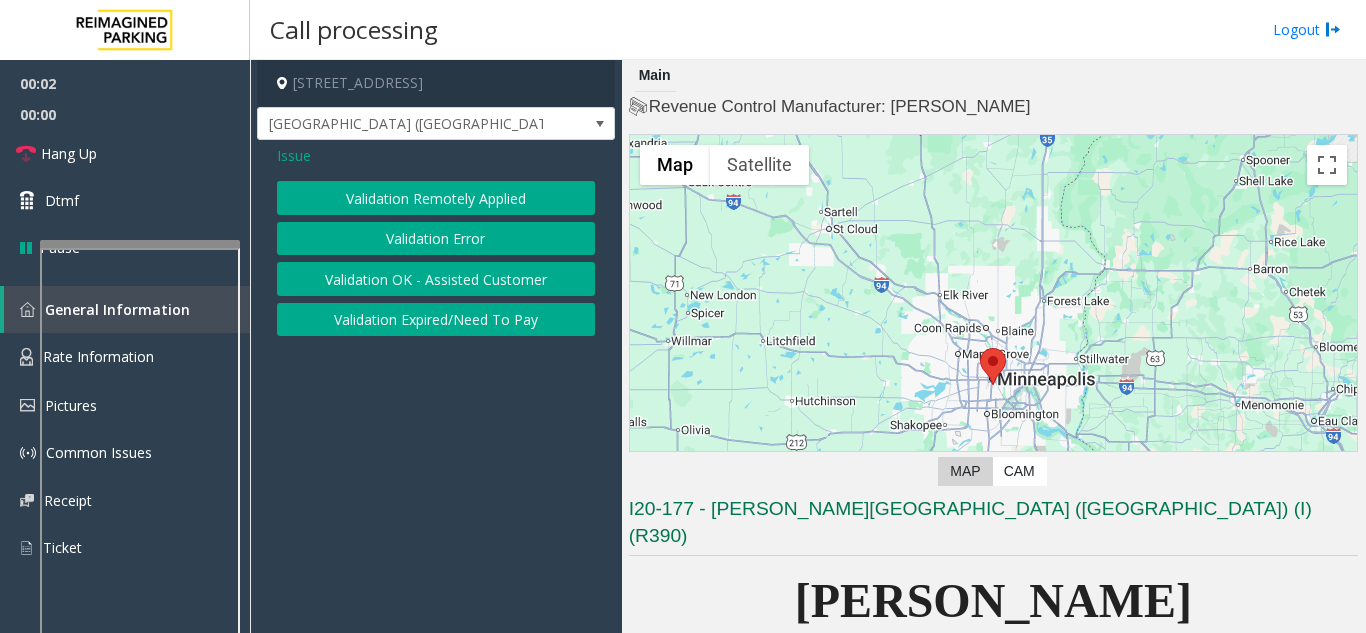 click on "Validation Error" 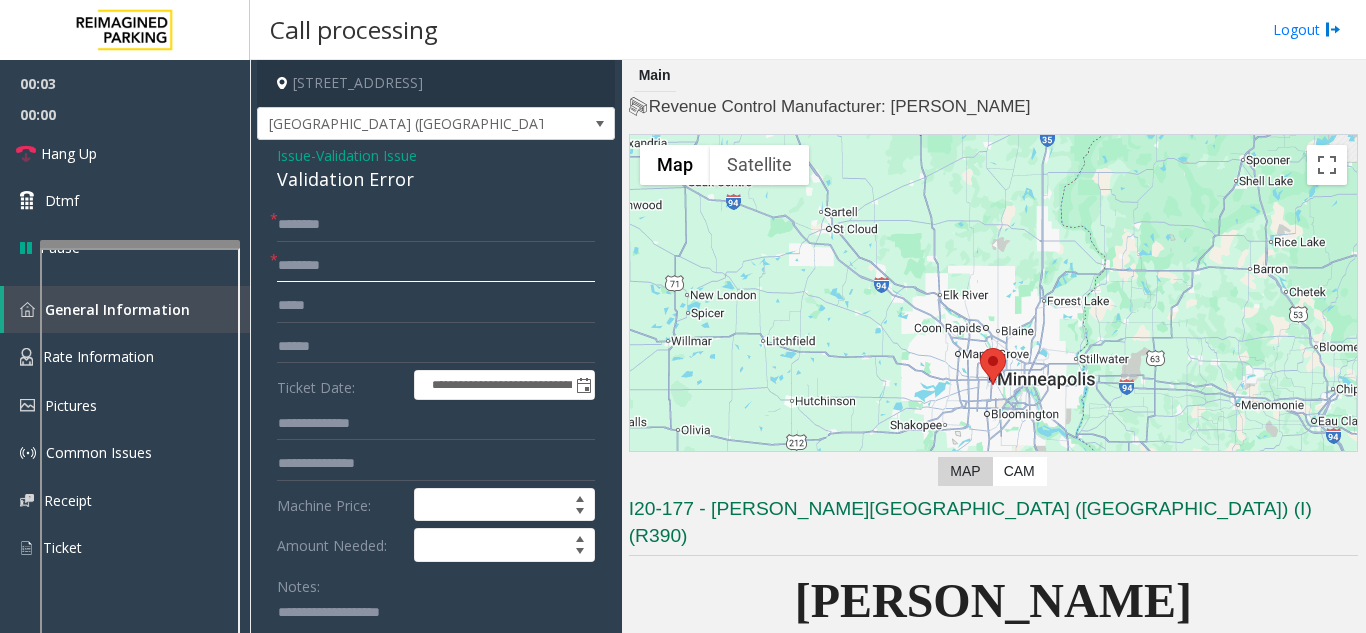 click 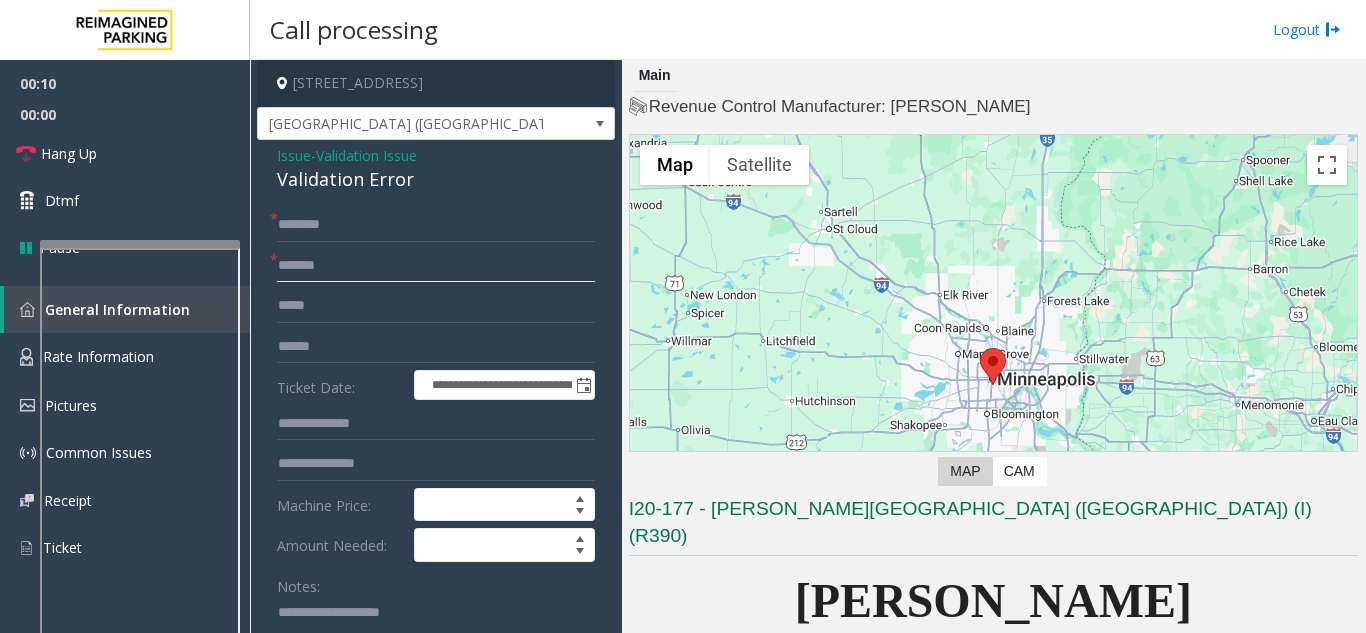 type on "*******" 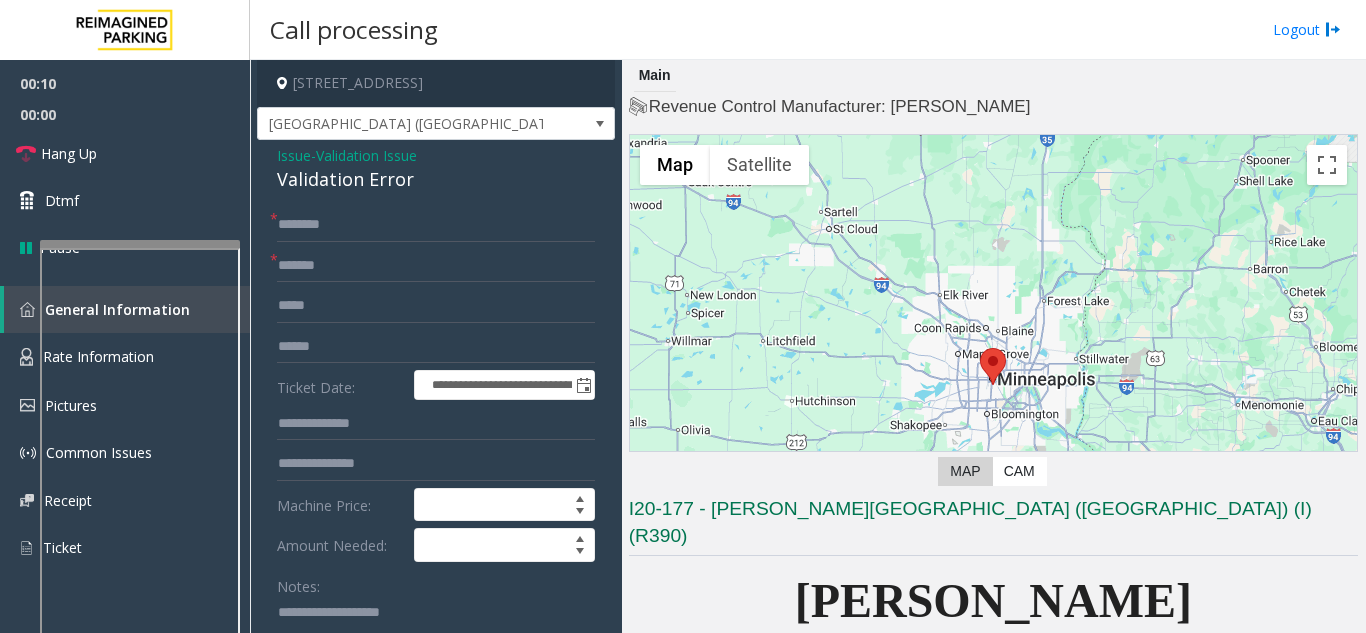 click on "Validation Error" 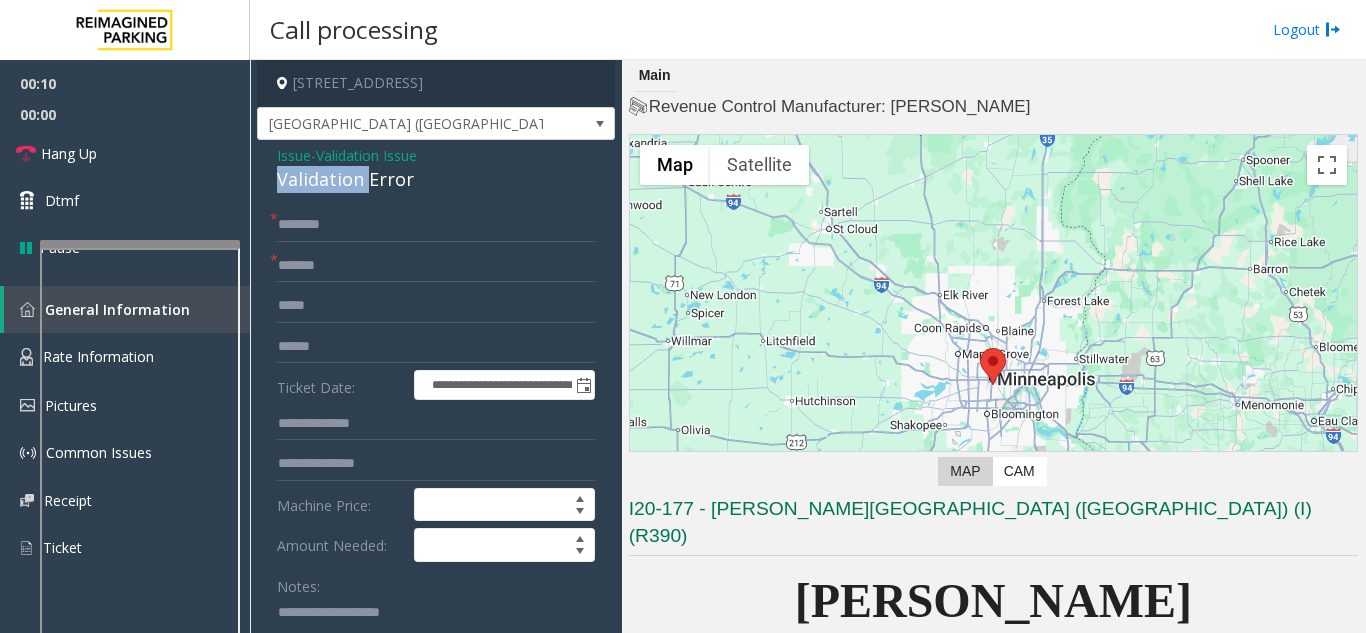 click on "Validation Error" 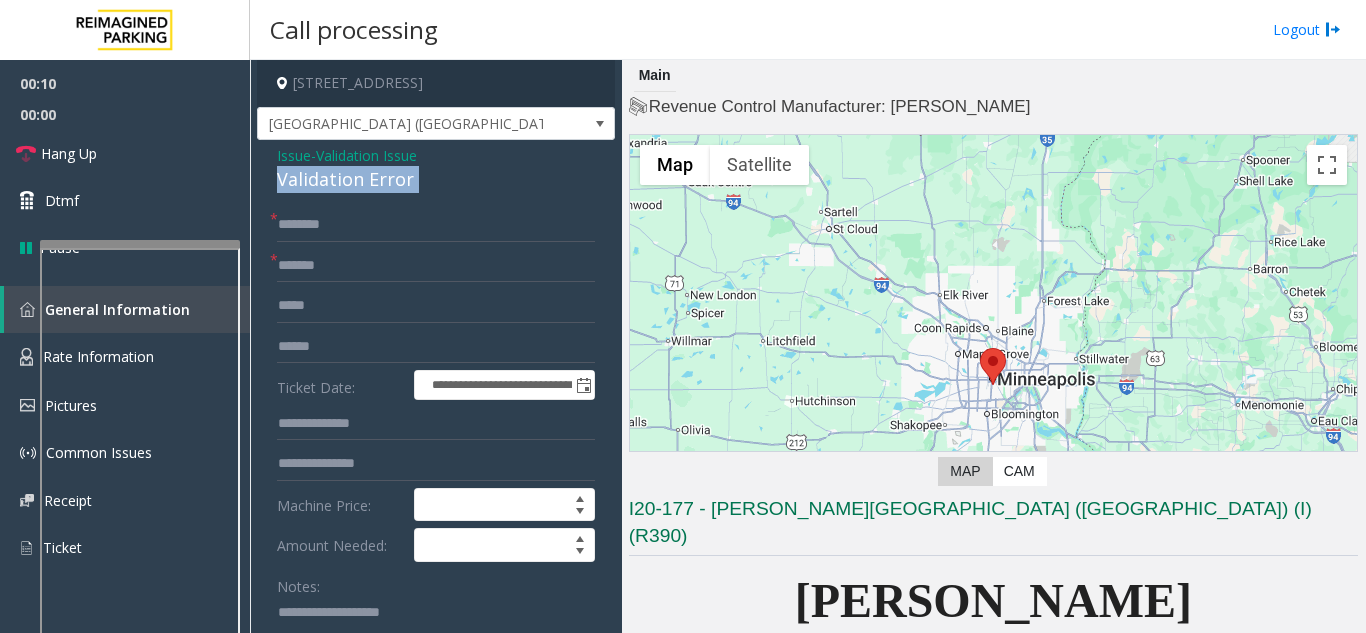 click on "Validation Error" 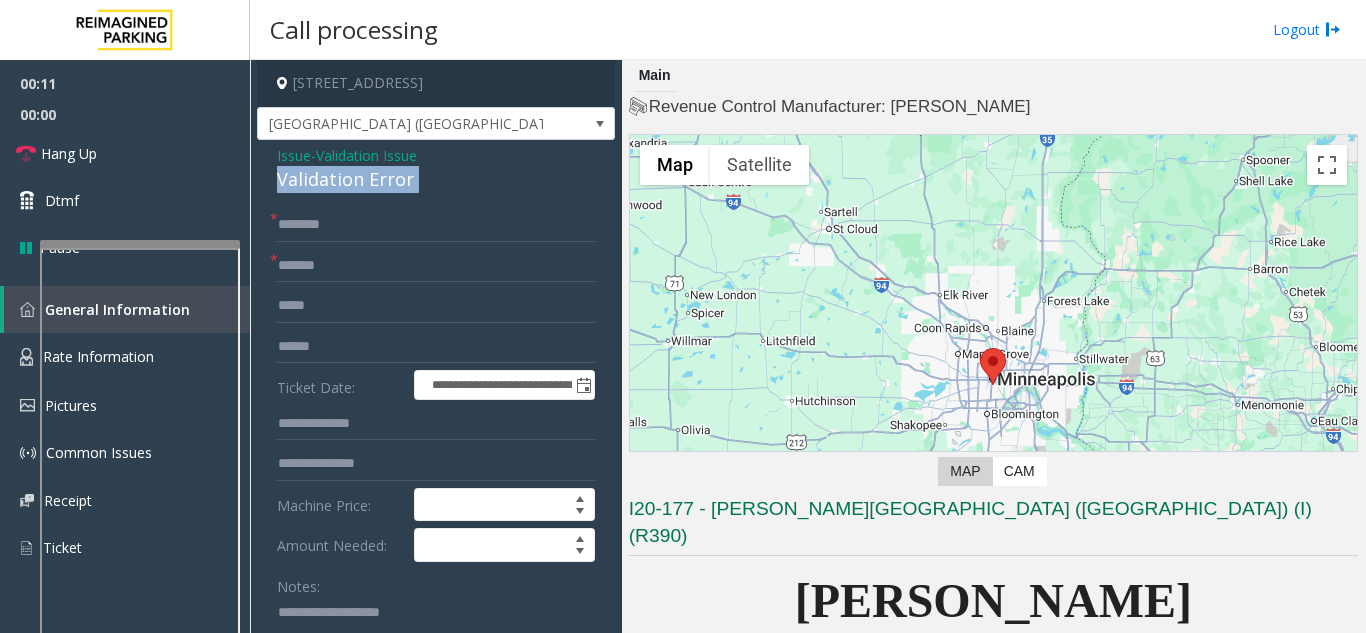 copy on "Validation Error" 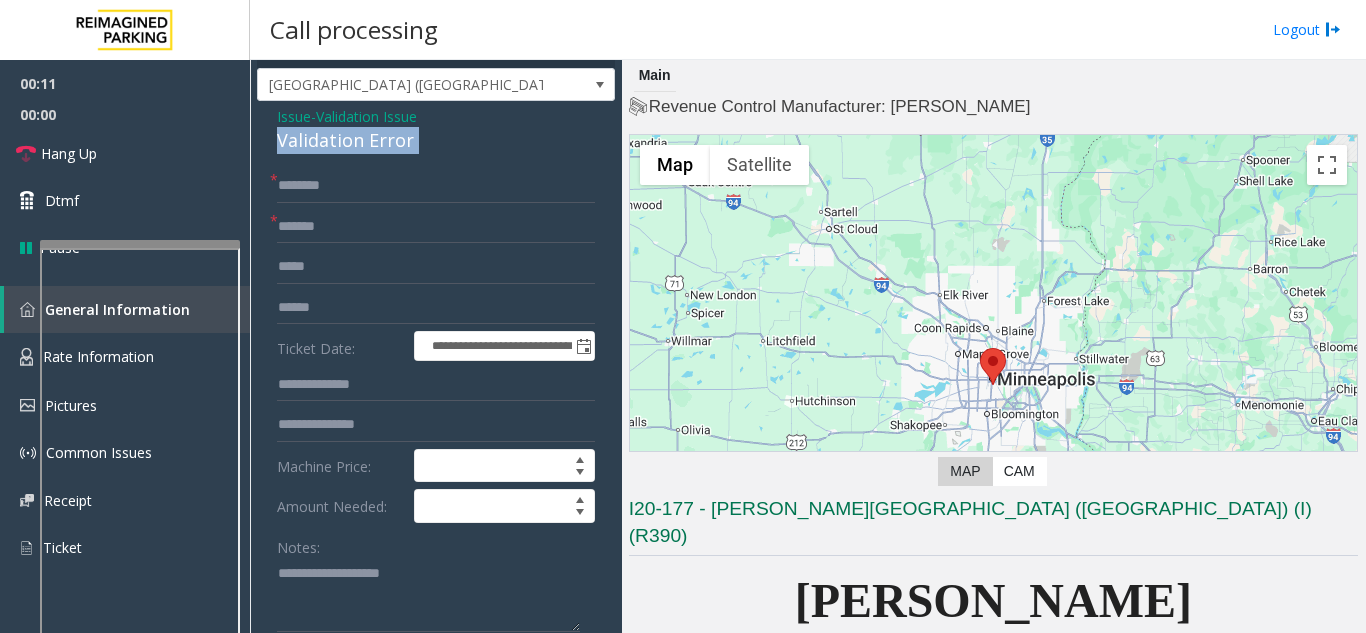 scroll, scrollTop: 100, scrollLeft: 0, axis: vertical 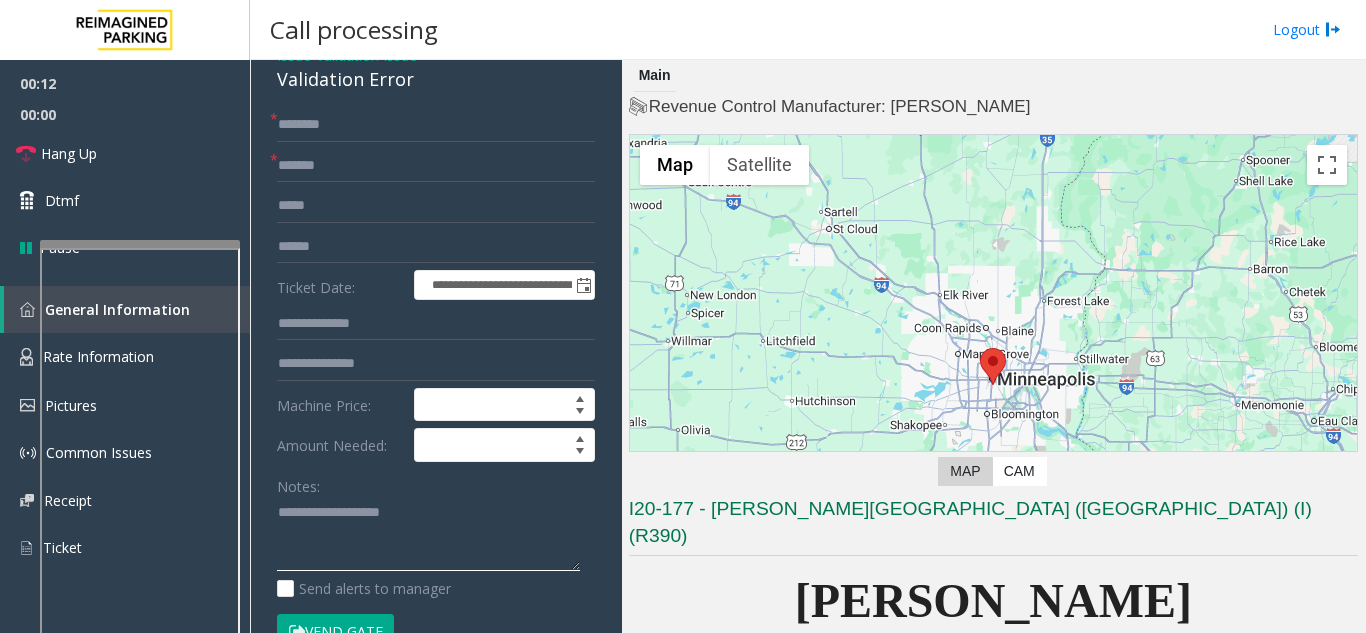 click 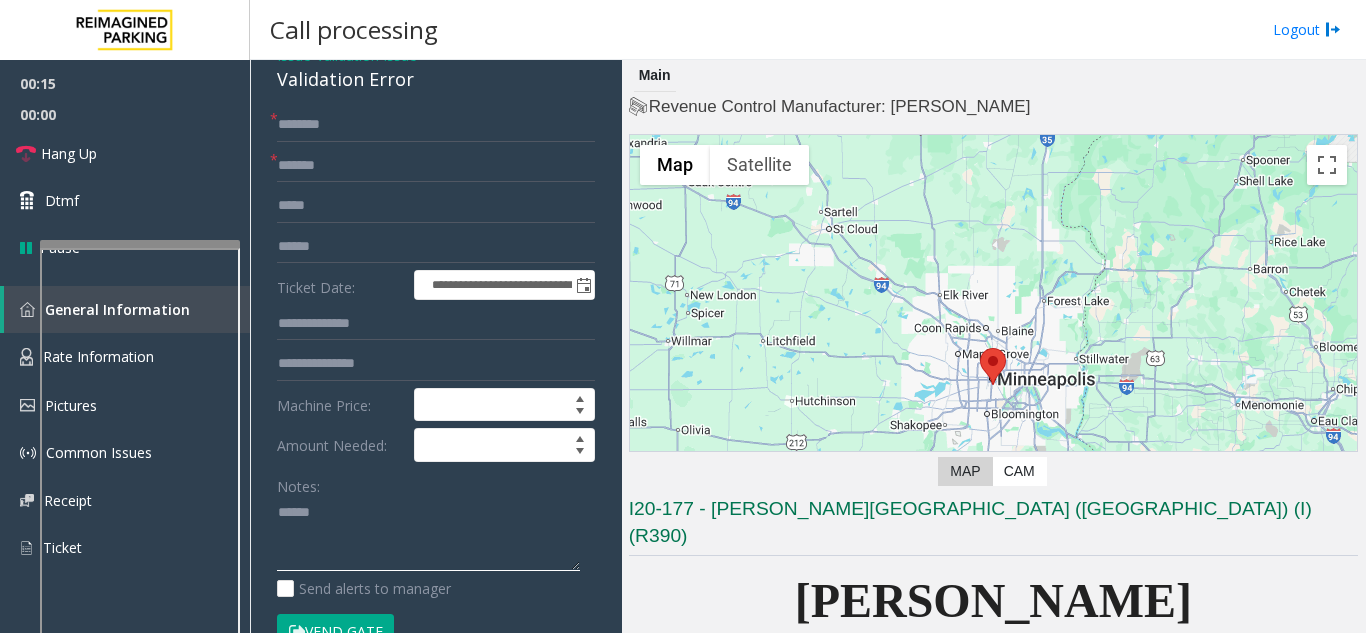 paste on "**********" 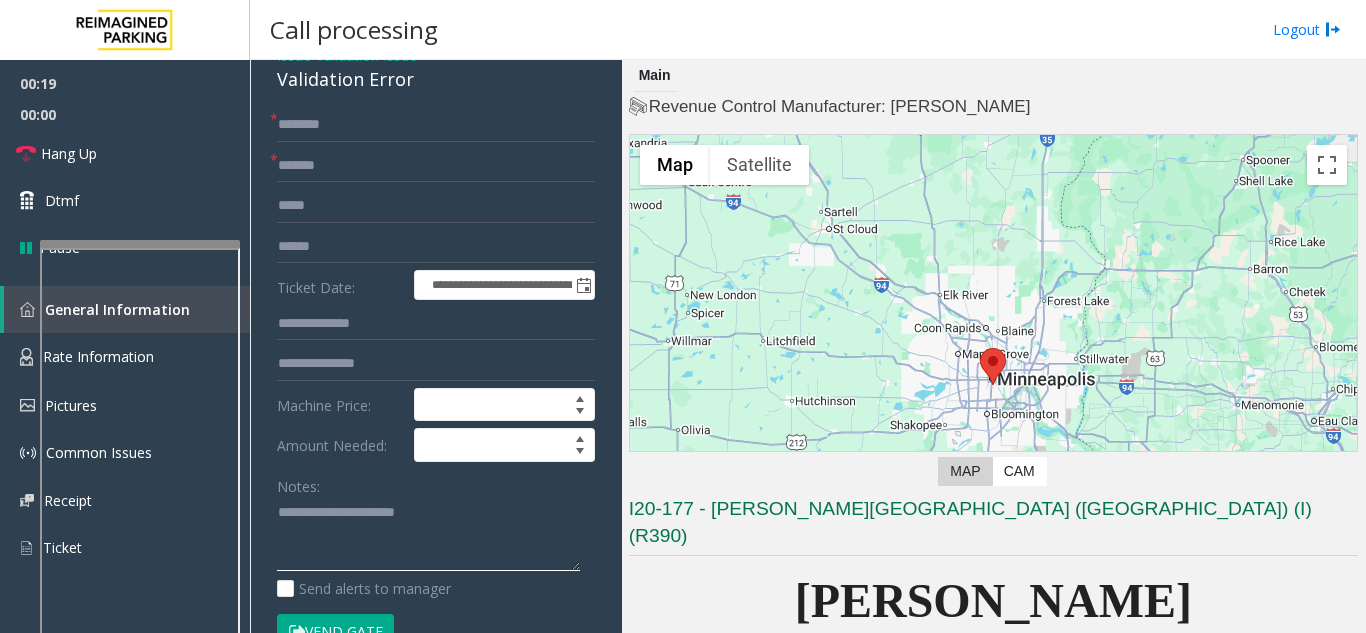type on "**********" 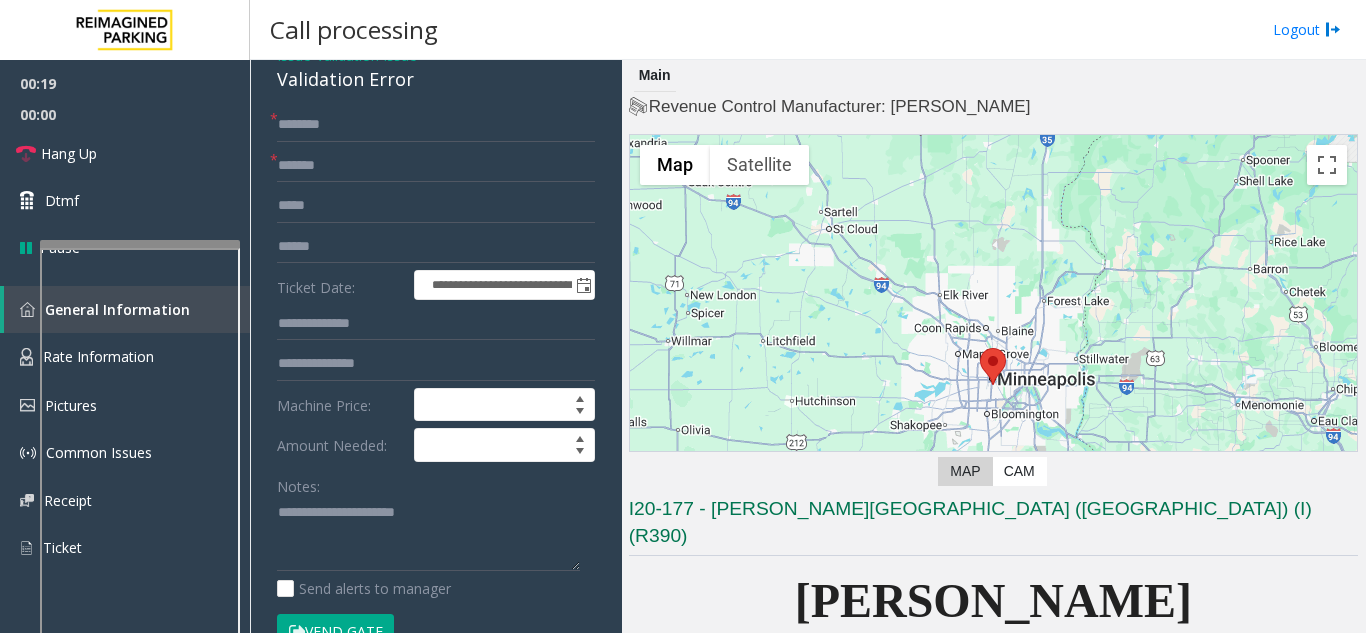 click on "**********" 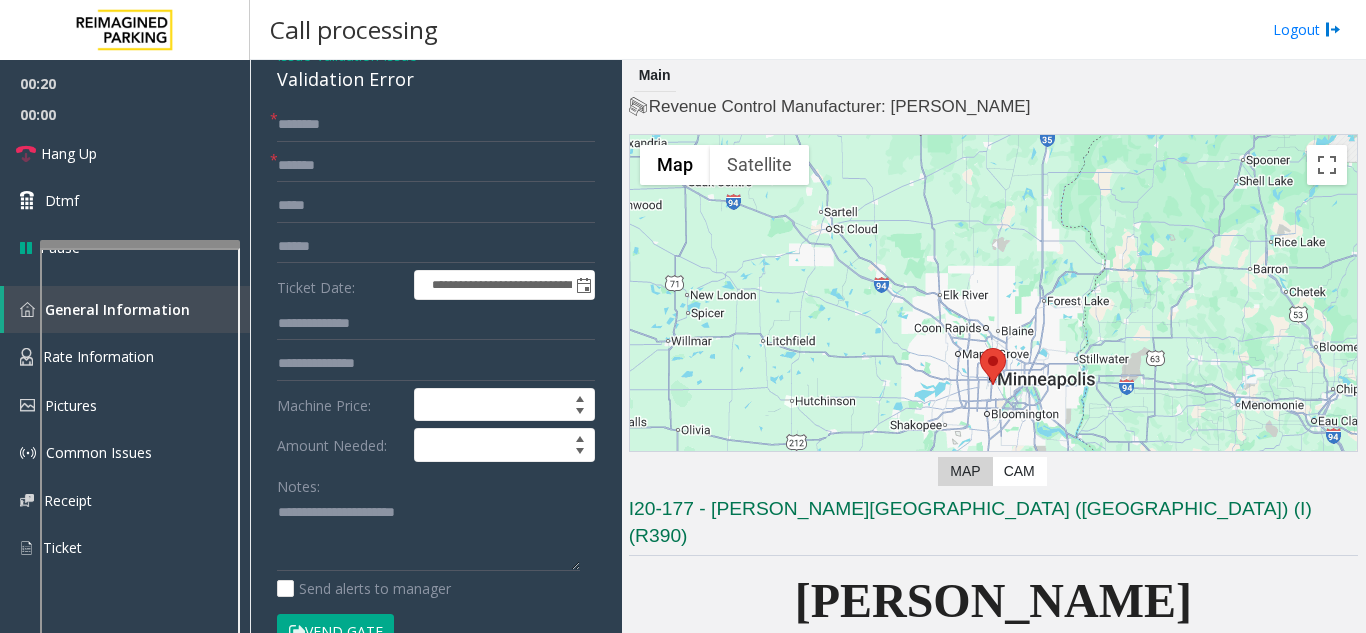 click on "**********" 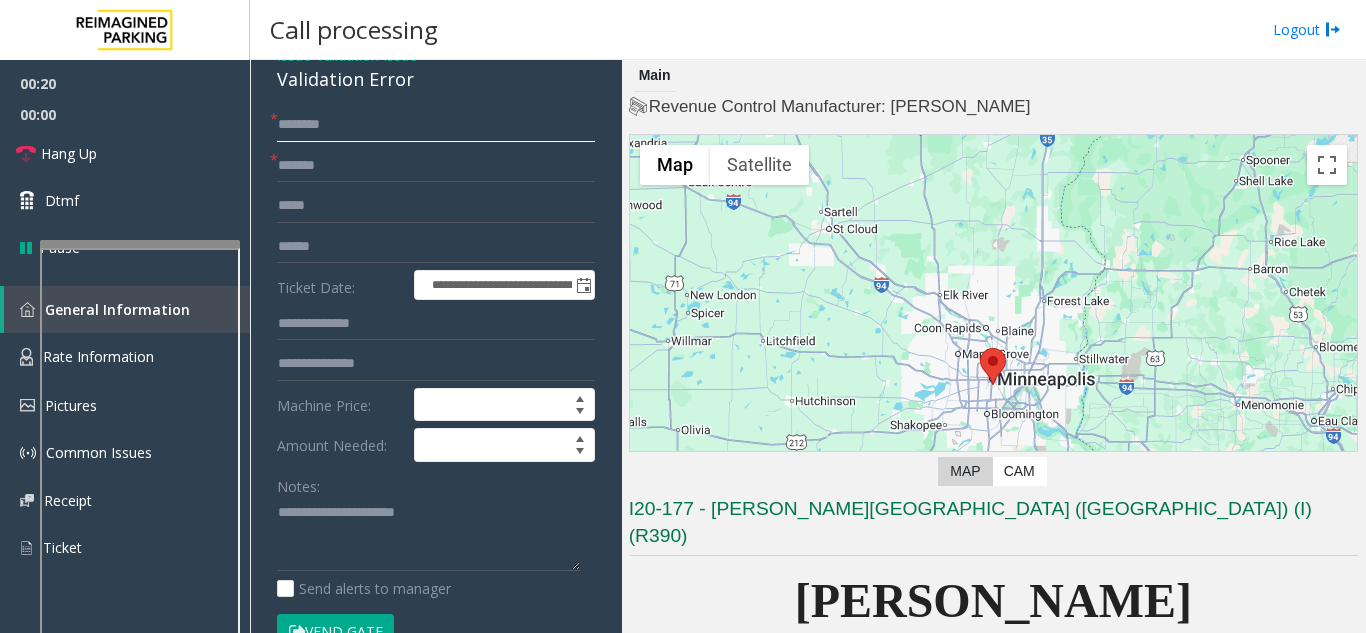 click 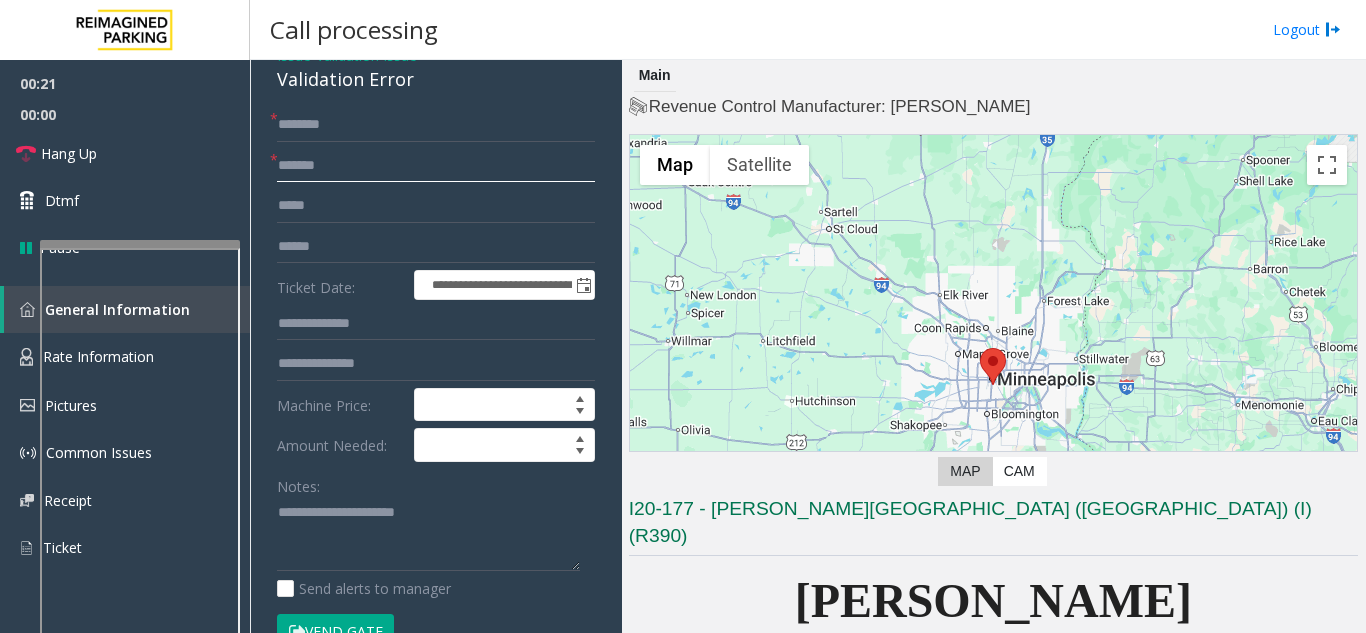 click on "*******" 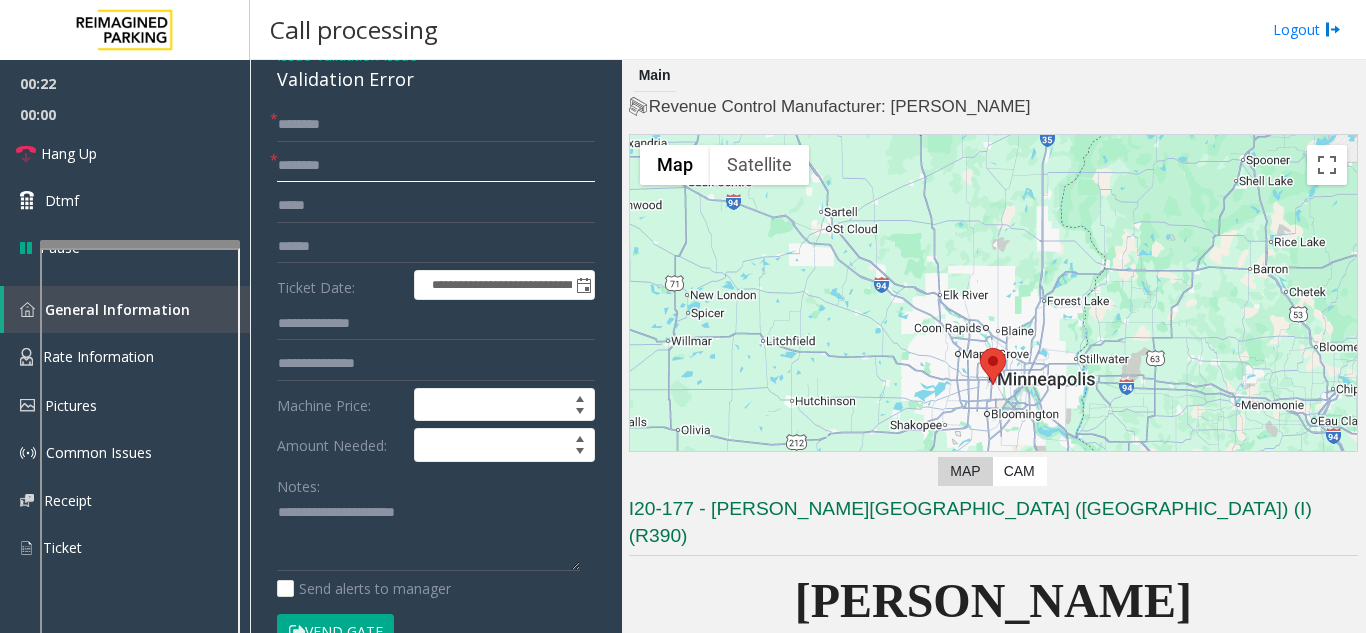 type 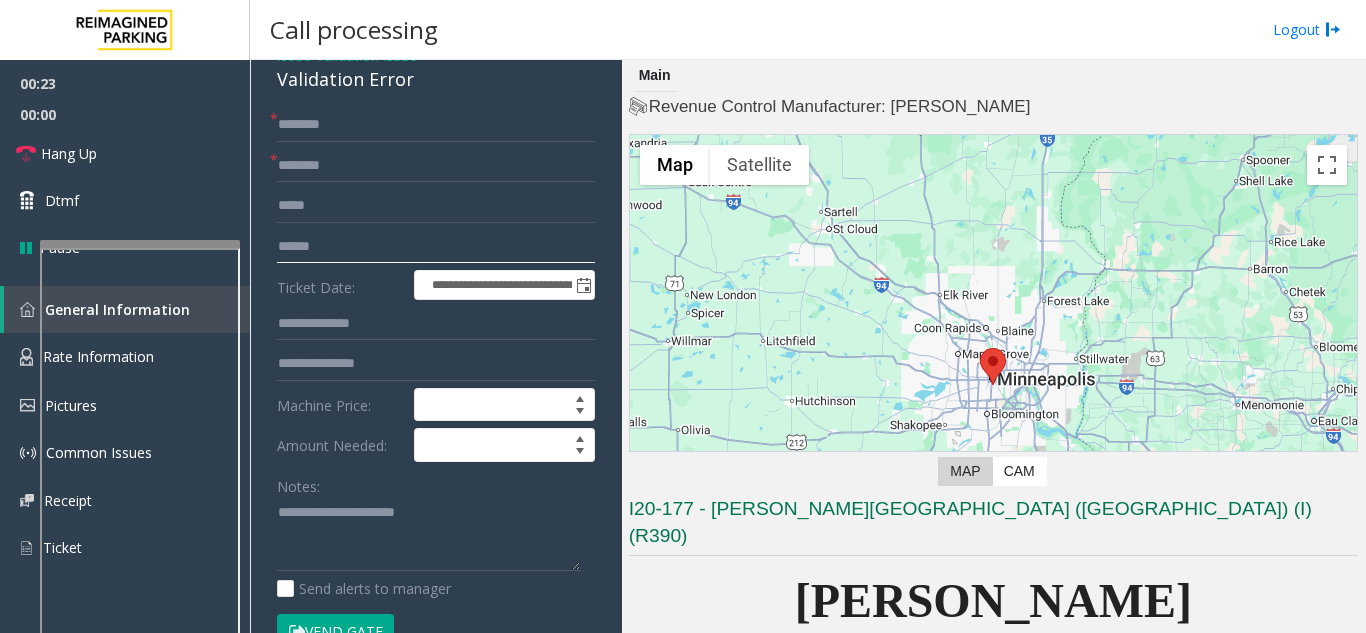 click 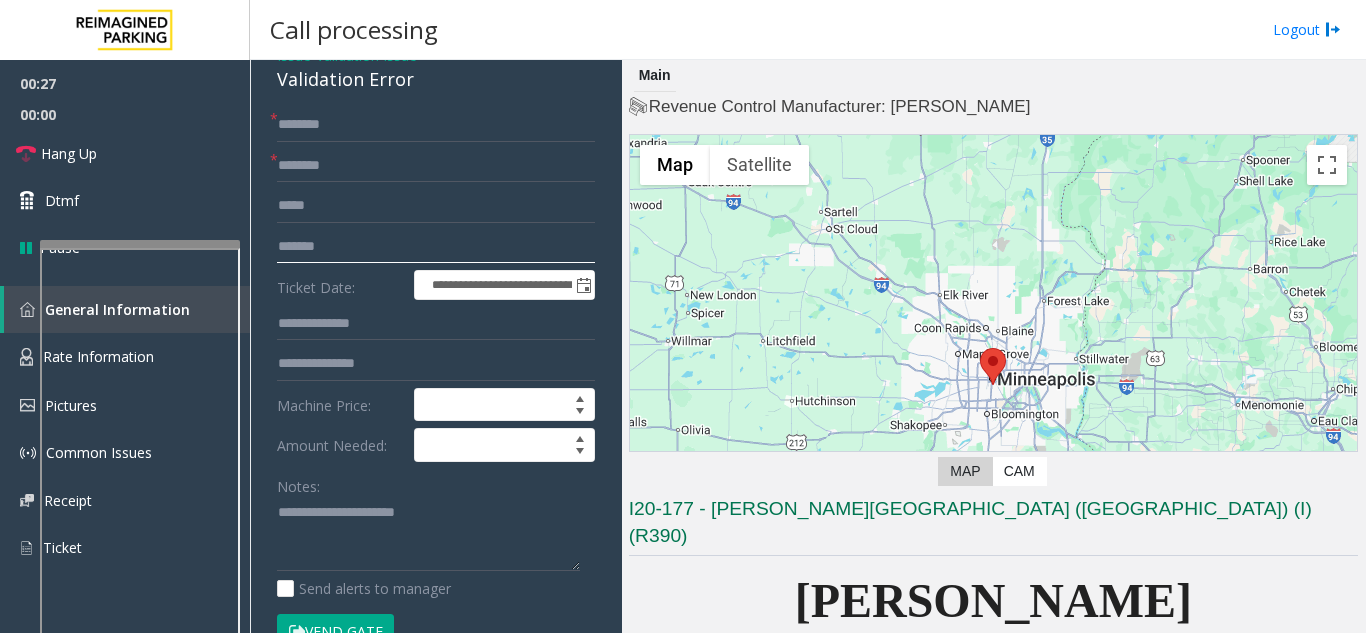 type on "*******" 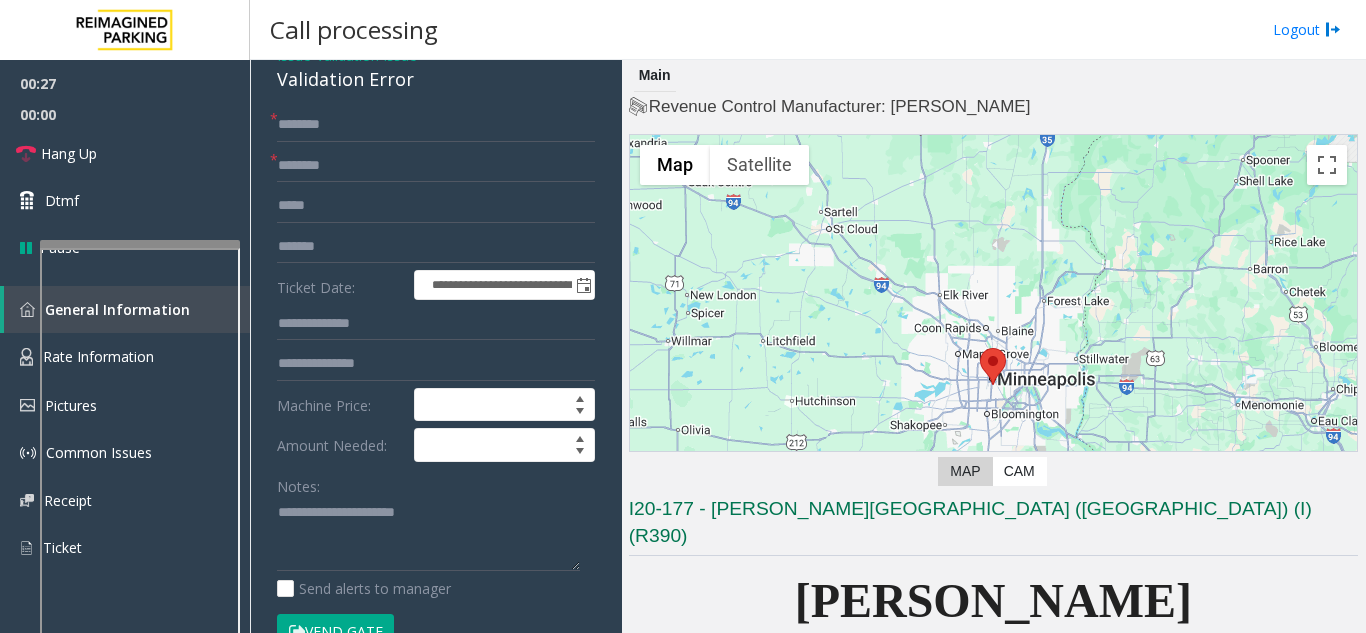 click on "Vend Gate" 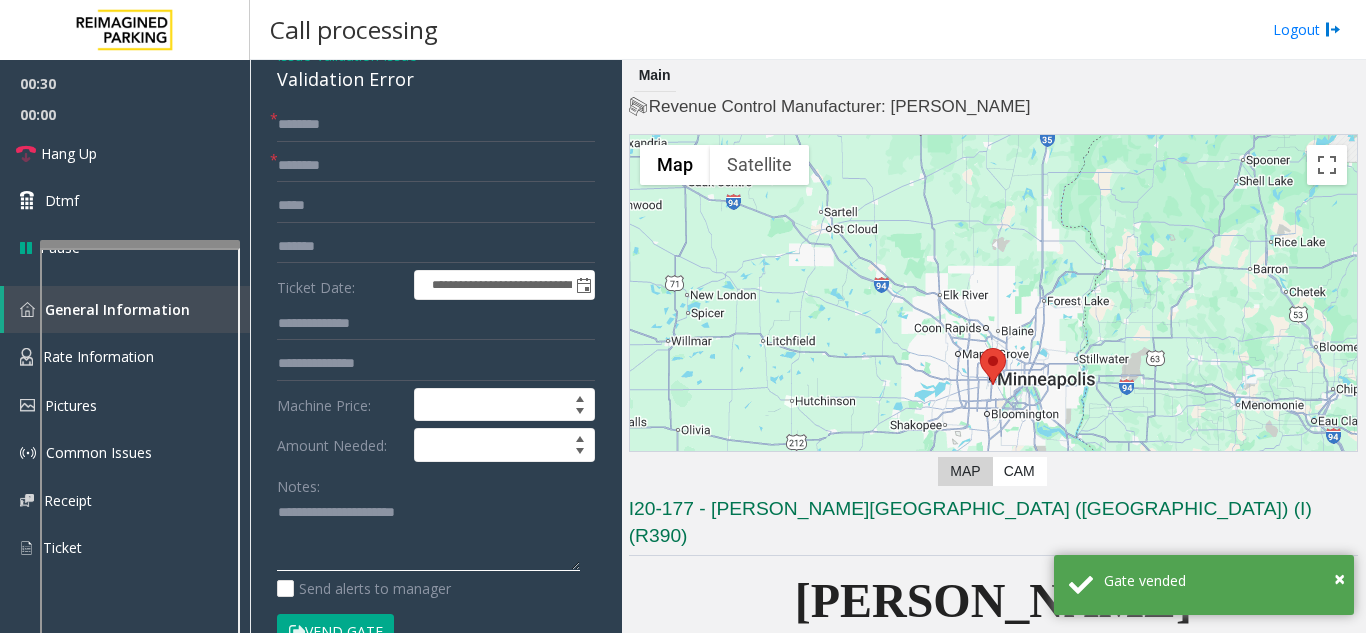click 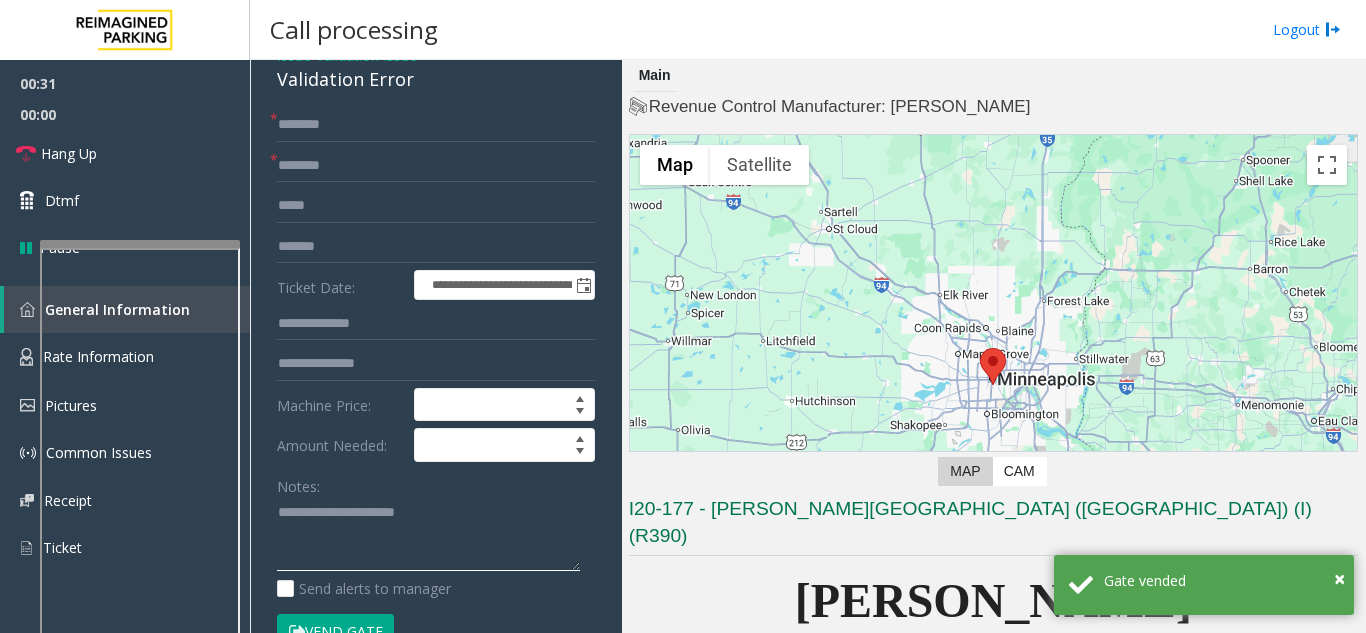 paste on "**********" 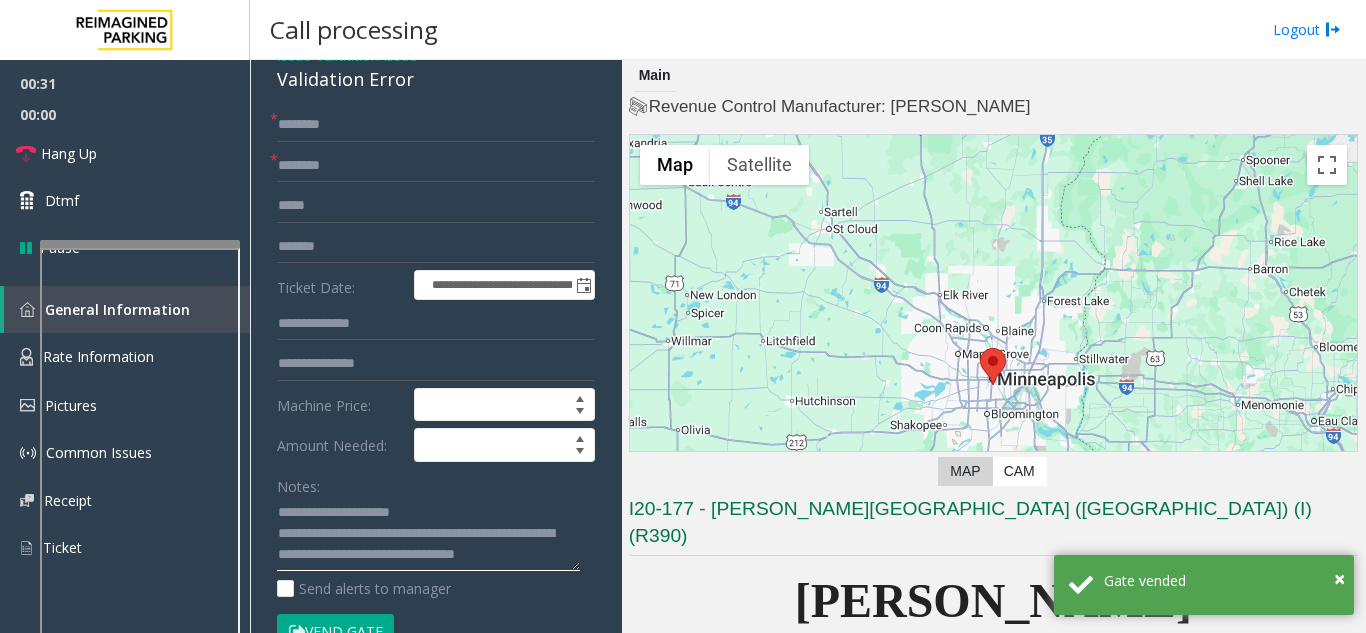 scroll, scrollTop: 16, scrollLeft: 0, axis: vertical 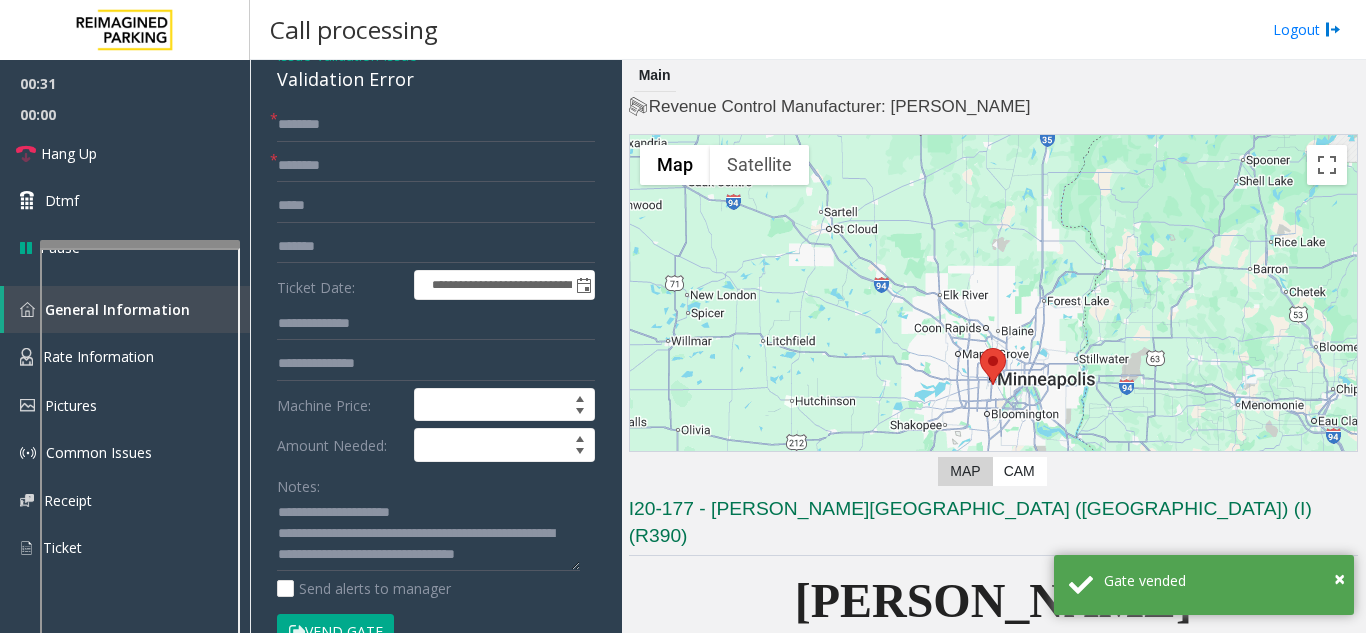 click on "**********" 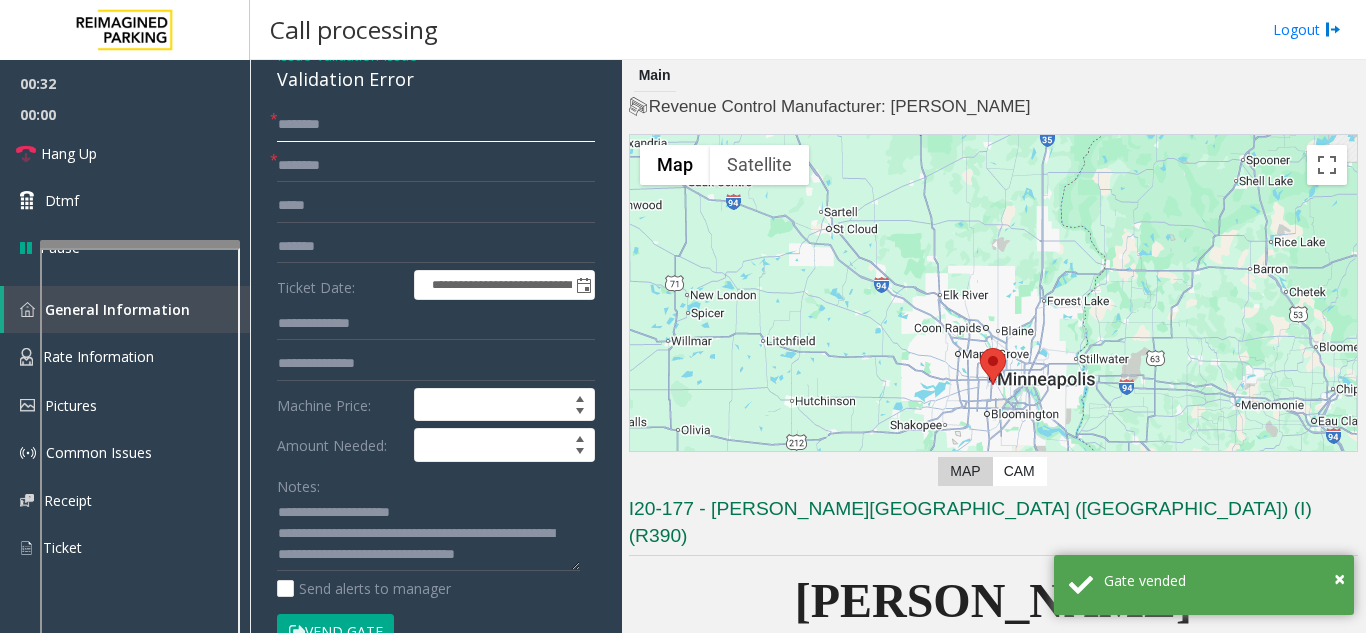 click 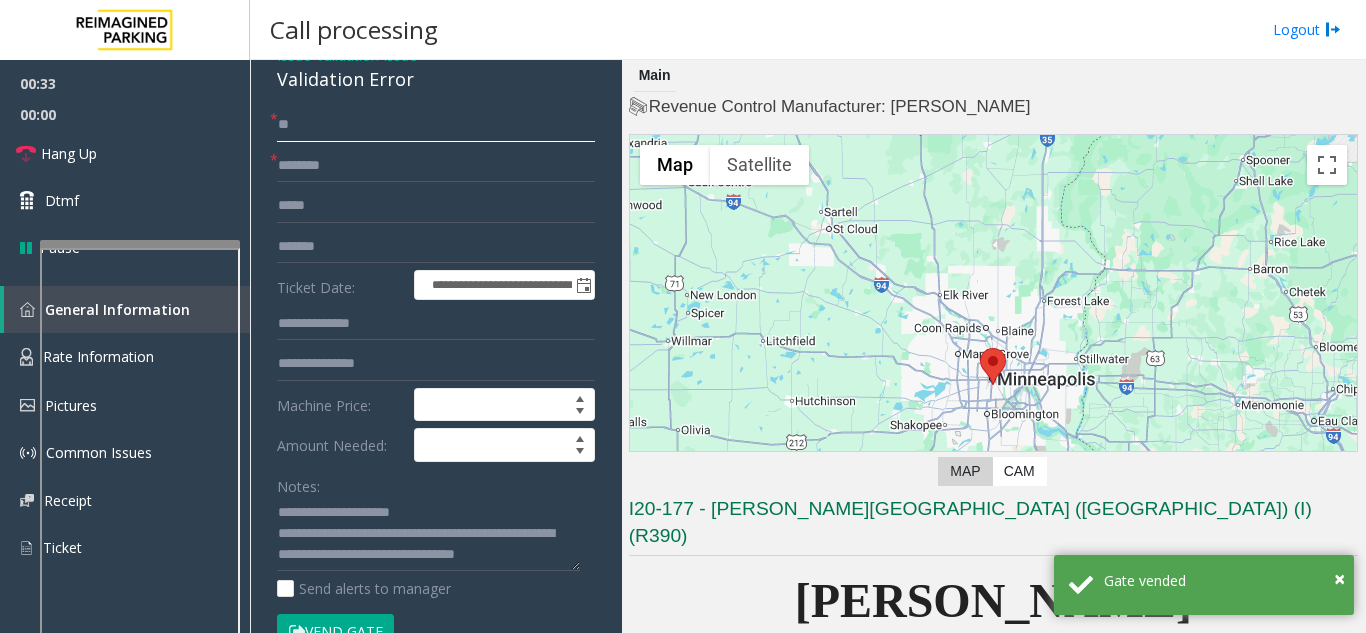 click on "**" 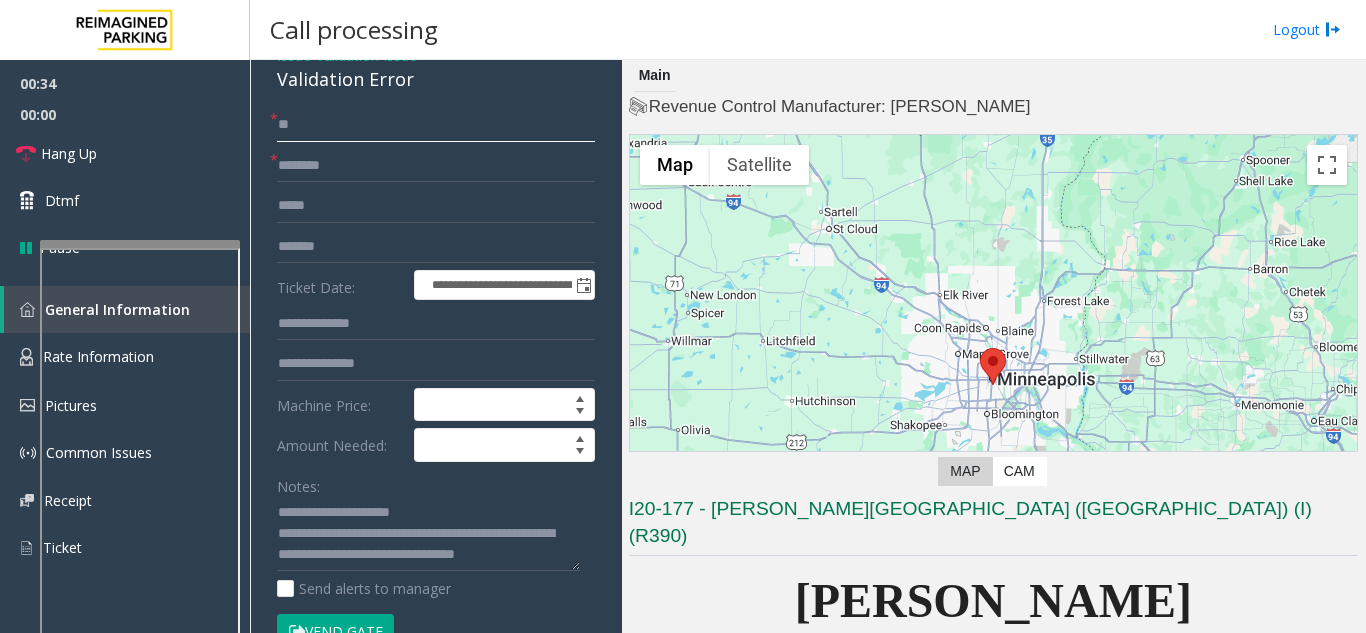 type on "**" 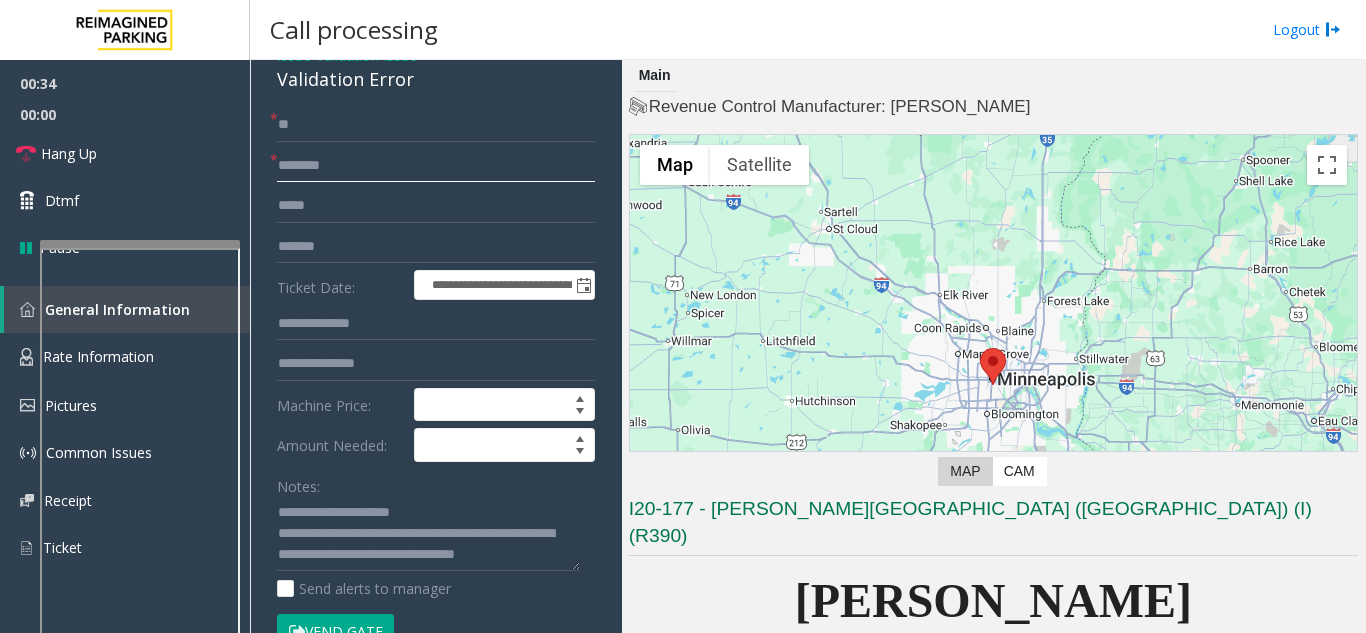 click 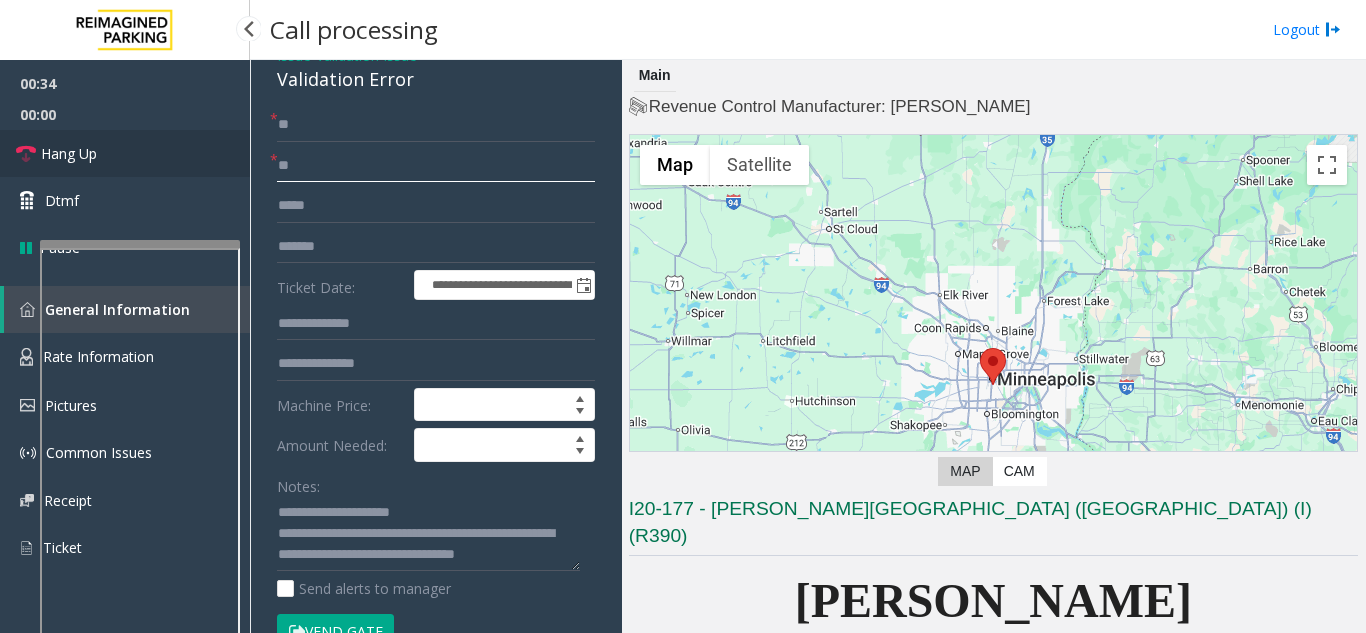 type on "**" 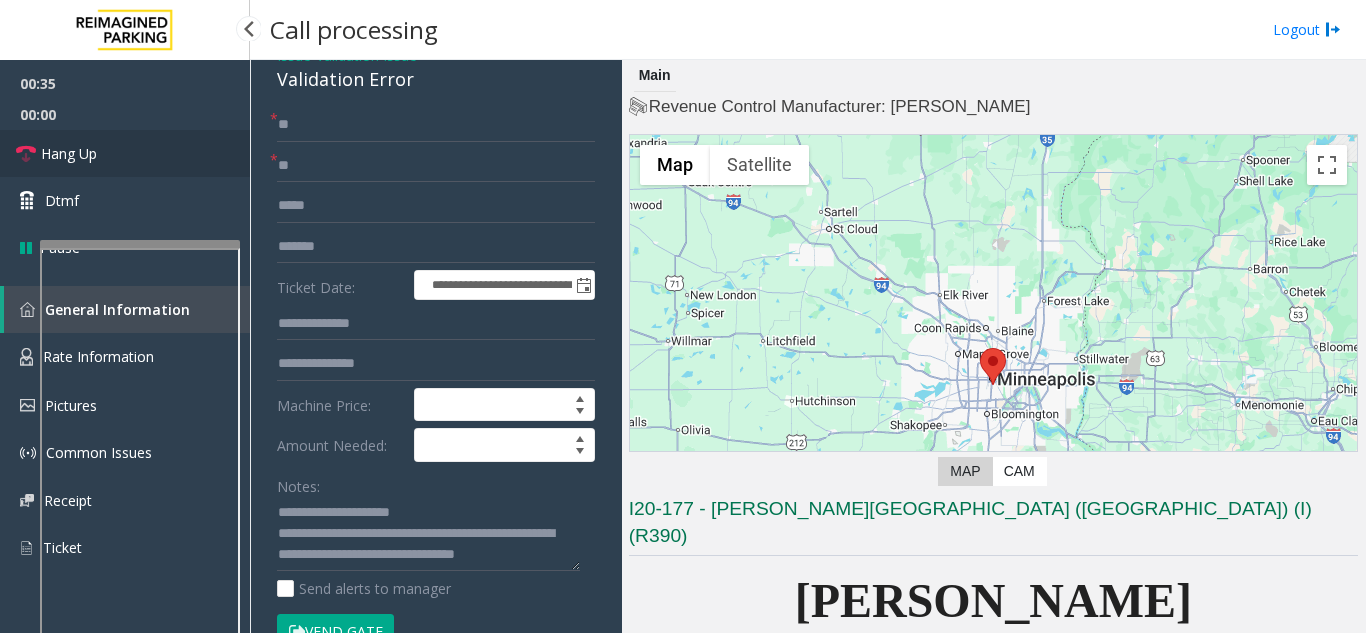 click on "Hang Up" at bounding box center (125, 153) 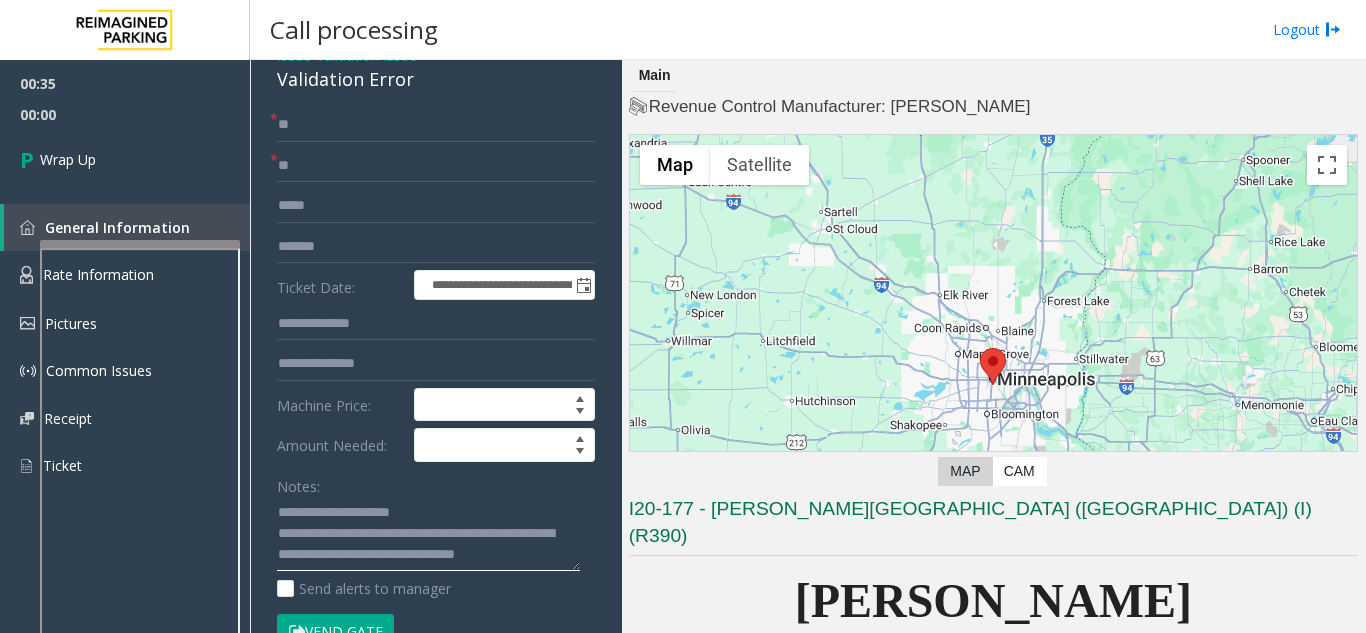 click 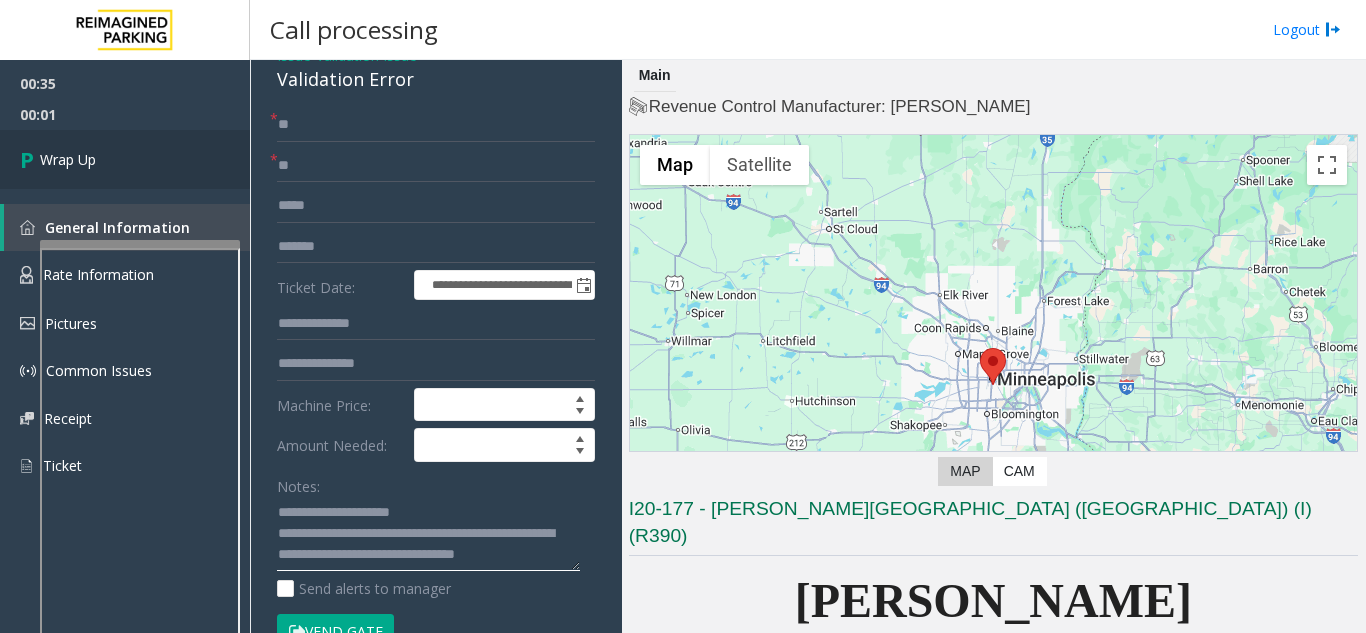 type on "**********" 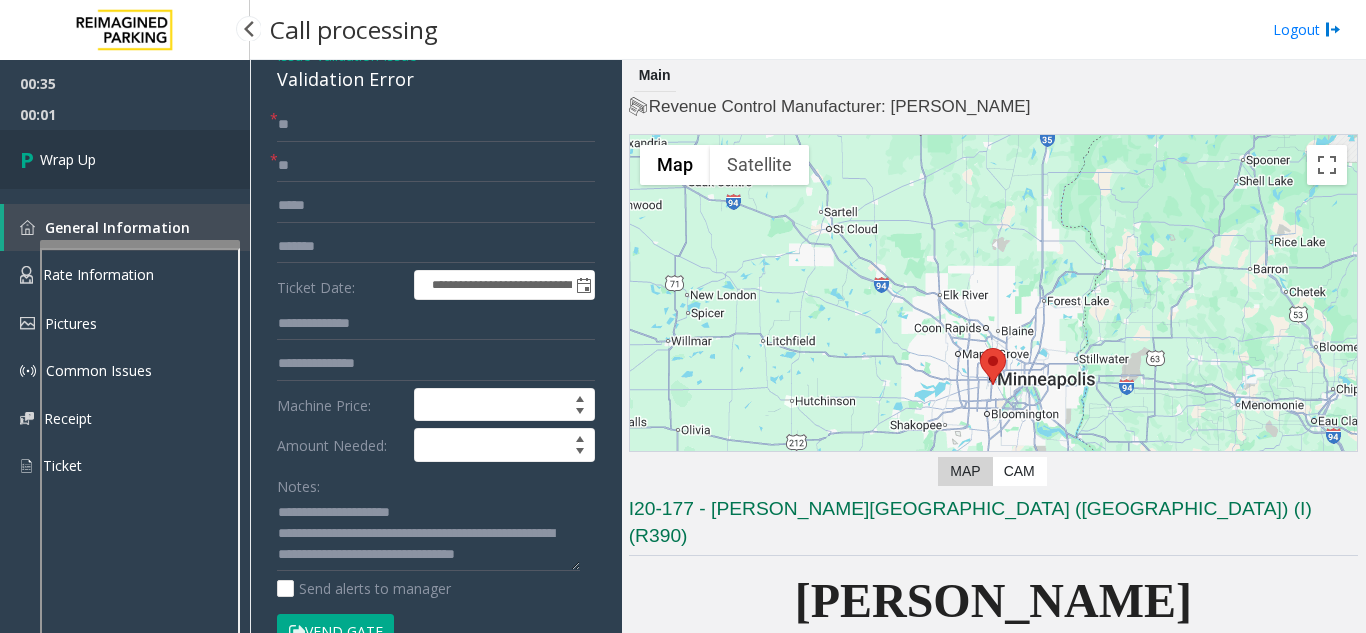 click on "Wrap Up" at bounding box center [125, 159] 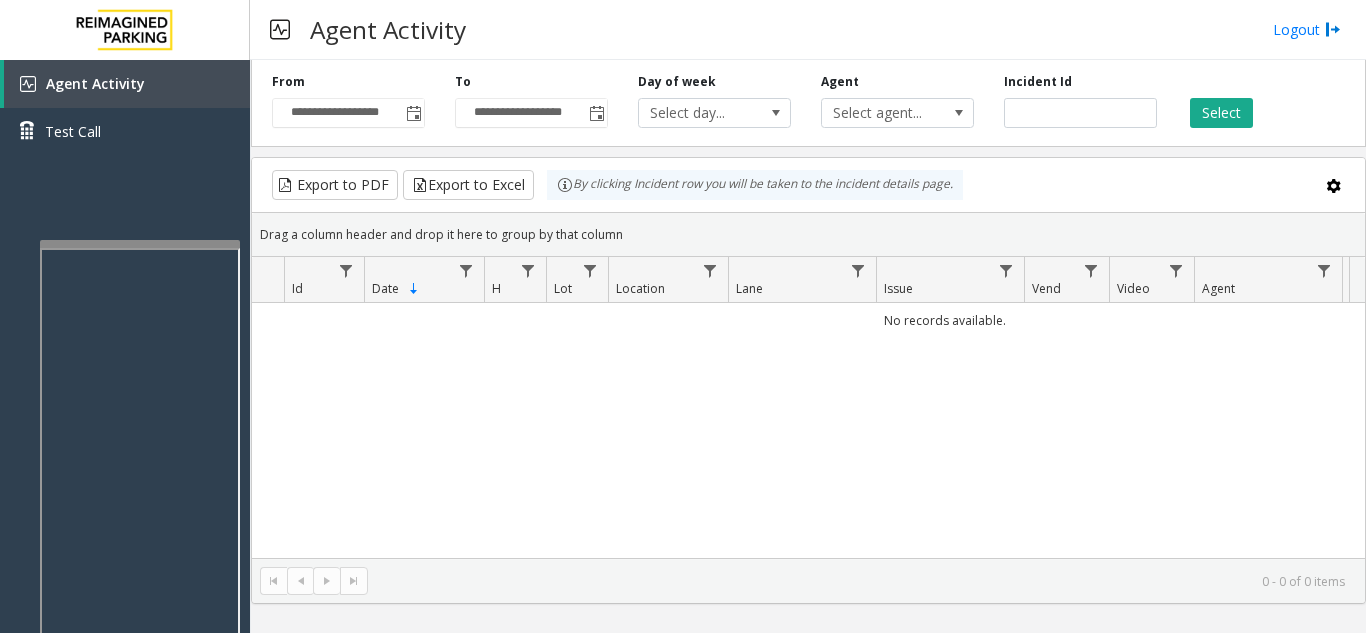 type 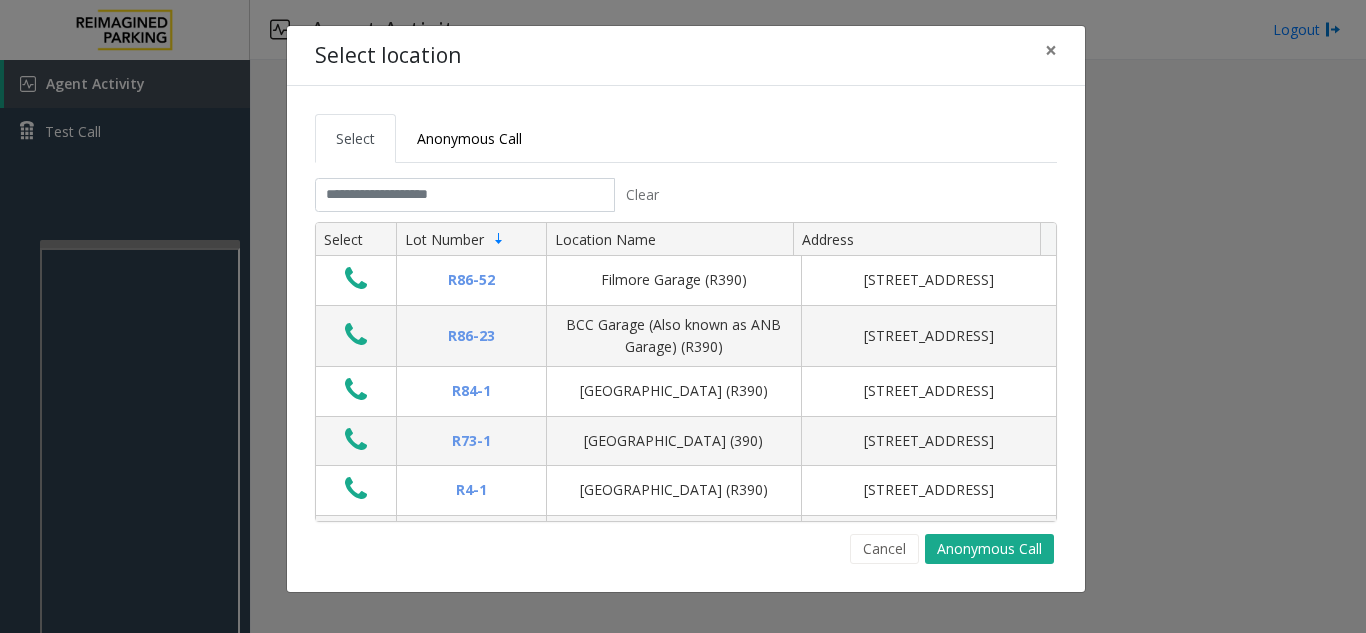 click on "Select location ×" 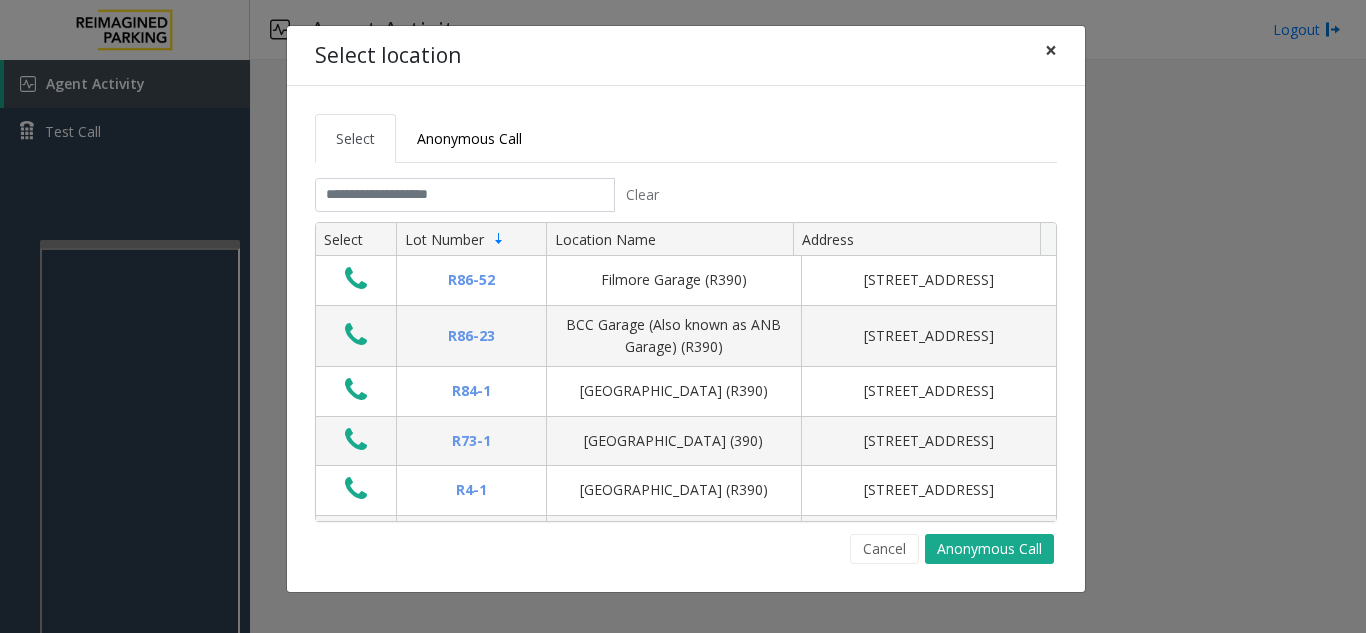 click on "×" 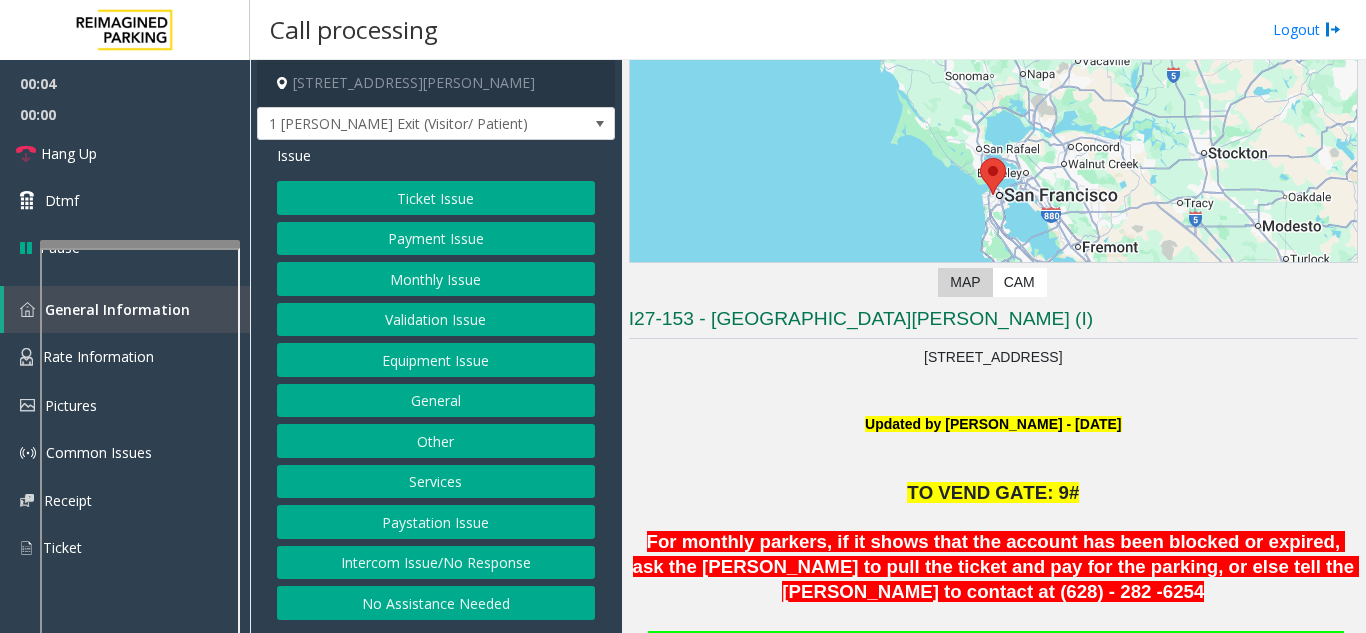 scroll, scrollTop: 200, scrollLeft: 0, axis: vertical 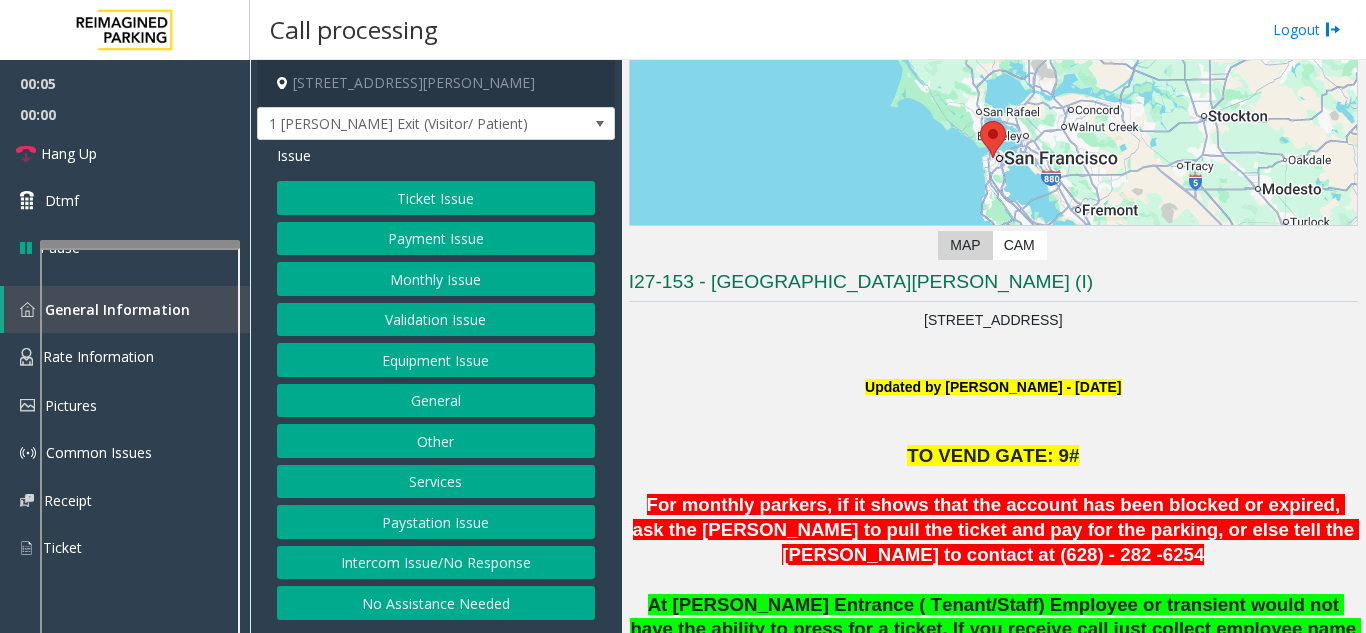 click on "I27-153 - [GEOGRAPHIC_DATA][PERSON_NAME] (I)" 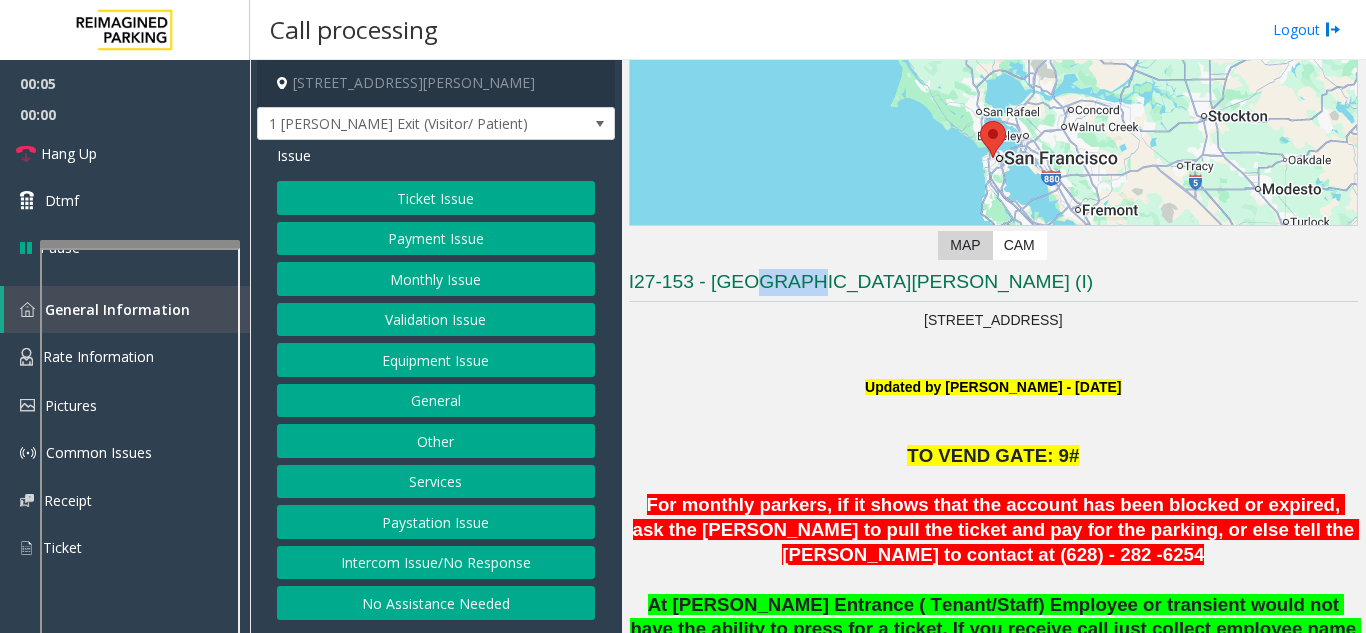 click on "I27-153 - [GEOGRAPHIC_DATA][PERSON_NAME] (I)" 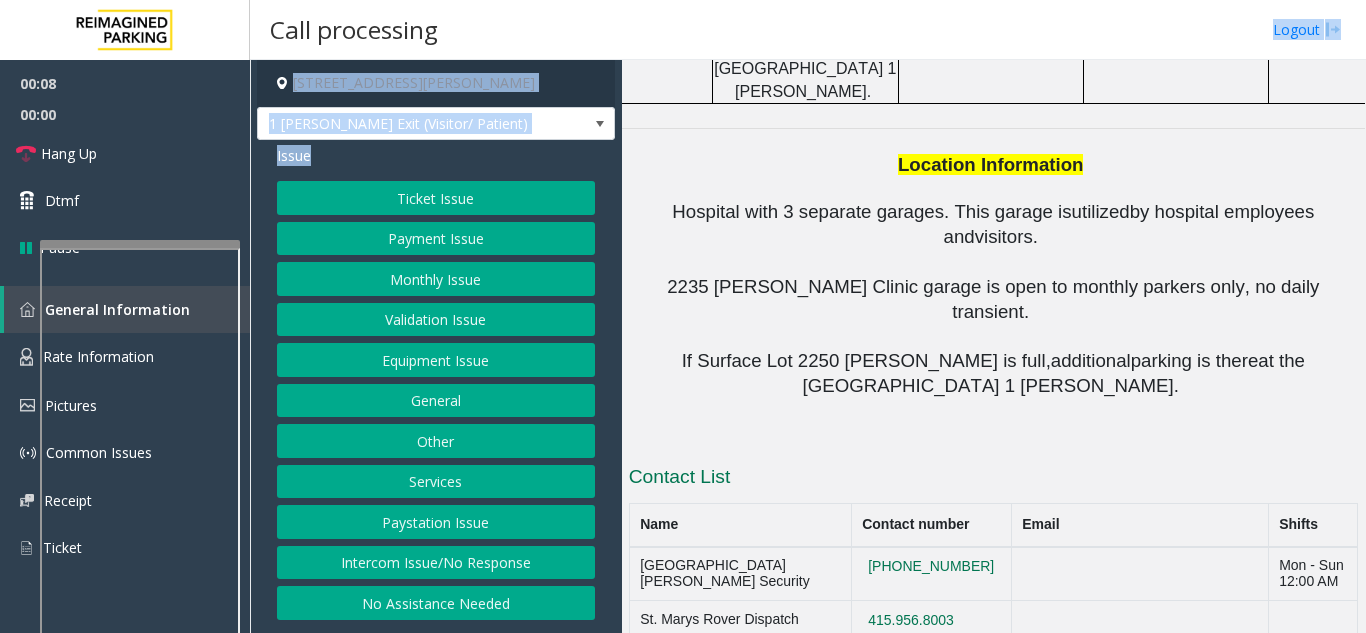 scroll, scrollTop: 1762, scrollLeft: 0, axis: vertical 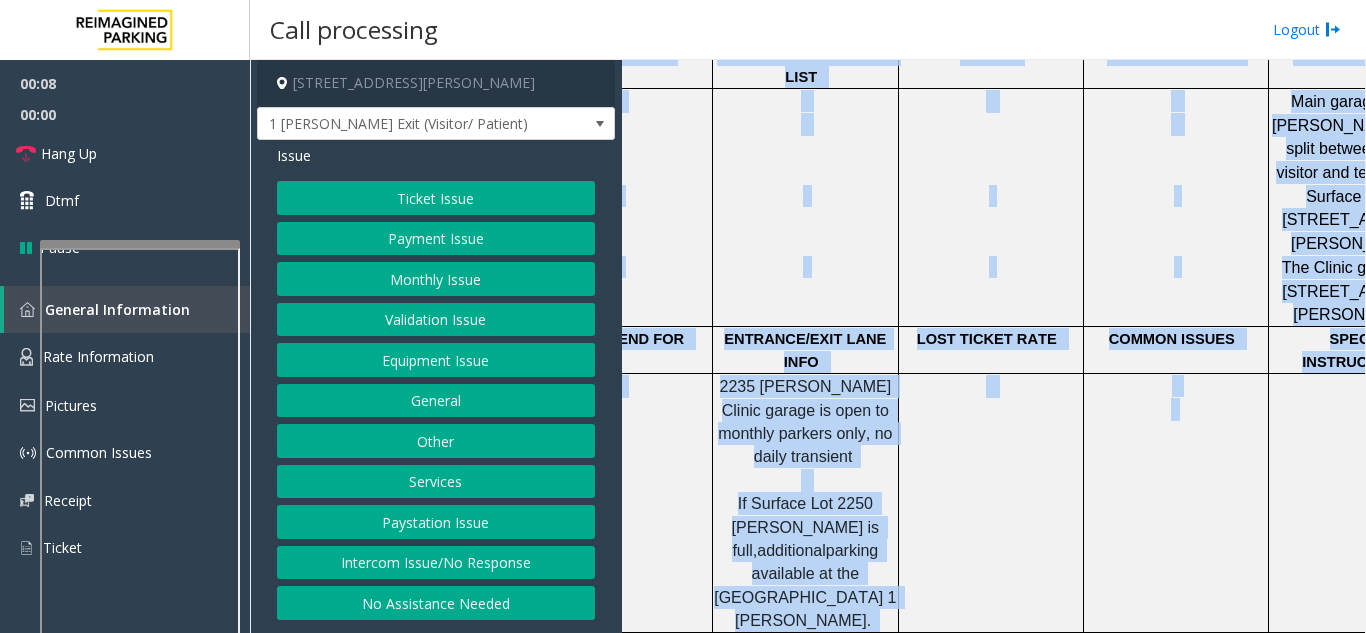 drag, startPoint x: 740, startPoint y: 275, endPoint x: 1179, endPoint y: 399, distance: 456.1765 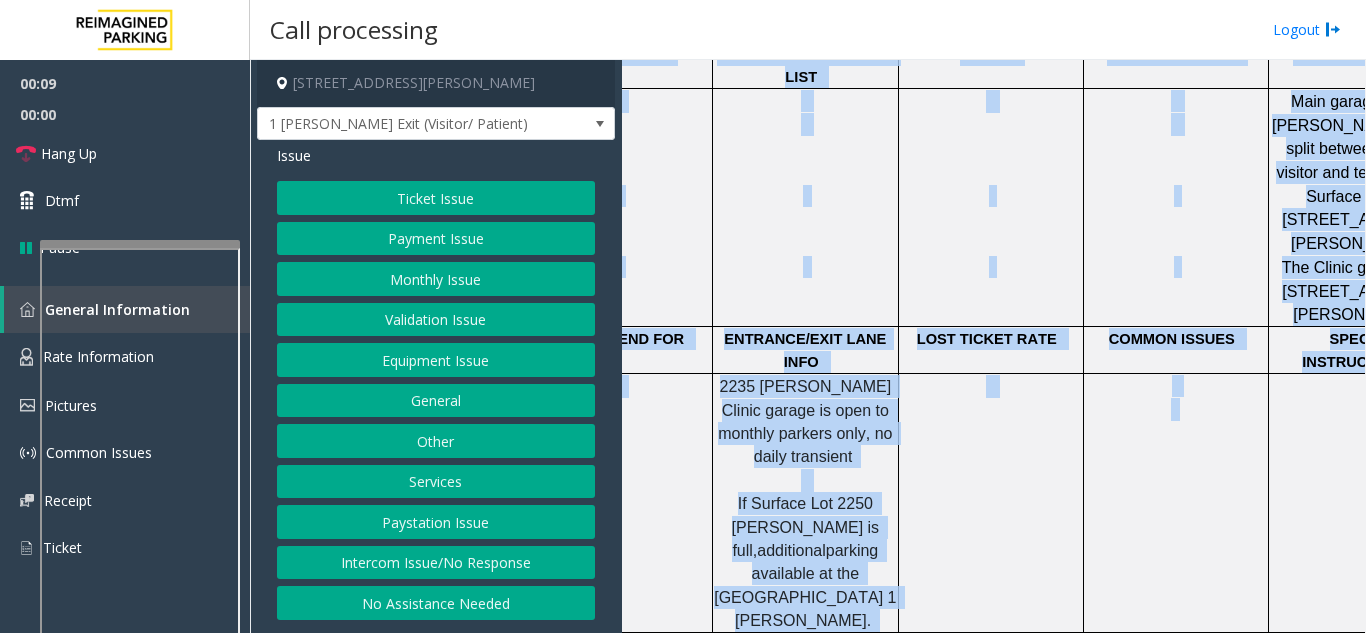 click 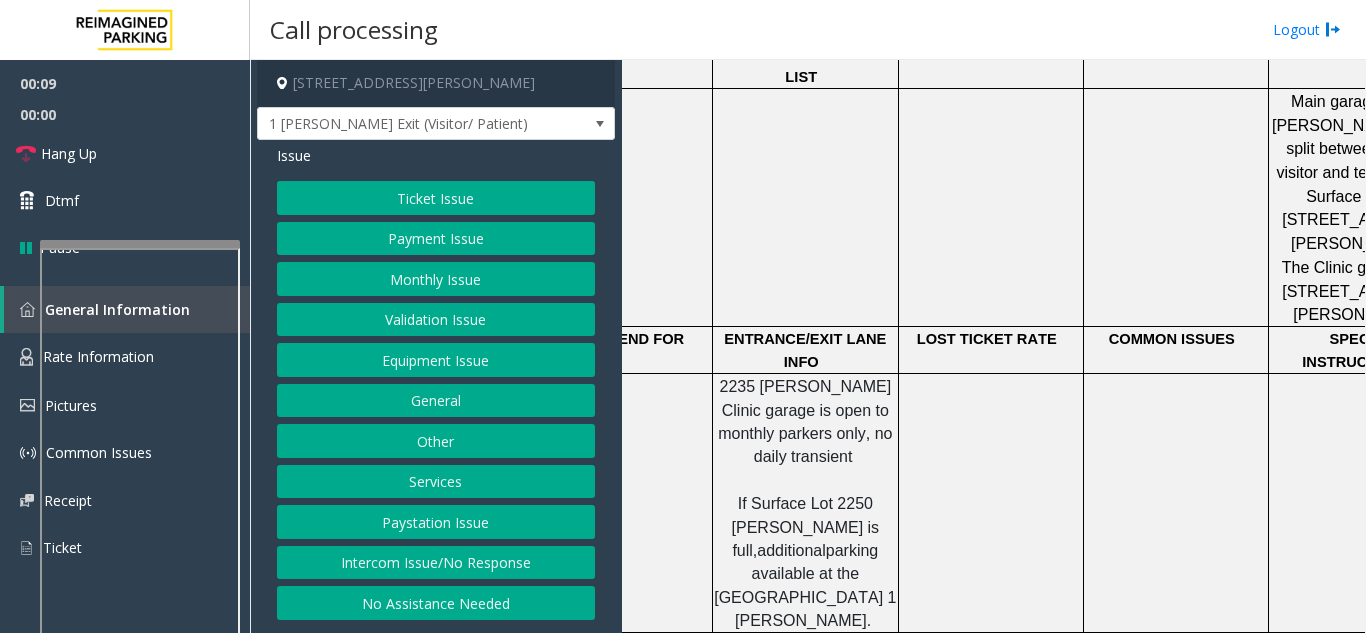 click 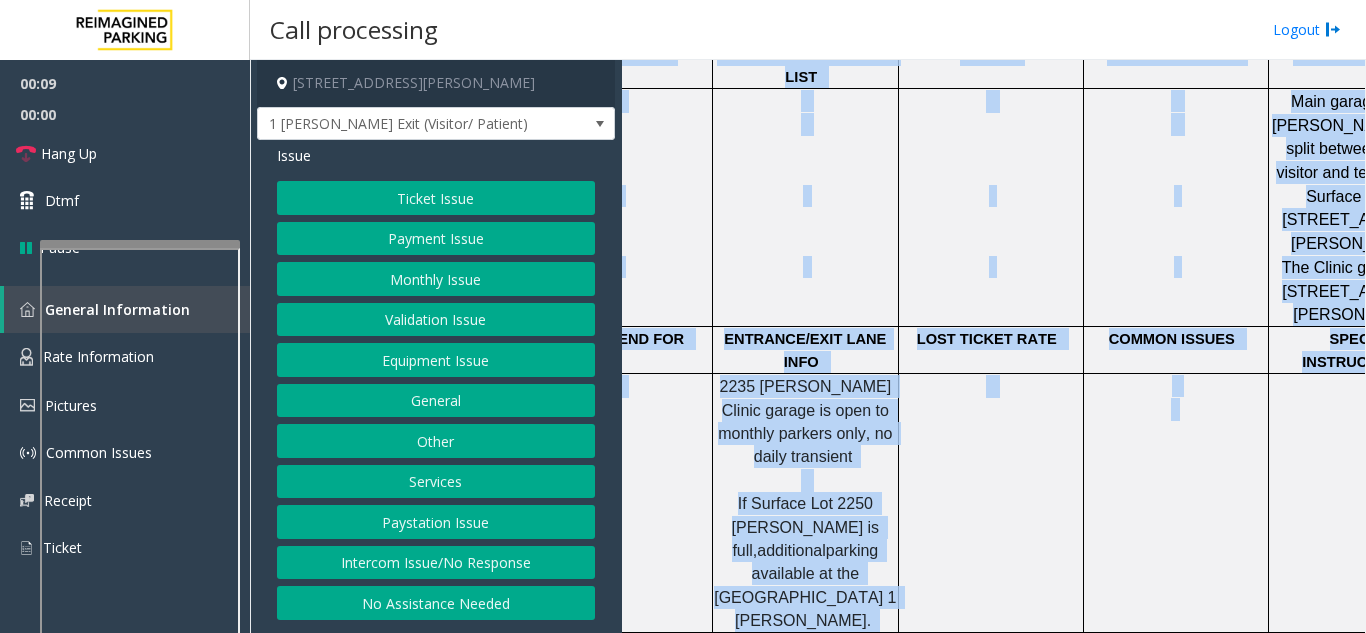 drag, startPoint x: 1179, startPoint y: 399, endPoint x: 600, endPoint y: 268, distance: 593.6346 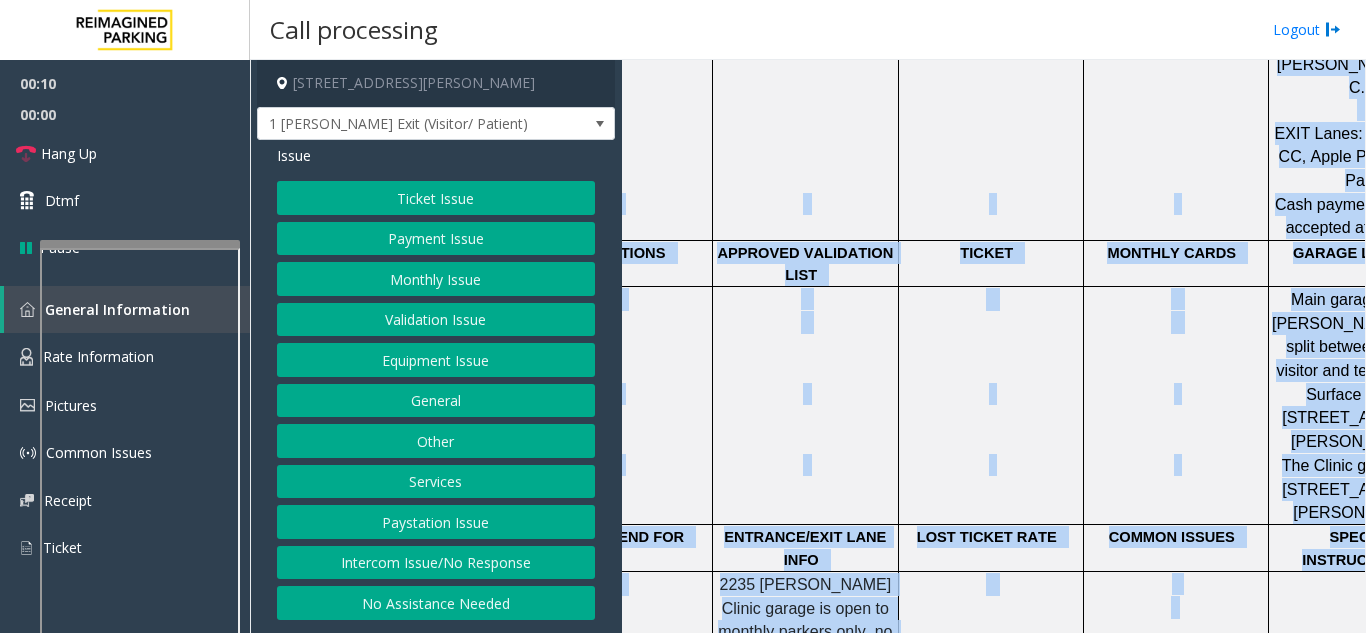 scroll, scrollTop: 1562, scrollLeft: 0, axis: vertical 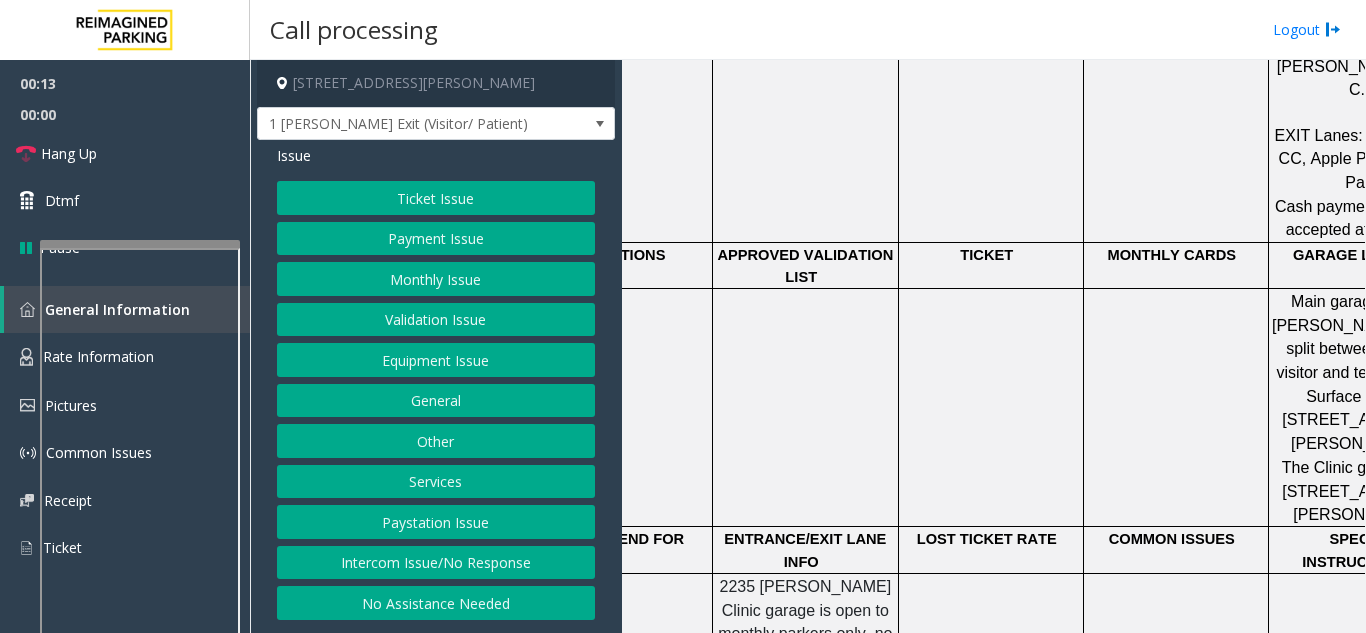 click on "DO NOT VEND FOR" 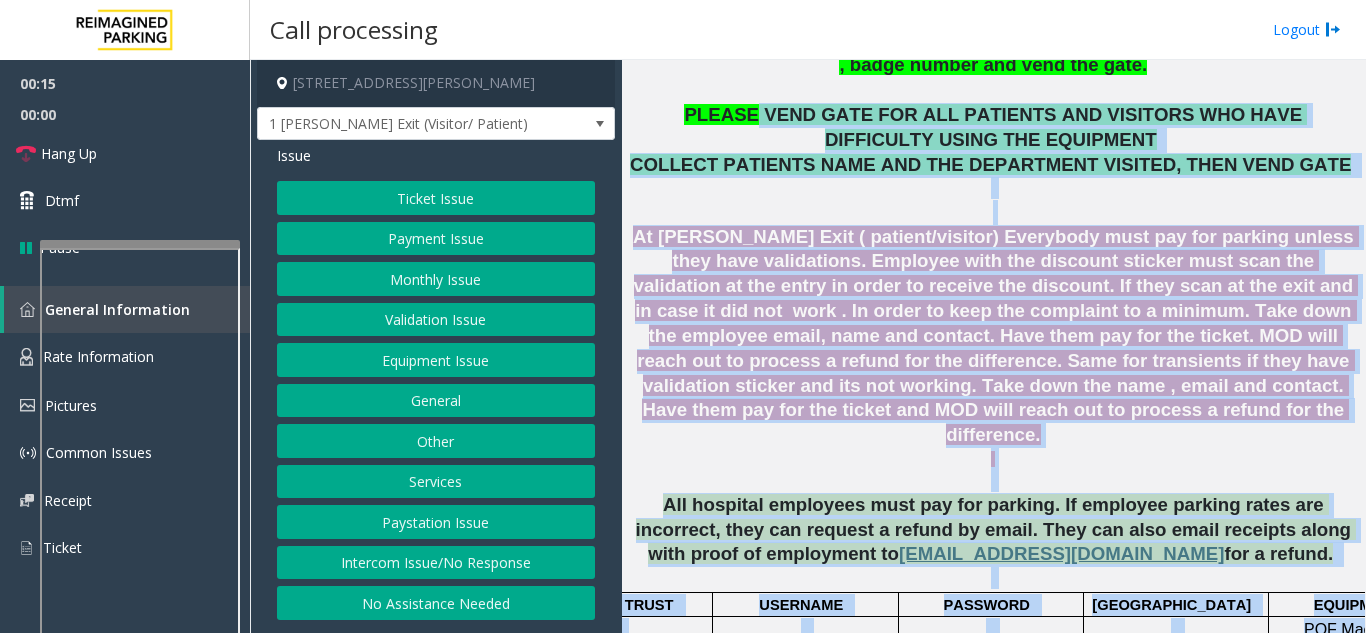 scroll, scrollTop: 762, scrollLeft: 0, axis: vertical 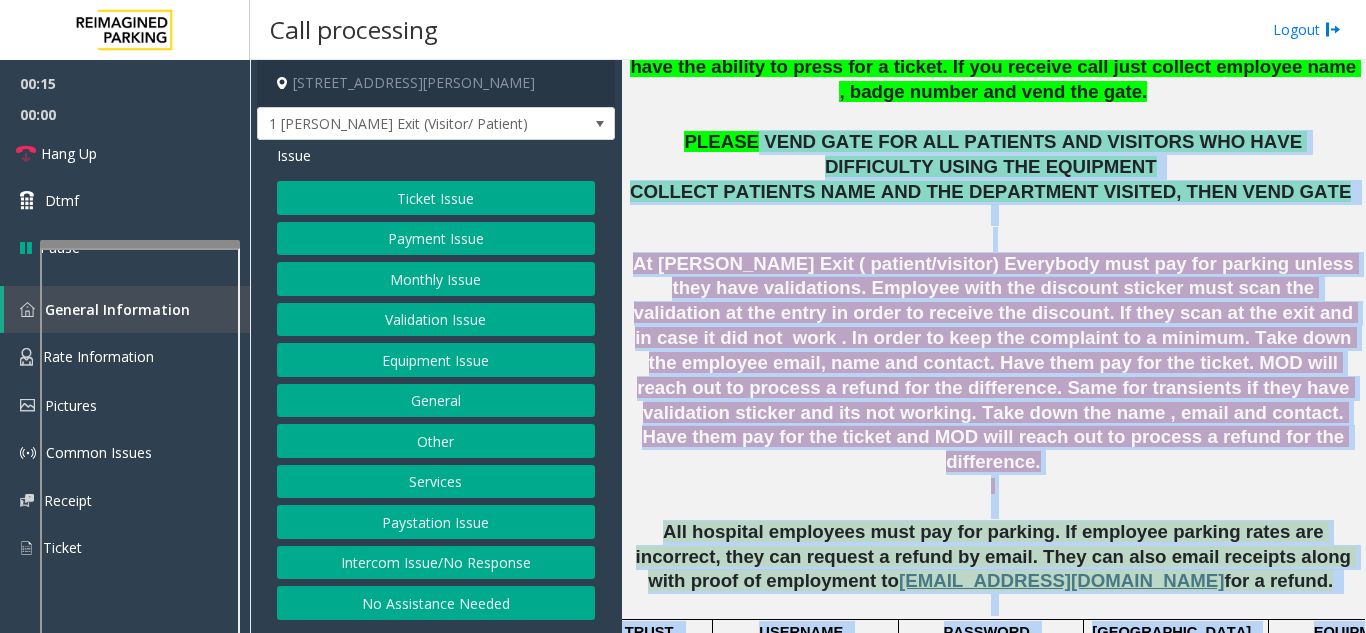 drag, startPoint x: 676, startPoint y: 412, endPoint x: 695, endPoint y: 145, distance: 267.67517 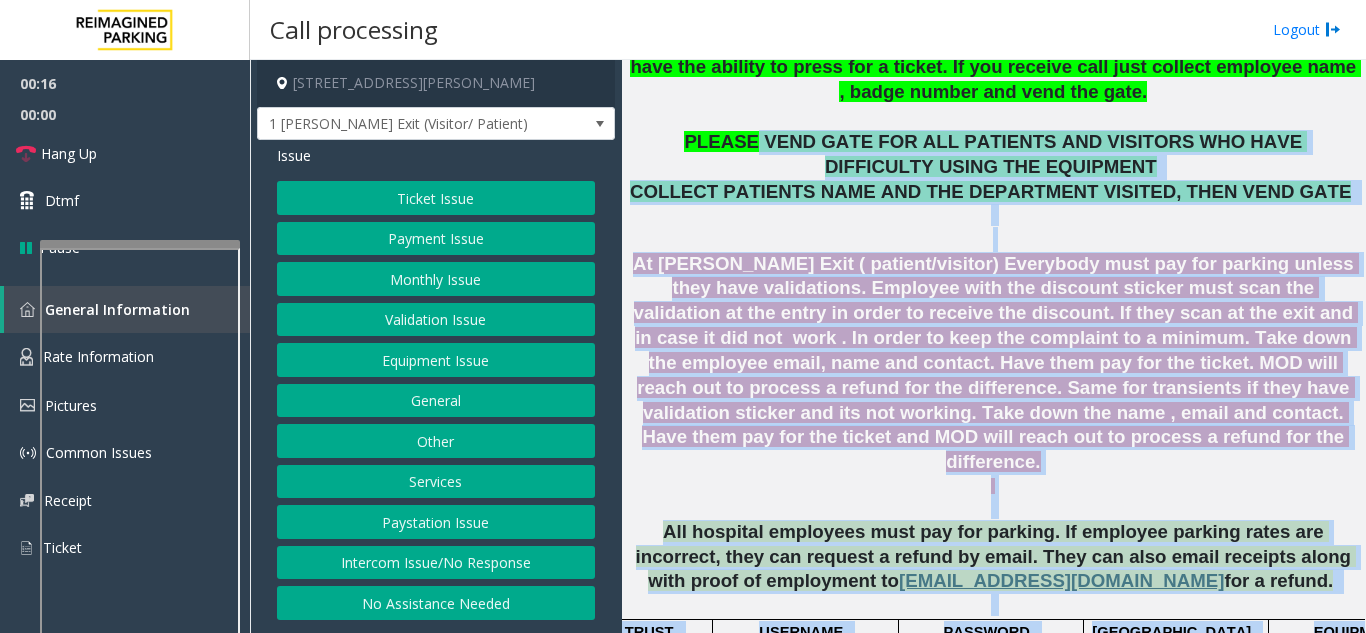 click on "At [PERSON_NAME] Exit ( patient/visitor) Everybody must pay for parking unless they have validations. Employee with the discount sticker must scan the validation at the entry in order to receive the discount. If they scan at the exit and in case it did not  work . In order to keep the complaint to a minimum. Take down the employee email, name and contact. Have them pay for the ticket. MOD will reach out to process a refund for the difference. Same for transients if they have validation sticker and its not working. Take down the name , email and contact. Have them pay for the ticket and MOD will reach out to process a refund for the difference." 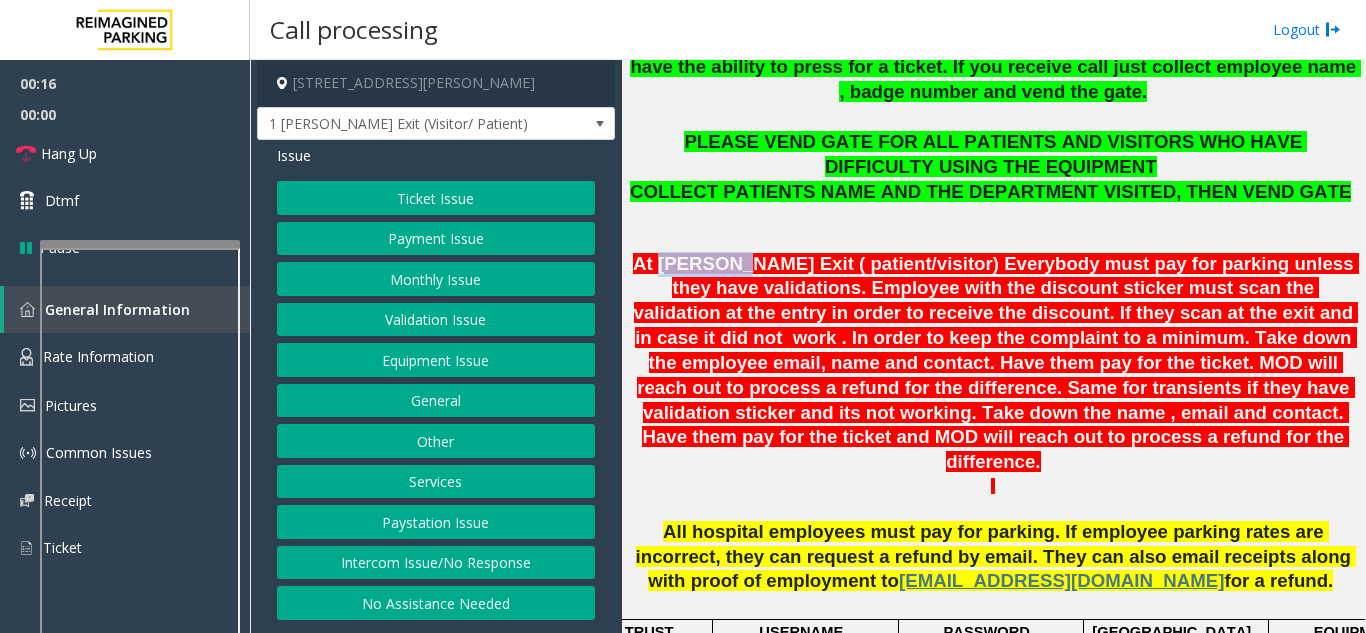 click on "At [PERSON_NAME] Exit ( patient/visitor) Everybody must pay for parking unless they have validations. Employee with the discount sticker must scan the validation at the entry in order to receive the discount. If they scan at the exit and in case it did not  work . In order to keep the complaint to a minimum. Take down the employee email, name and contact. Have them pay for the ticket. MOD will reach out to process a refund for the difference. Same for transients if they have validation sticker and its not working. Take down the name , email and contact. Have them pay for the ticket and MOD will reach out to process a refund for the difference." 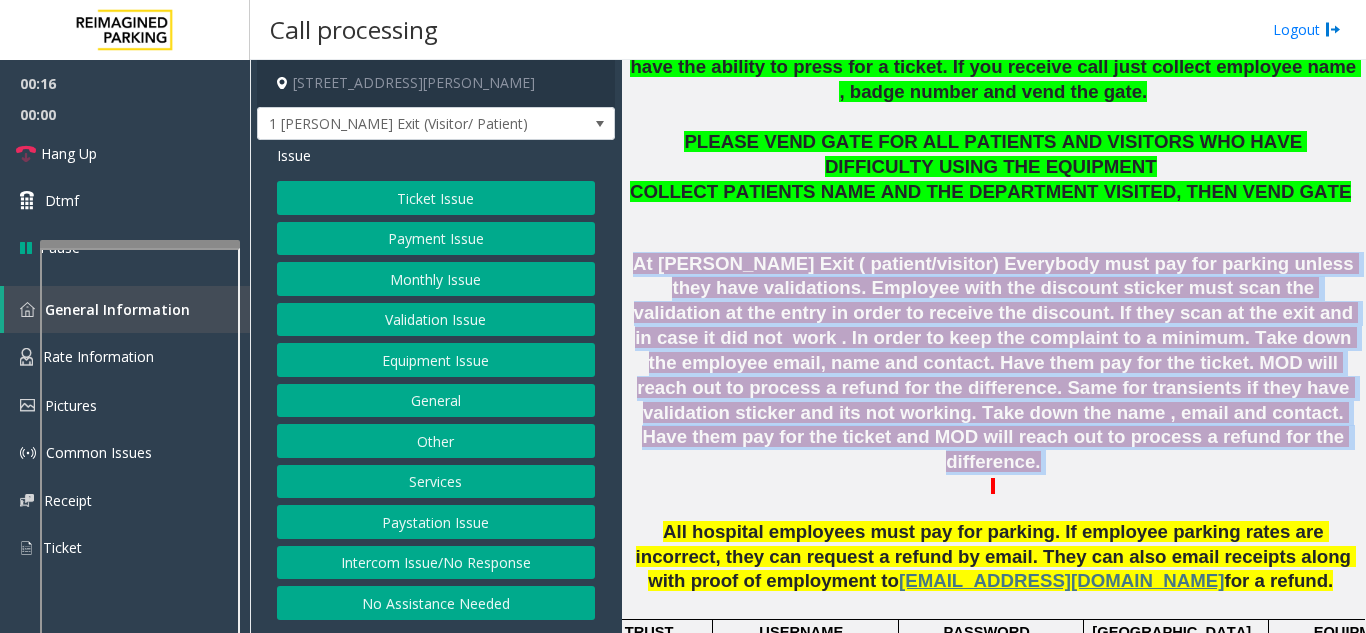 click on "At [PERSON_NAME] Exit ( patient/visitor) Everybody must pay for parking unless they have validations. Employee with the discount sticker must scan the validation at the entry in order to receive the discount. If they scan at the exit and in case it did not  work . In order to keep the complaint to a minimum. Take down the employee email, name and contact. Have them pay for the ticket. MOD will reach out to process a refund for the difference. Same for transients if they have validation sticker and its not working. Take down the name , email and contact. Have them pay for the ticket and MOD will reach out to process a refund for the difference." 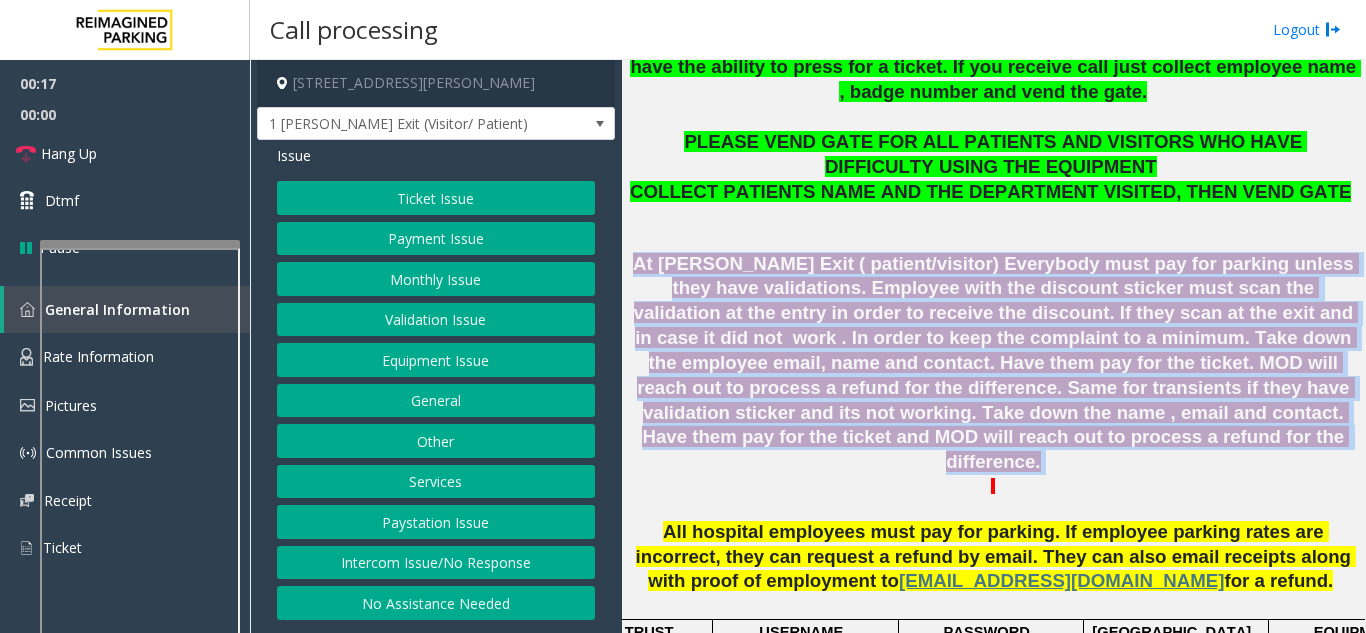 drag, startPoint x: 748, startPoint y: 257, endPoint x: 977, endPoint y: 420, distance: 281.0872 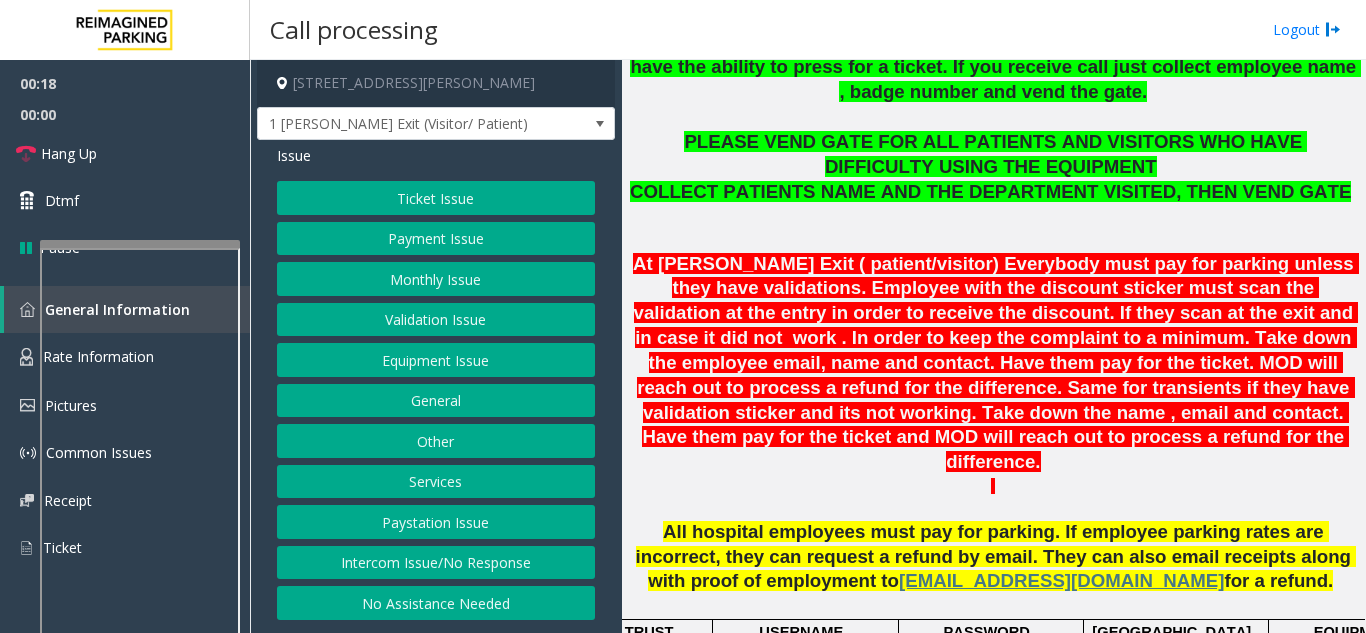 click on "Ticket Issue   Payment Issue   Monthly Issue   Validation Issue   Equipment Issue   General   Other   Services   Paystation Issue   Intercom Issue/No Response   No Assistance Needed" 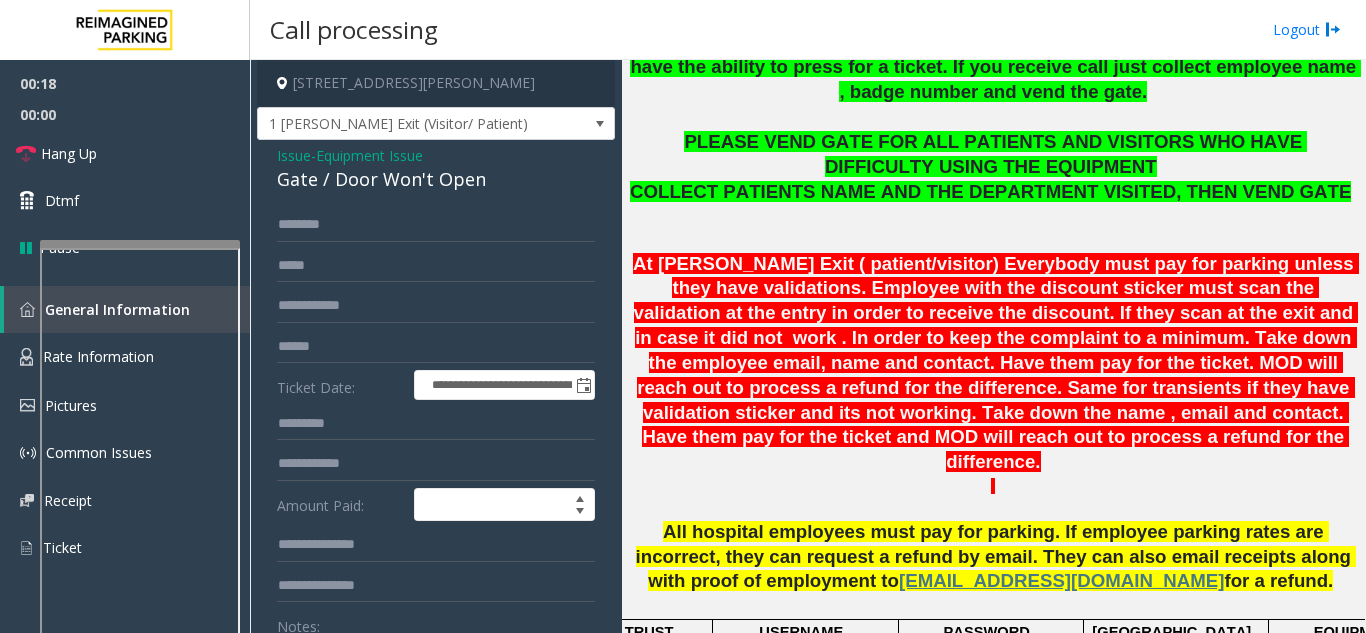 click on "**********" 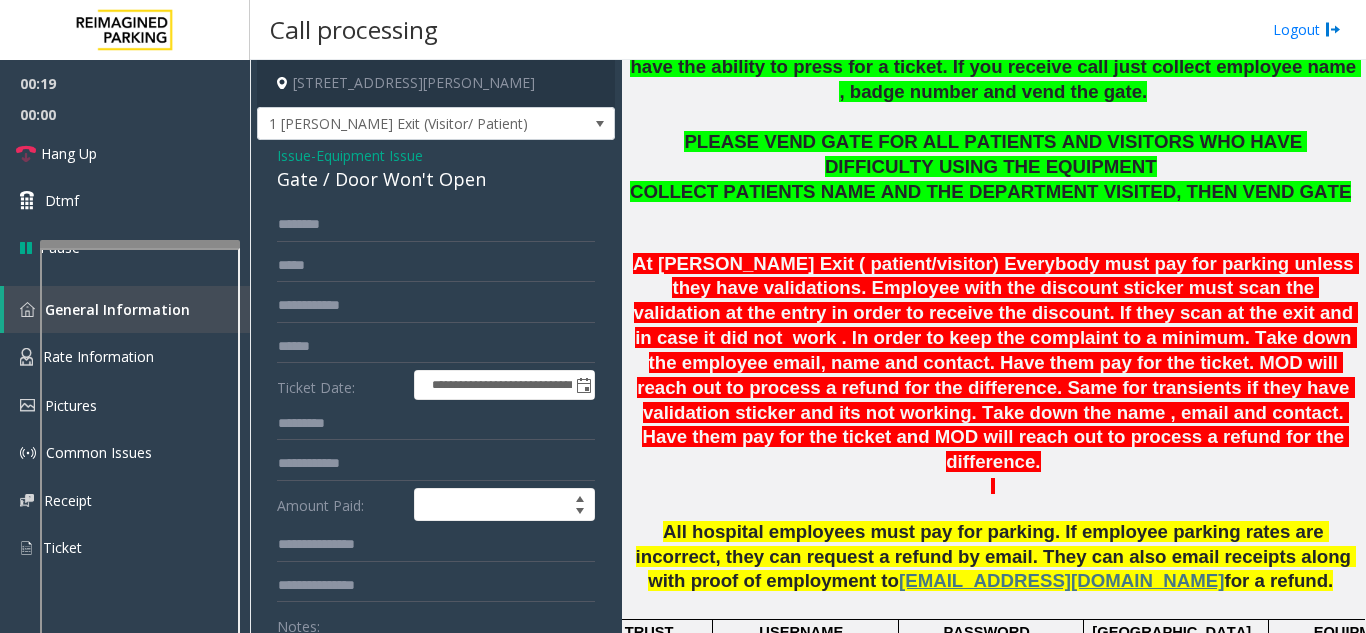 click on "Equipment Issue" 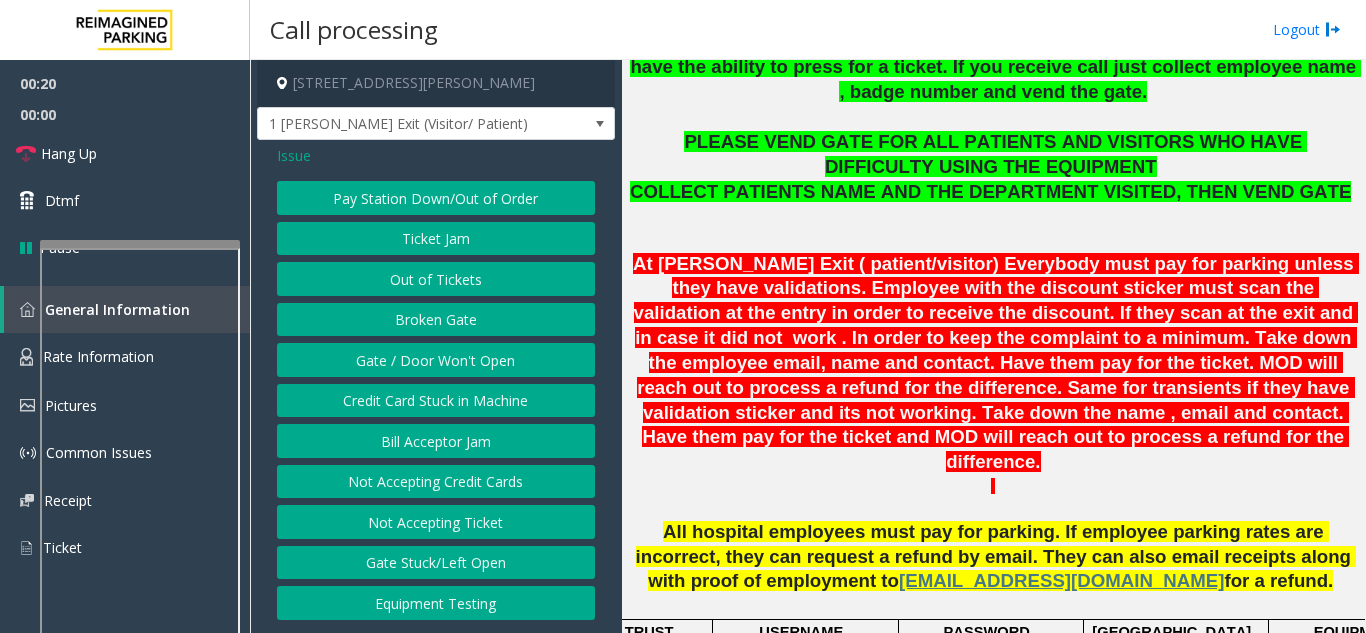 click on "Gate / Door Won't Open" 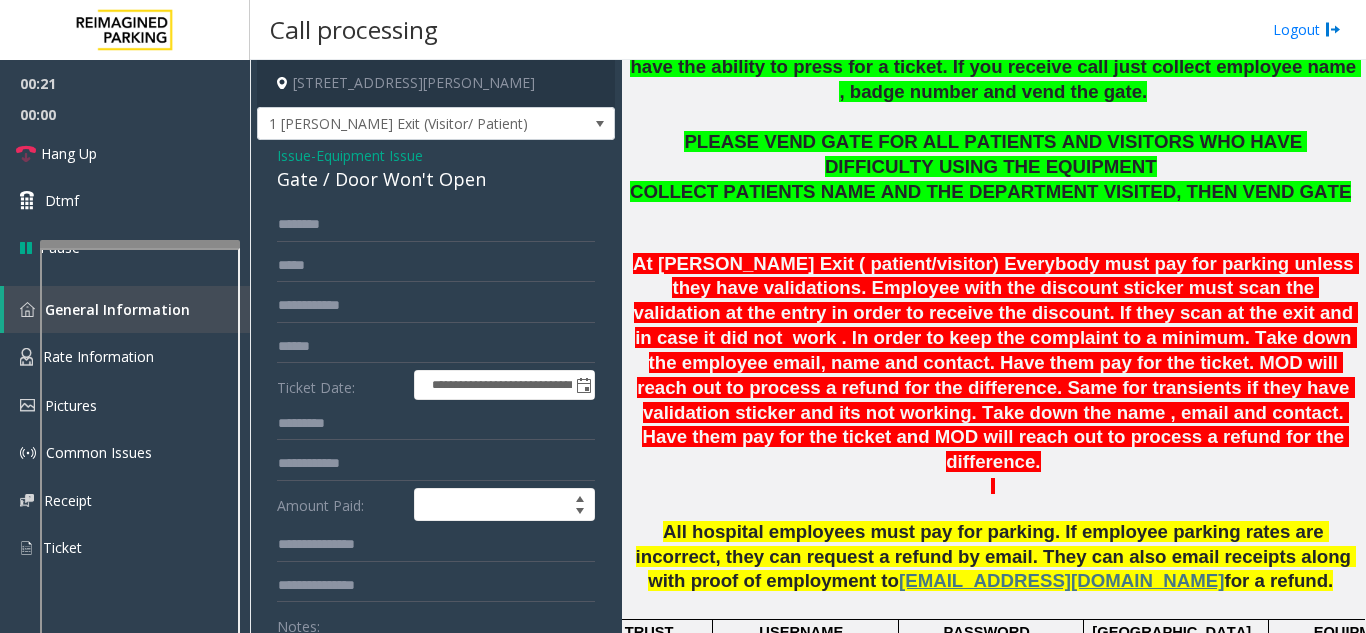 click on "Gate / Door Won't Open" 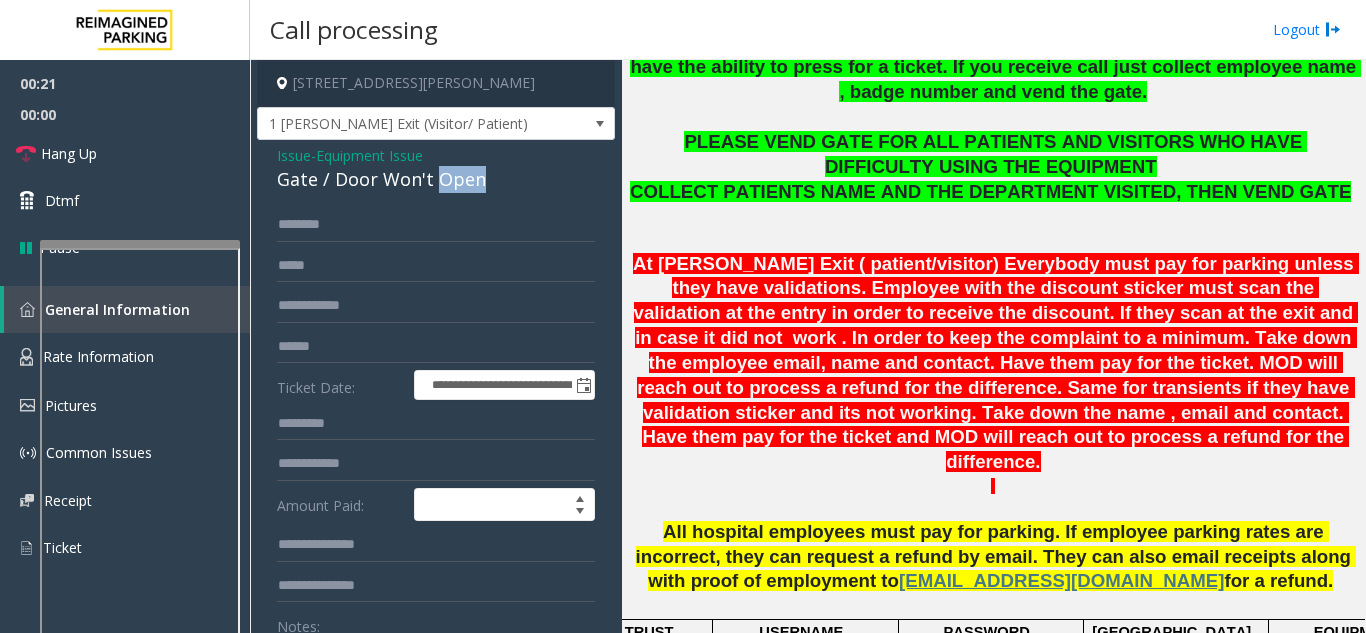 click on "Gate / Door Won't Open" 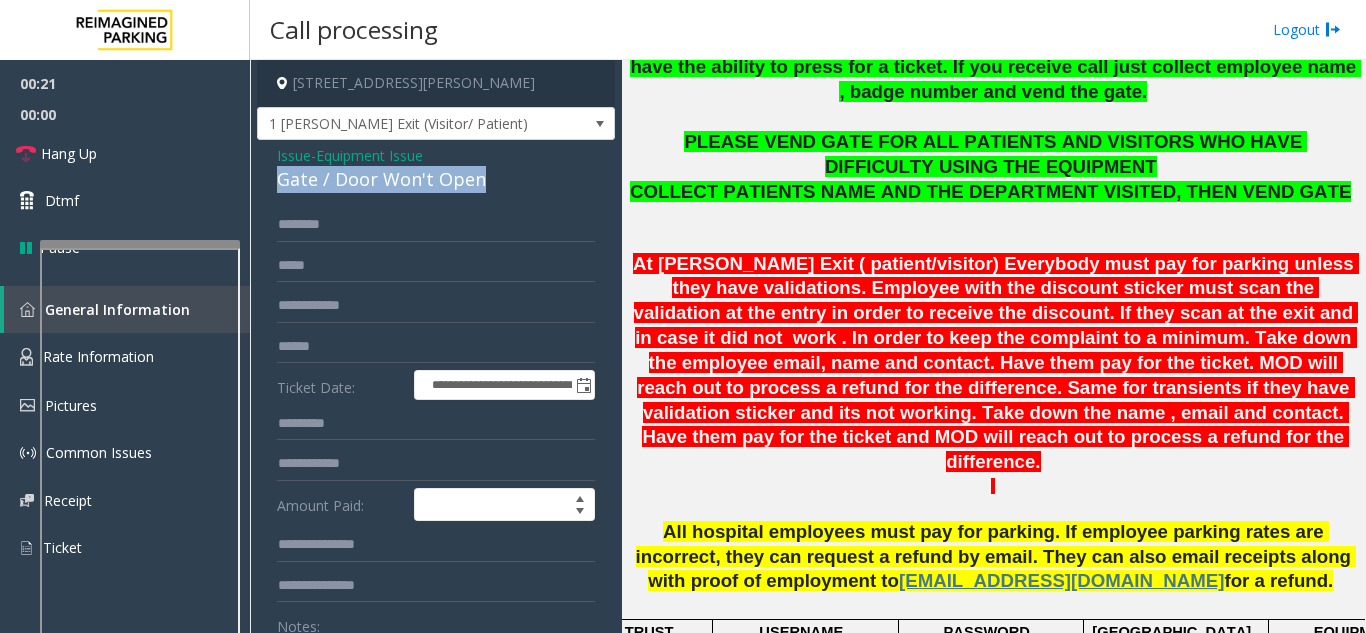 click on "Gate / Door Won't Open" 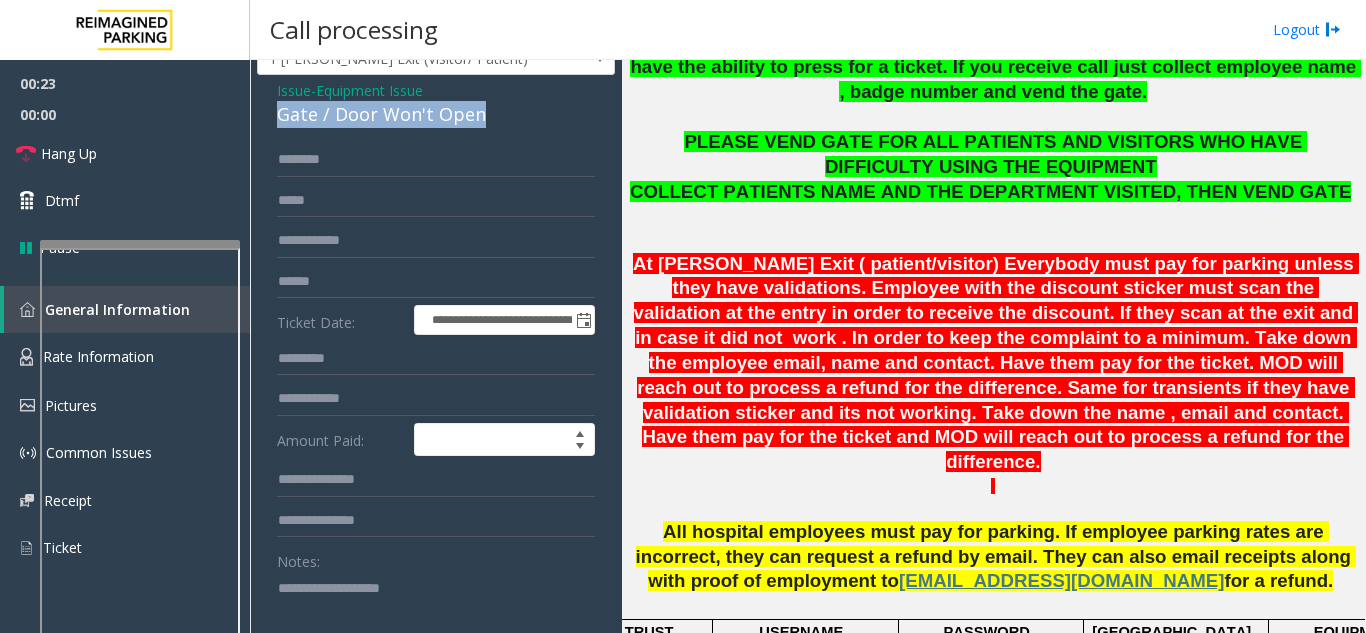 scroll, scrollTop: 100, scrollLeft: 0, axis: vertical 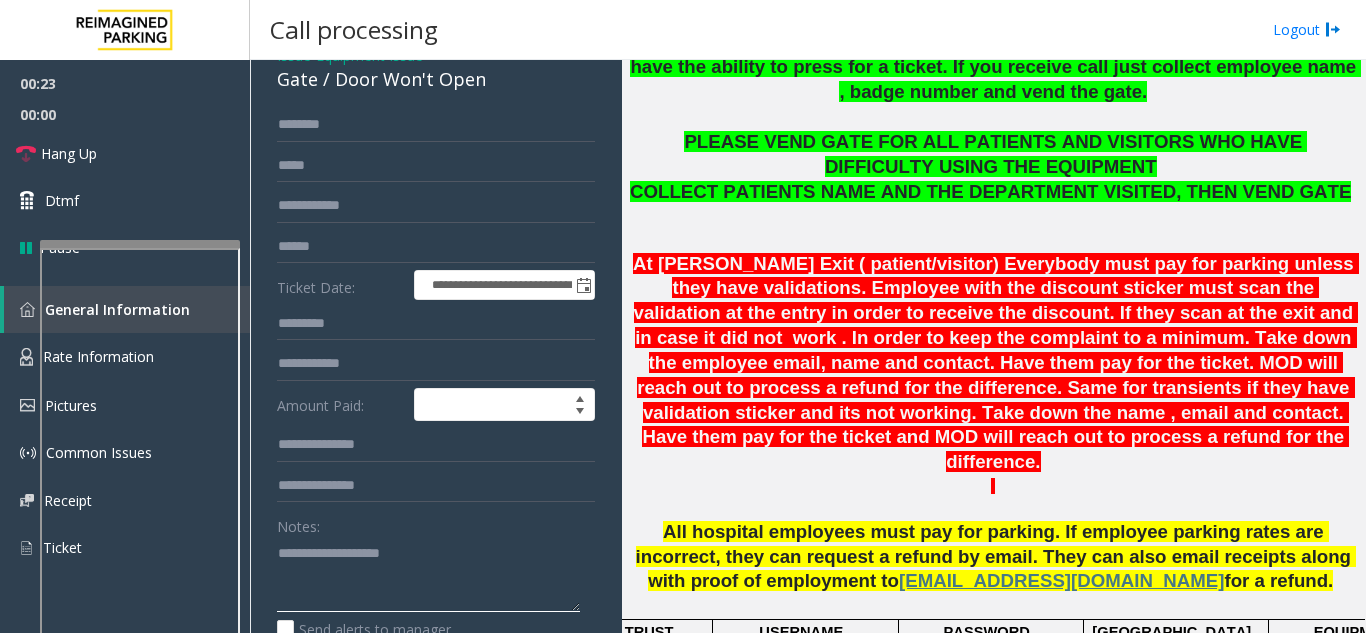 click 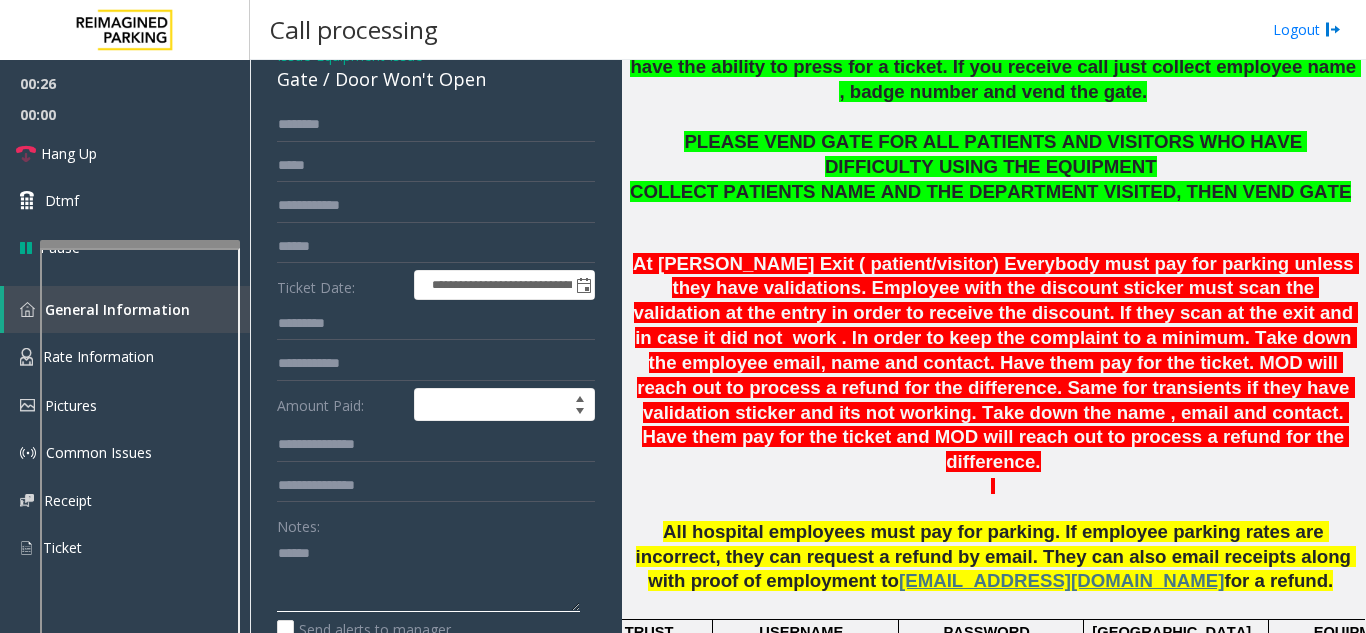 paste on "**********" 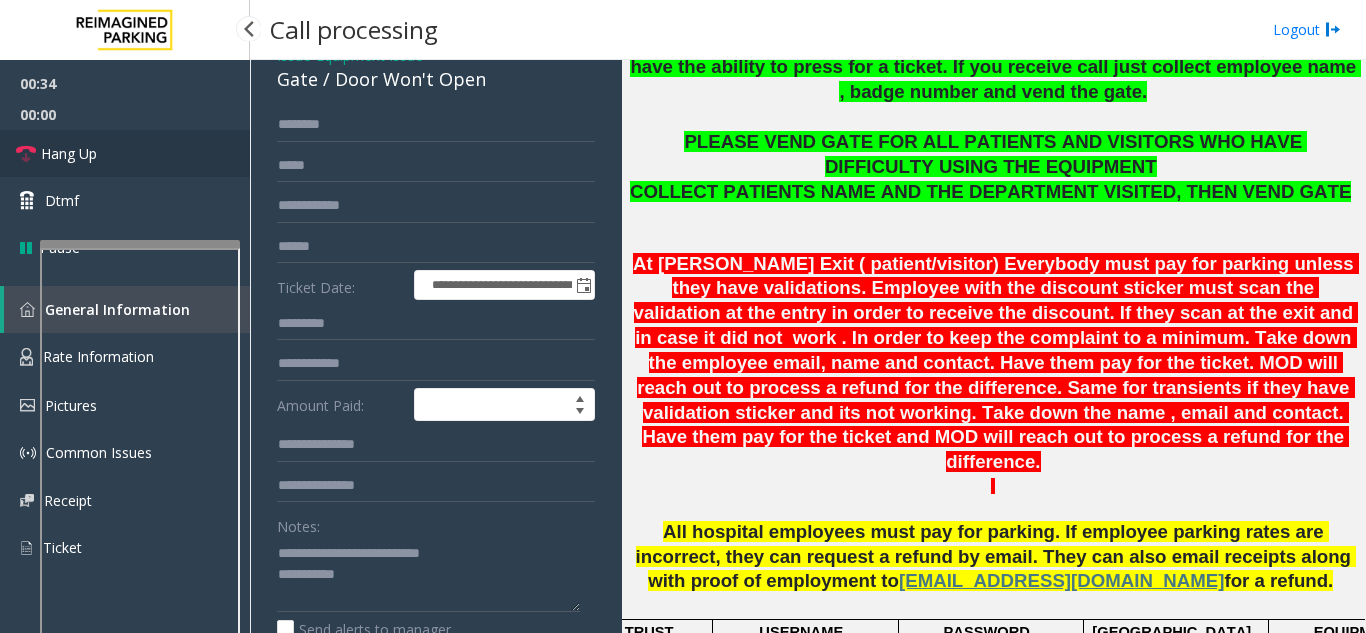 click on "Hang Up" at bounding box center [69, 153] 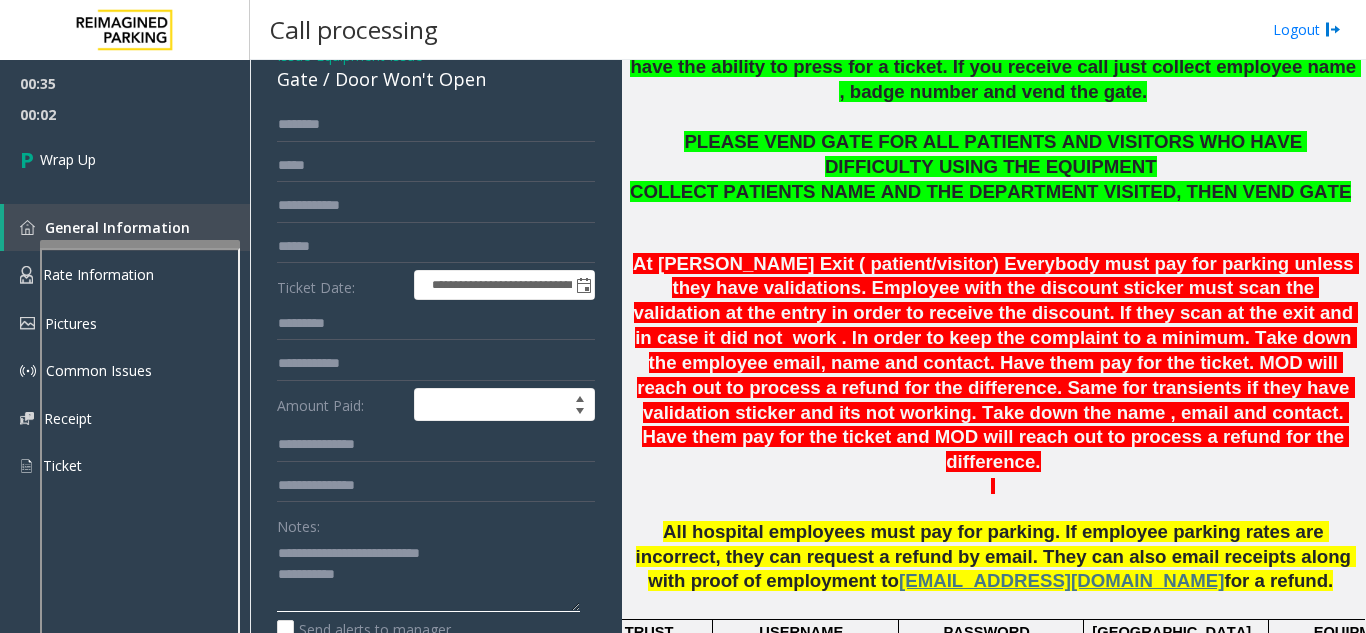click 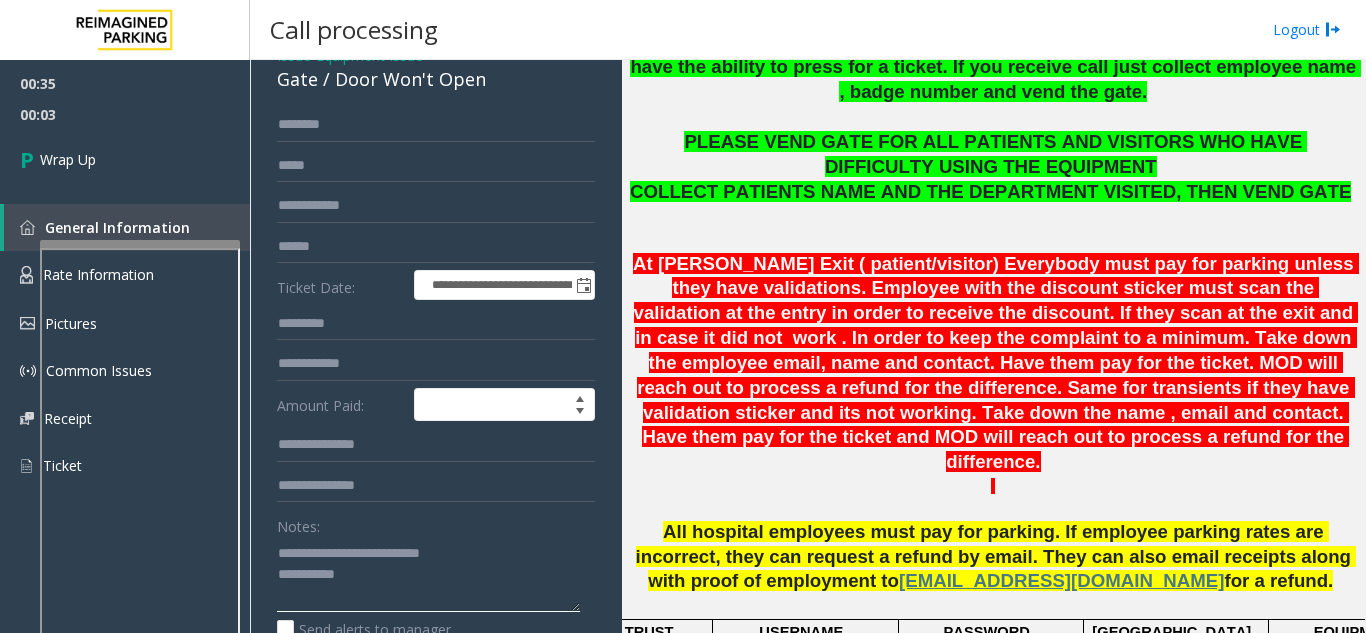 paste on "**********" 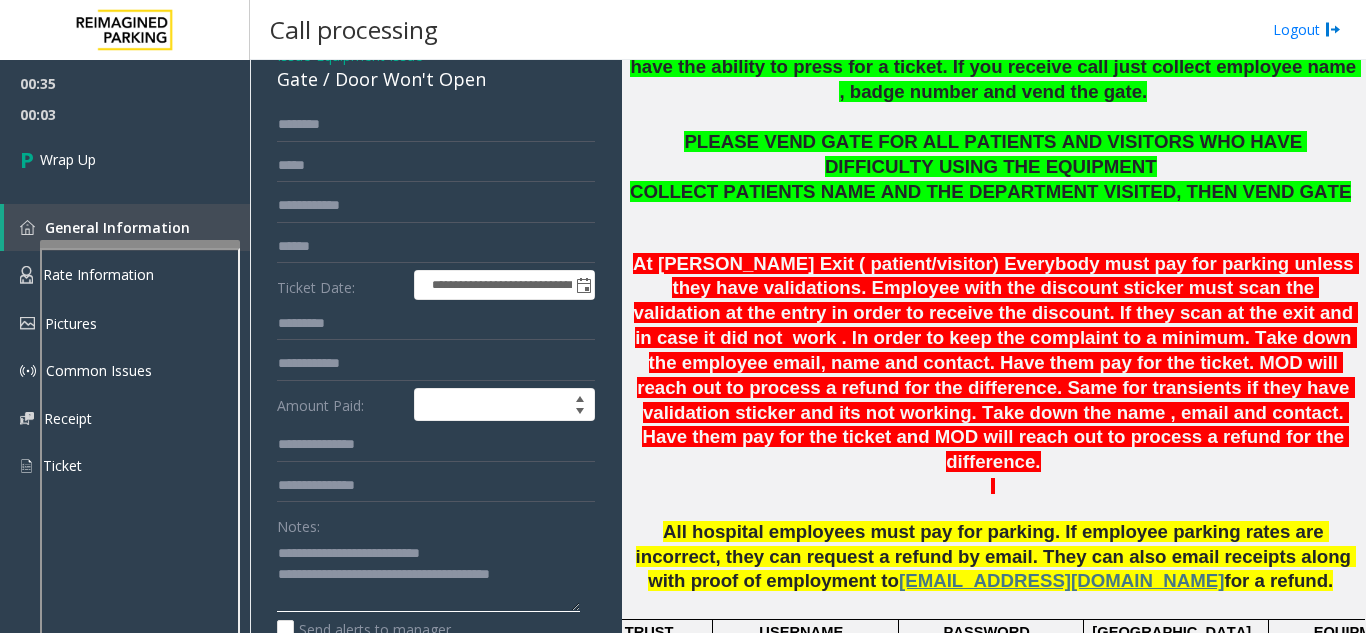 type on "**********" 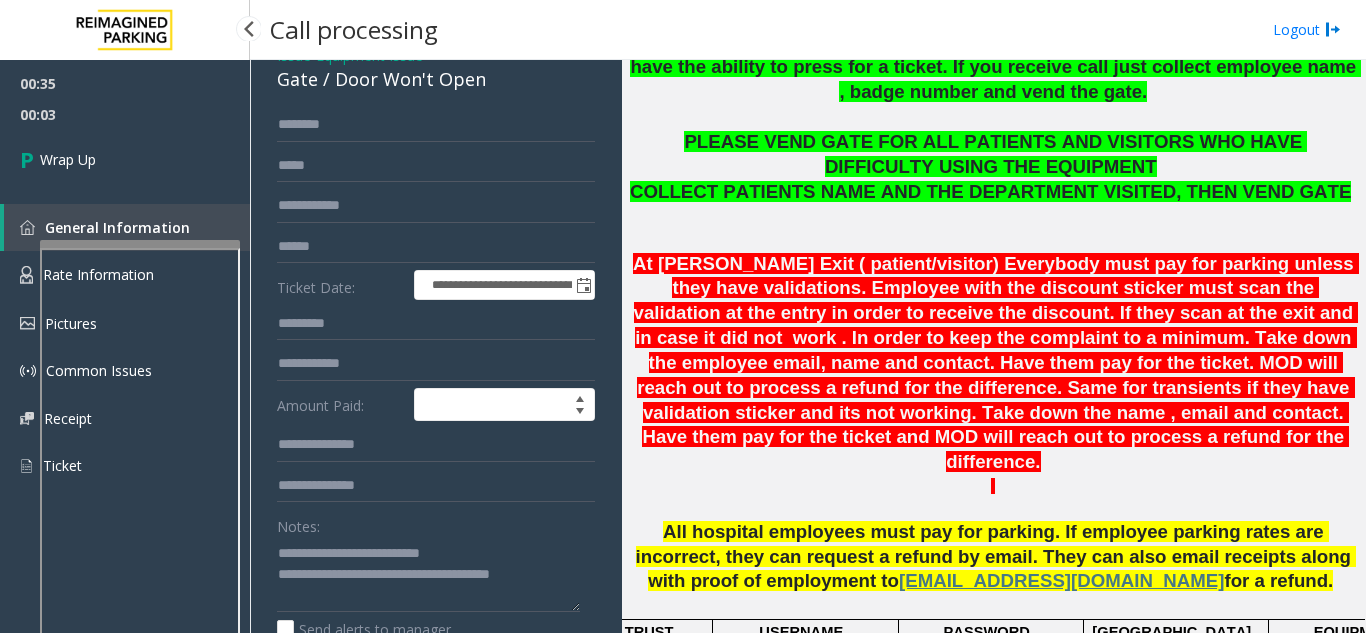 click on "General Information" at bounding box center [127, 227] 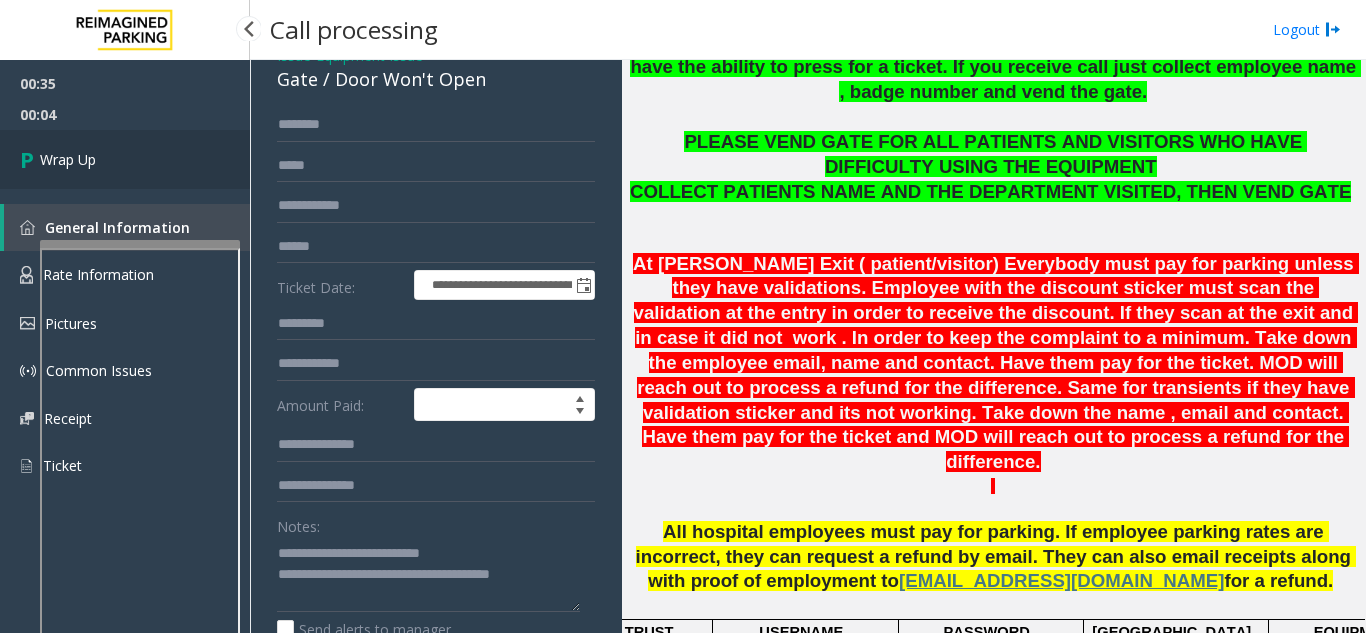 click on "Wrap Up" at bounding box center (125, 159) 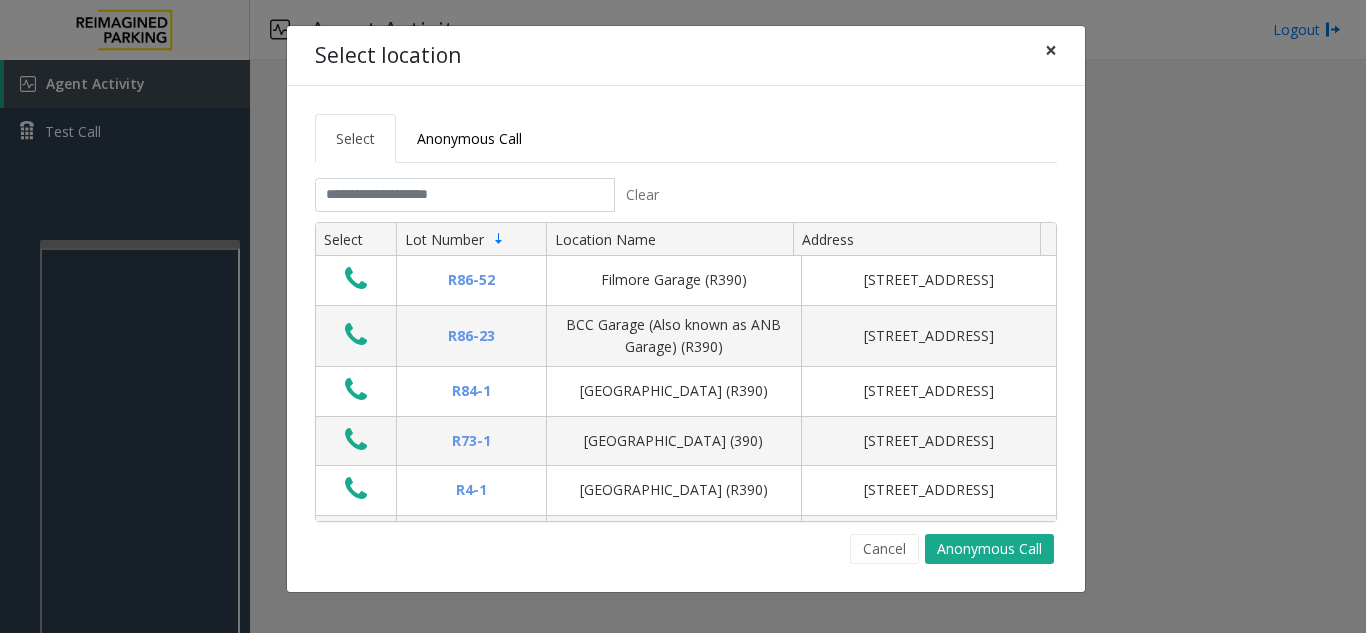 click on "×" 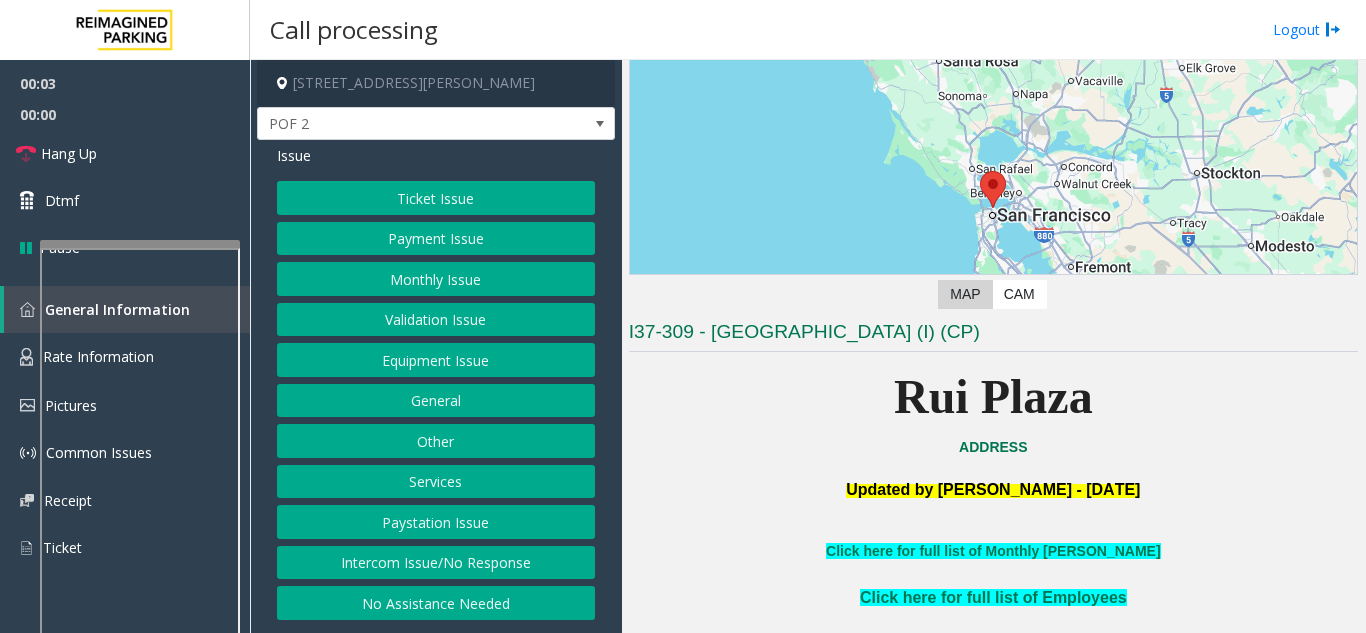 scroll, scrollTop: 400, scrollLeft: 0, axis: vertical 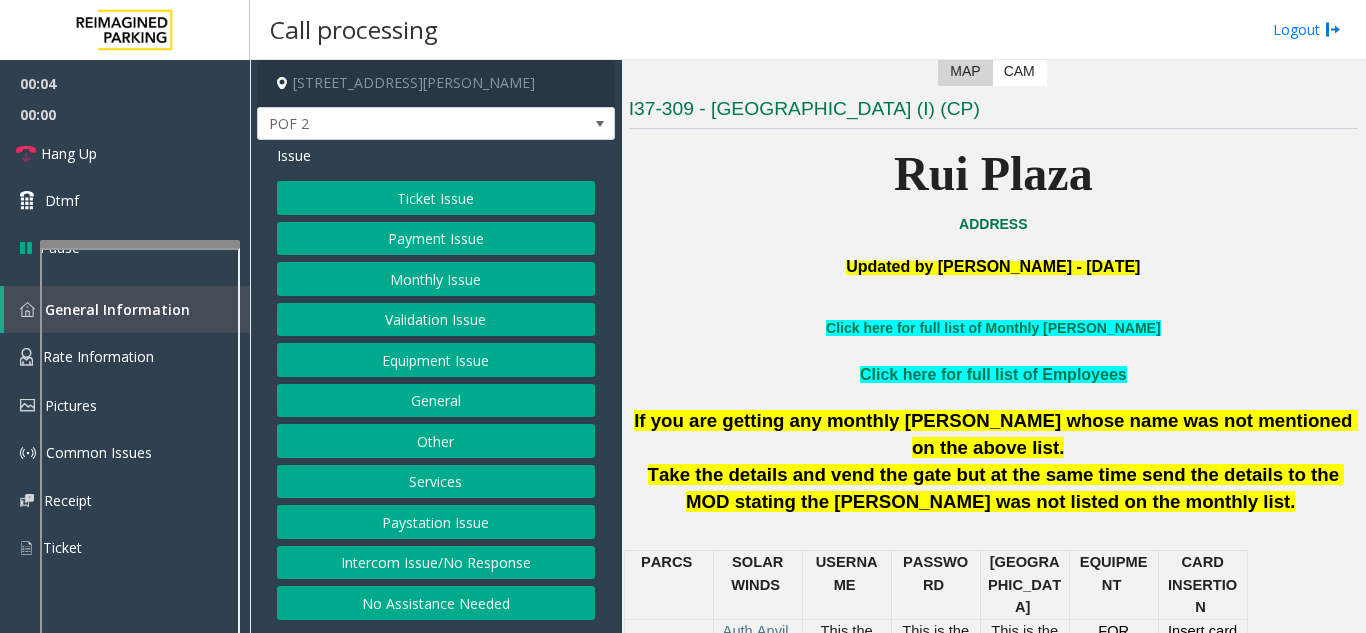 click 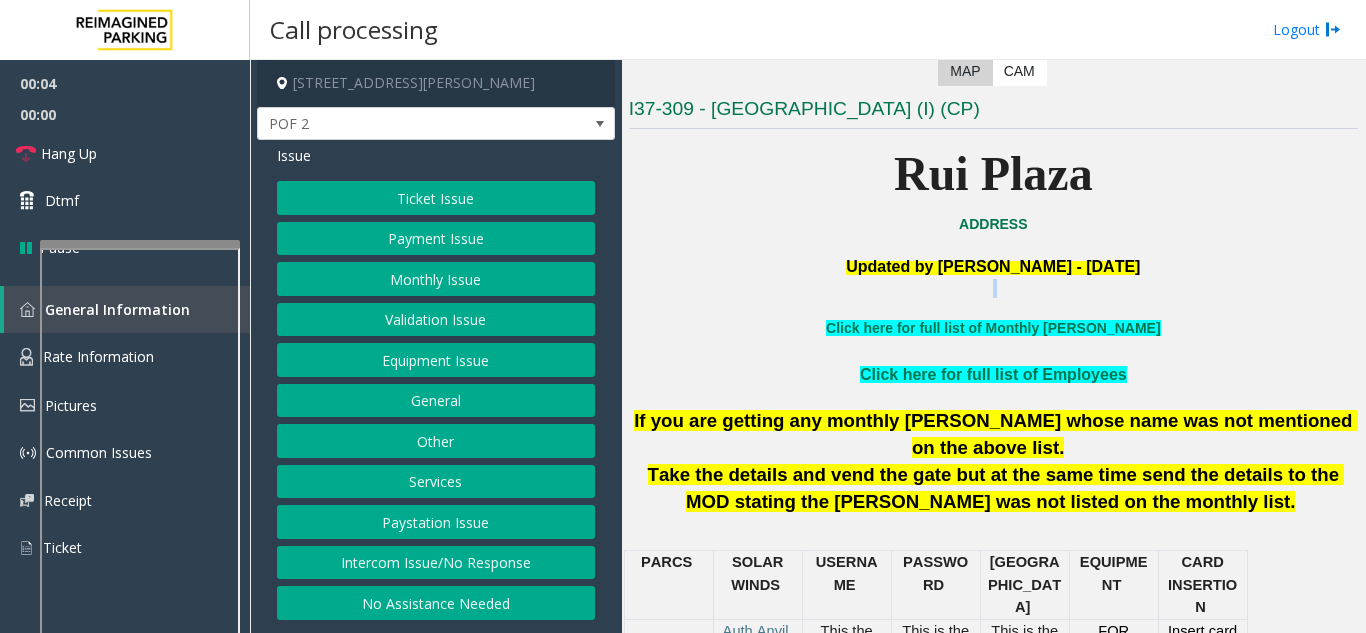 click 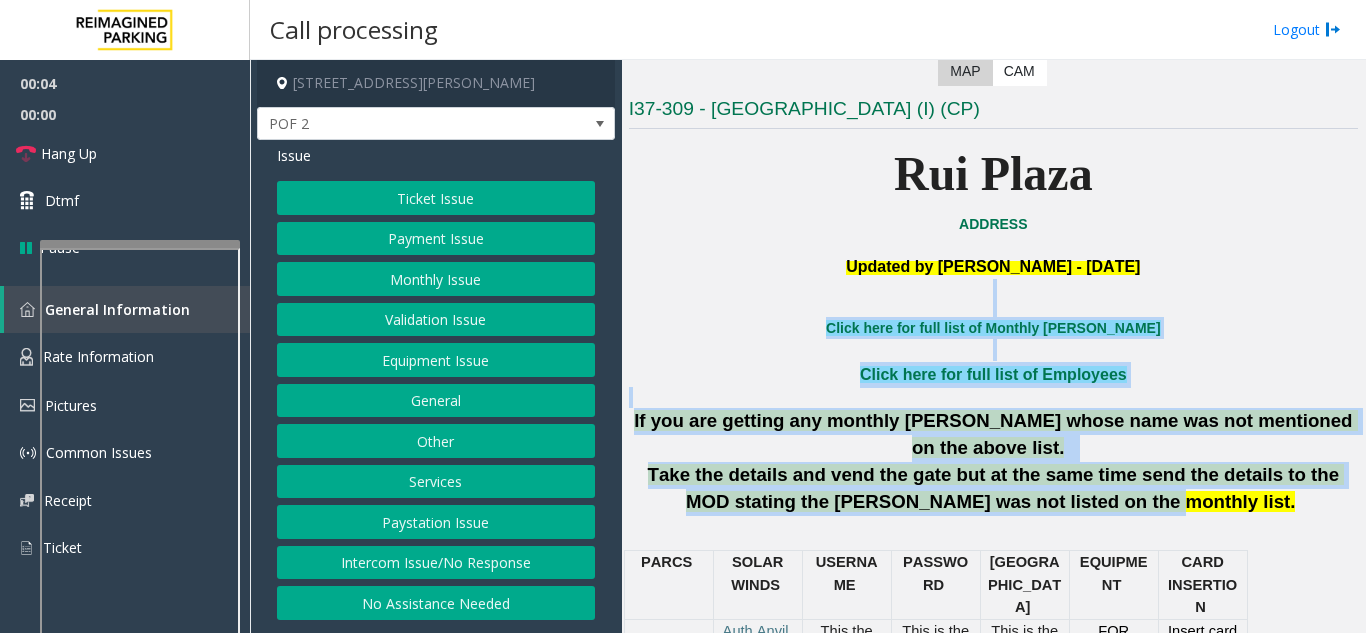 drag, startPoint x: 865, startPoint y: 296, endPoint x: 1101, endPoint y: 474, distance: 295.60107 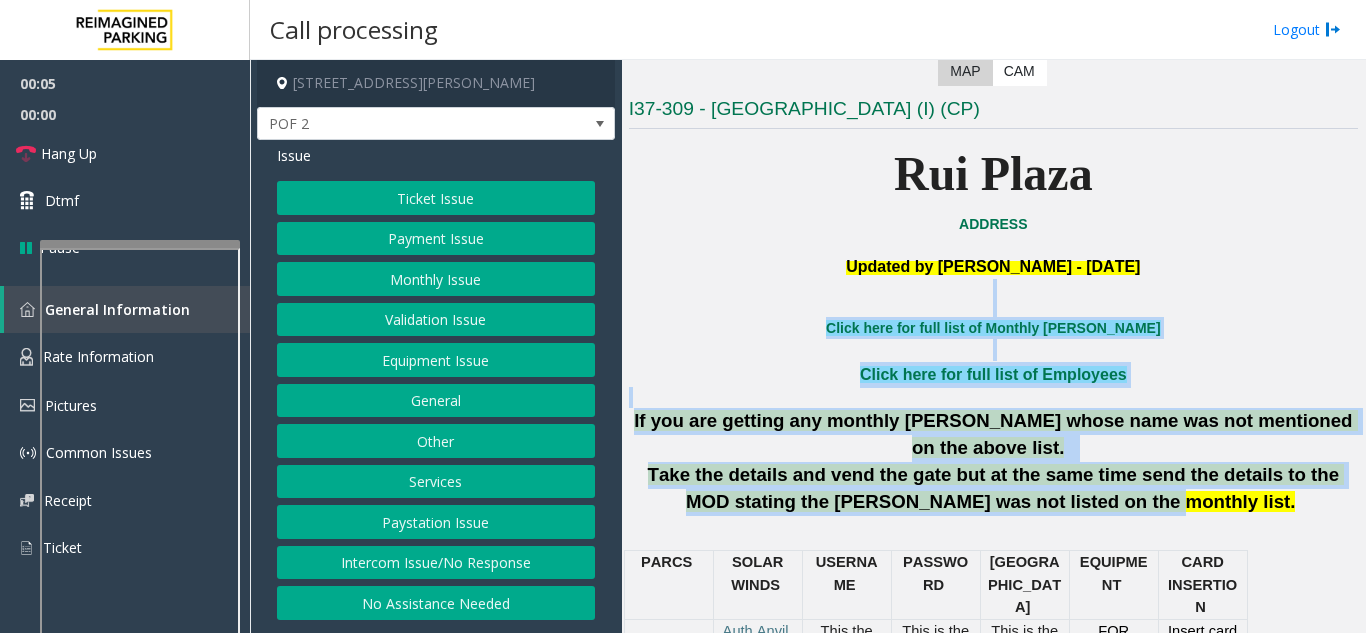 click on "Take the details and vend the gate but at the same time send the details to the MOD stating the [PERSON_NAME] was not listed on the monthly list" 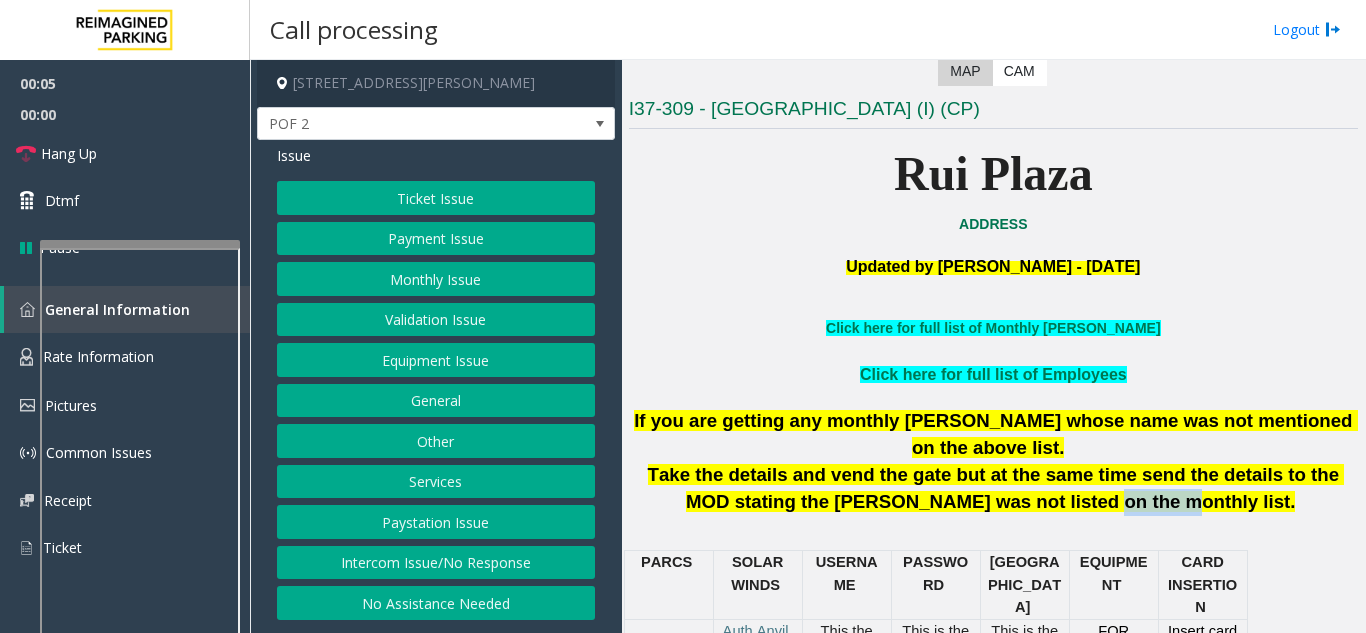click on "Take the details and vend the gate but at the same time send the details to the MOD stating the [PERSON_NAME] was not listed on the monthly list" 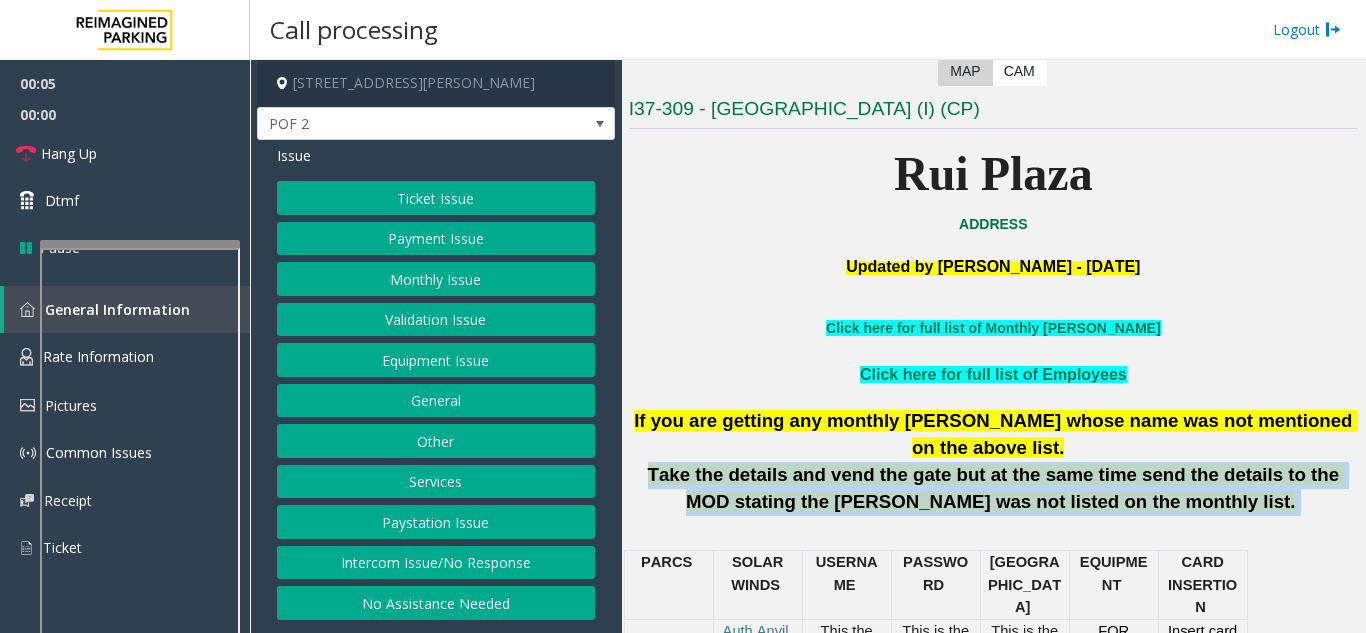 click on "Take the details and vend the gate but at the same time send the details to the MOD stating the [PERSON_NAME] was not listed on the monthly list" 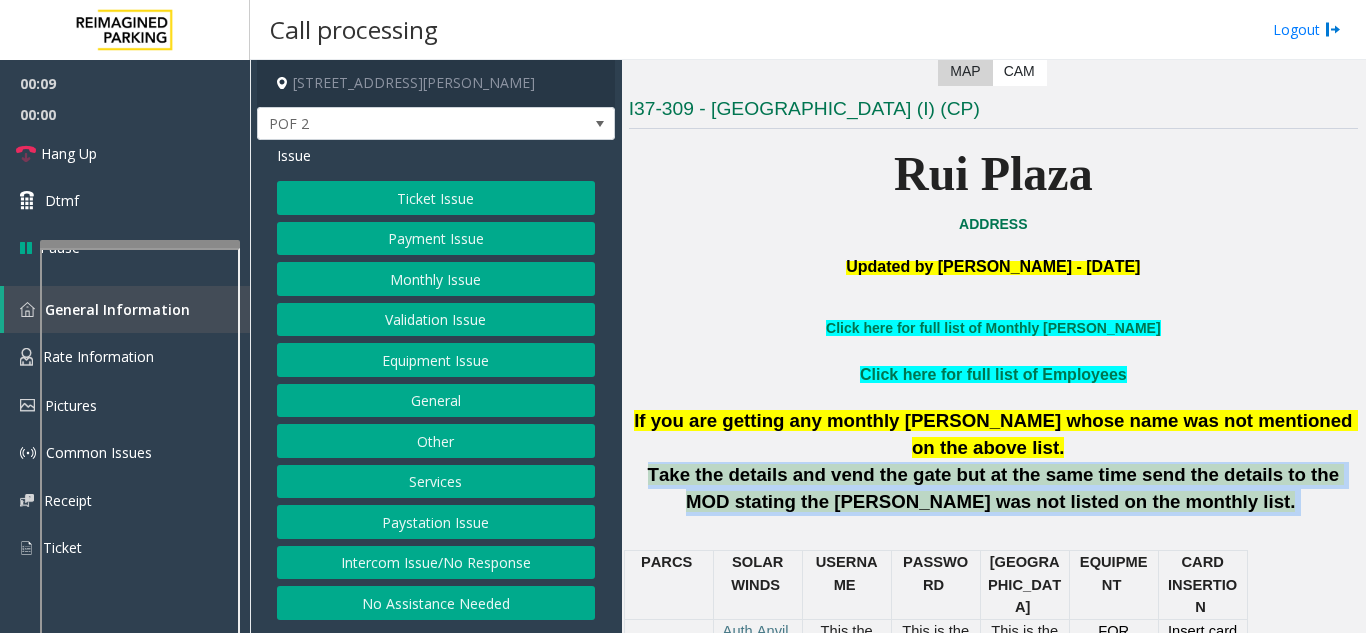 click on "Intercom Issue/No Response" 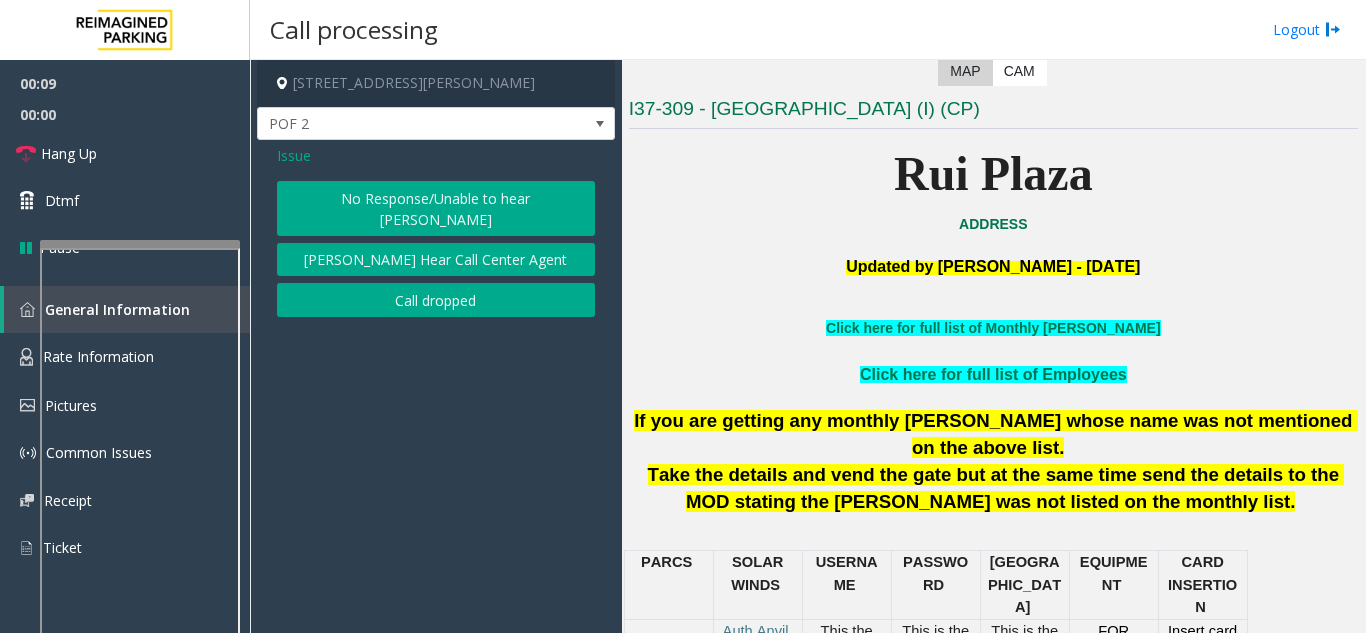 click on "Issue  No Response/Unable to hear [PERSON_NAME] Cannot Hear Call Center Agent   Call dropped" 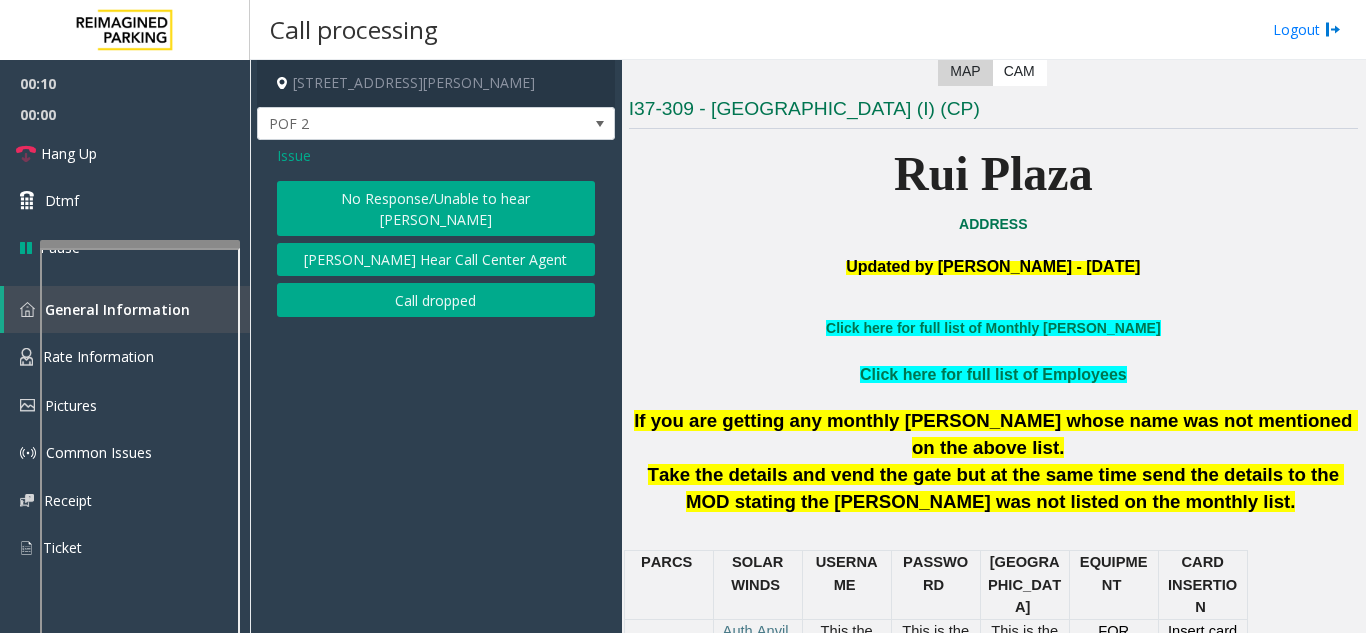 click on "No Response/Unable to hear [PERSON_NAME]" 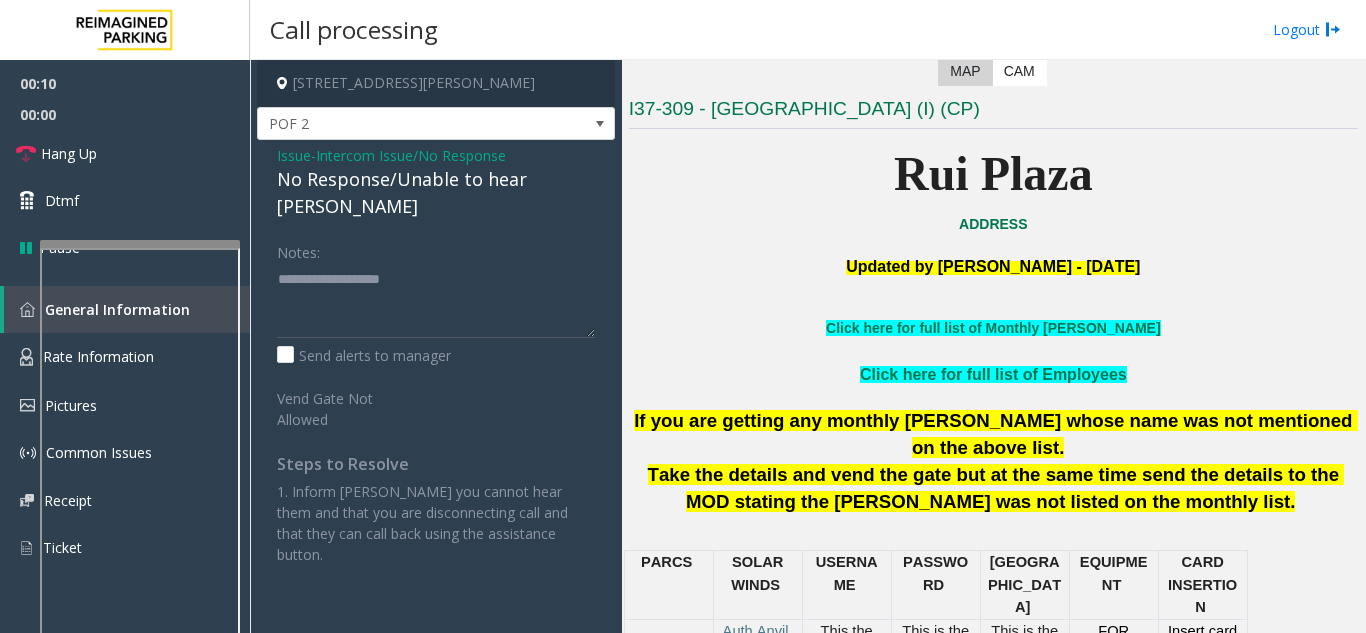 click on "Issue  -  Intercom Issue/No Response No Response/Unable to hear [PERSON_NAME] Notes:                      Send alerts to manager  Vend Gate Not Allowed  Steps to Resolve 1. Inform [PERSON_NAME] you cannot hear them and that you are disconnecting call and that they can call back using the assistance button." 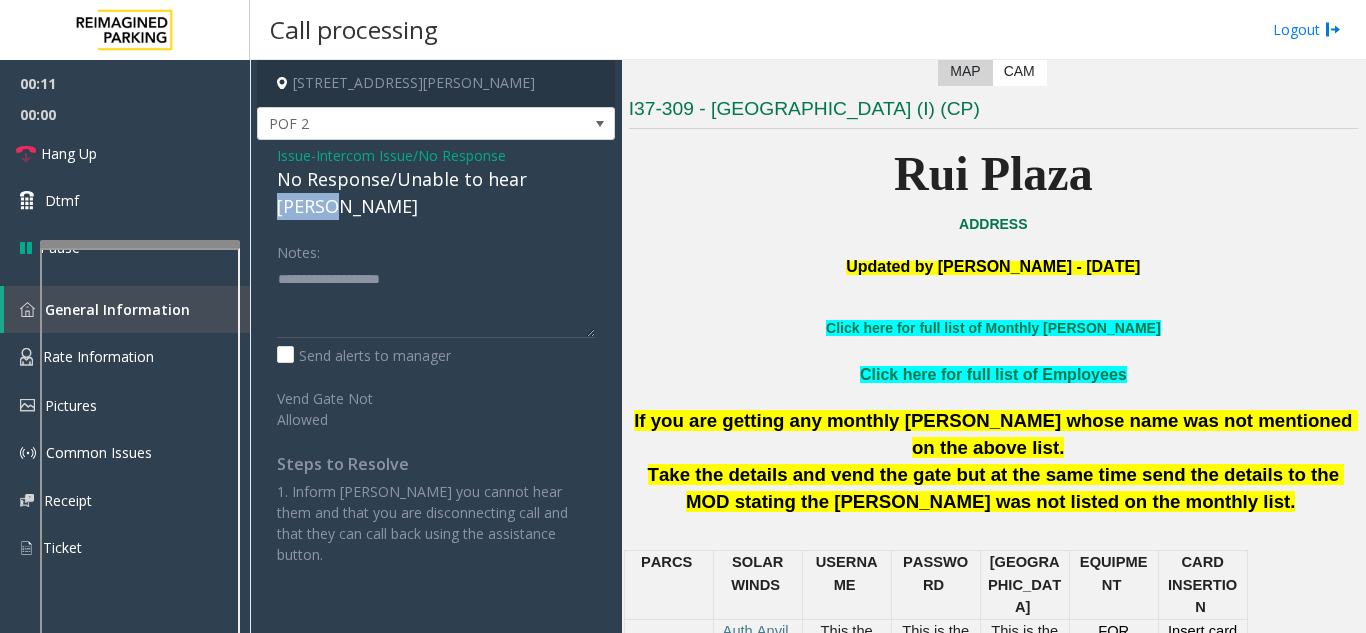click on "No Response/Unable to hear [PERSON_NAME]" 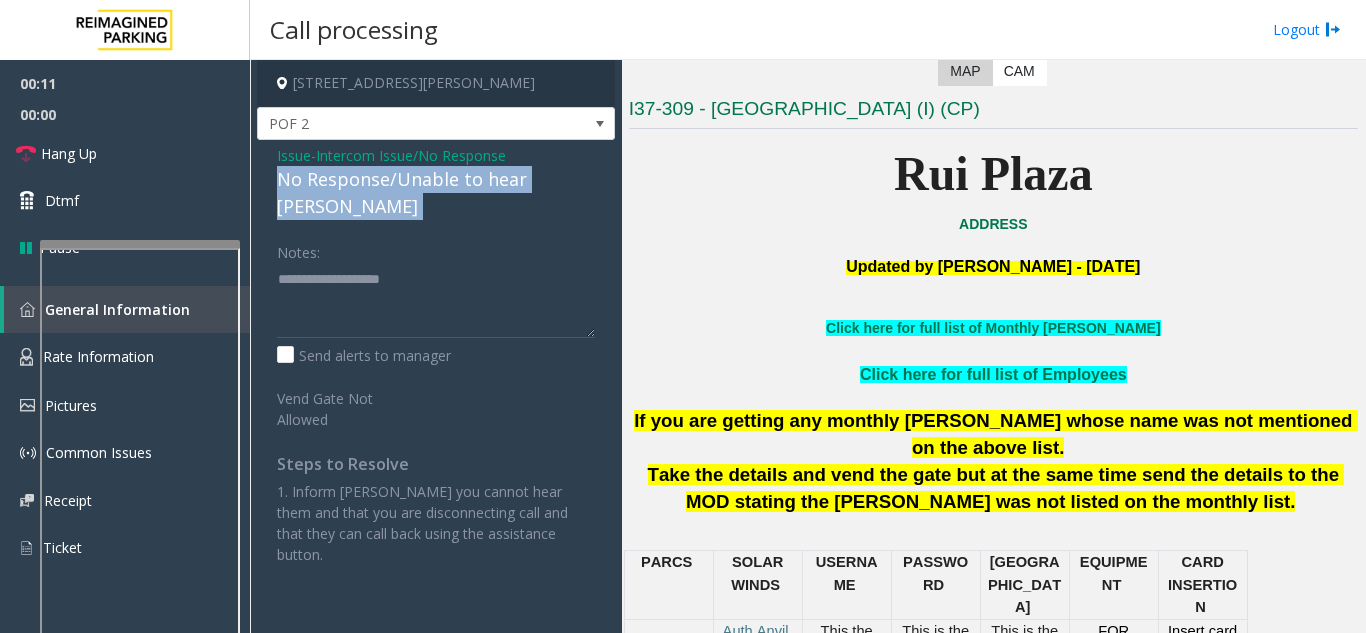 click on "No Response/Unable to hear [PERSON_NAME]" 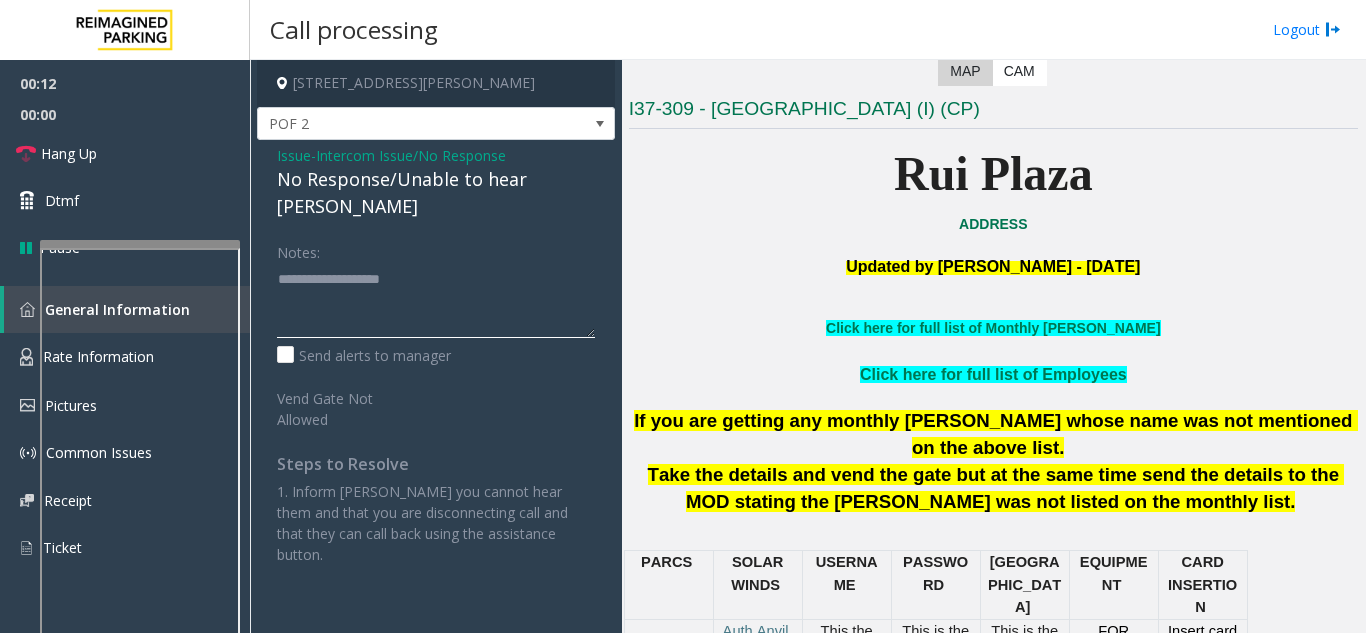 drag, startPoint x: 491, startPoint y: 290, endPoint x: 490, endPoint y: 276, distance: 14.035668 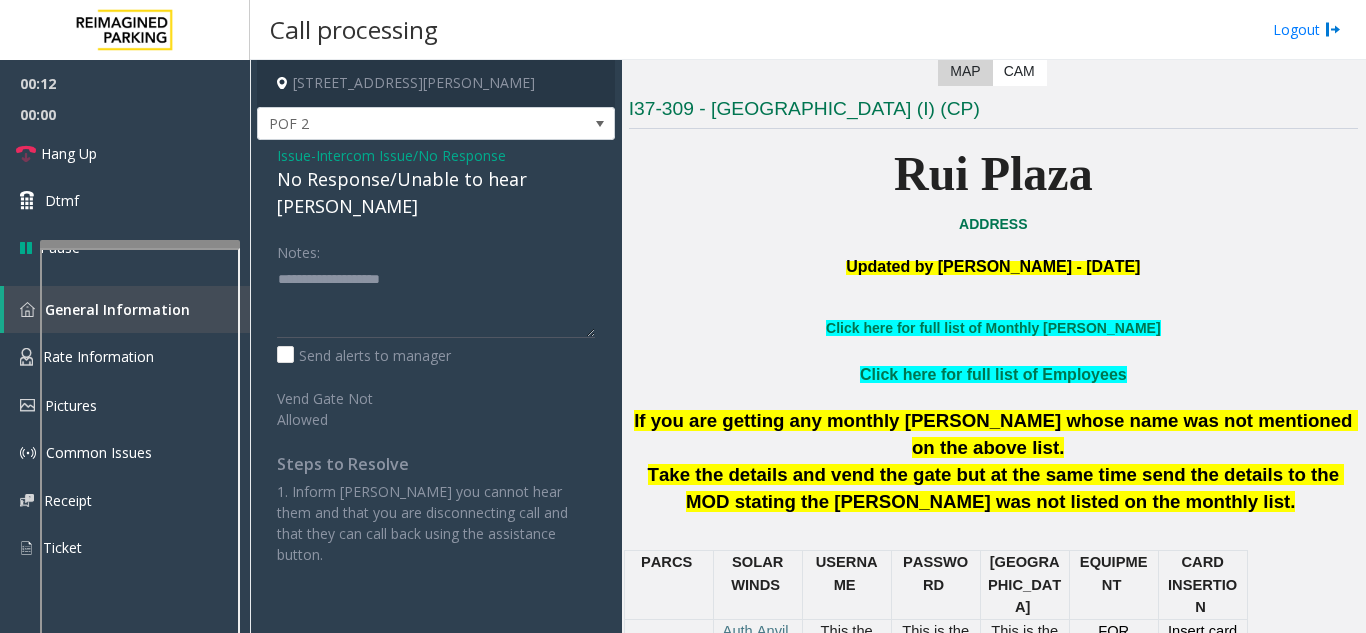 click on "Issue  -  Intercom Issue/No Response No Response/Unable to hear [PERSON_NAME] Notes:                      Send alerts to manager  Vend Gate Not Allowed  Steps to Resolve 1. Inform [PERSON_NAME] you cannot hear them and that you are disconnecting call and that they can call back using the assistance button." 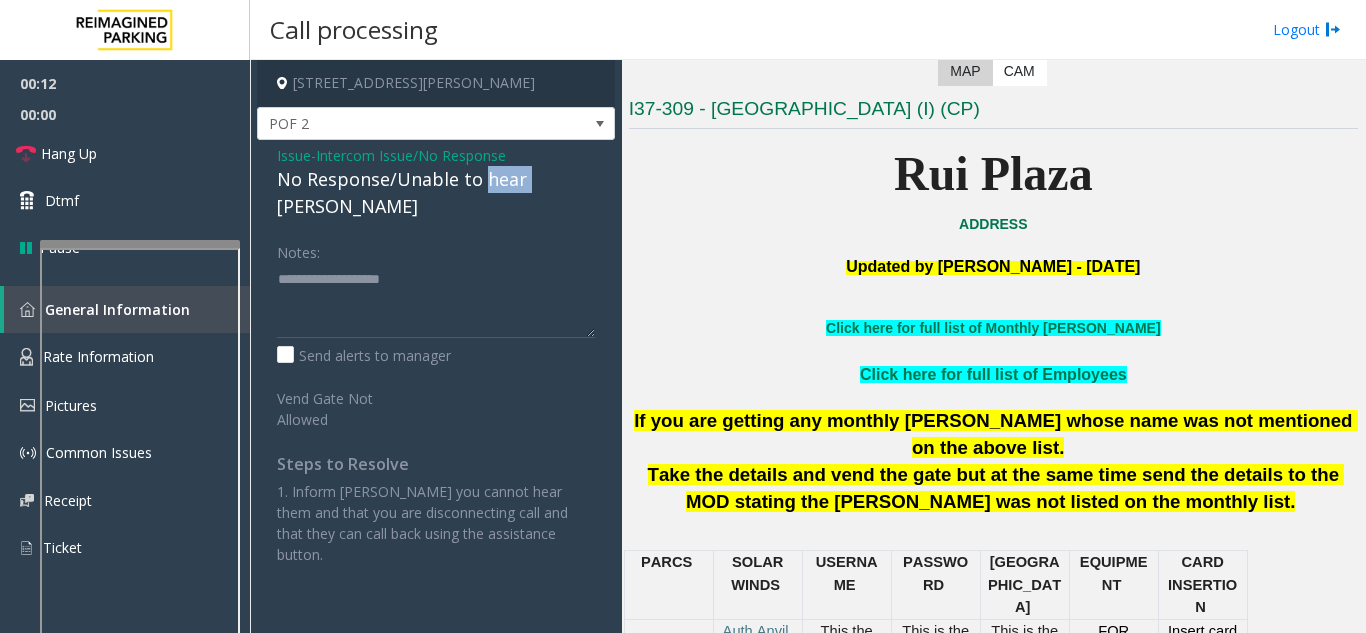 click on "No Response/Unable to hear [PERSON_NAME]" 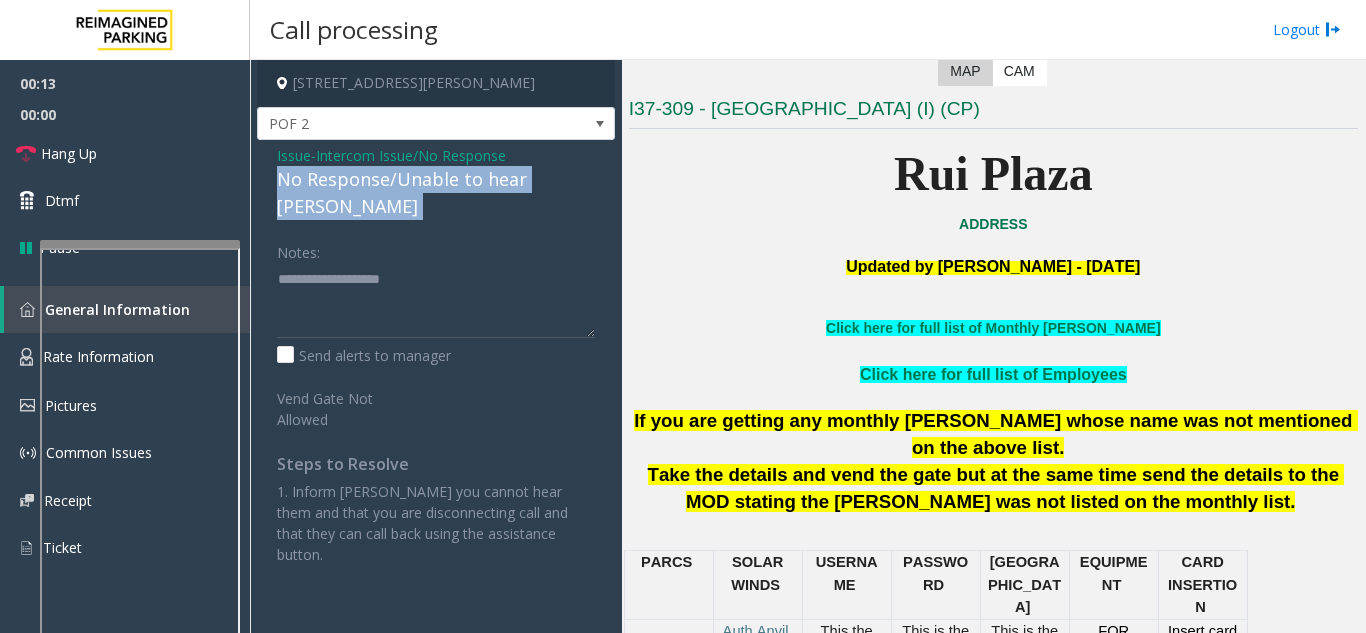click on "No Response/Unable to hear [PERSON_NAME]" 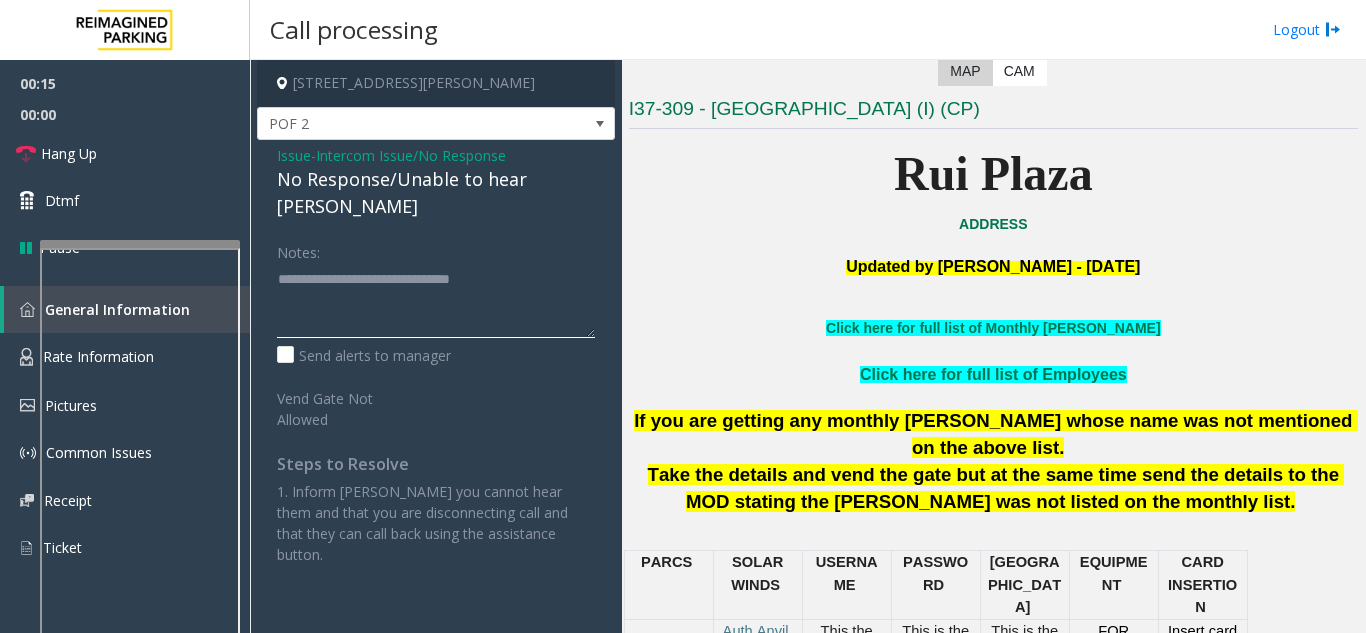 type on "**********" 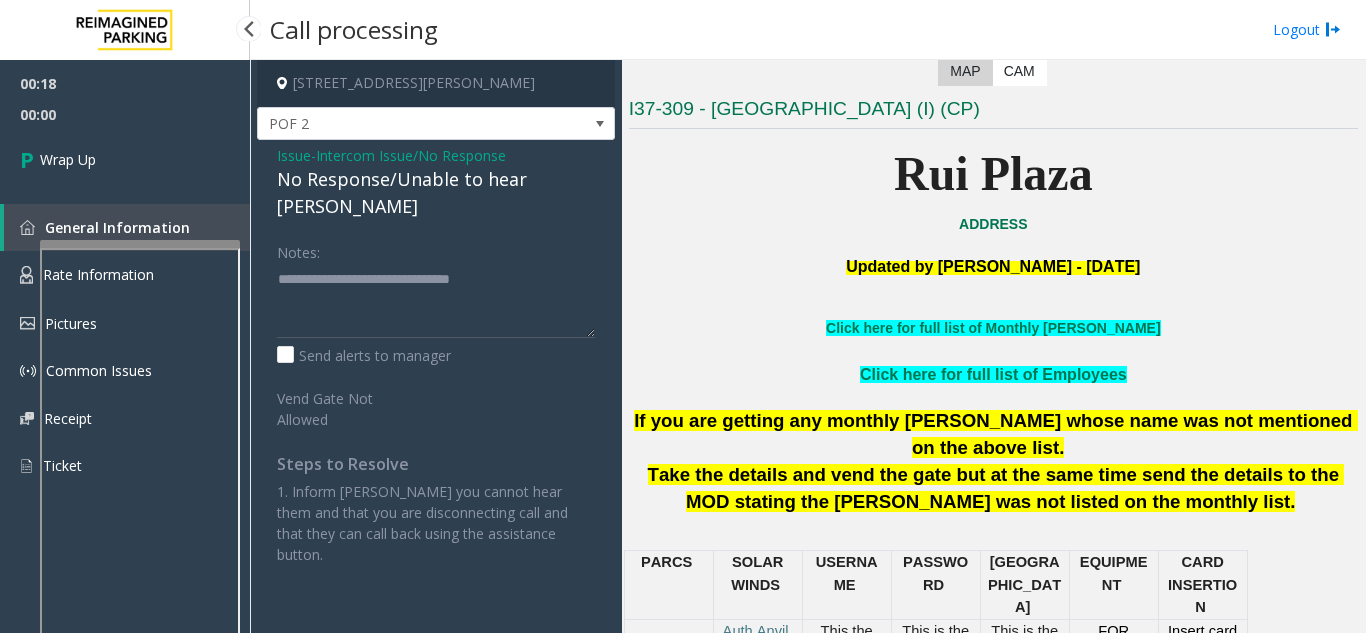 click on "00:18   00:00  Wrap Up General Information Rate Information Pictures Common Issues Receipt Ticket" at bounding box center (125, 283) 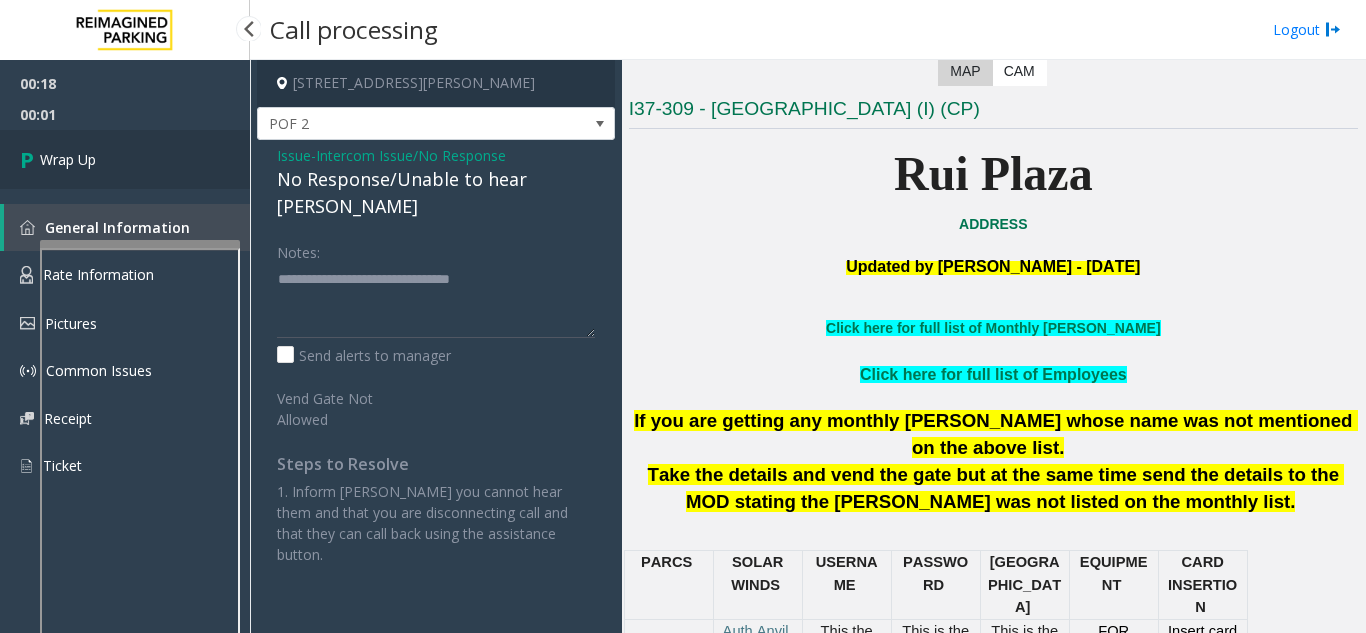 click on "Wrap Up" at bounding box center (125, 159) 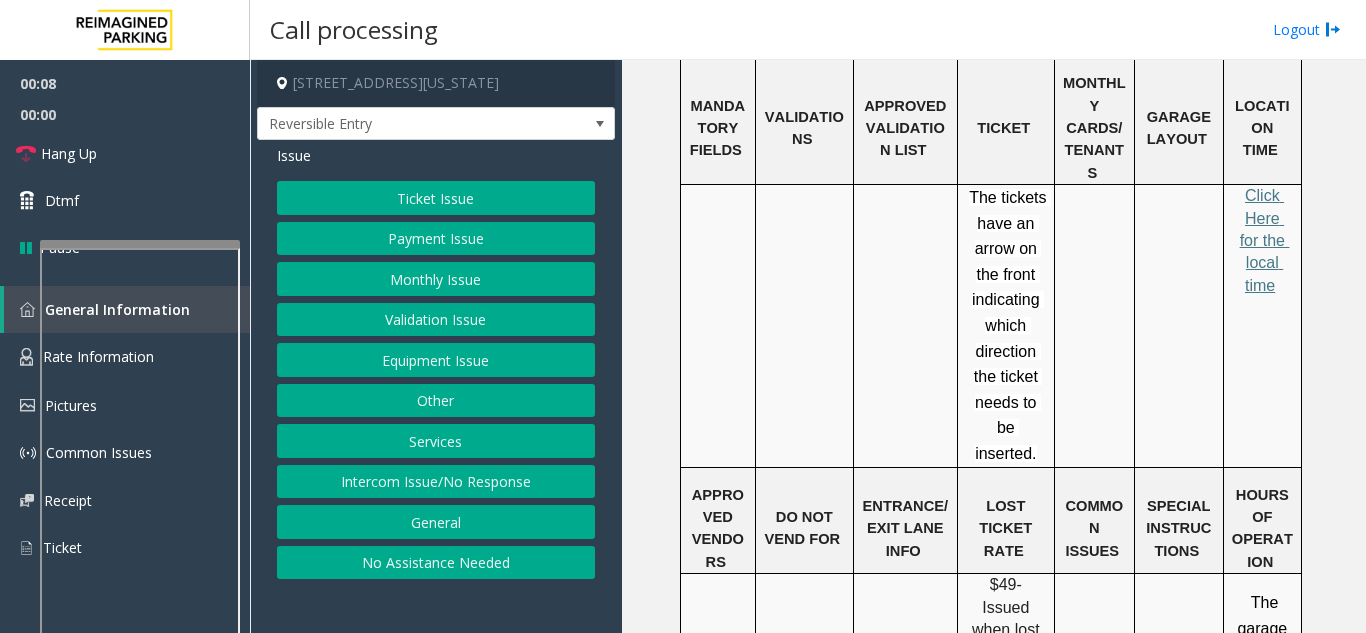 scroll, scrollTop: 1400, scrollLeft: 0, axis: vertical 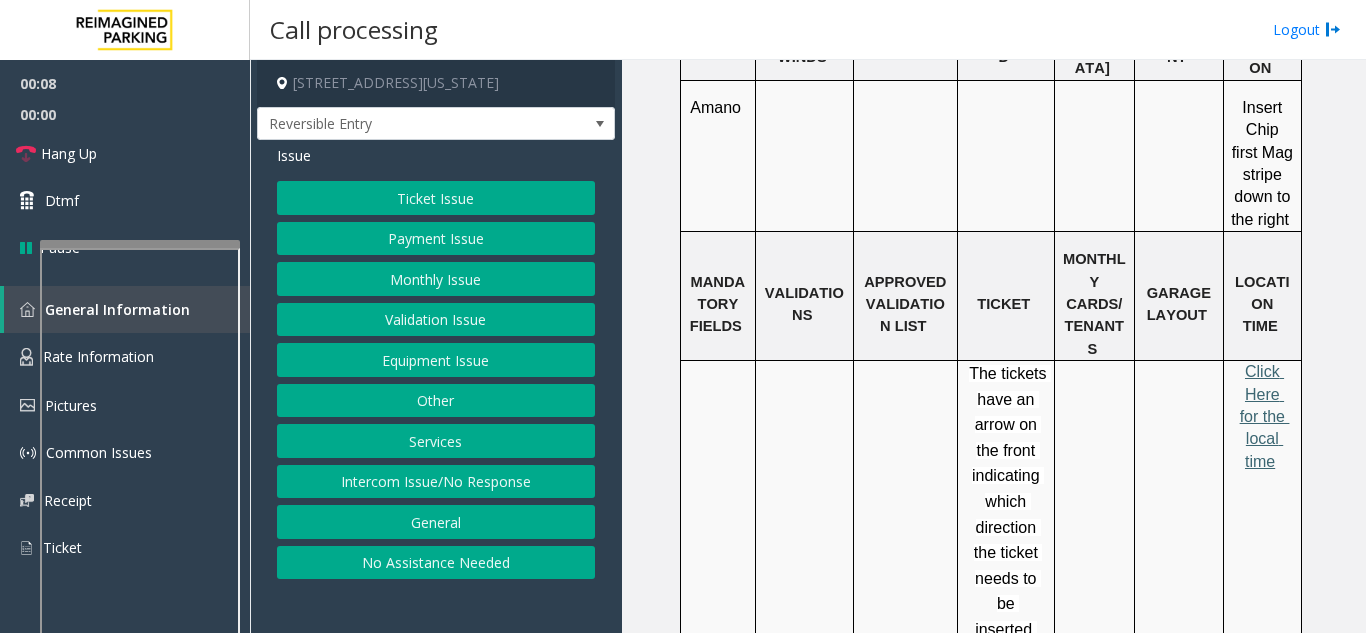 click on "Click Here for the local time" 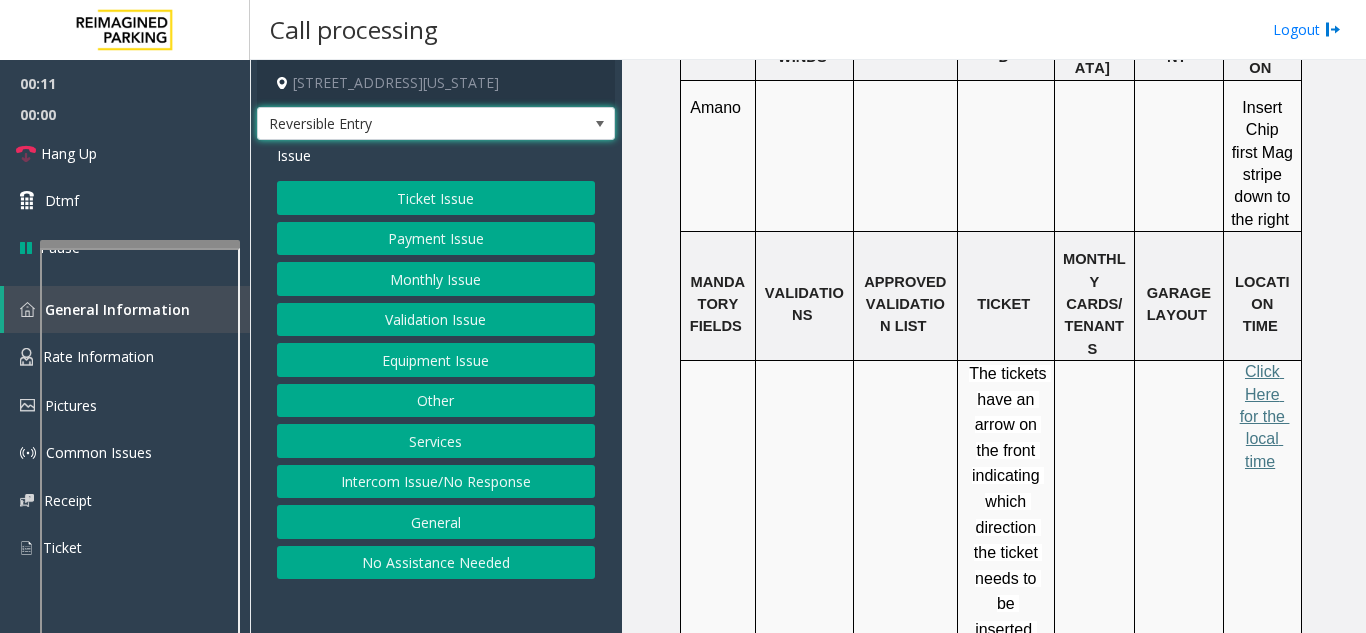 click on "Reversible Entry" at bounding box center (400, 124) 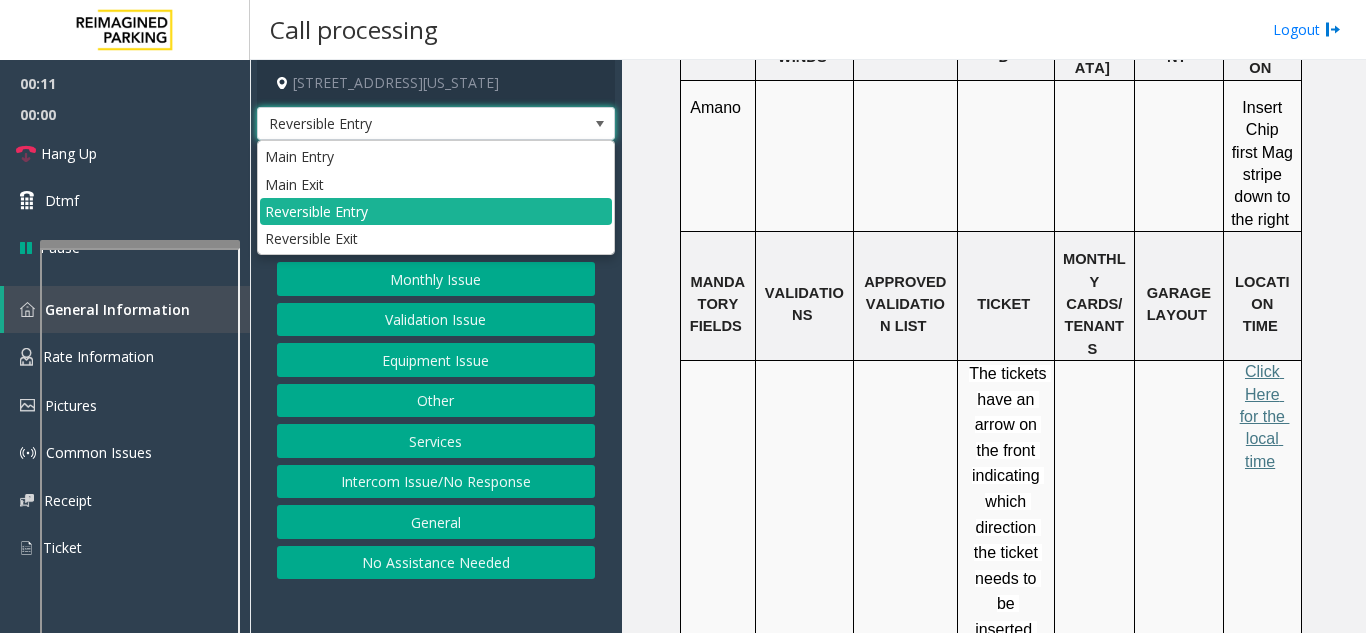 click on "Reversible Entry" at bounding box center (400, 124) 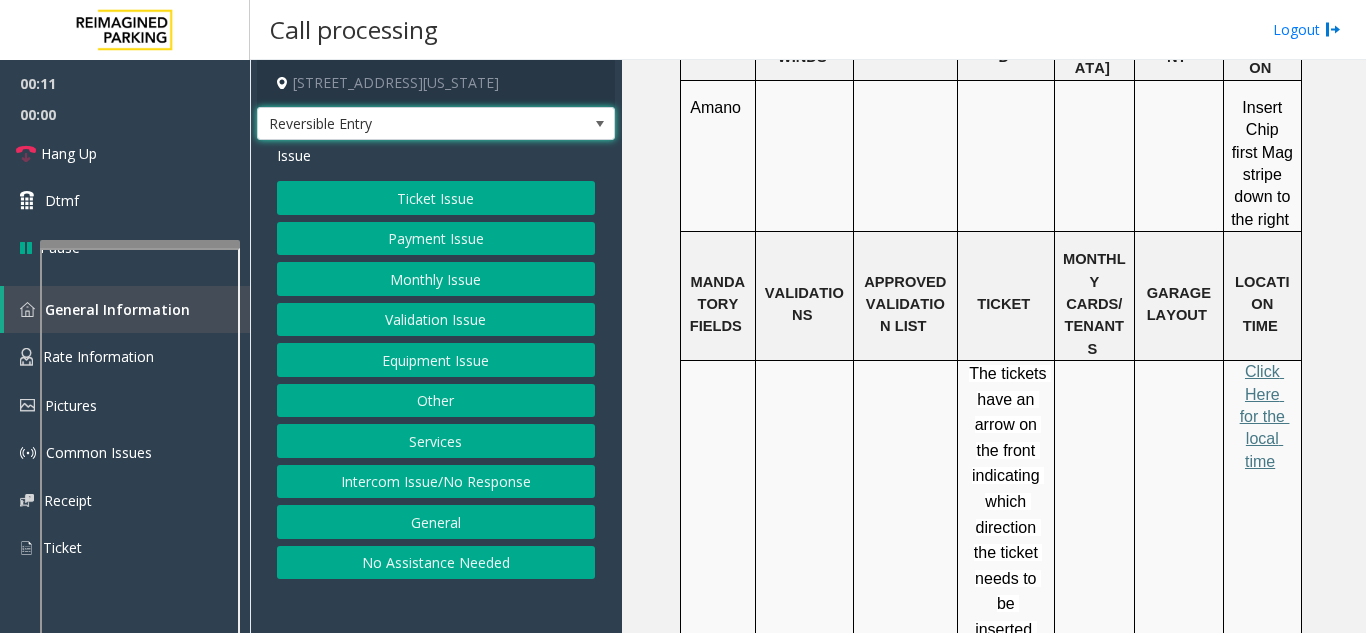 click on "Reversible Entry" at bounding box center [400, 124] 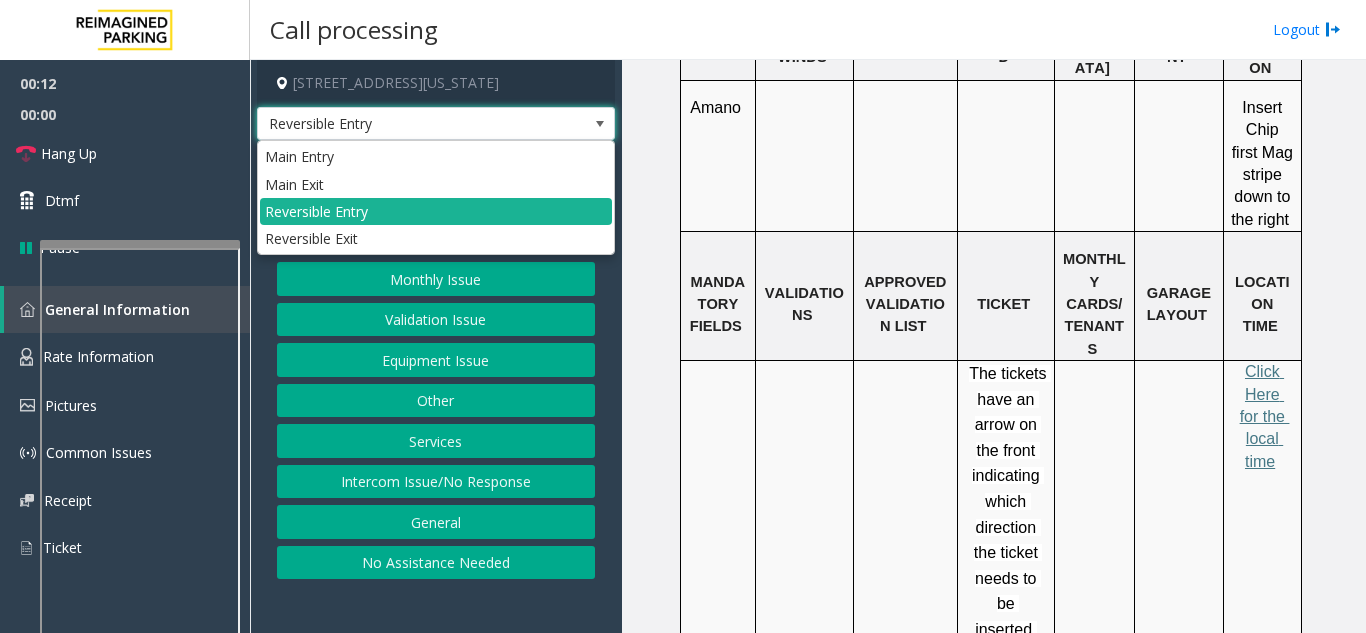 click on "Reversible Entry" at bounding box center (400, 124) 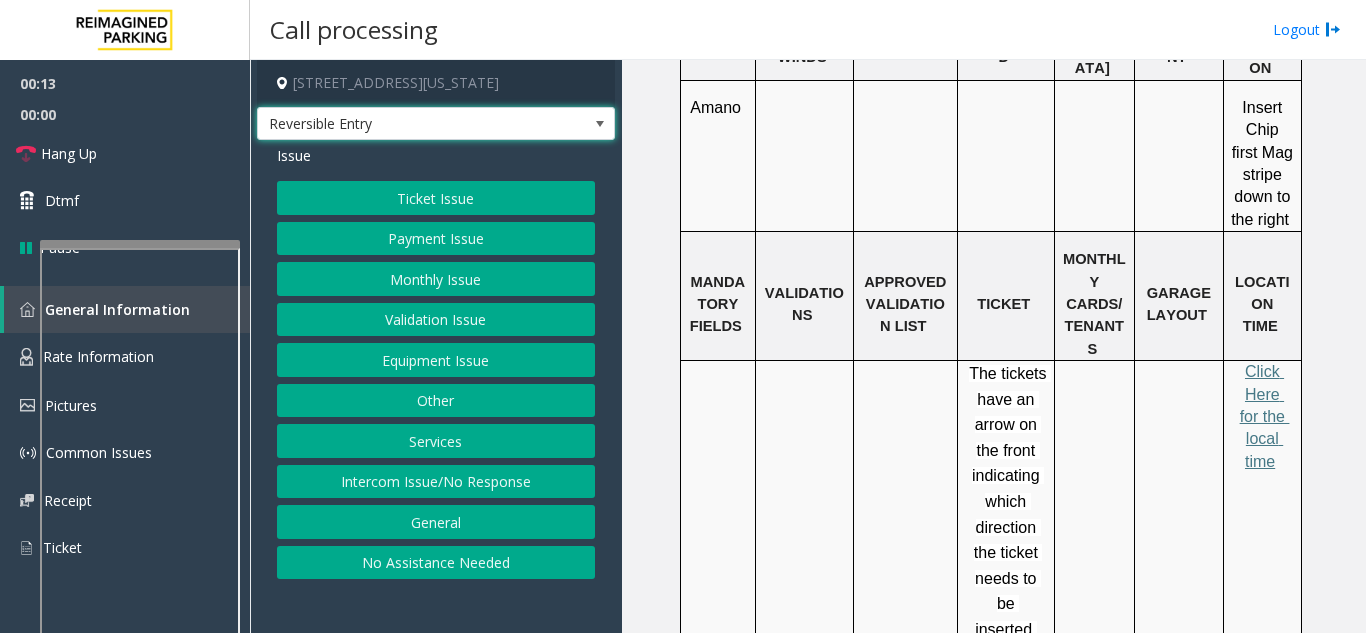 click on "Reversible Entry" at bounding box center [400, 124] 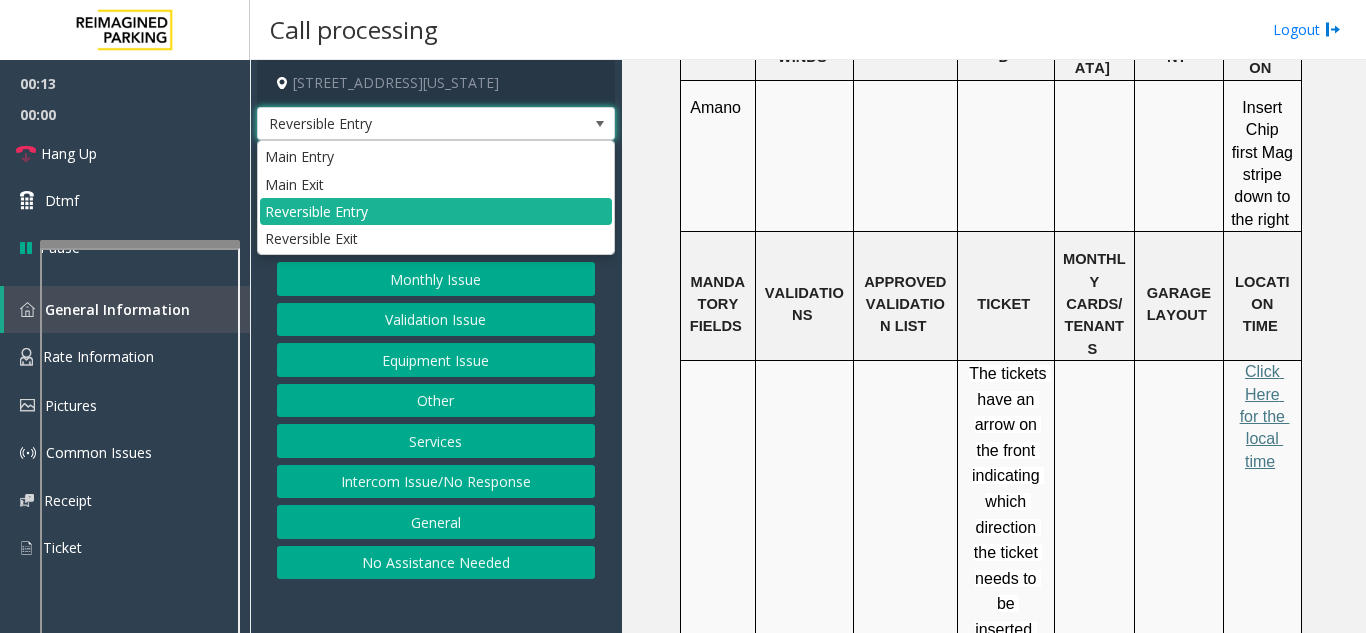click on "Reversible Entry" at bounding box center [400, 124] 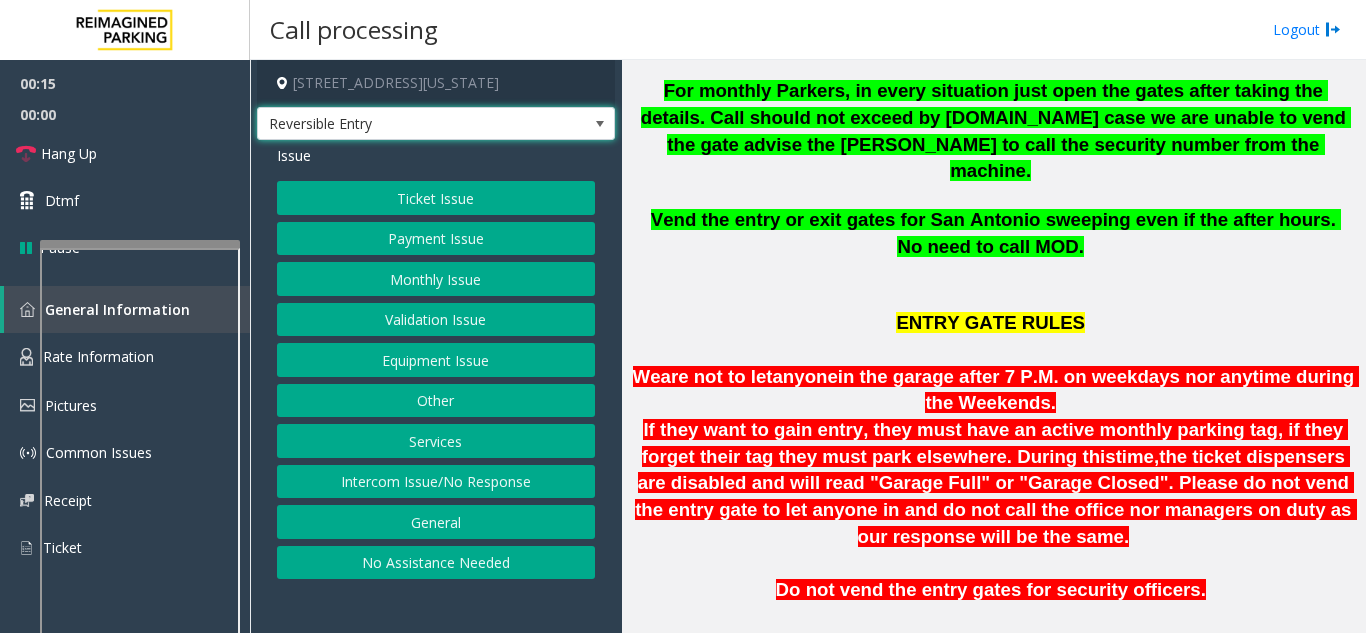 scroll, scrollTop: 700, scrollLeft: 0, axis: vertical 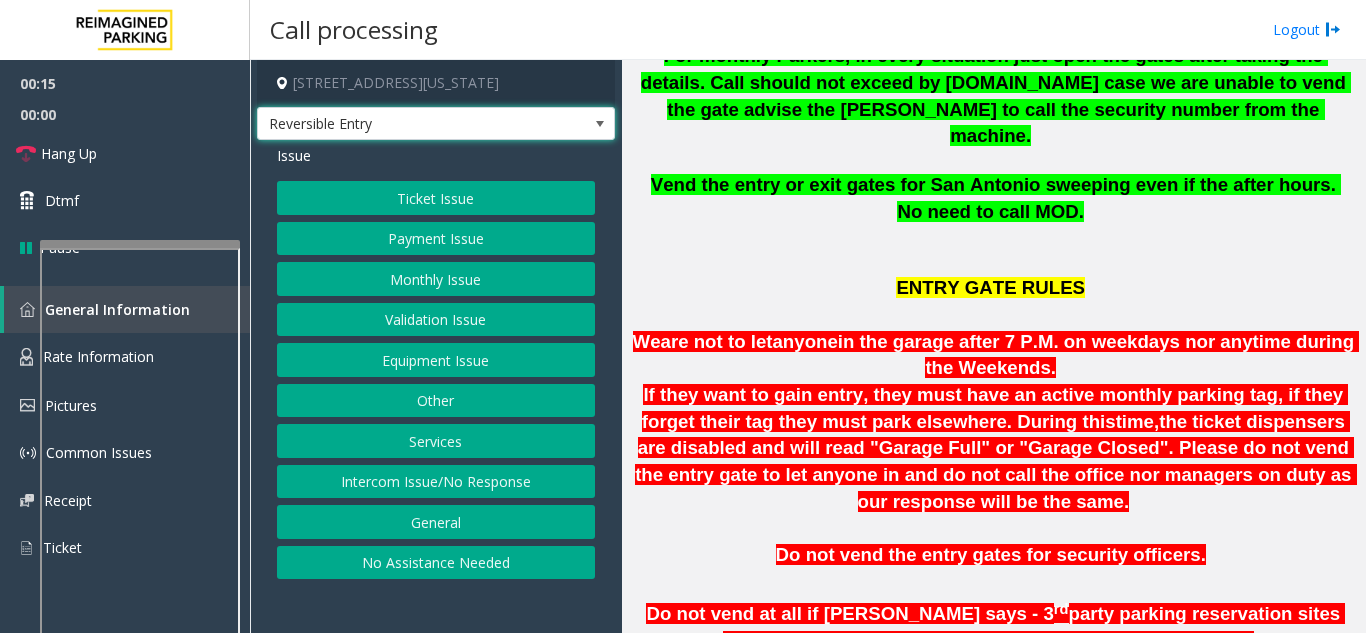 click on "We  are not to let  anyone  in the garage after 7 P.M. on weekdays nor anytime during the Weekends." 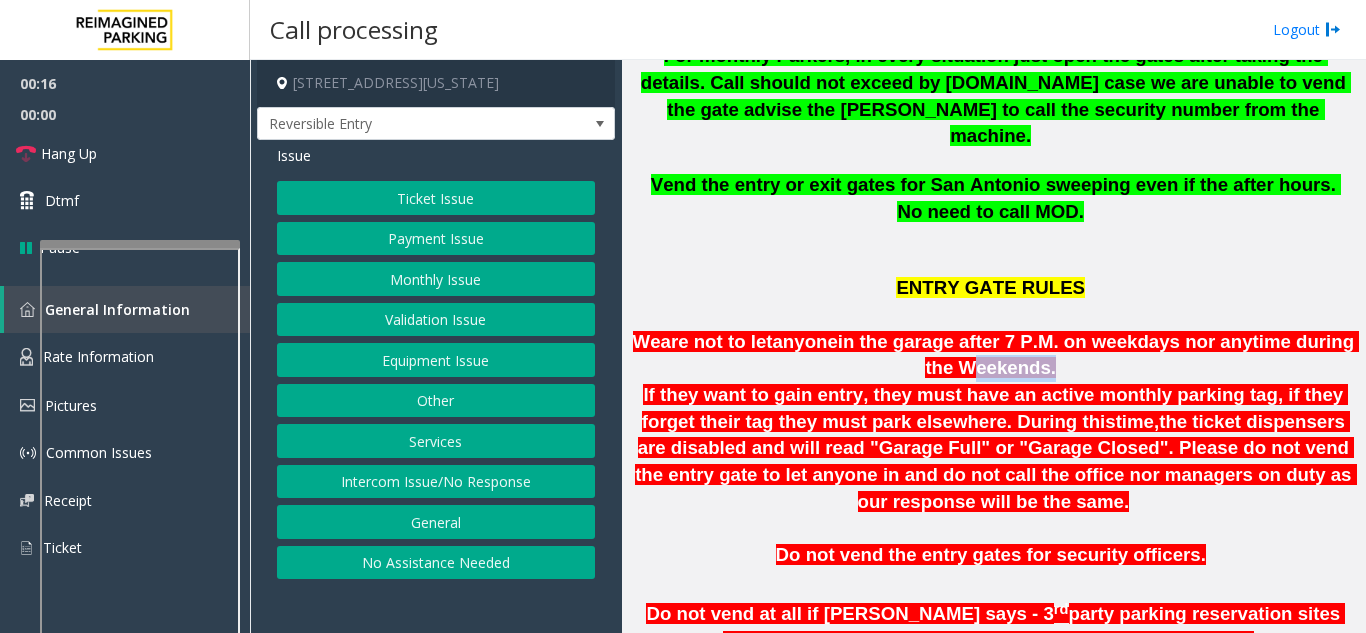 click on "We  are not to let  anyone  in the garage after 7 P.M. on weekdays nor anytime during the Weekends." 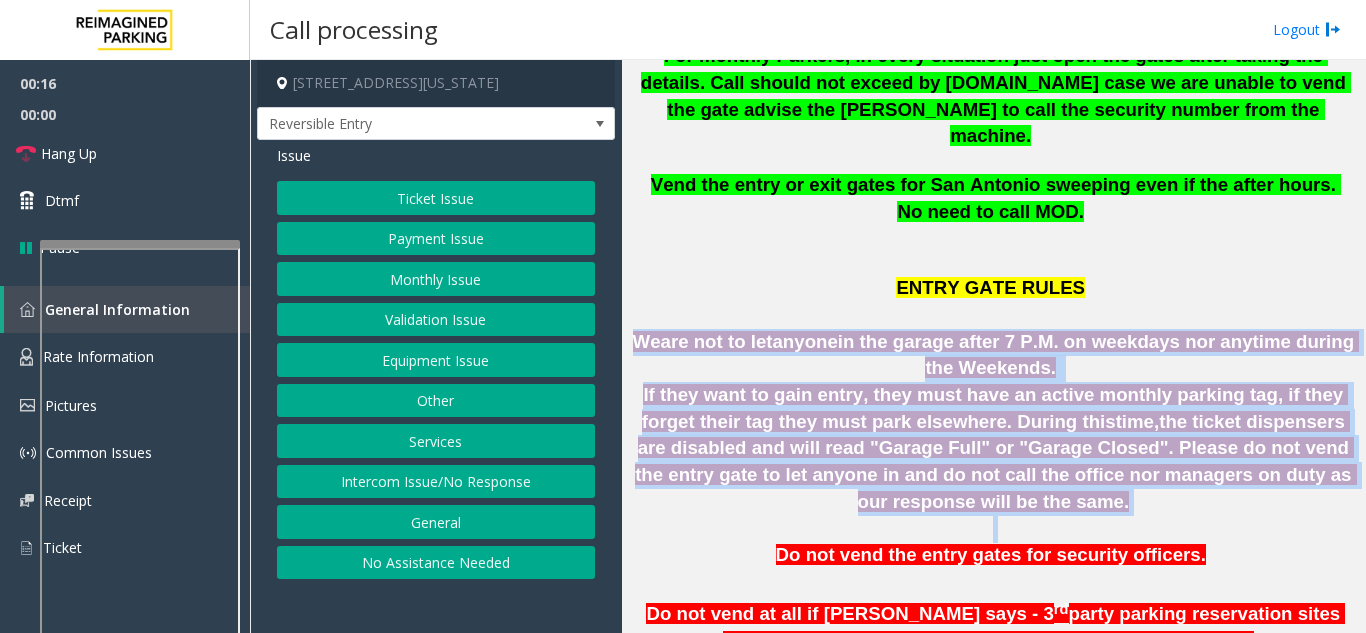 drag, startPoint x: 713, startPoint y: 305, endPoint x: 896, endPoint y: 455, distance: 236.61995 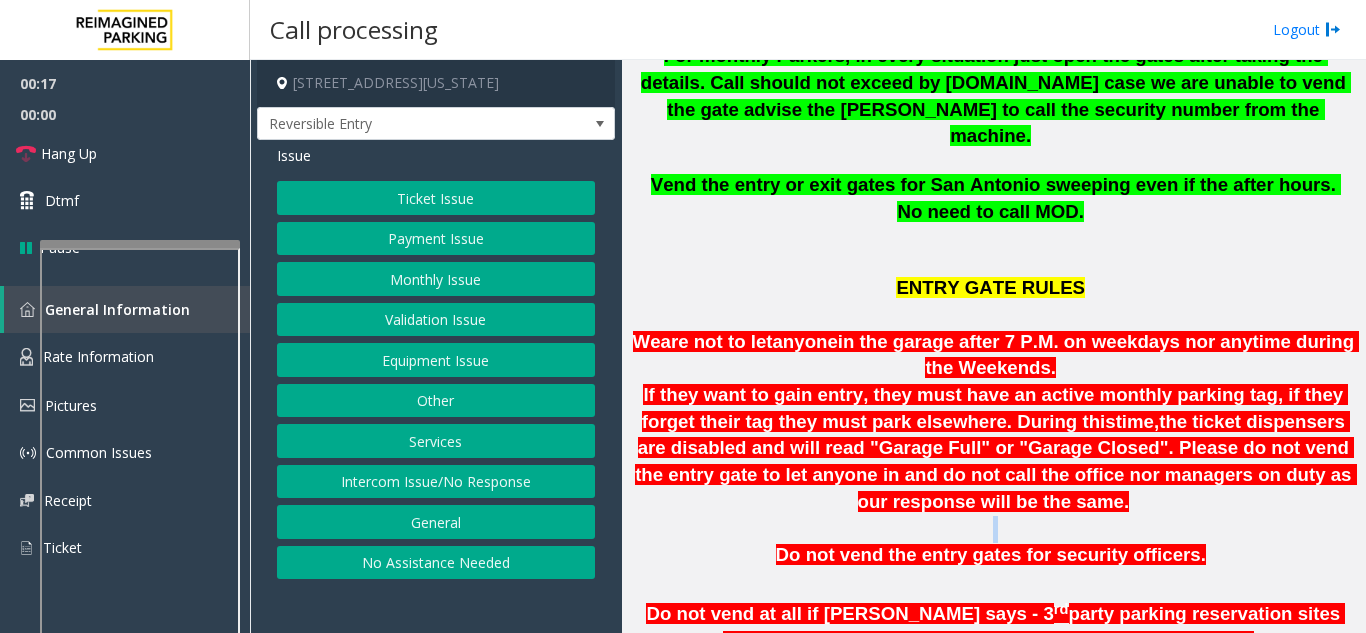 click 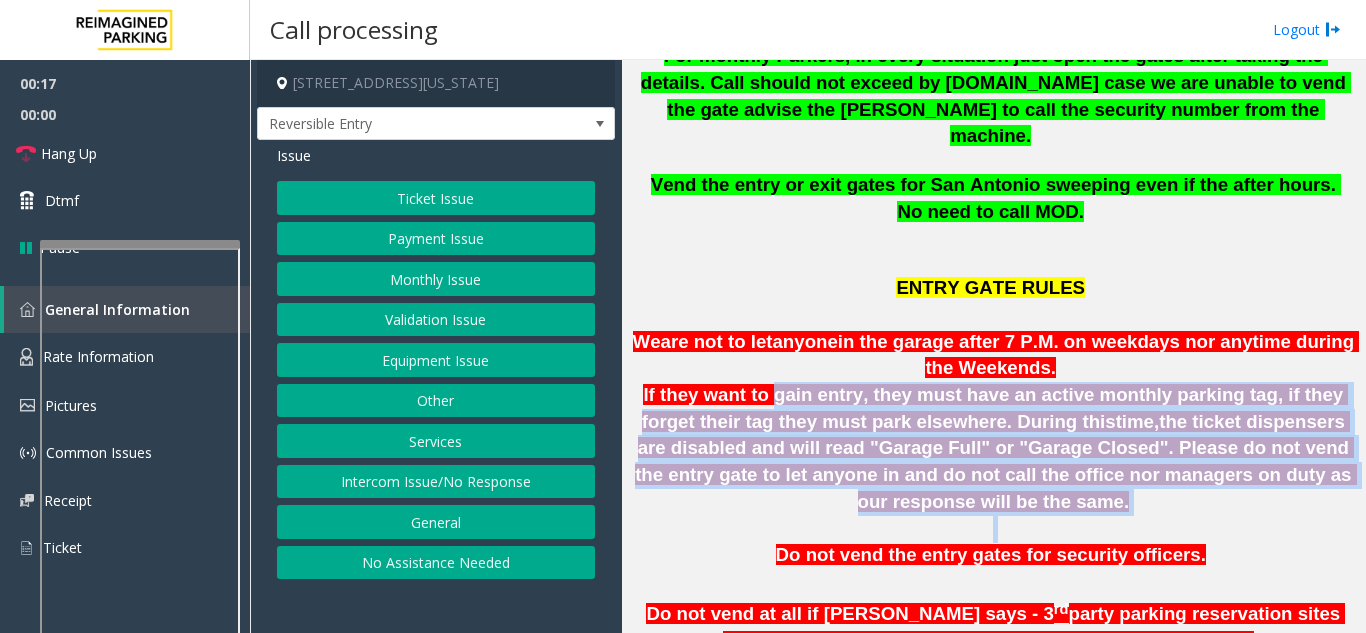 drag, startPoint x: 896, startPoint y: 455, endPoint x: 774, endPoint y: 344, distance: 164.93938 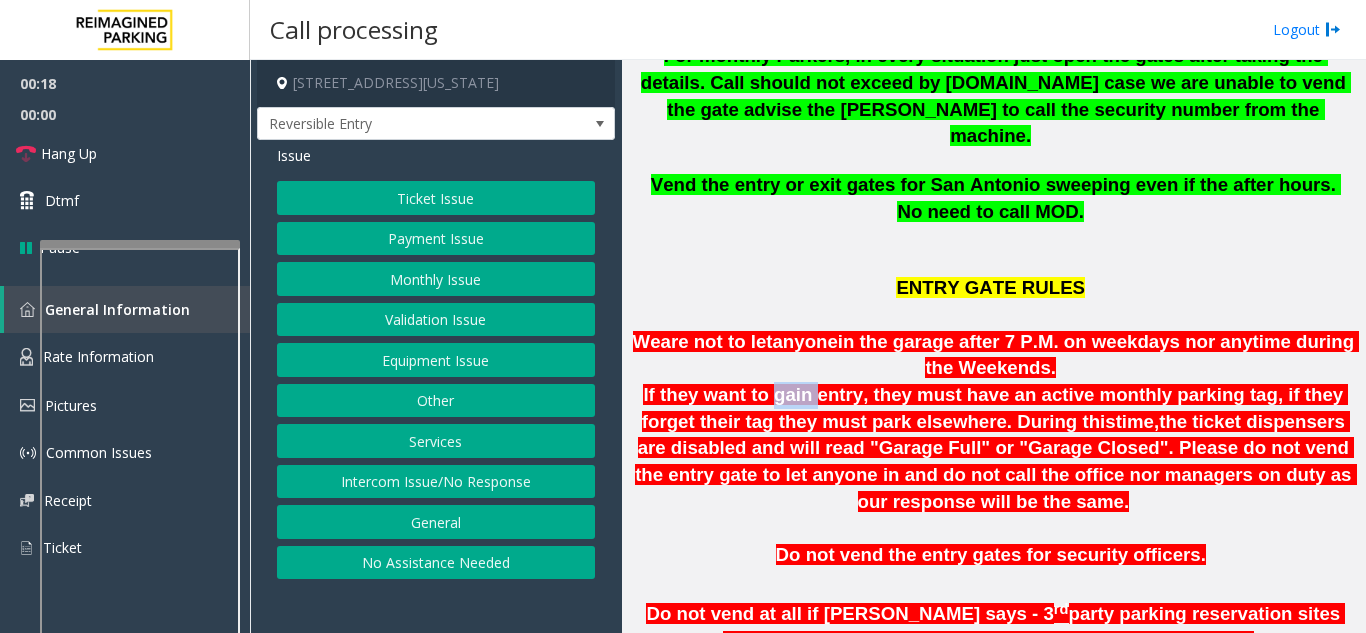 click on "If they want to gain entry, they must have an active monthly parking tag, if they forget their tag they must park elsewhere. During this" 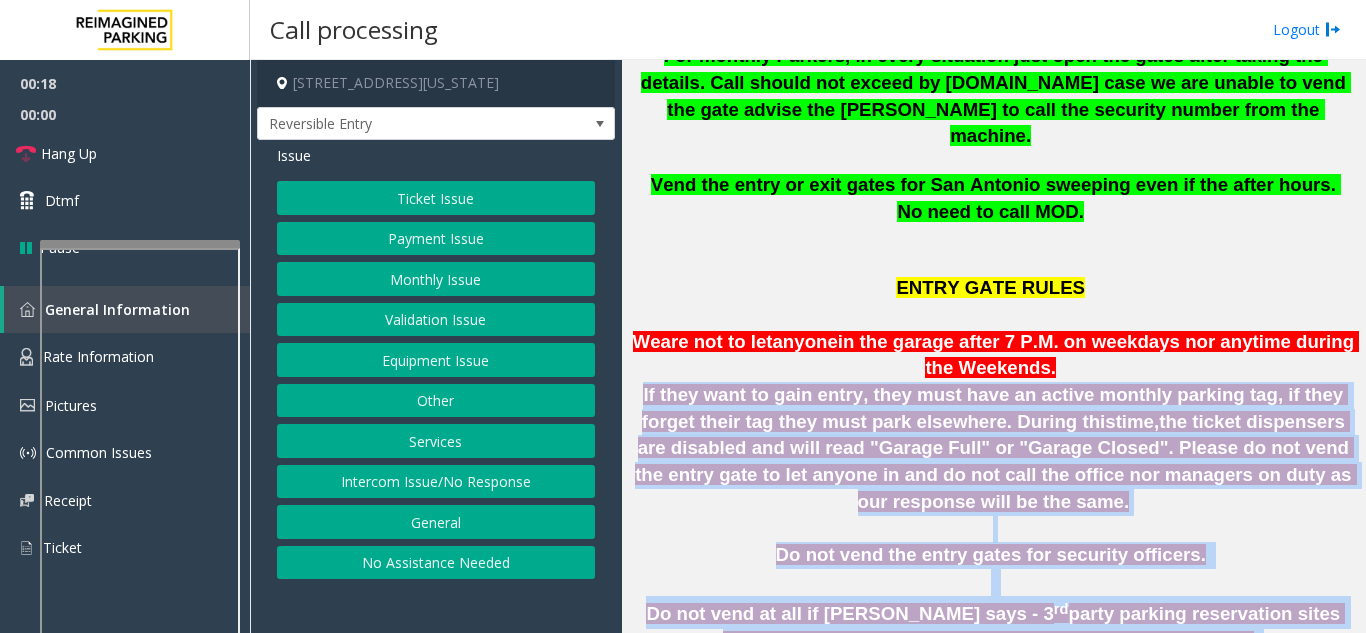 drag, startPoint x: 774, startPoint y: 344, endPoint x: 972, endPoint y: 561, distance: 293.7567 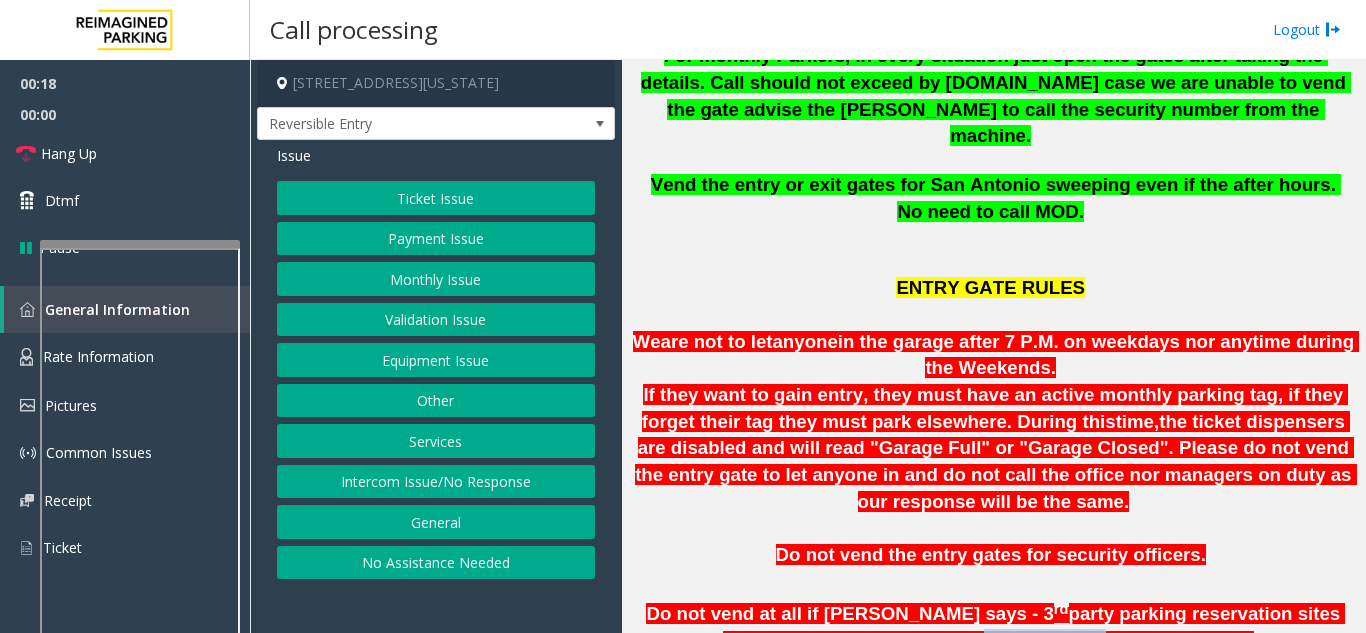 click on "parkingpanda" 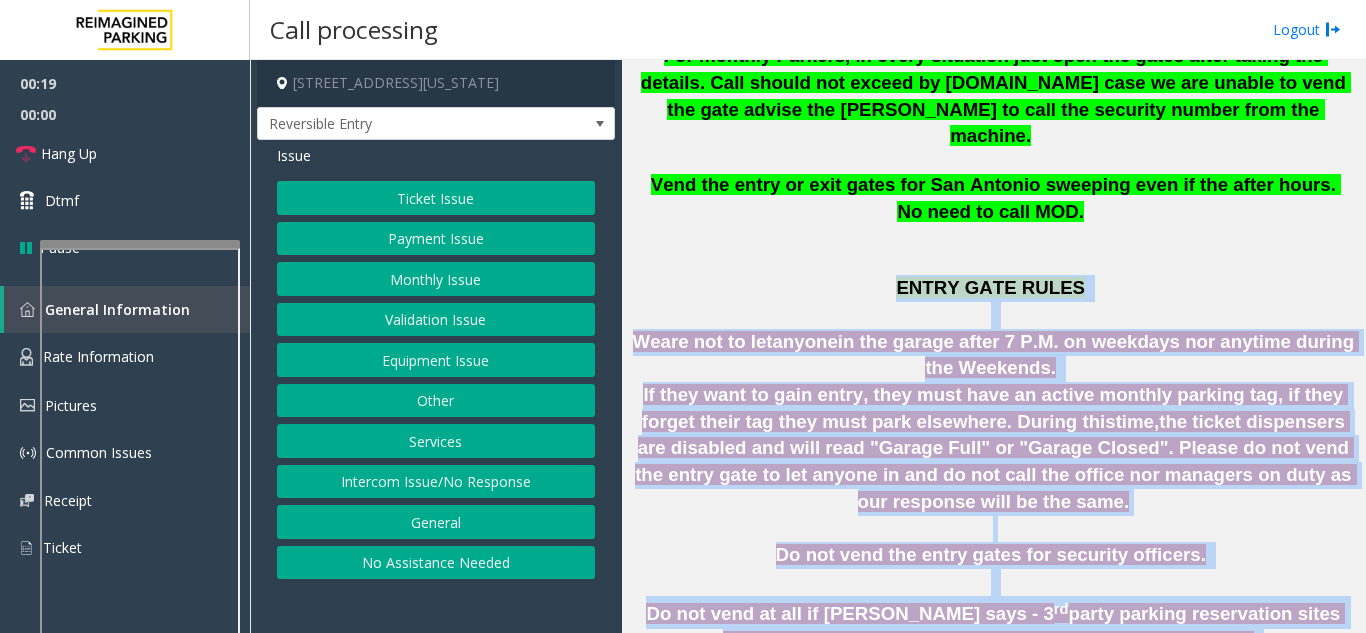 drag, startPoint x: 972, startPoint y: 561, endPoint x: 783, endPoint y: 247, distance: 366.49283 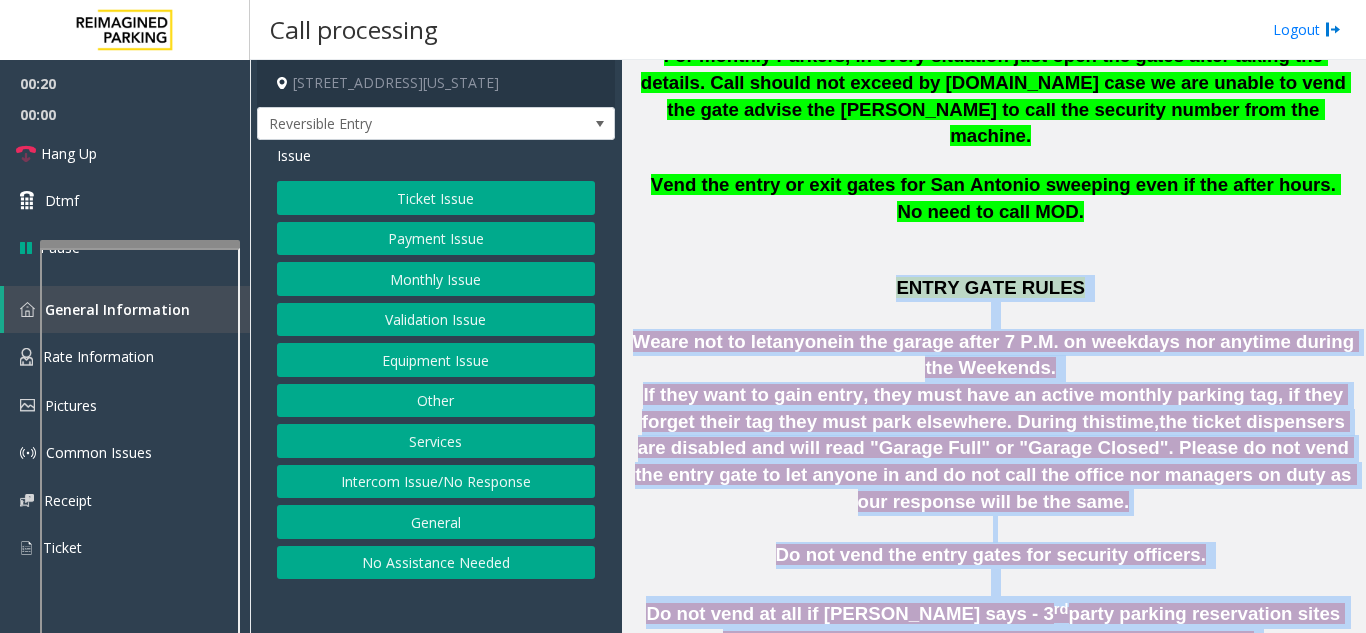 click on "ENTRY GATE RULES" 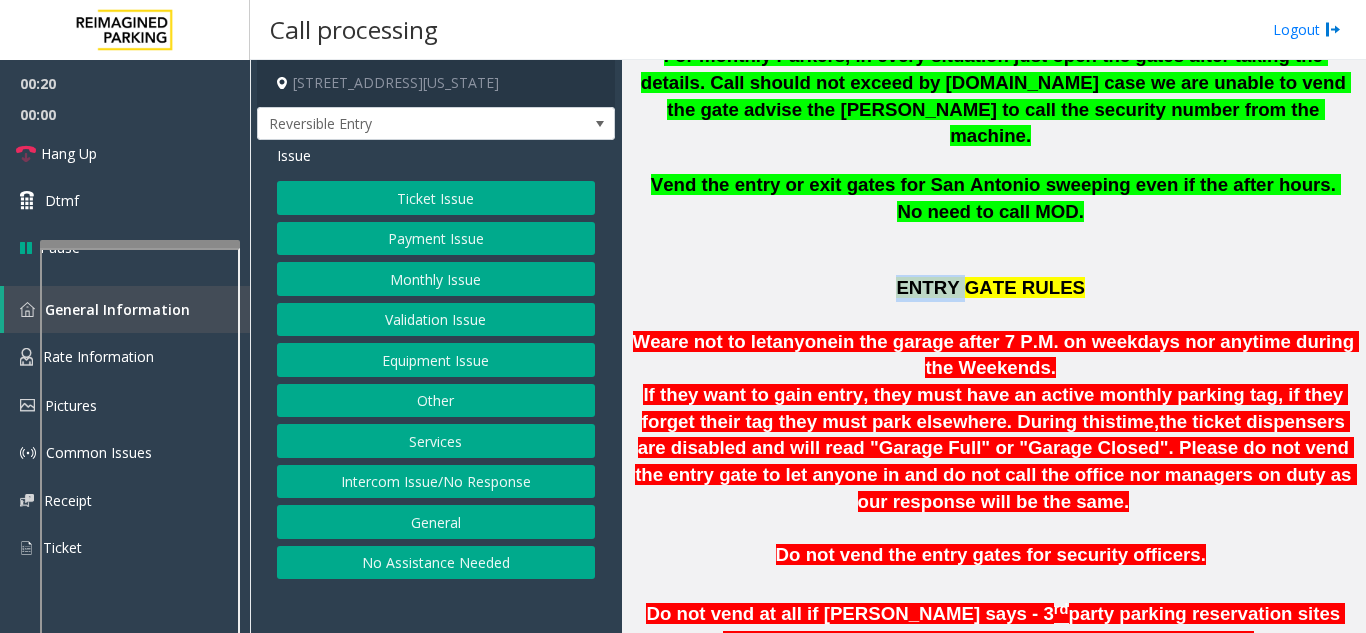 click on "ENTRY GATE RULES" 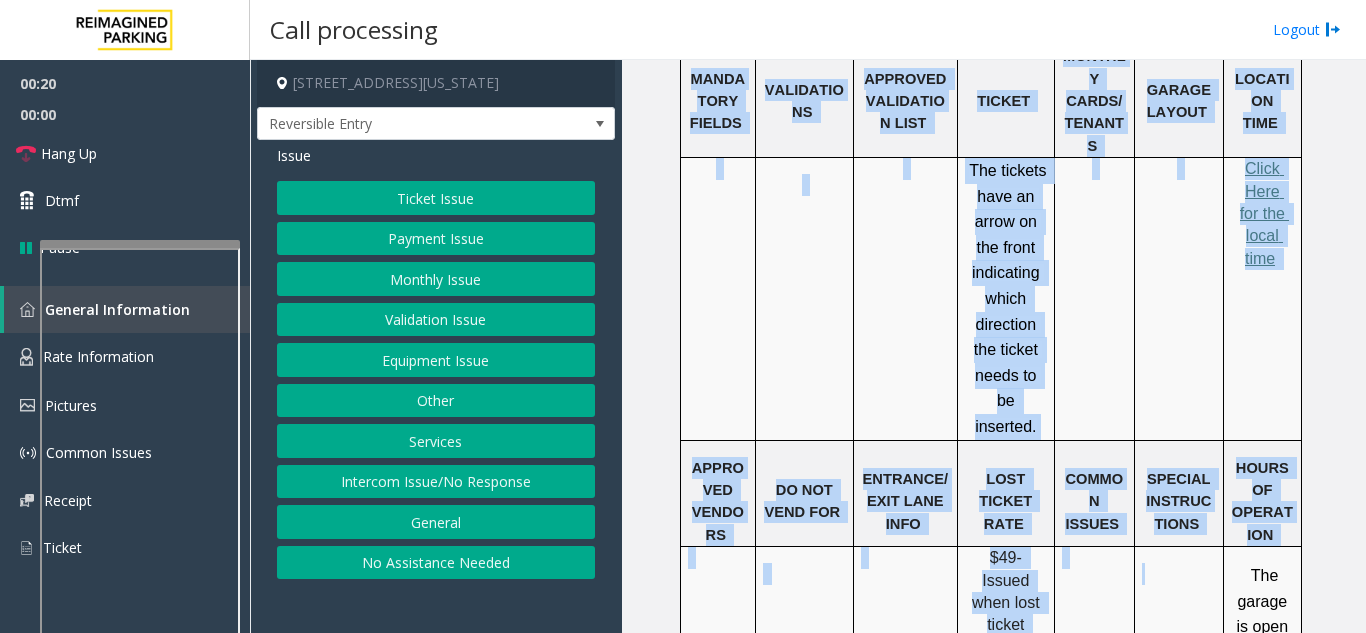 drag, startPoint x: 783, startPoint y: 247, endPoint x: 1198, endPoint y: 680, distance: 599.7616 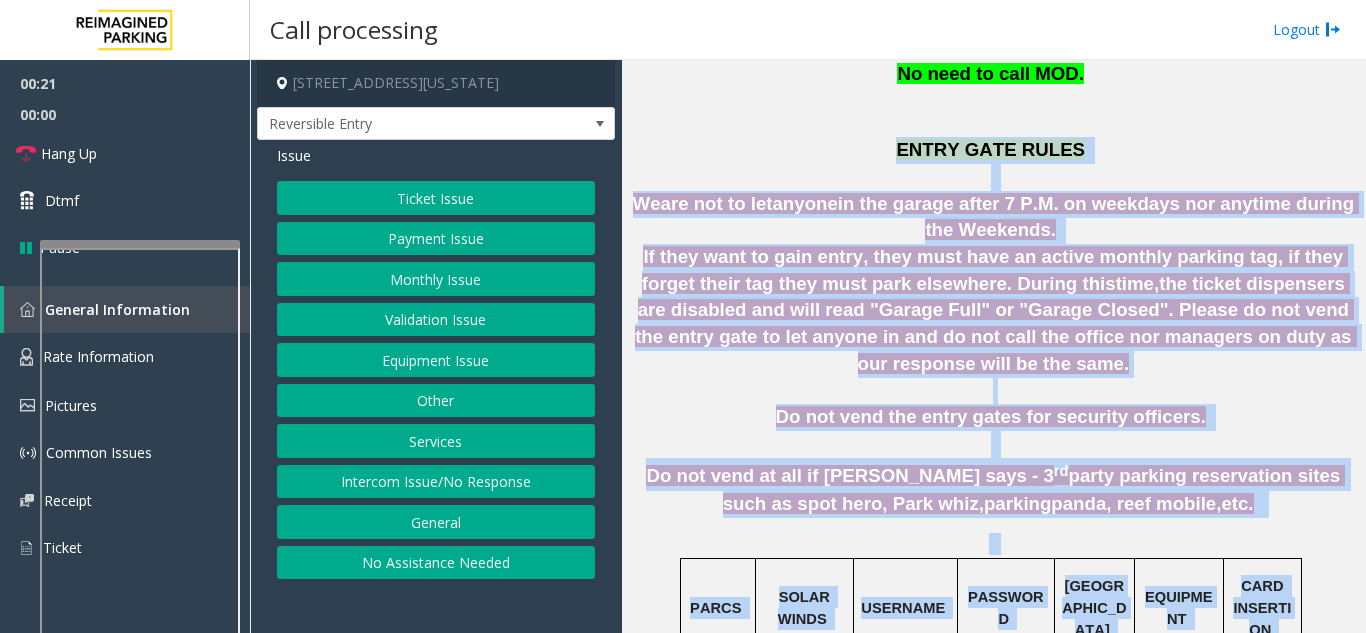 scroll, scrollTop: 698, scrollLeft: 0, axis: vertical 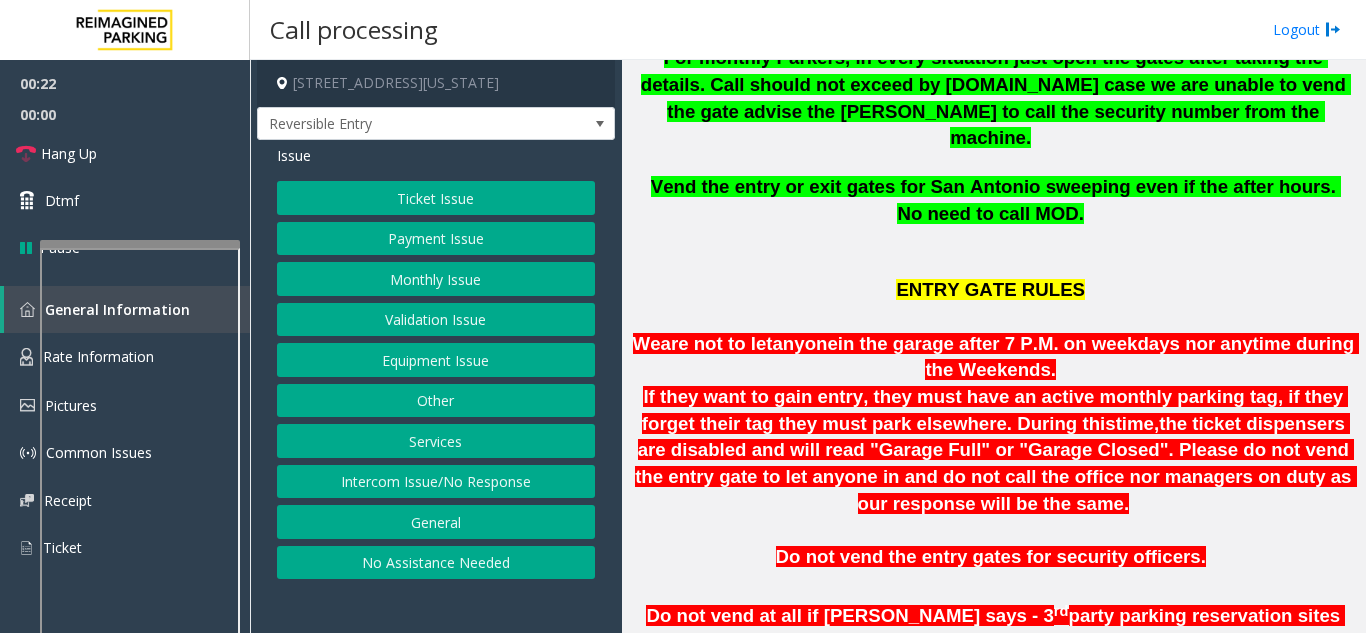 click on "ENTRY GATE RULES" 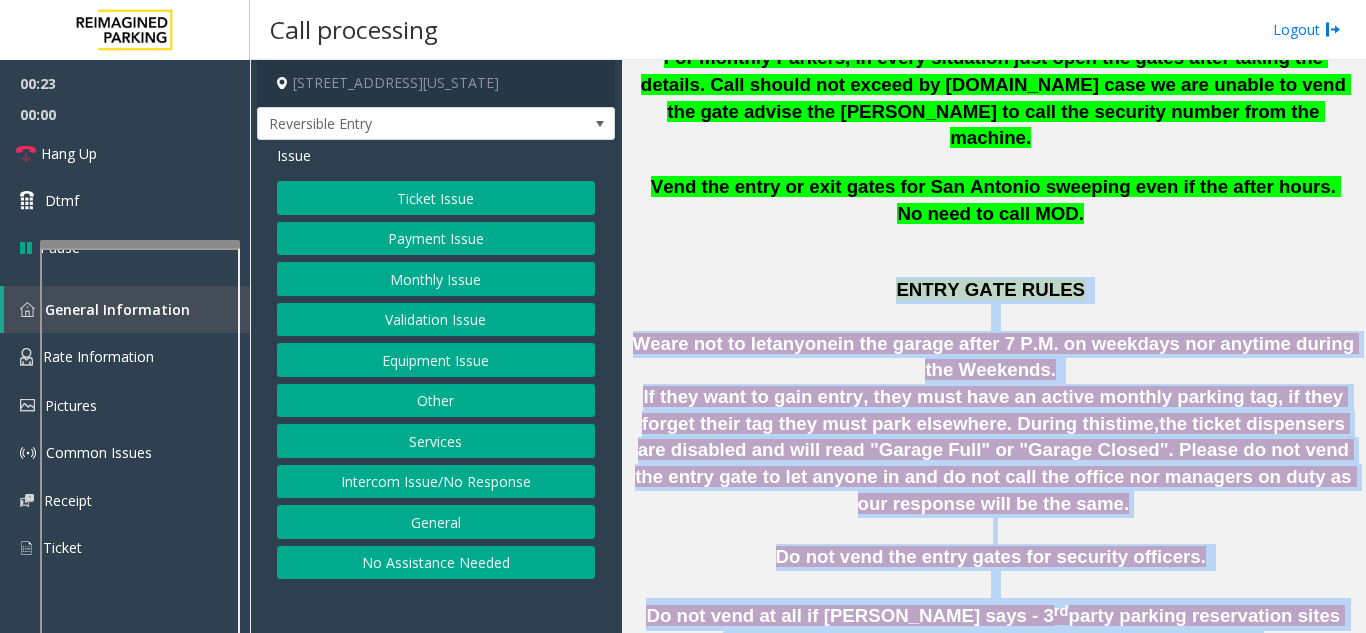 drag, startPoint x: 933, startPoint y: 236, endPoint x: 1171, endPoint y: 565, distance: 406.06033 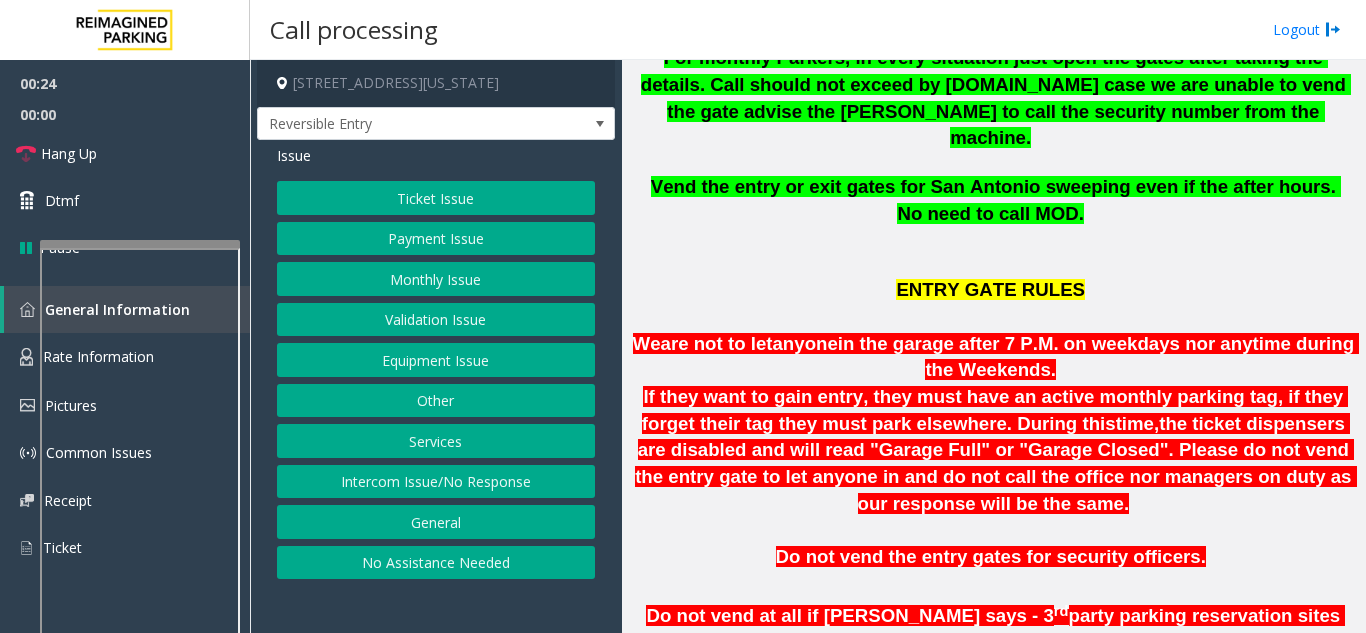 click on "Equipment Issue" 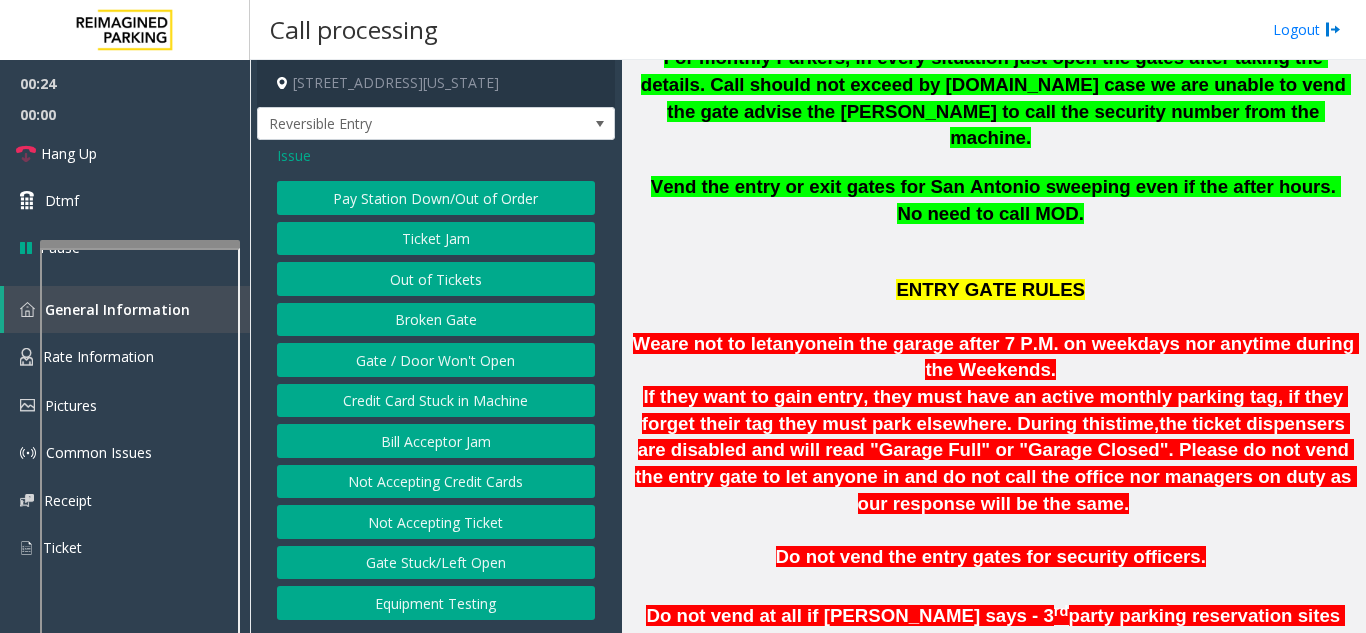 click on "Gate / Door Won't Open" 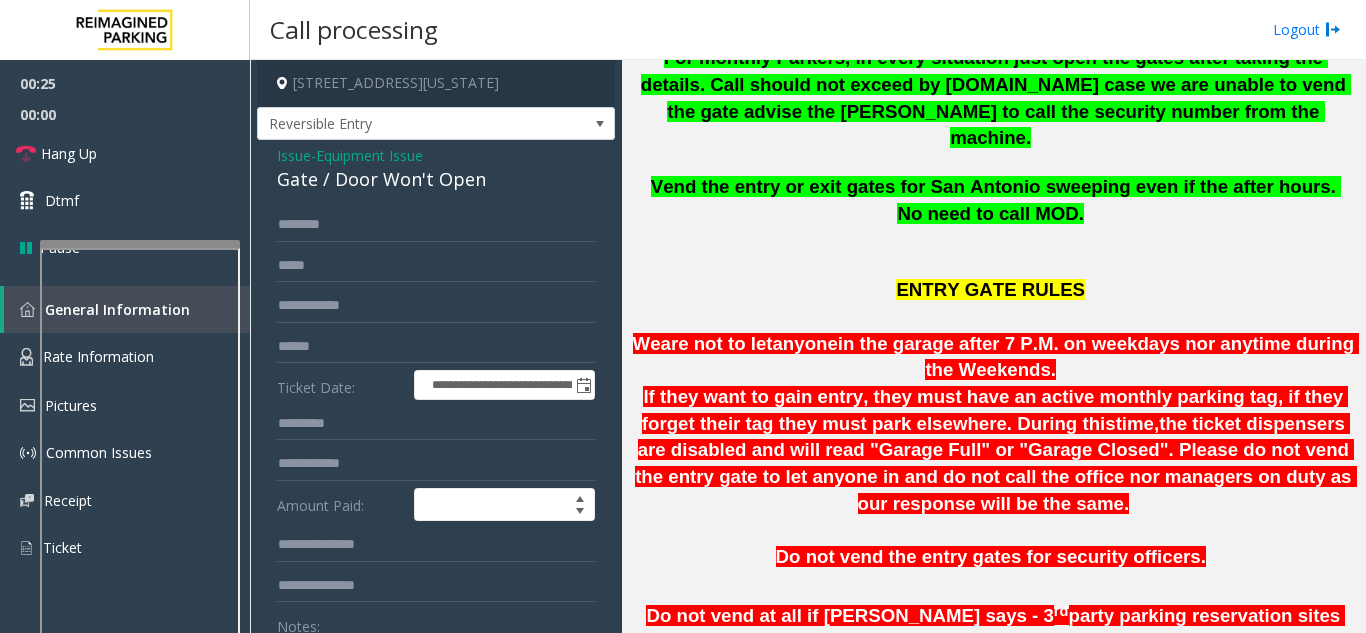 click on "Issue  -  Equipment Issue Gate / Door Won't Open" 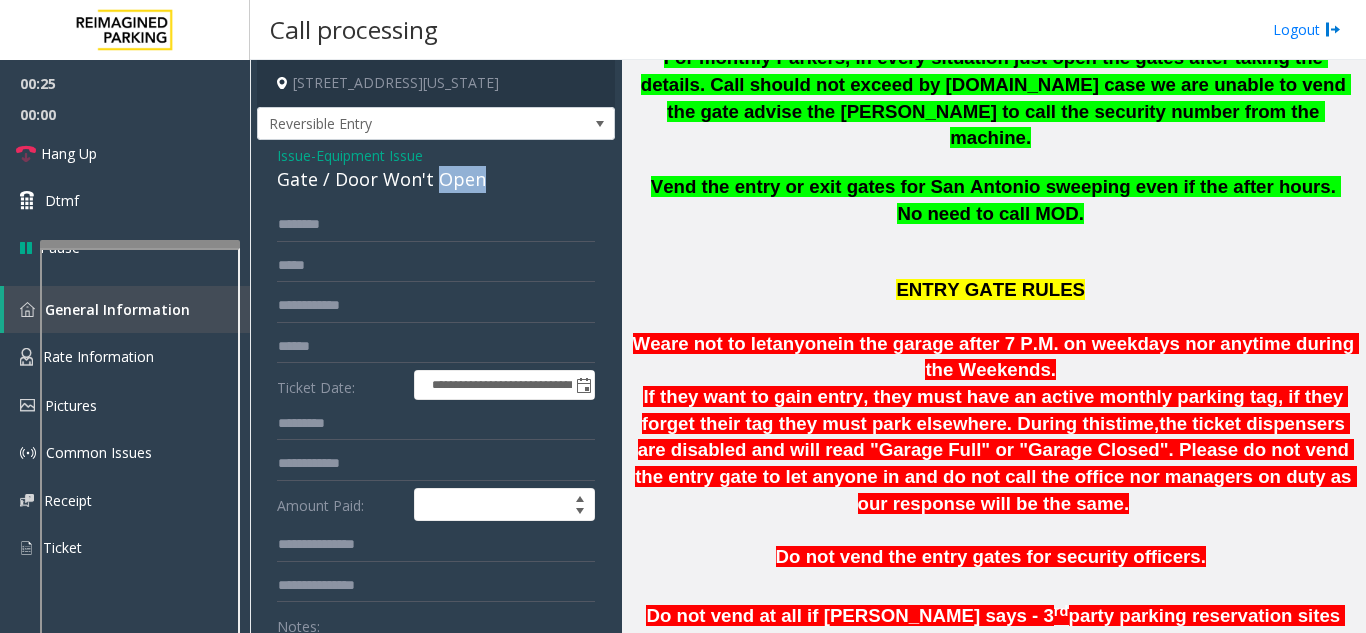 click on "Gate / Door Won't Open" 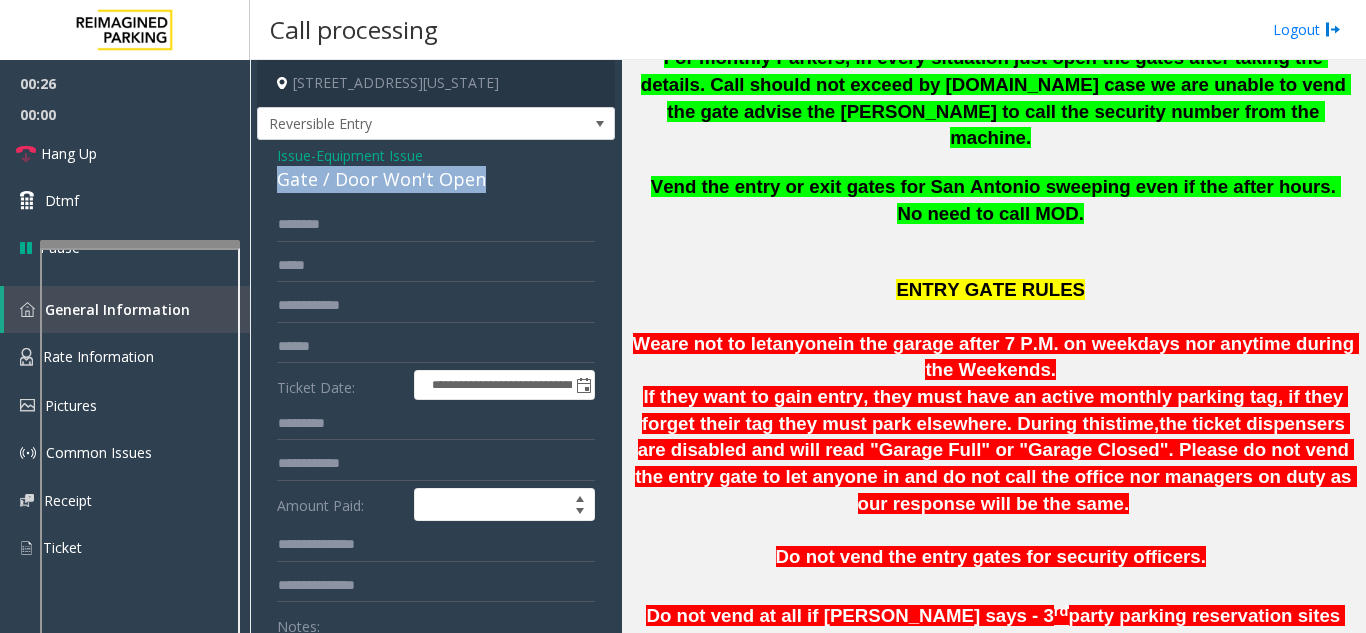 click on "Gate / Door Won't Open" 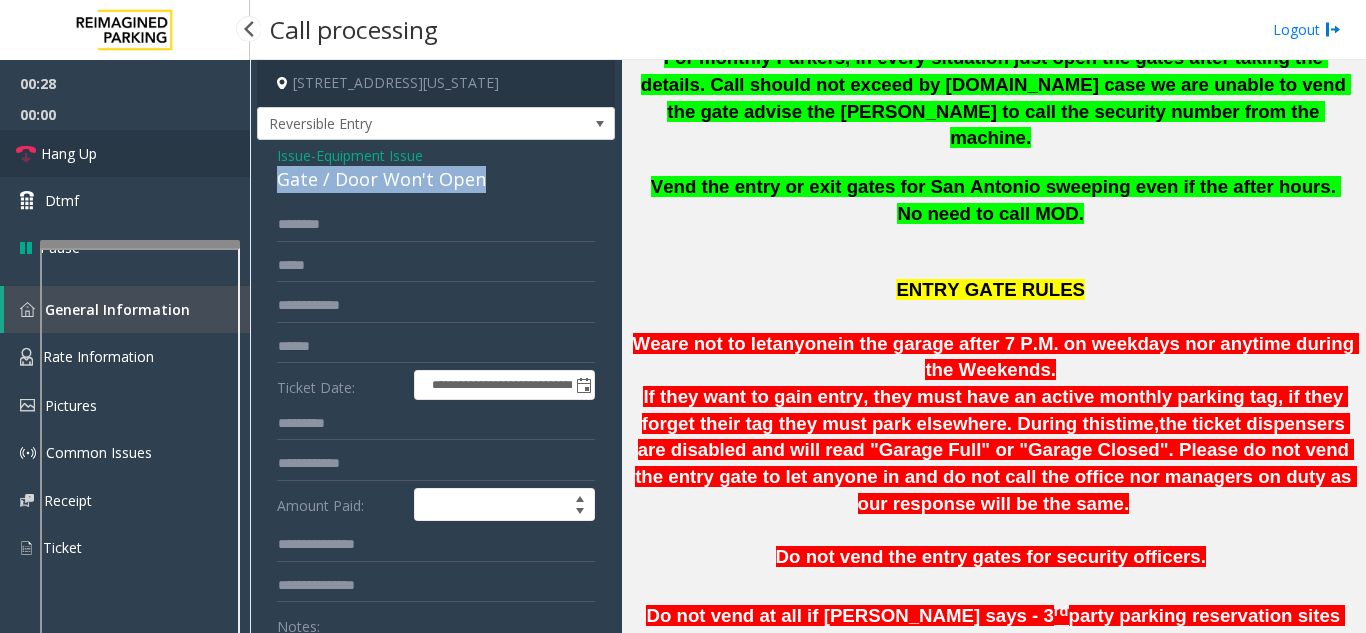 click on "Hang Up" at bounding box center [125, 153] 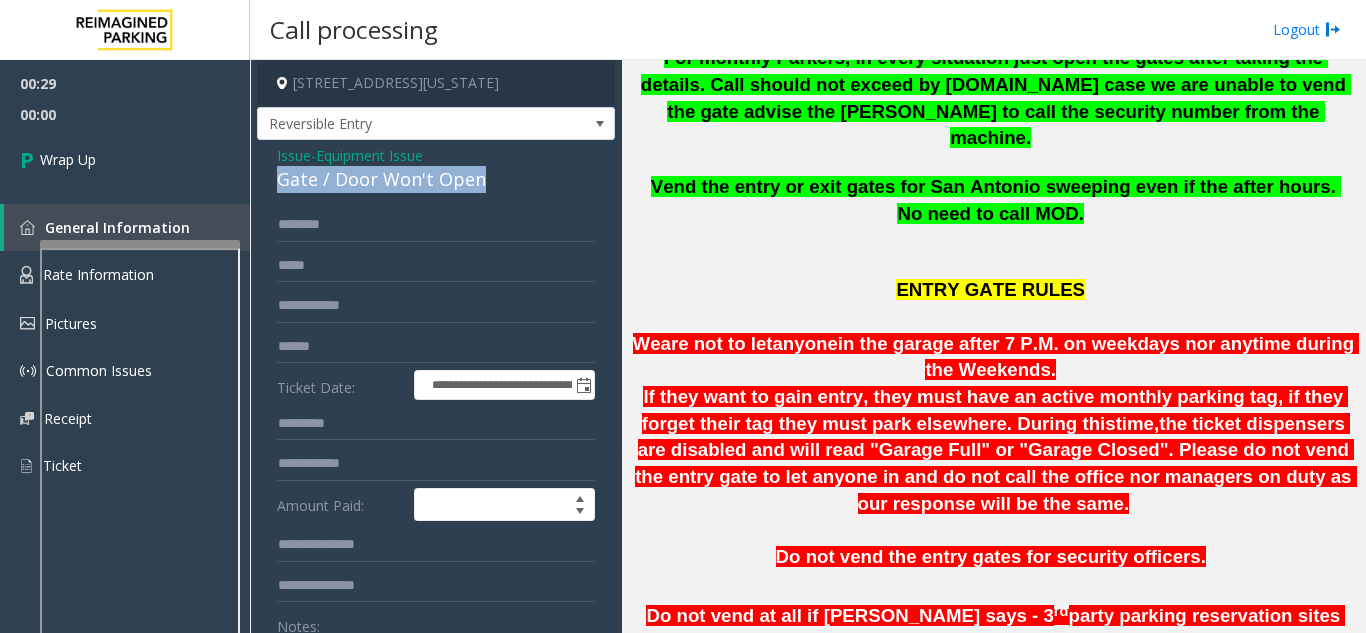 scroll, scrollTop: 200, scrollLeft: 0, axis: vertical 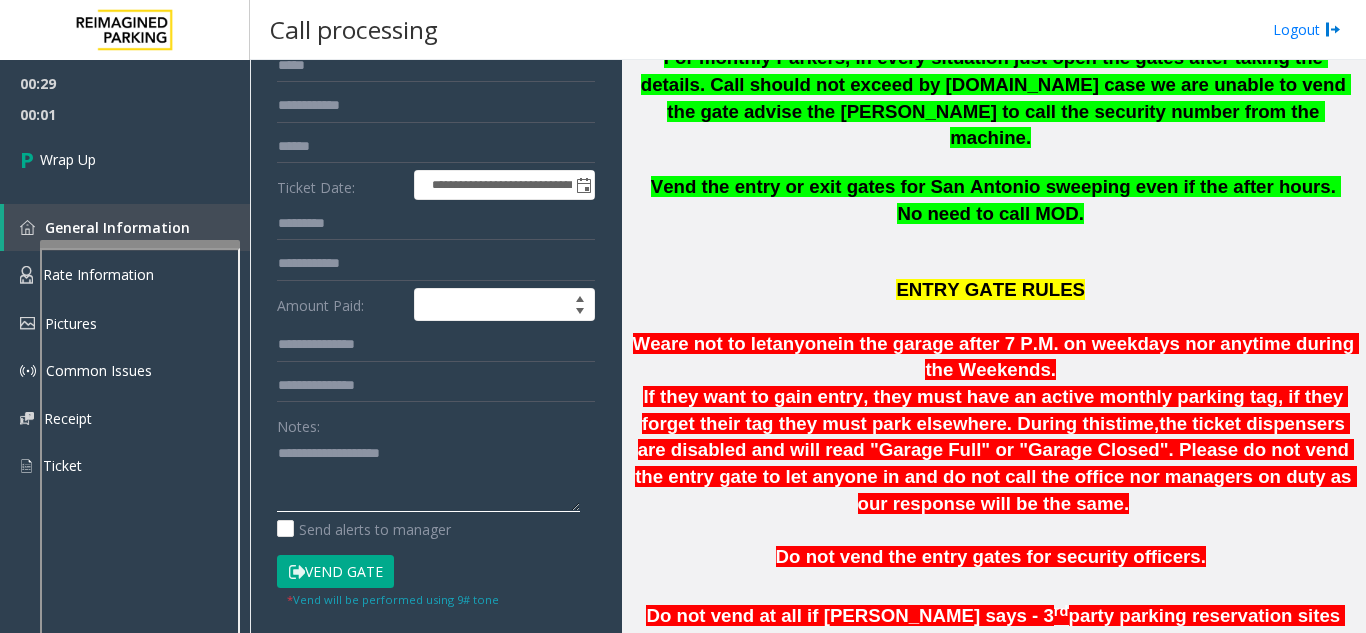 paste on "**********" 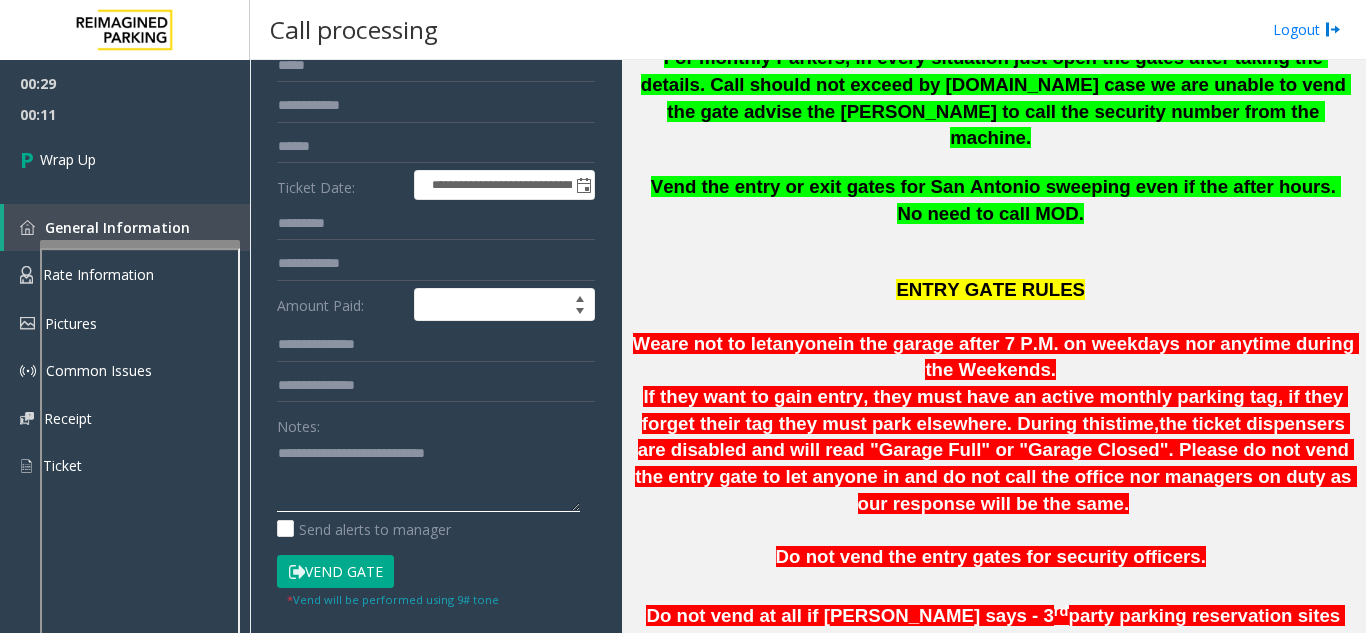 click 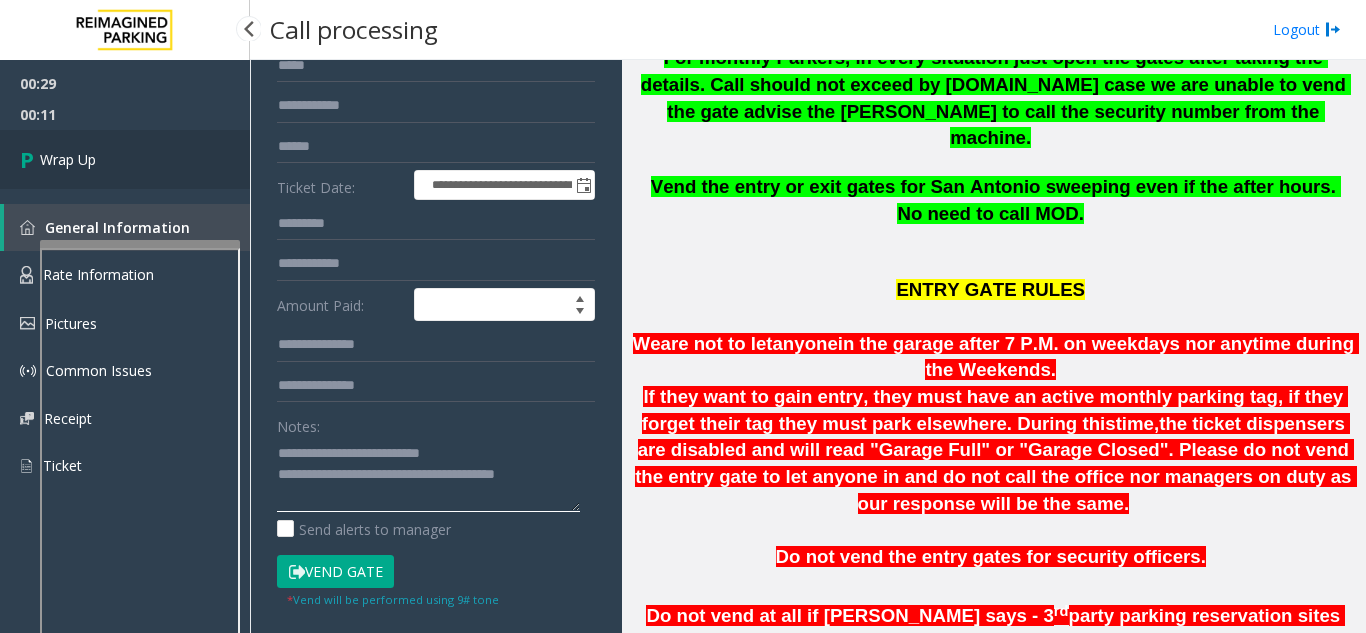 type on "**********" 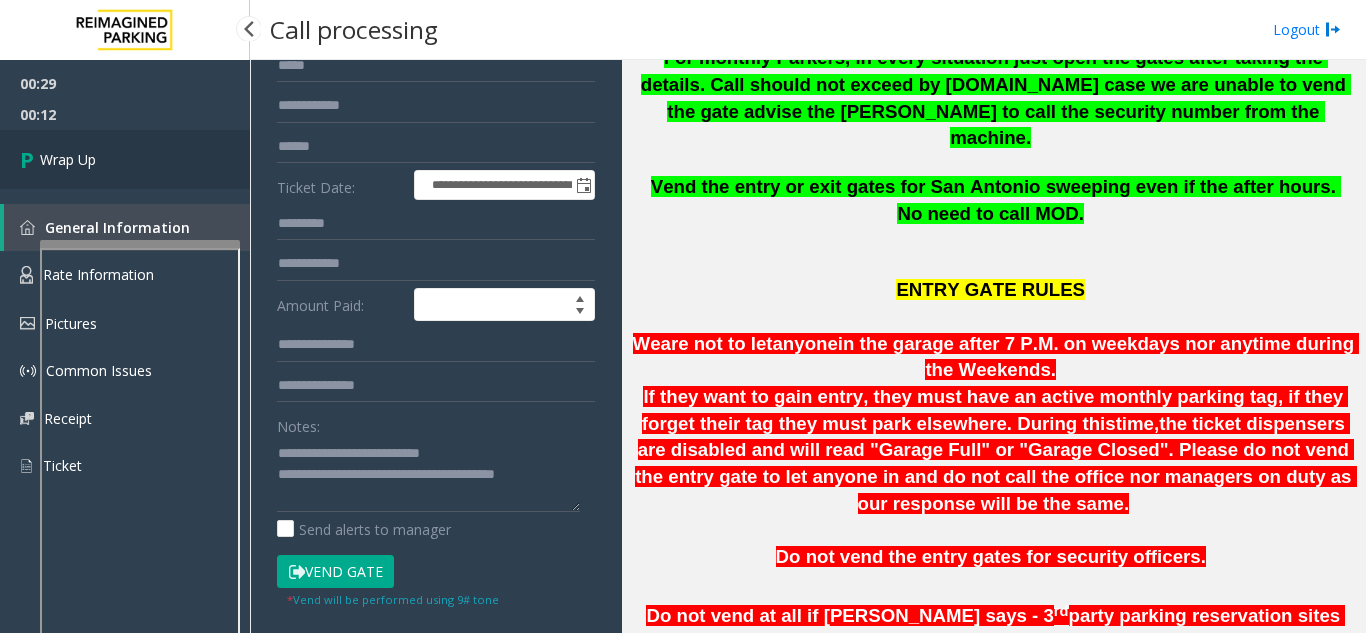 click on "Wrap Up" at bounding box center [125, 159] 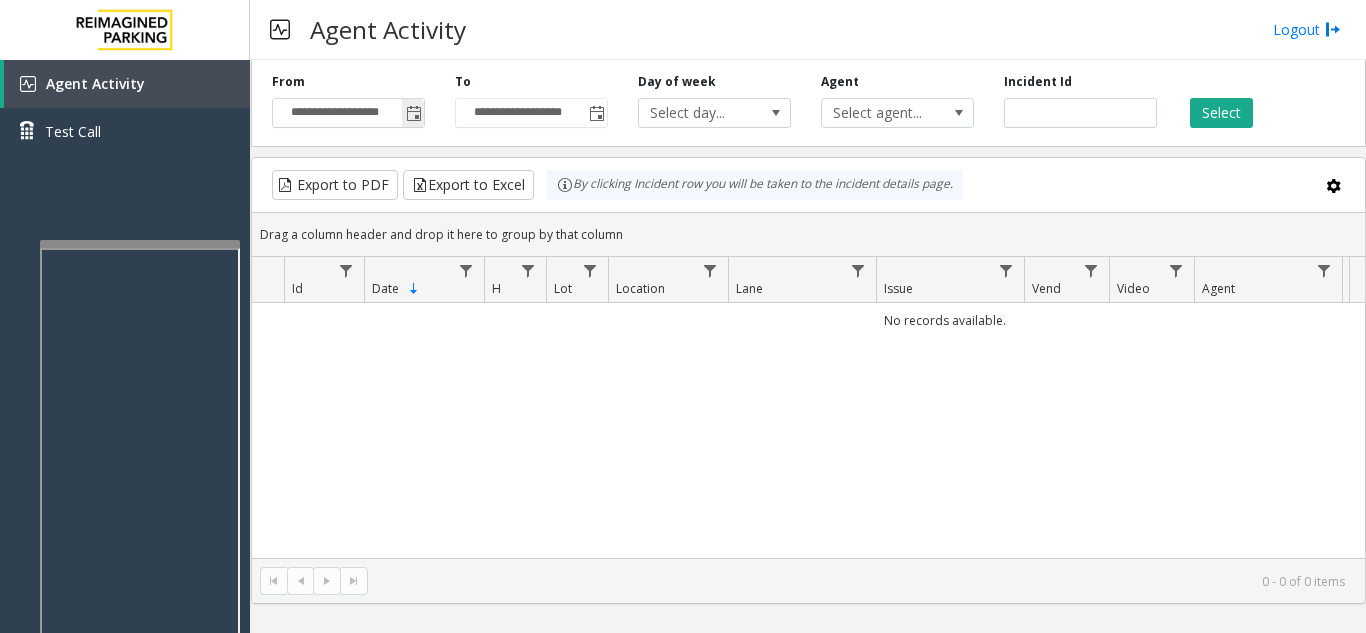 click 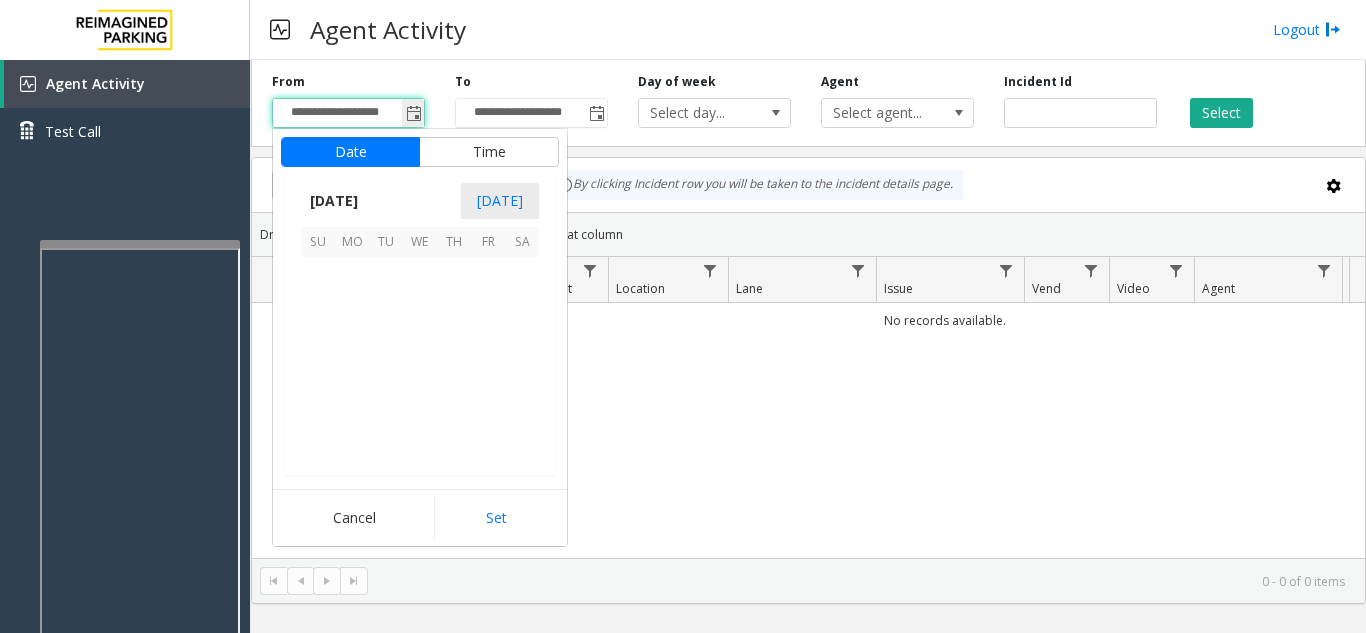 scroll, scrollTop: 358428, scrollLeft: 0, axis: vertical 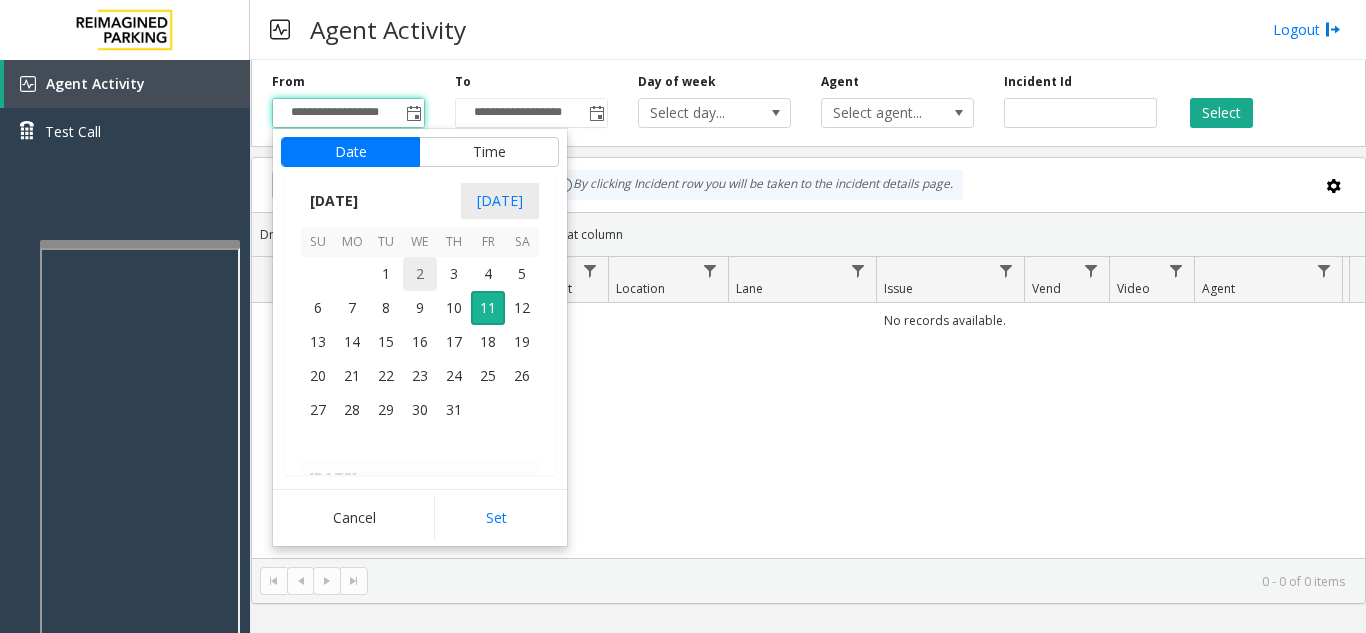 click on "2" at bounding box center (420, 274) 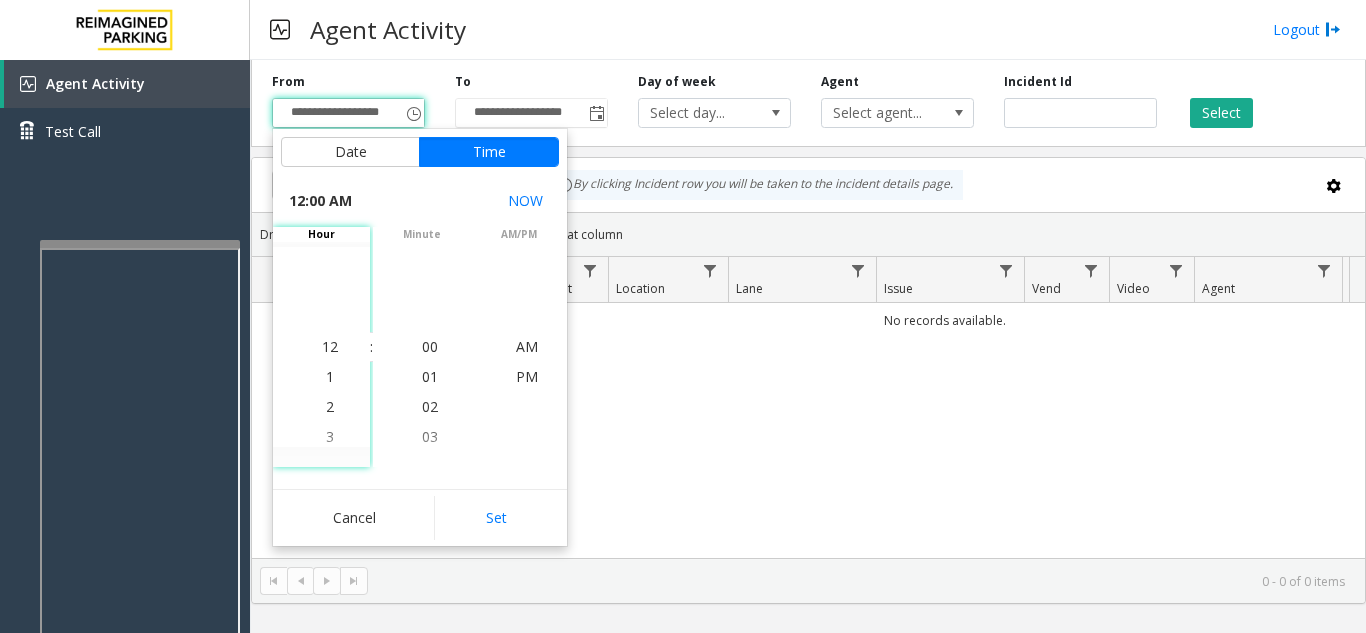 click on "Cancel   Set" 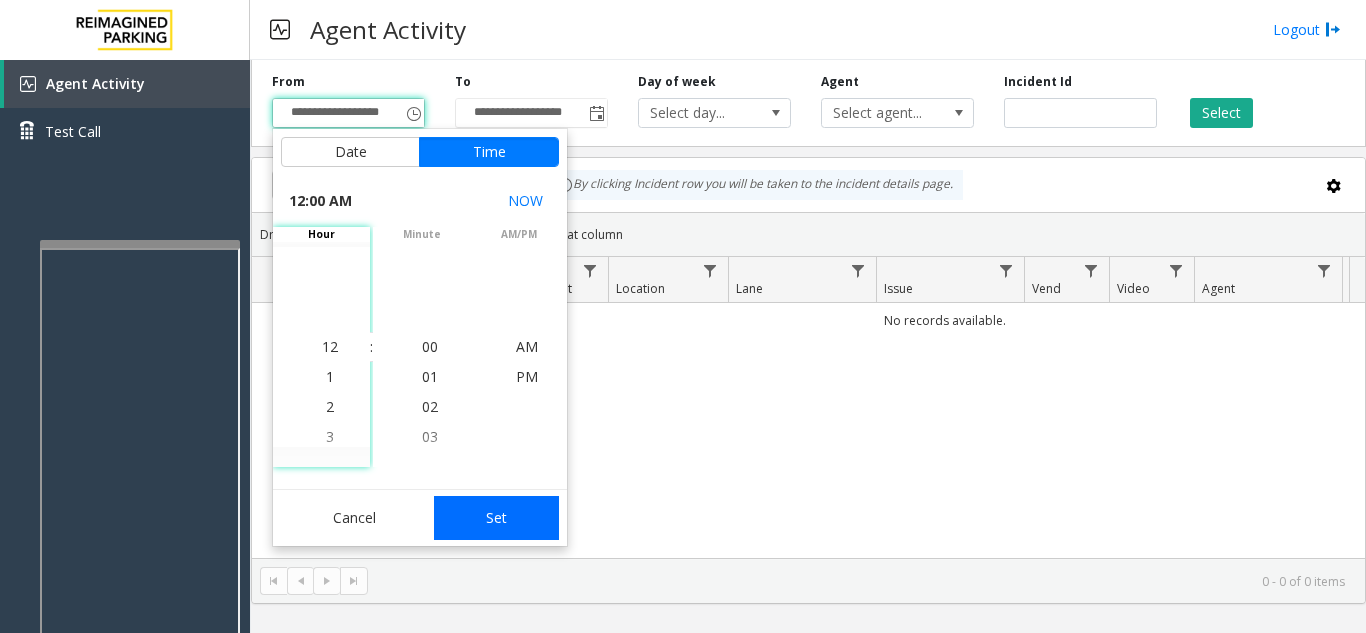 click on "Set" 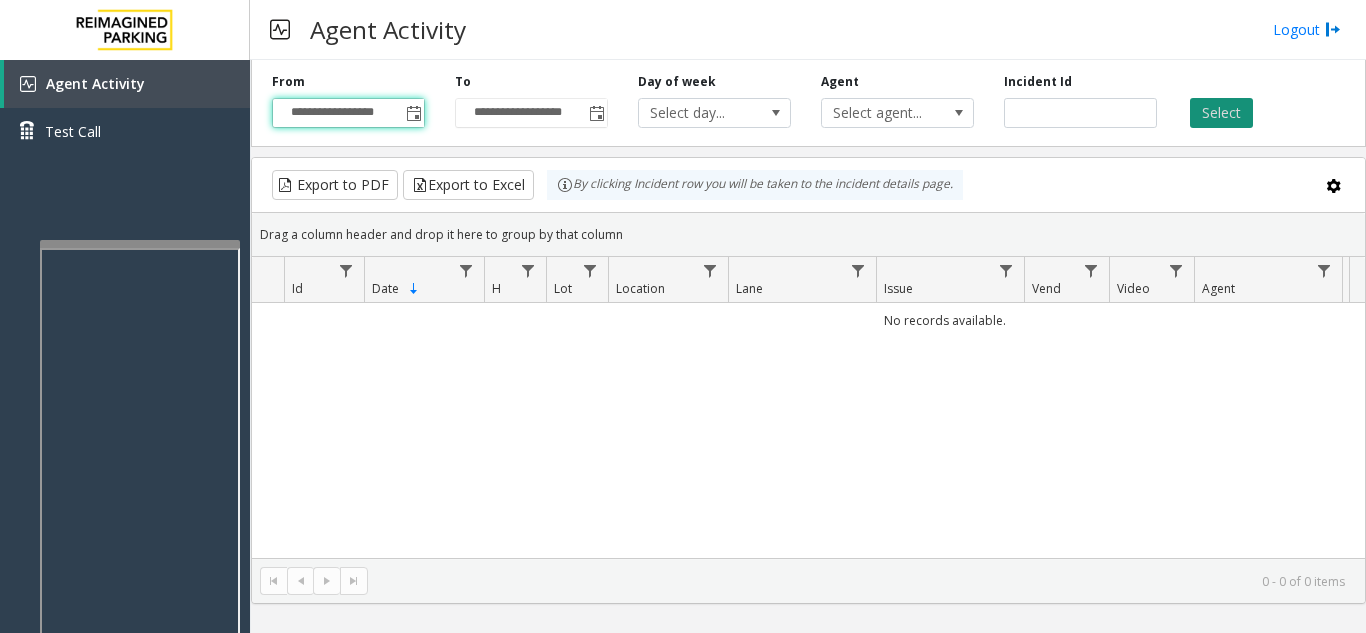 click on "Select" 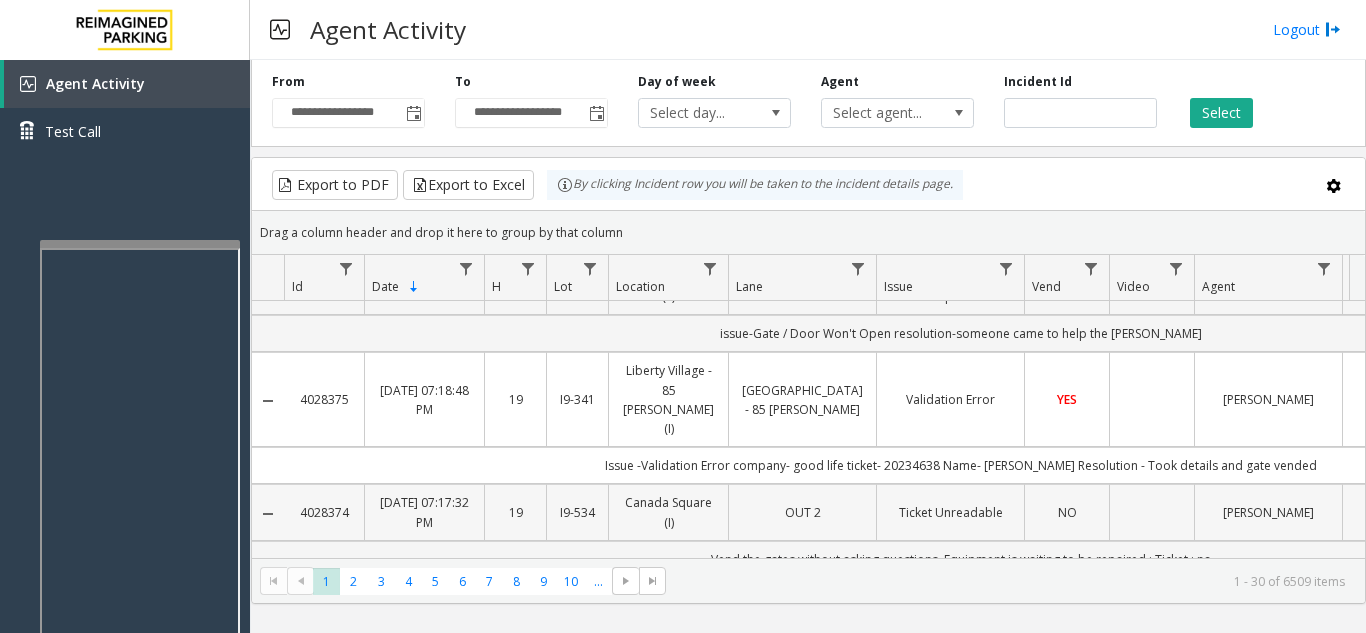 scroll, scrollTop: 100, scrollLeft: 0, axis: vertical 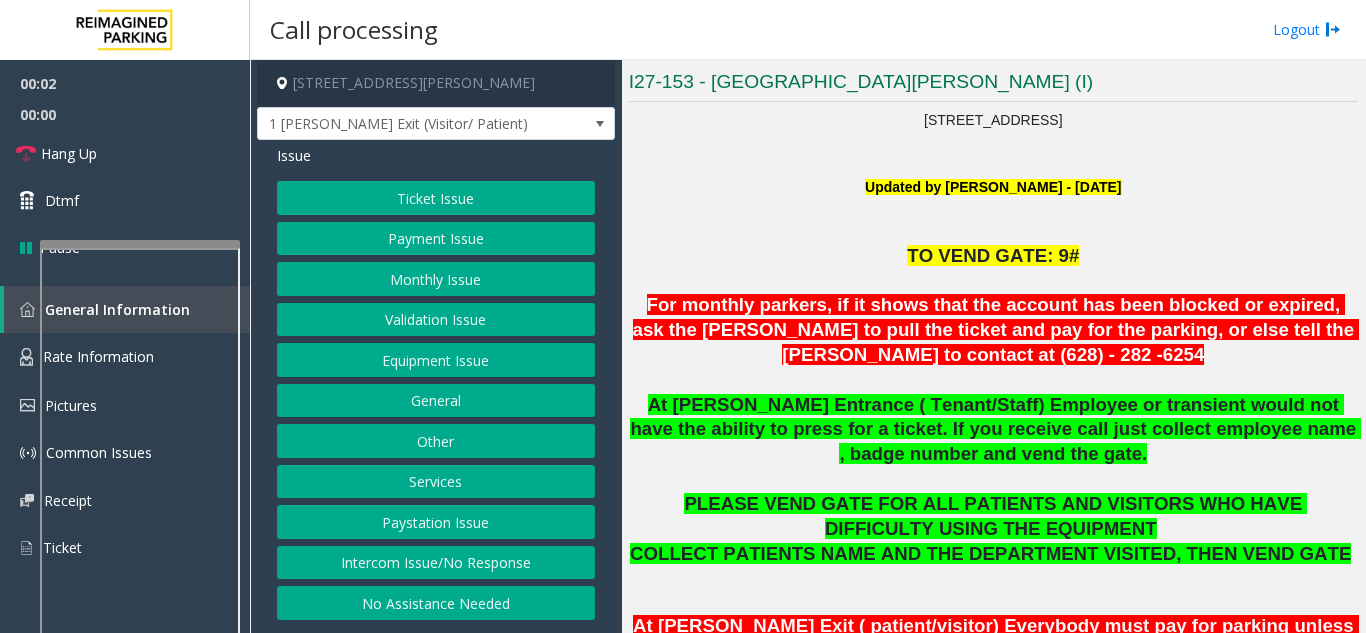 click on "Call processing Logout" at bounding box center [808, 30] 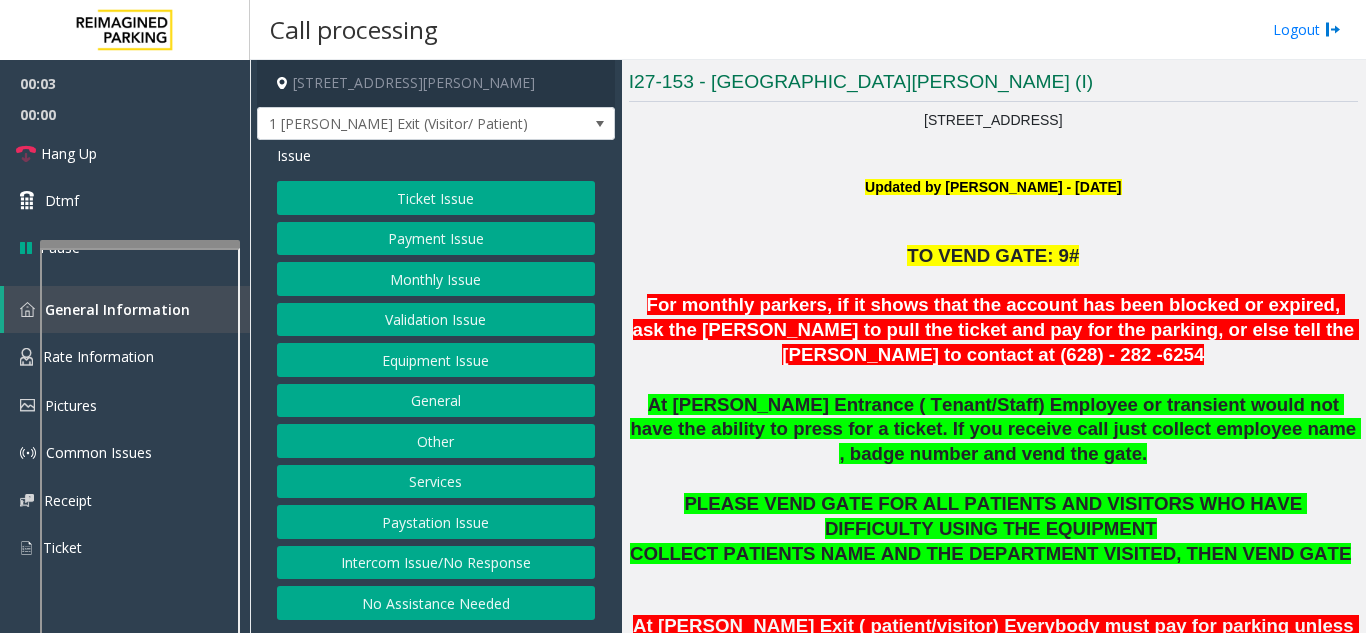 click on "I27-153 - [GEOGRAPHIC_DATA][PERSON_NAME] (I) [STREET_ADDRESS] Updated by [PERSON_NAME] - [DATE] TO VEND GATE: 9# For monthly parkers, if it shows that the account has been blocked or expired, ask the [PERSON_NAME] to pull the ticket and pay for the parking, or else tell the [PERSON_NAME] to contact at (628) - 282 -6254 At [PERSON_NAME] Entrance ( Tenant/Staff) Employee or transient would not have the ability to press for a ticket. If you receive call just collect employee name , badge number and vend the gate.      PLEASE VEND GATE FOR ALL PATIENTS AND VISITORS WHO HAVE DIFFICULTY USING THE EQUIPMENT   COLLECT PATIENTS NAME AND THE DEPARTMENT VISITED, THEN VEND GATE         All hospital employees must pay for parking. If employee parking rates are incorrect, they can request a refund by email. They can also email receipts along with proof of employment to  [EMAIL_ADDRESS][DOMAIN_NAME]  for a refund.     PARCS     BEYOND TRUST     USERNAME     PASSWORD     PARIS     EQUIPMENT" 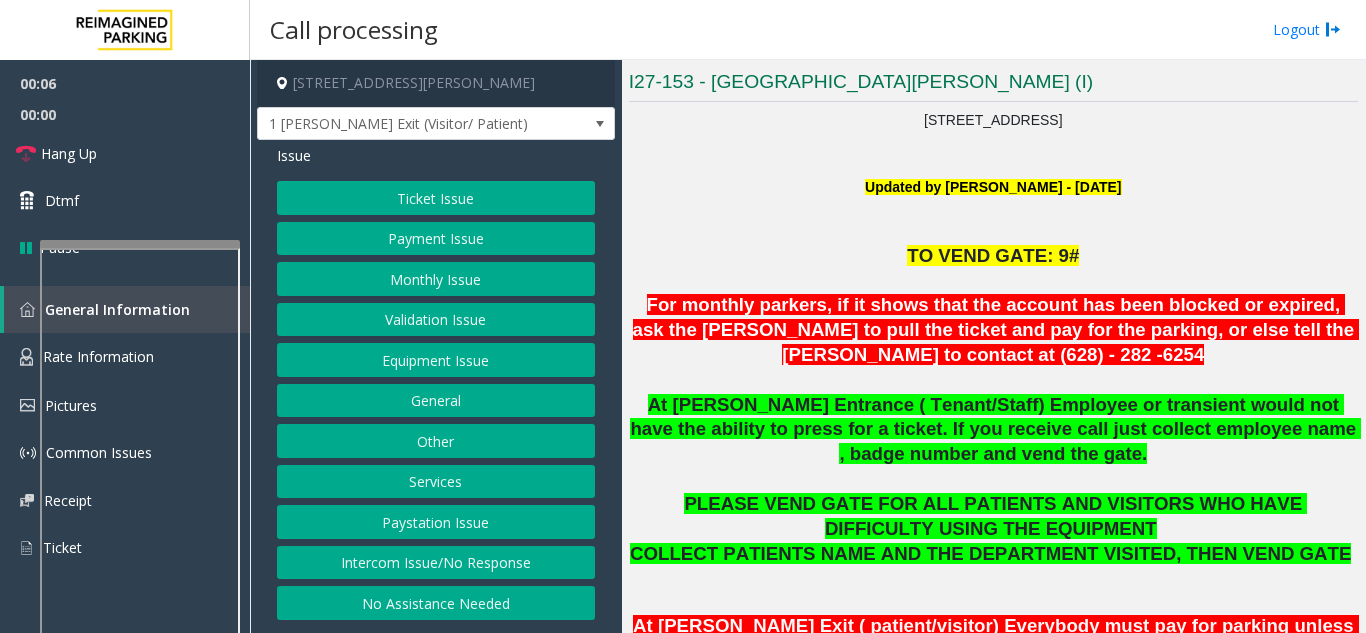 scroll, scrollTop: 700, scrollLeft: 0, axis: vertical 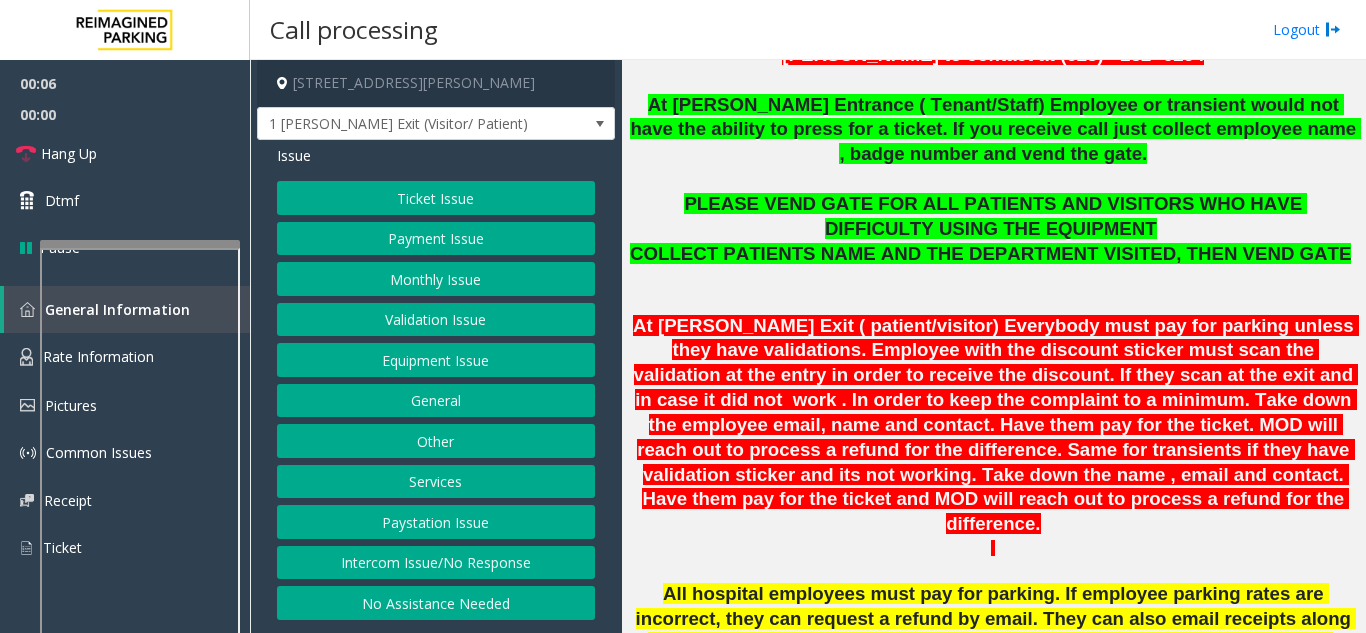 click on "At [PERSON_NAME] Entrance ( Tenant/Staff) Employee or transient would not have the ability to press for a ticket. If you receive call just collect employee name , badge number and vend the gate." 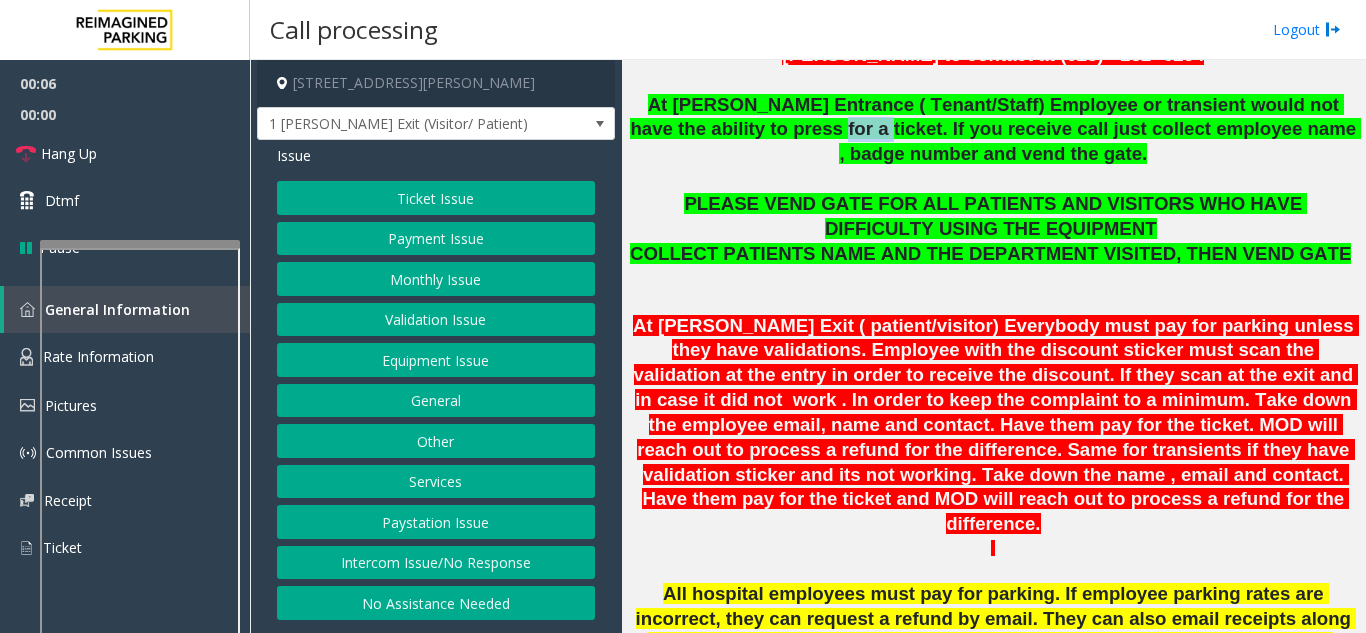 click on "At [PERSON_NAME] Entrance ( Tenant/Staff) Employee or transient would not have the ability to press for a ticket. If you receive call just collect employee name , badge number and vend the gate." 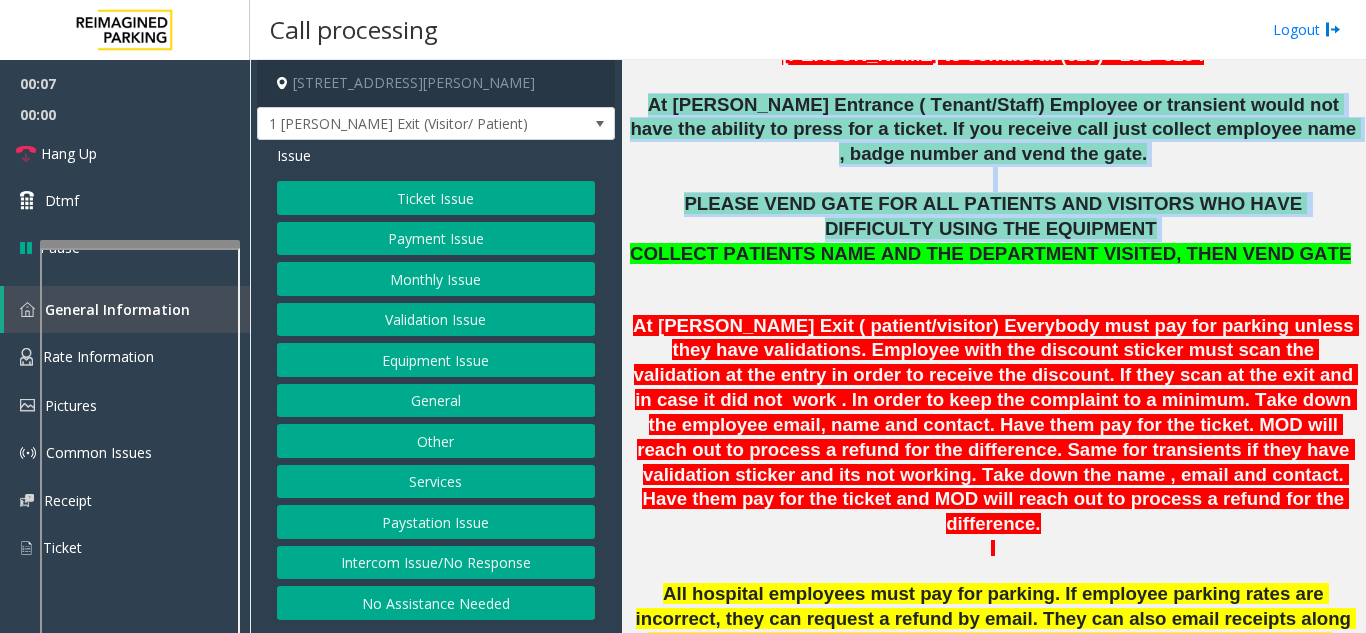 drag, startPoint x: 753, startPoint y: 130, endPoint x: 873, endPoint y: 198, distance: 137.92752 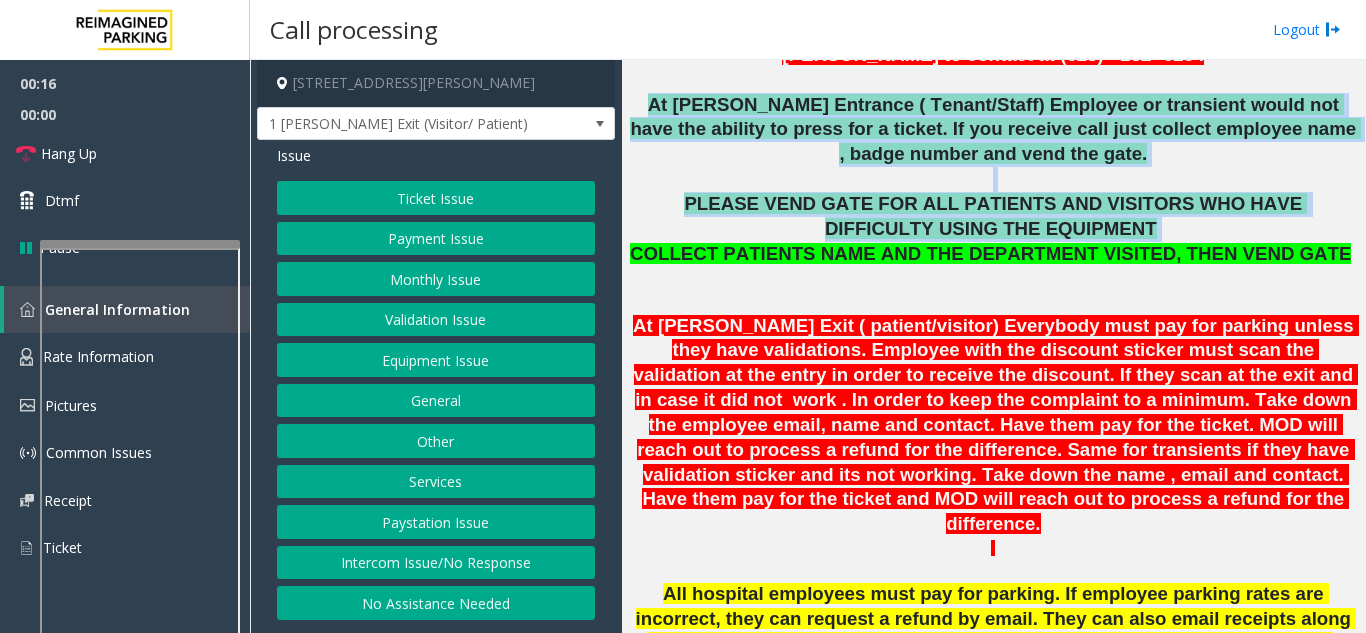 click on "Ticket Issue" 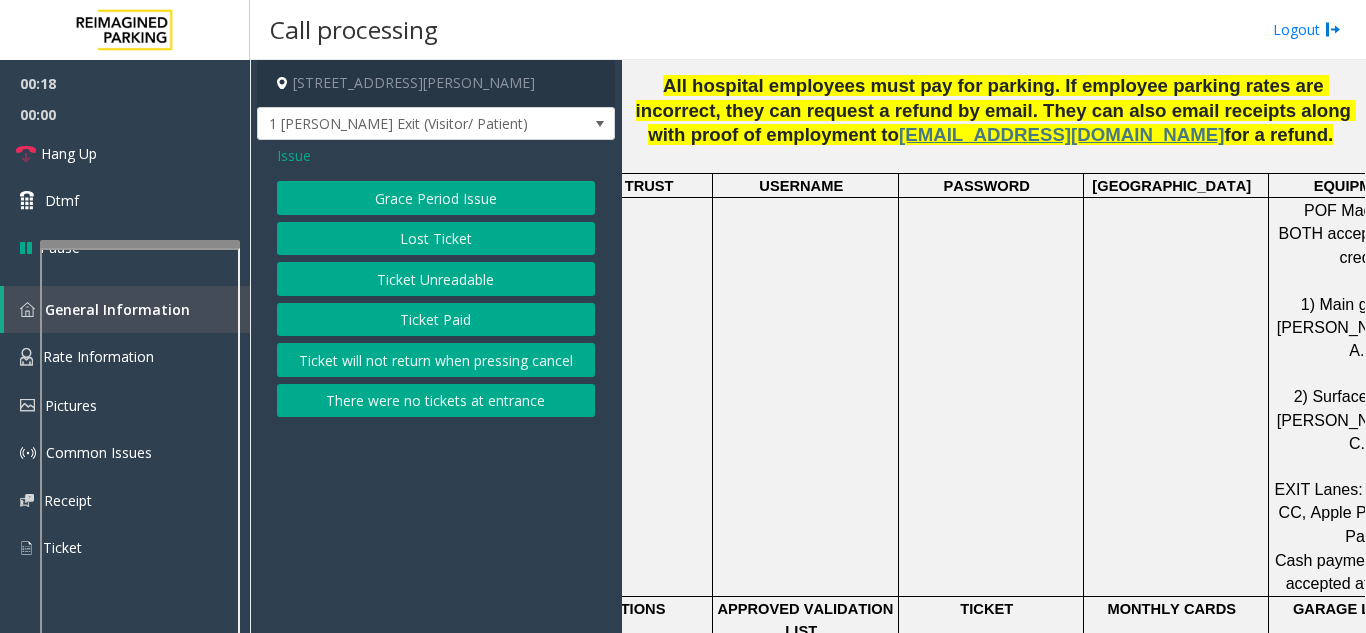scroll, scrollTop: 1200, scrollLeft: 0, axis: vertical 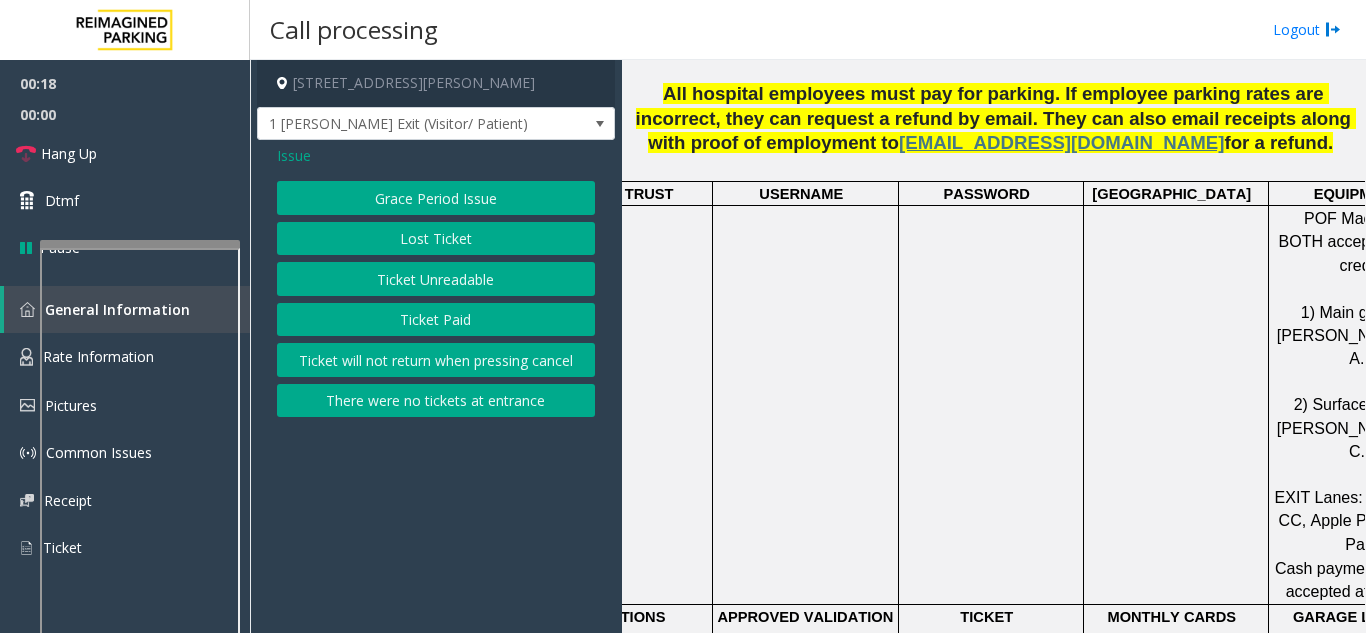 click on "Ticket Unreadable" 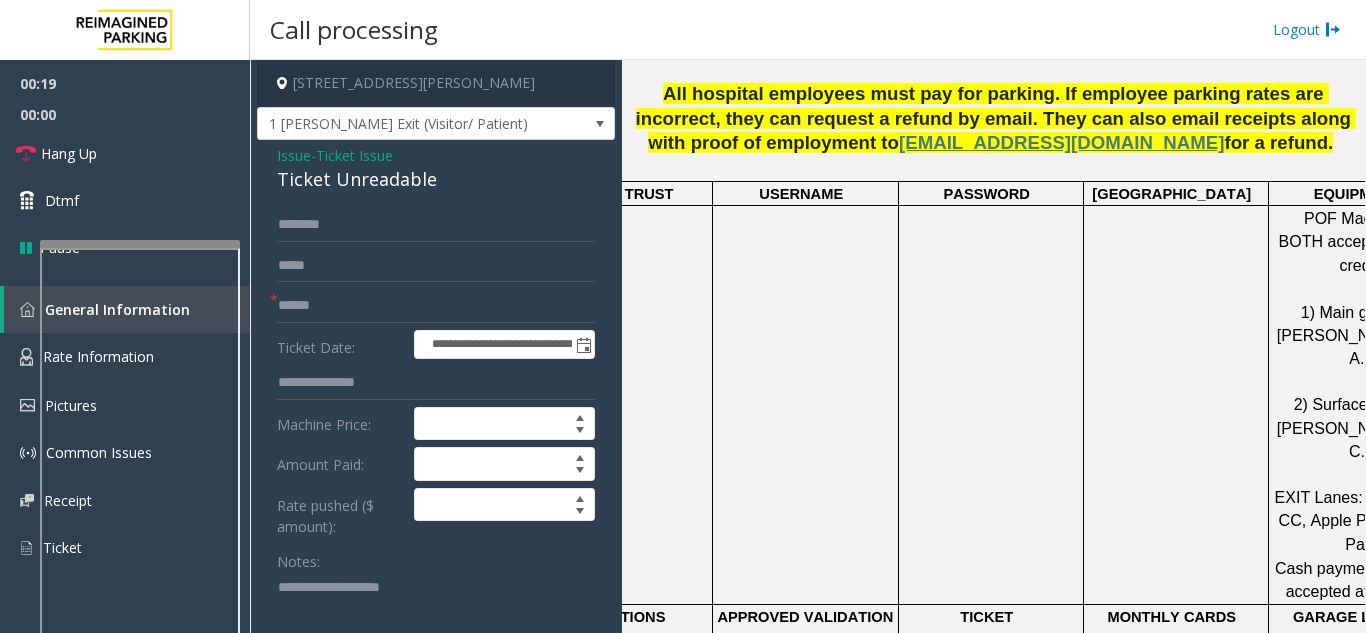 click on "Ticket Unreadable" 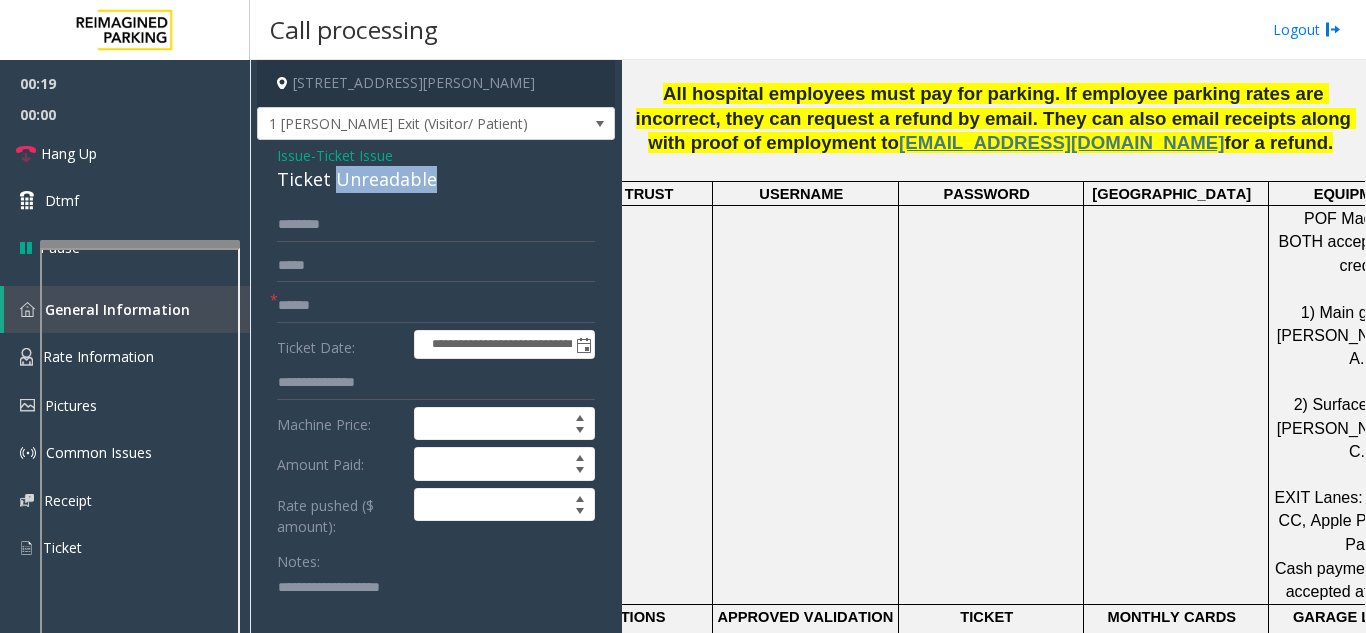 click on "Ticket Unreadable" 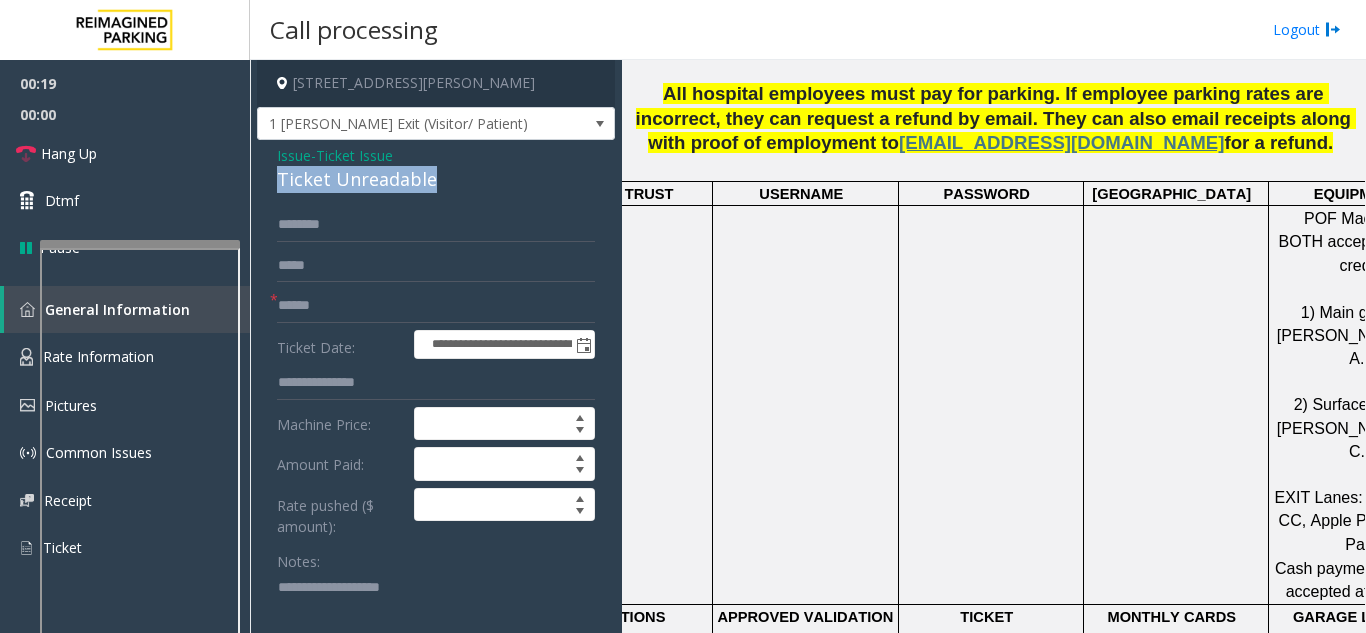 click on "Ticket Unreadable" 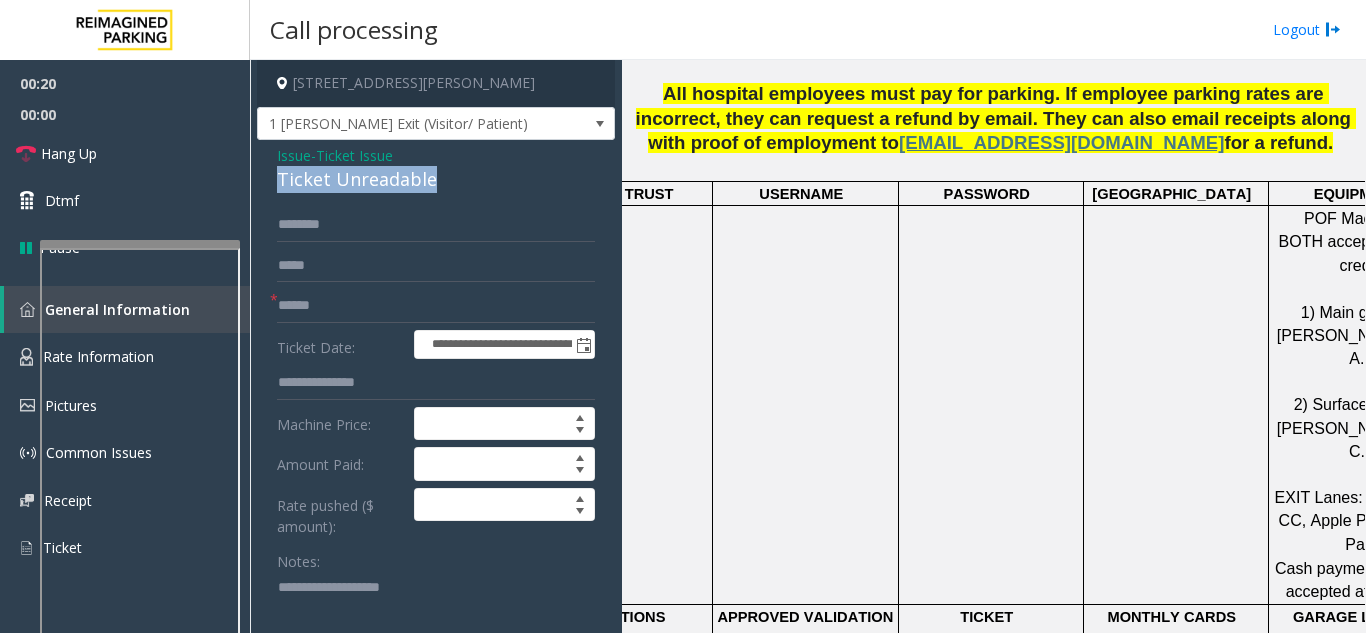 copy on "Ticket Unreadable" 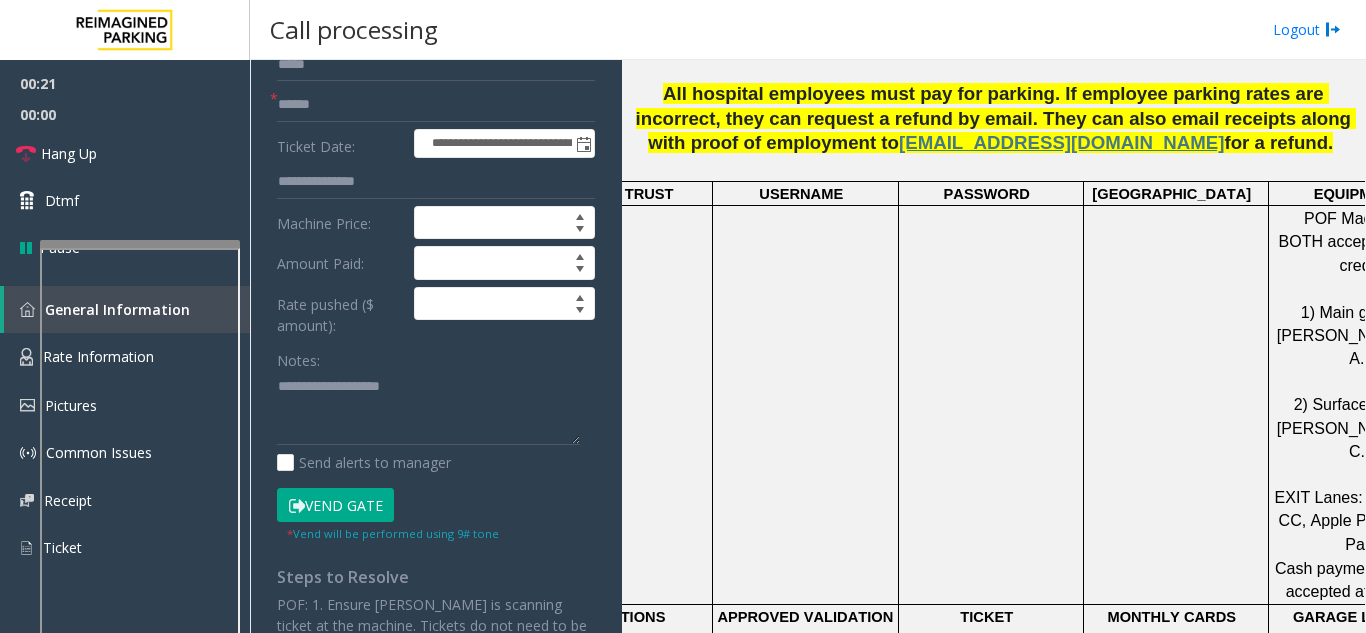 scroll, scrollTop: 400, scrollLeft: 0, axis: vertical 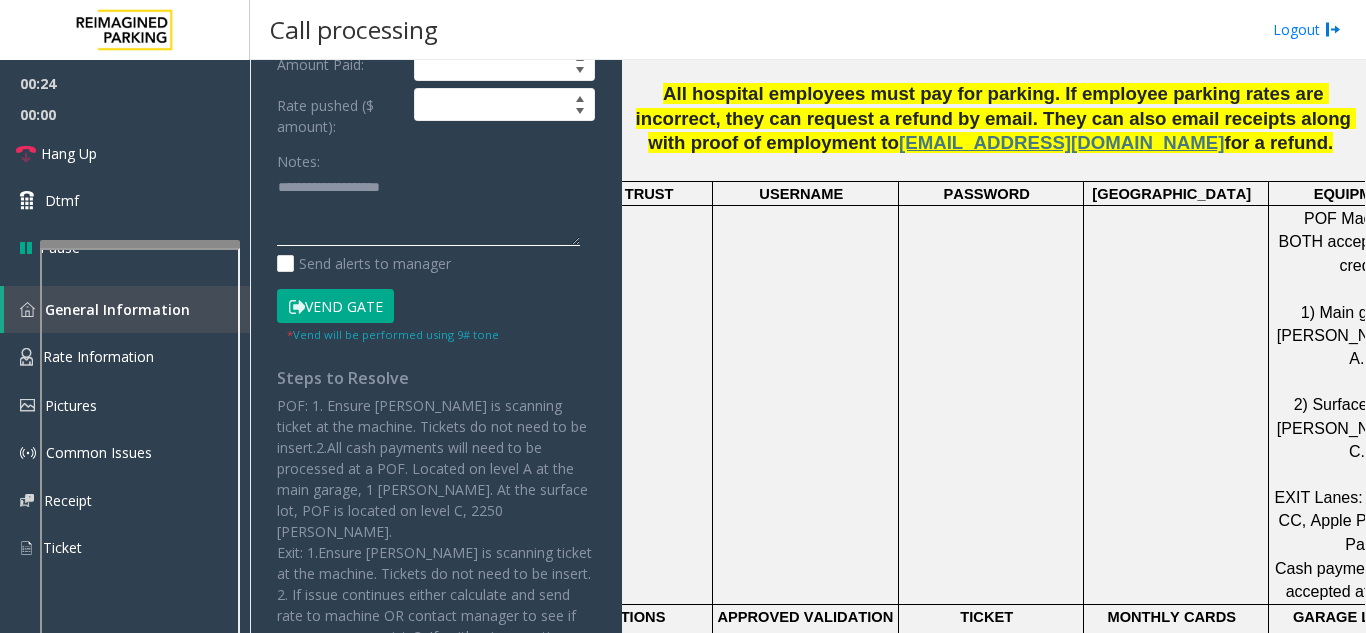 paste on "**********" 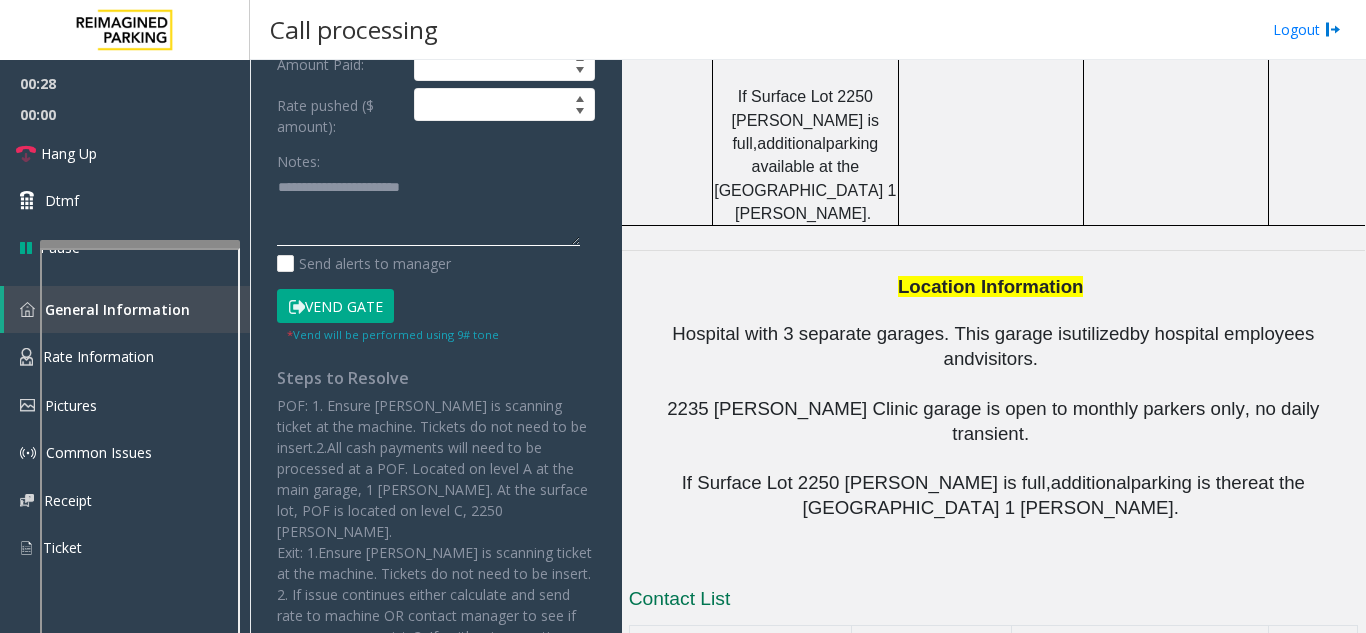 scroll, scrollTop: 2470, scrollLeft: 0, axis: vertical 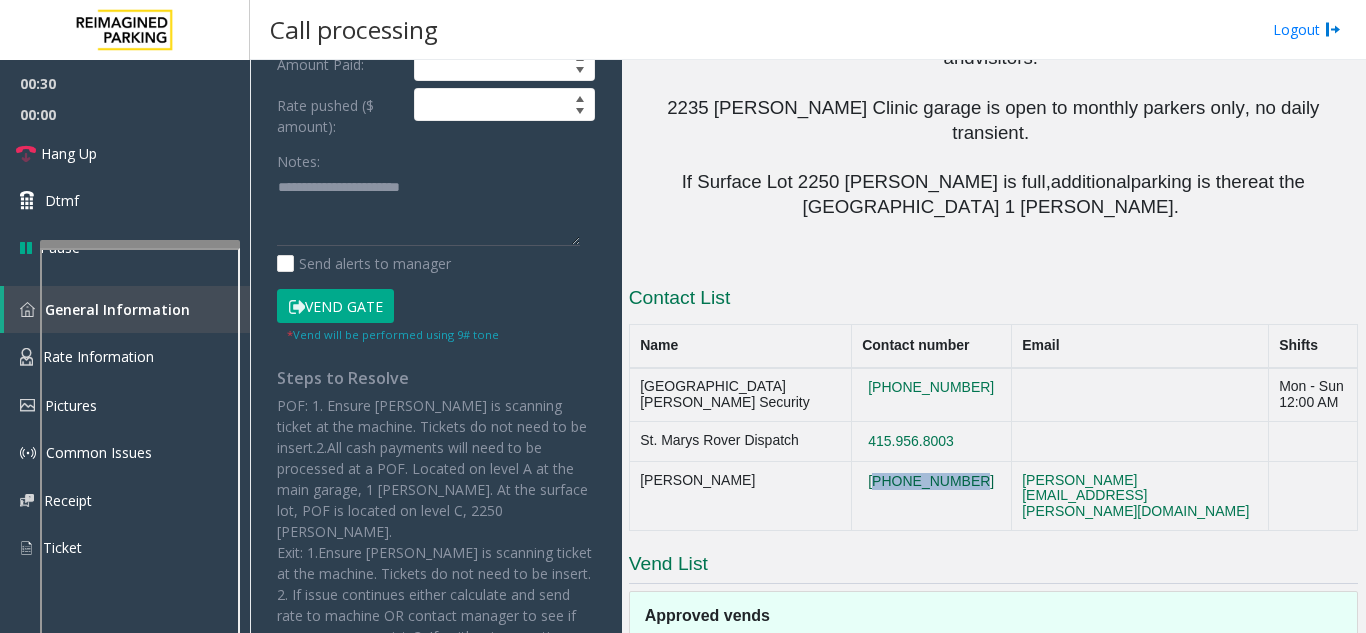 drag, startPoint x: 950, startPoint y: 209, endPoint x: 845, endPoint y: 200, distance: 105.38501 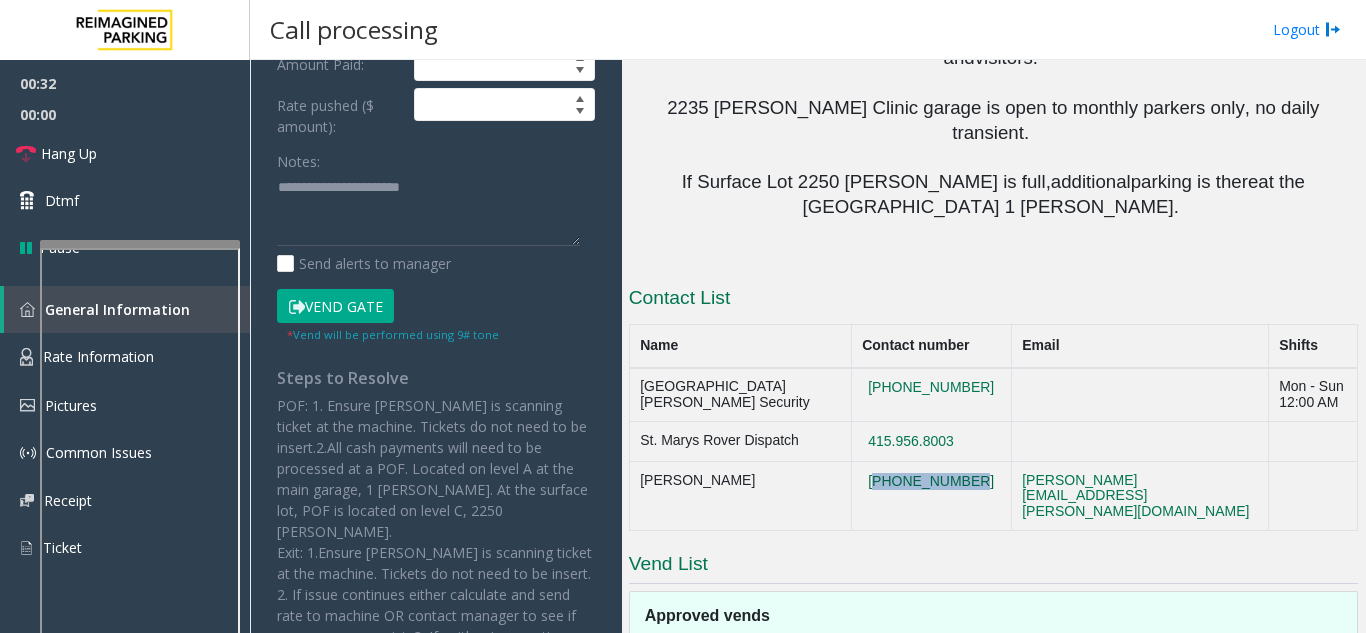 copy on "[PHONE_NUMBER]" 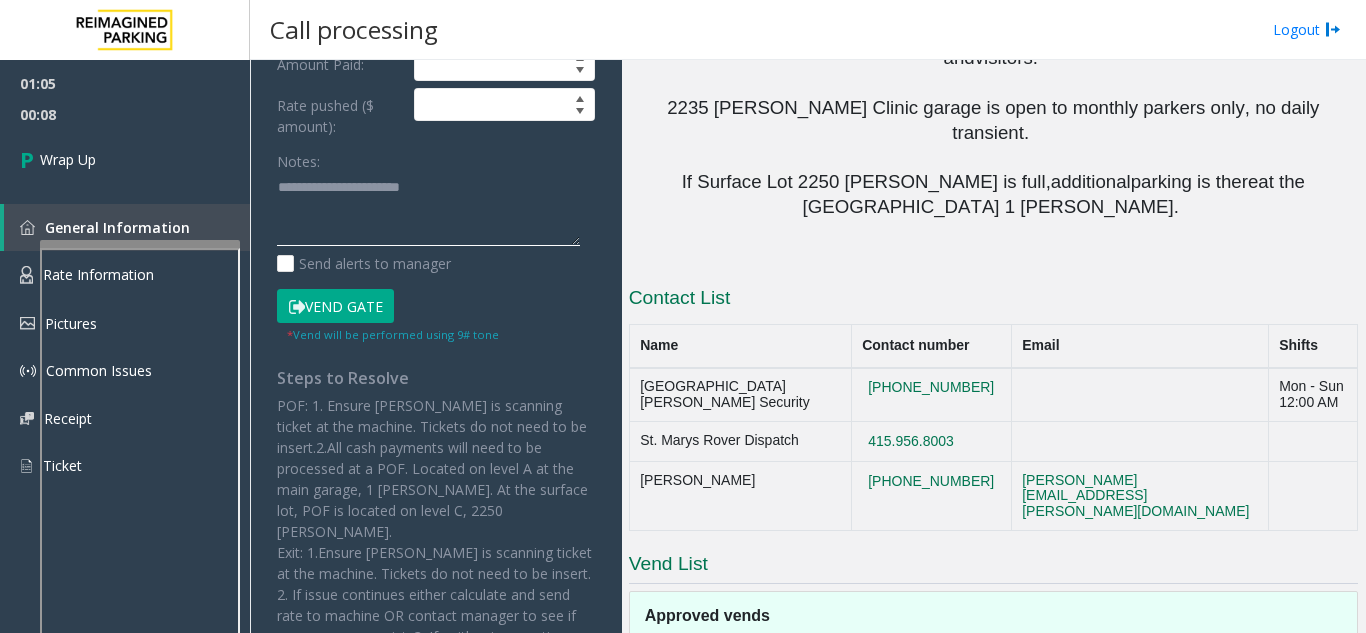 click 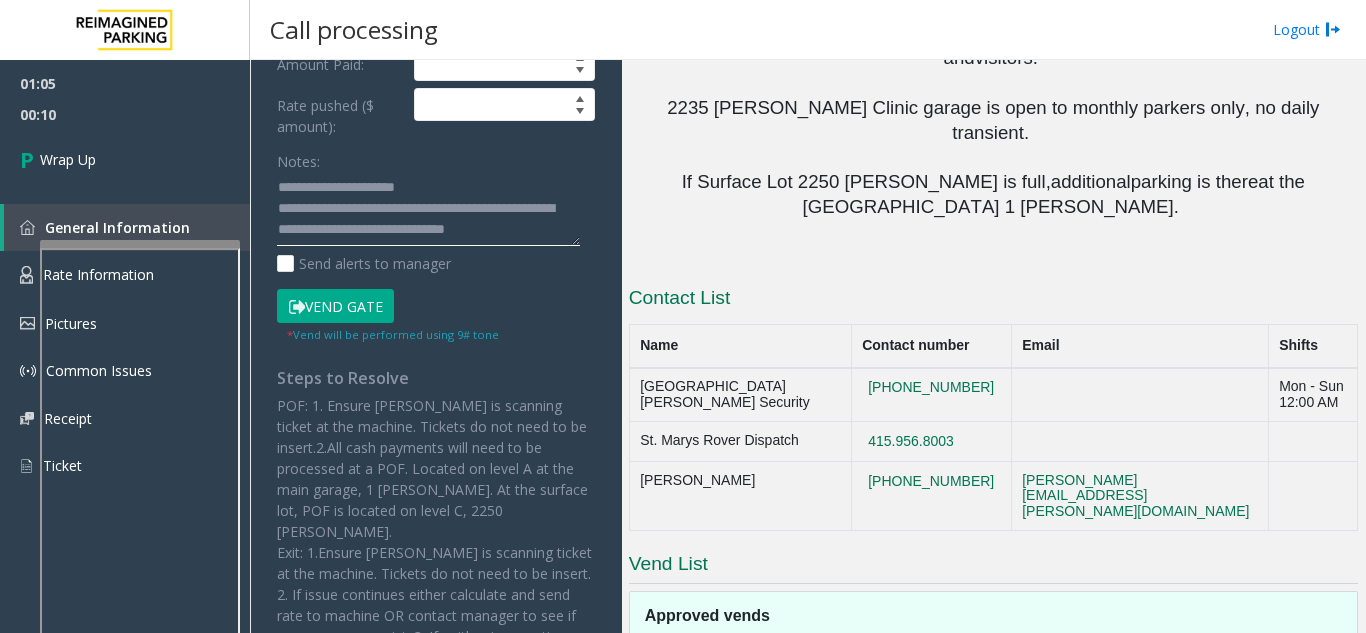 click 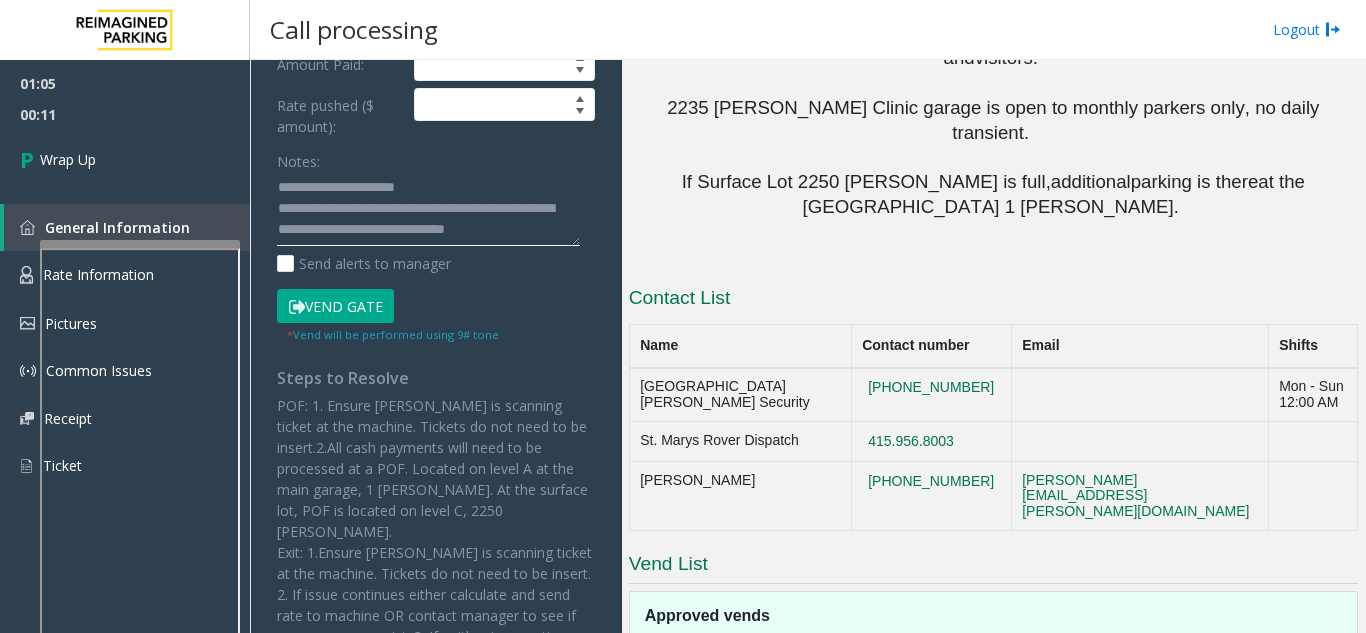 drag, startPoint x: 455, startPoint y: 232, endPoint x: 545, endPoint y: 240, distance: 90.35486 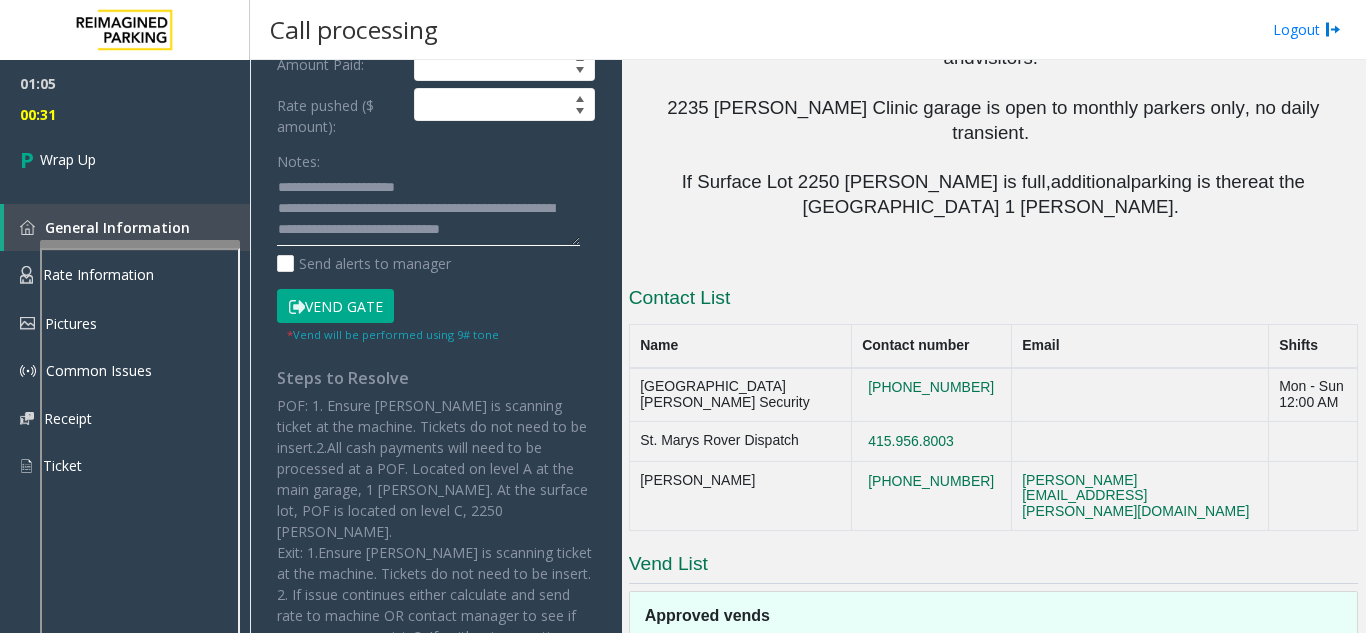 scroll, scrollTop: 16, scrollLeft: 0, axis: vertical 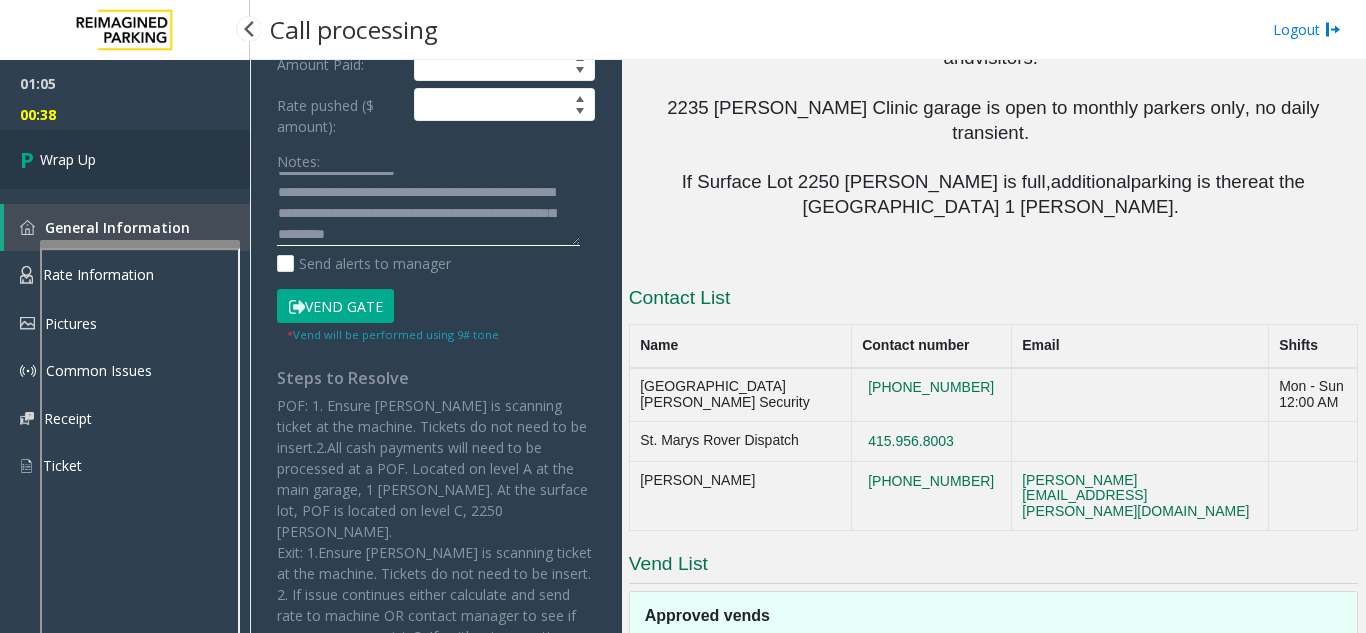 type on "**********" 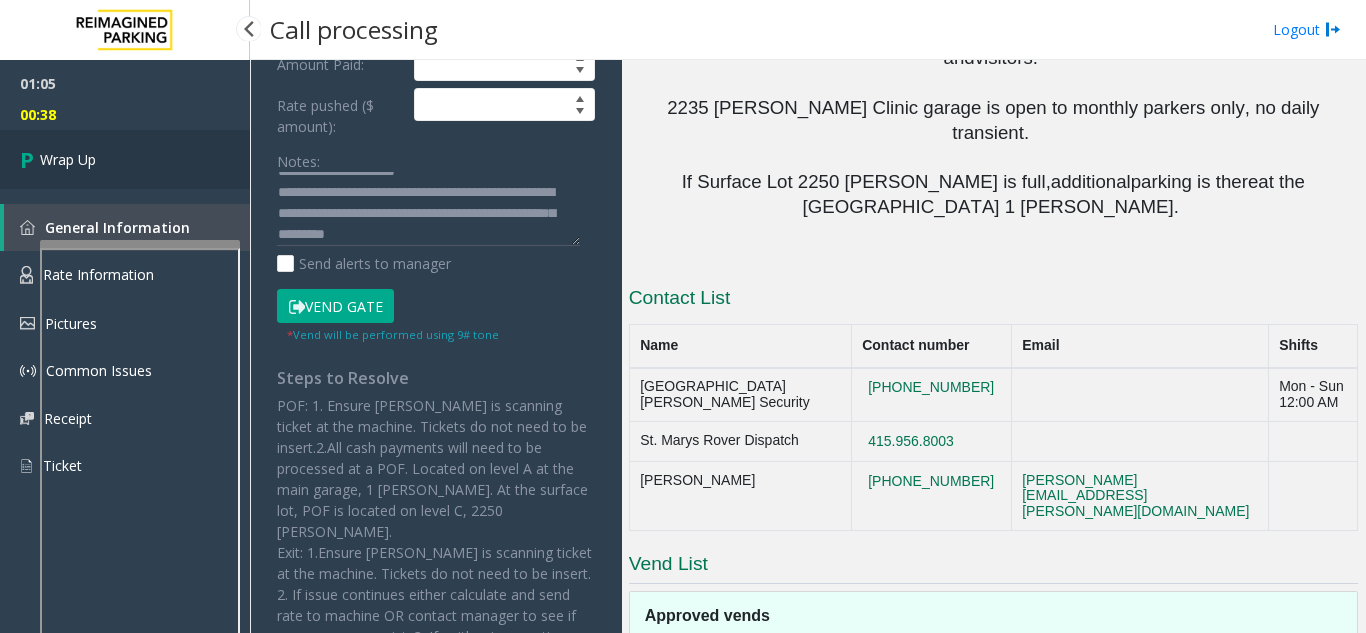 click on "Wrap Up" at bounding box center [125, 159] 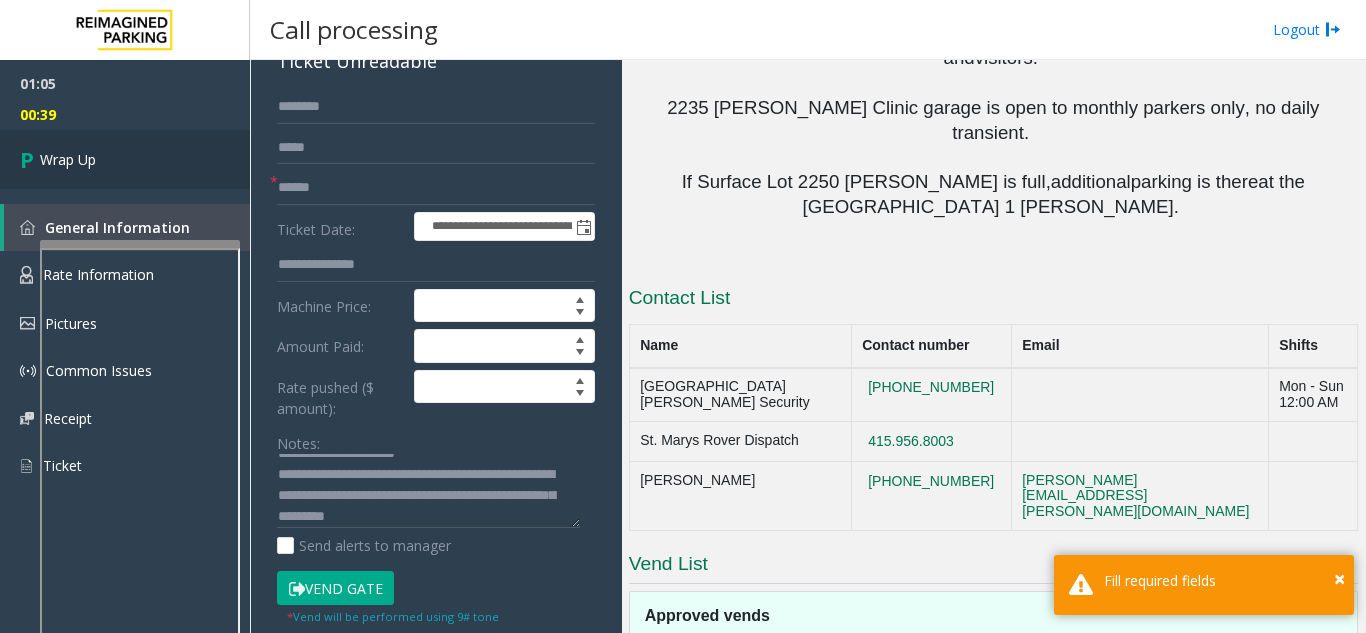 scroll, scrollTop: 0, scrollLeft: 0, axis: both 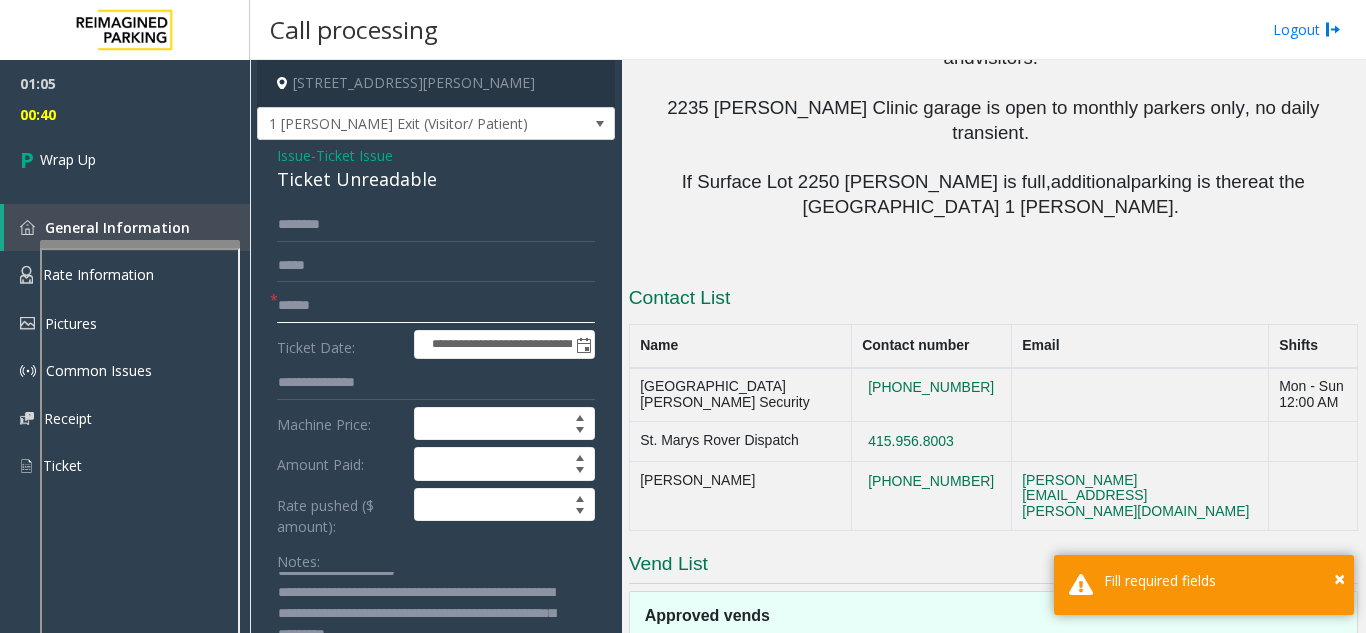 click 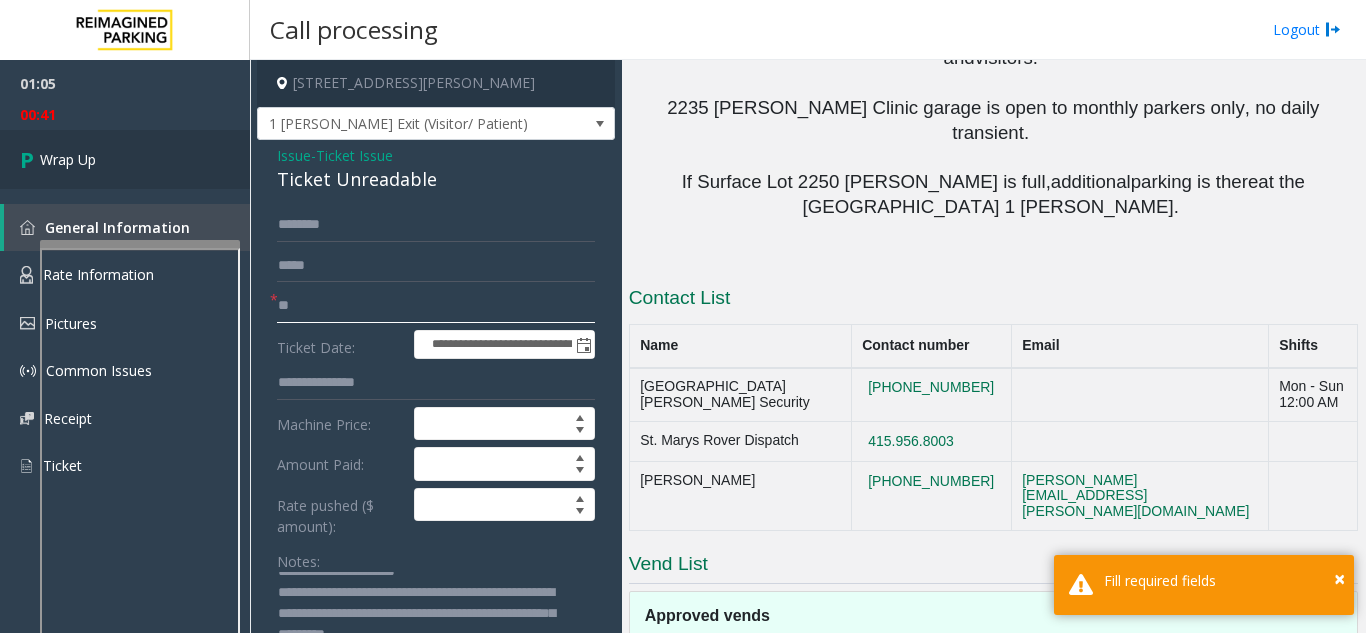 type on "**" 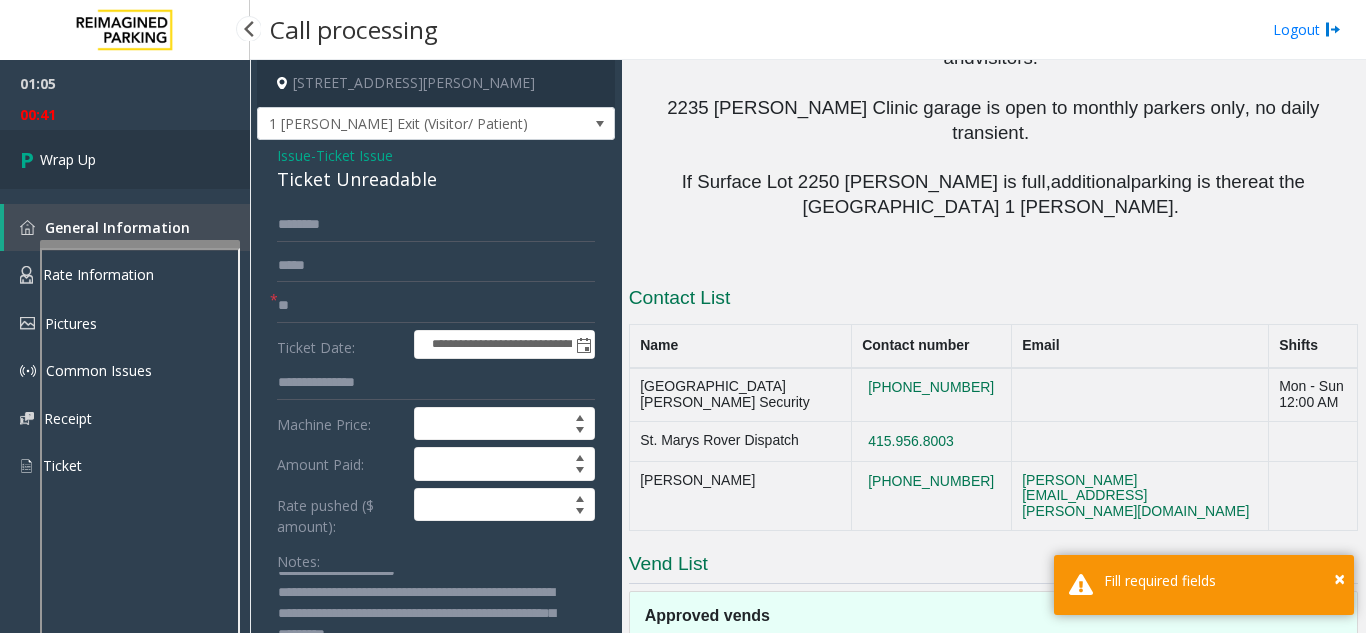 click on "Wrap Up" at bounding box center [125, 159] 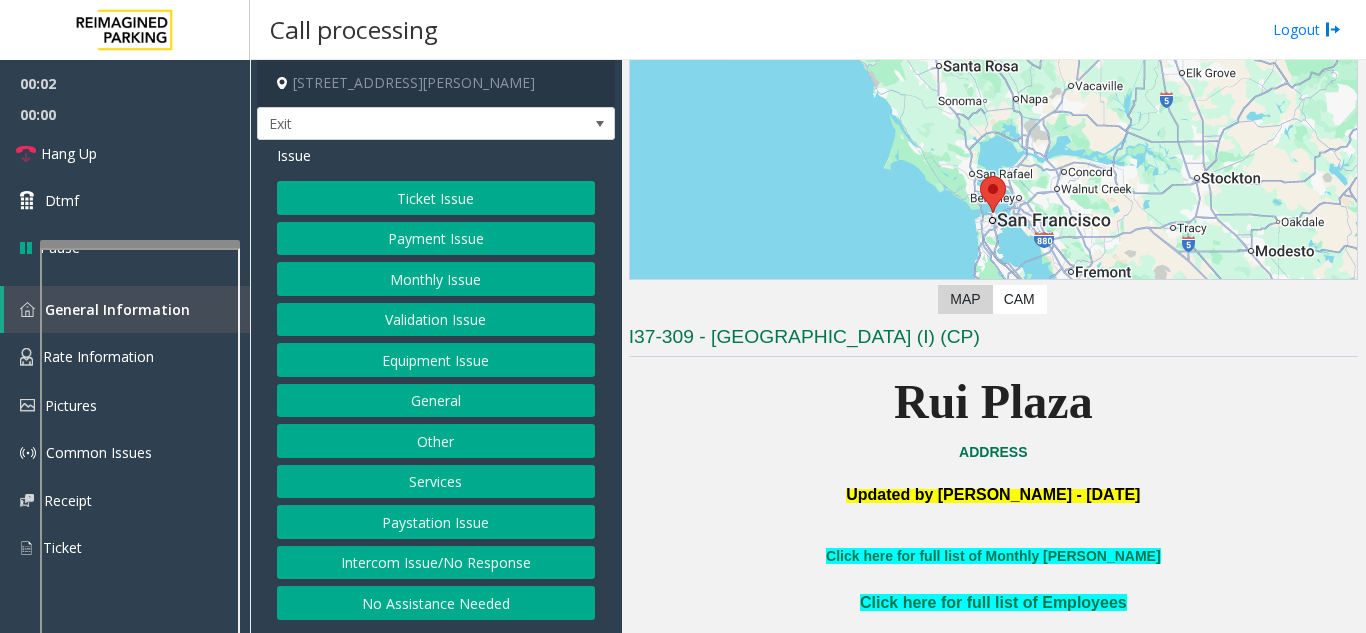 scroll, scrollTop: 400, scrollLeft: 0, axis: vertical 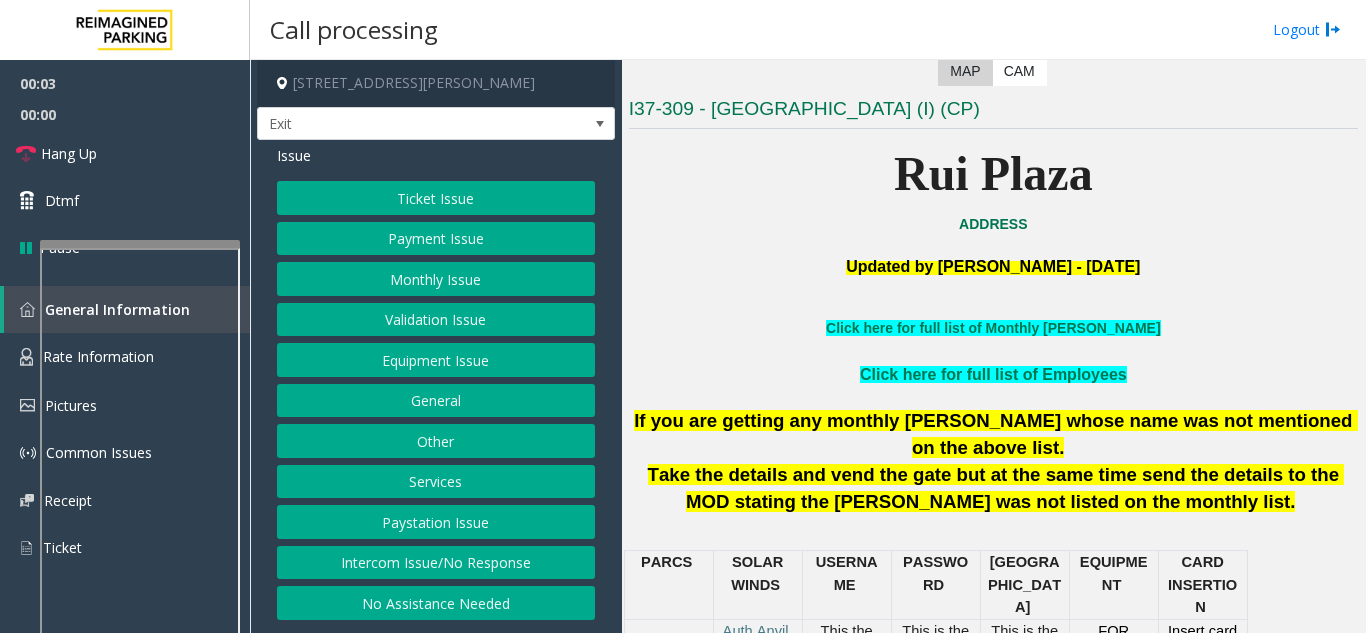 click on "I37-309 - [GEOGRAPHIC_DATA] (I) (CP)" 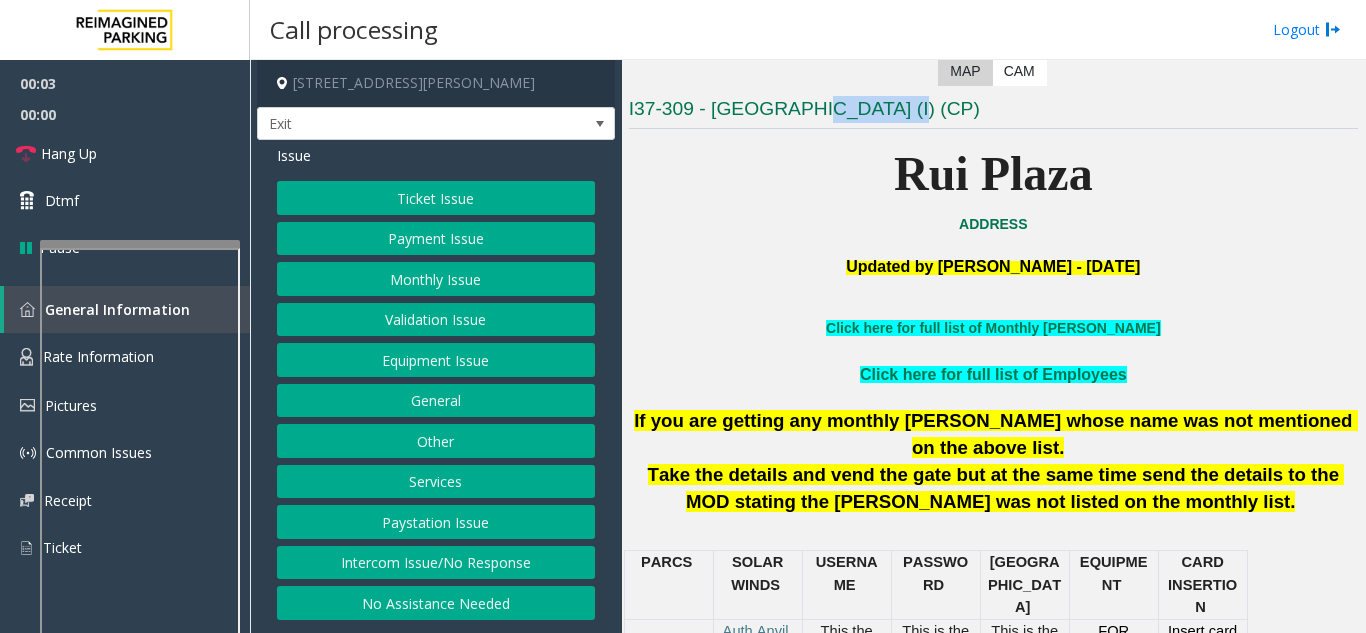 click on "I37-309 - [GEOGRAPHIC_DATA] (I) (CP)" 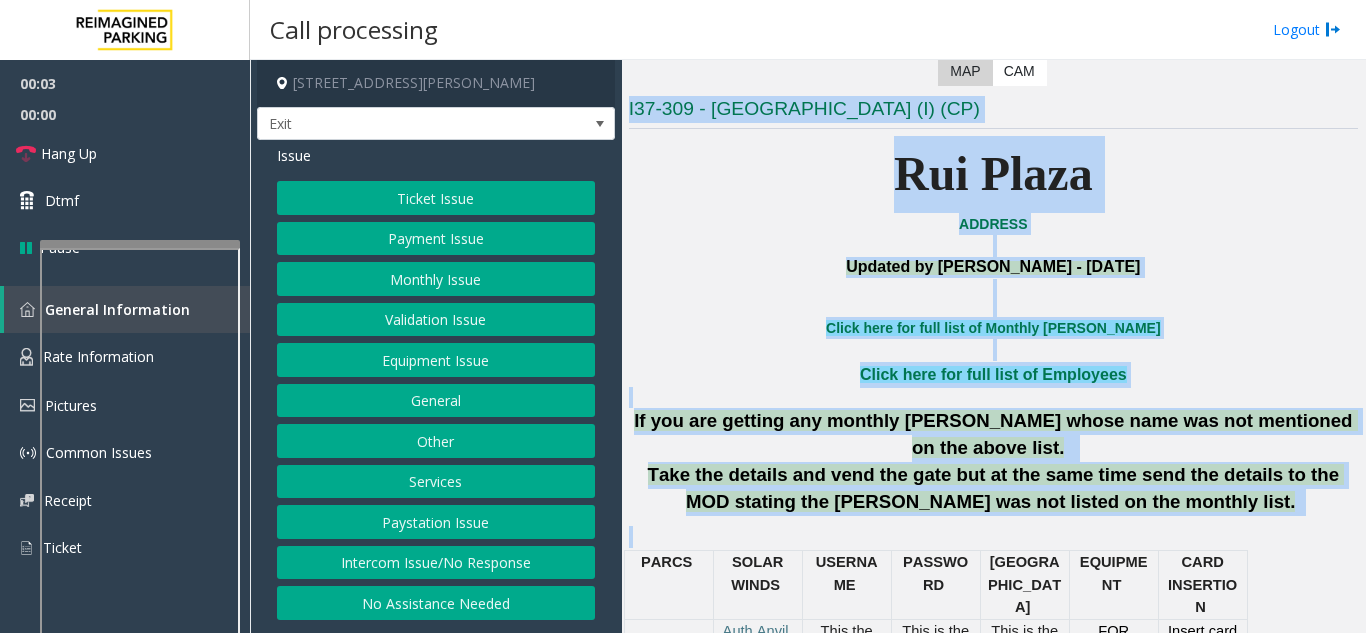 drag, startPoint x: 837, startPoint y: 105, endPoint x: 1147, endPoint y: 505, distance: 506.06323 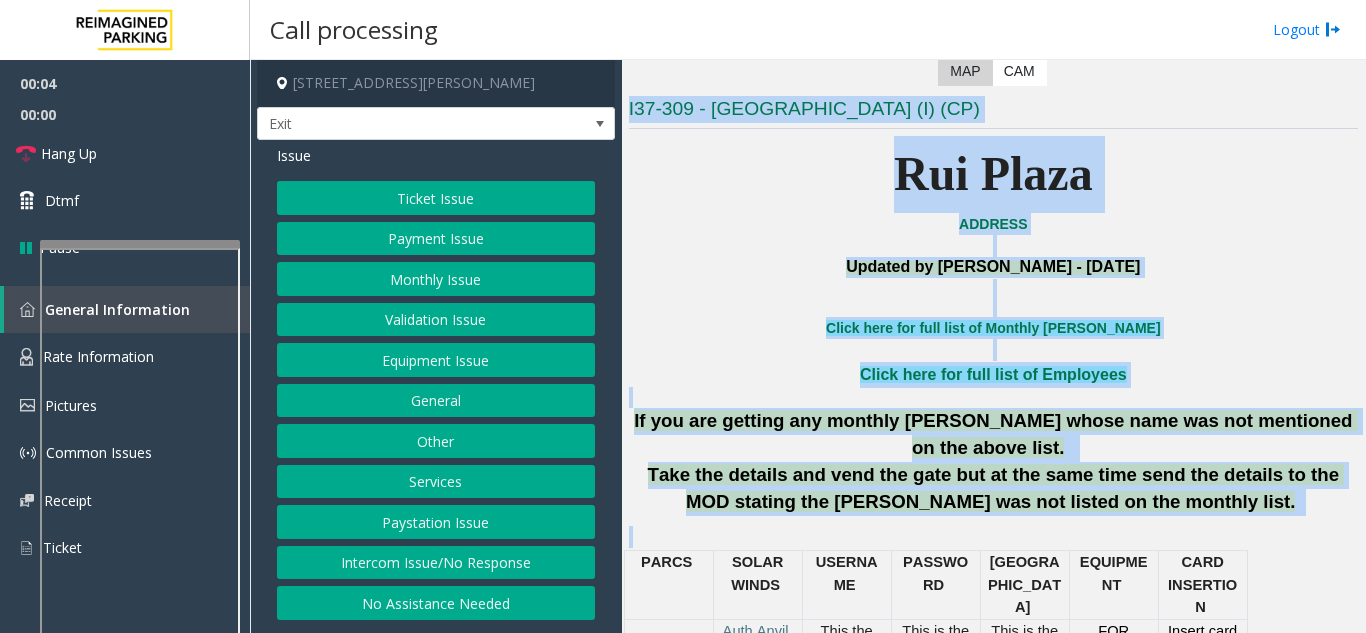 click 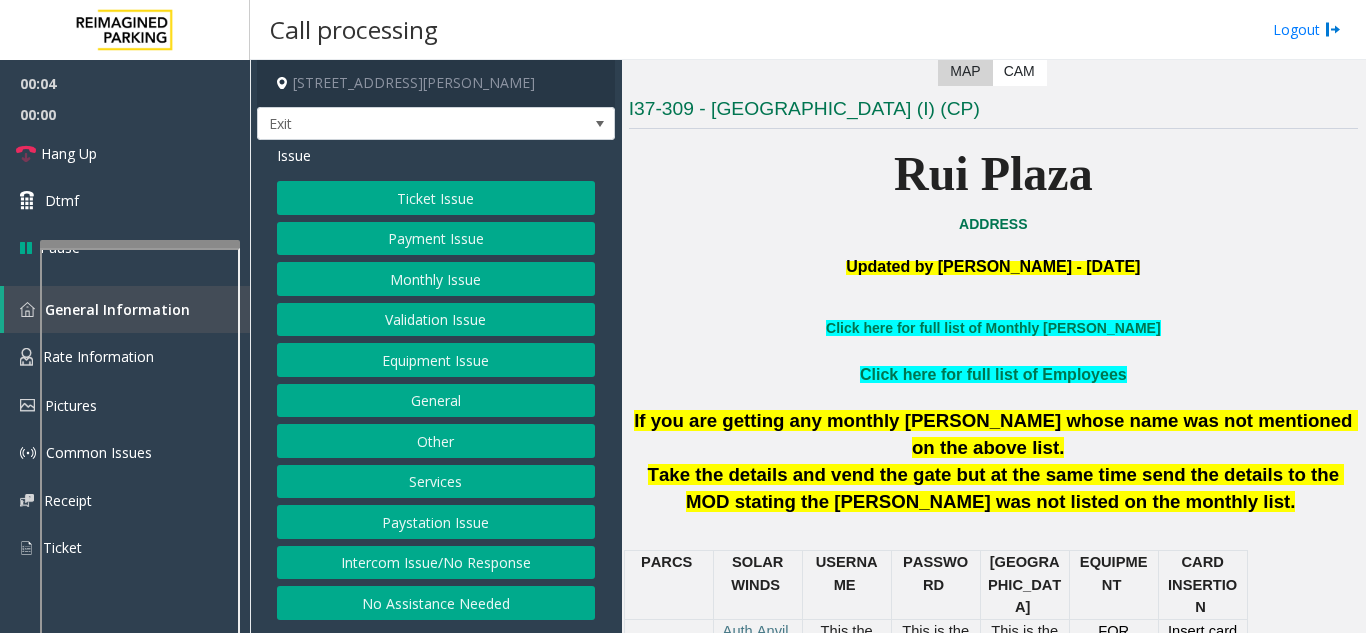 click 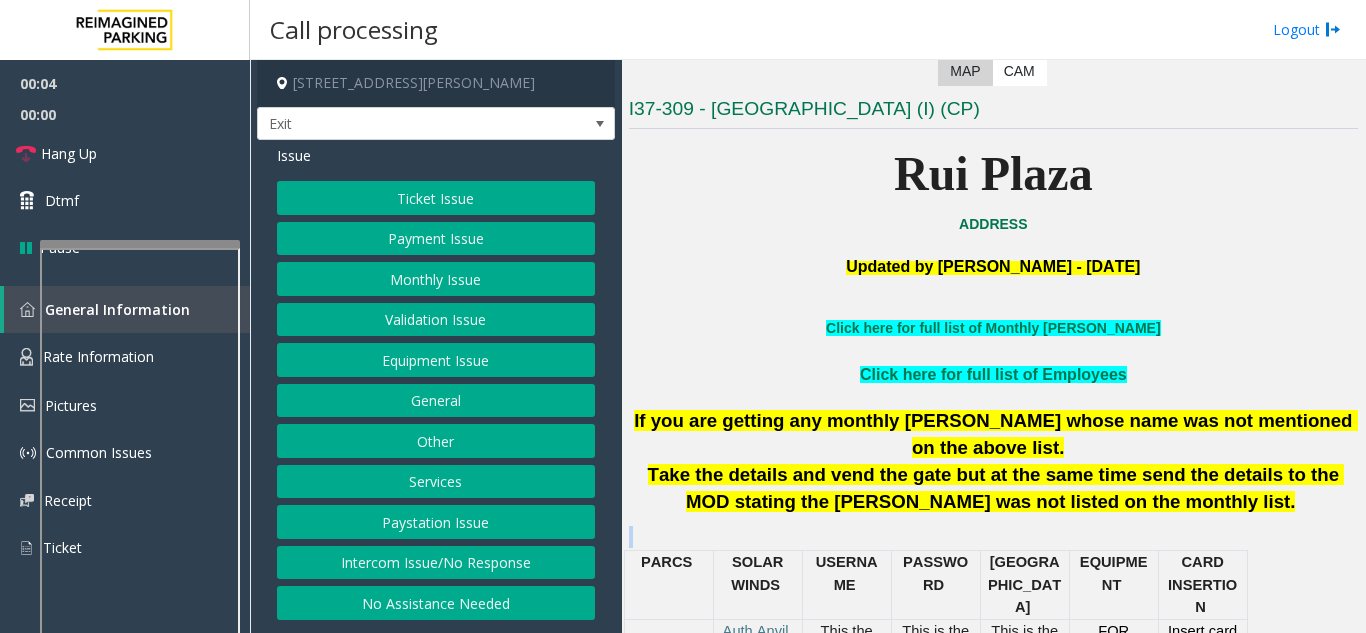 click 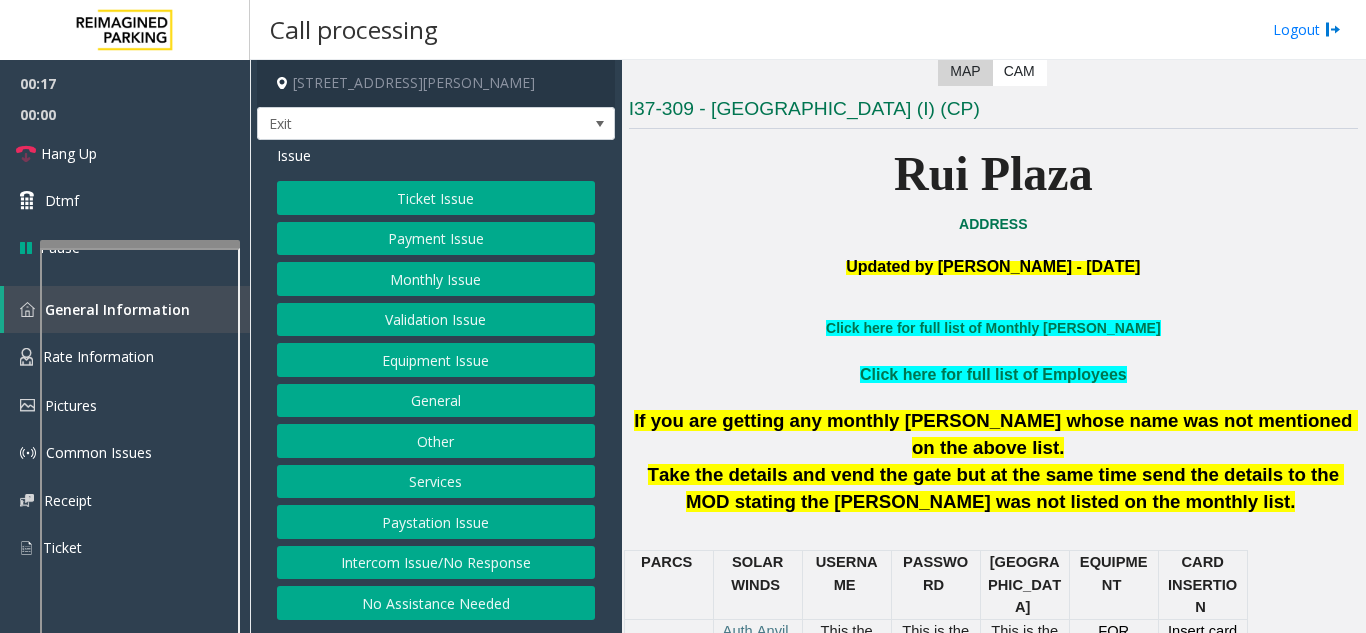 click on "If you are getting any monthly [PERSON_NAME] whose name was not mentioned on the above list." 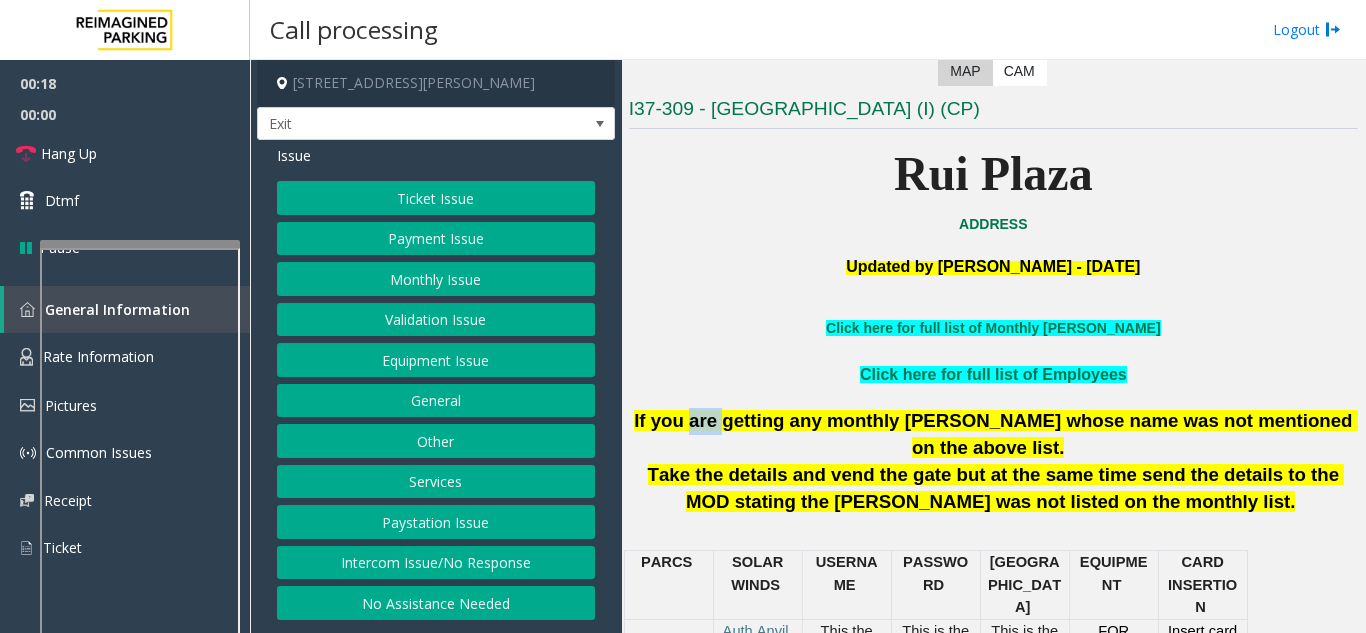click on "If you are getting any monthly [PERSON_NAME] whose name was not mentioned on the above list." 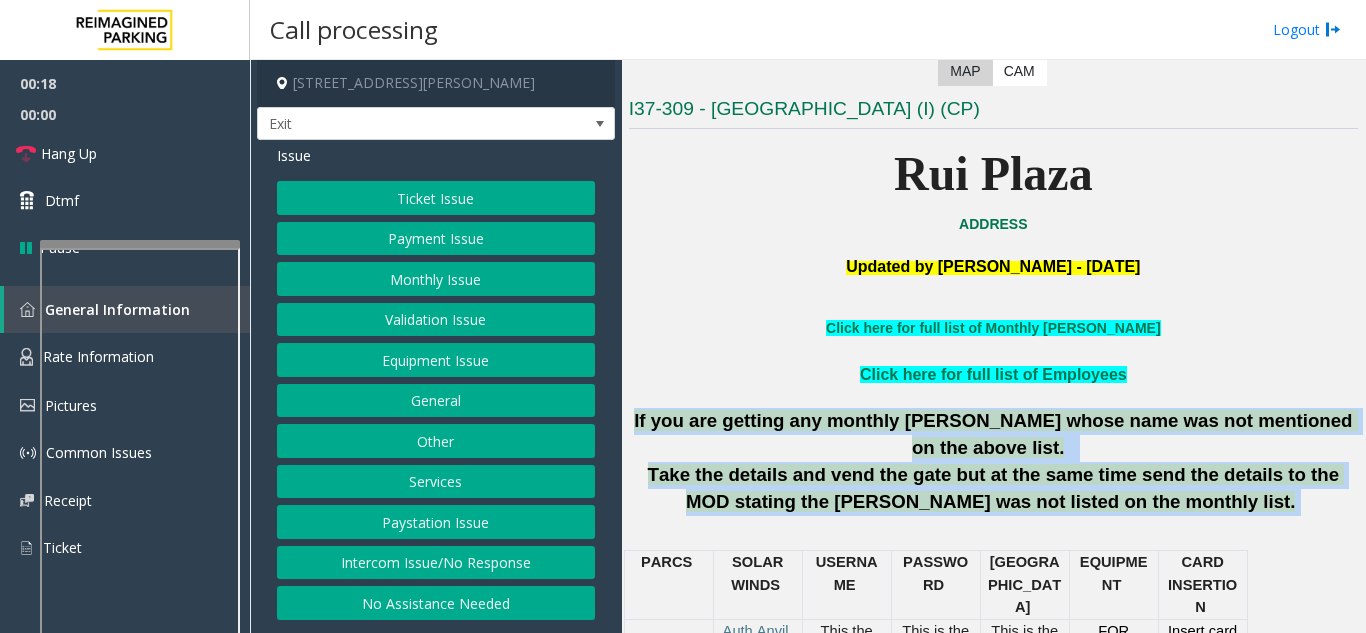 drag, startPoint x: 693, startPoint y: 425, endPoint x: 955, endPoint y: 478, distance: 267.30695 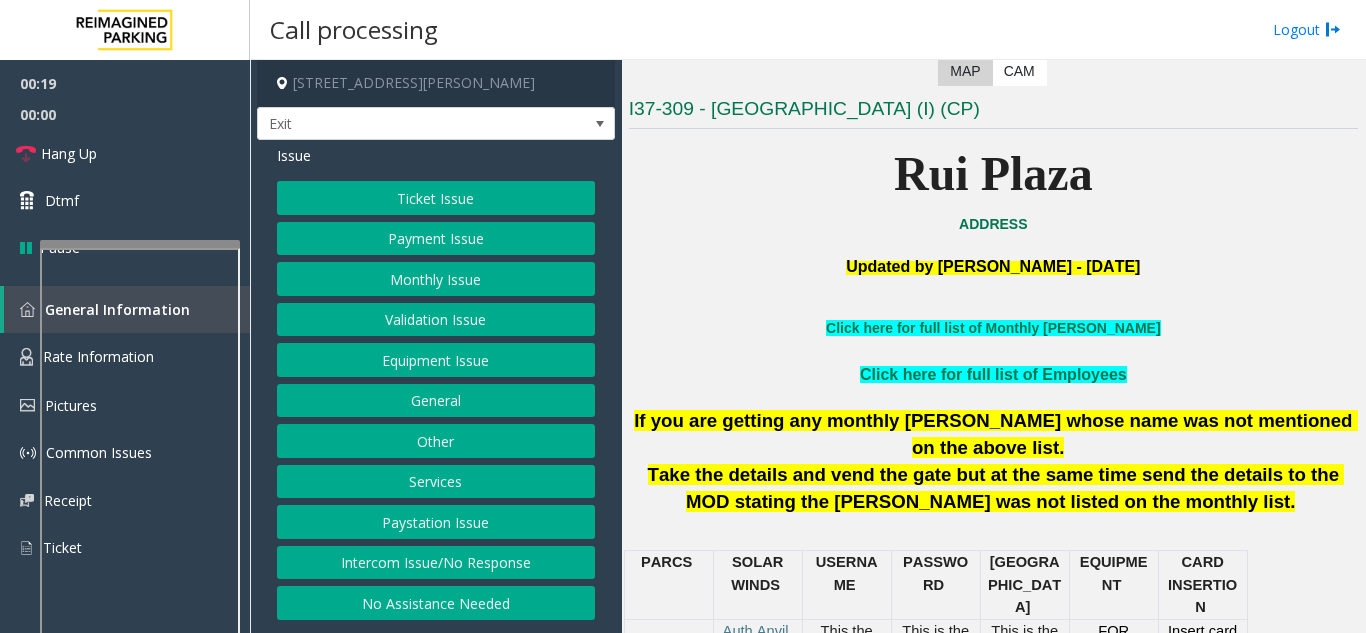 click on "Intercom Issue/No Response" 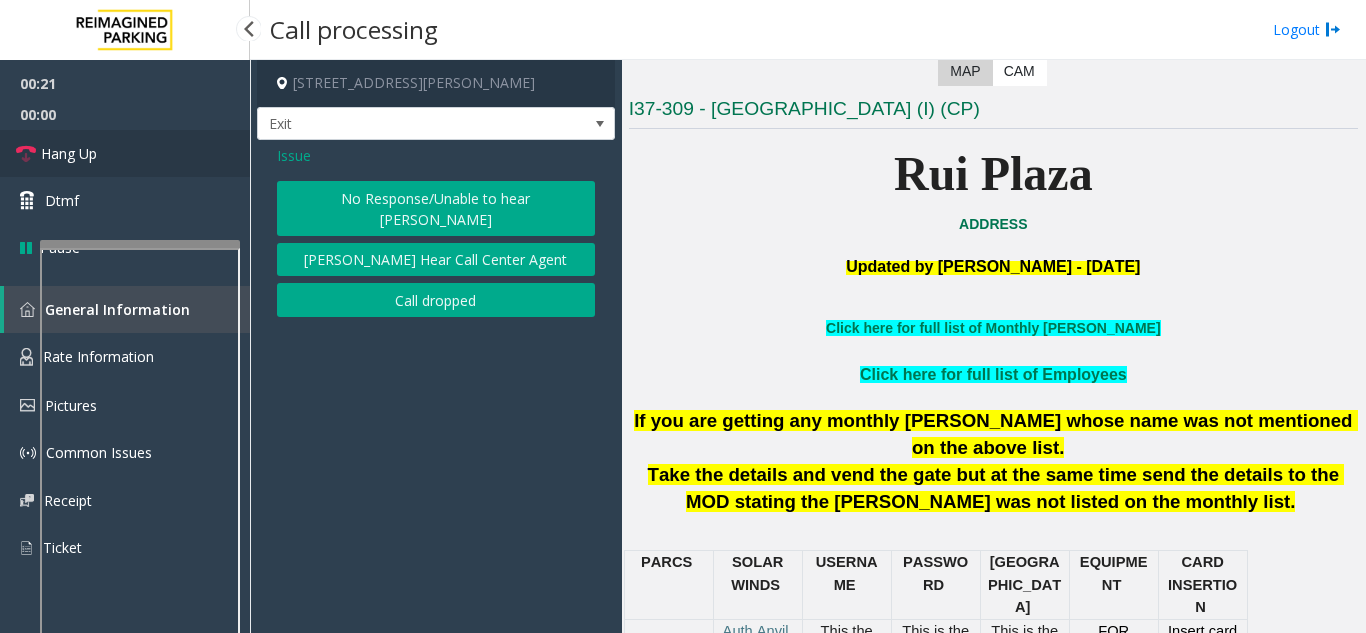 click on "Hang Up" at bounding box center [125, 153] 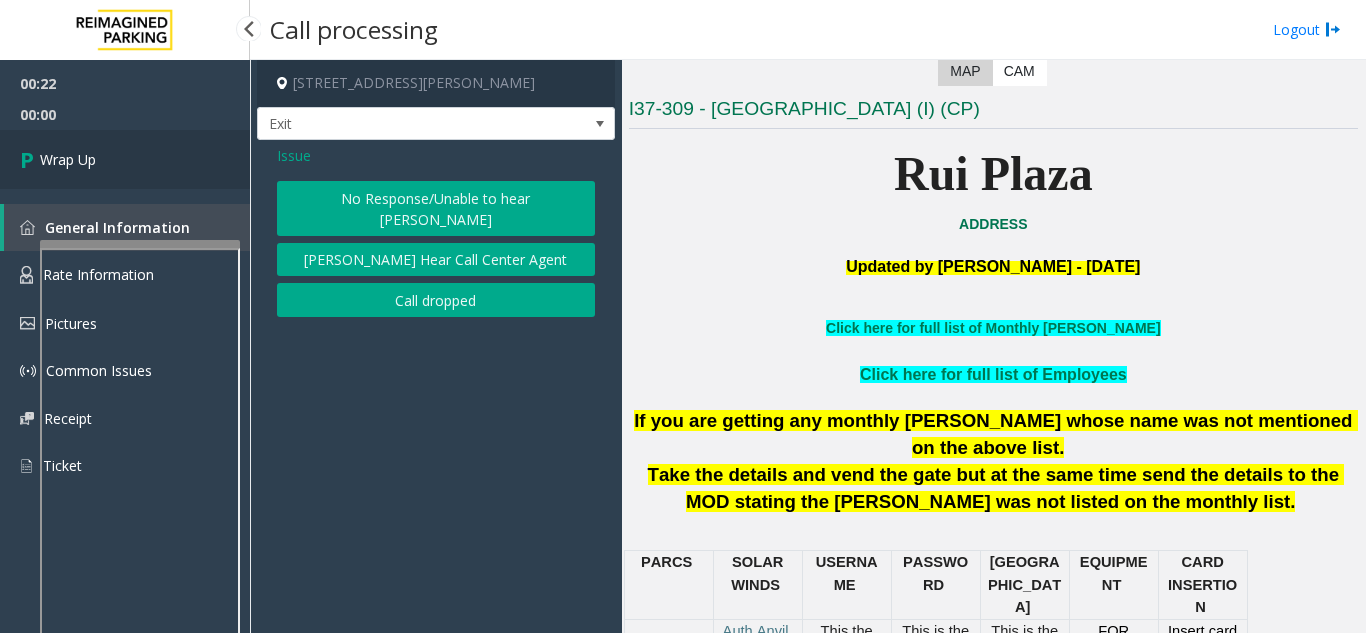 click on "Wrap Up" at bounding box center [125, 159] 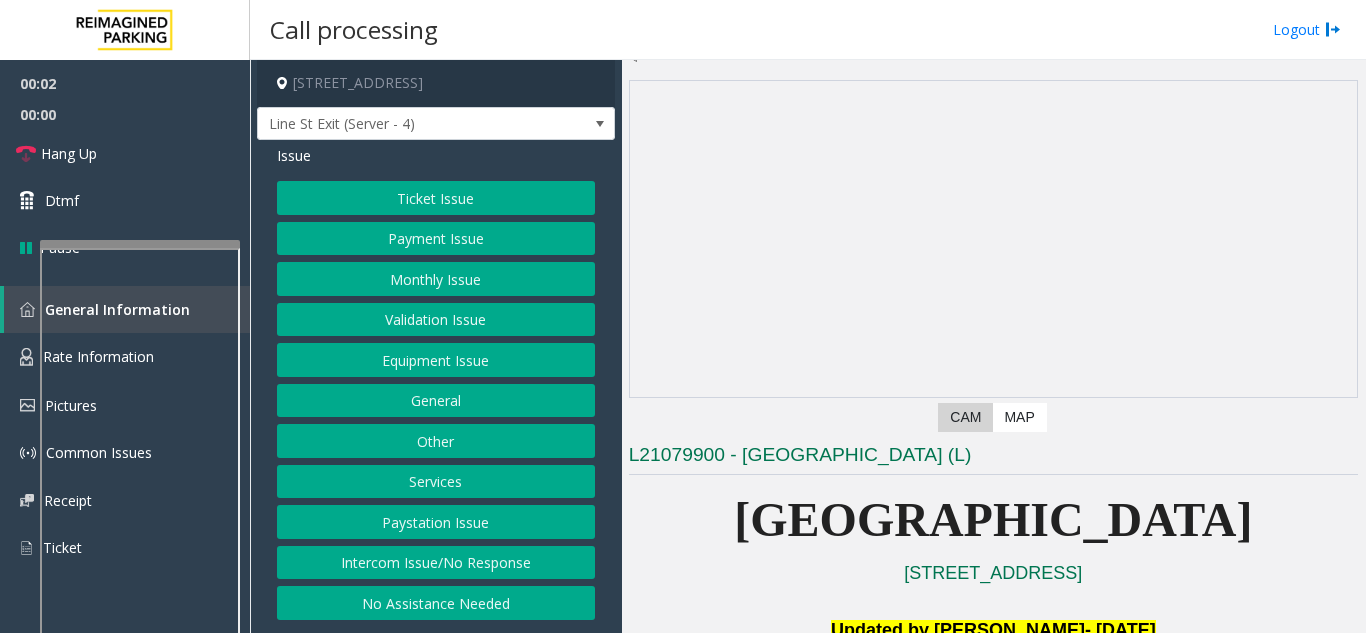 scroll, scrollTop: 400, scrollLeft: 0, axis: vertical 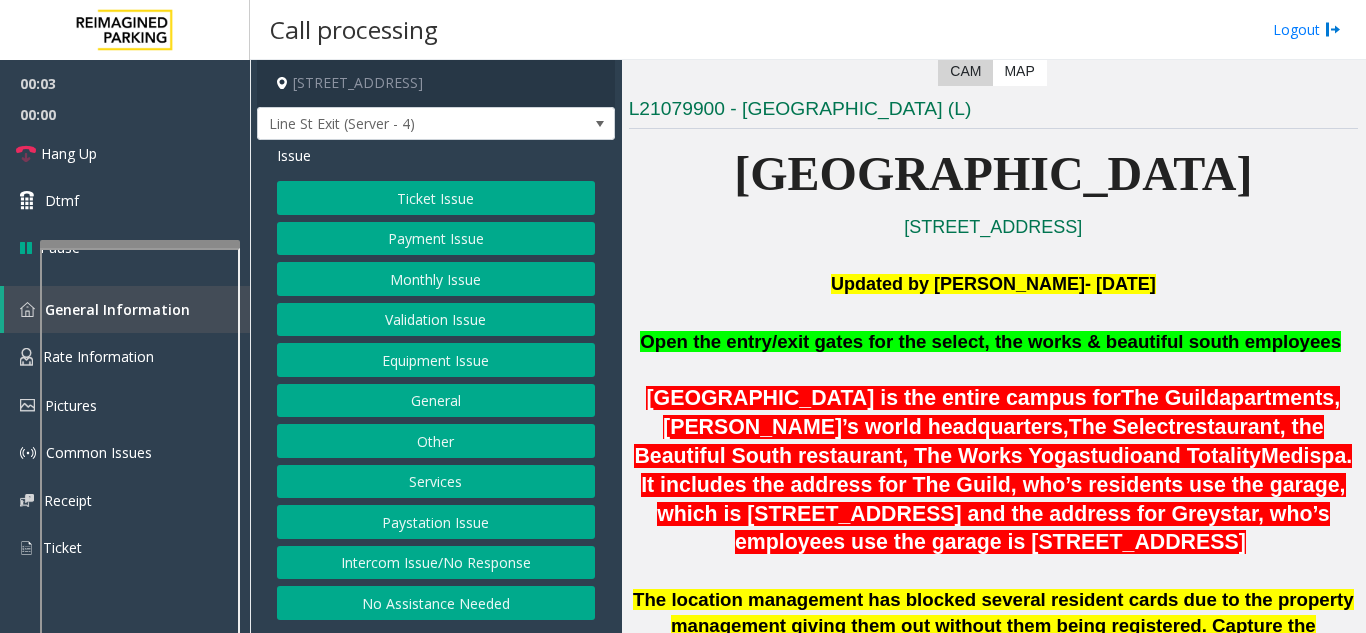click 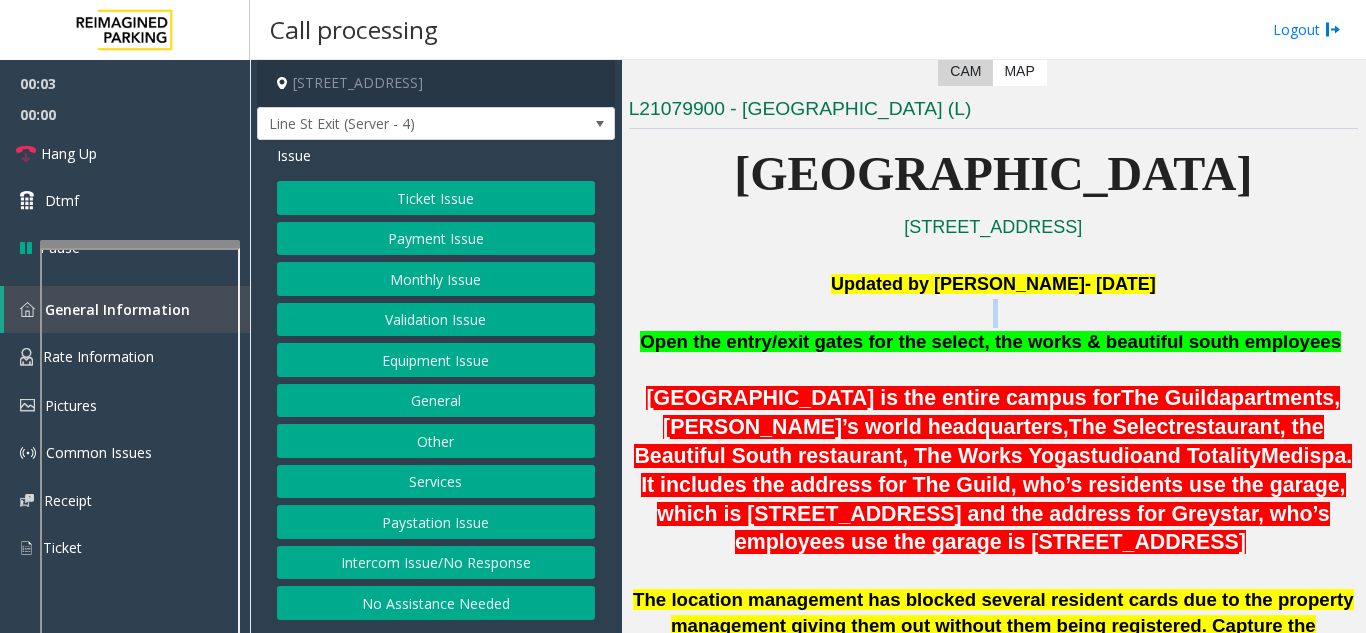 click 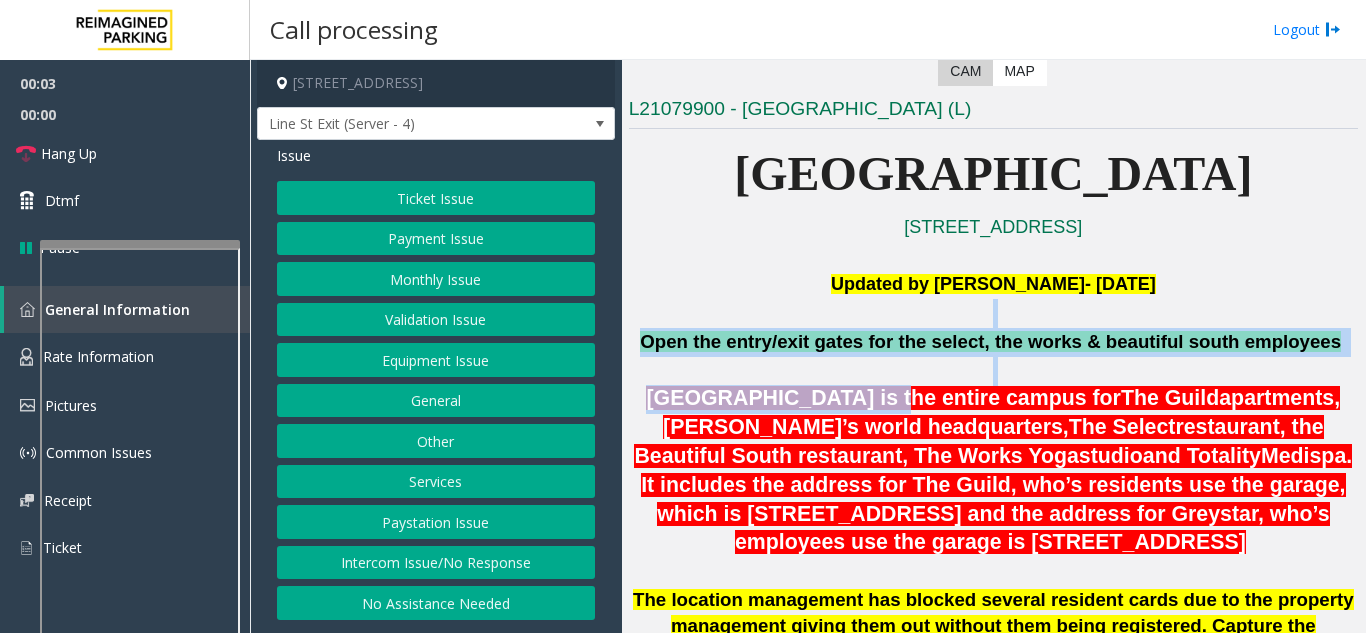drag, startPoint x: 792, startPoint y: 319, endPoint x: 881, endPoint y: 392, distance: 115.10864 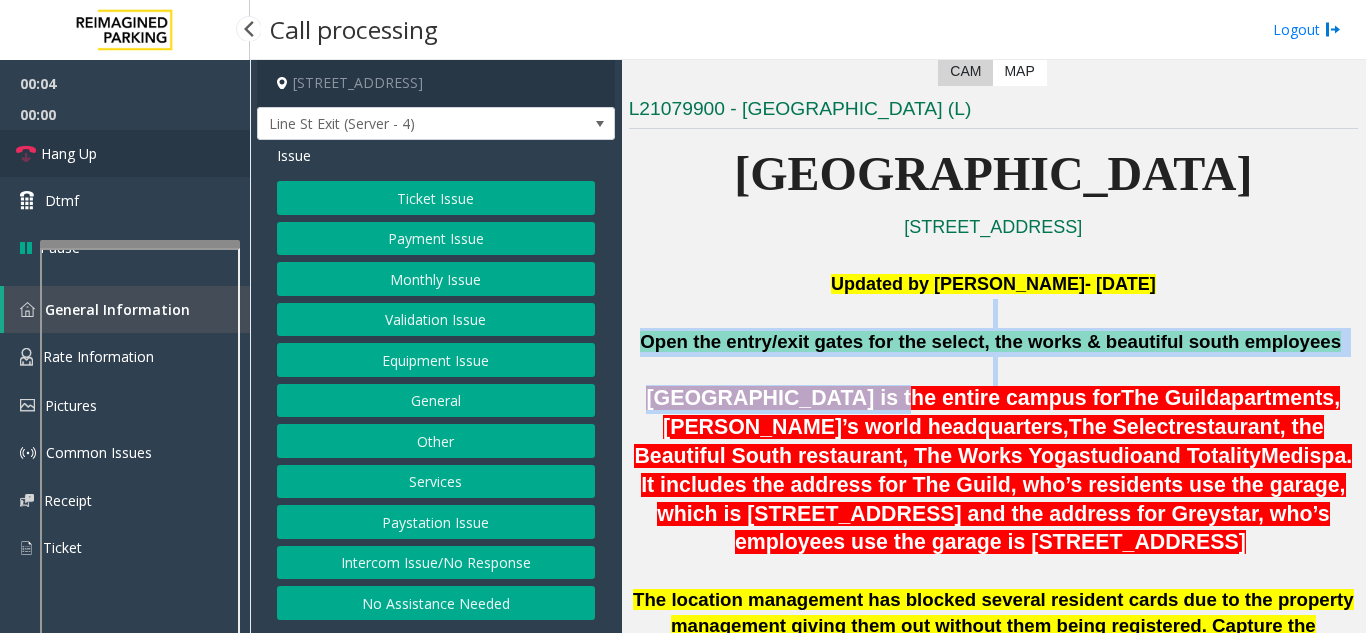click on "Hang Up" at bounding box center (125, 153) 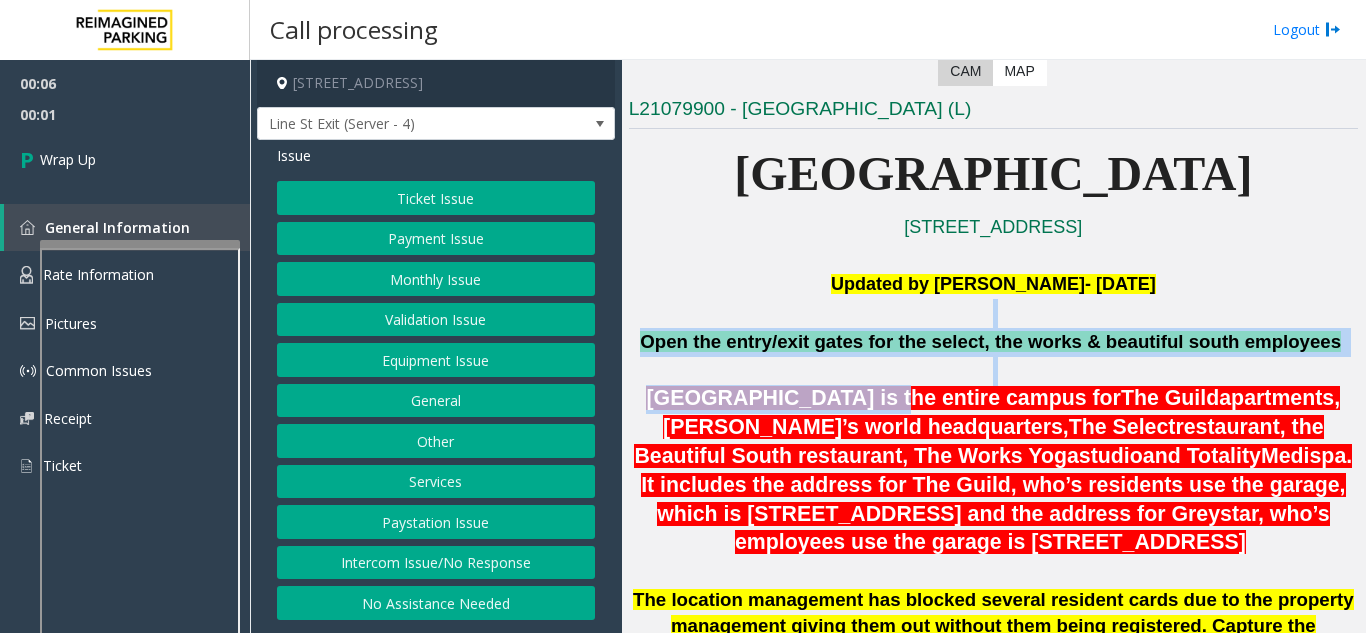click on "No Assistance Needed" 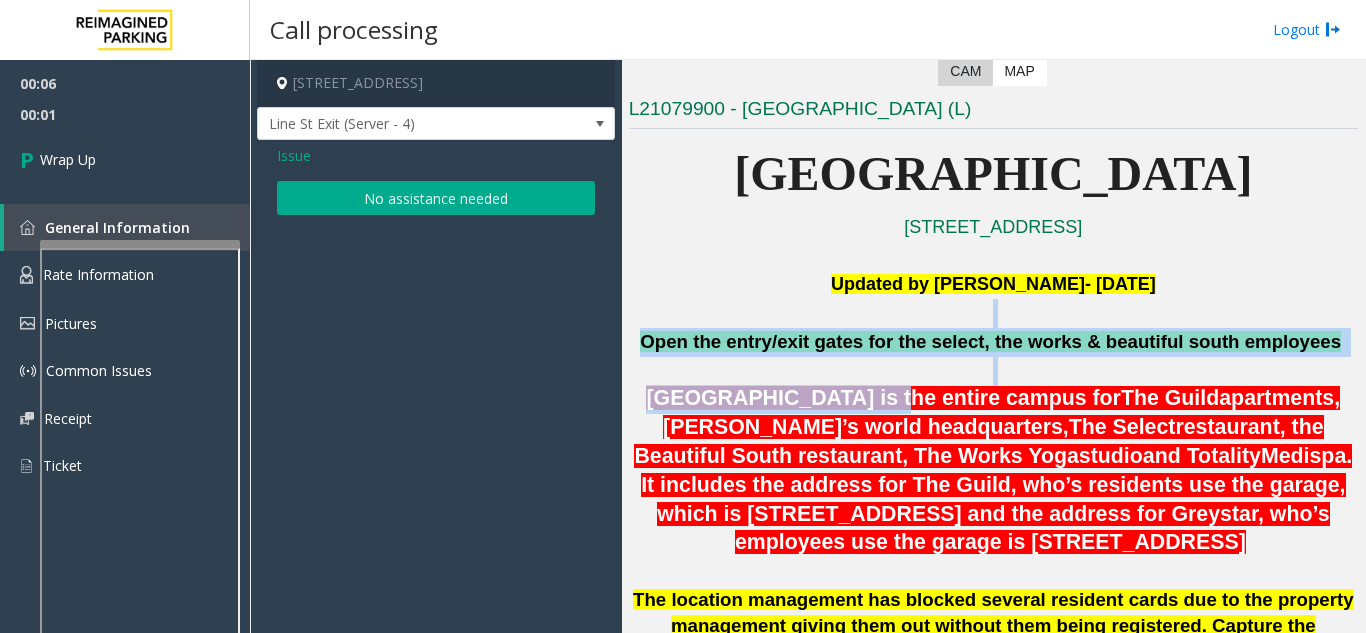 click on "No assistance needed" 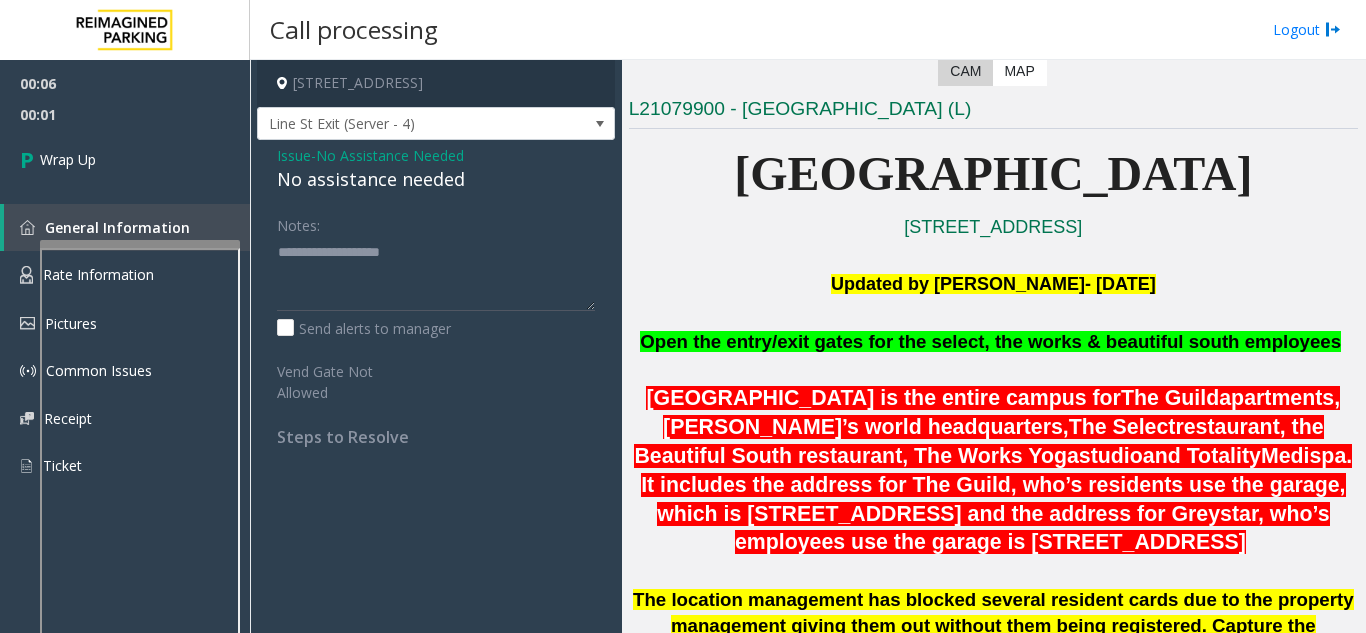 click on "No assistance needed" 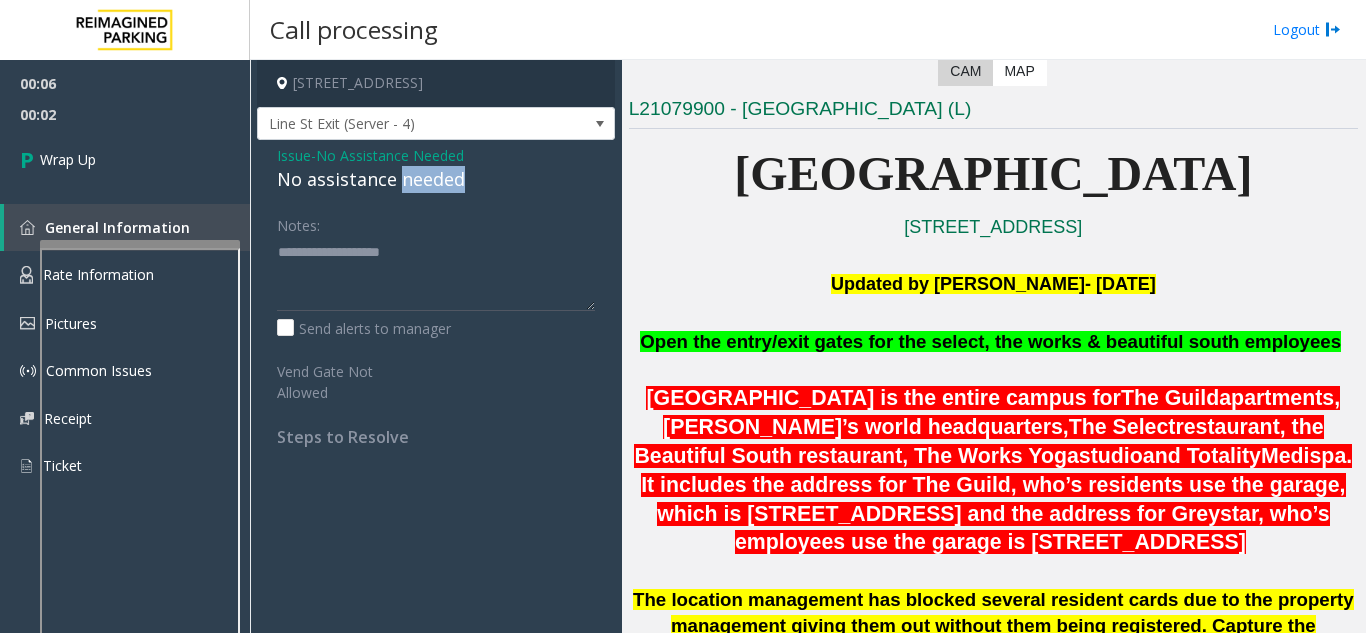 click on "No assistance needed" 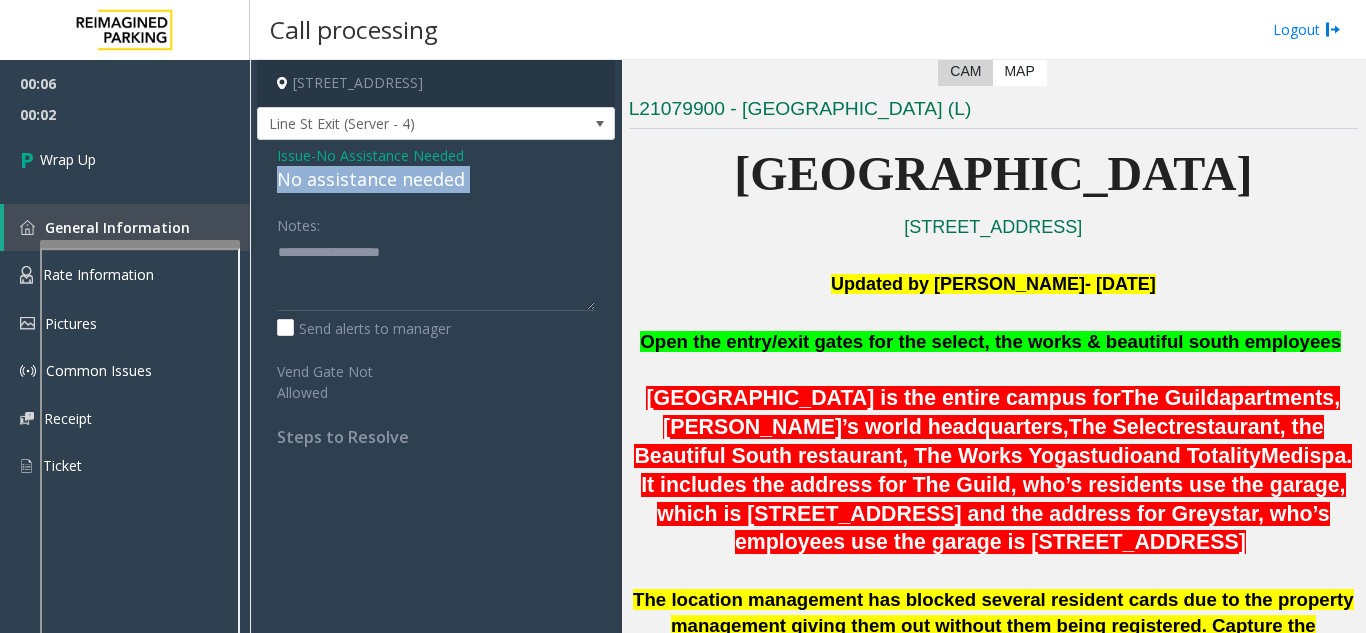 click on "No assistance needed" 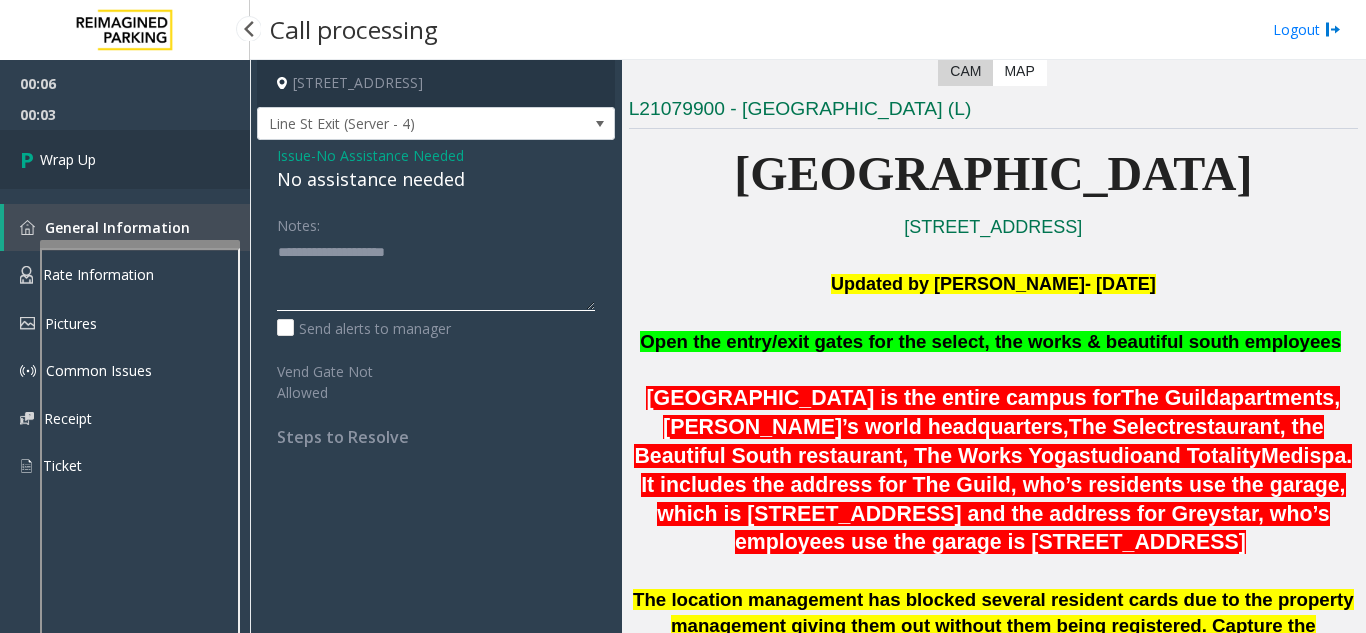 type on "**********" 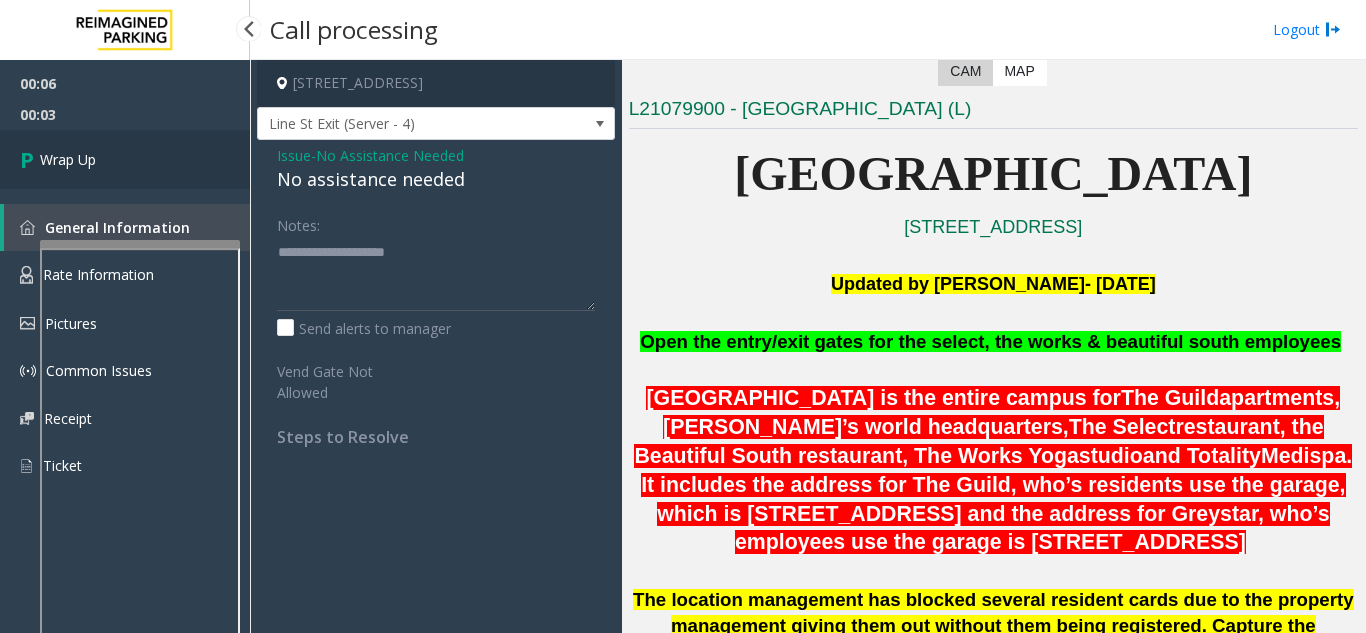 click on "Wrap Up" at bounding box center (125, 159) 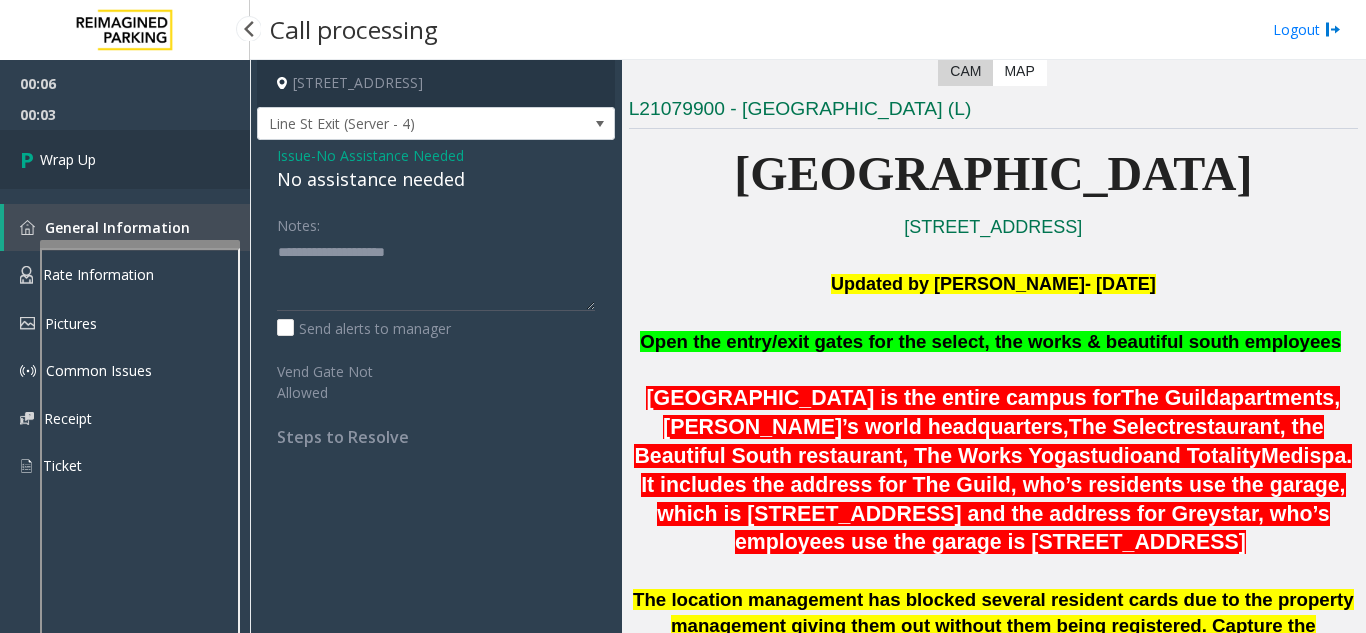 click on "Wrap Up" at bounding box center (125, 159) 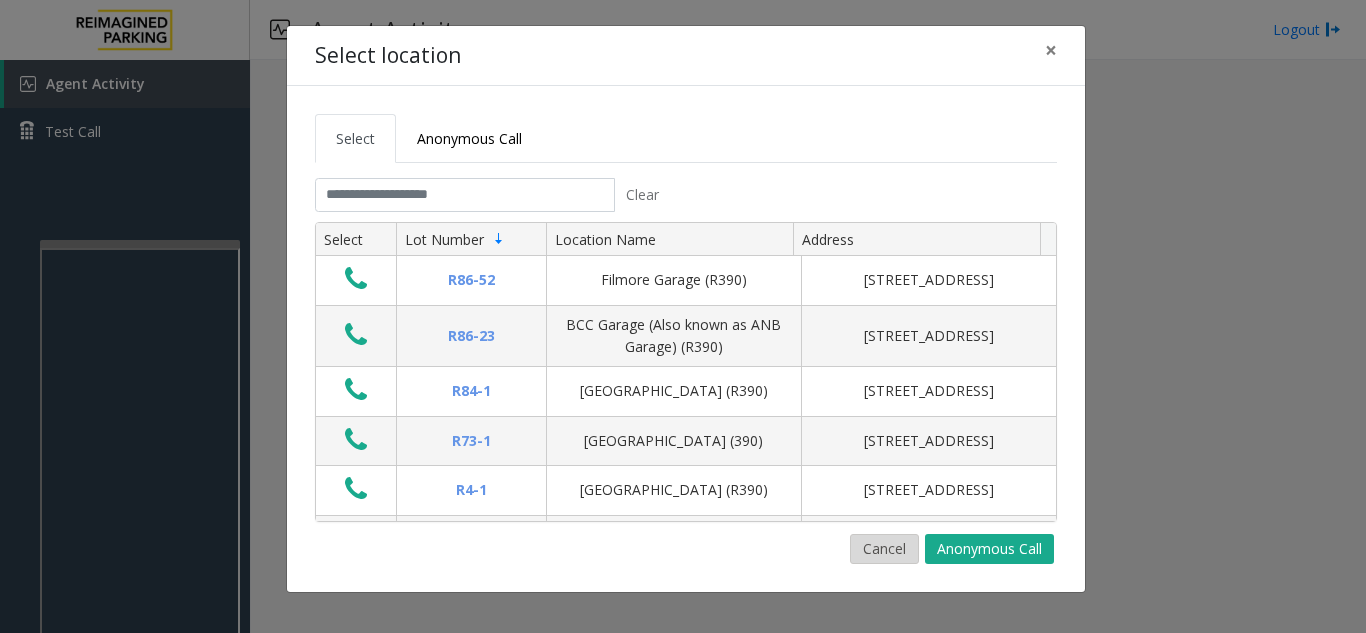click on "Cancel" 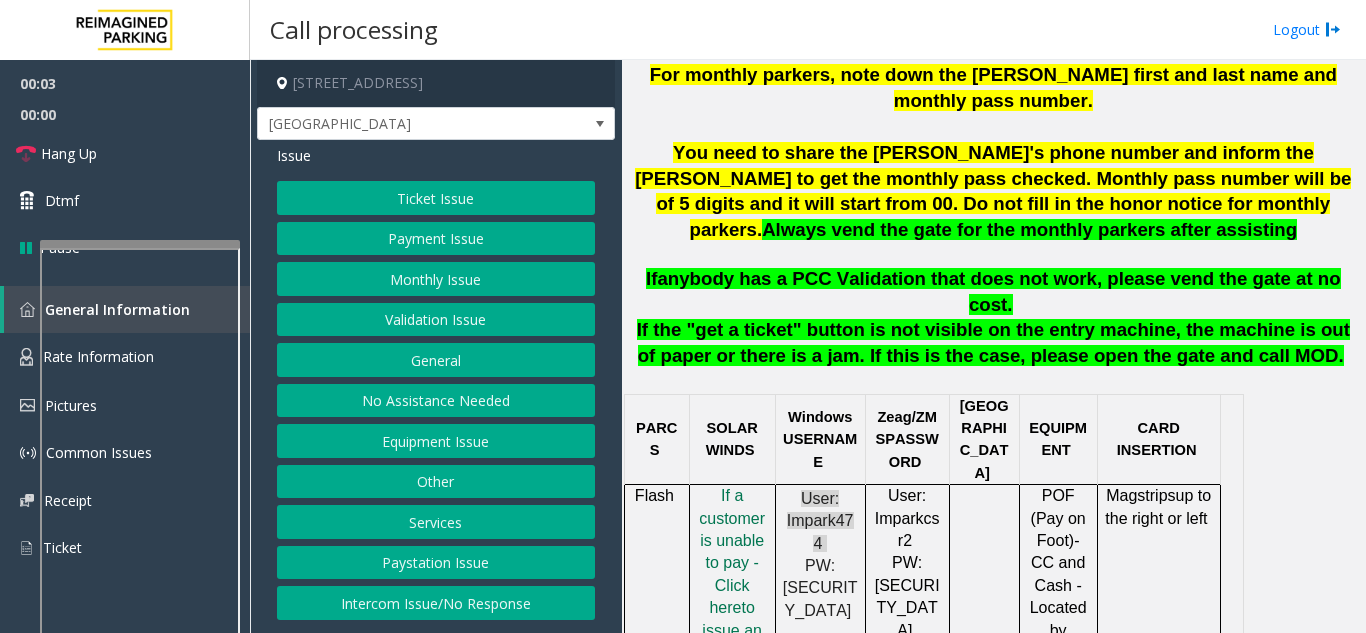 scroll, scrollTop: 800, scrollLeft: 0, axis: vertical 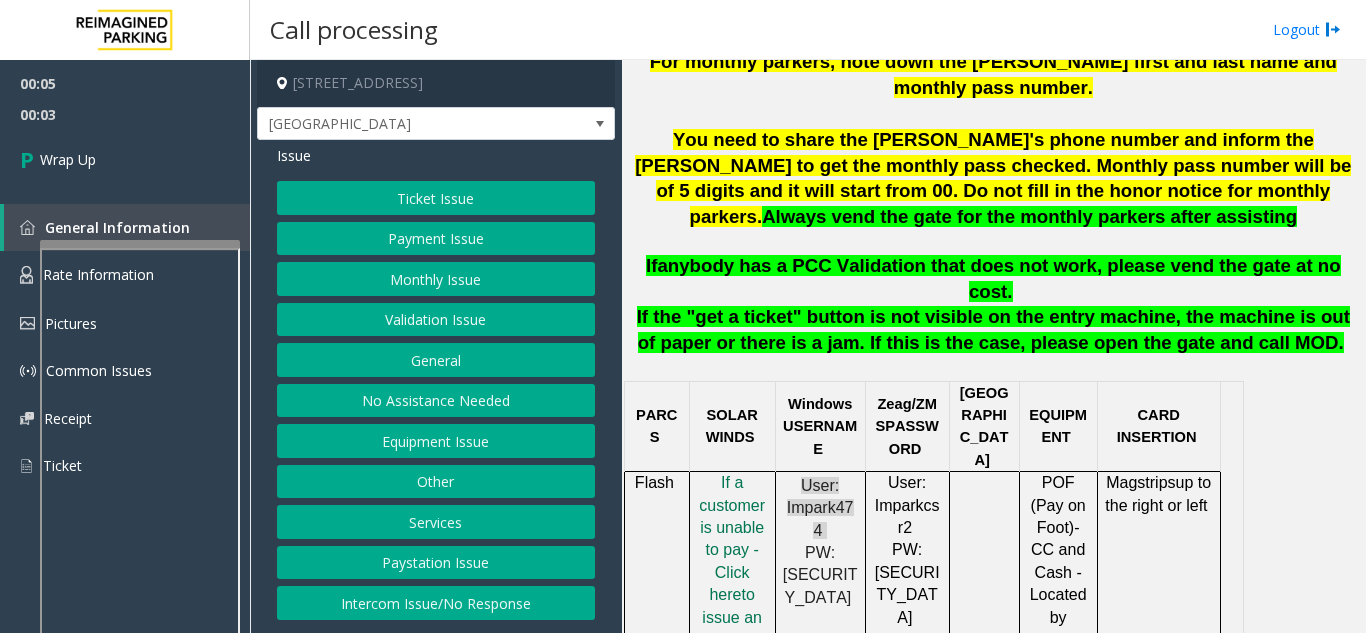 click on "Intercom Issue/No Response" 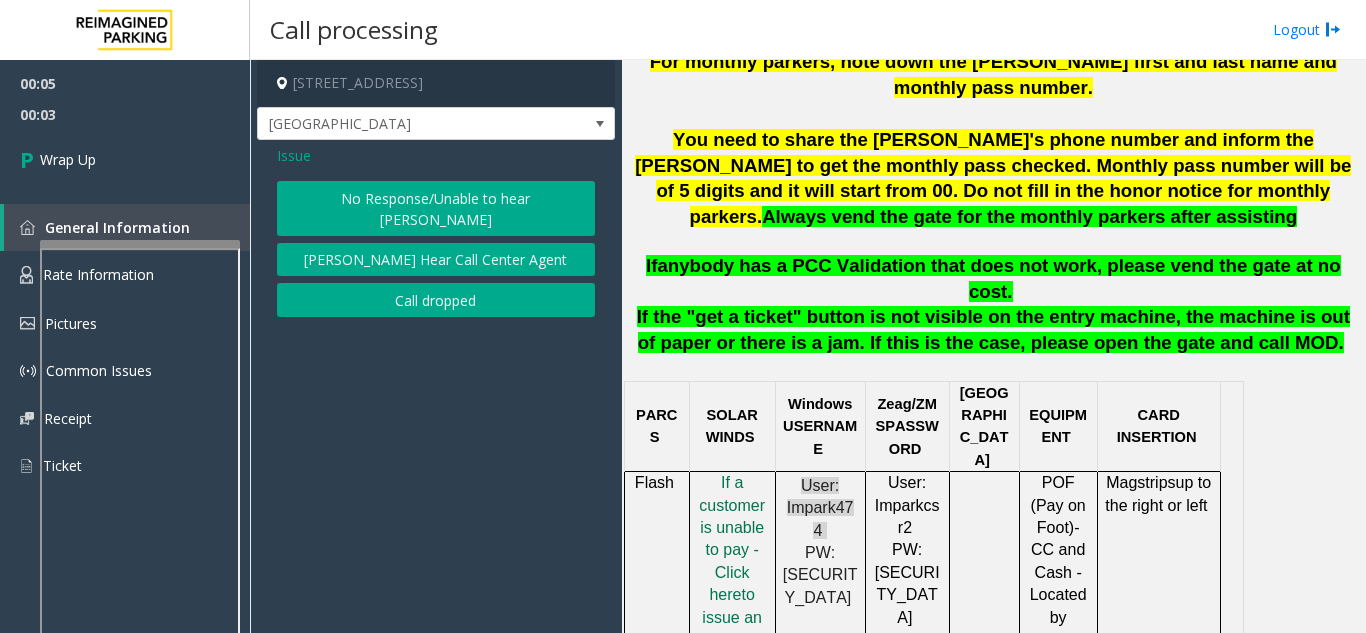 click on "Call dropped" 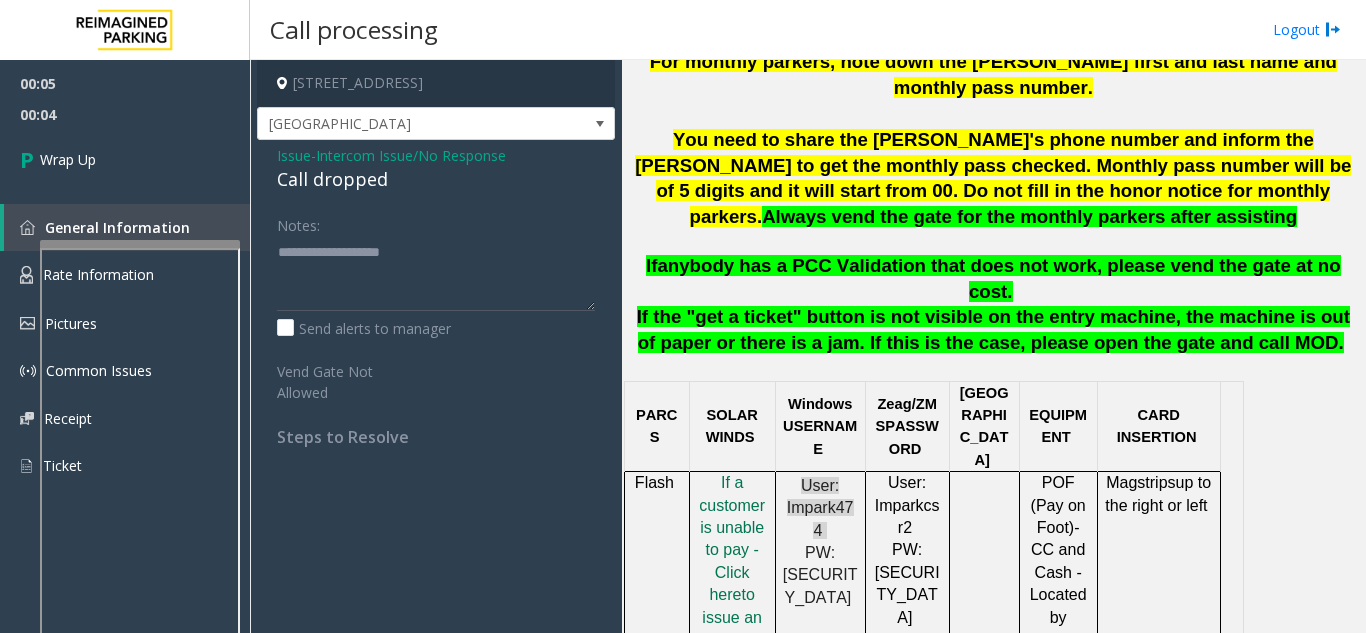 click on "Call dropped" 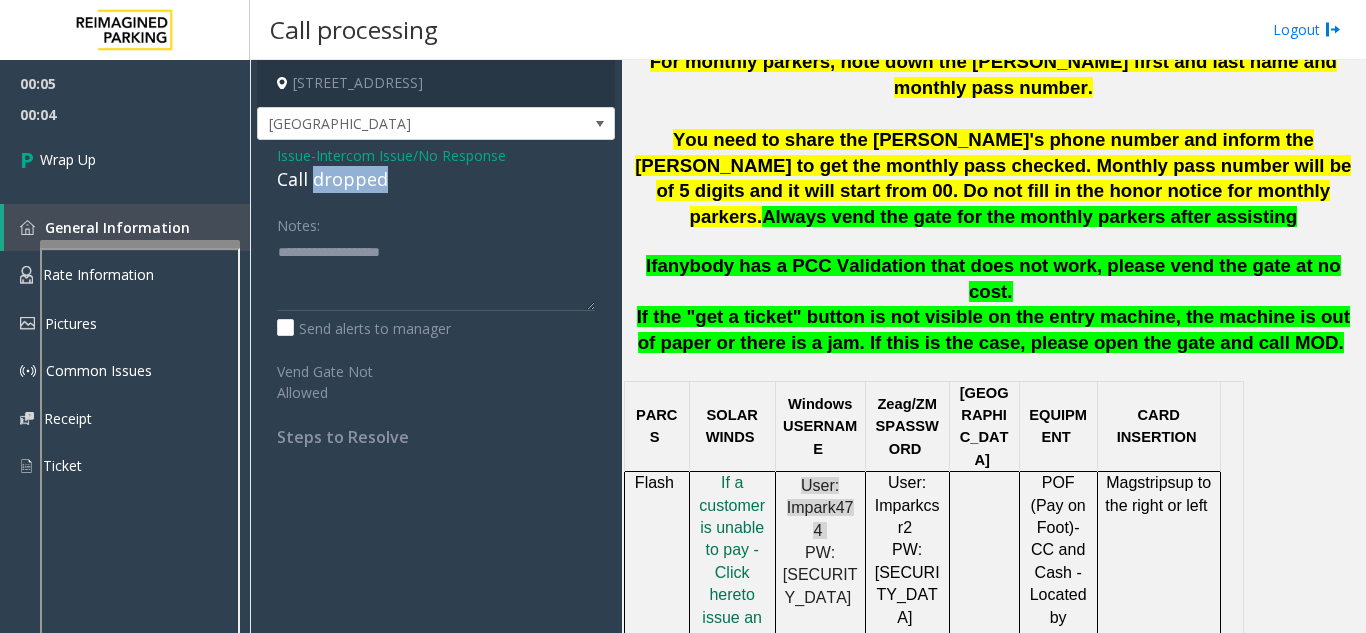 click on "Call dropped" 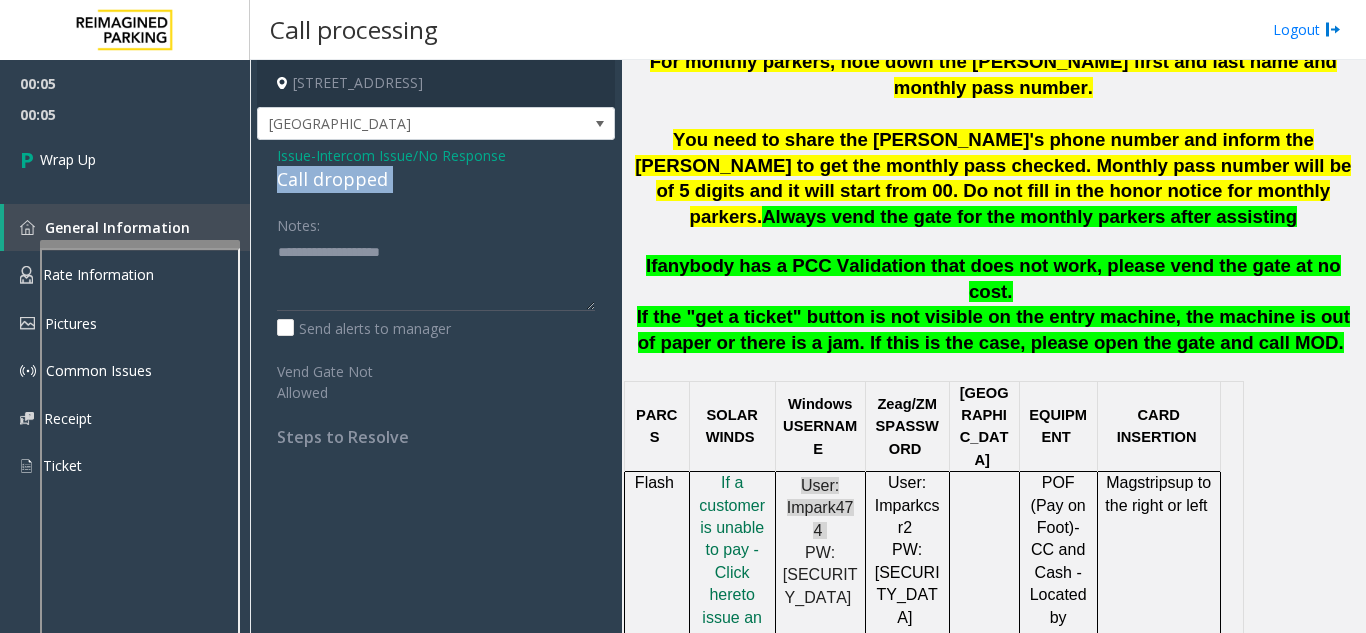 click on "Call dropped" 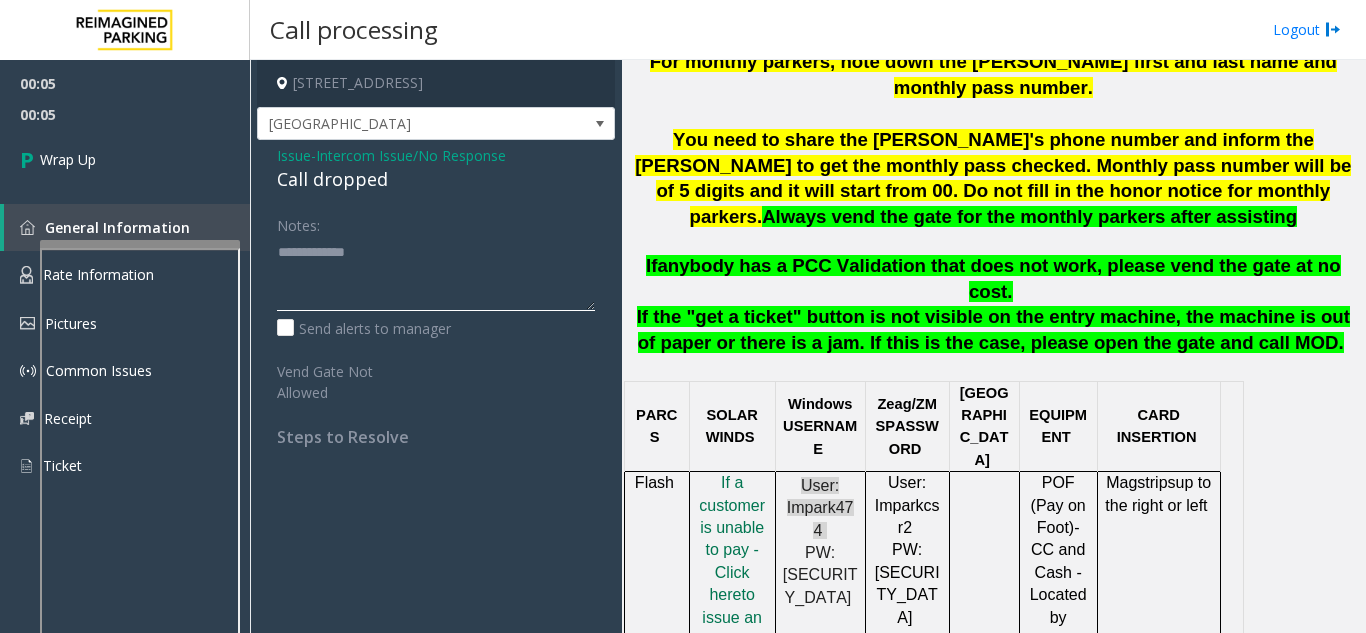 type on "**********" 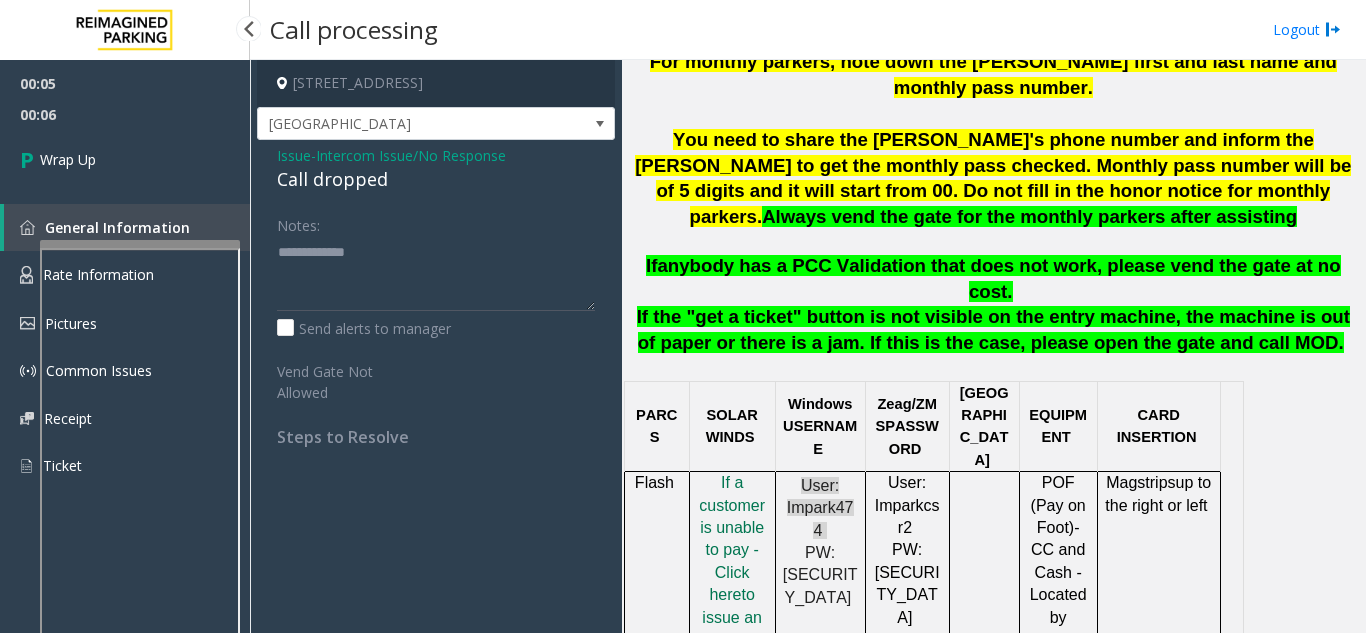 click on "00:05   00:06  Wrap Up General Information Rate Information Pictures Common Issues Receipt Ticket" at bounding box center [125, 283] 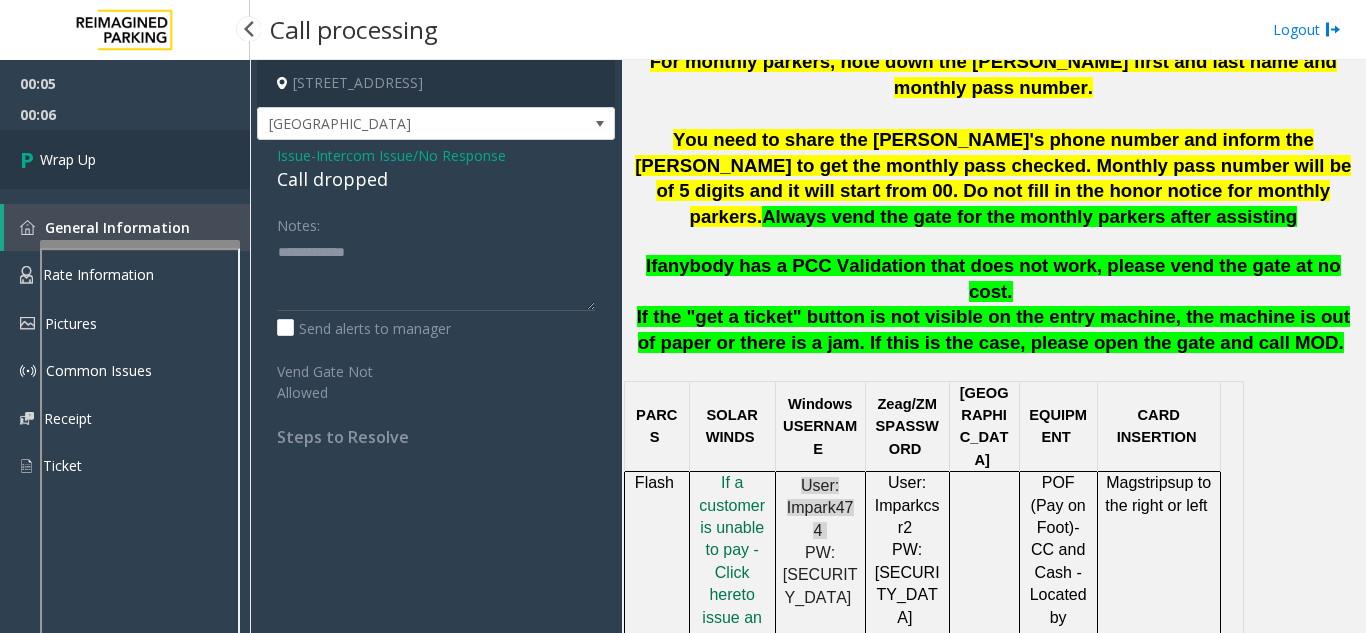click on "Wrap Up" at bounding box center (125, 159) 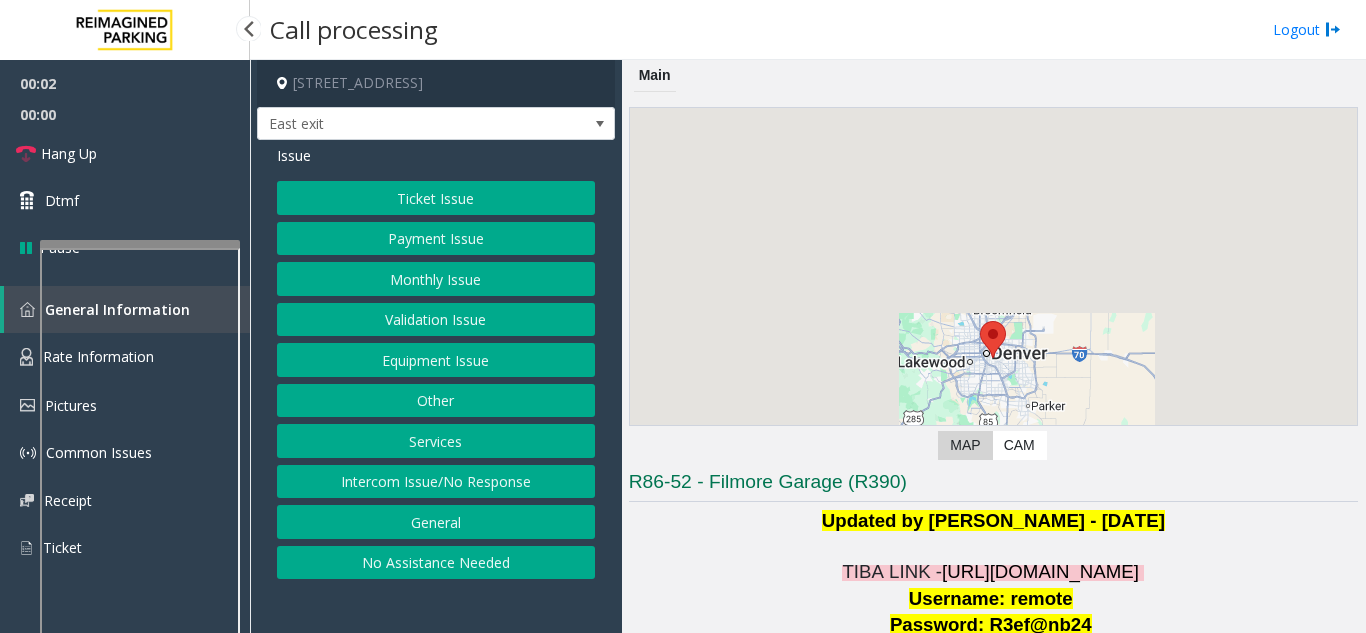scroll, scrollTop: 400, scrollLeft: 0, axis: vertical 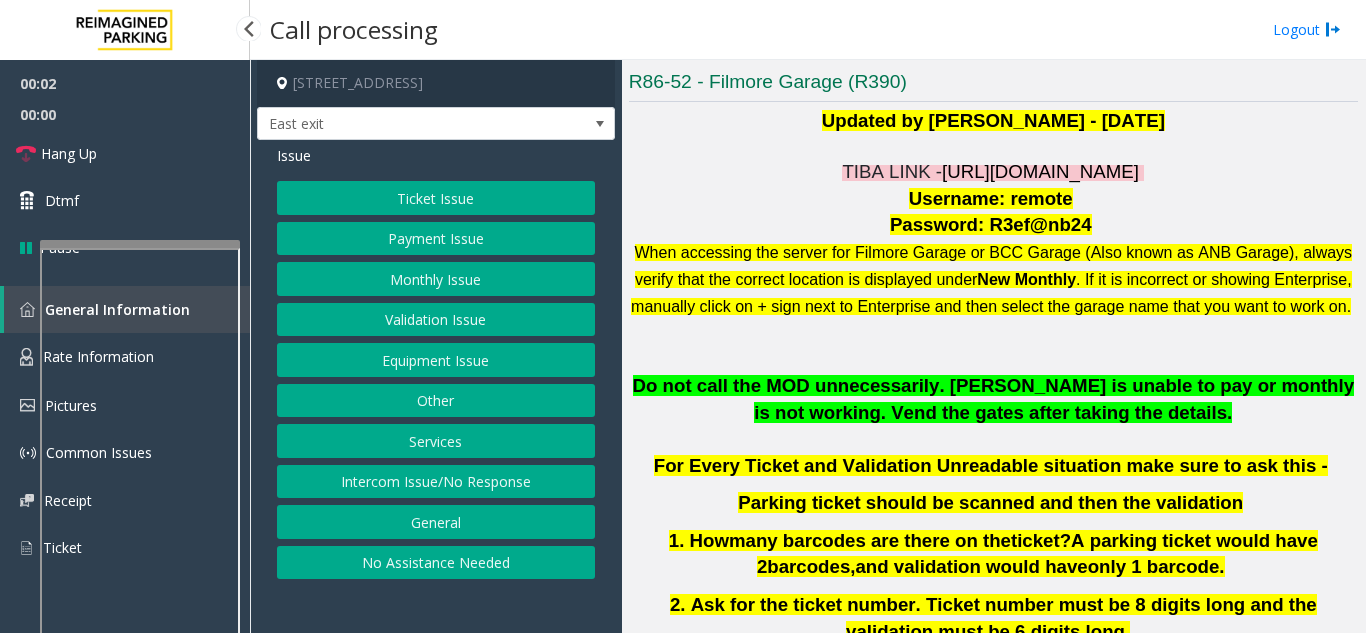 click on "[URL][DOMAIN_NAME]" 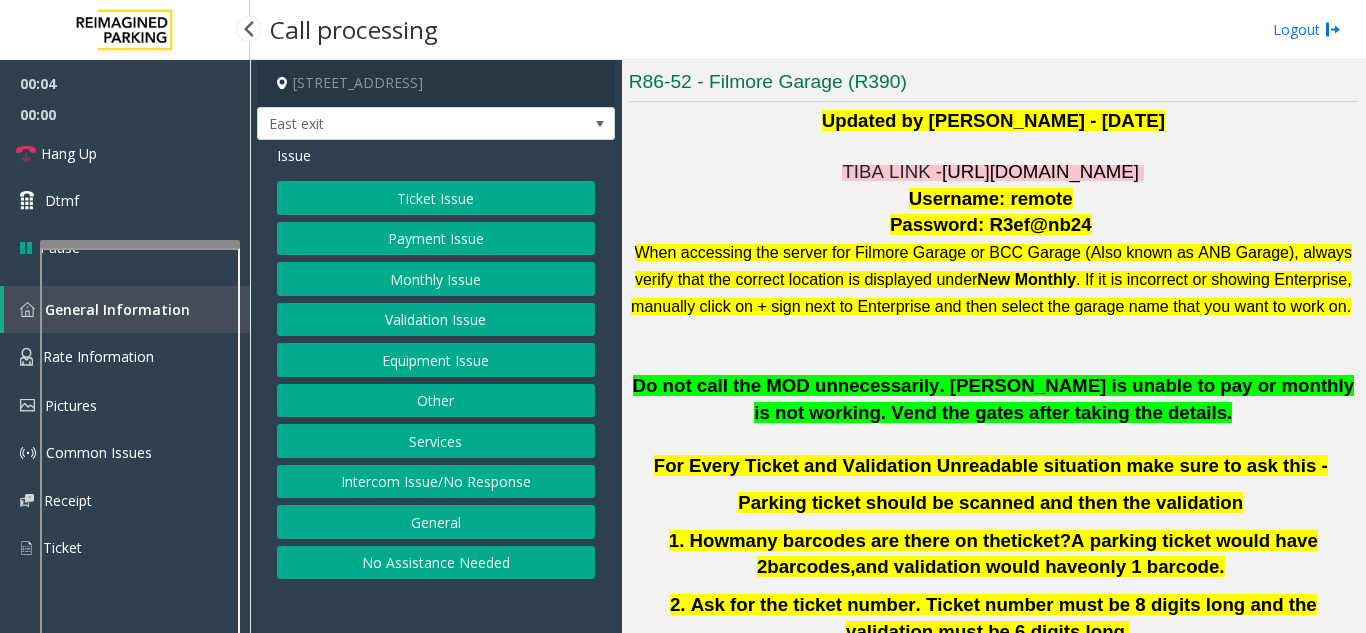click on "Username: remote" 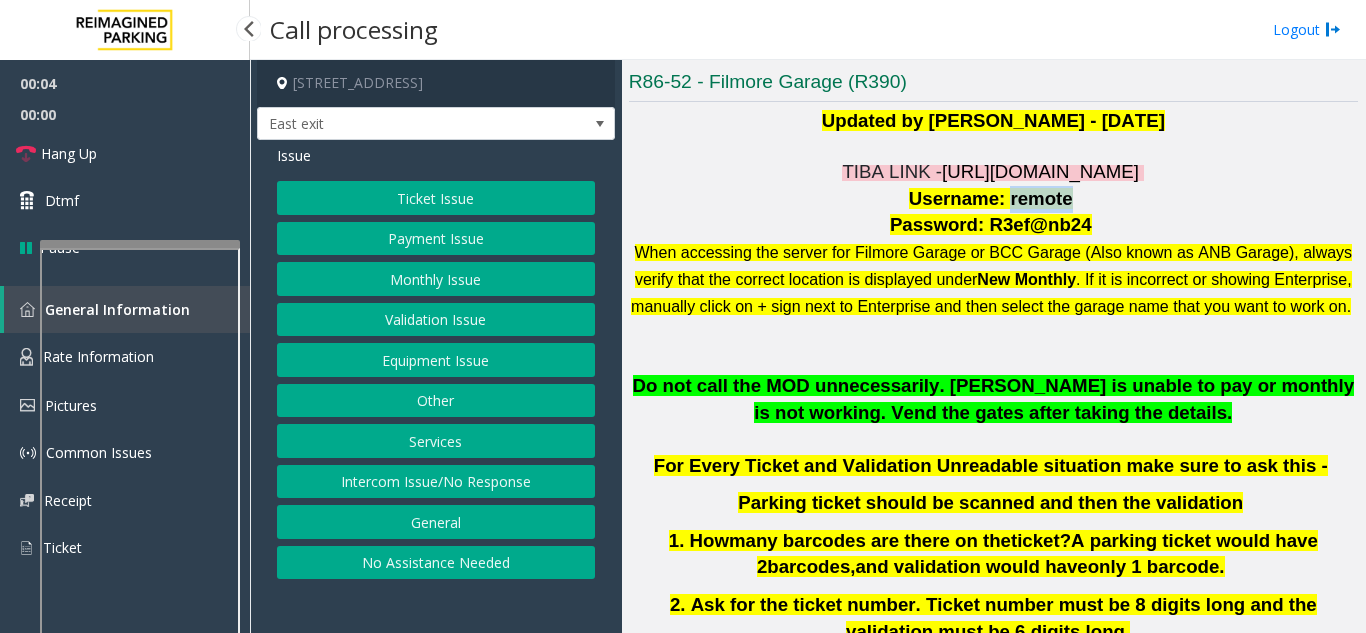 click on "Username: remote" 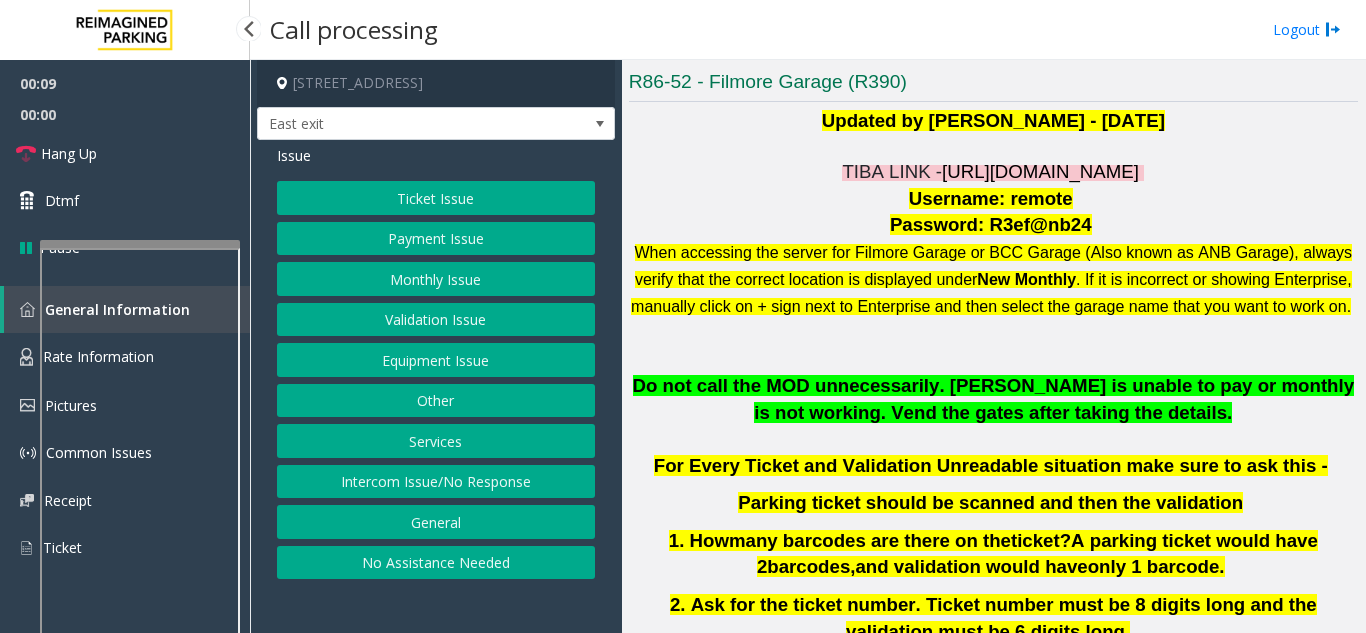 click on "Password: R3ef@nb24" 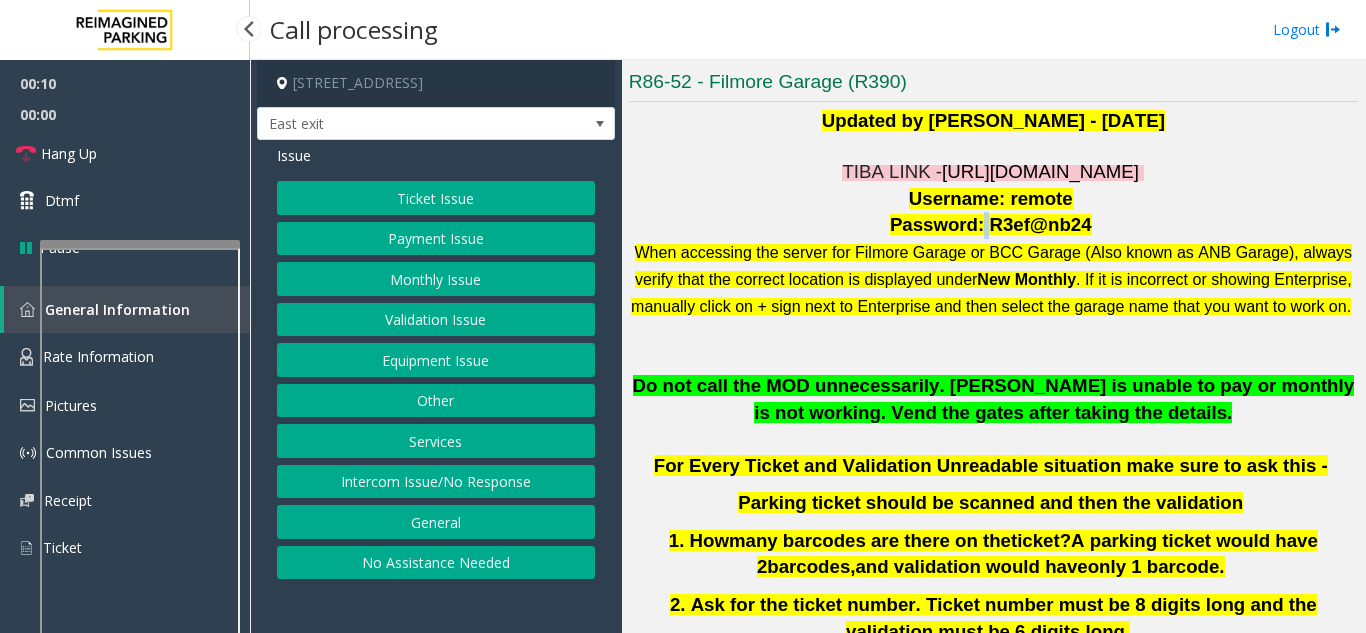 click on "Password: R3ef@nb24" 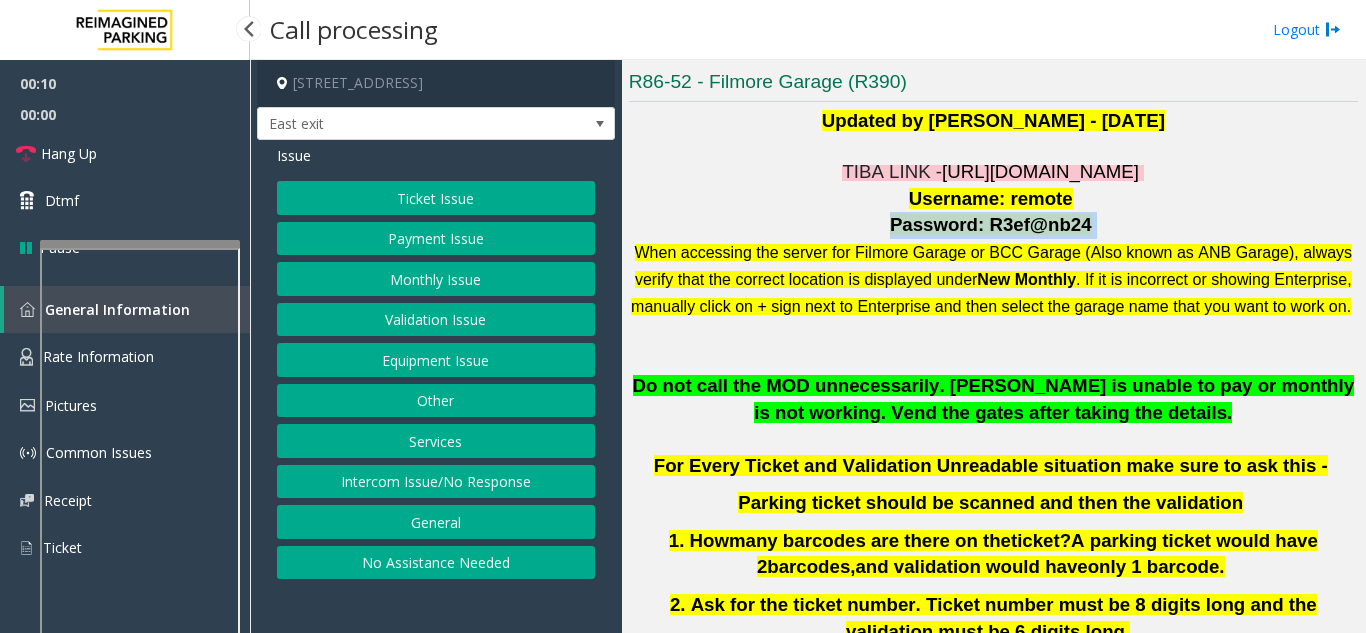 drag, startPoint x: 978, startPoint y: 233, endPoint x: 1062, endPoint y: 210, distance: 87.0919 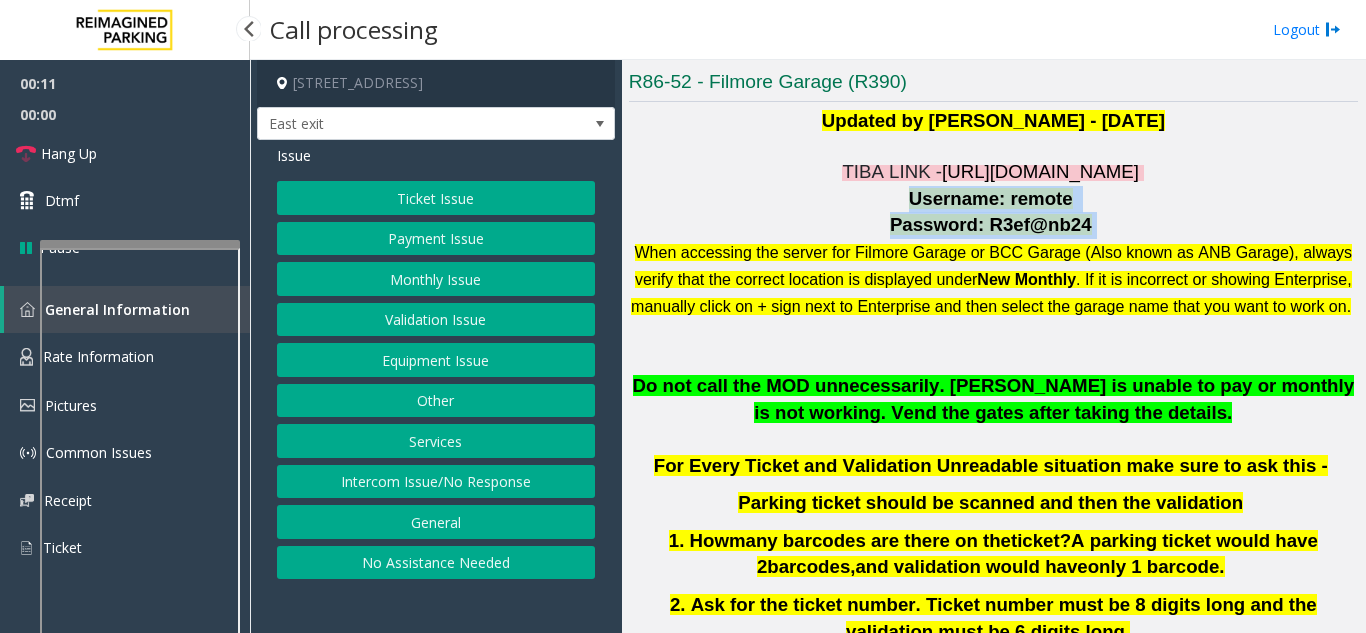 click on "Username: remote" 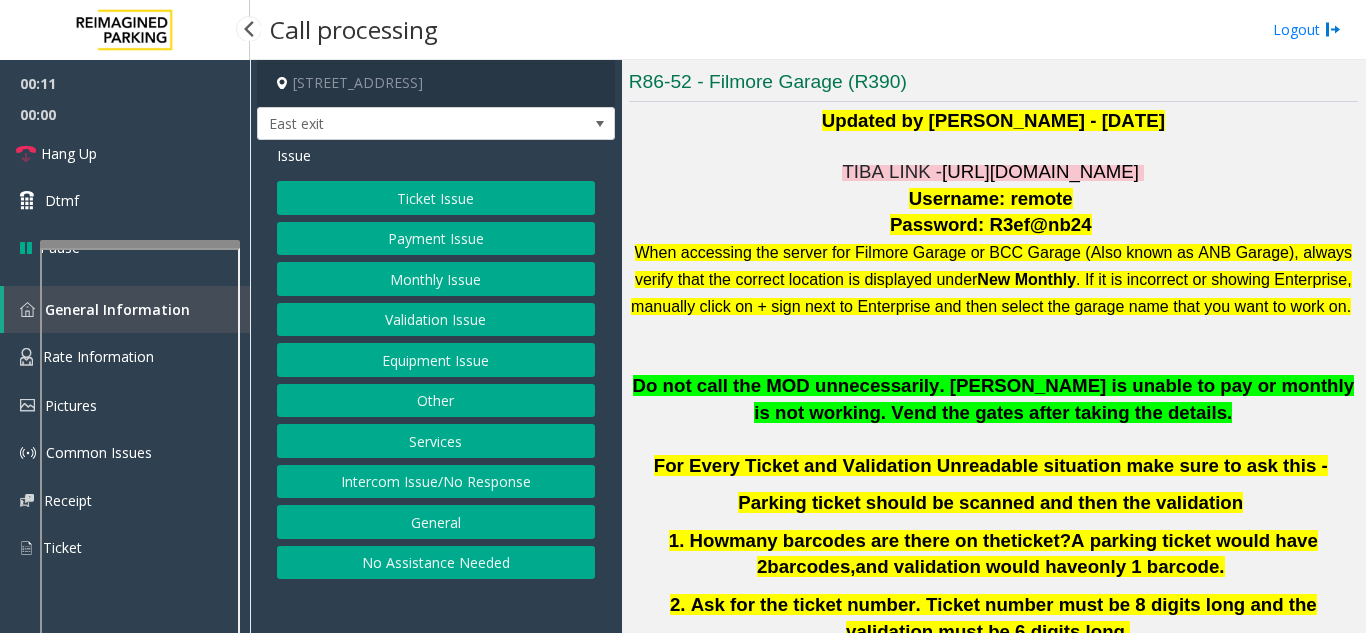 click on "Password: R3ef@nb24" 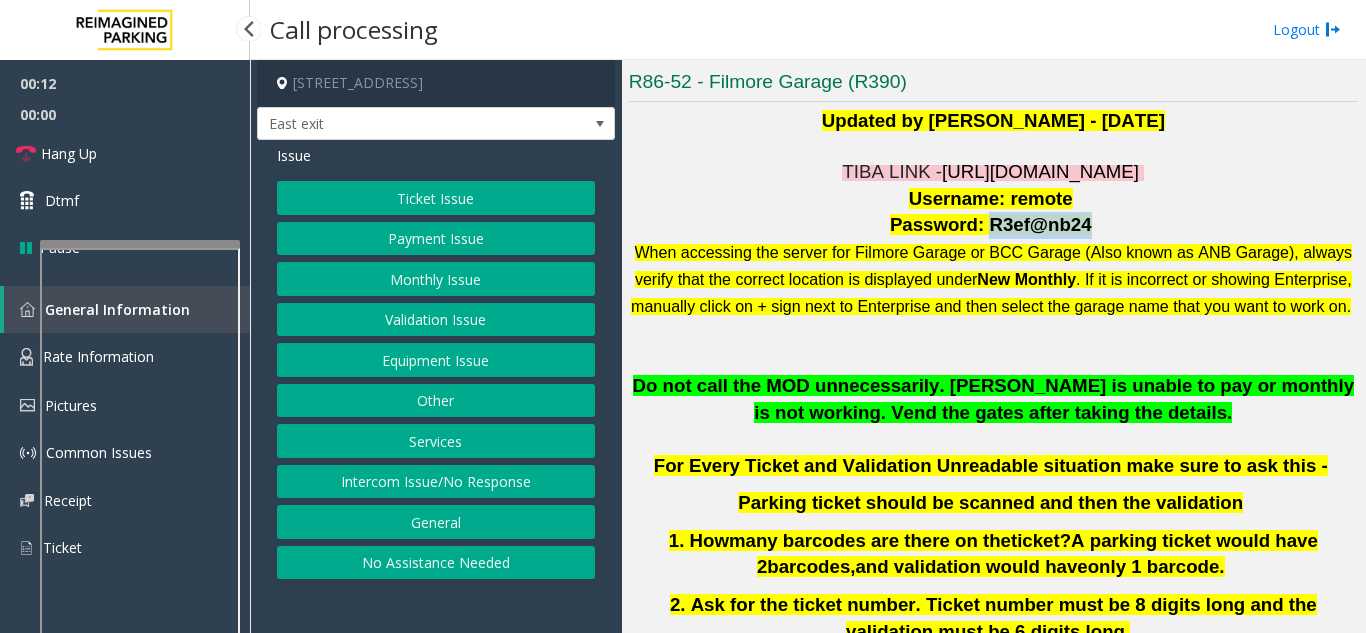 drag, startPoint x: 1065, startPoint y: 234, endPoint x: 989, endPoint y: 226, distance: 76.41989 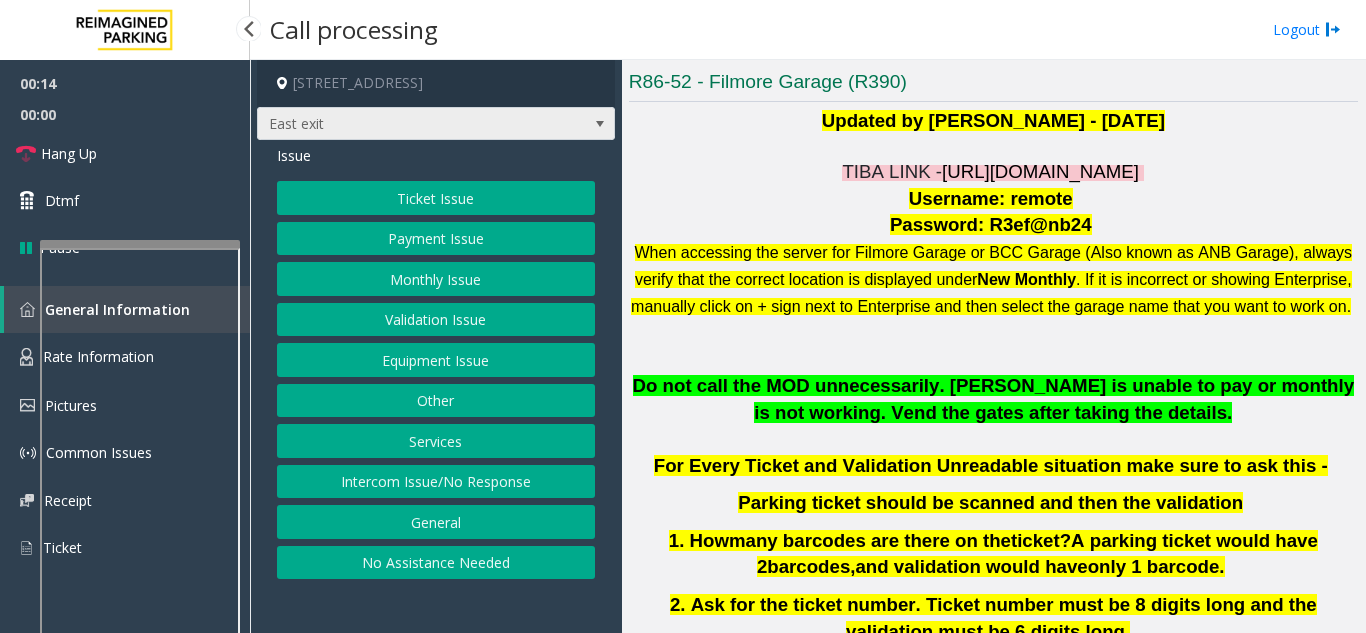 click on "East exit" at bounding box center (400, 124) 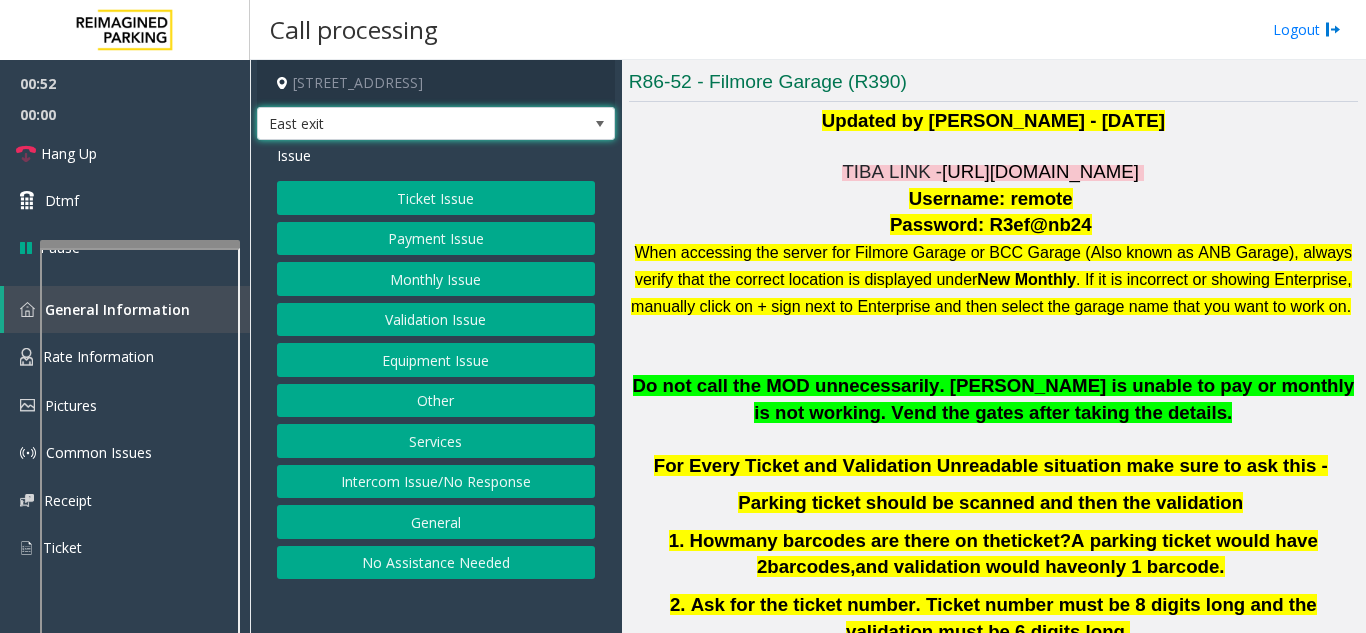 click on "Monthly Issue" 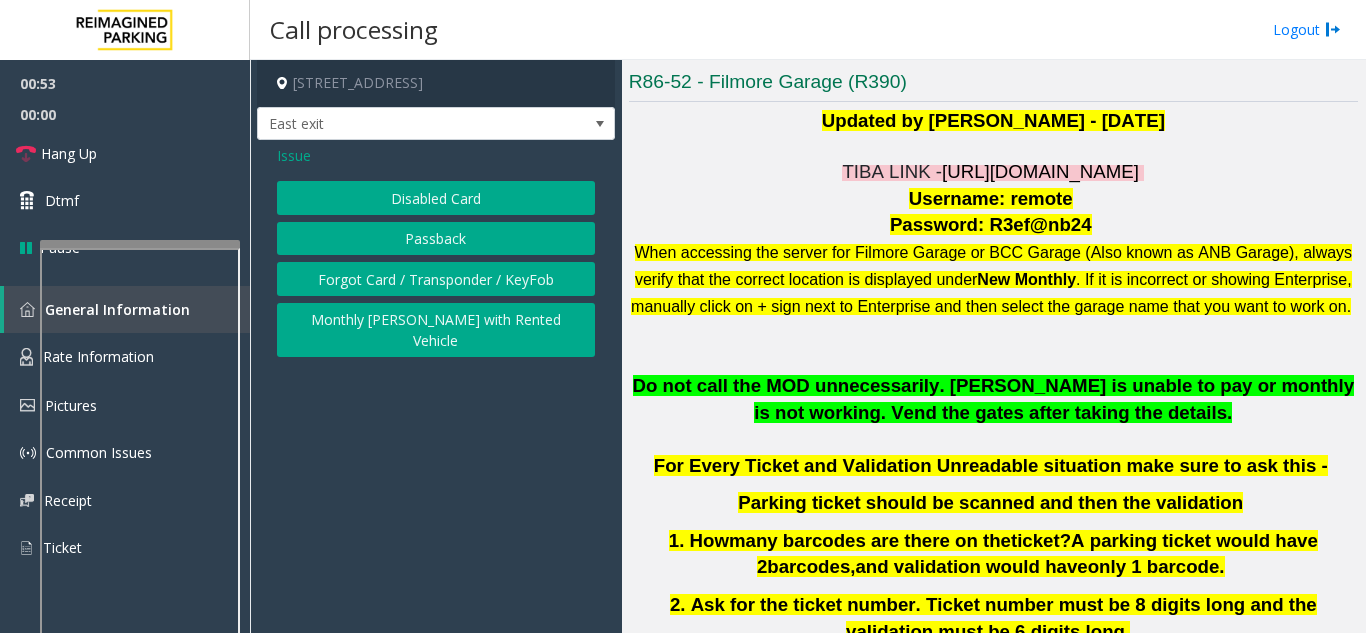 click on "Forgot Card / Transponder / KeyFob" 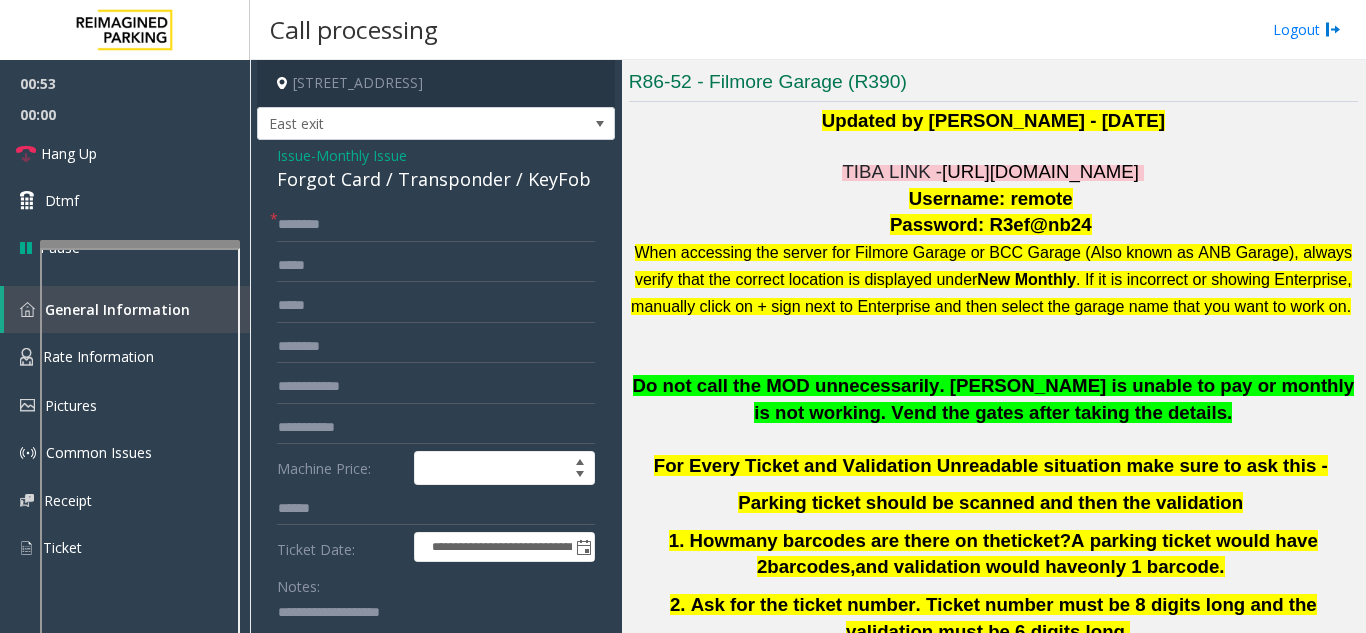 click on "Forgot Card / Transponder / KeyFob" 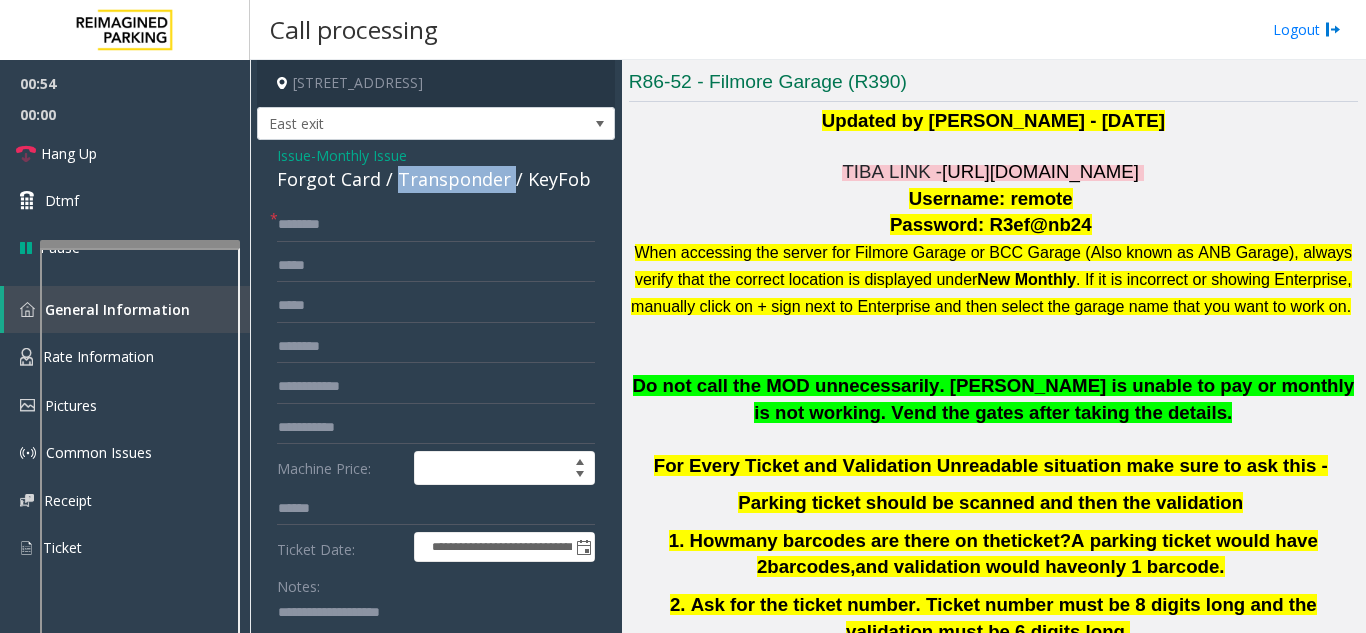 click on "Forgot Card / Transponder / KeyFob" 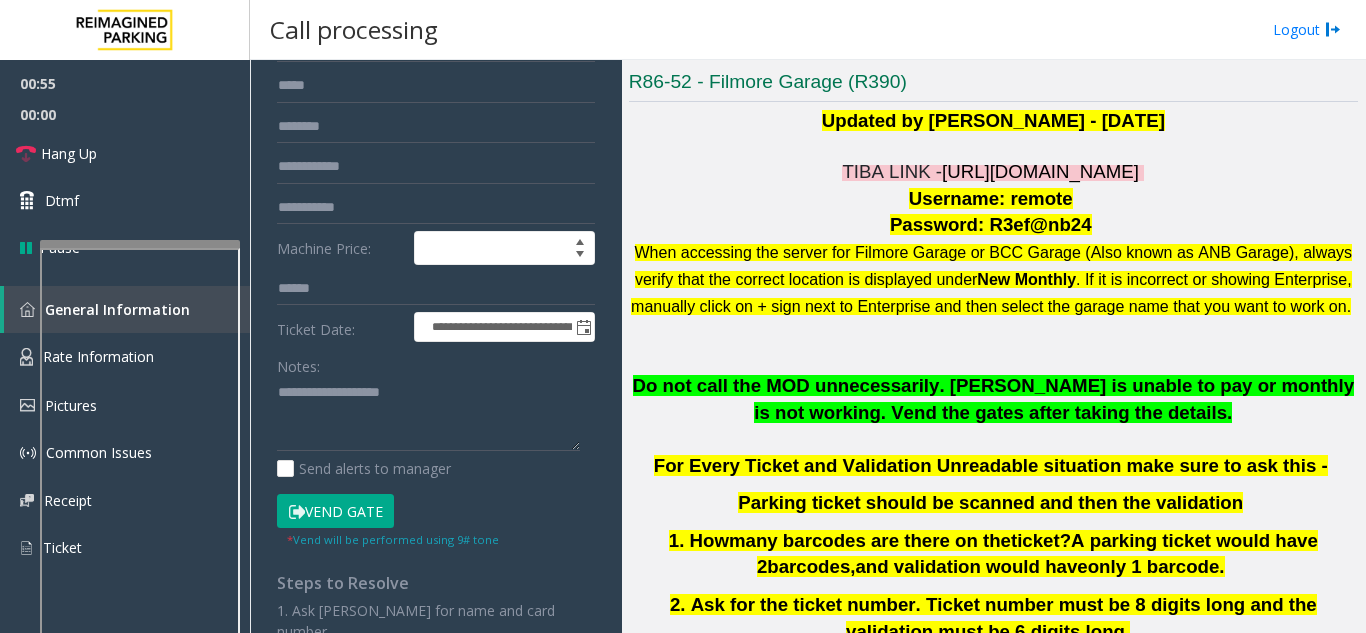 scroll, scrollTop: 300, scrollLeft: 0, axis: vertical 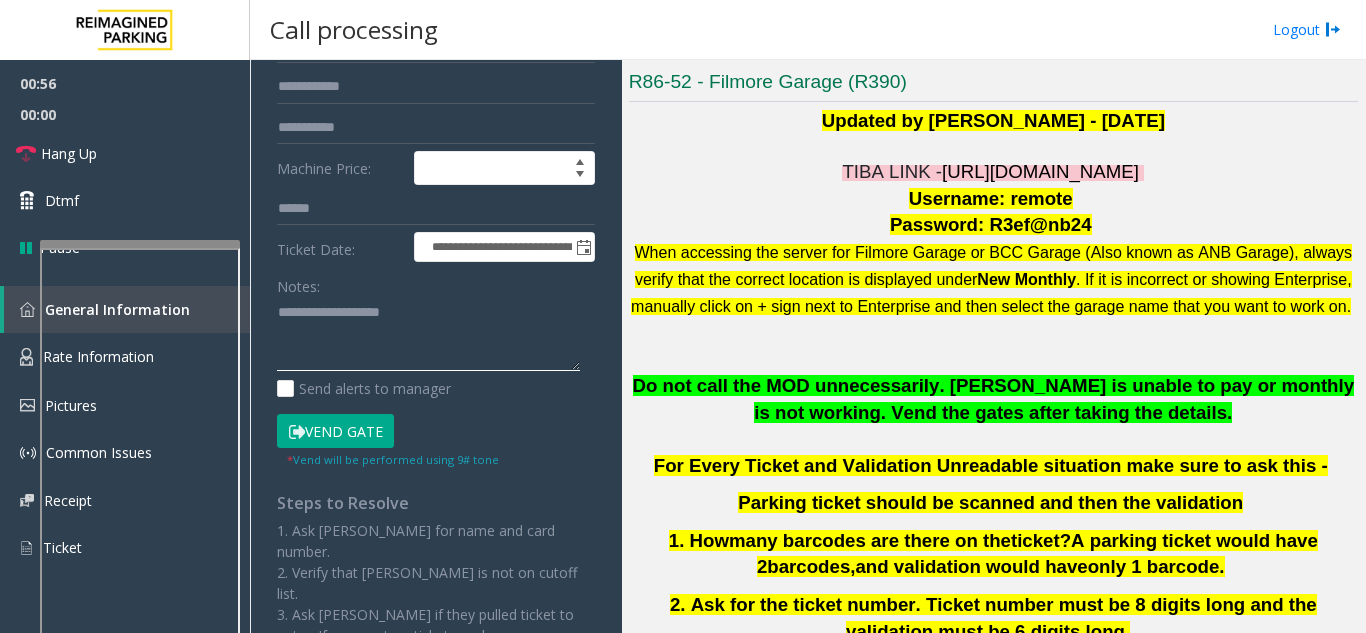 click 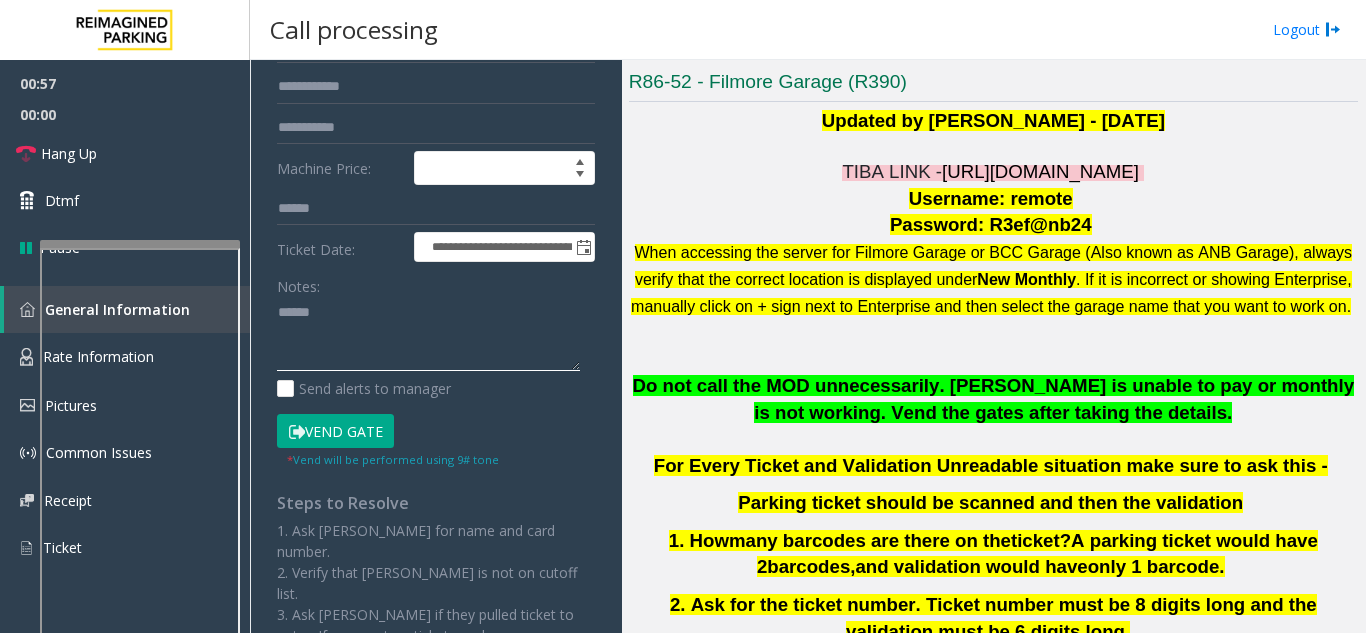 paste on "**********" 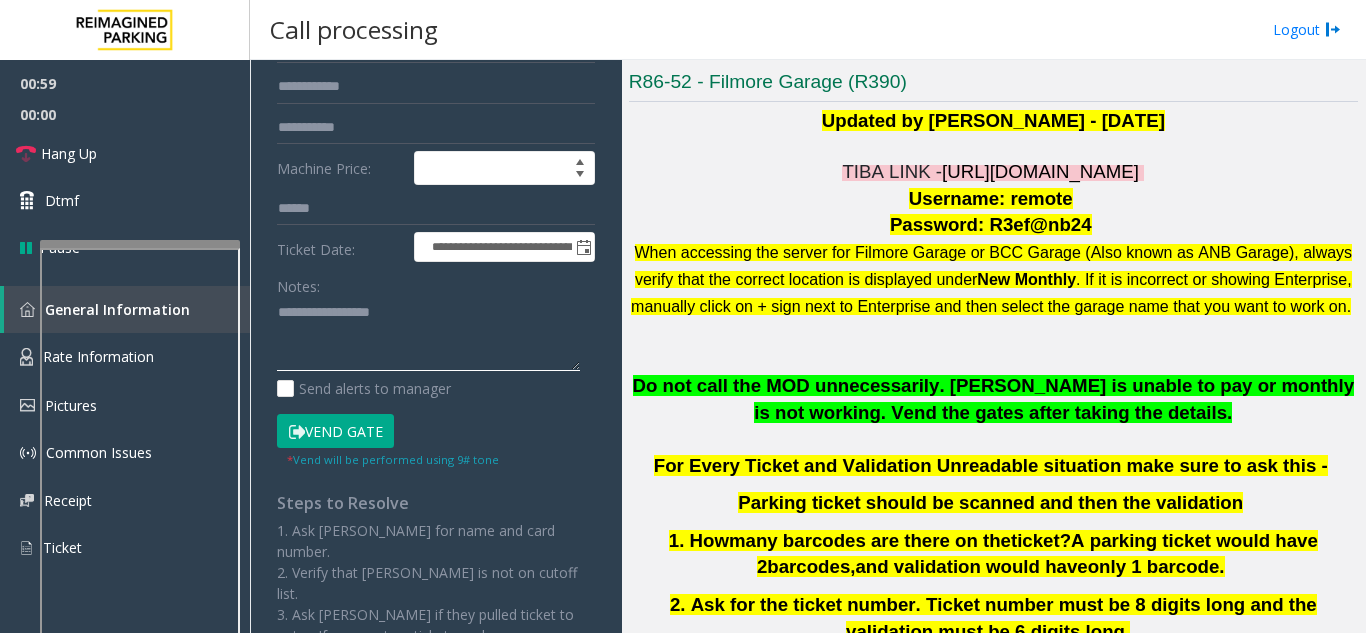 type on "**********" 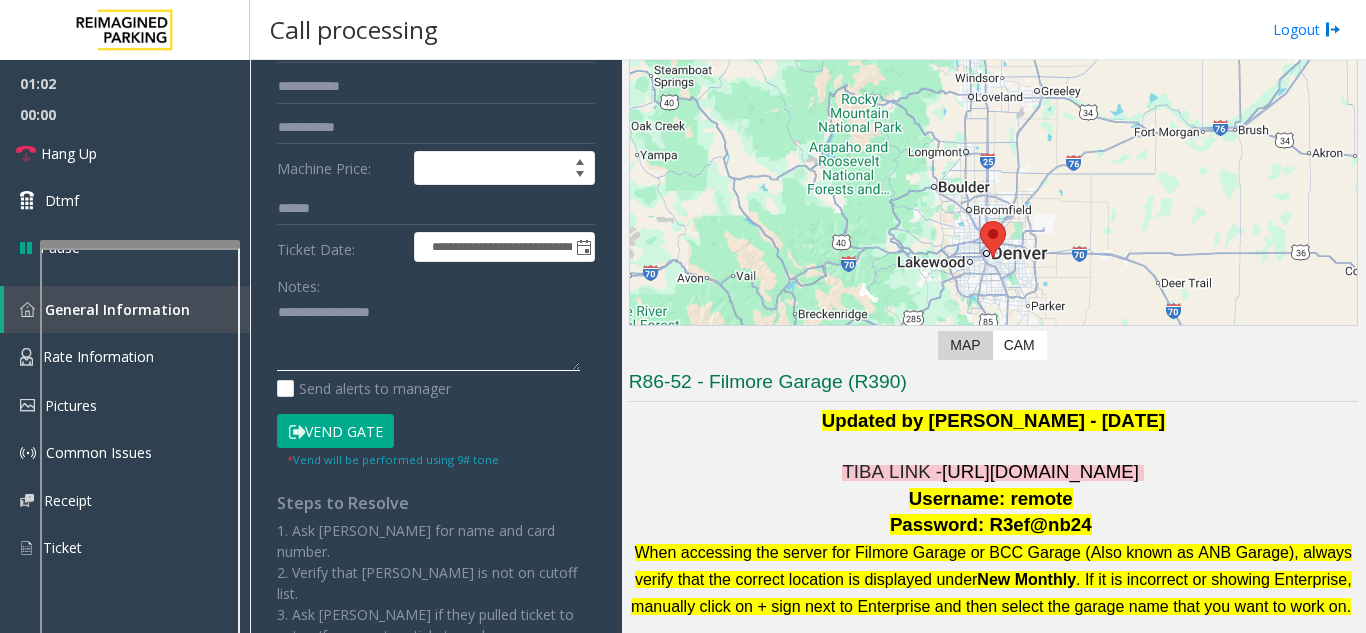scroll, scrollTop: 300, scrollLeft: 0, axis: vertical 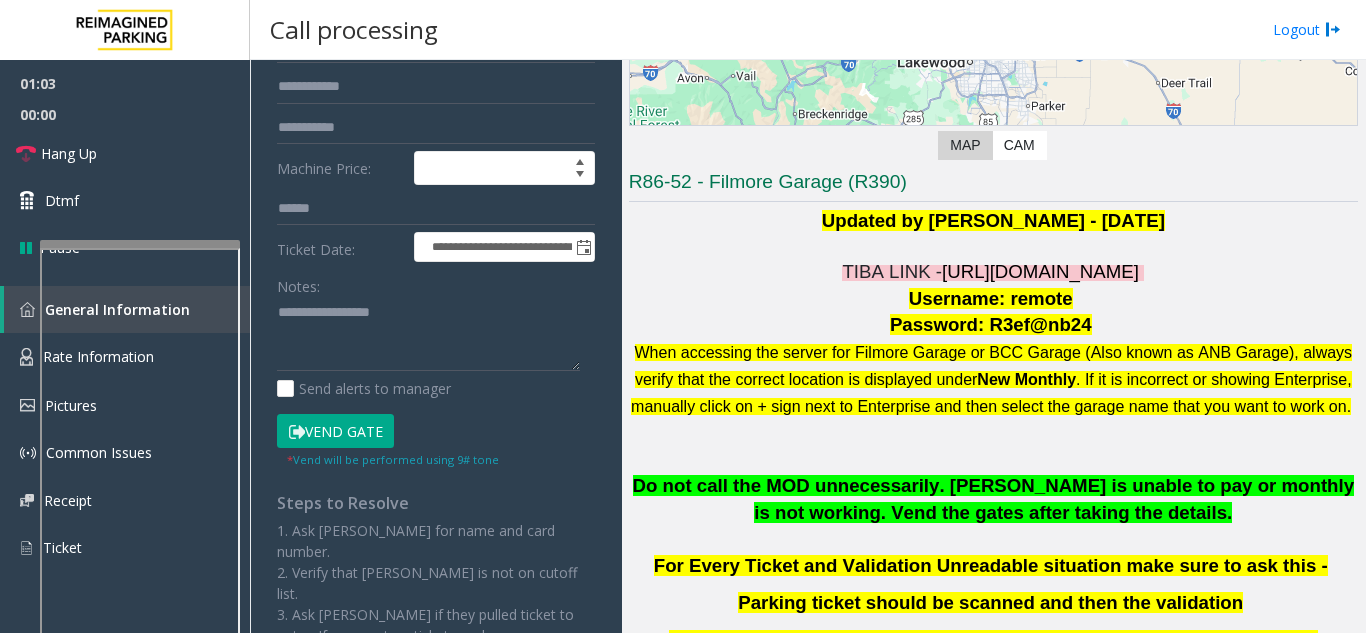 click on "Do not call the MOD unnecessarily. [PERSON_NAME] is unable to pay or monthly is not working. Vend the gates after taking the details." 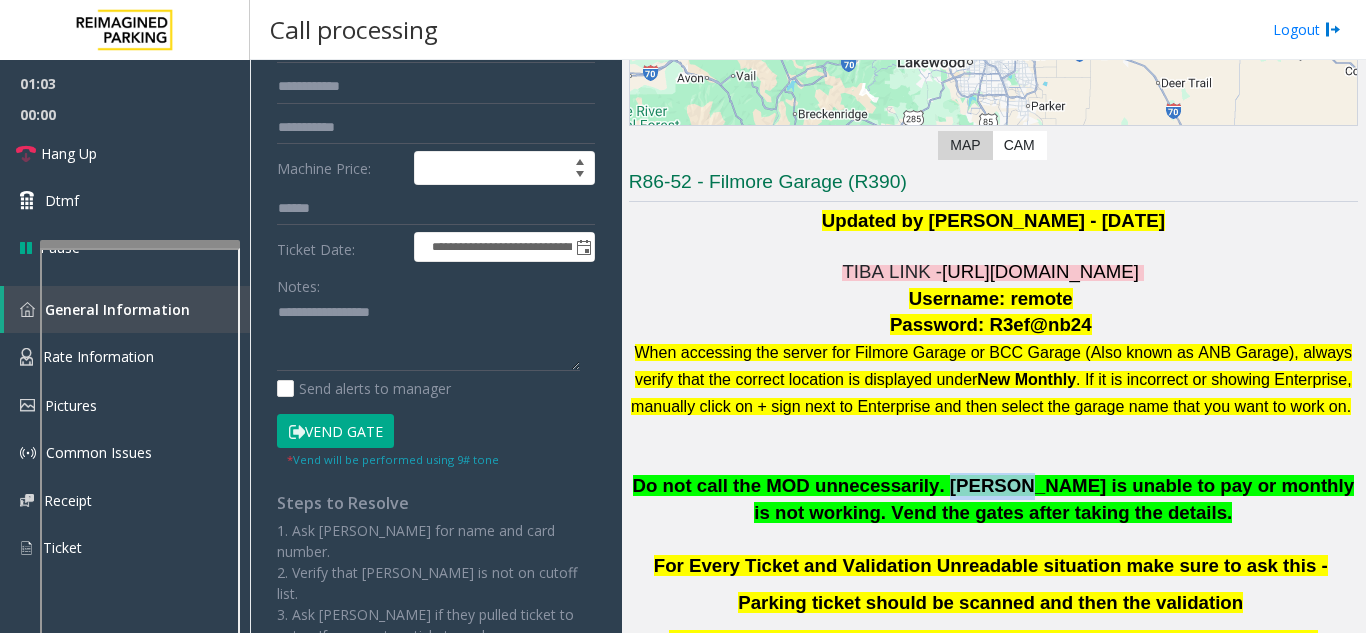 click on "Do not call the MOD unnecessarily. [PERSON_NAME] is unable to pay or monthly is not working. Vend the gates after taking the details." 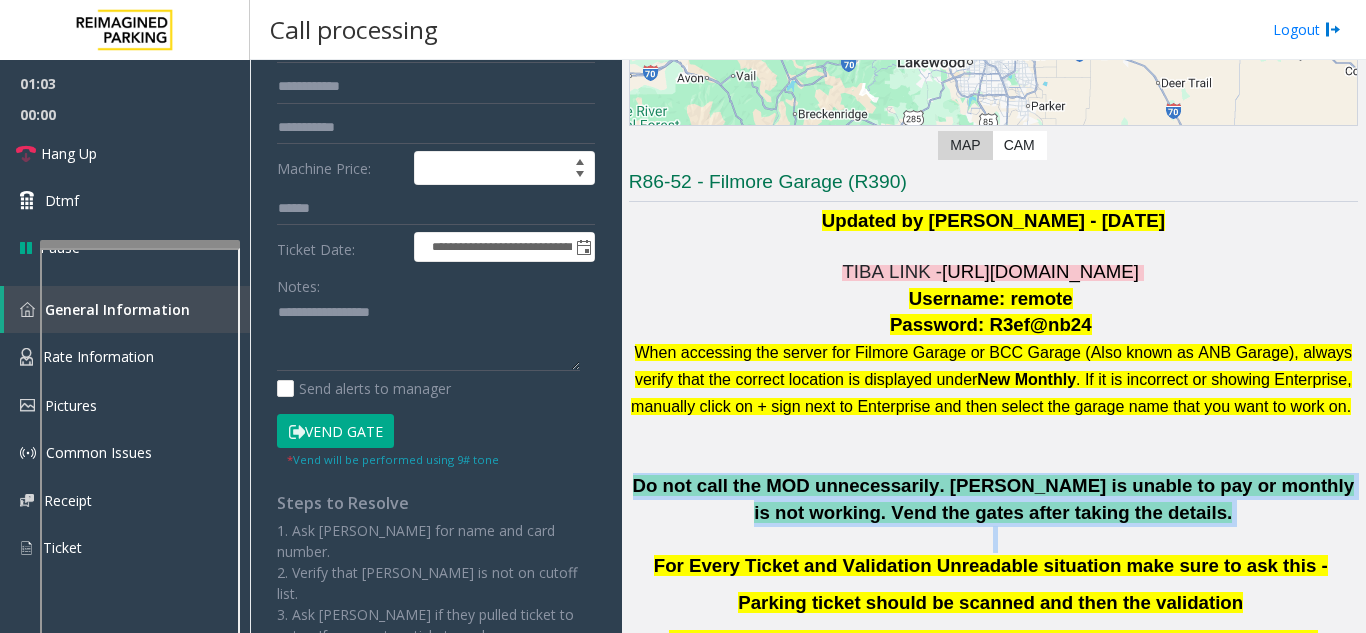 drag, startPoint x: 922, startPoint y: 506, endPoint x: 1186, endPoint y: 559, distance: 269.26752 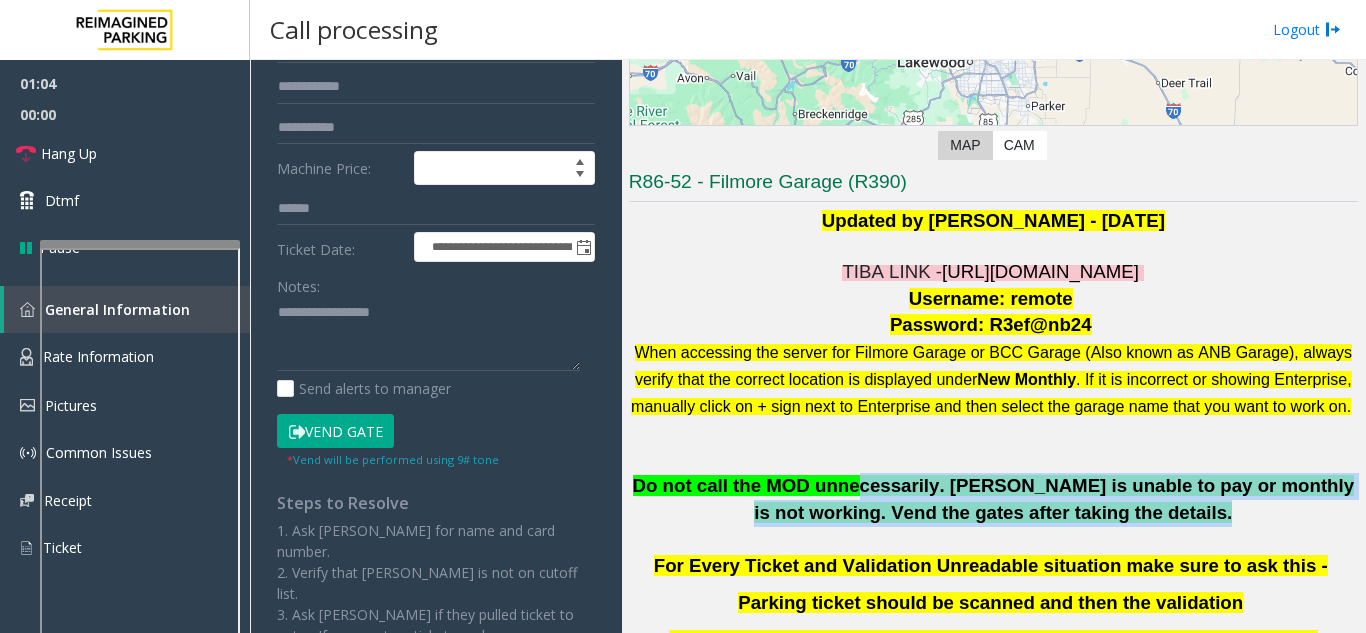 drag, startPoint x: 1181, startPoint y: 554, endPoint x: 815, endPoint y: 521, distance: 367.48468 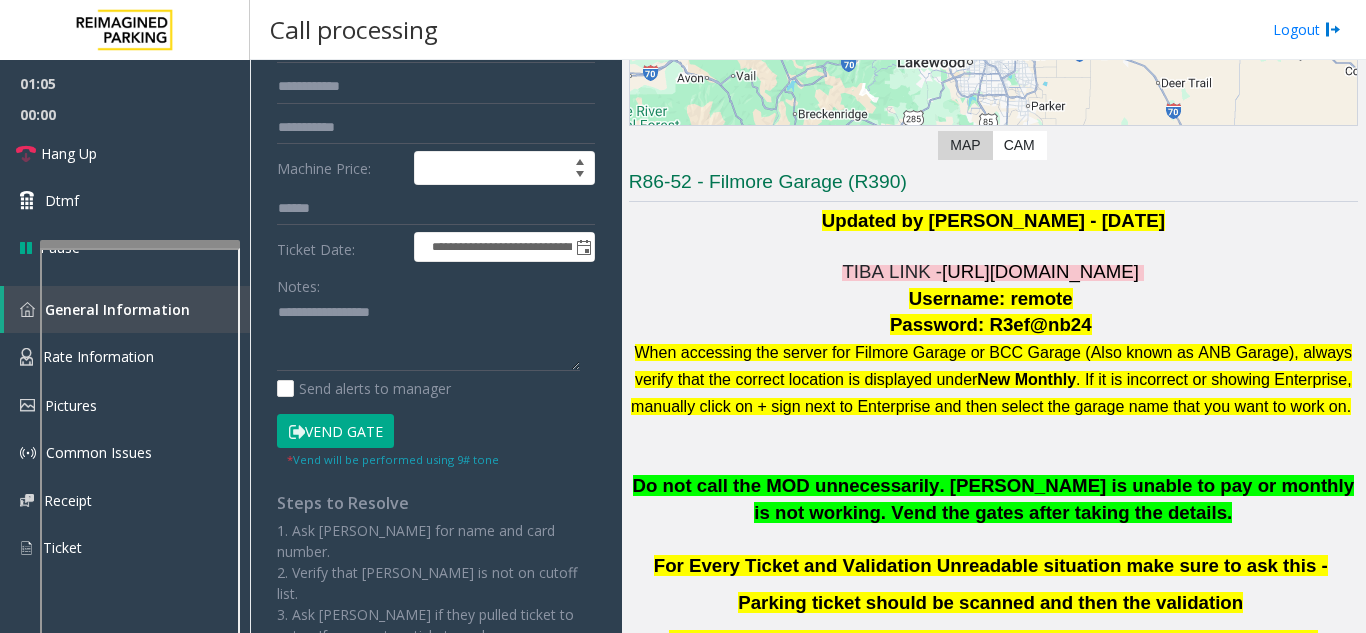 click on "Do not call the MOD unnecessarily. [PERSON_NAME] is unable to pay or monthly is not working. Vend the gates after taking the details." 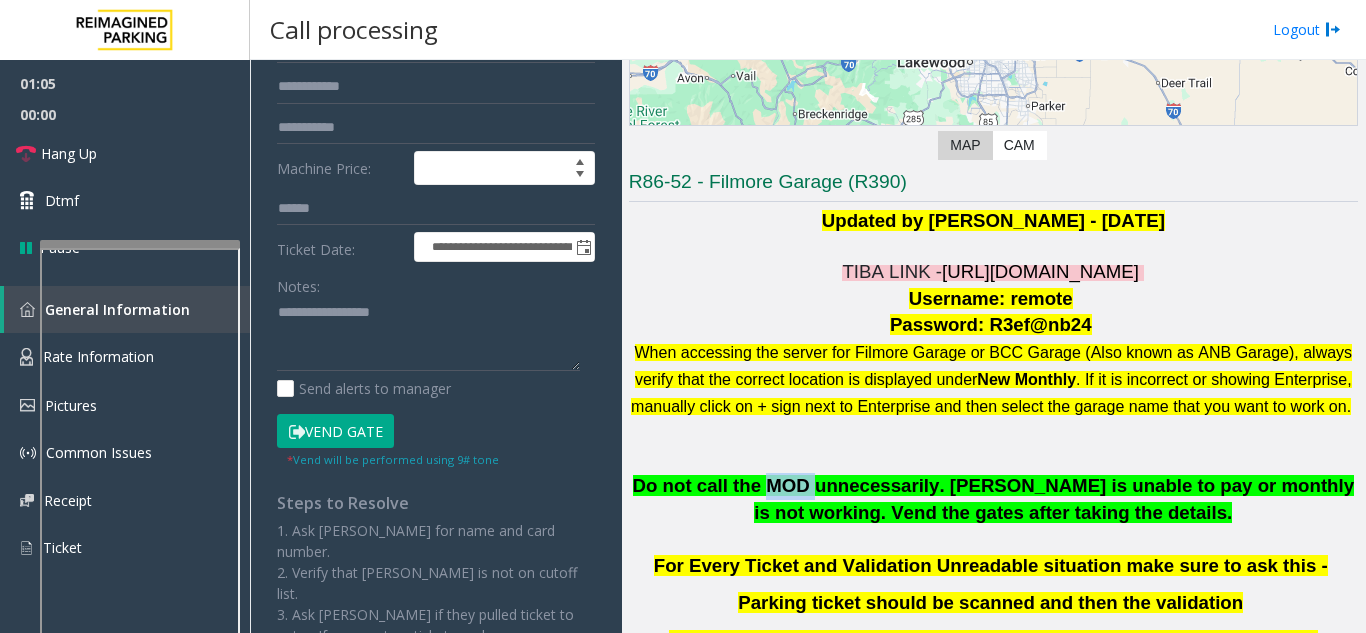 click on "Do not call the MOD unnecessarily. [PERSON_NAME] is unable to pay or monthly is not working. Vend the gates after taking the details." 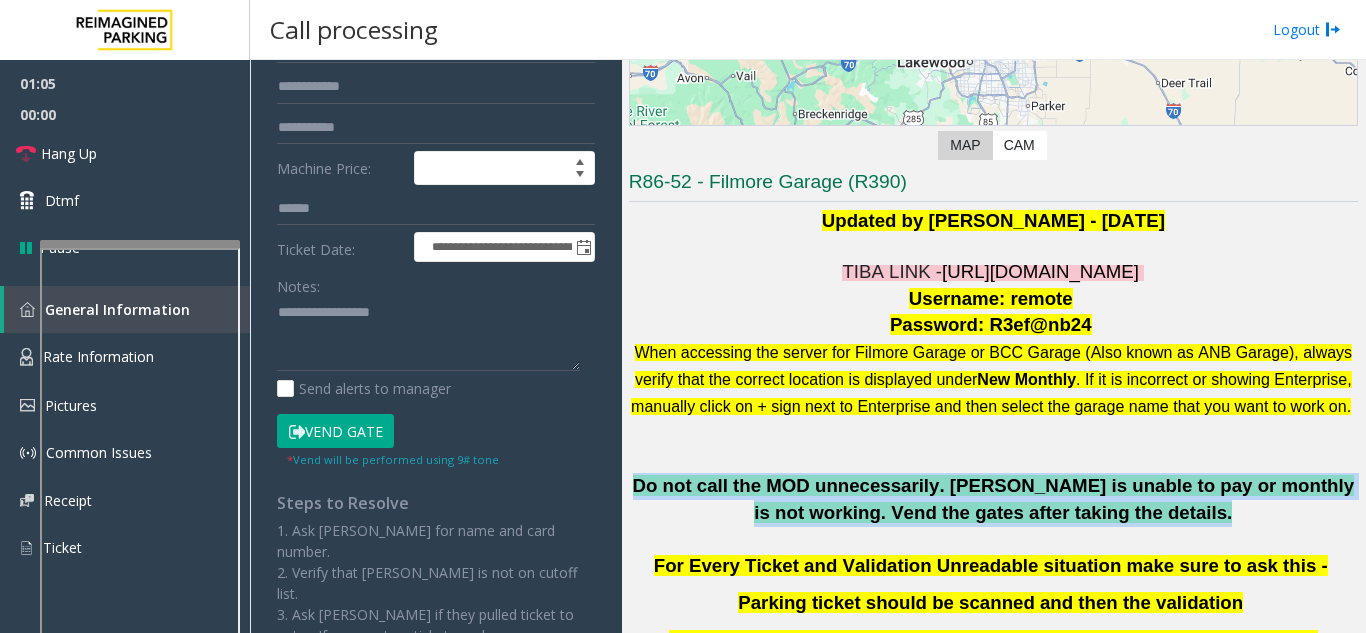 drag, startPoint x: 755, startPoint y: 521, endPoint x: 1147, endPoint y: 520, distance: 392.00128 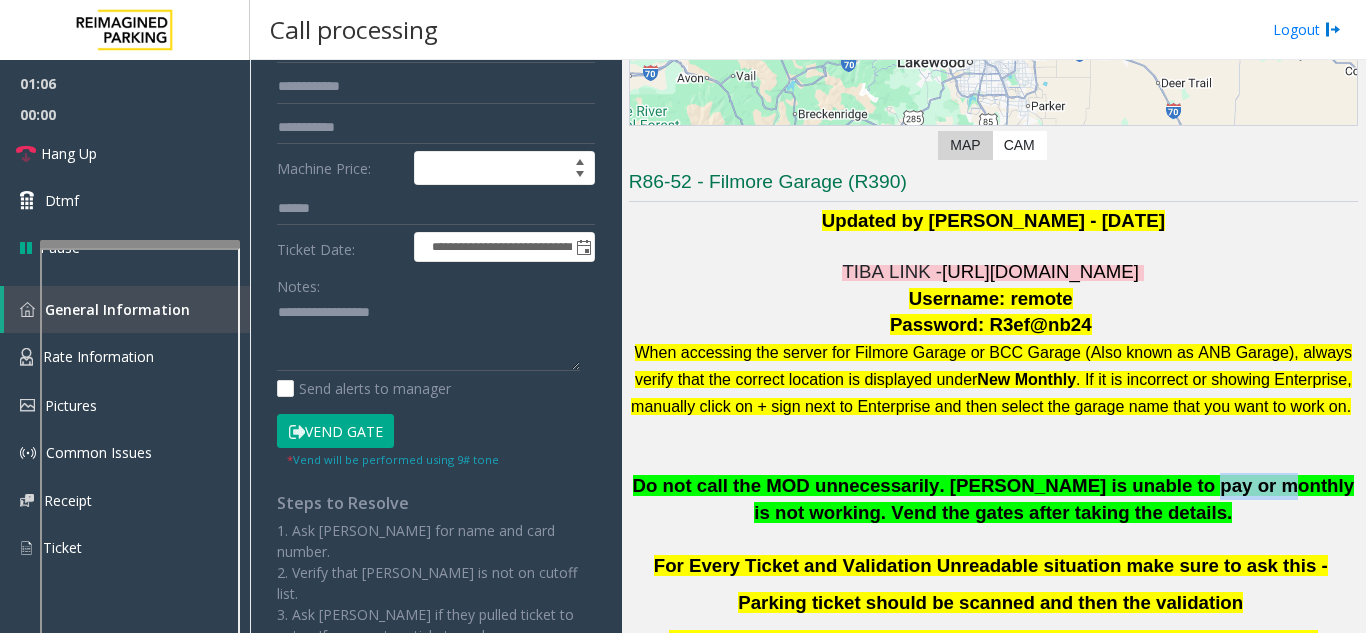 click on "Do not call the MOD unnecessarily. [PERSON_NAME] is unable to pay or monthly is not working. Vend the gates after taking the details." 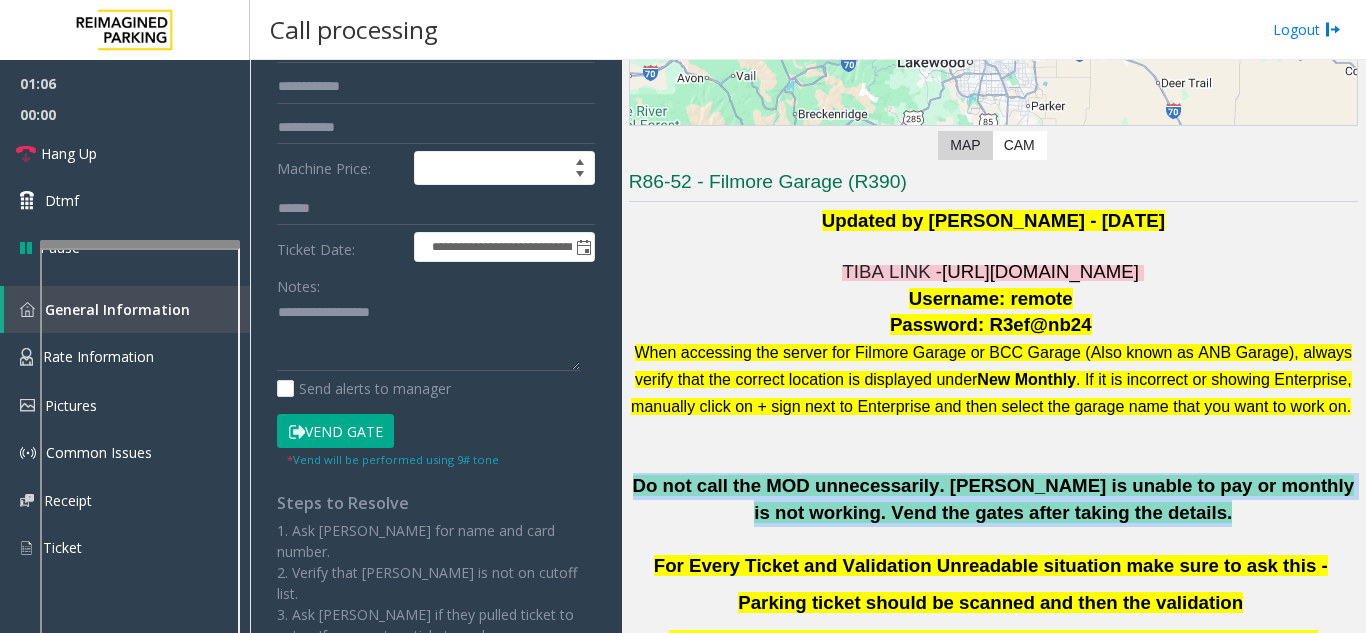 click on "Do not call the MOD unnecessarily. [PERSON_NAME] is unable to pay or monthly is not working. Vend the gates after taking the details." 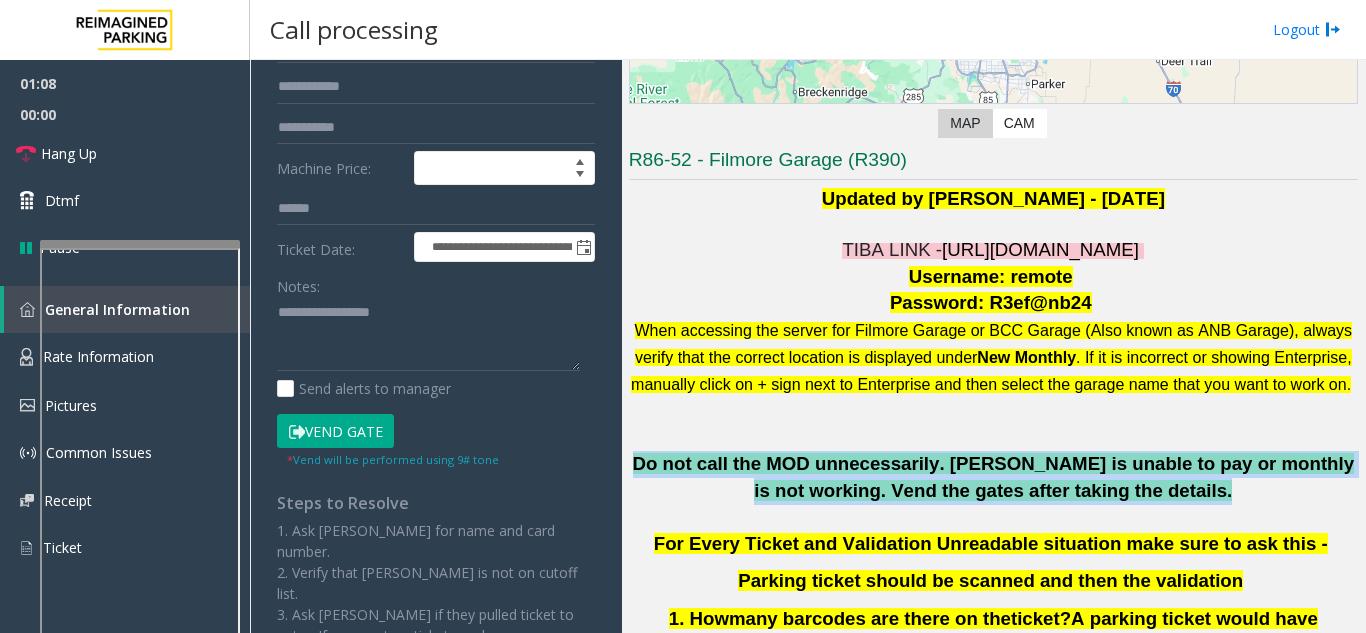 scroll, scrollTop: 300, scrollLeft: 0, axis: vertical 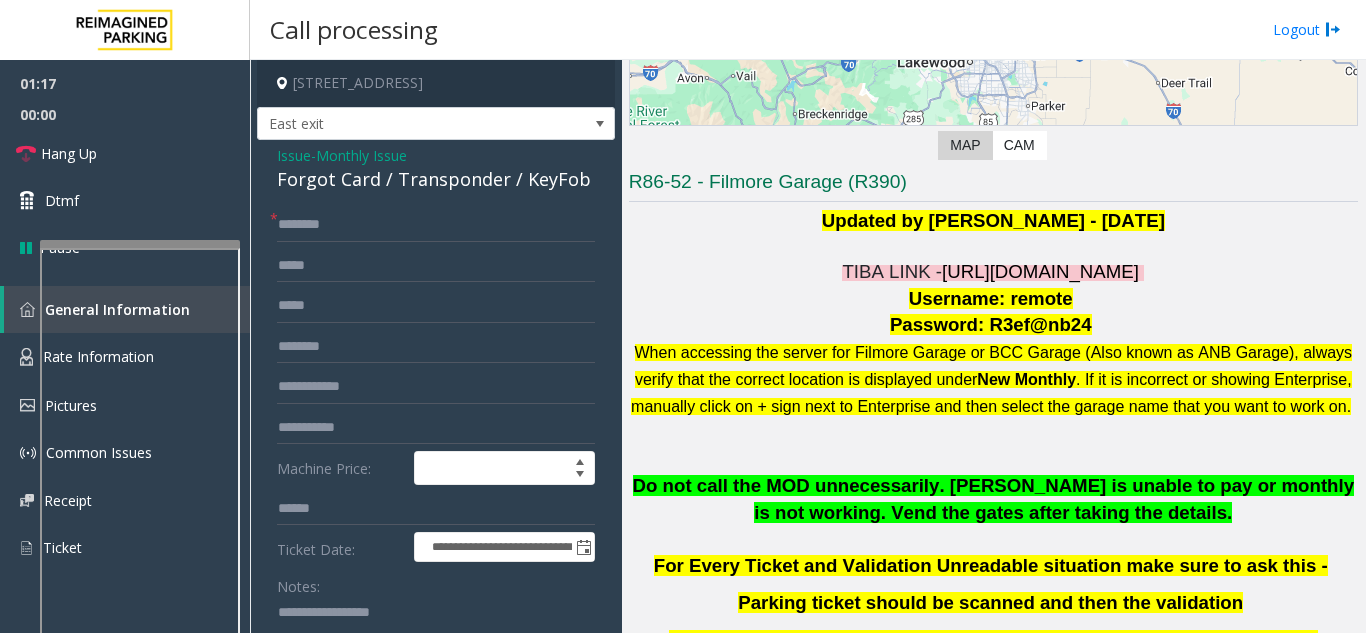 click on "**********" 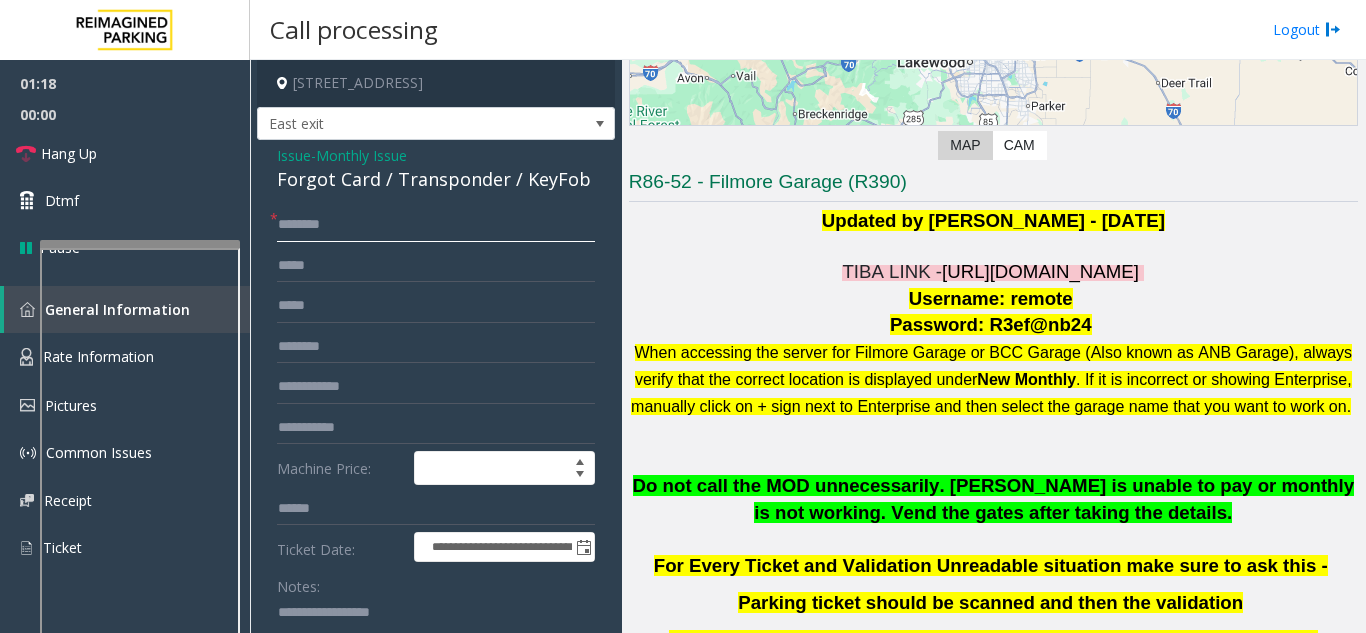 click 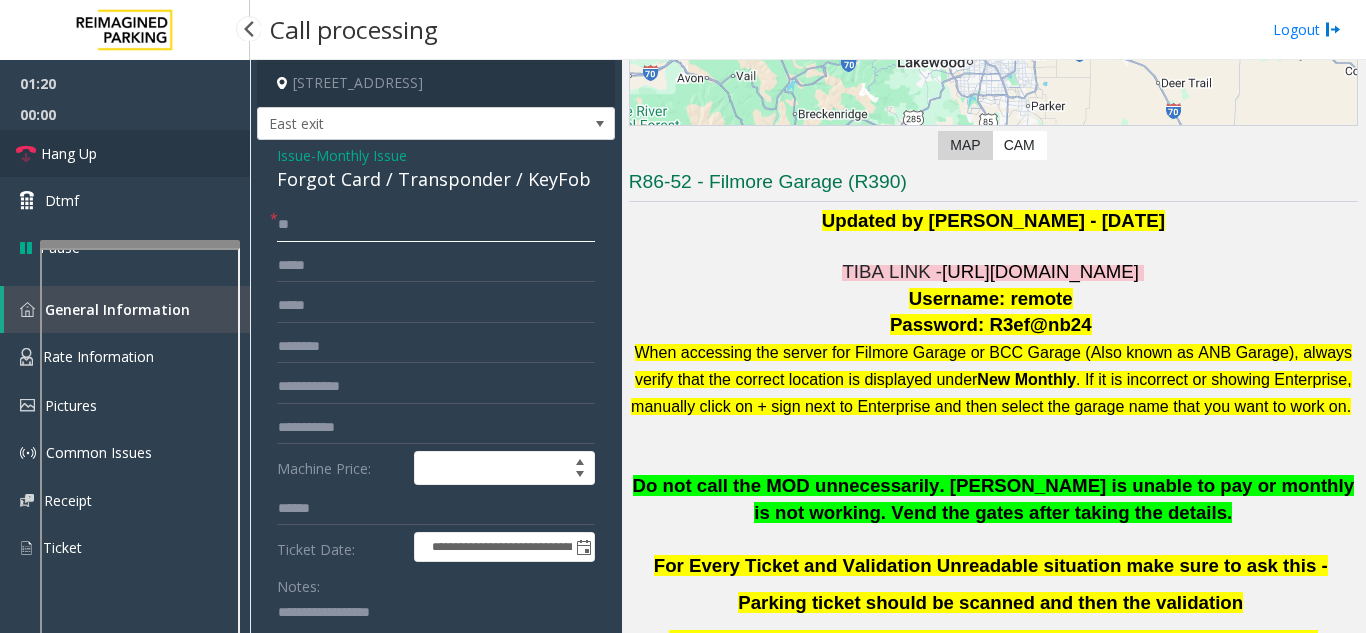 type on "**" 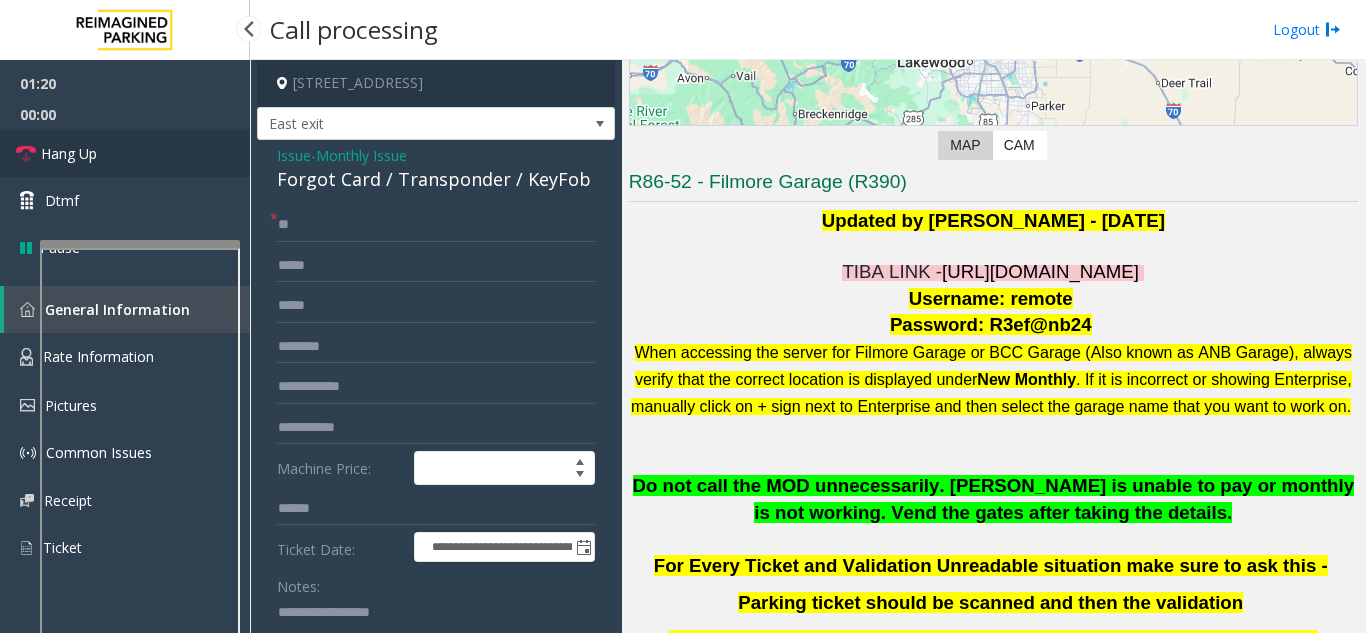 click on "Hang Up" at bounding box center (125, 153) 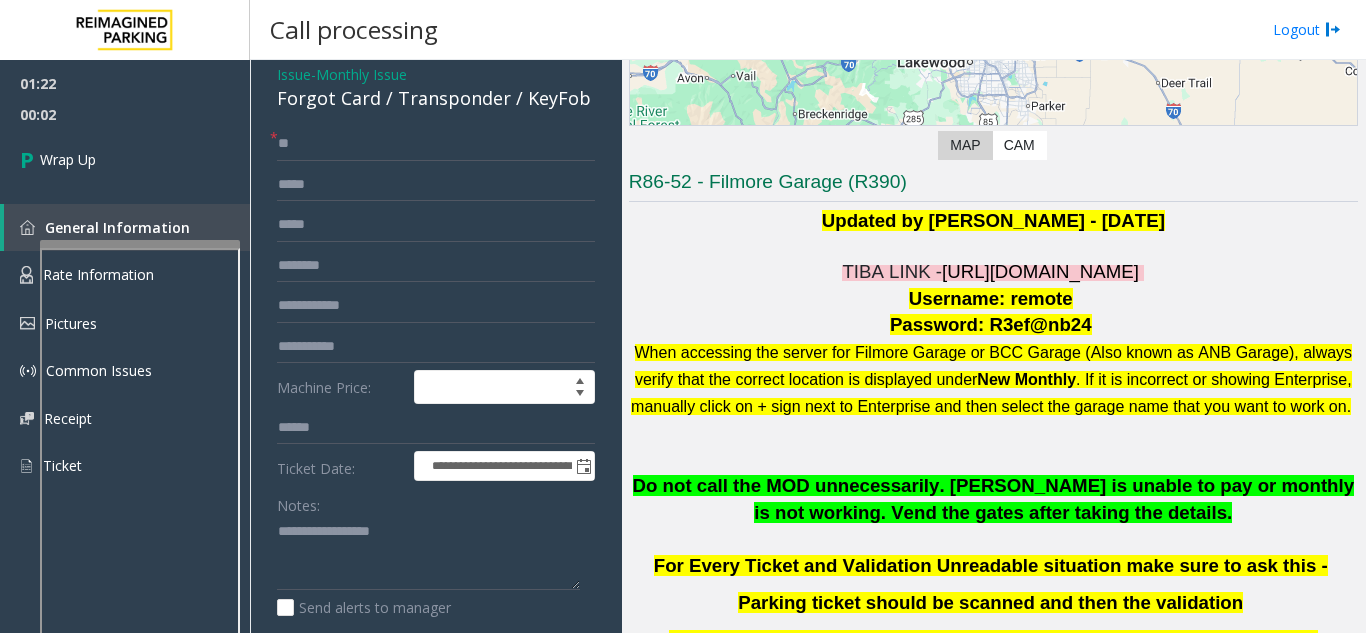scroll, scrollTop: 300, scrollLeft: 0, axis: vertical 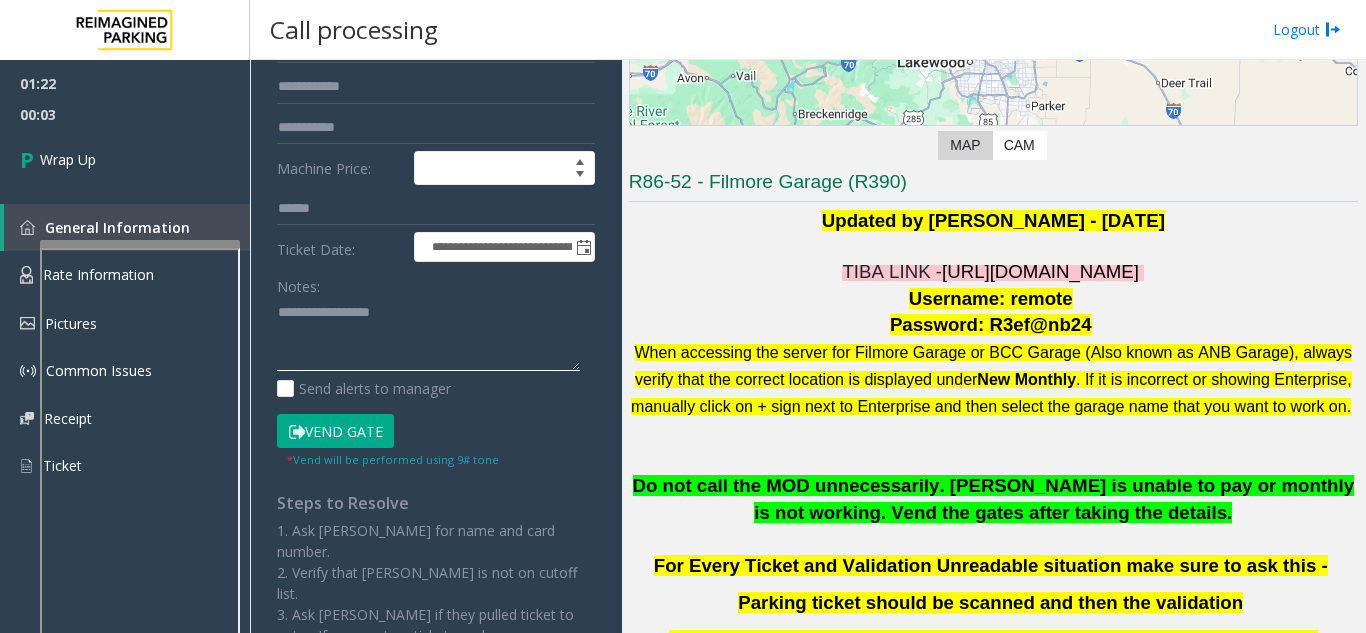 click 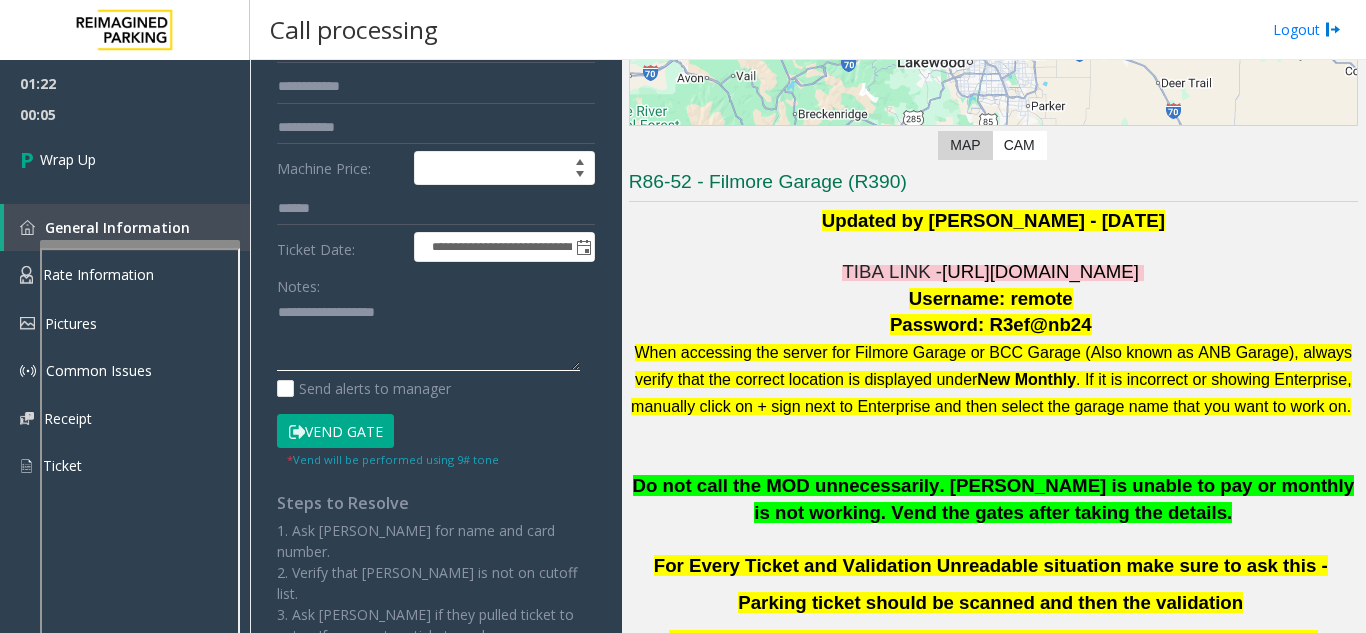 paste on "**********" 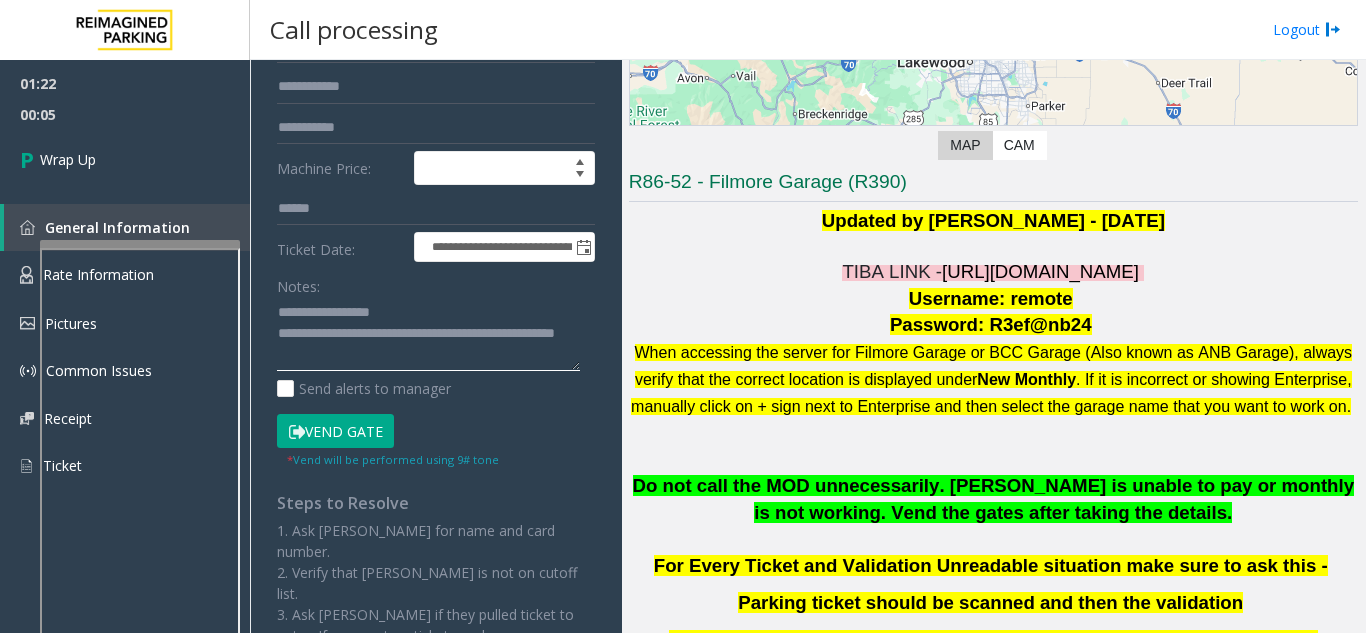 scroll, scrollTop: 0, scrollLeft: 0, axis: both 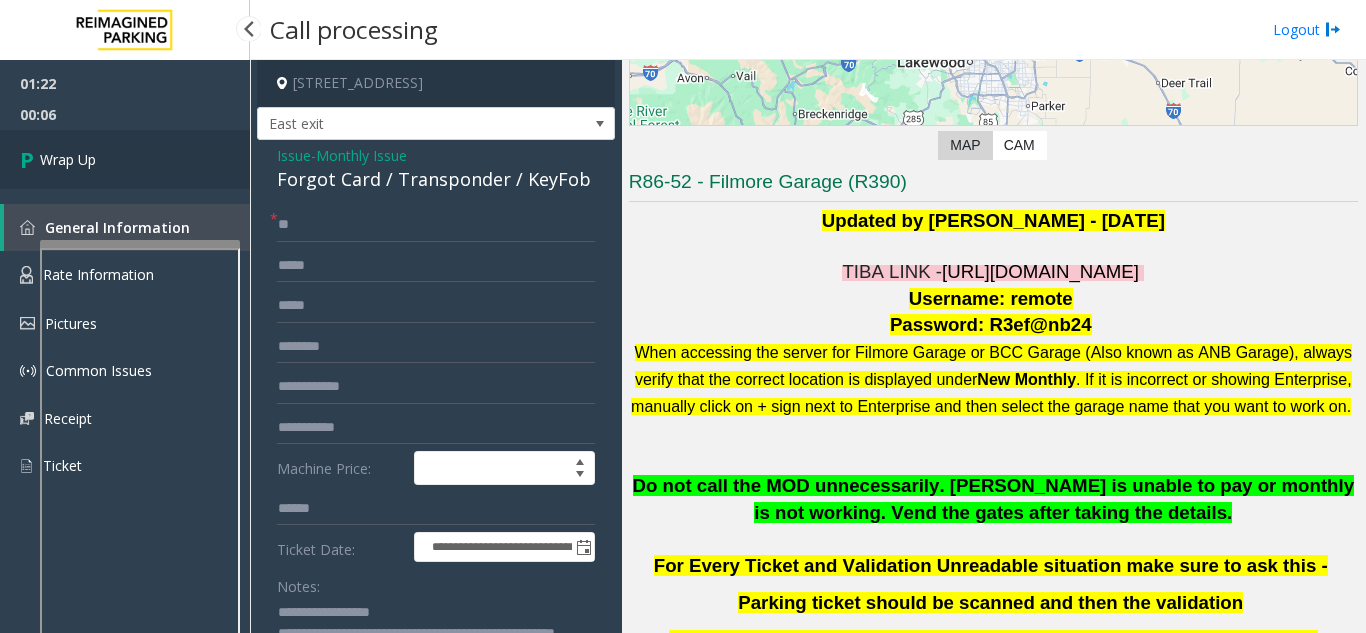 type on "**********" 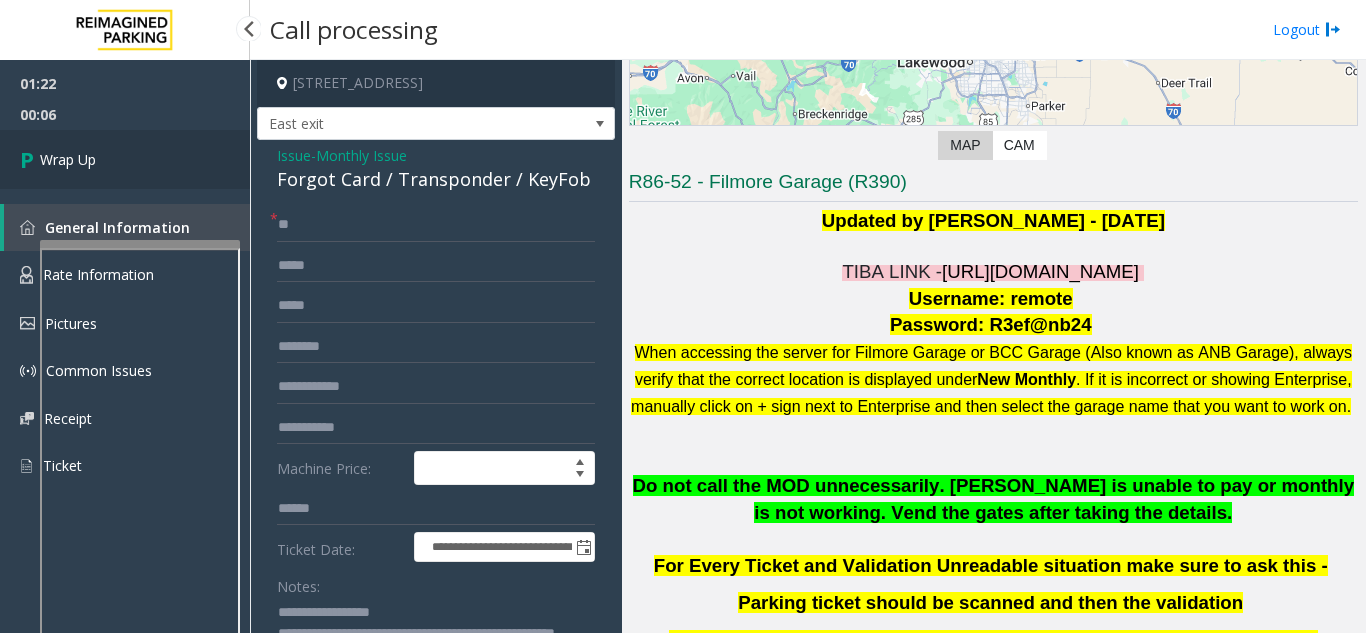 click on "Wrap Up" at bounding box center (125, 159) 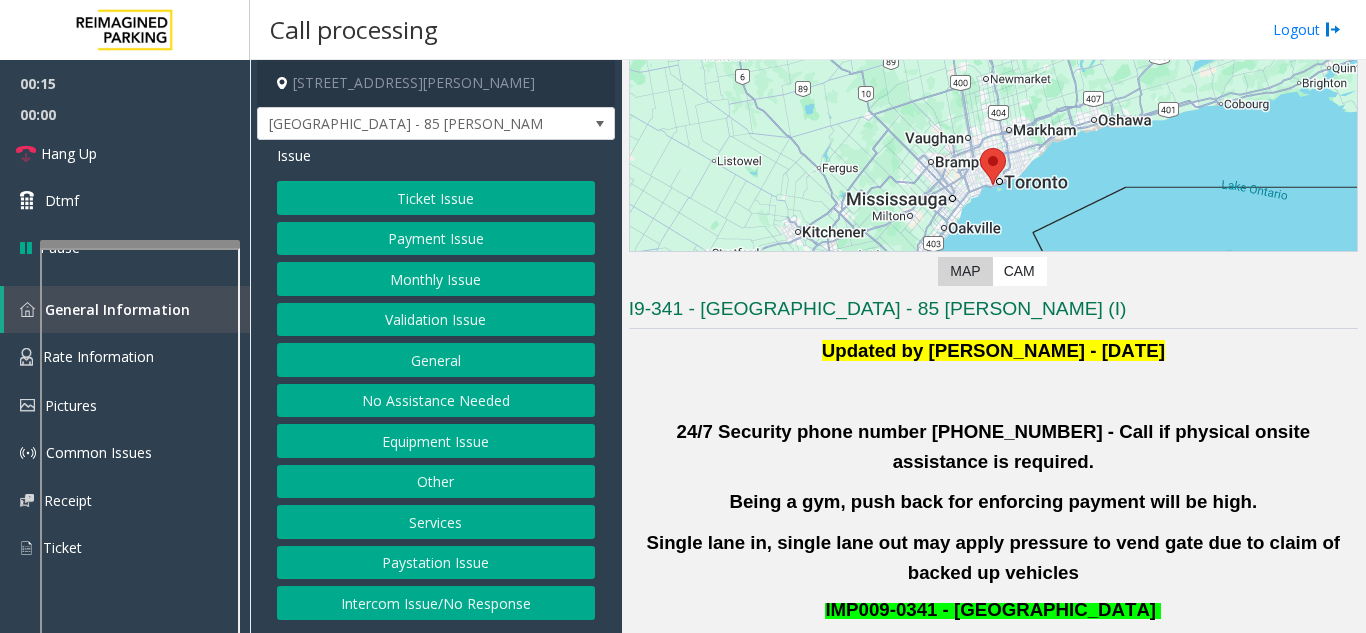 scroll, scrollTop: 400, scrollLeft: 0, axis: vertical 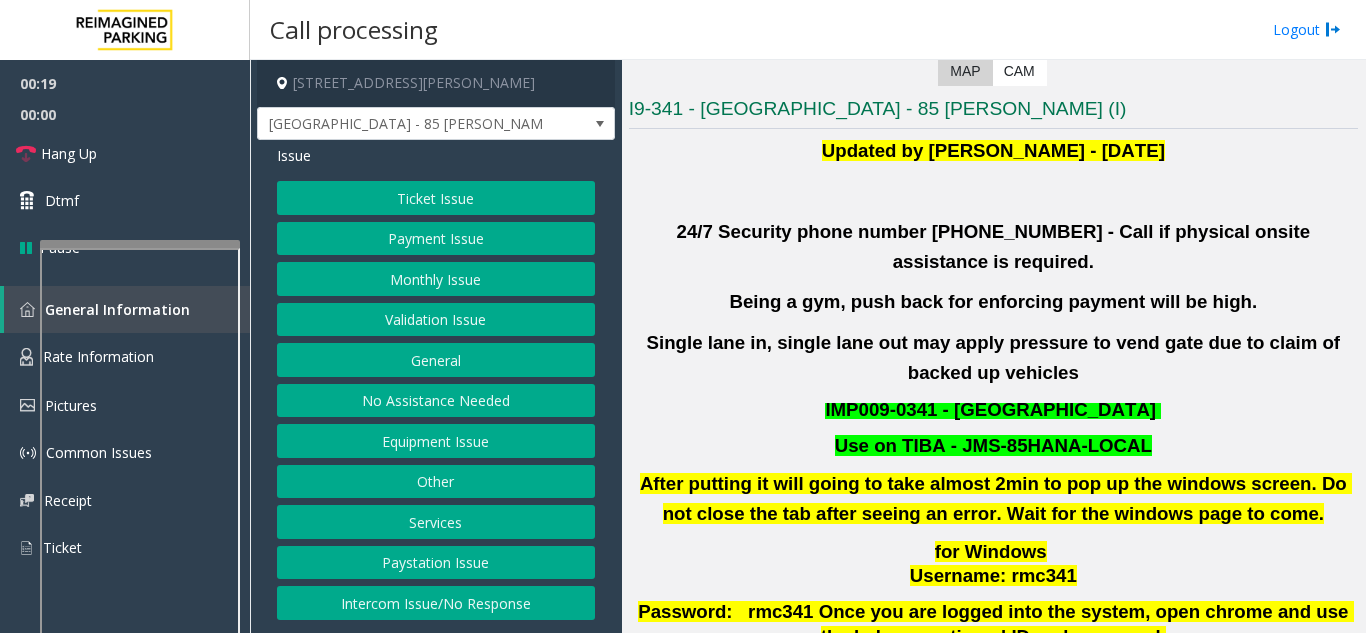click on "Validation Issue" 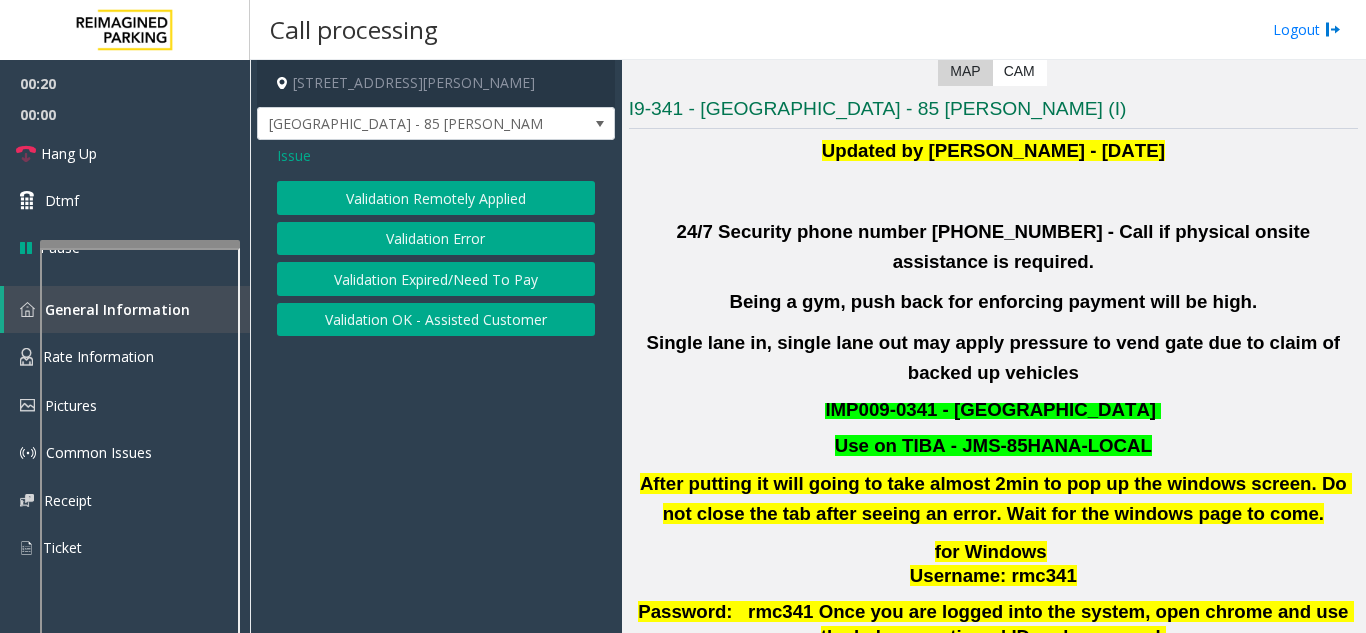 click on "Validation Error" 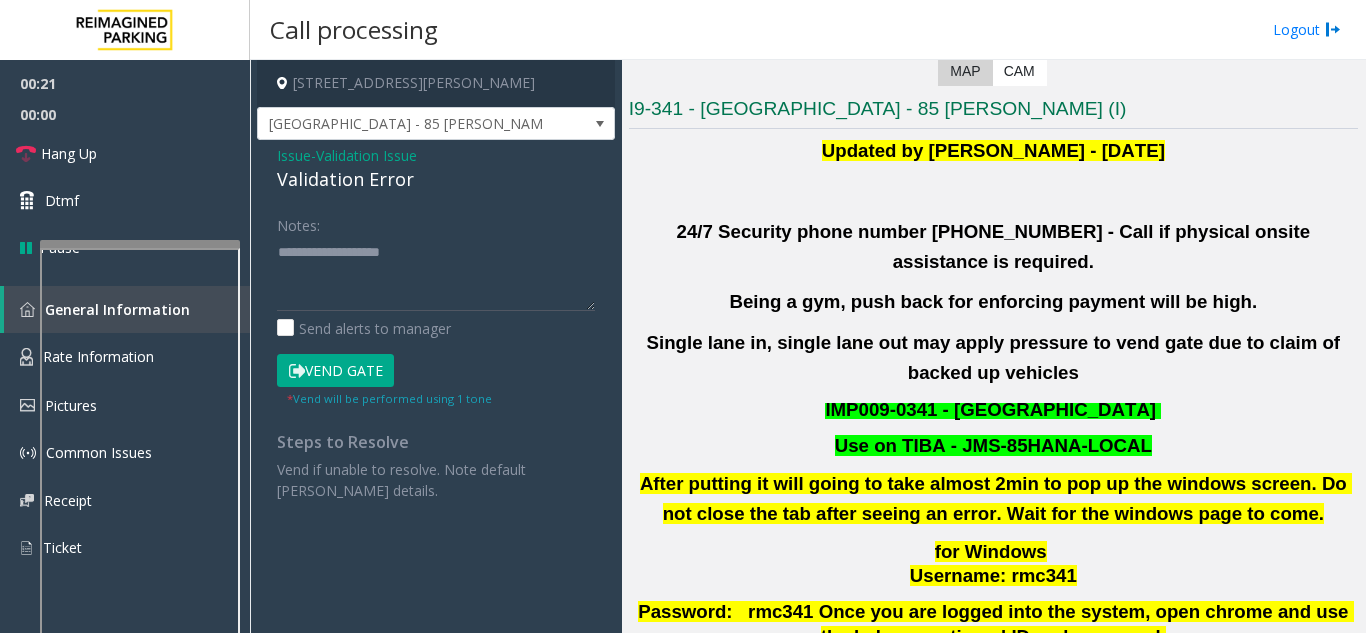 click on "Validation Error" 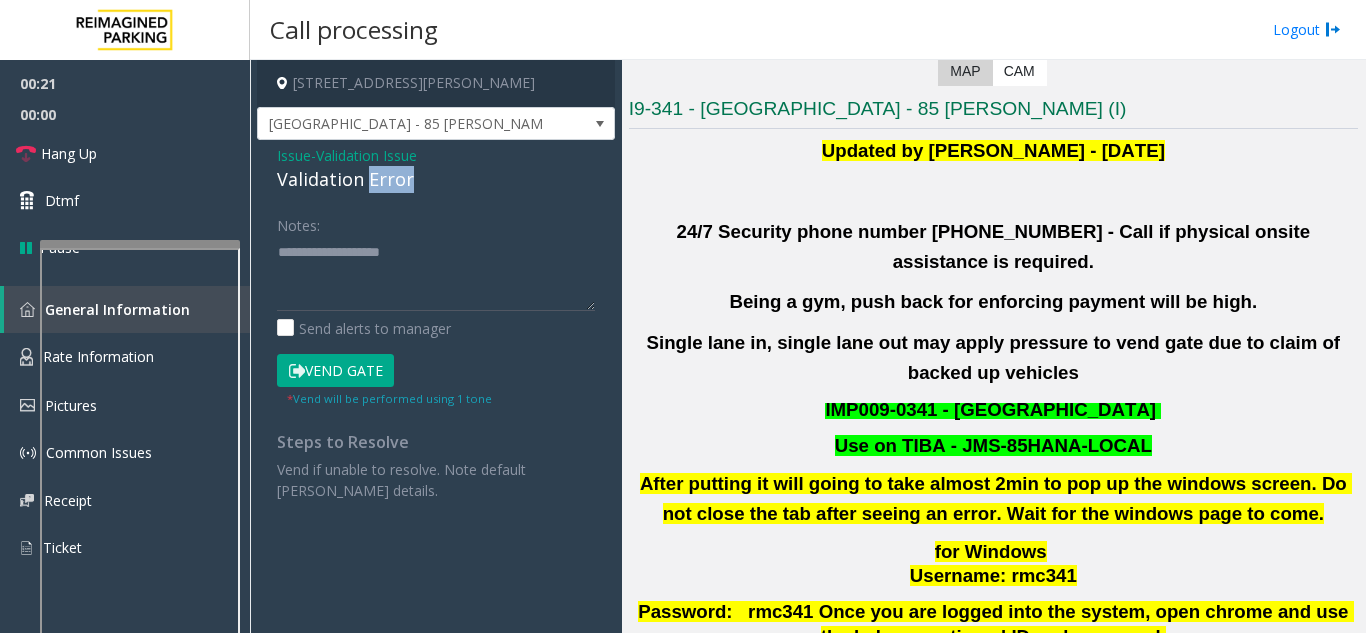 click on "Validation Error" 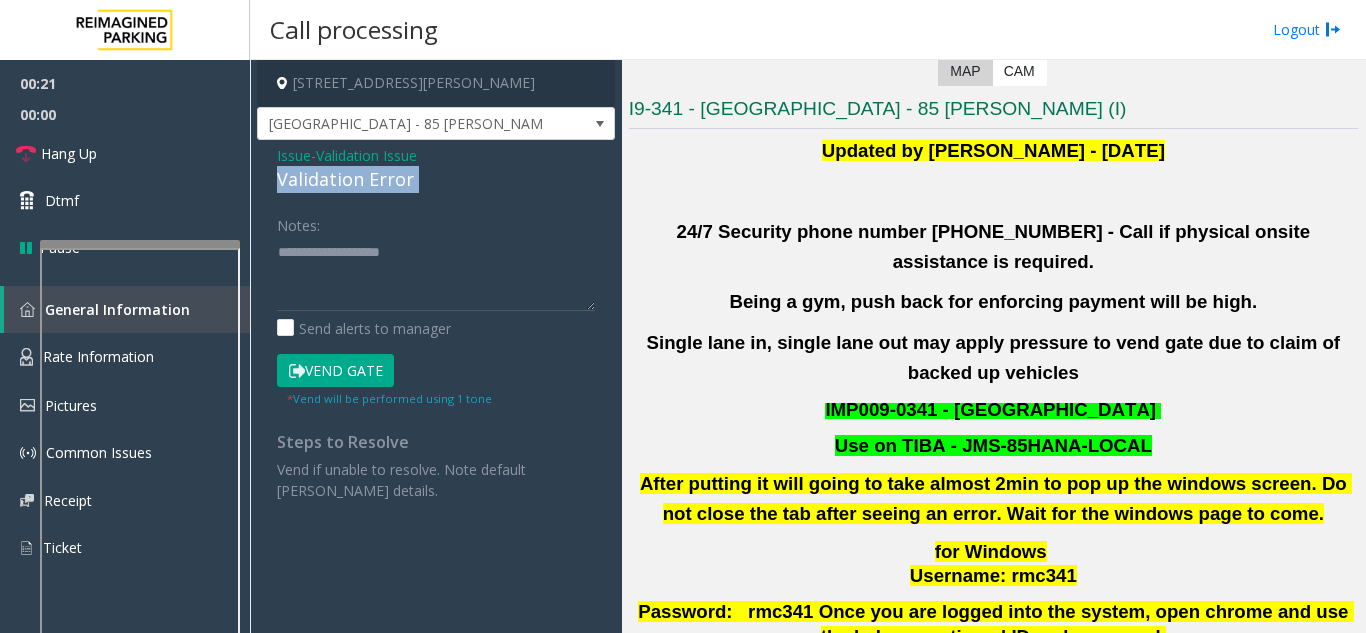 click on "Validation Error" 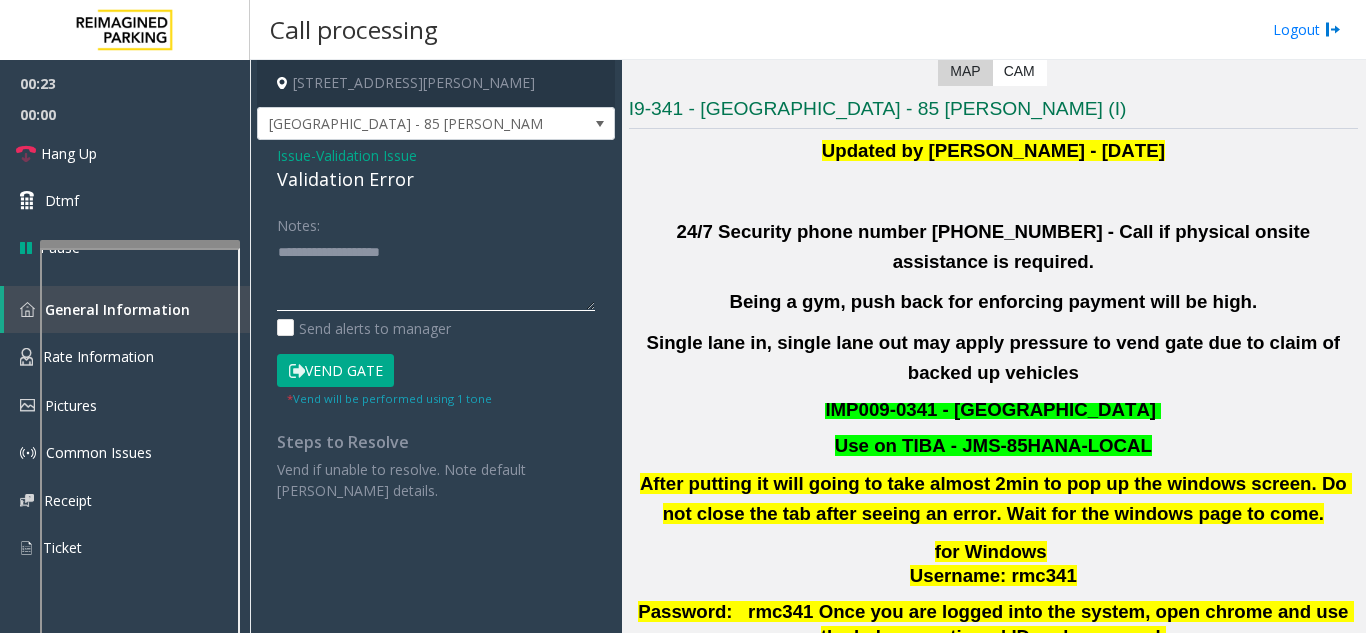 paste on "**********" 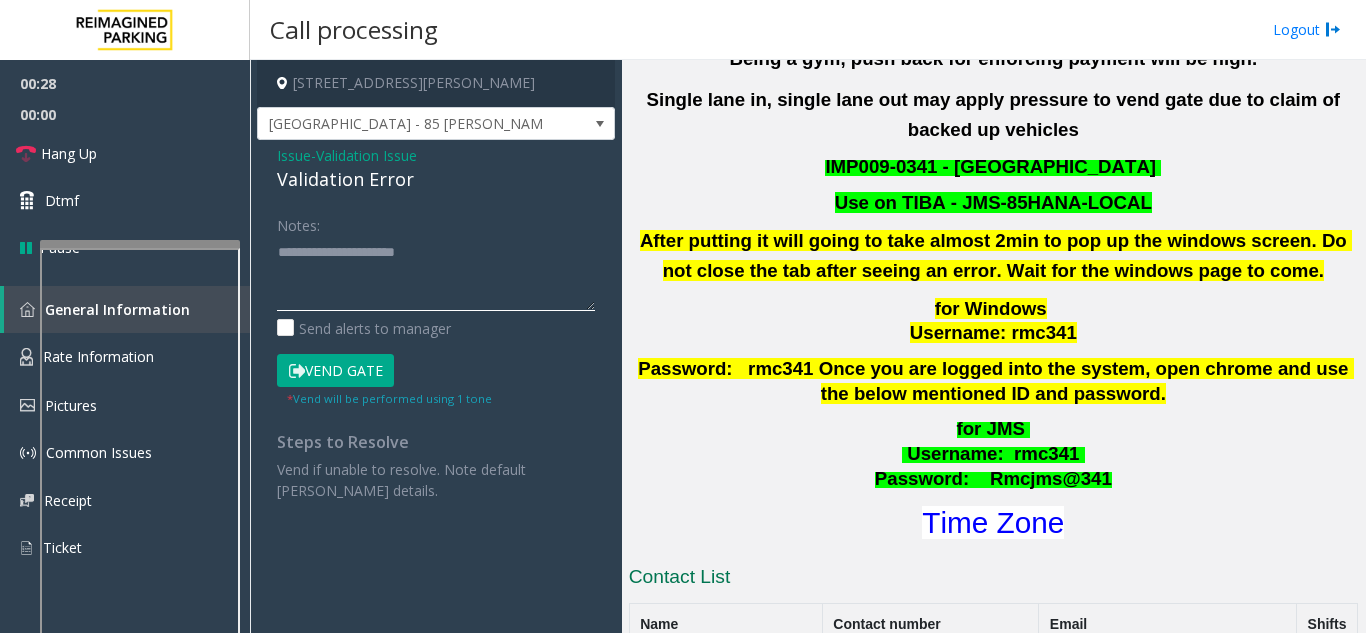 scroll, scrollTop: 800, scrollLeft: 0, axis: vertical 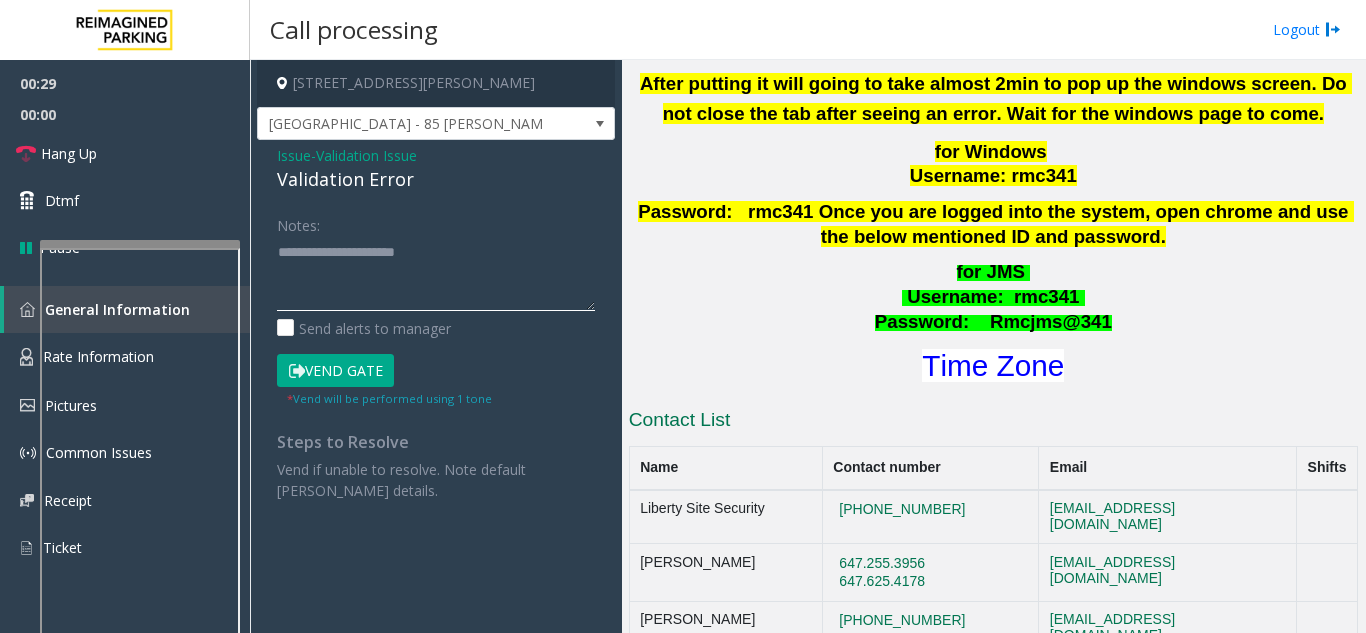 click 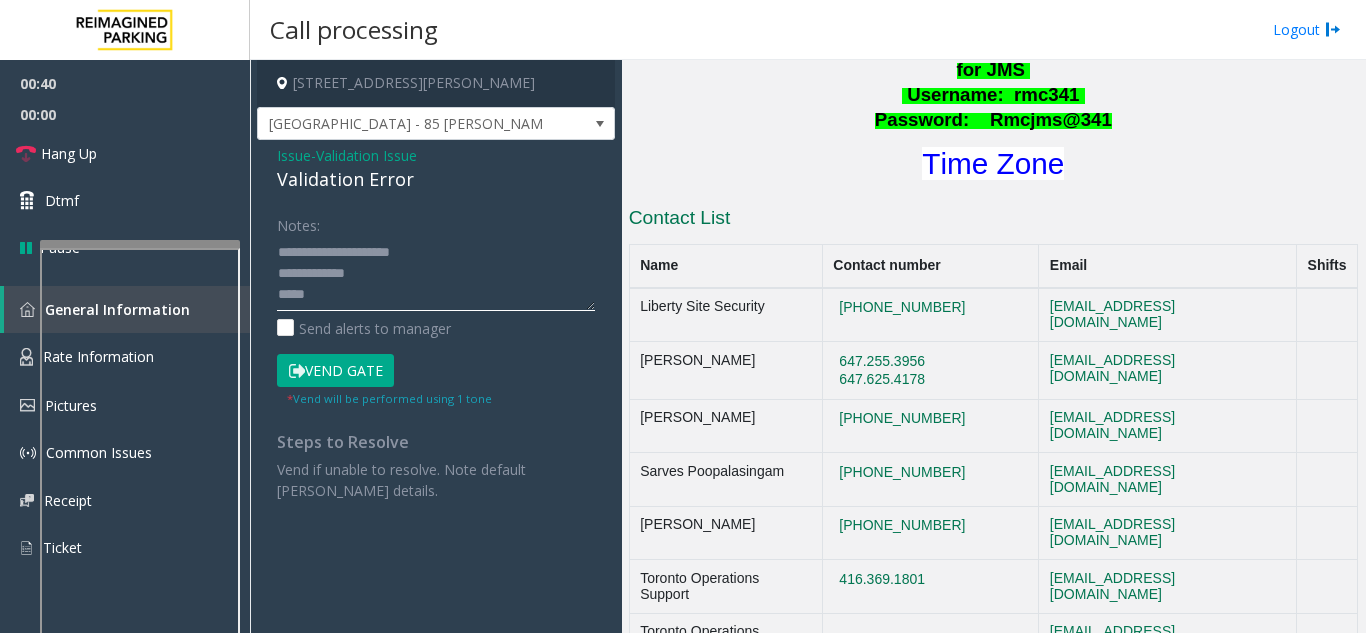 scroll, scrollTop: 1000, scrollLeft: 0, axis: vertical 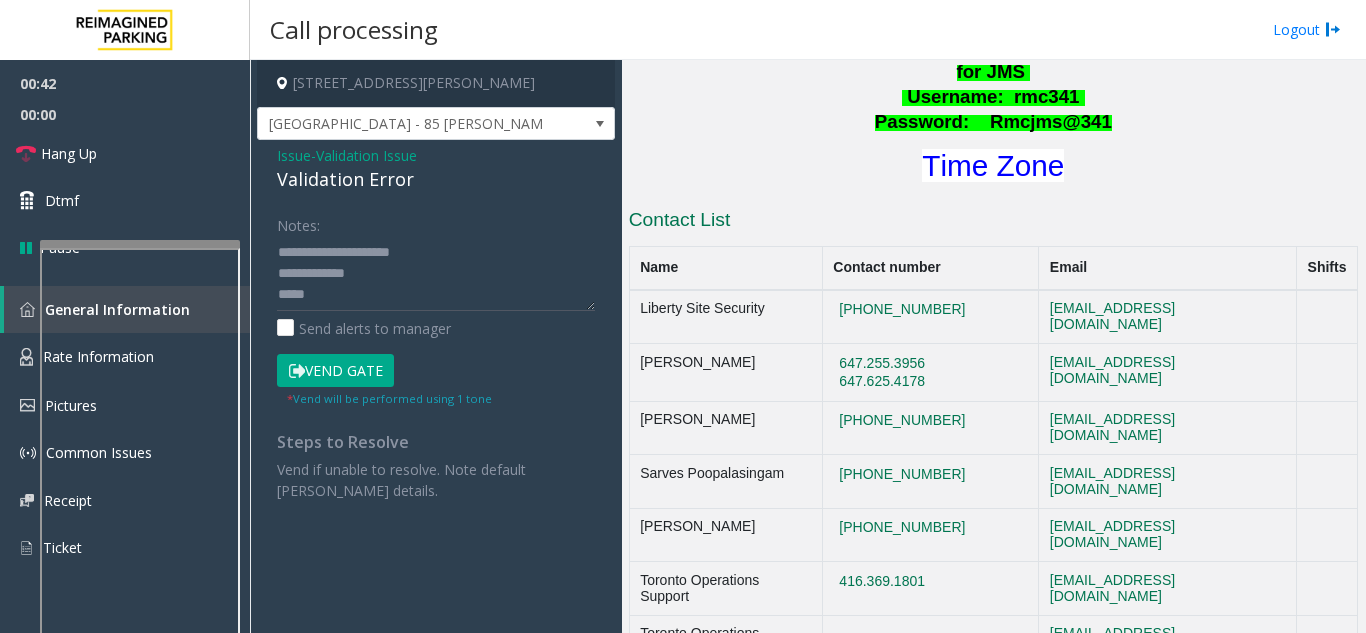 click on "Time Zone" 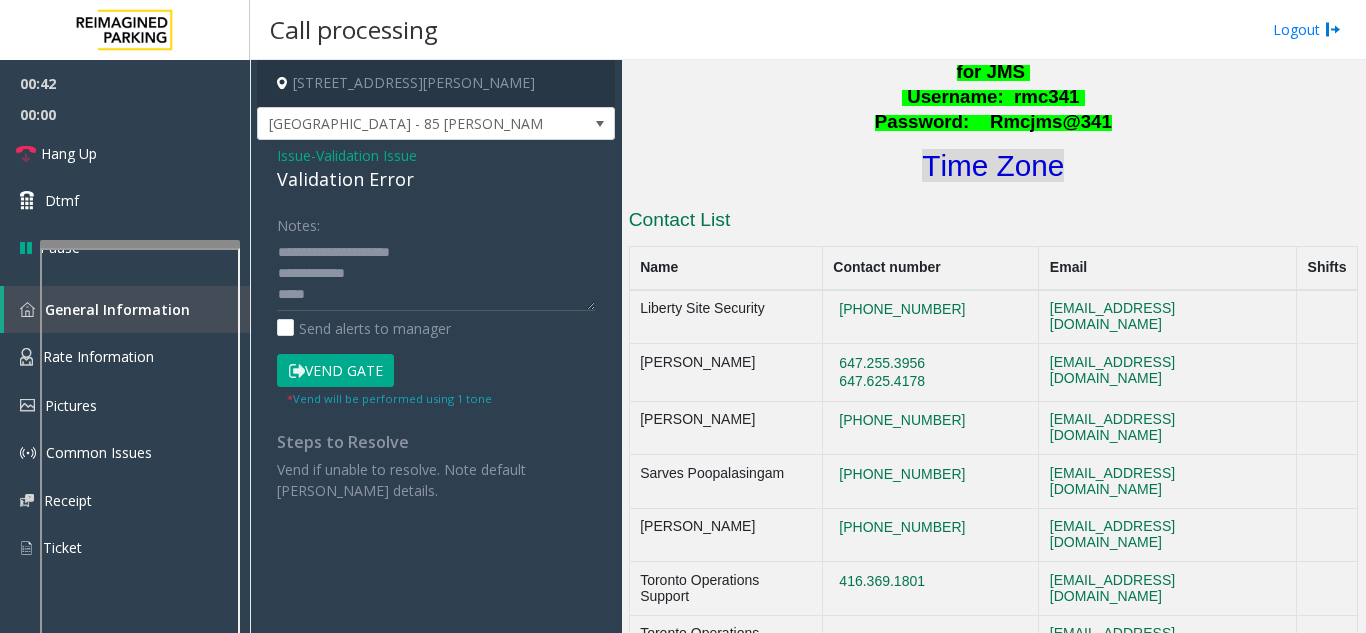 click on "Time Zone" 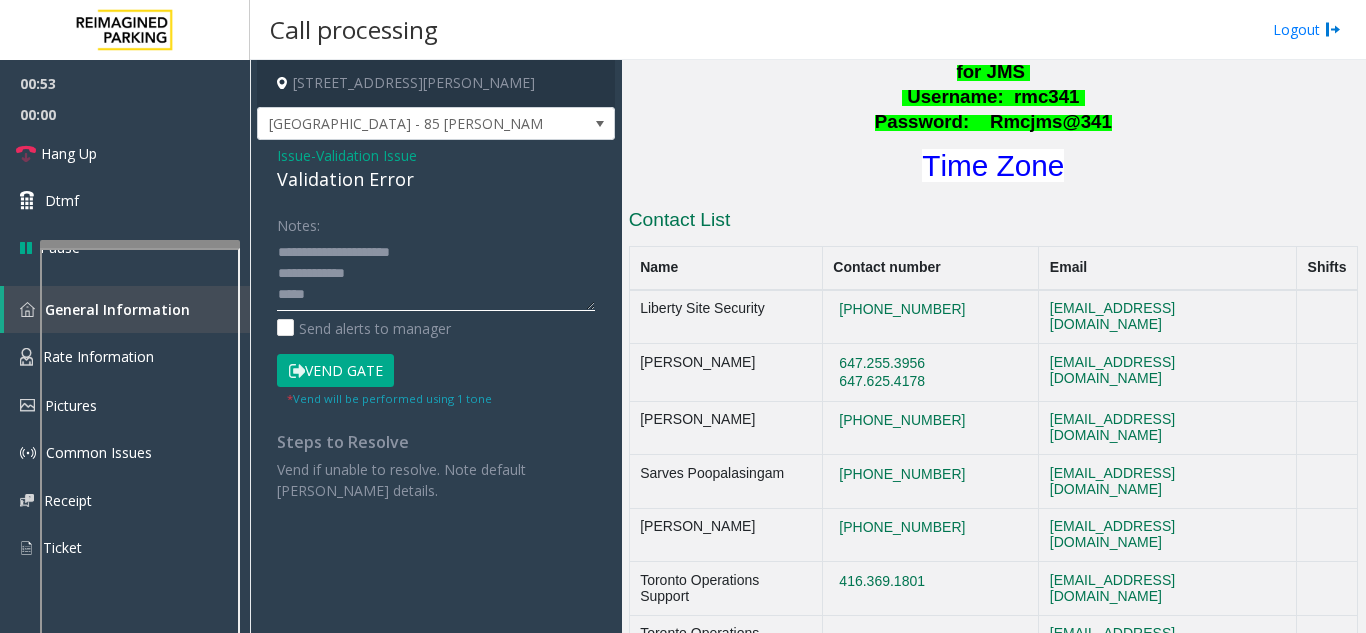 click 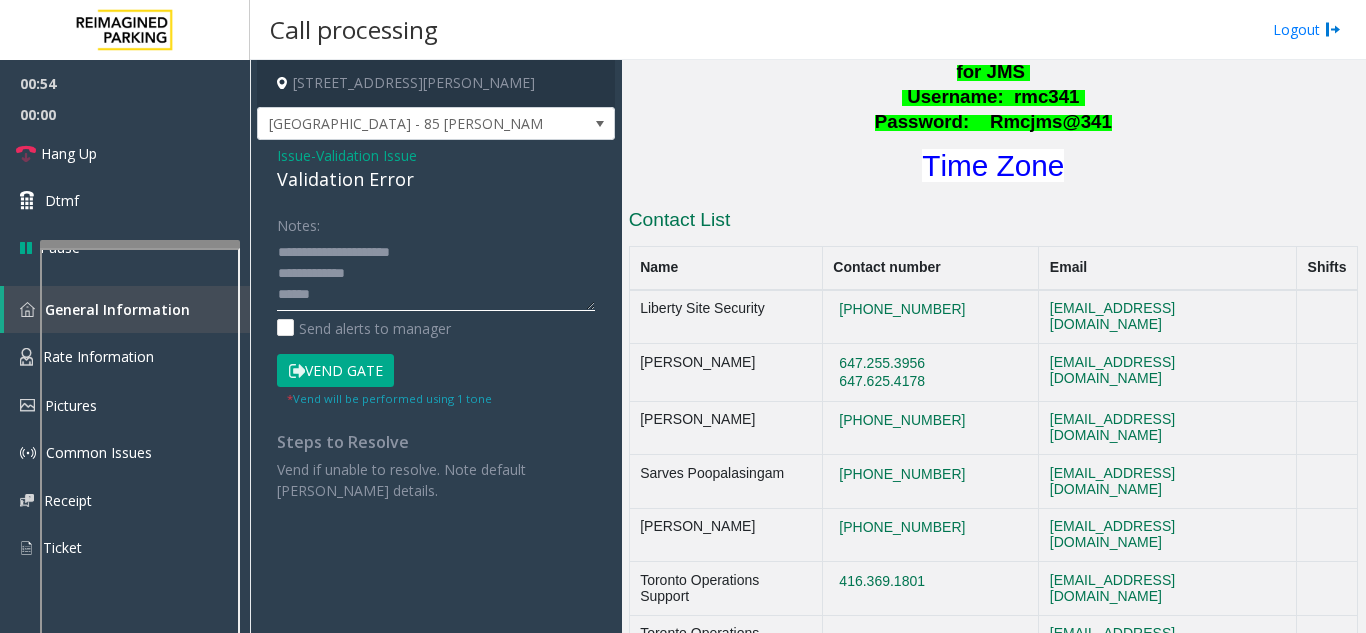 scroll, scrollTop: 15, scrollLeft: 0, axis: vertical 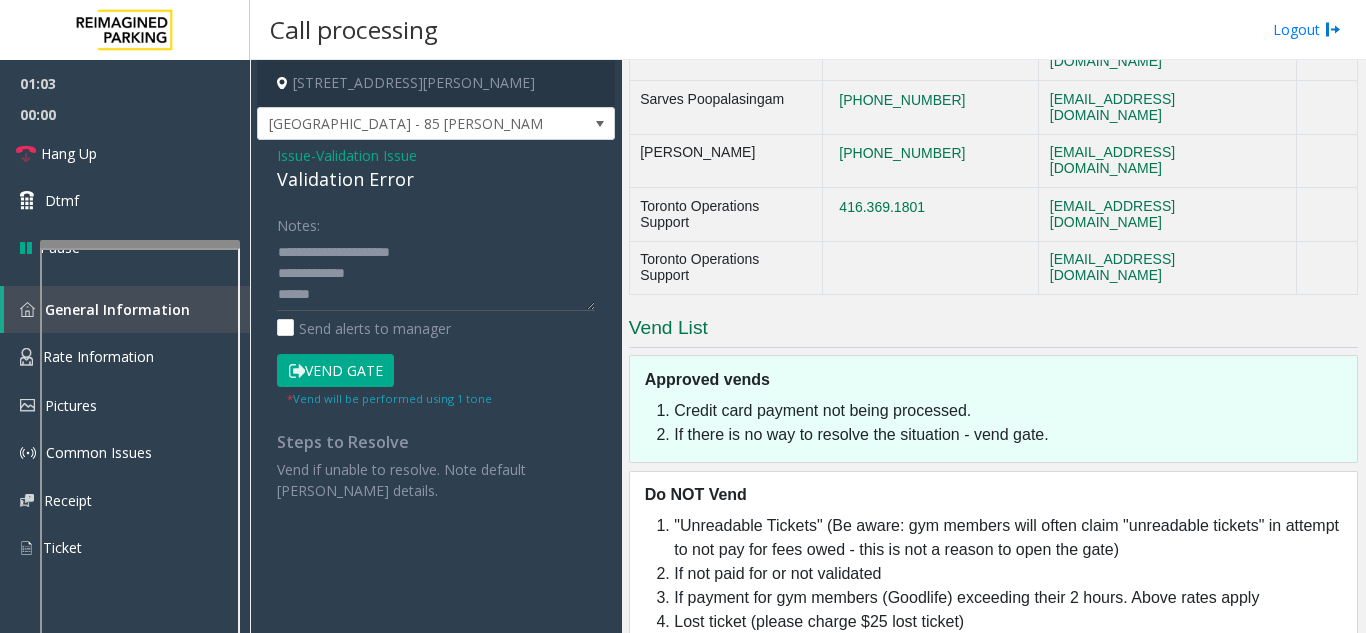 click on "If payment for gym members (Goodlife) exceeding their 2 hours. Above rates apply" 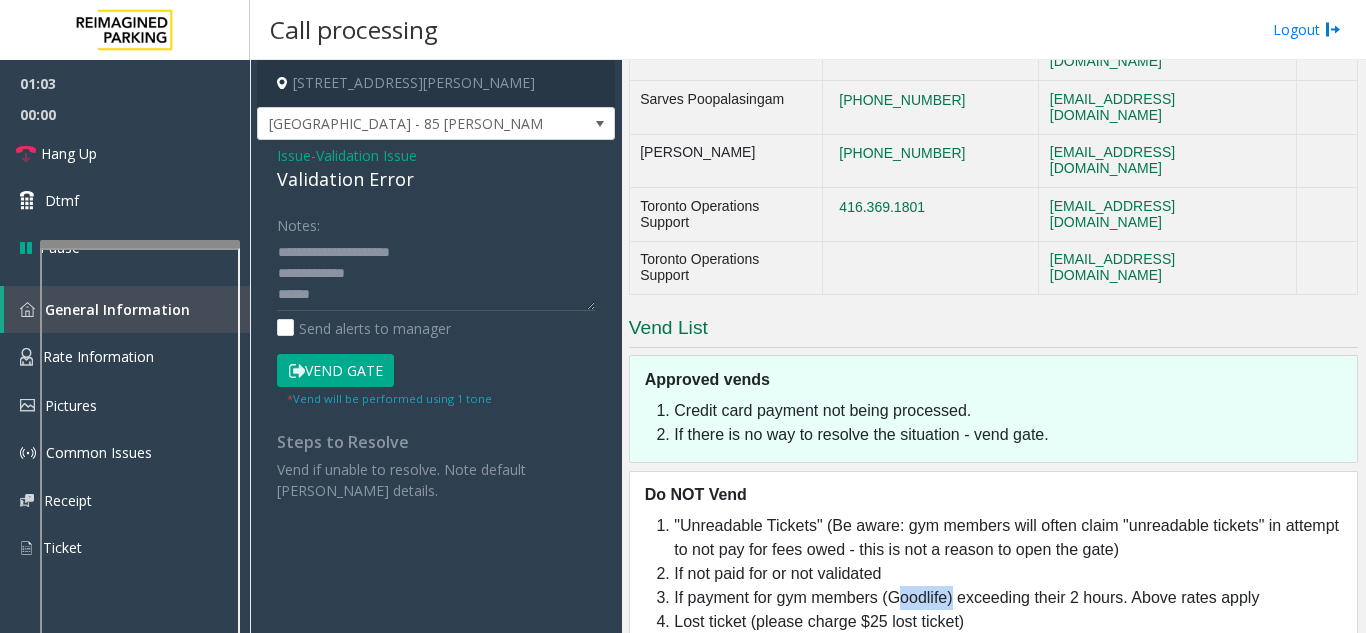 click on "If payment for gym members (Goodlife) exceeding their 2 hours. Above rates apply" 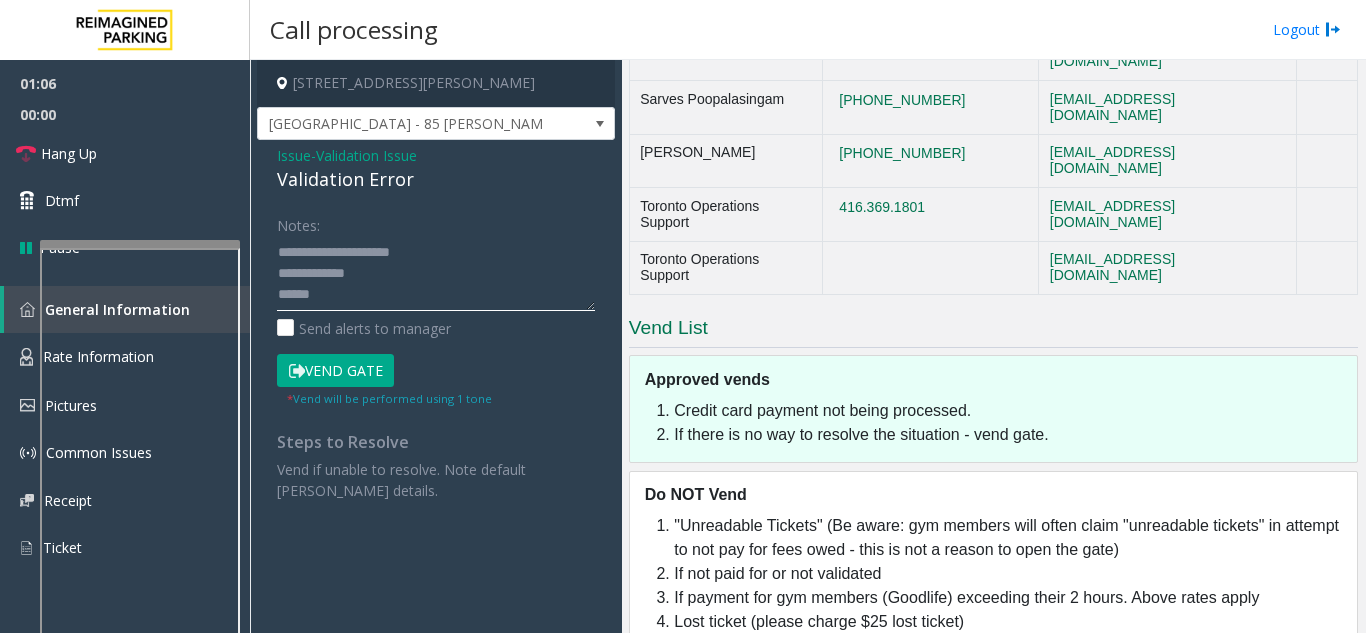 paste on "********" 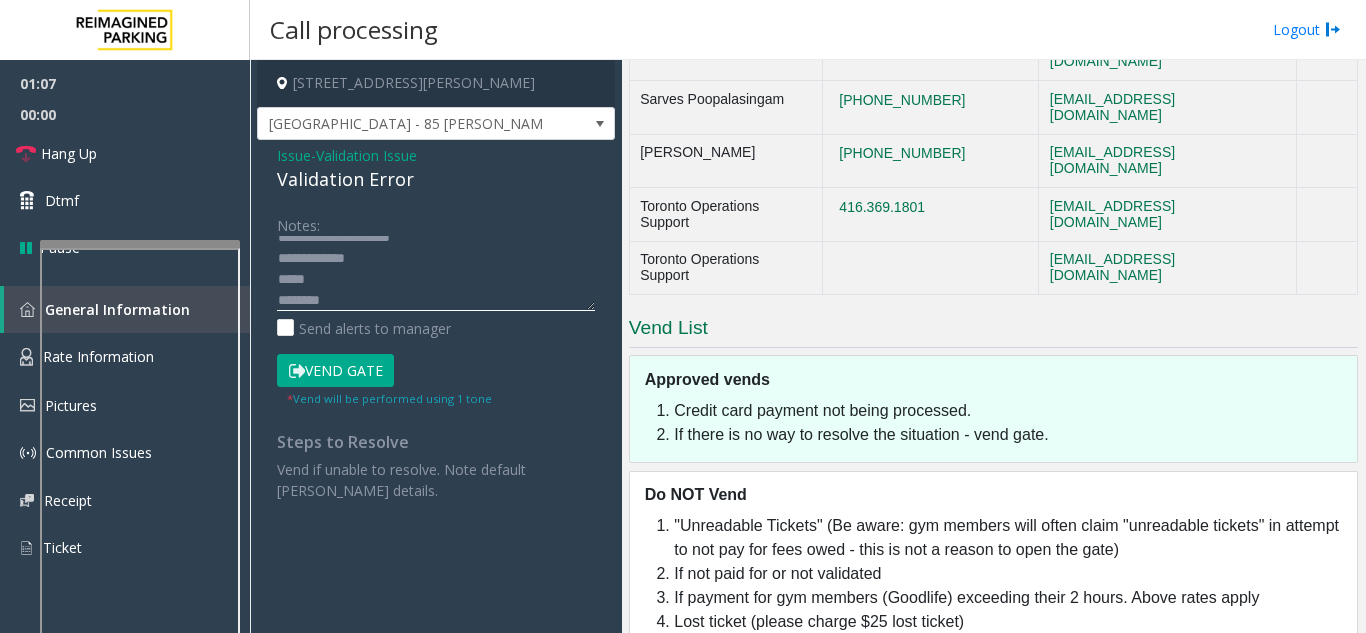 click 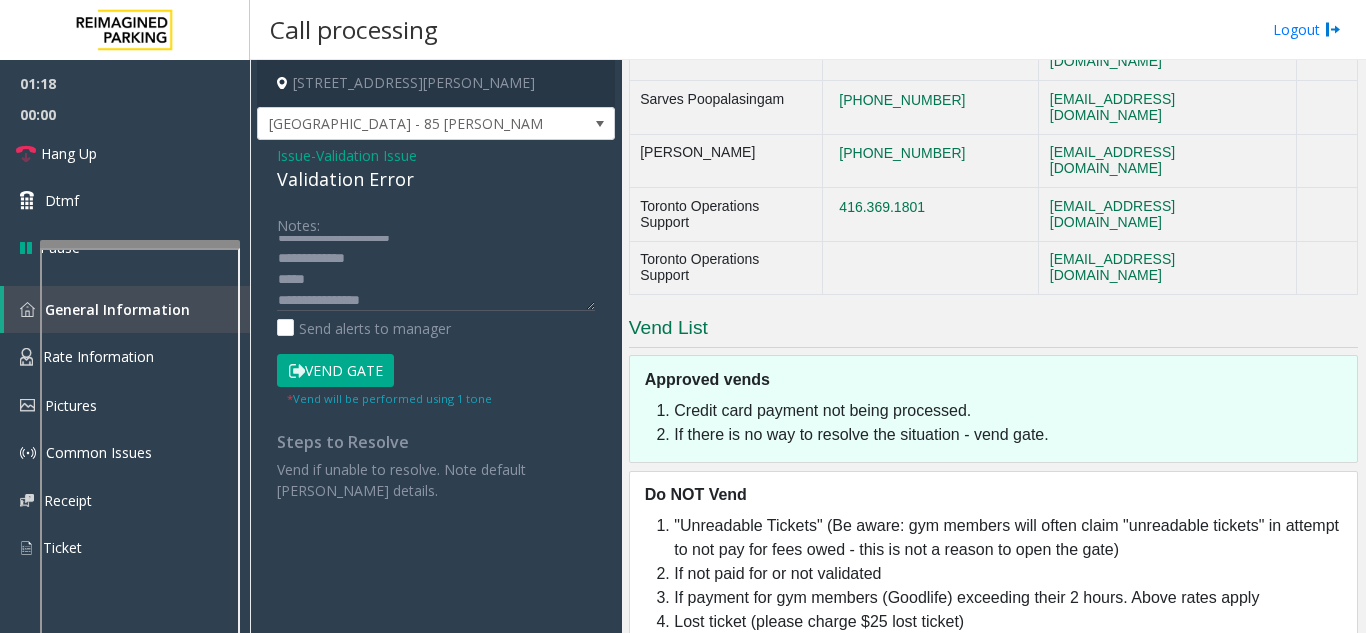 click on "Vend Gate" 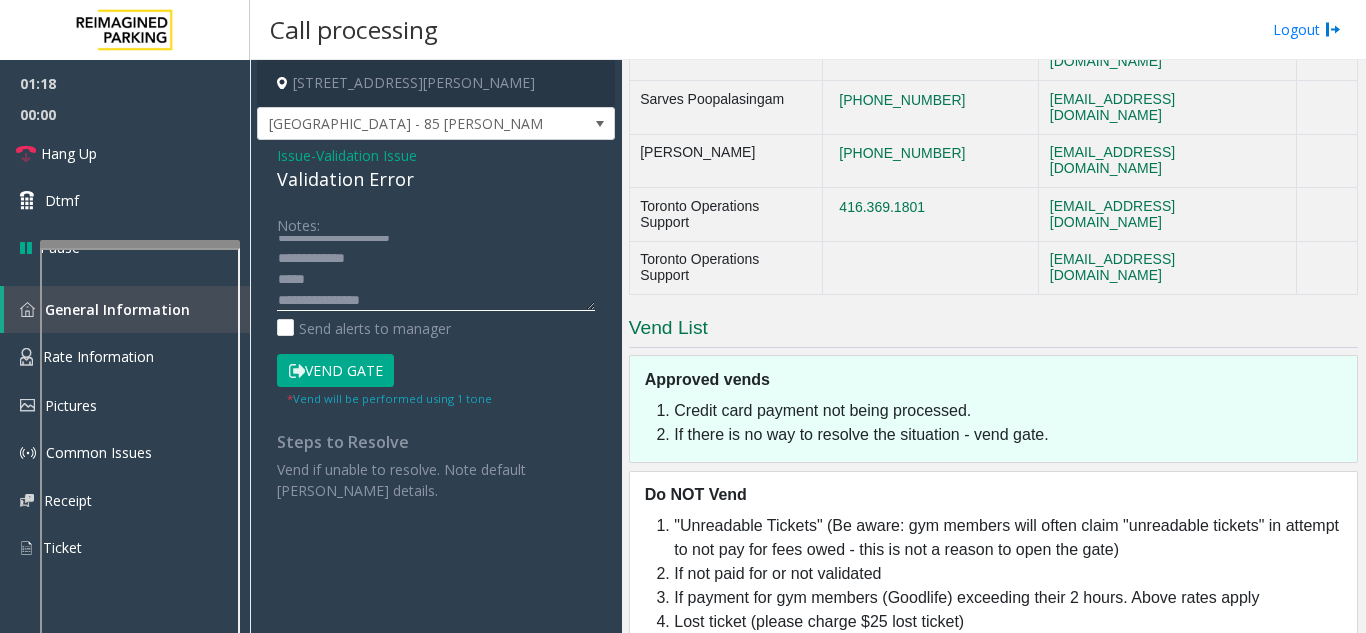 click 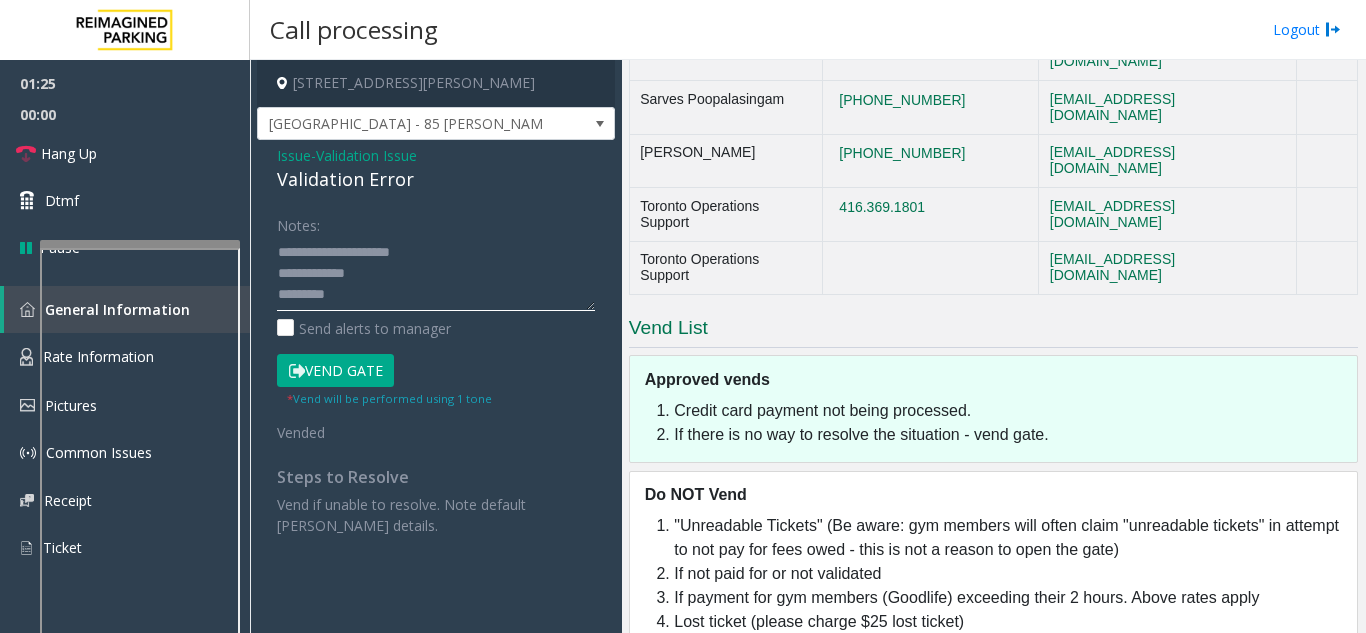 scroll, scrollTop: 21, scrollLeft: 0, axis: vertical 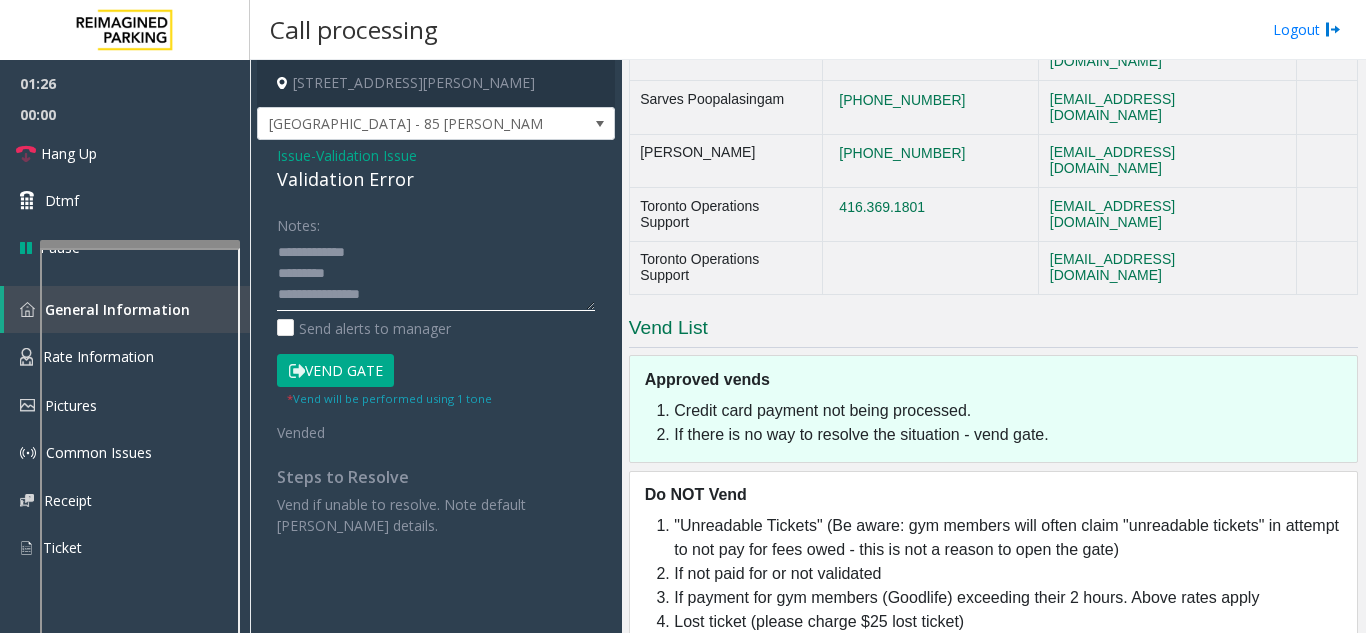 click 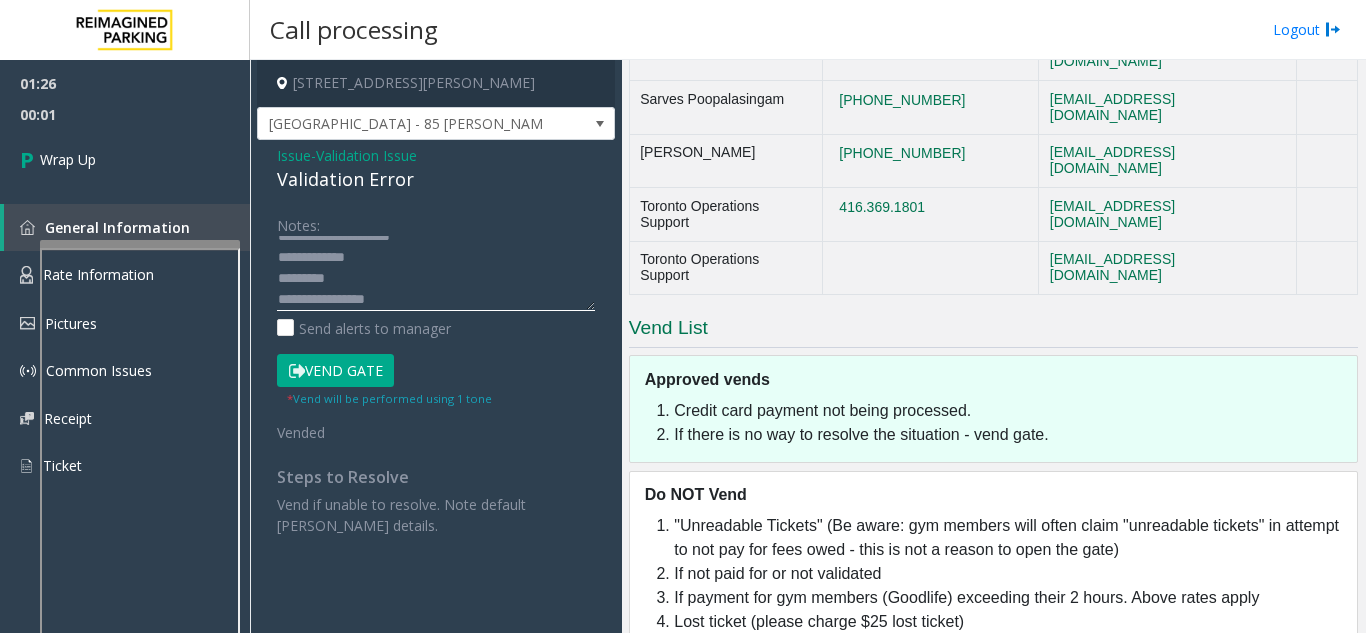 scroll, scrollTop: 0, scrollLeft: 0, axis: both 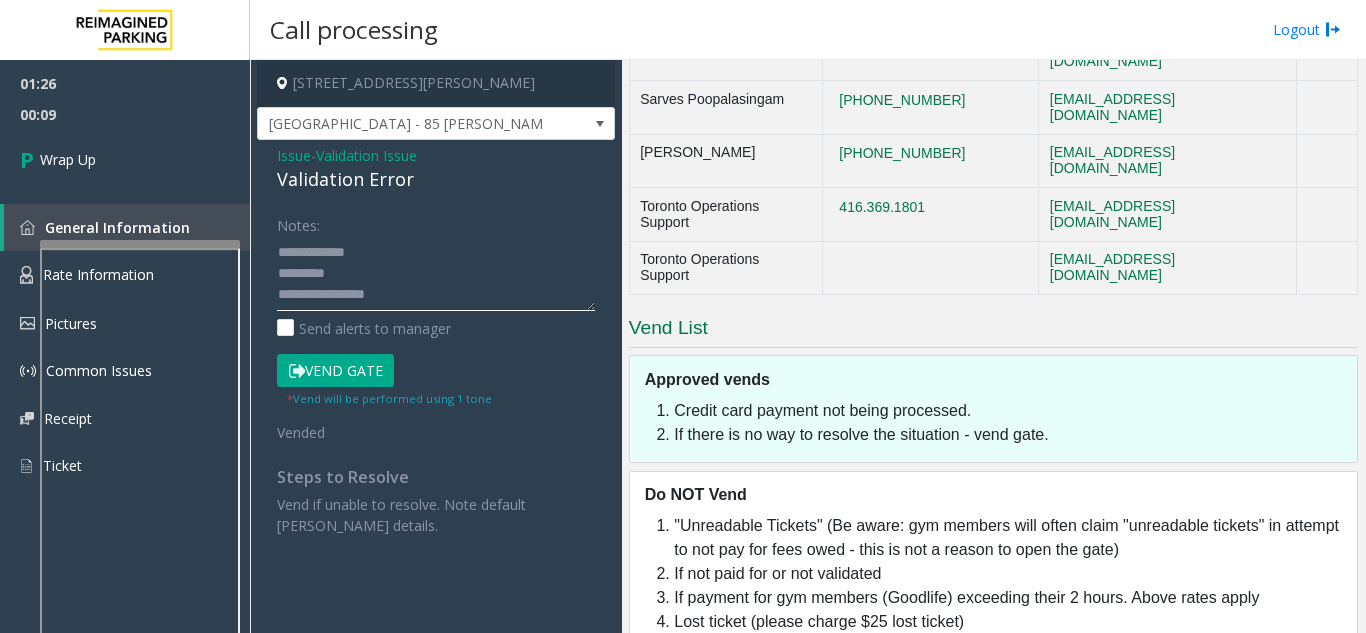 click 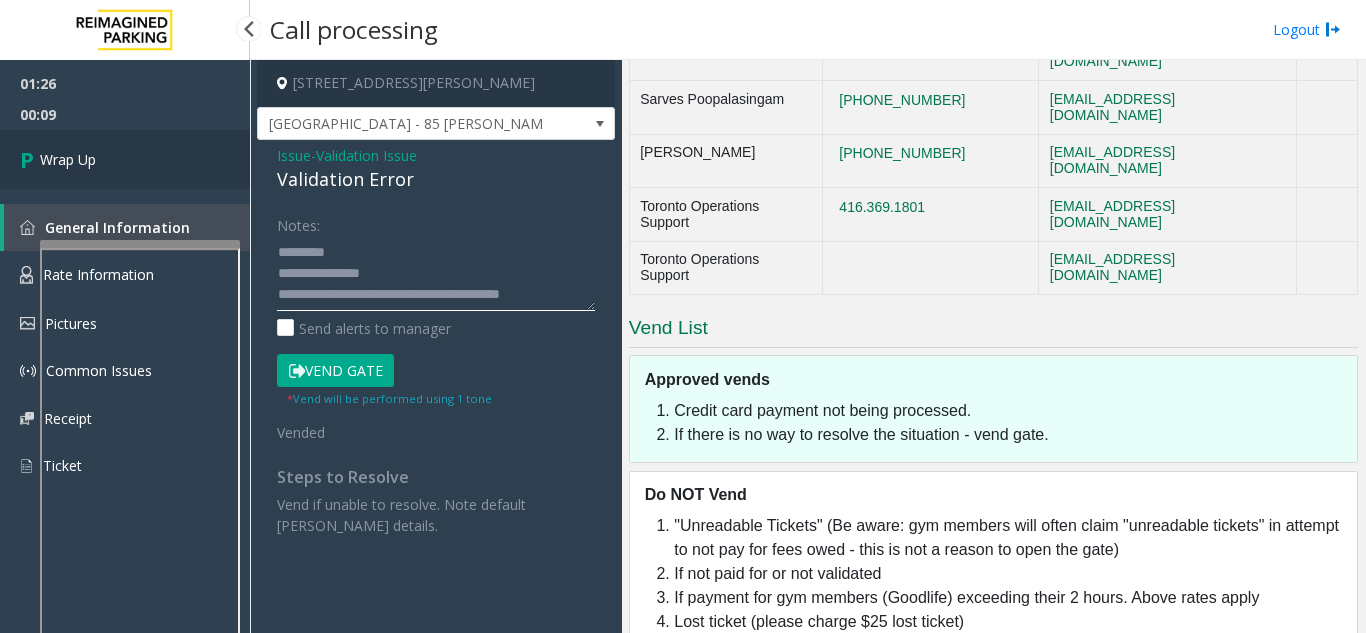 type on "**********" 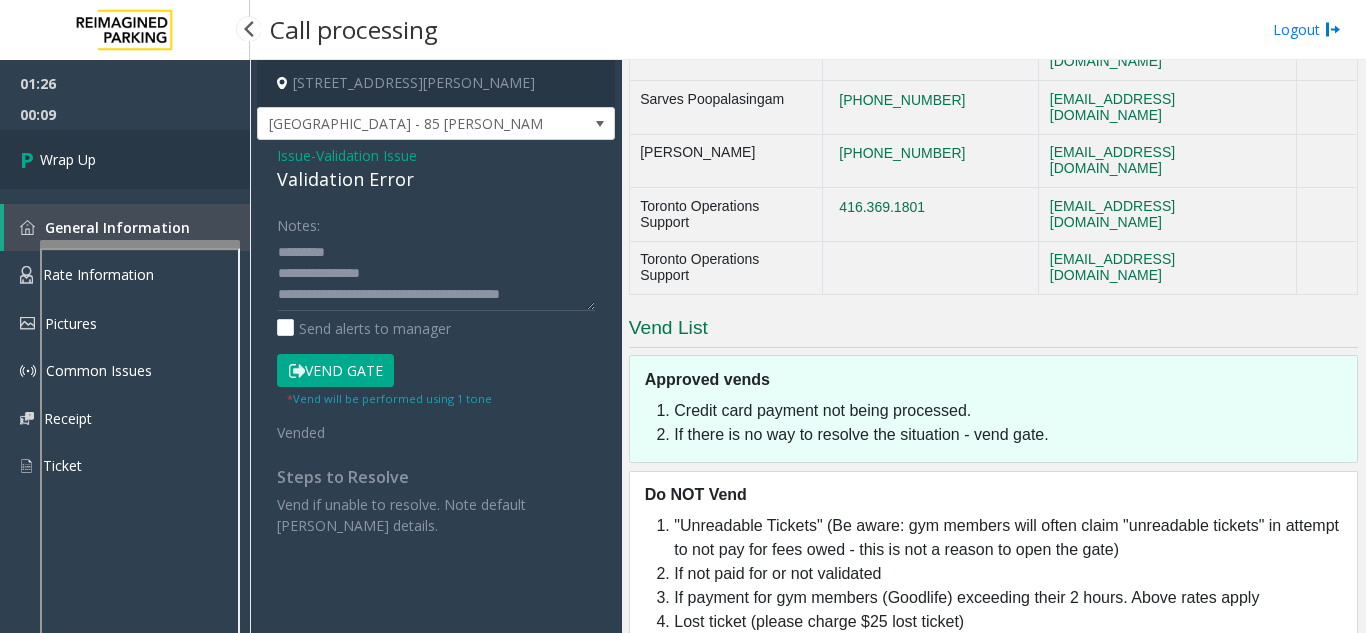 click on "Wrap Up" at bounding box center [125, 159] 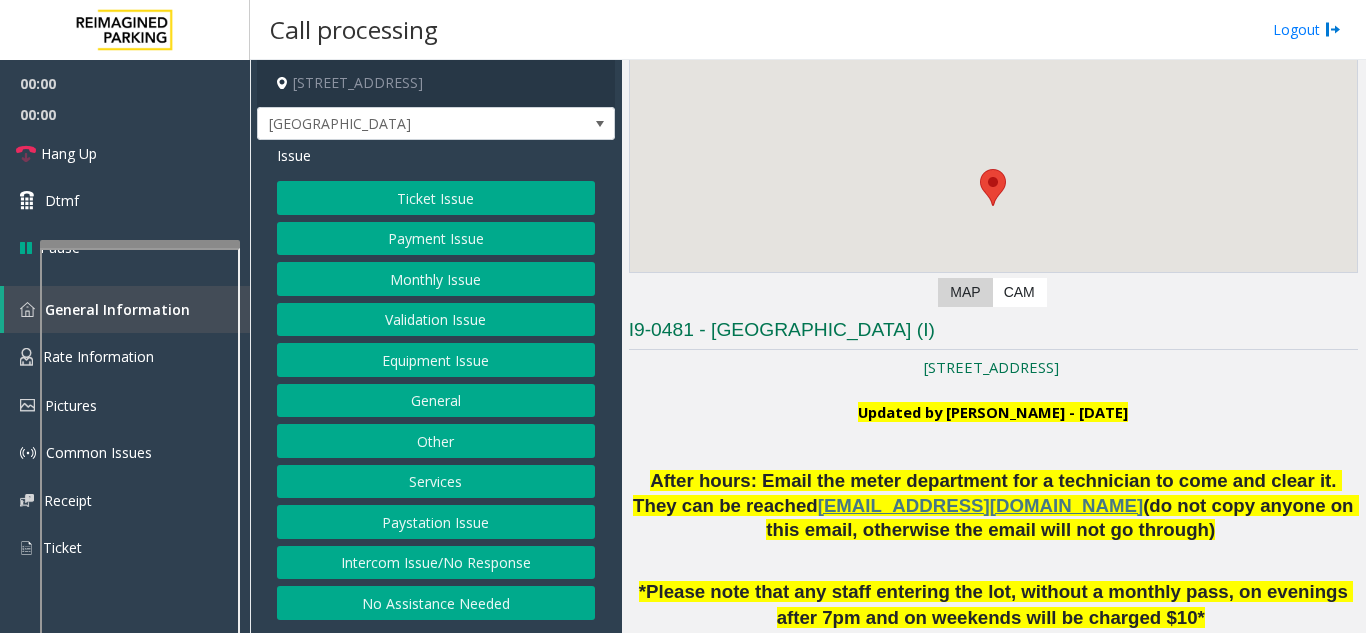 scroll, scrollTop: 400, scrollLeft: 0, axis: vertical 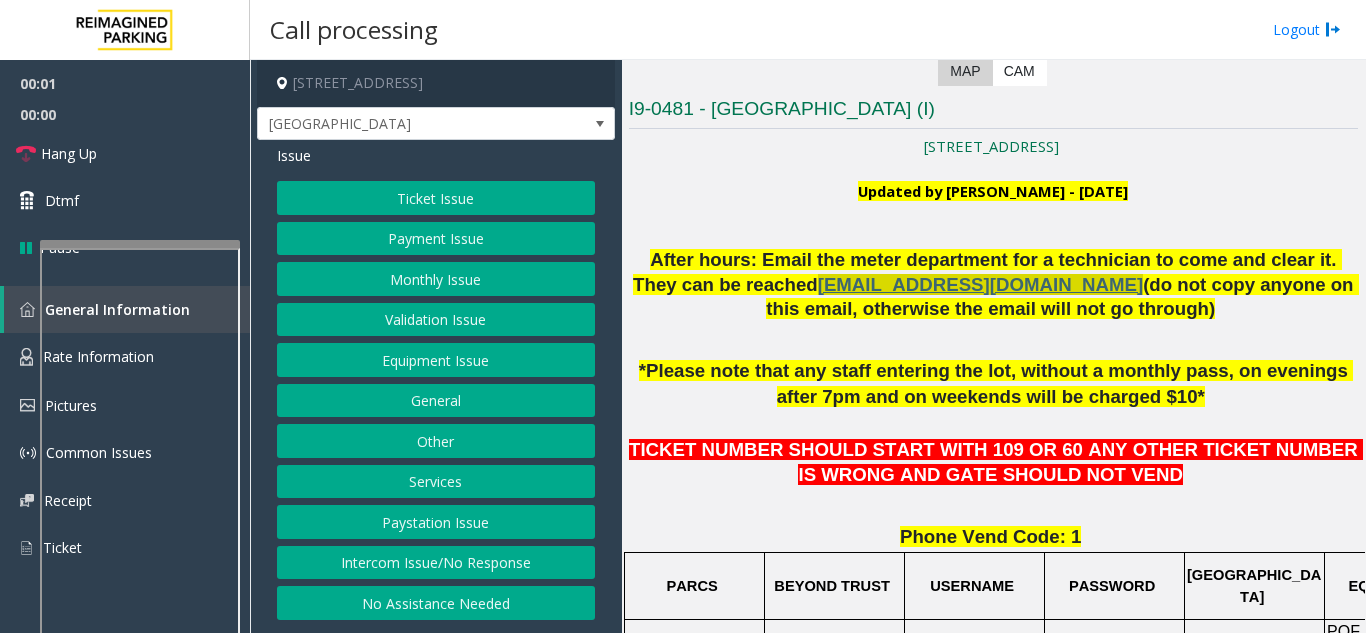 click on "[EMAIL_ADDRESS][DOMAIN_NAME]" 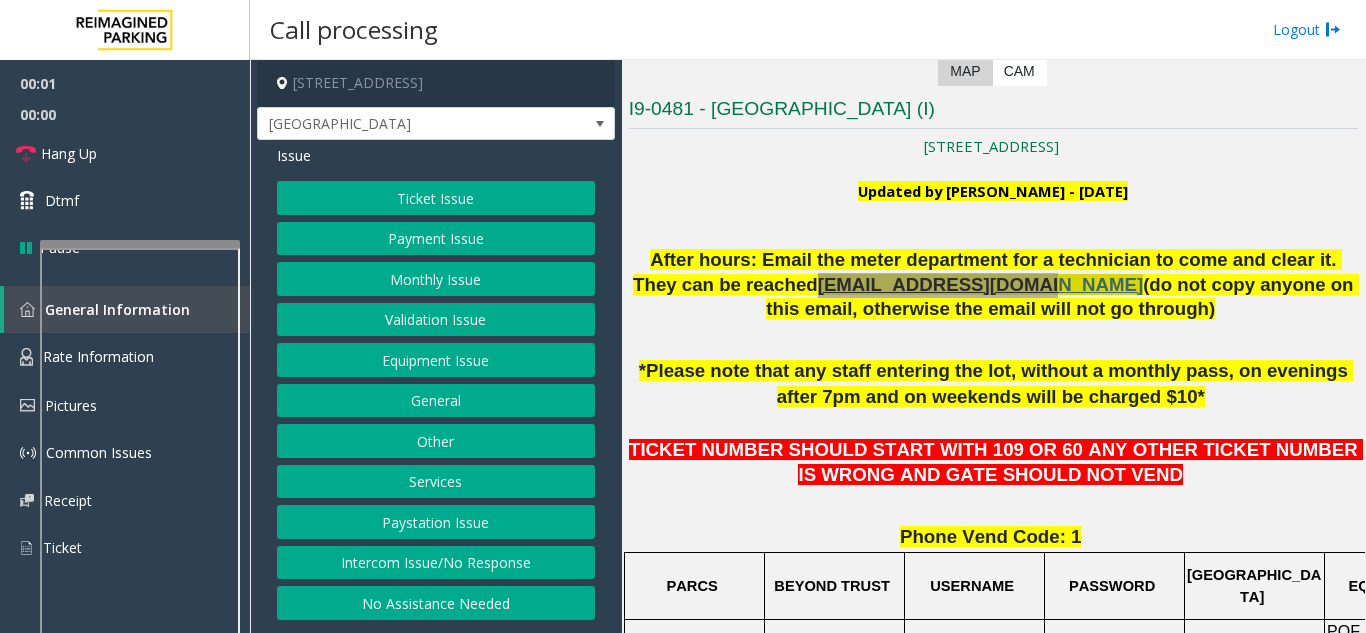 click on "[EMAIL_ADDRESS][DOMAIN_NAME]" 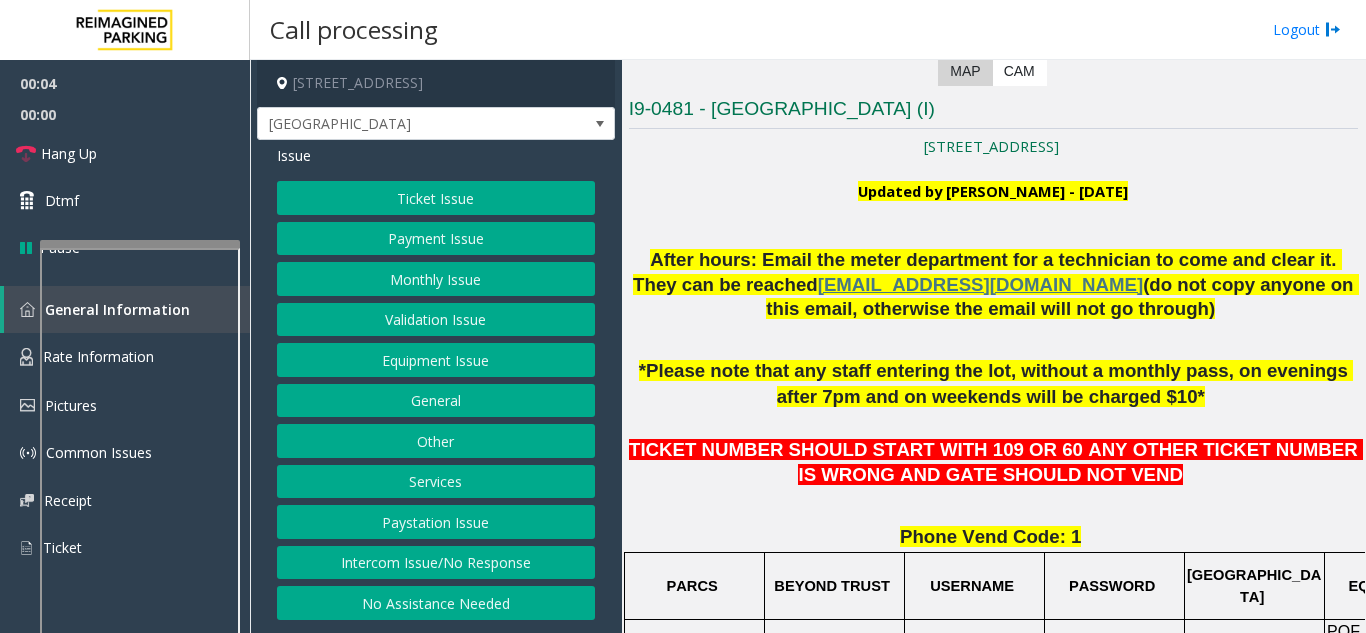 click on "After hours: Email the meter department for a technician to come and clear it. They can be reached  [EMAIL_ADDRESS][DOMAIN_NAME]  (do not copy anyone on this email, otherwise the email will not go through)" 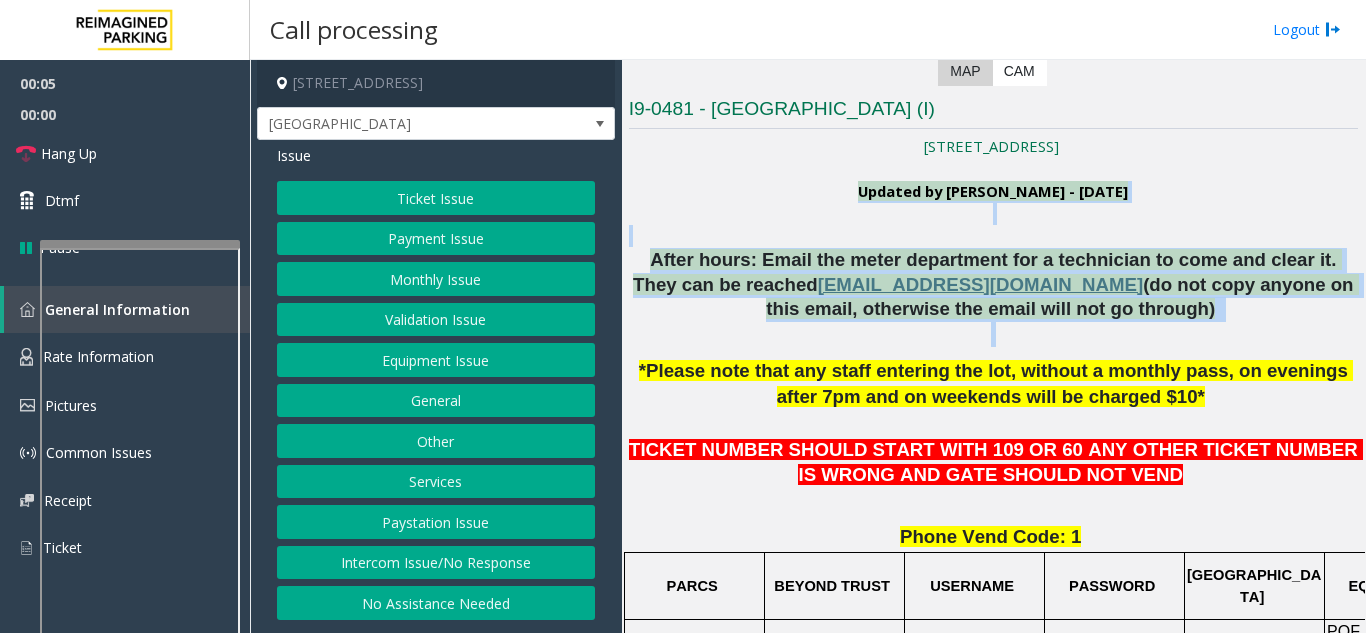 drag, startPoint x: 1098, startPoint y: 325, endPoint x: 914, endPoint y: 197, distance: 224.1428 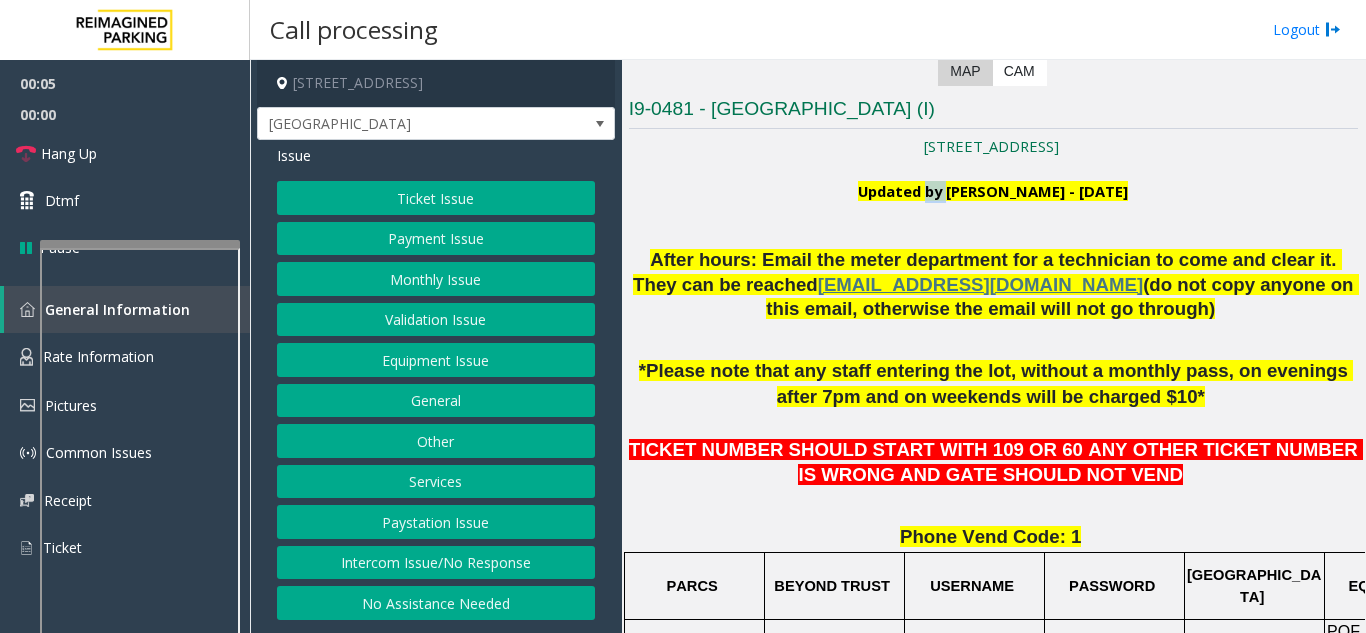click on "Updated by [PERSON_NAME] - [DATE]" 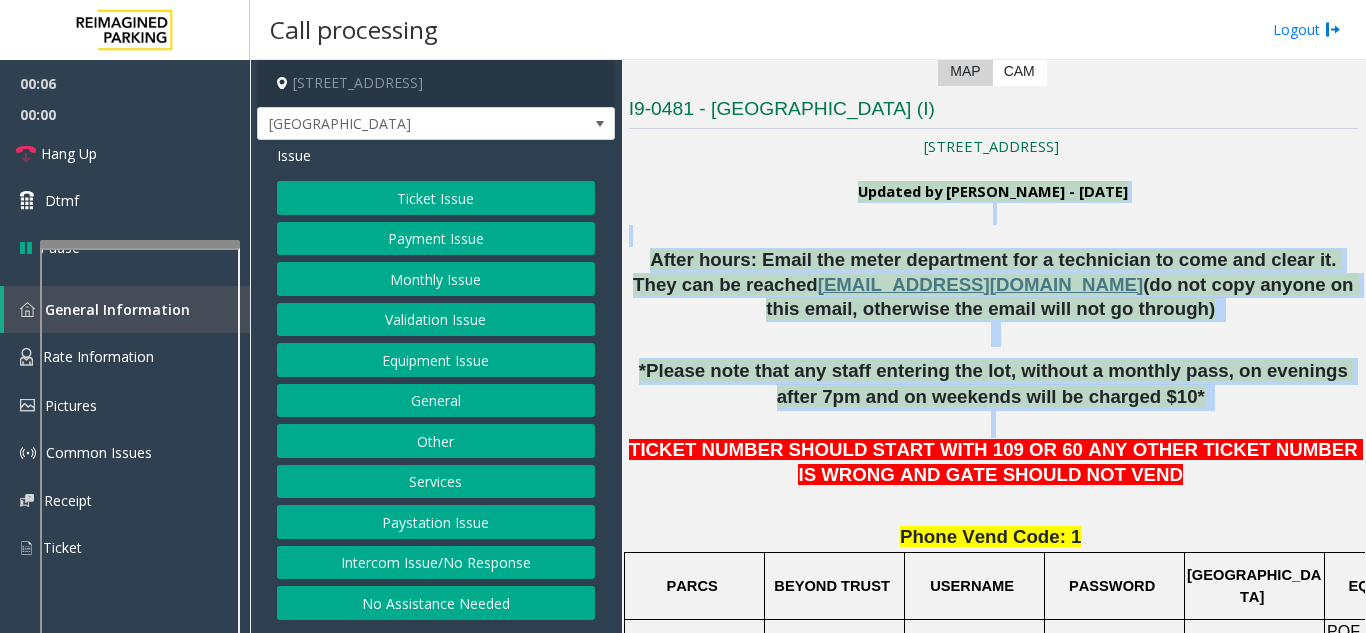 drag, startPoint x: 914, startPoint y: 197, endPoint x: 1059, endPoint y: 419, distance: 265.15845 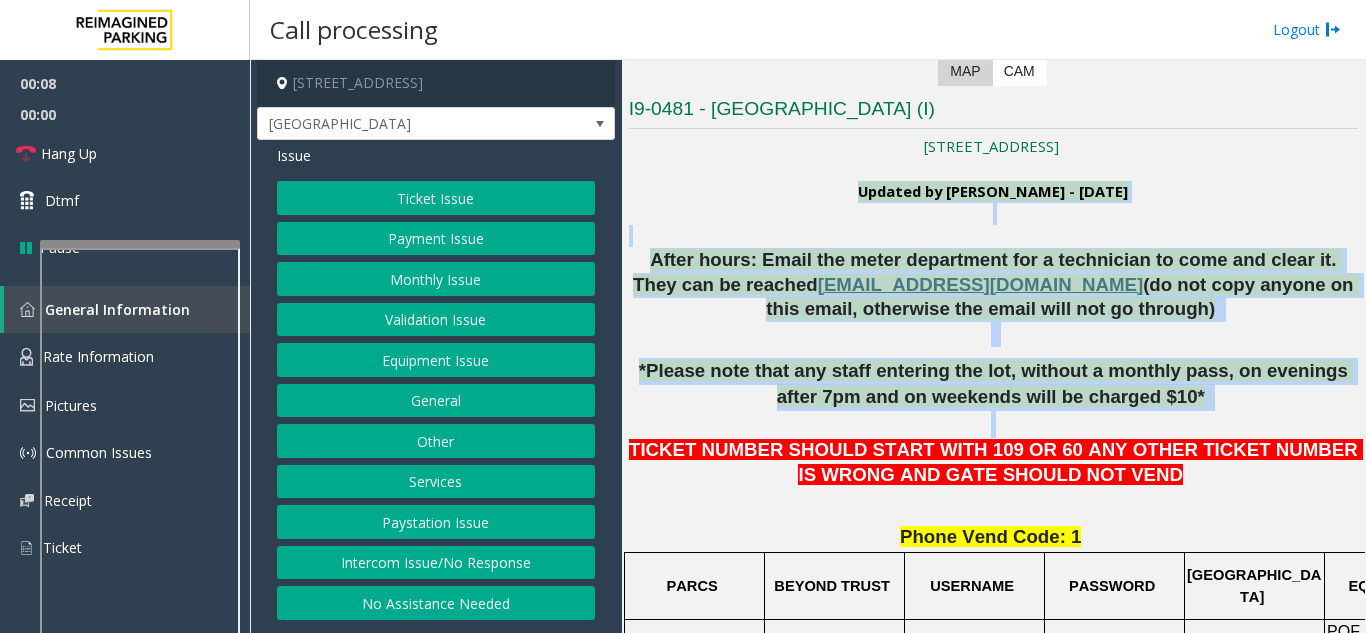 click on "Payment Issue" 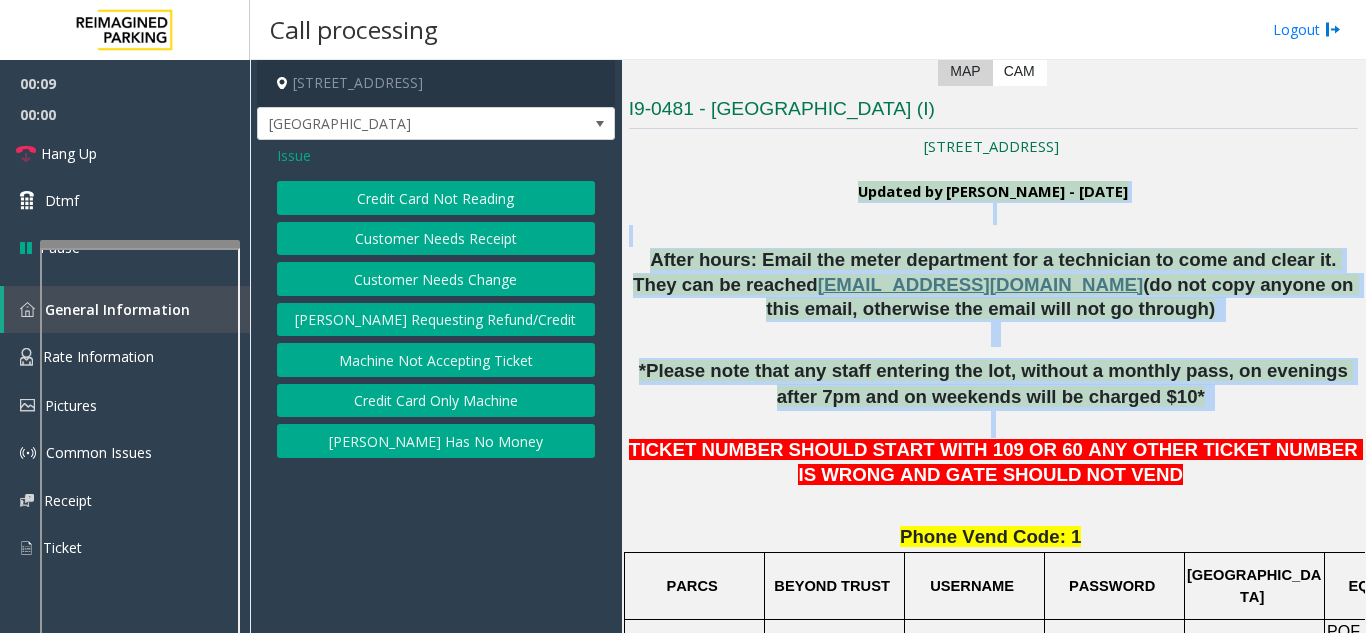 click on "Credit Card Not Reading" 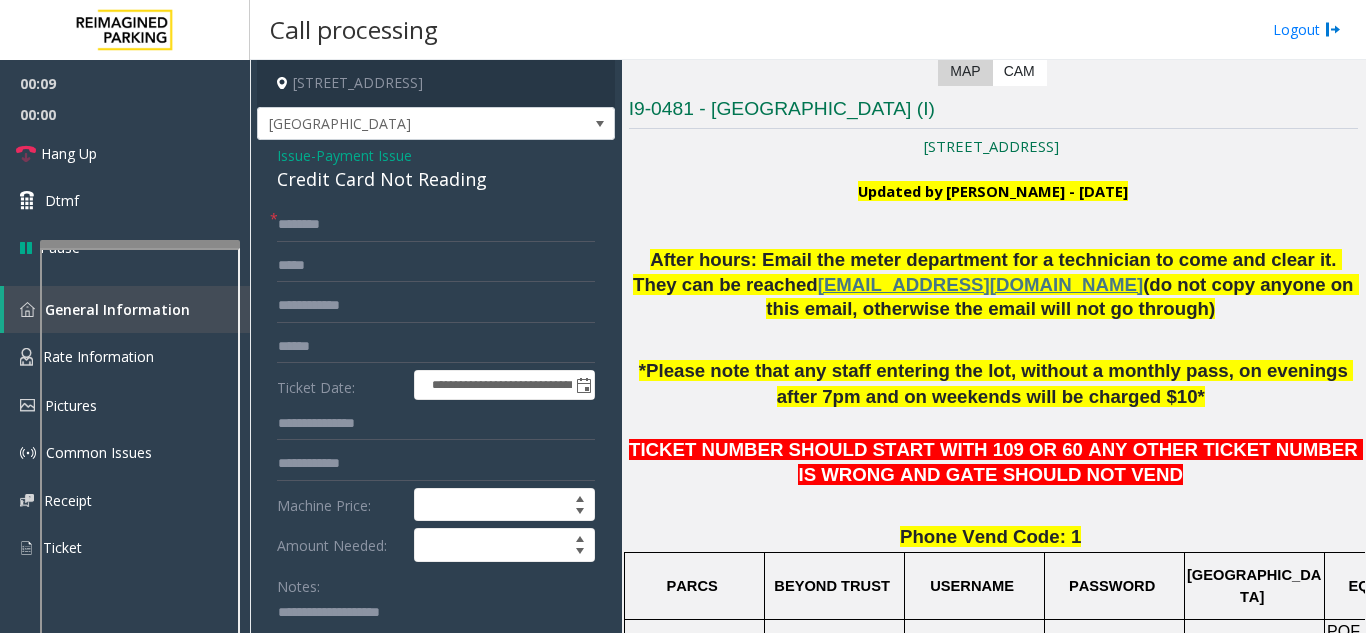 click on "Credit Card Not Reading" 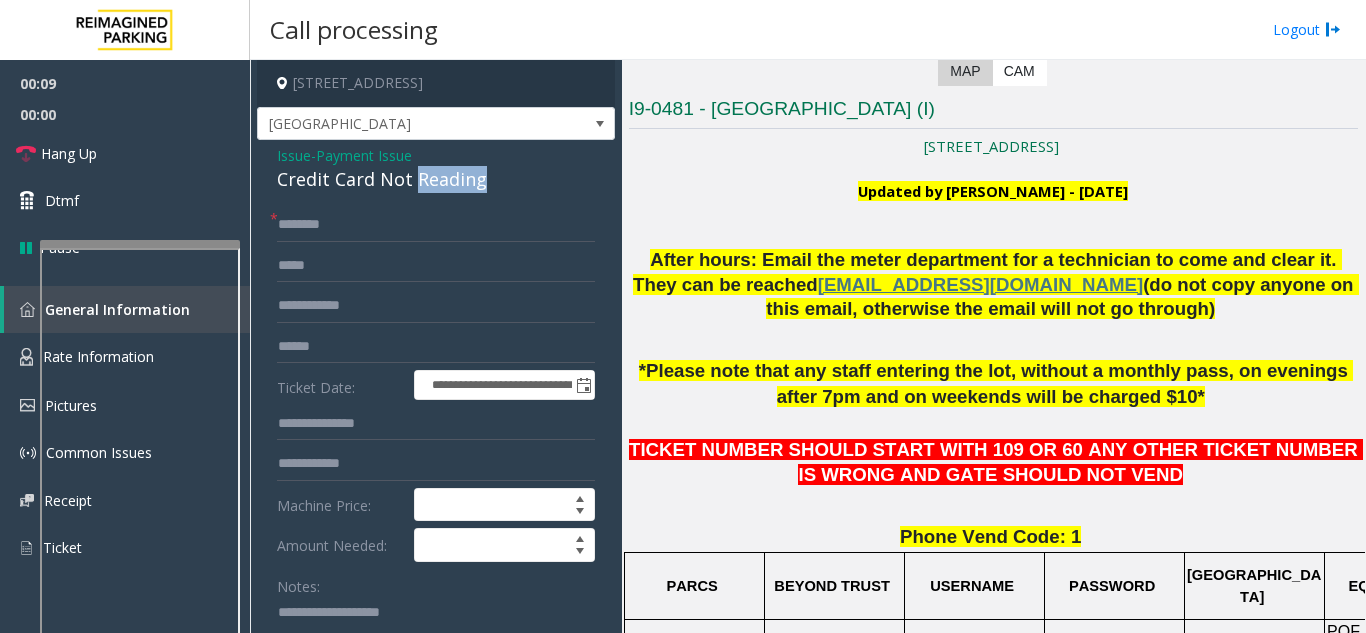 click on "Credit Card Not Reading" 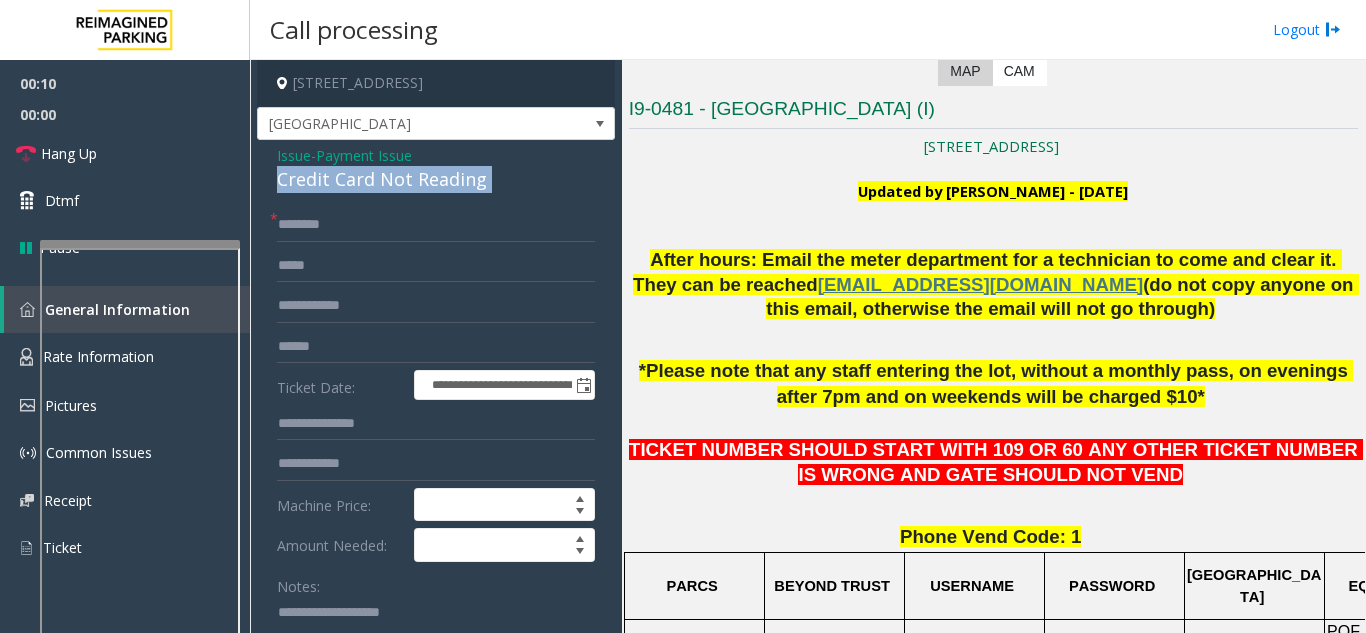 click on "Credit Card Not Reading" 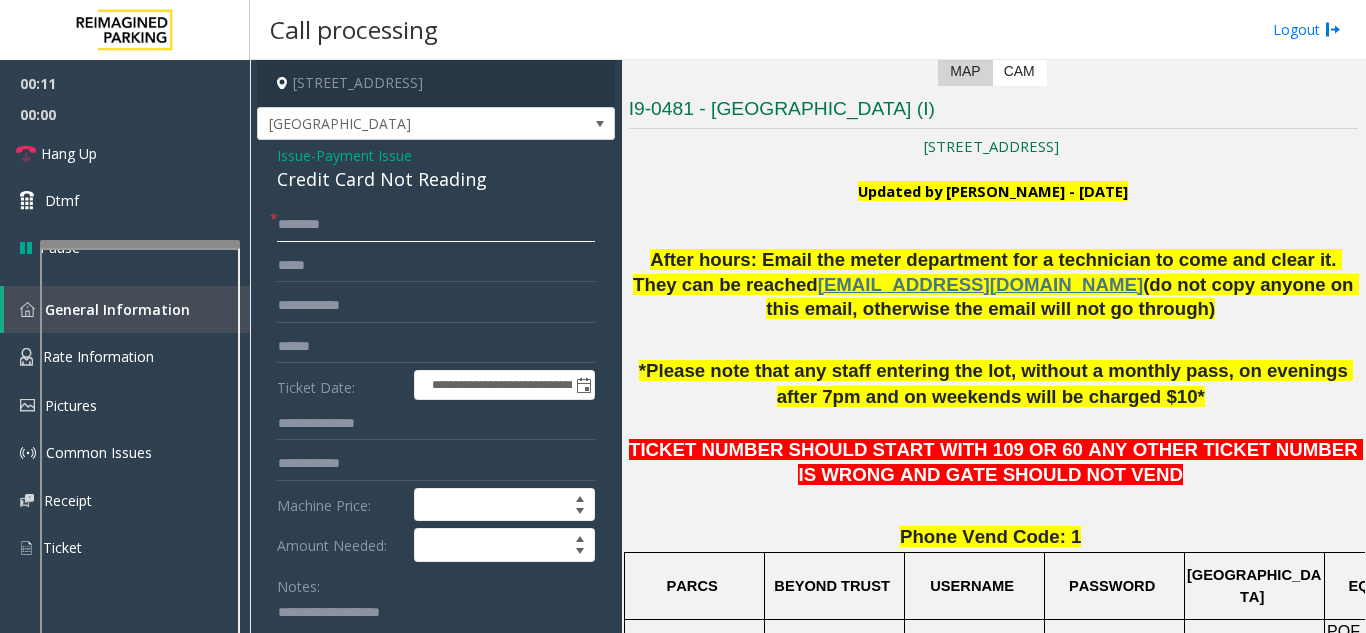 click 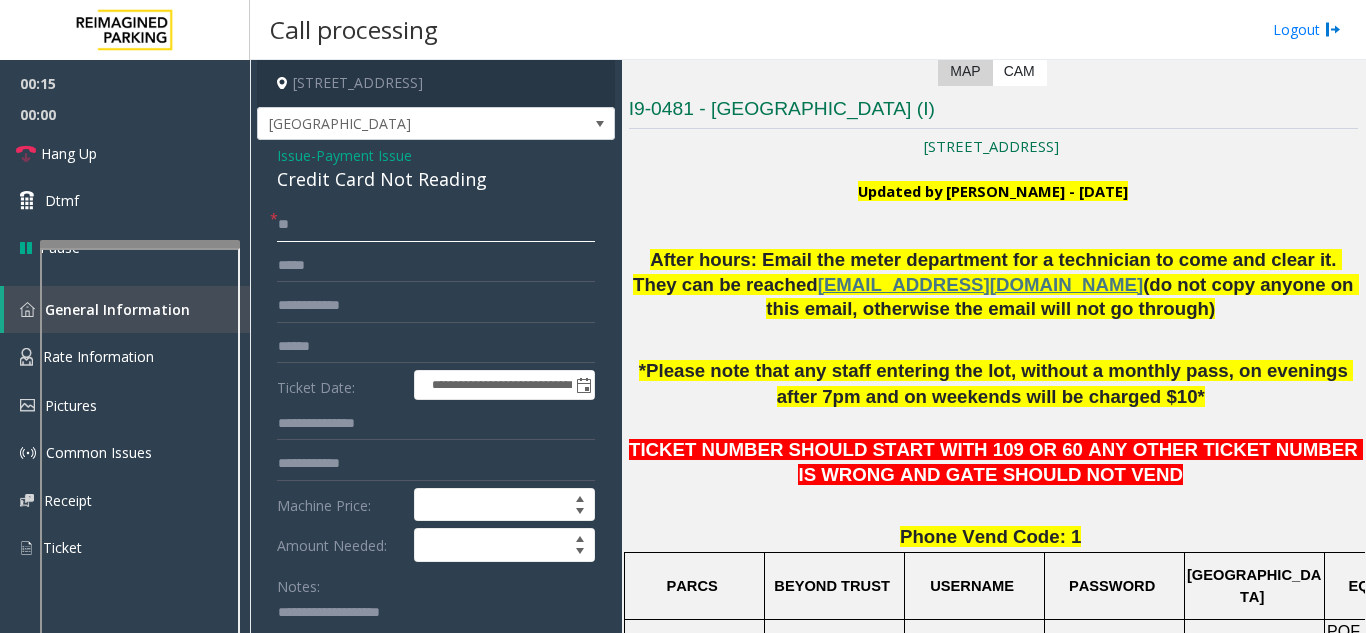 type on "**" 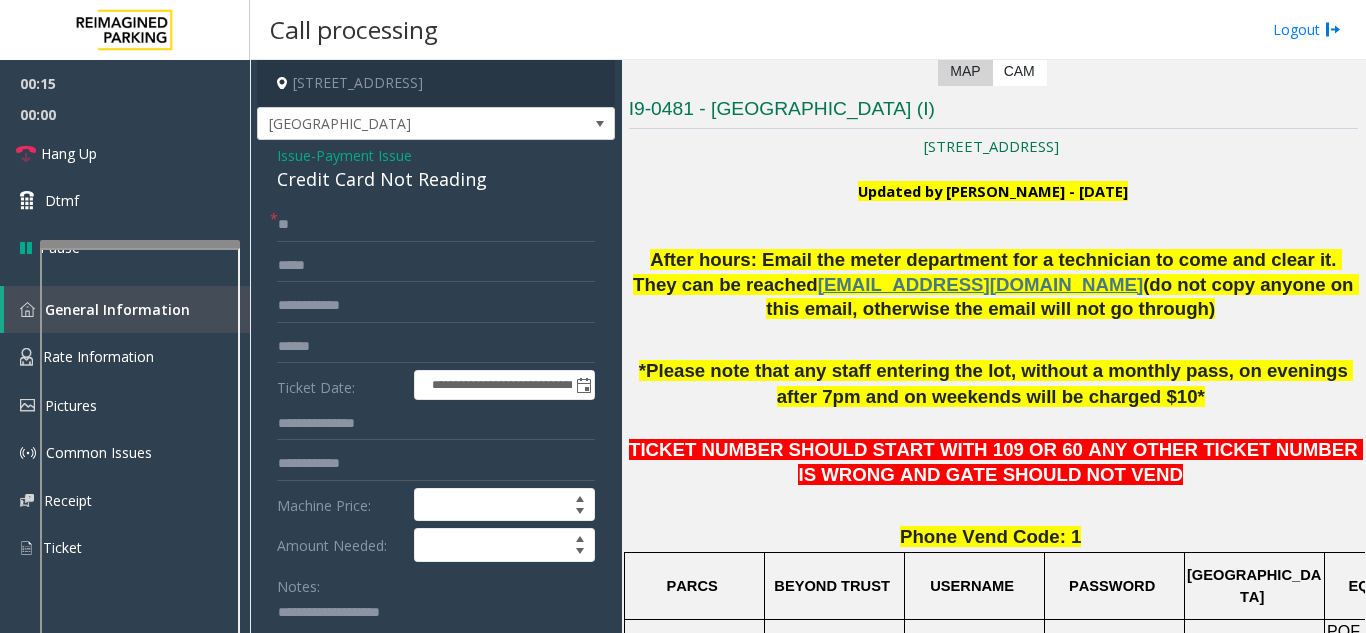 click on "Payment Issue" 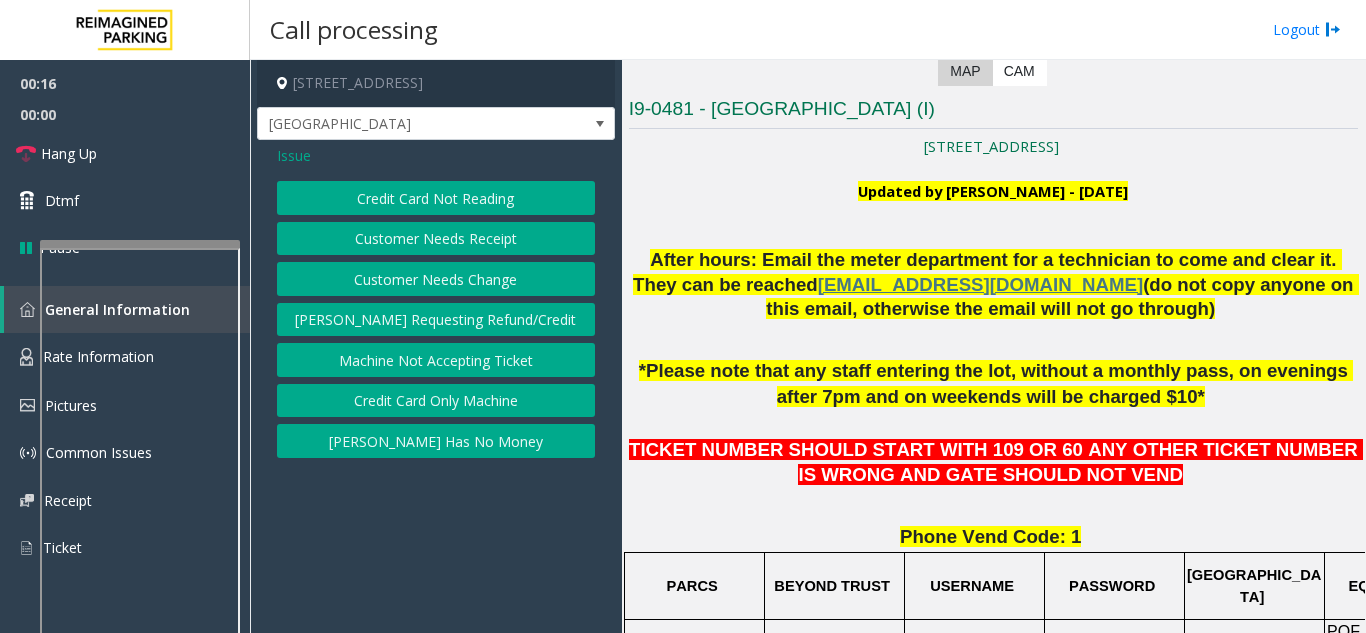 click on "Issue" 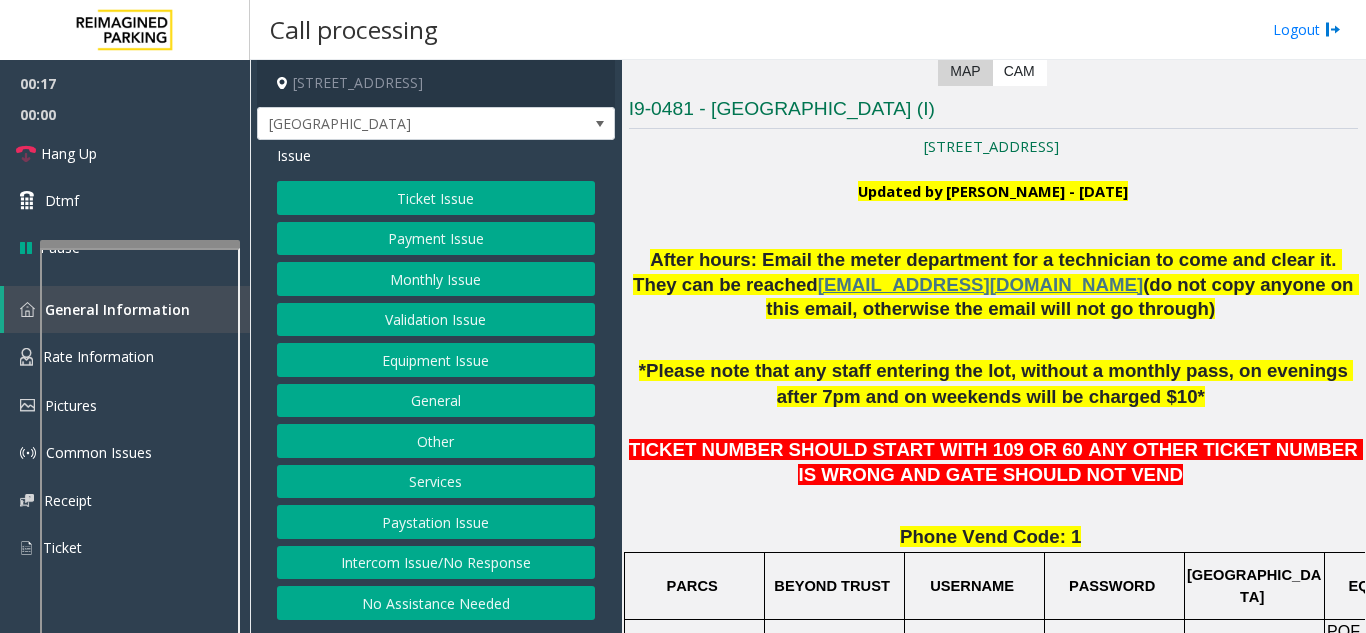 click on "Ticket Issue" 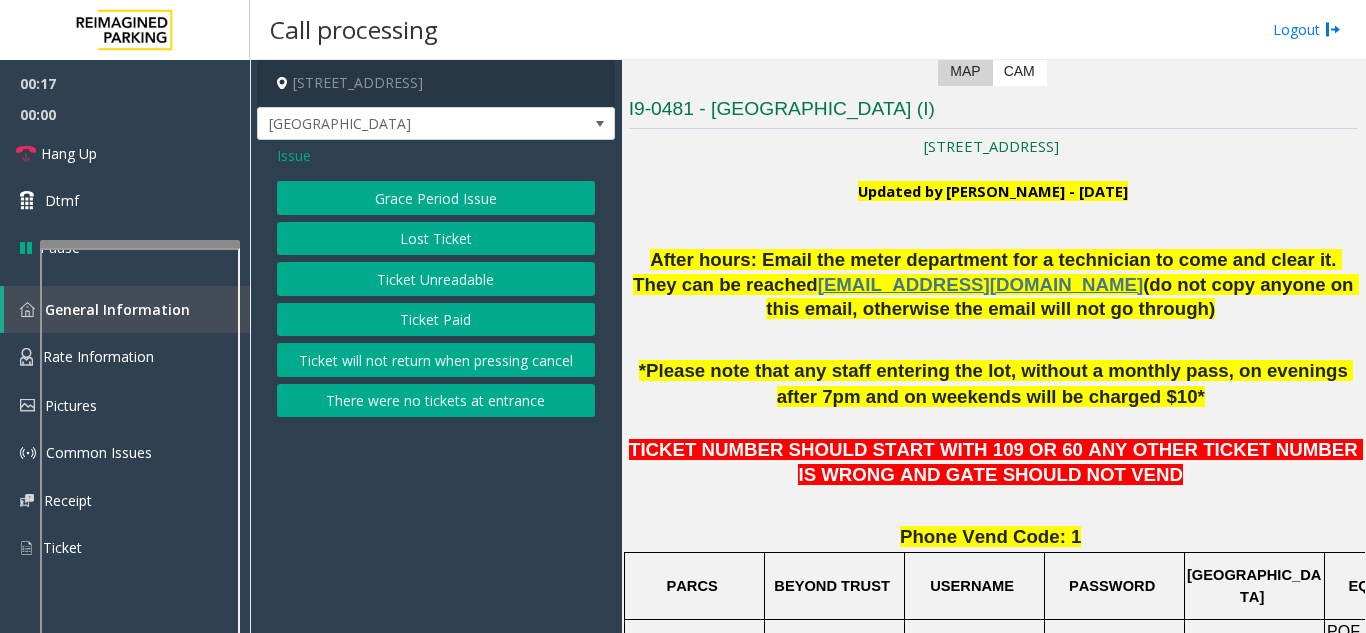 click on "Ticket Unreadable" 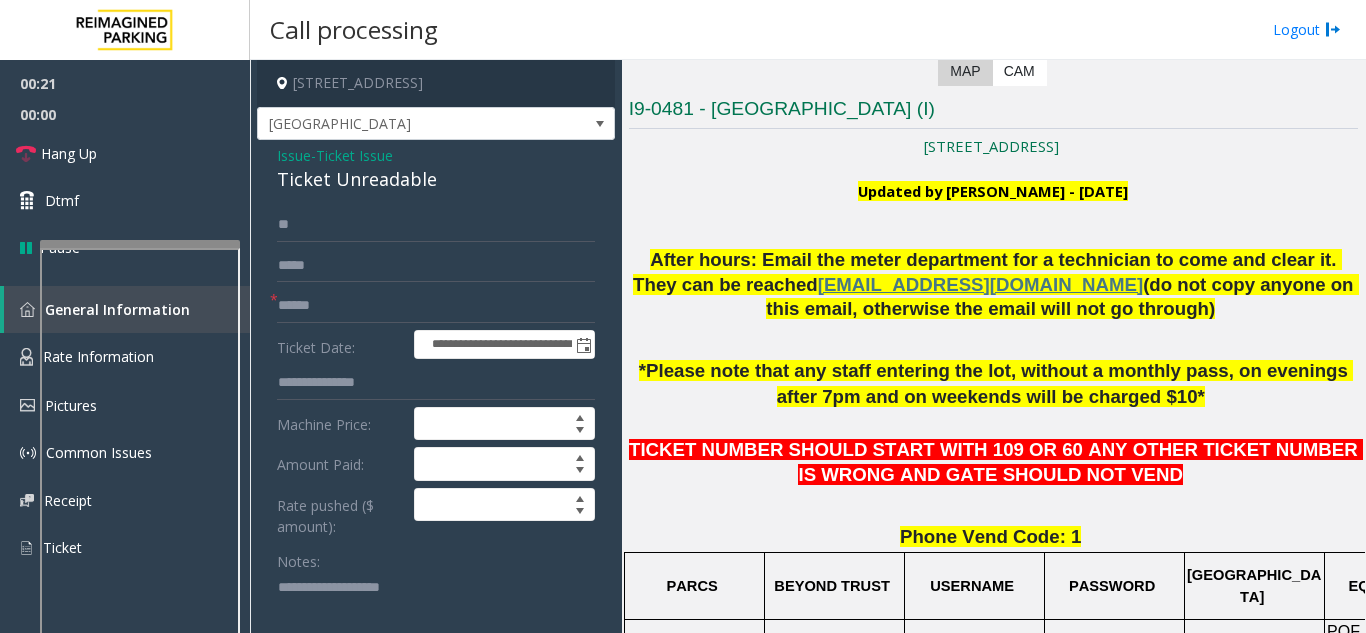 click on "Ticket Unreadable" 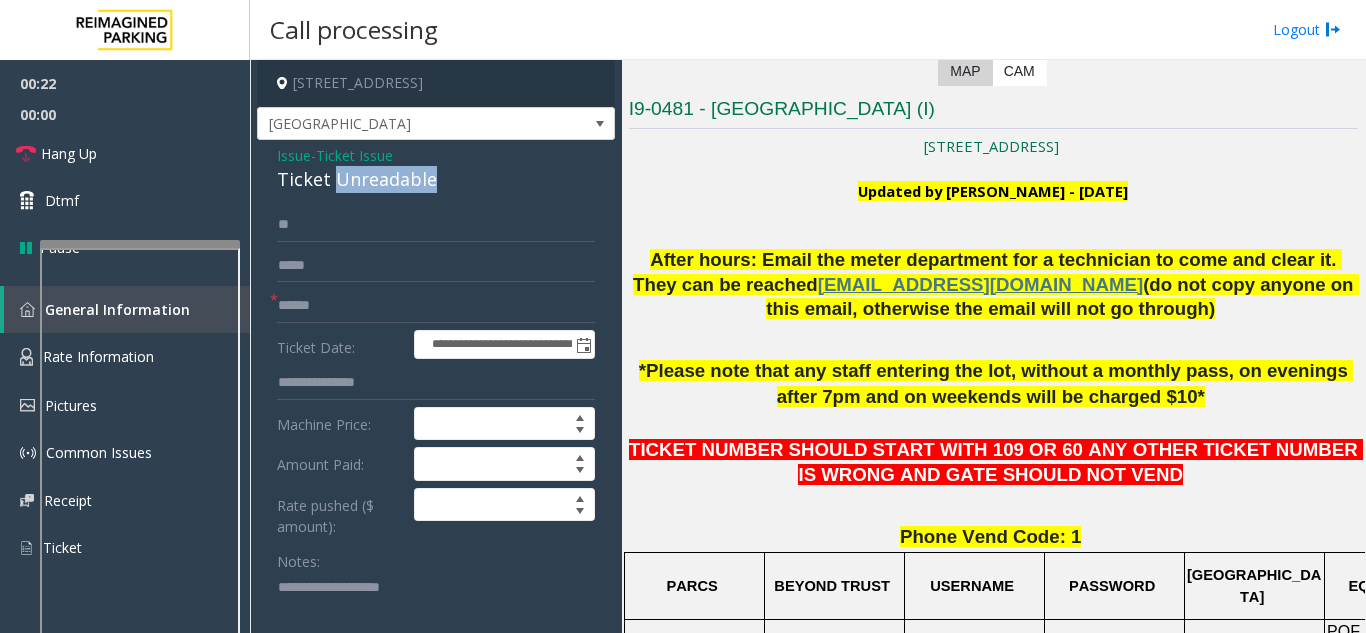 click on "Ticket Unreadable" 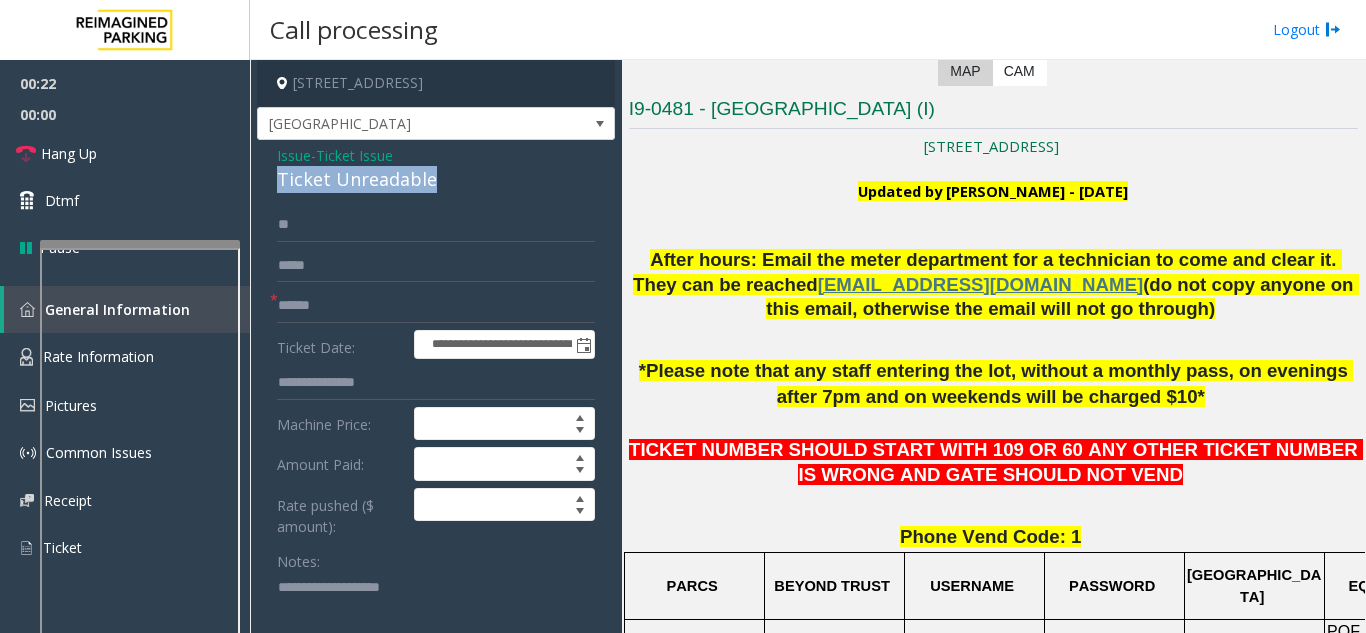 click on "Ticket Unreadable" 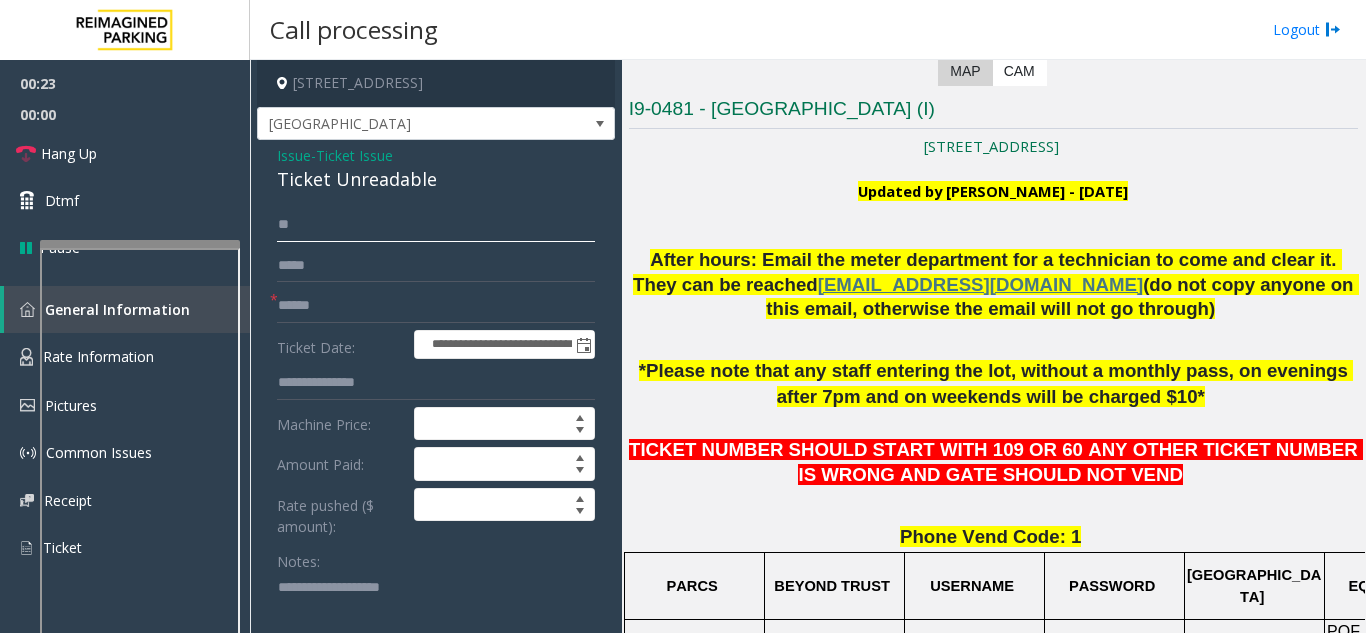 click on "**" 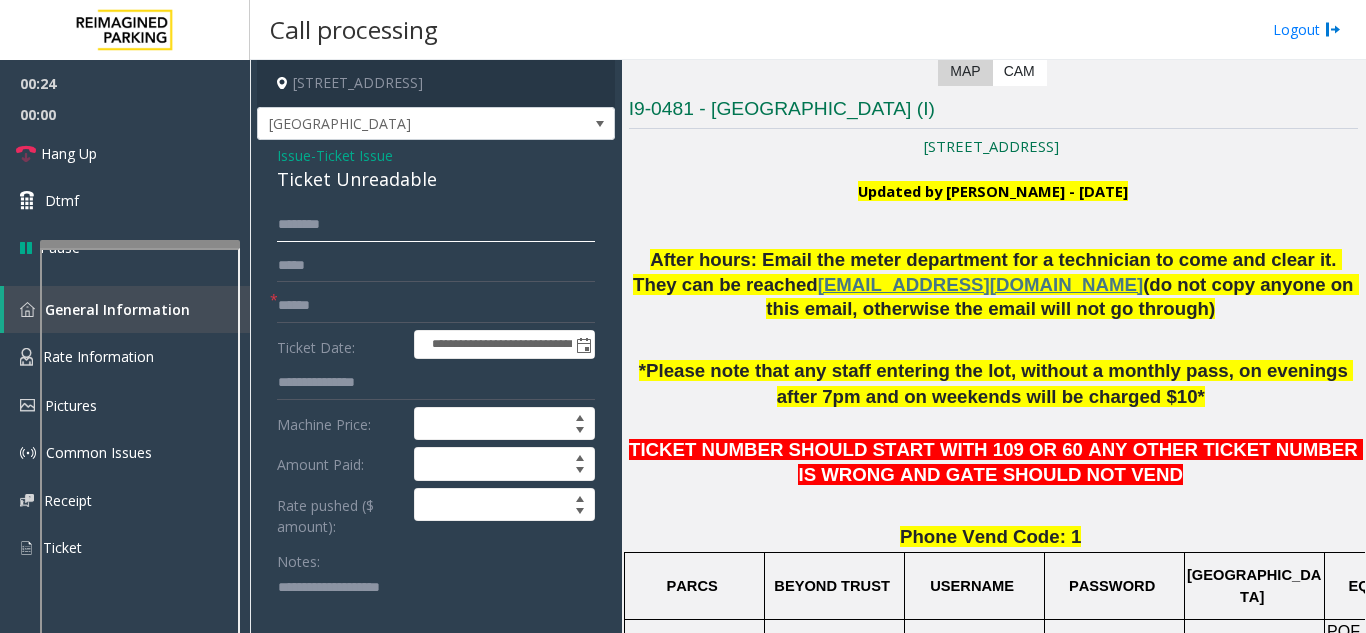 type 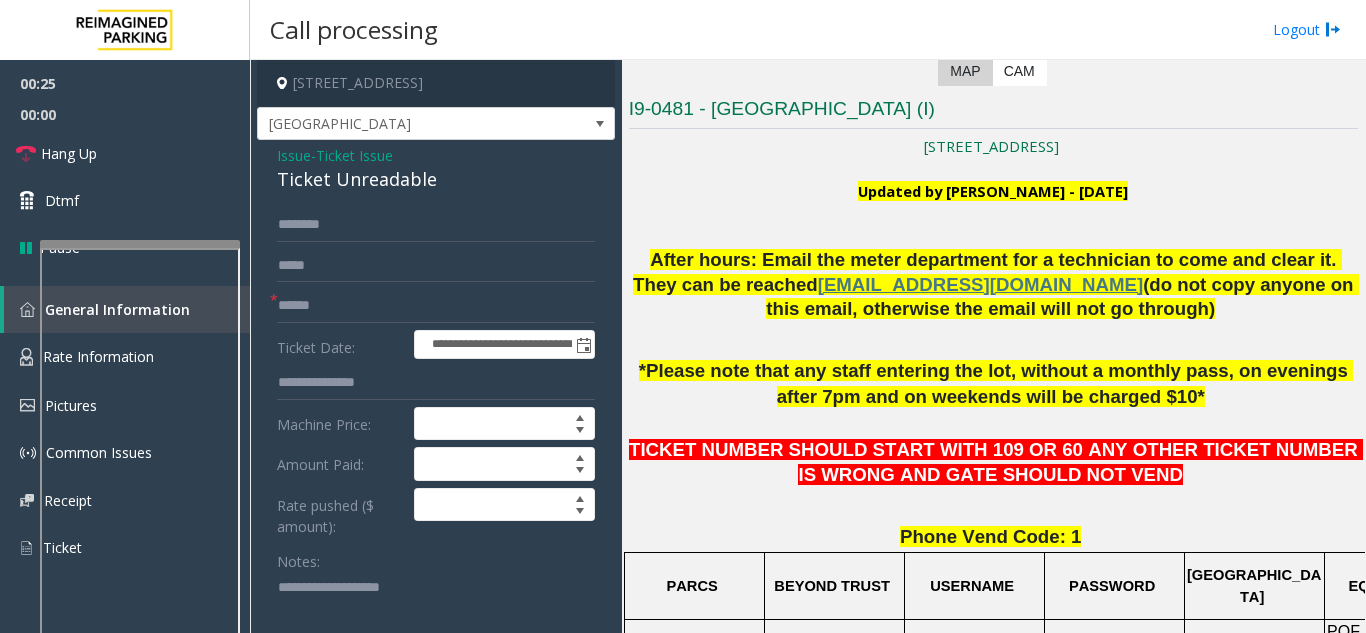 scroll, scrollTop: 0, scrollLeft: 1, axis: horizontal 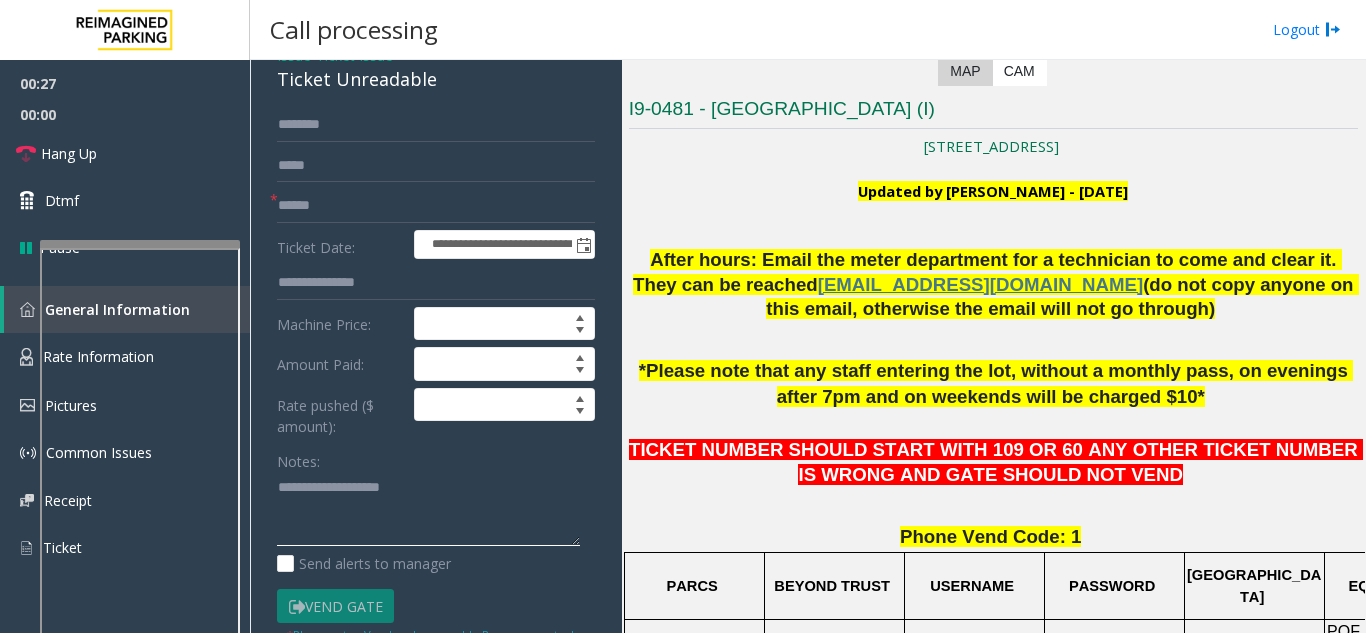click 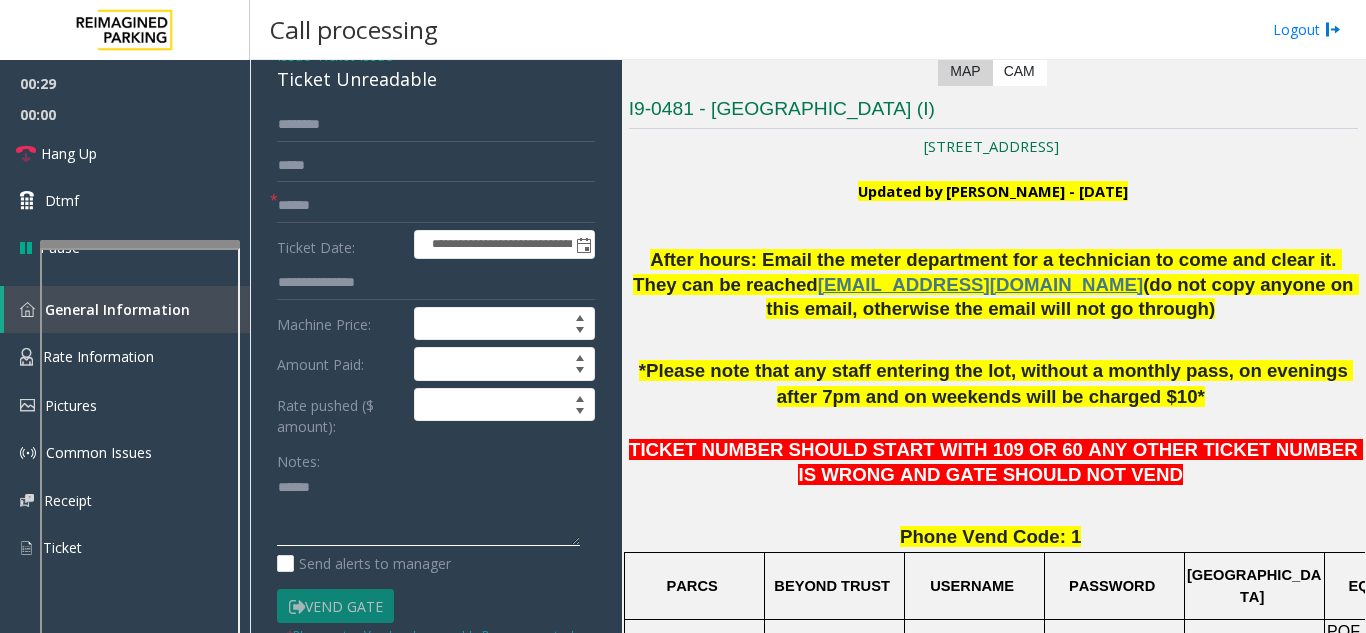 paste on "**********" 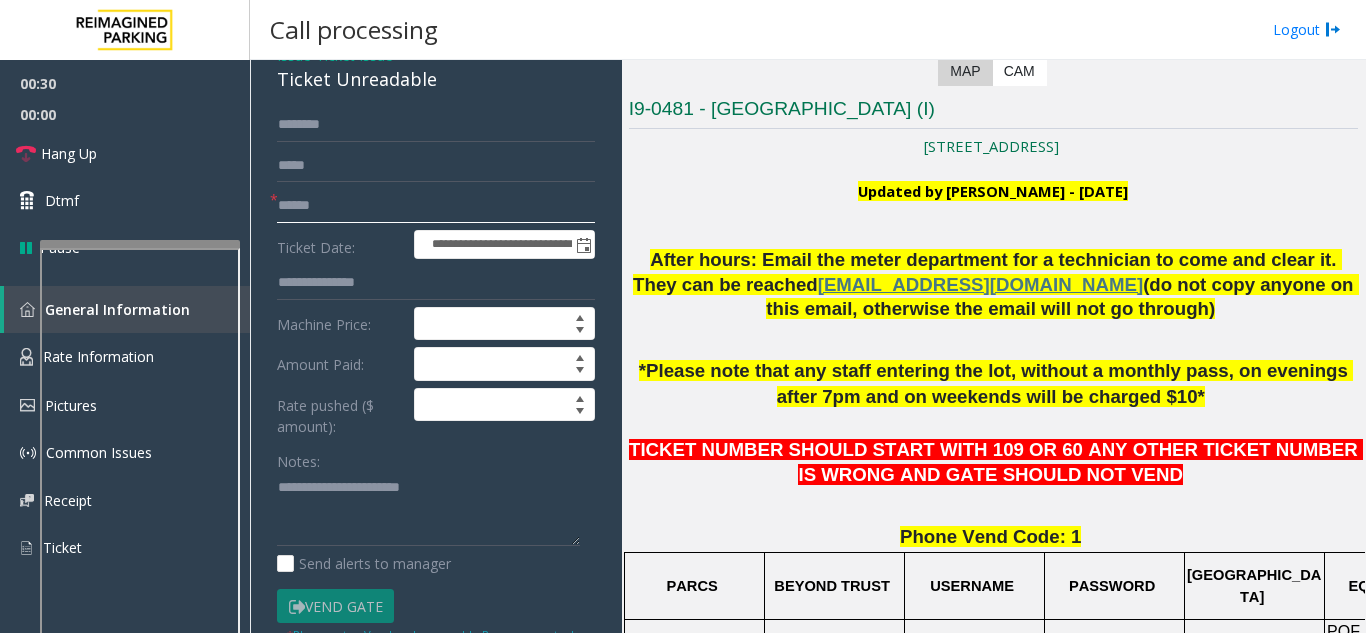 click 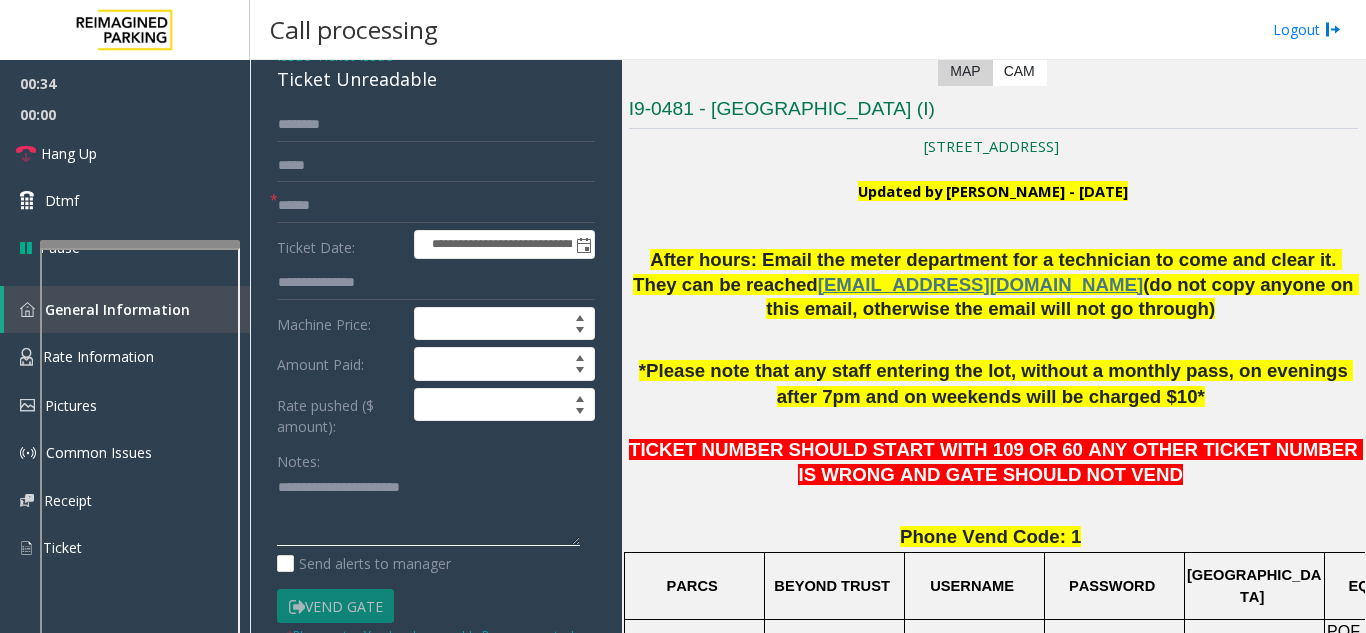 click 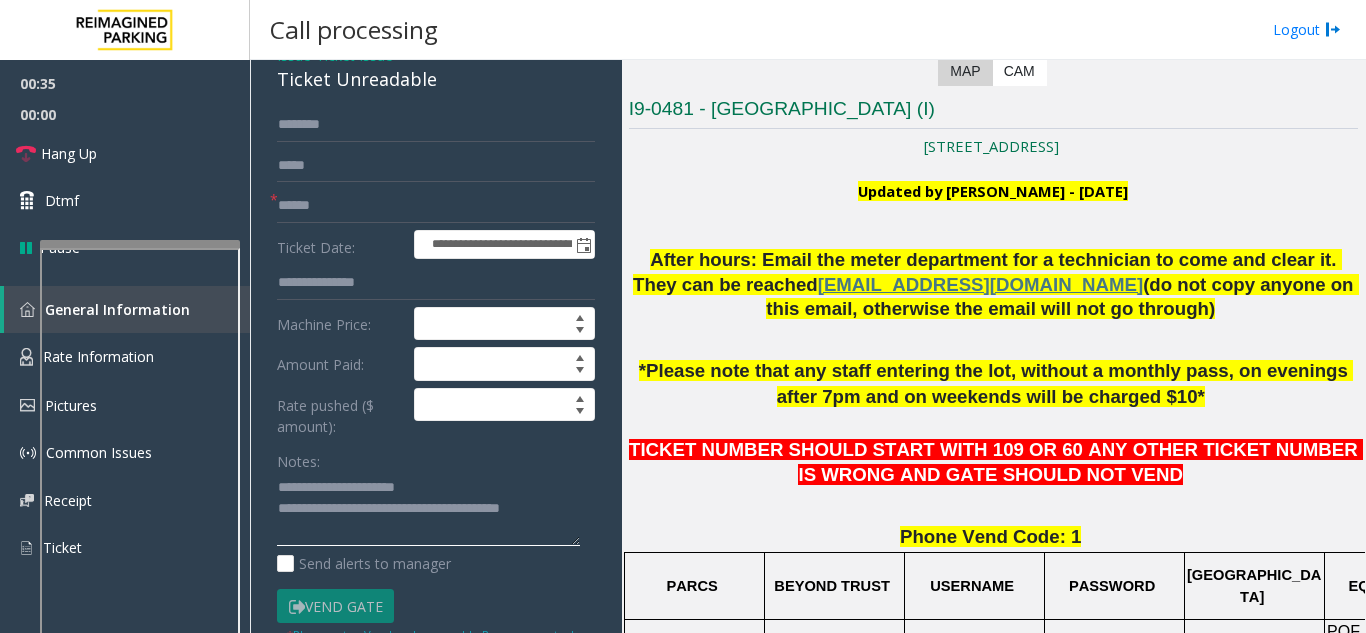 type on "**********" 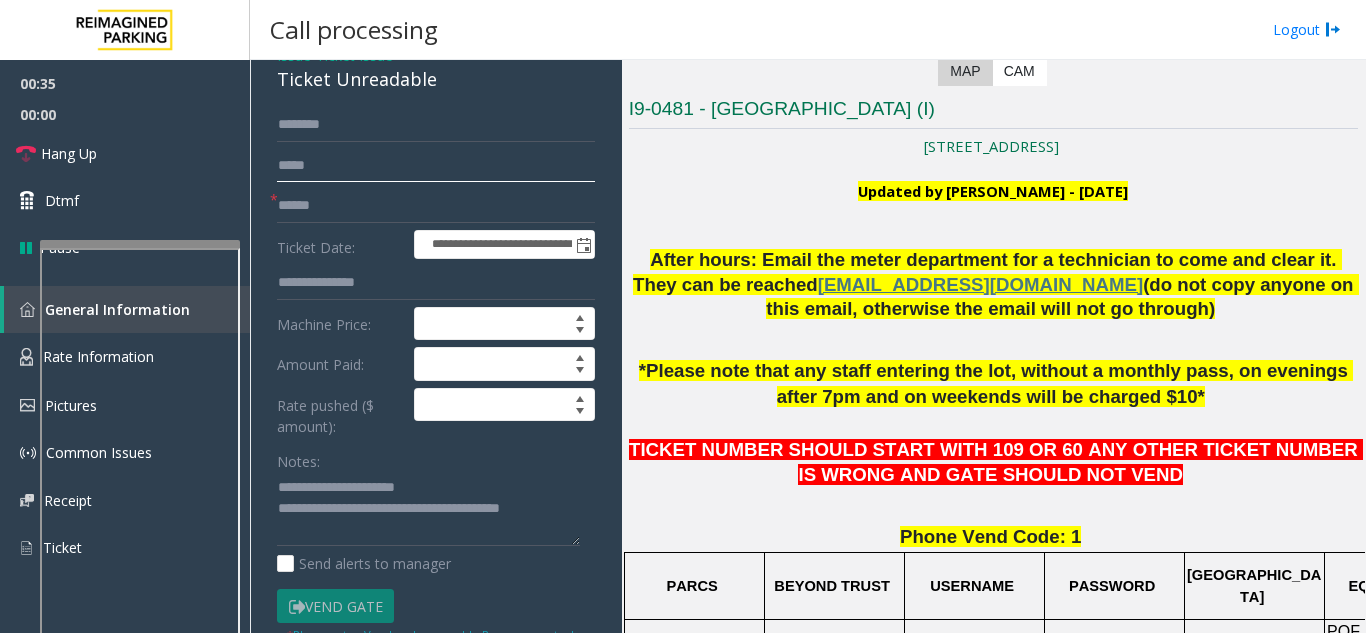 click 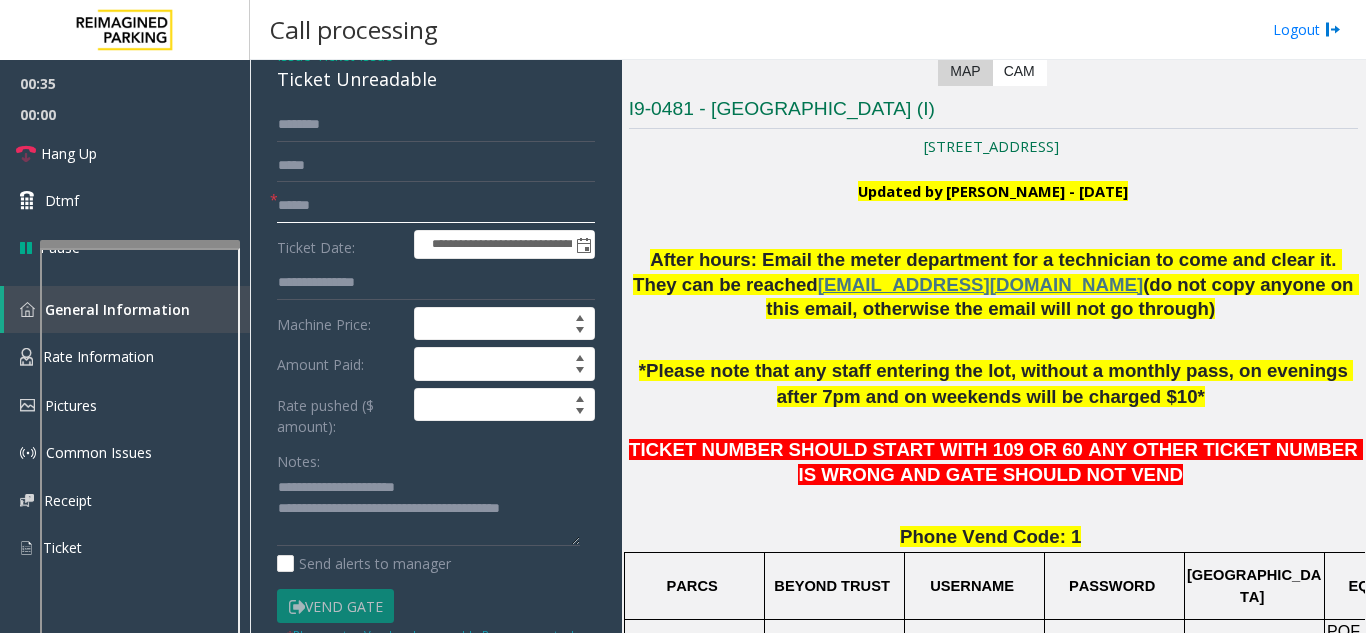 click 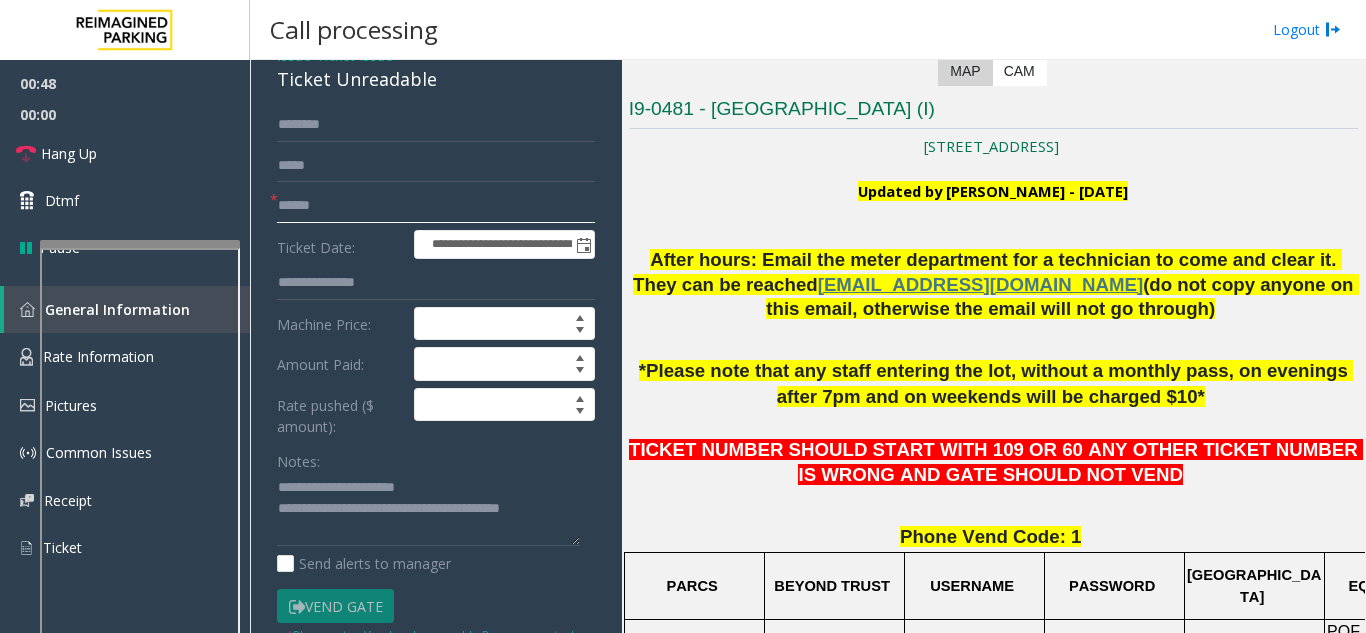 click 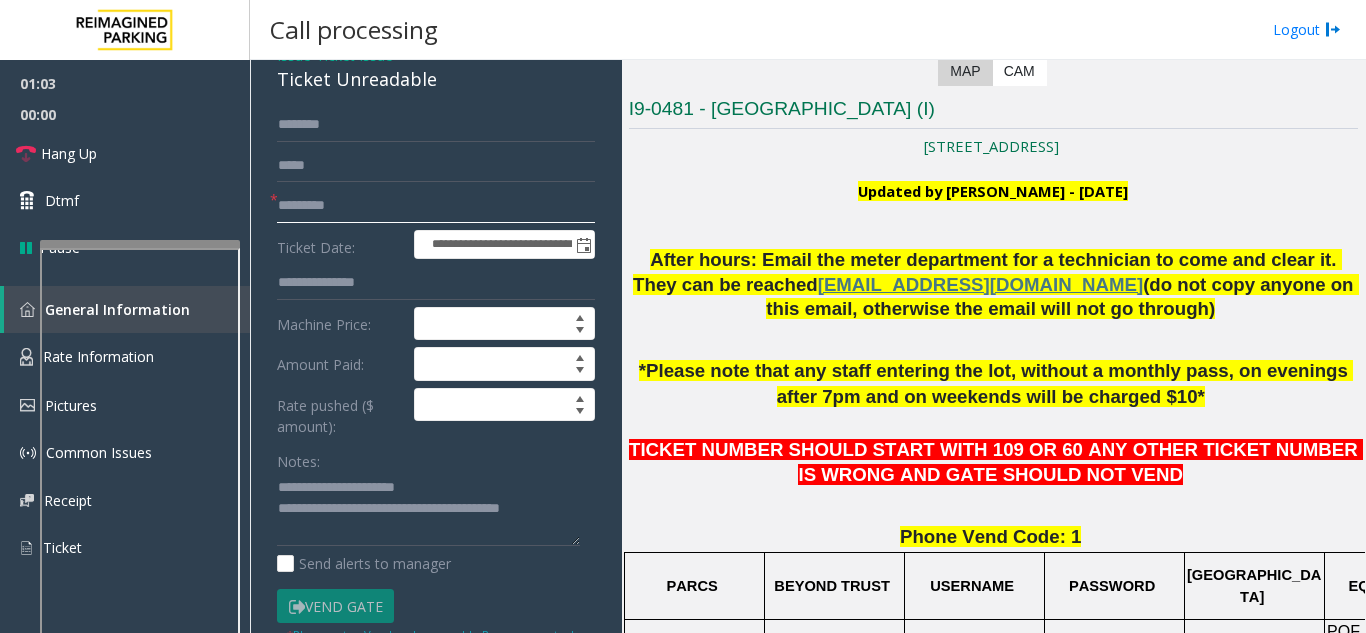 type on "*********" 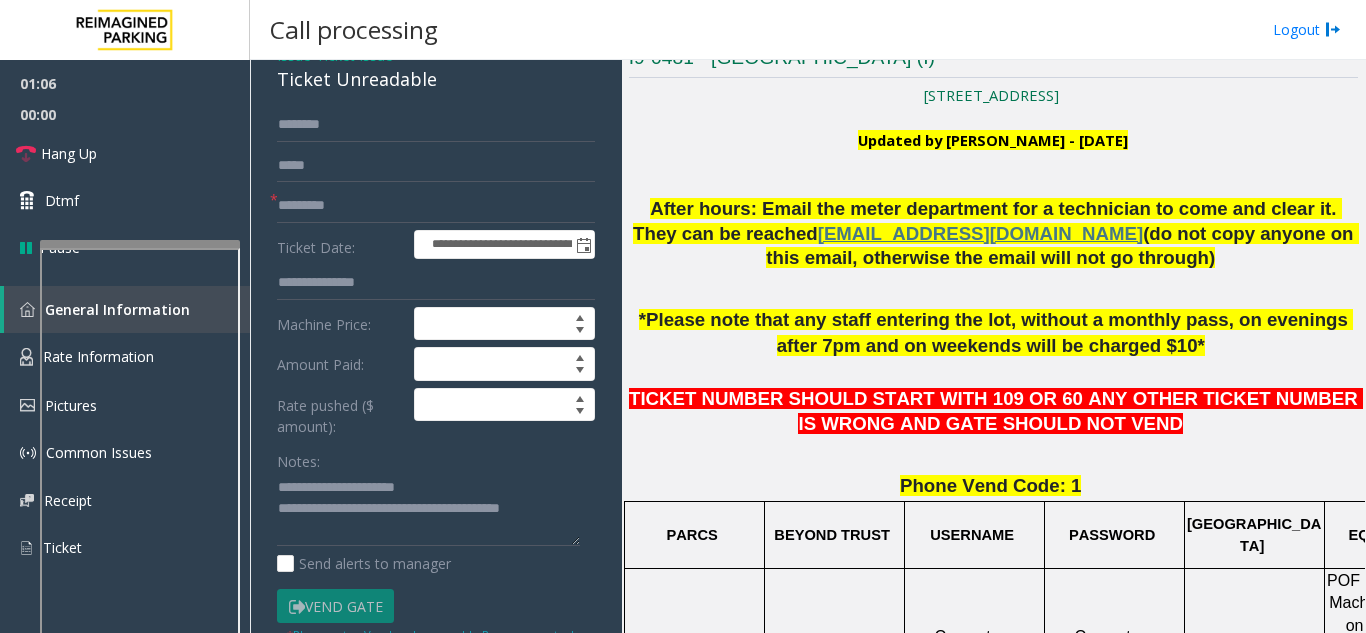 scroll, scrollTop: 500, scrollLeft: 0, axis: vertical 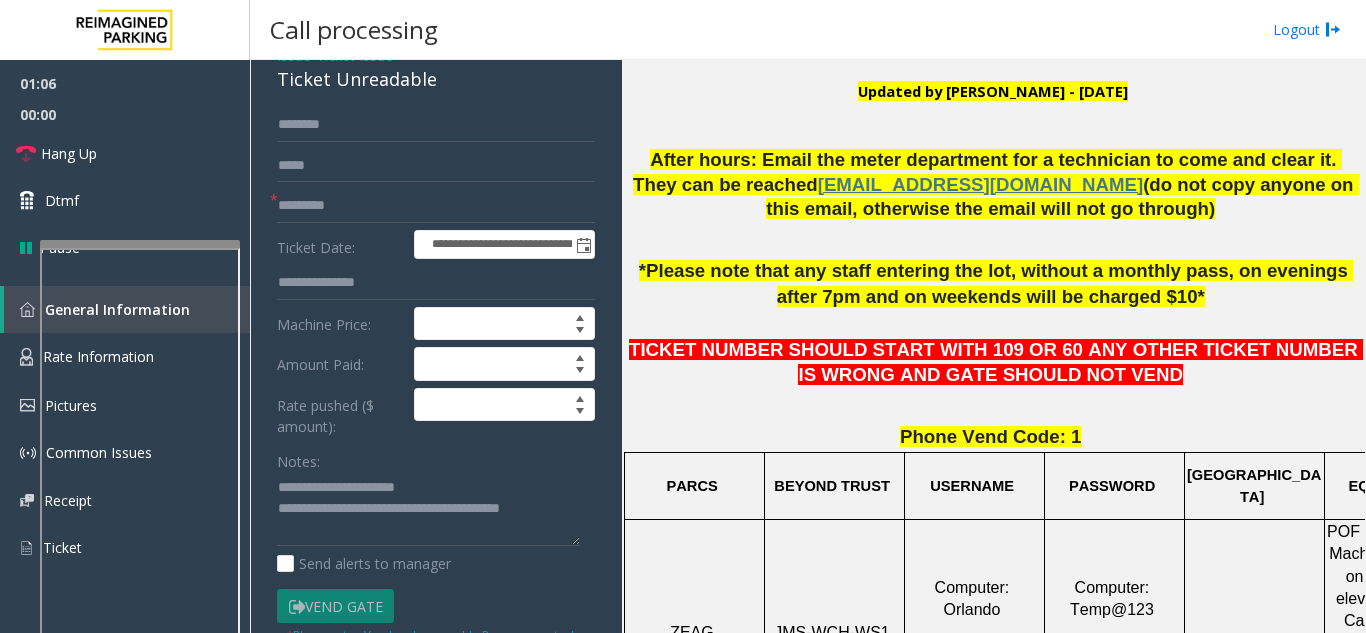 click 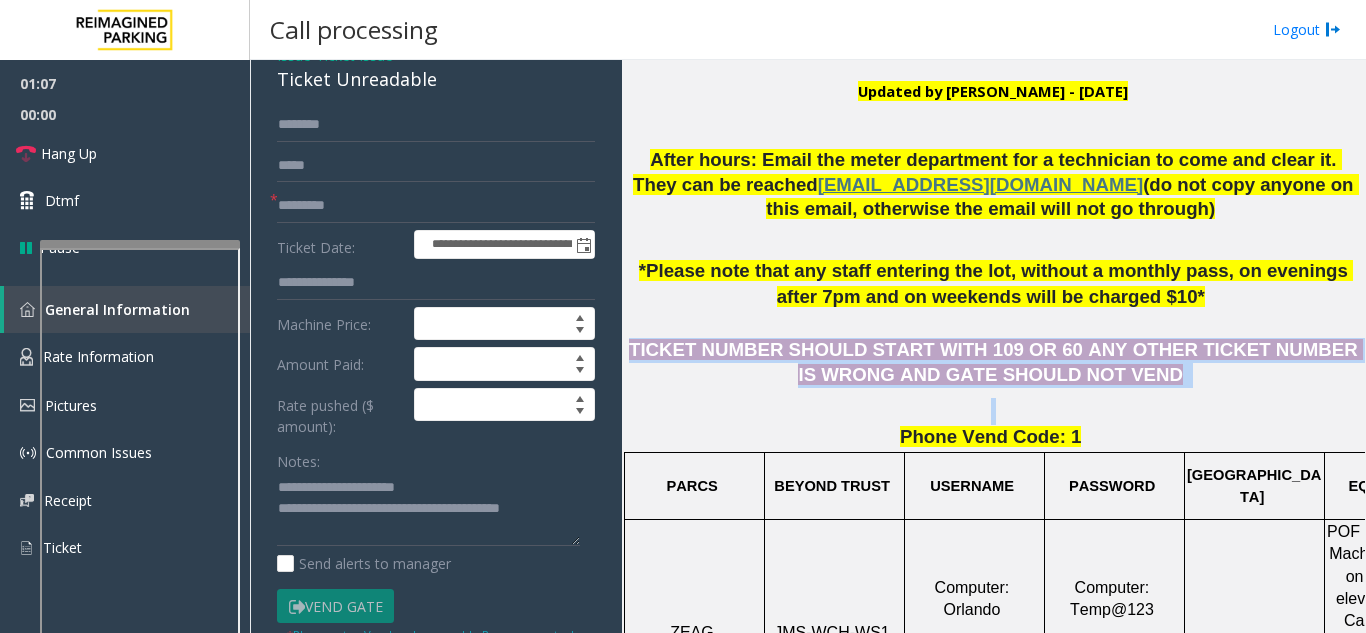 drag, startPoint x: 1149, startPoint y: 411, endPoint x: 738, endPoint y: 359, distance: 414.2765 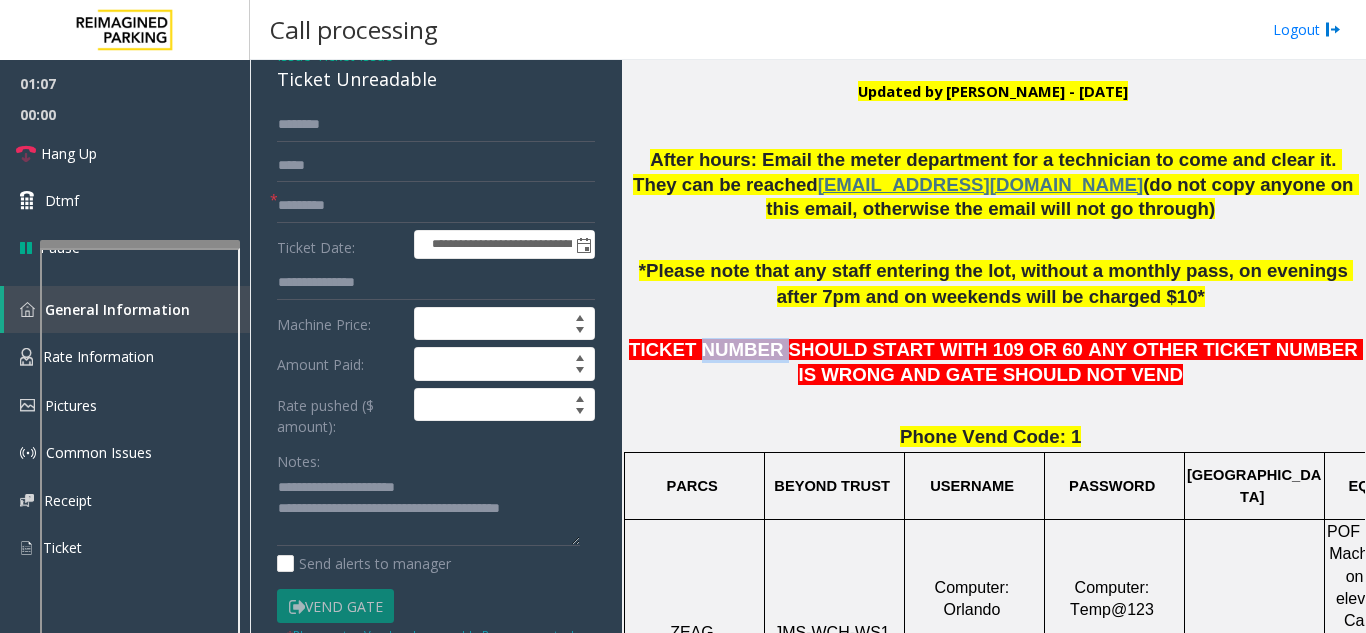 click on "TICKET NUMBER SHOULD START WITH 109 OR 60 ANY OTHER TICKET NUMBER IS WRONG AND GATE SHOULD NOT VEND" 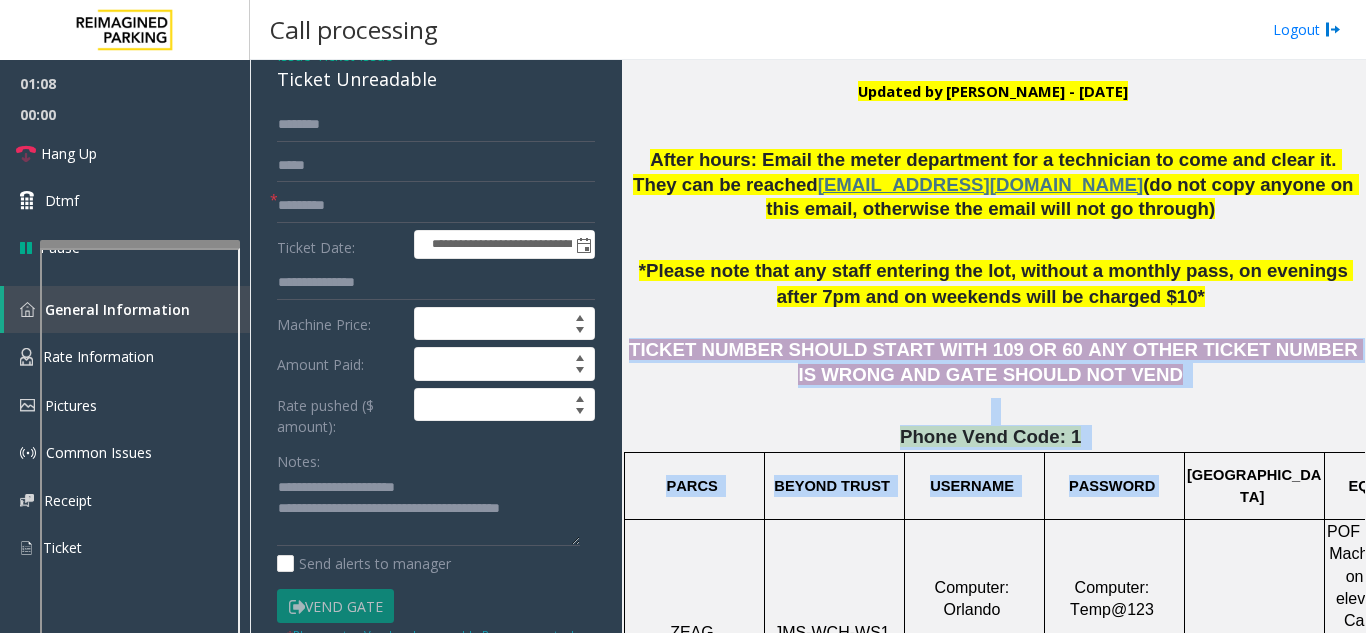 drag, startPoint x: 738, startPoint y: 359, endPoint x: 1067, endPoint y: 458, distance: 343.57242 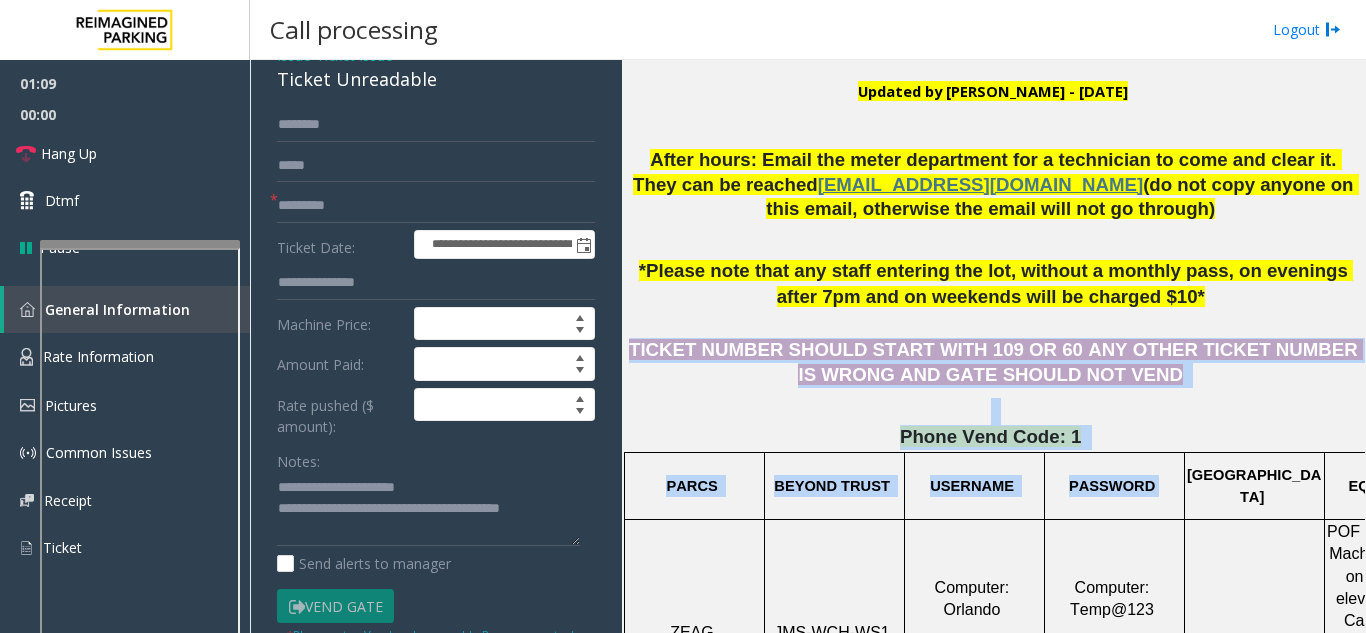 click on "Phone Vend Code: 1" 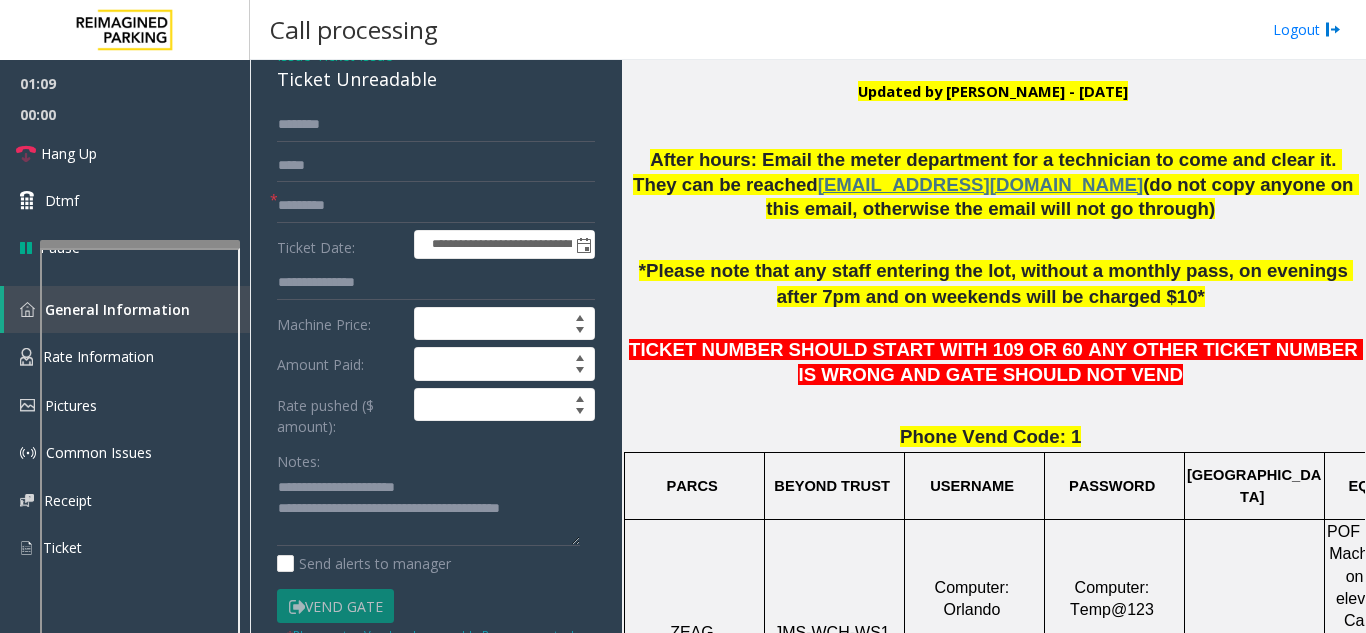 click on "Phone Vend Code: 1" 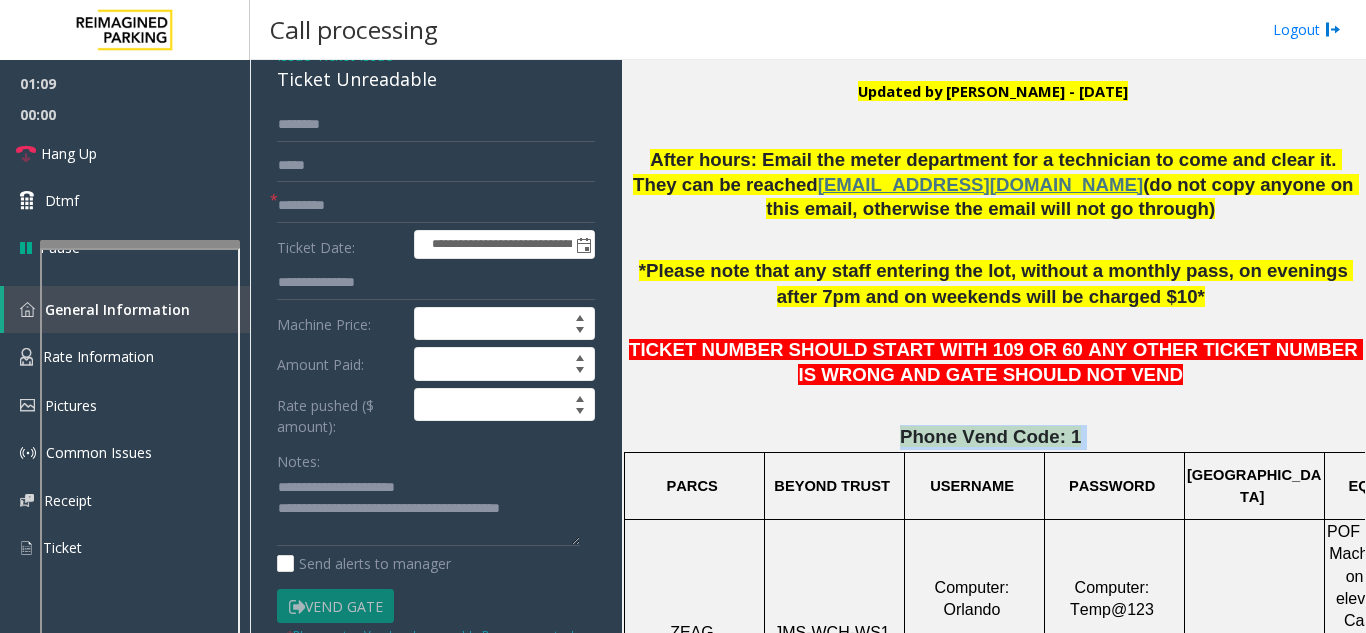click on "Phone Vend Code: 1" 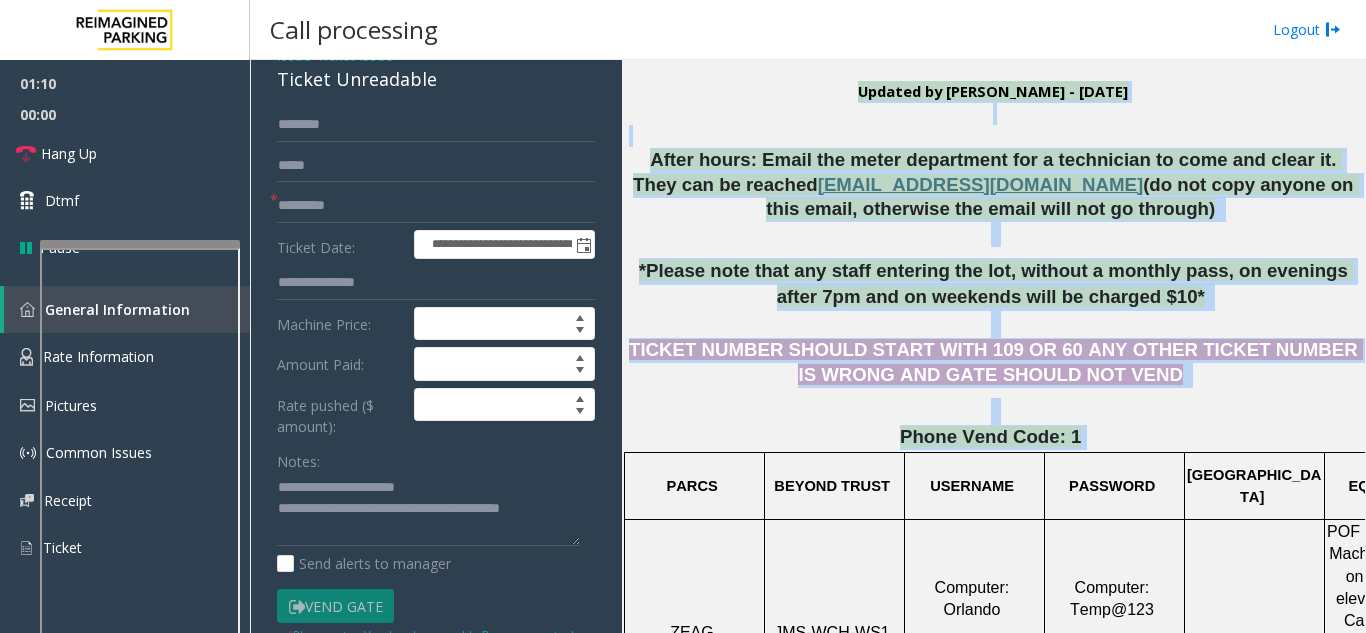 drag, startPoint x: 1067, startPoint y: 445, endPoint x: 770, endPoint y: 99, distance: 455.98795 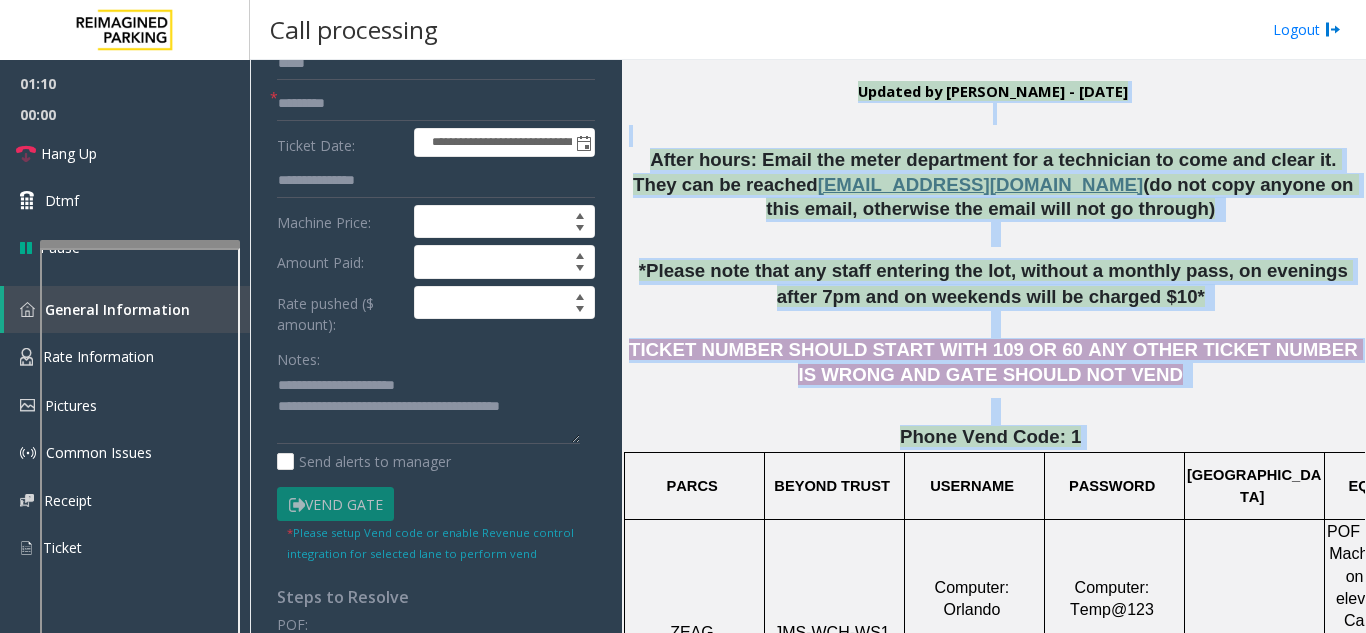 scroll, scrollTop: 400, scrollLeft: 0, axis: vertical 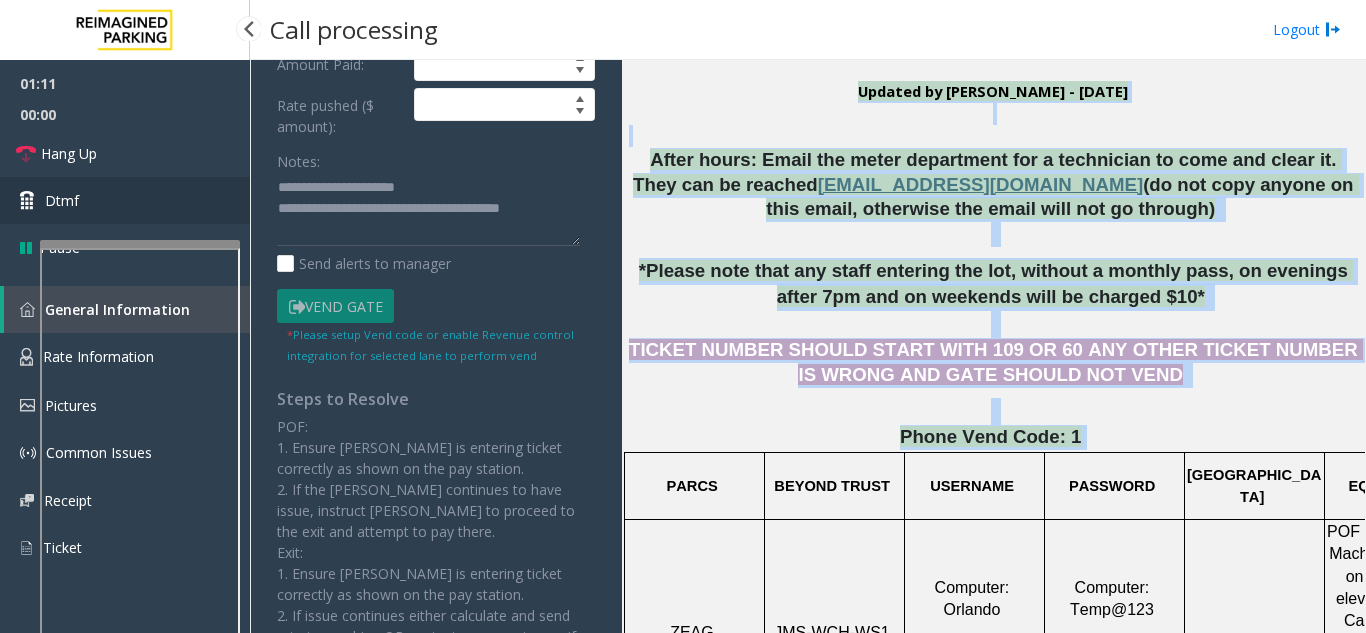 click on "Dtmf" at bounding box center (125, 200) 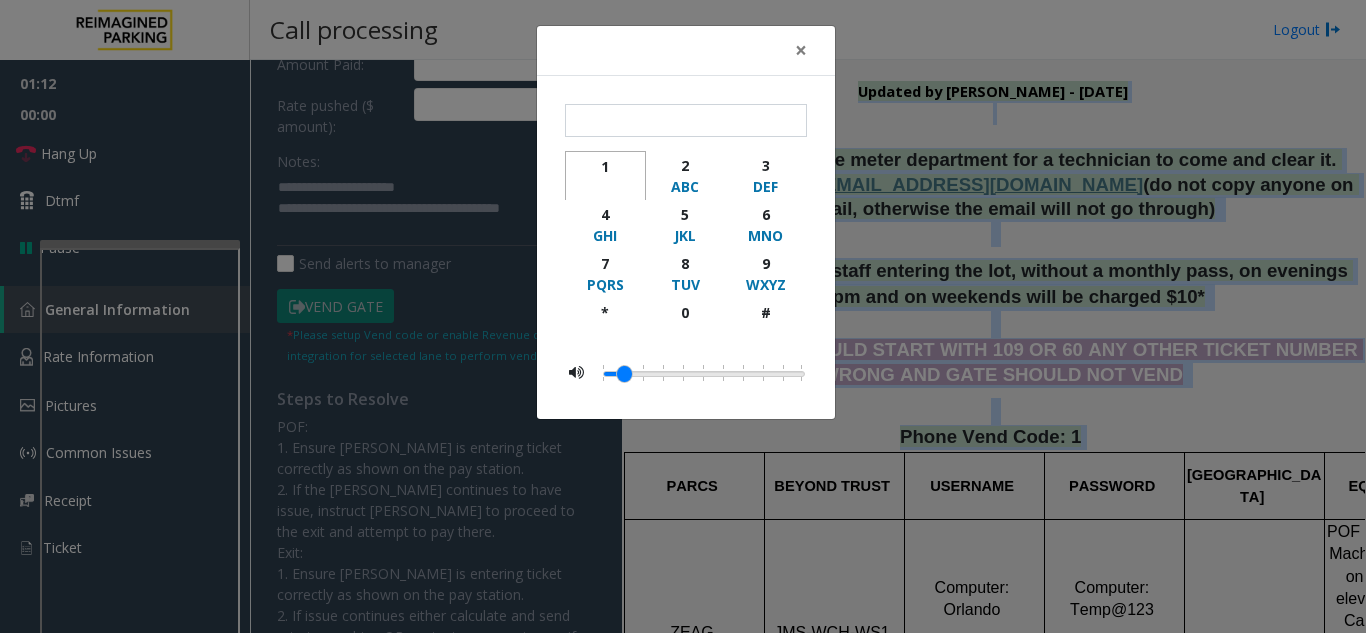 click 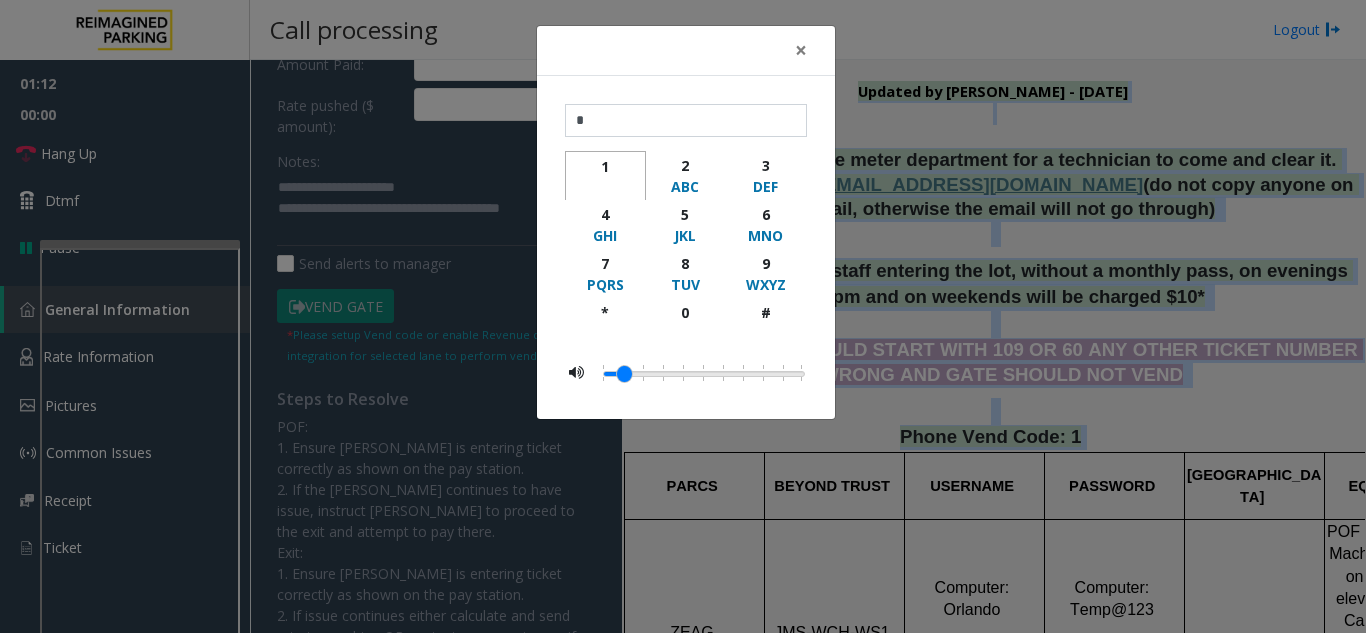 click 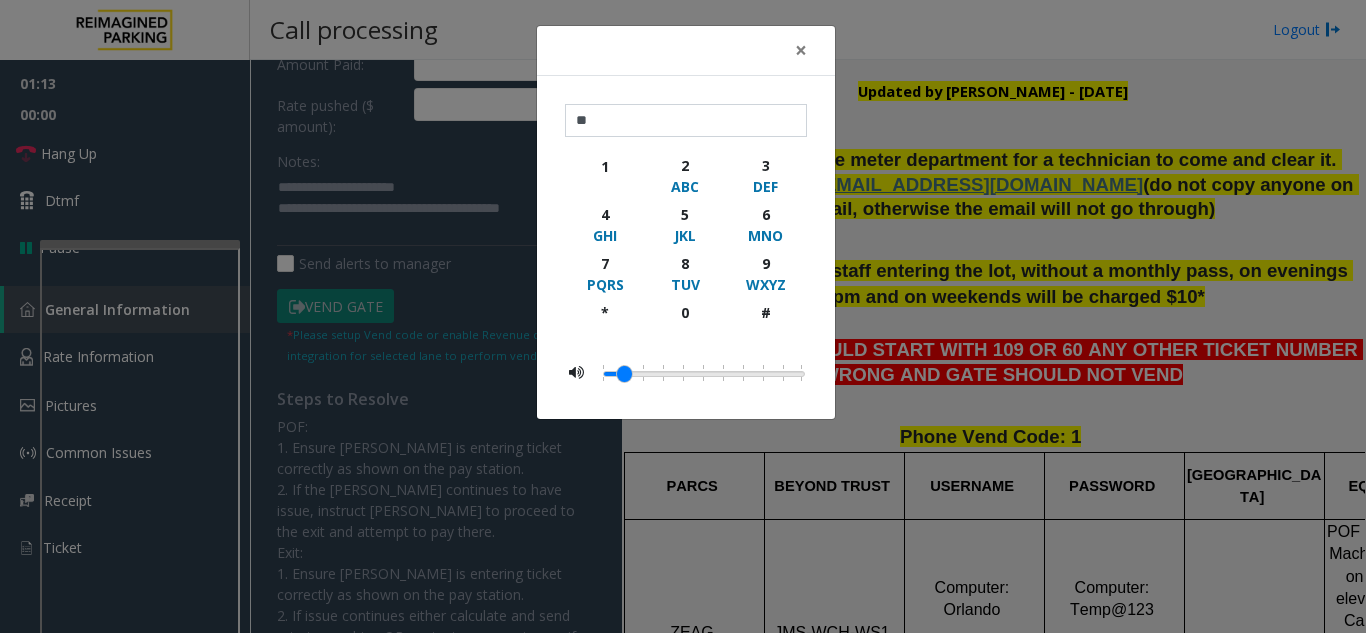 click on "× ** 1 2 ABC 3 DEF 4 GHI 5 JKL 6 MNO 7 PQRS 8 TUV 9 WXYZ * 0 #" 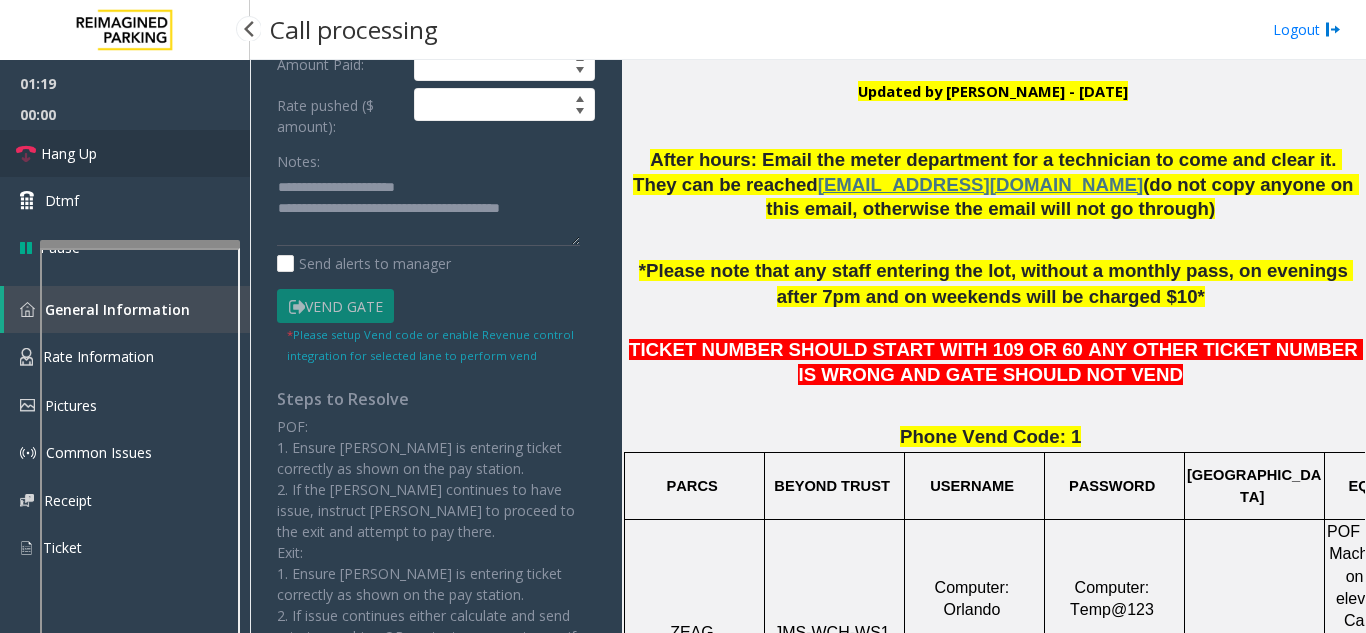 click on "Hang Up" at bounding box center [125, 153] 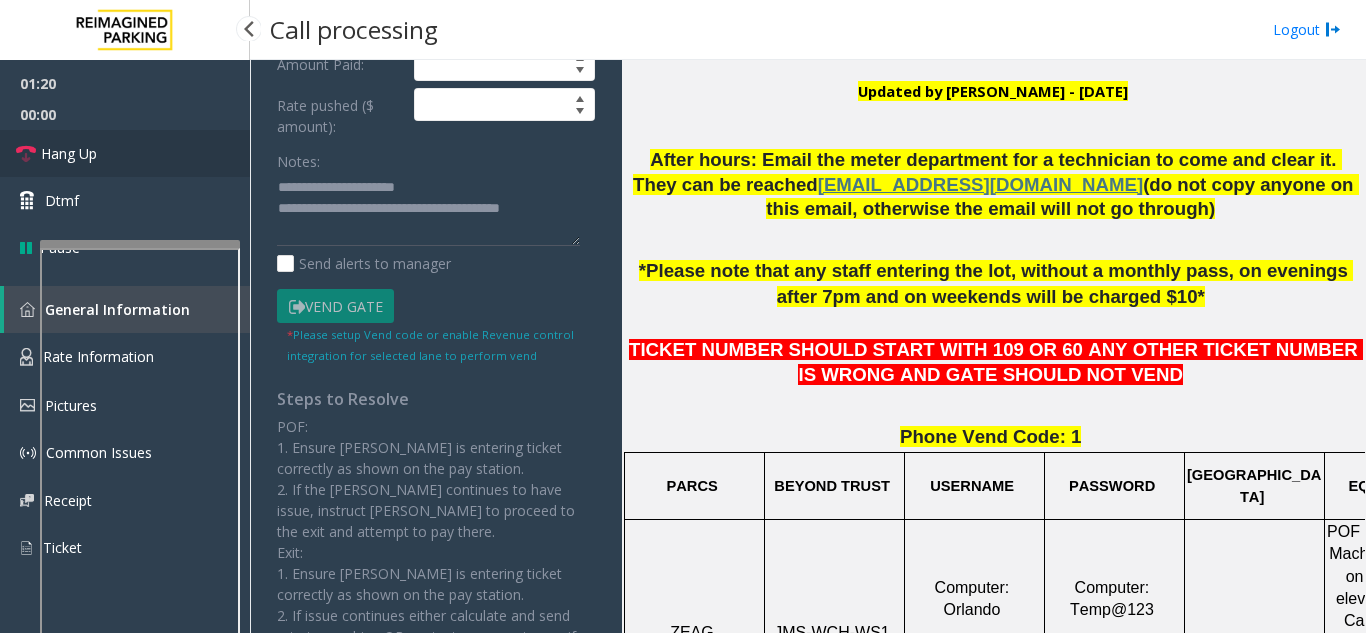 click on "Hang Up" at bounding box center (125, 153) 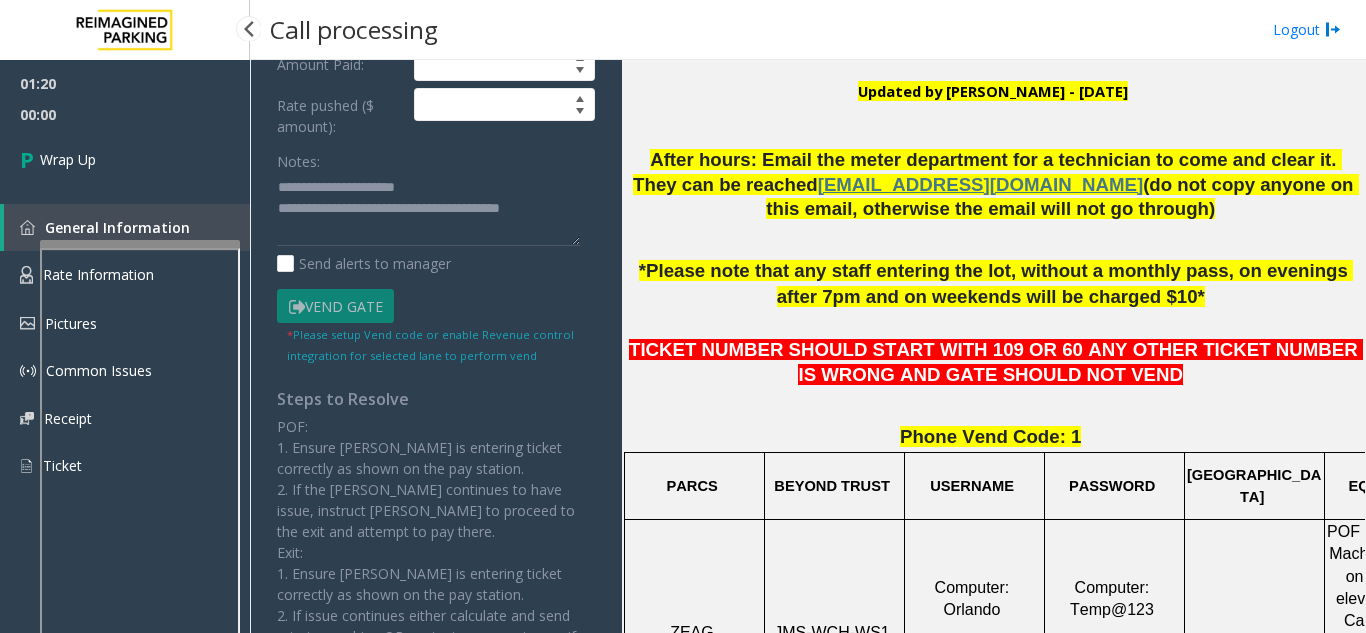 click on "Wrap Up" at bounding box center [125, 159] 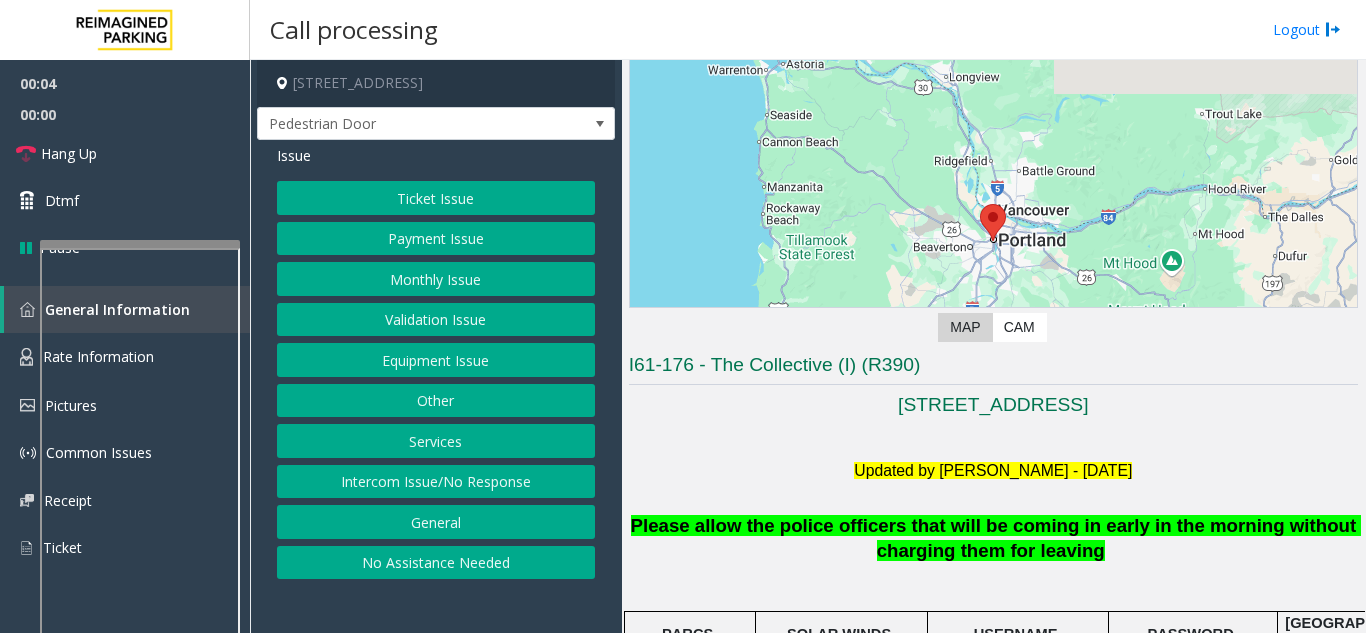 scroll, scrollTop: 300, scrollLeft: 0, axis: vertical 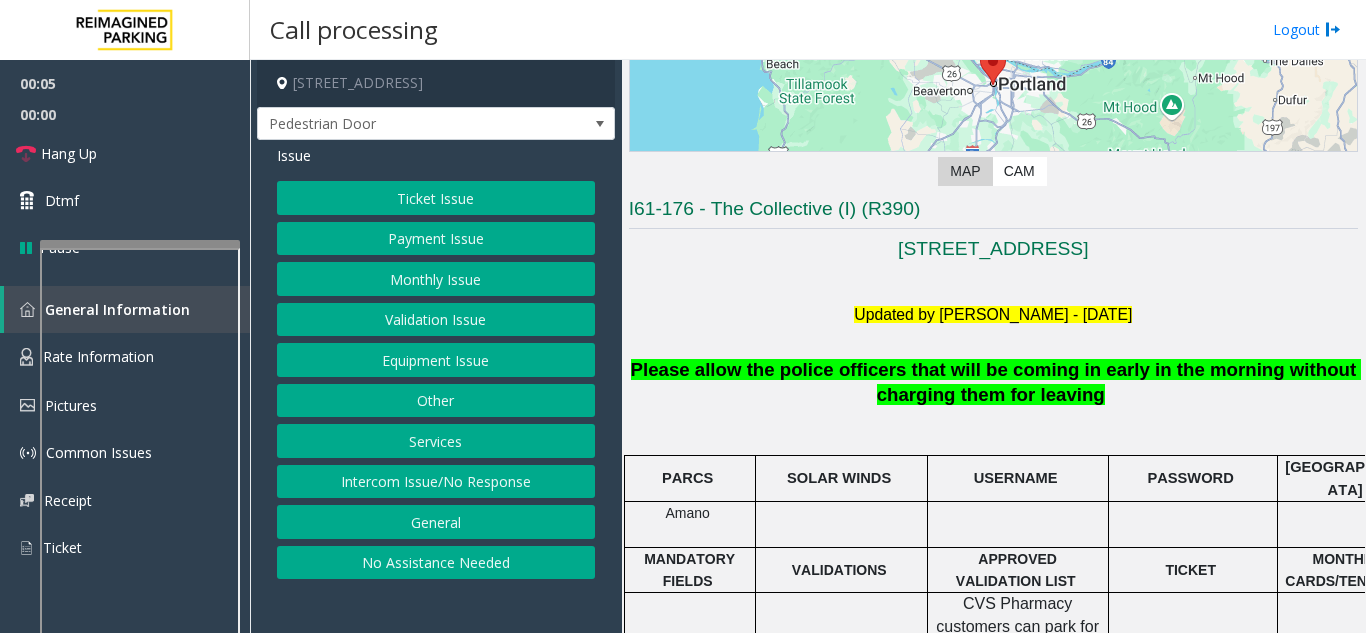 click on "I61-176 - The Collective (I) (R390)" 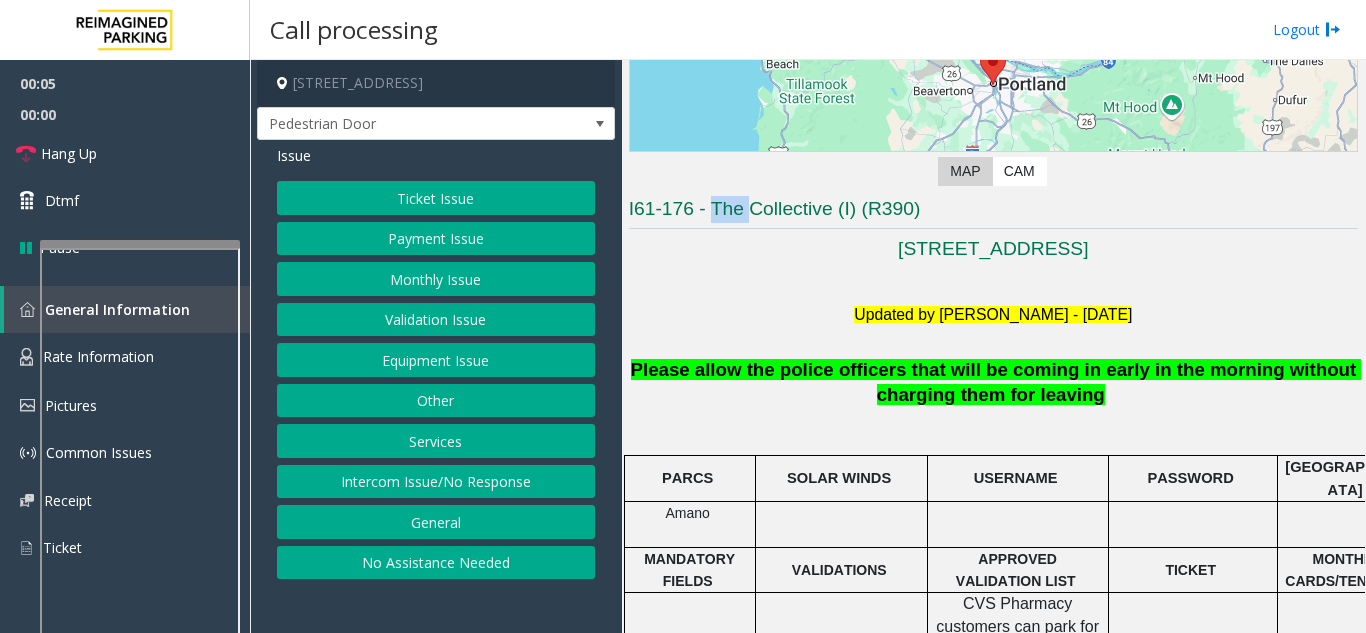 click on "I61-176 - The Collective (I) (R390)" 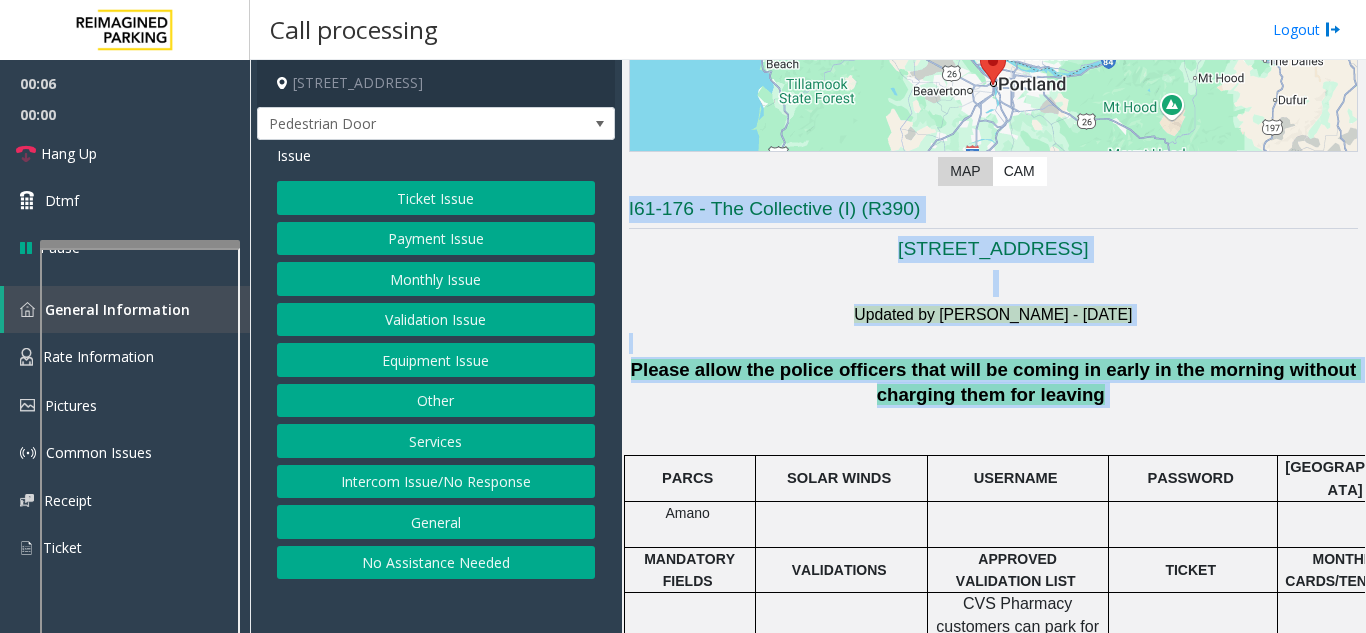 drag, startPoint x: 718, startPoint y: 220, endPoint x: 950, endPoint y: 363, distance: 272.53073 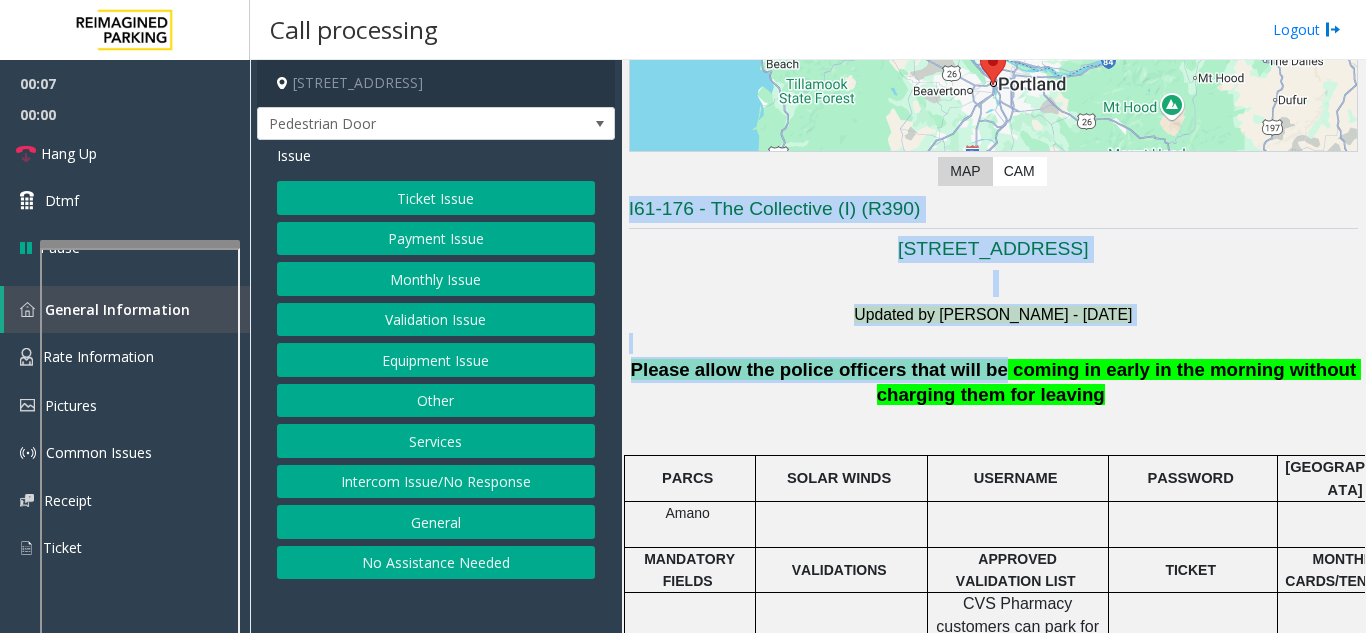drag, startPoint x: 950, startPoint y: 363, endPoint x: 762, endPoint y: 166, distance: 272.3105 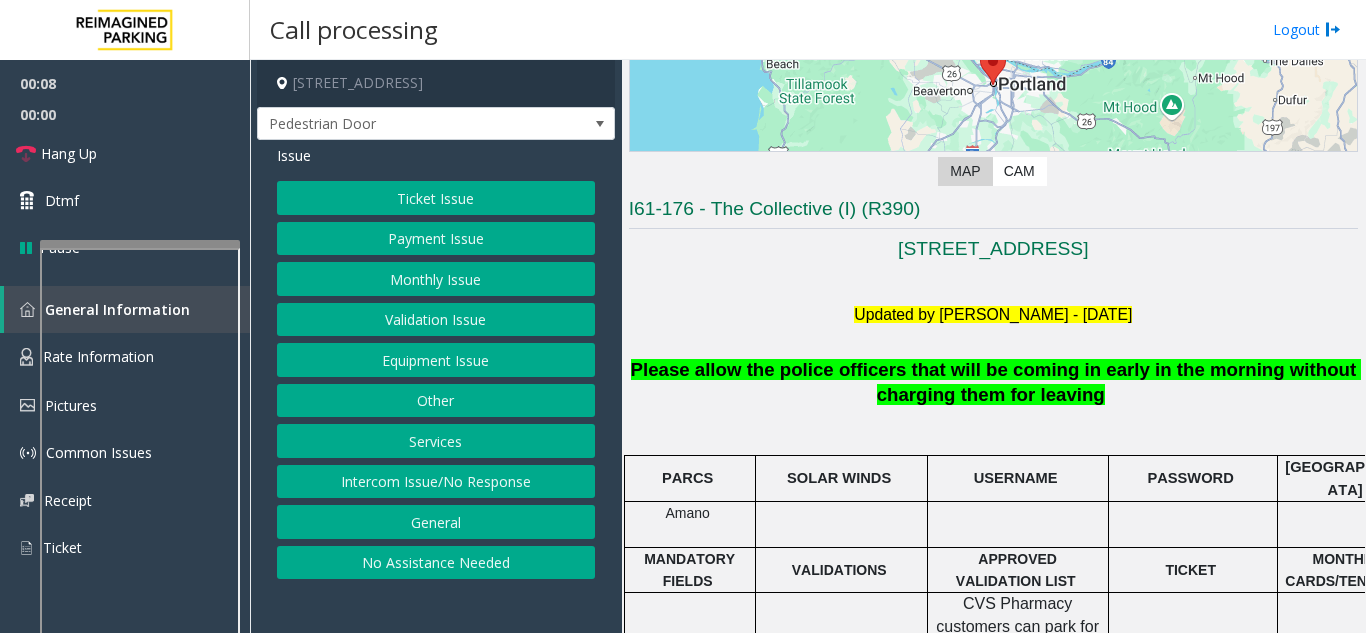 click on "[STREET_ADDRESS] Updated by [PERSON_NAME] - [DATE] Please allow the police officers that will be coming in early in the morning without charging them for leaving       PARCS   SOLAR WINDS   USERNAME   PASSWORD   PARIS   EQUIPMENT   CARD INSERTION   Amano           1 PIL, 1 POF   CC ONLY     MANDATORY FIELDS   VALIDATIONS   APPROVED VALIDATION LIST   TICKET   MONTHLY CARDS/TENANTS   GARAGE LAYOUT   LOCATION TIME         CVS Pharmacy customers can park for free for  90 minutes (about 1 and a half hours) , they pull a ticket at entry and can get their ticket  validated  inside CVS before leaving.       277 spaces, 4 floors   Click Here for the local time   APPROVED VENDORS   DO NOT VEND FOR   ENTRANCE/EXIT LANE INFO   LOST TICKET RATE   COMMON ISSUES   SPECIAL INSTRUCTIONS   HOURS OF OPERATION     CVS customer with no validation.      Resident with no validation or monthly account.   1 entry, 1 exit   Daily Max - No Lost ticket button    As    L" 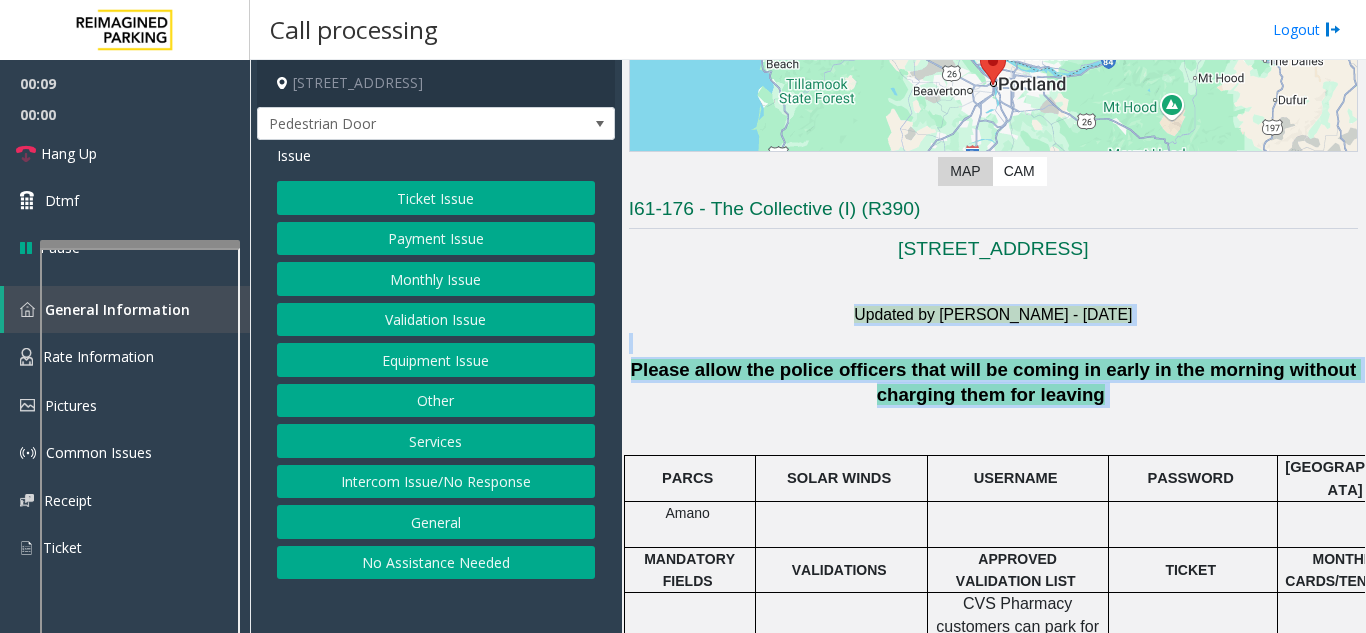 drag, startPoint x: 868, startPoint y: 352, endPoint x: 1029, endPoint y: 390, distance: 165.42369 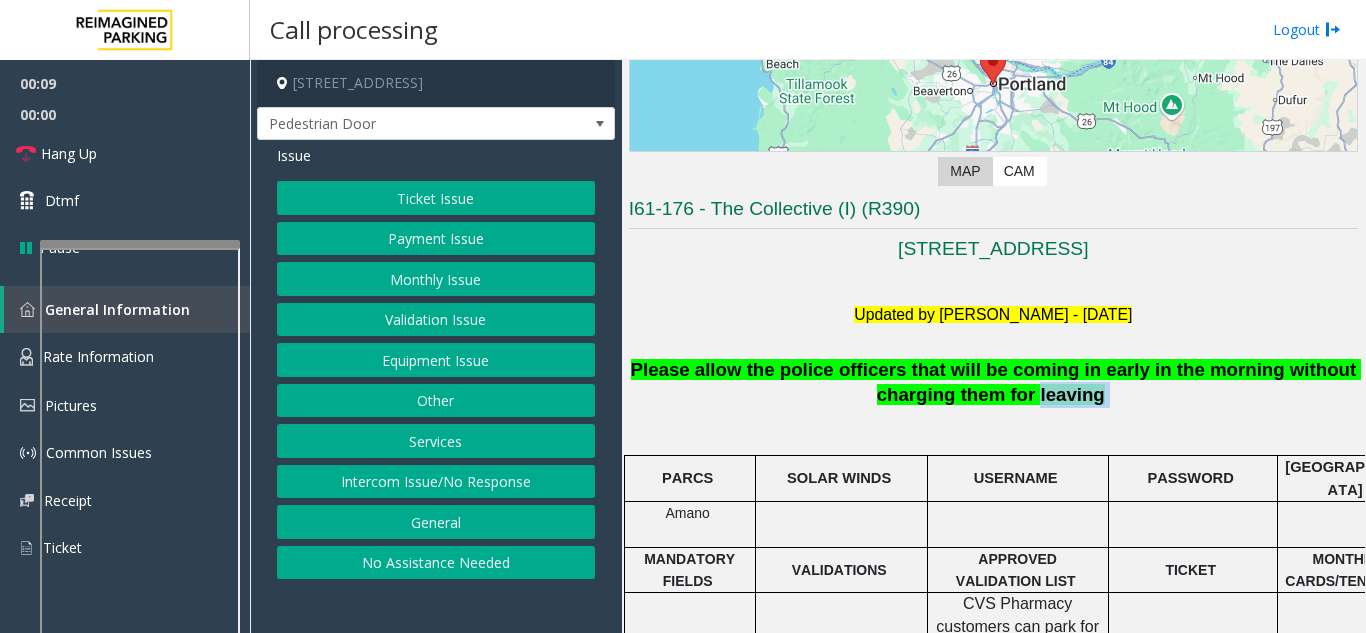 click on "Please allow the police officers that will be coming in early in the morning without charging them for leaving" 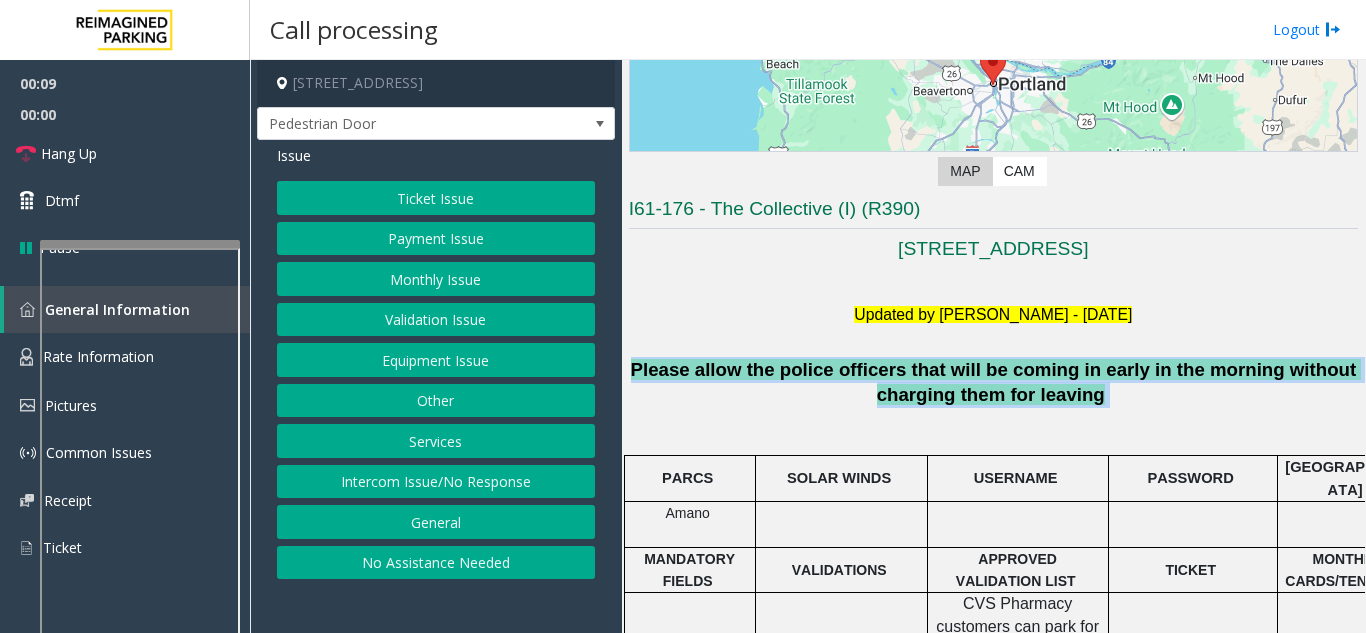 click on "Please allow the police officers that will be coming in early in the morning without charging them for leaving" 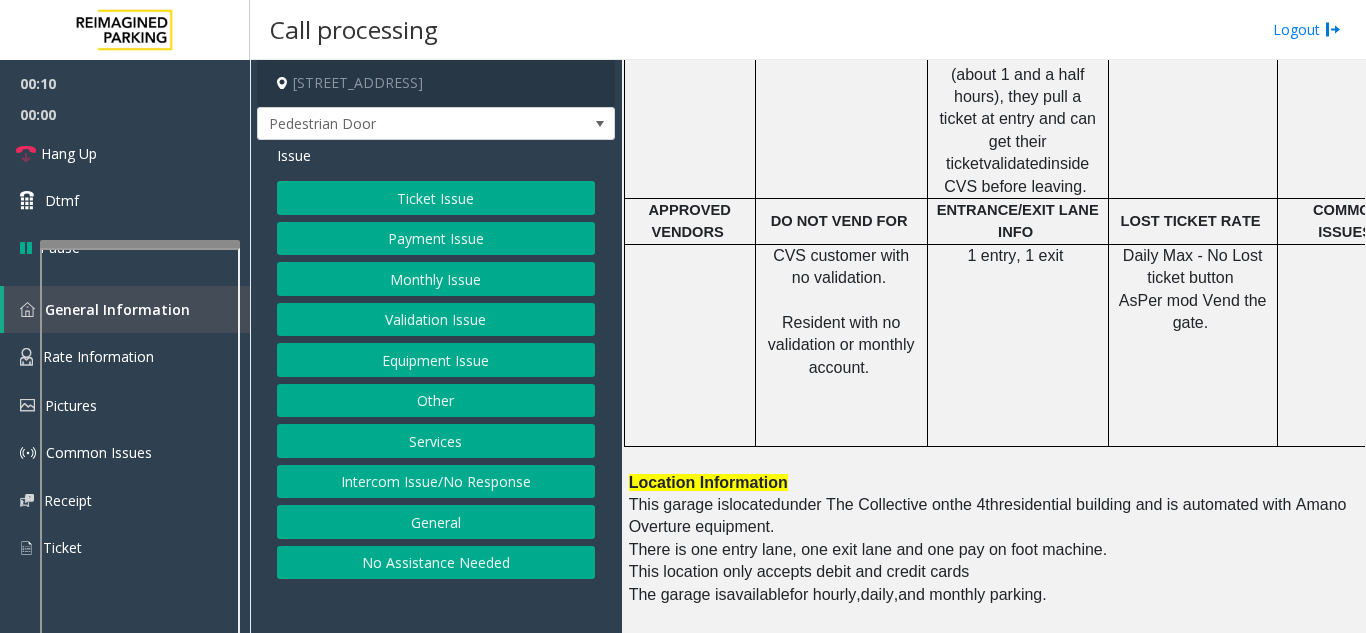 scroll, scrollTop: 900, scrollLeft: 0, axis: vertical 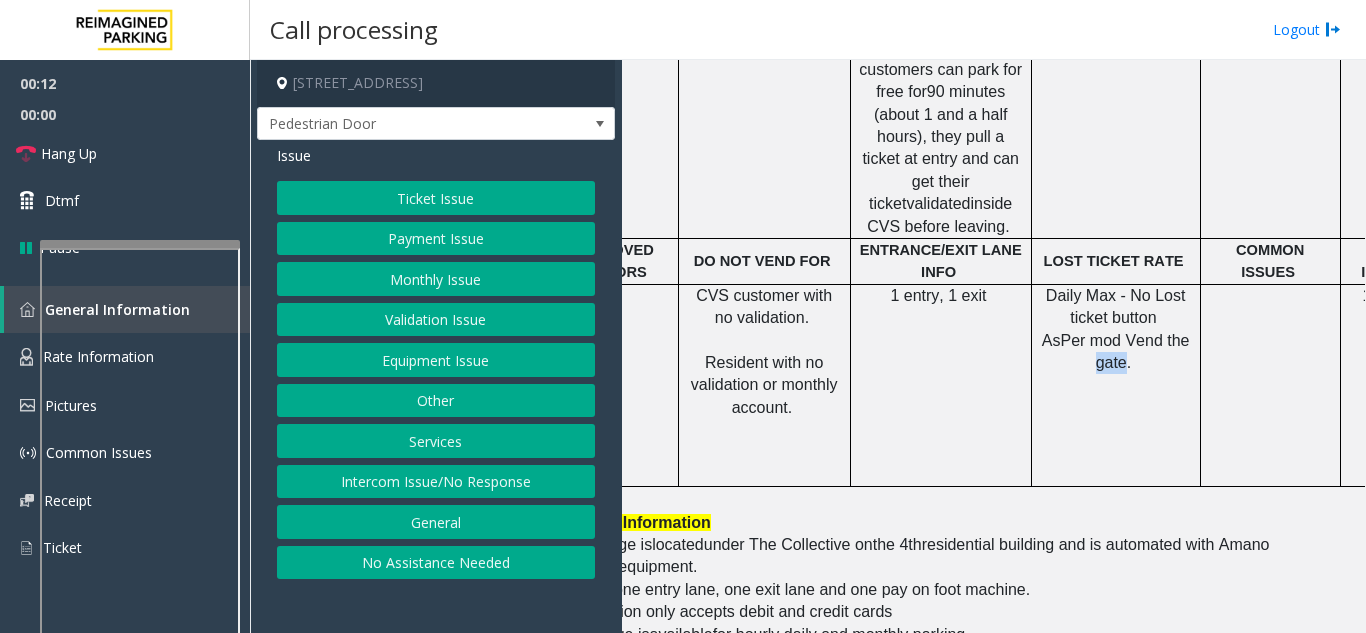click on "As  Per mod Vend the gate." 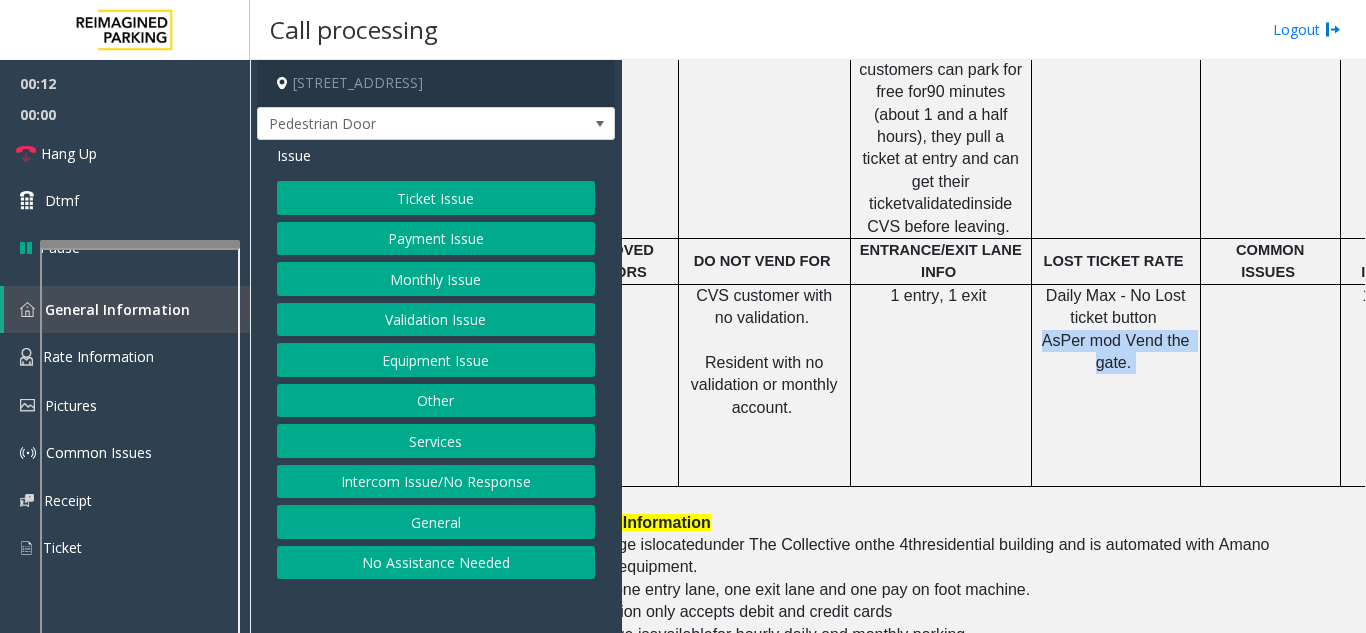 click on "As  Per mod Vend the gate." 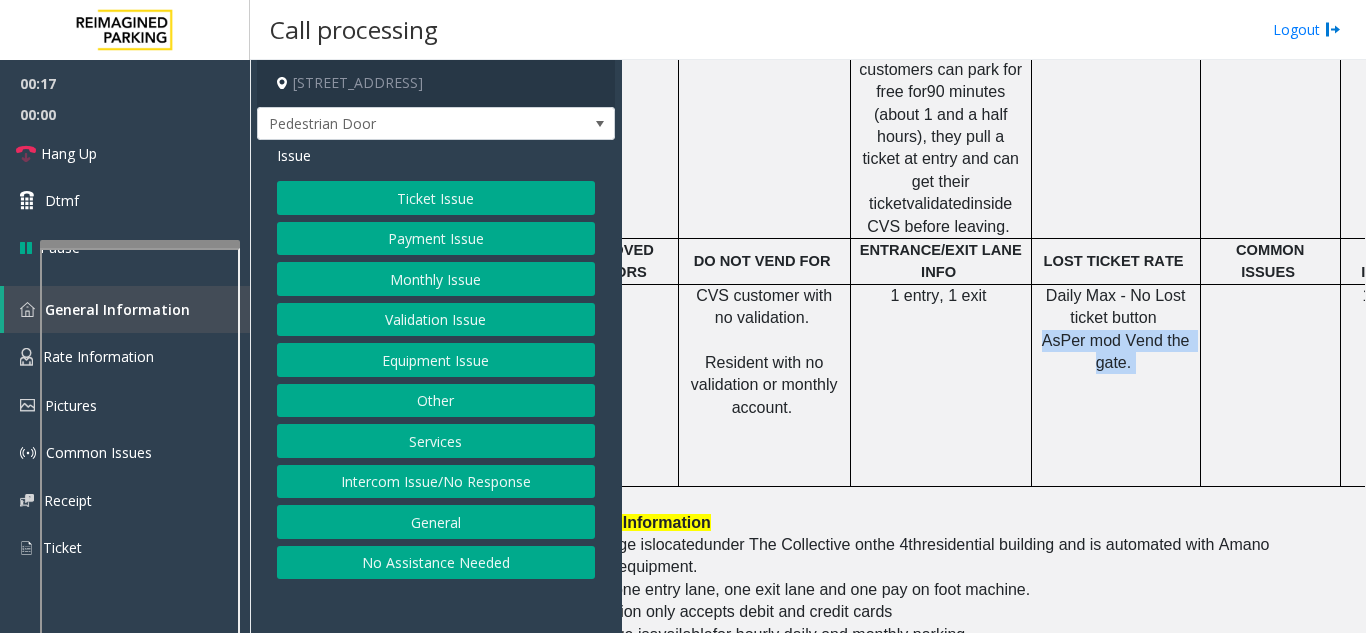 click on "Equipment Issue" 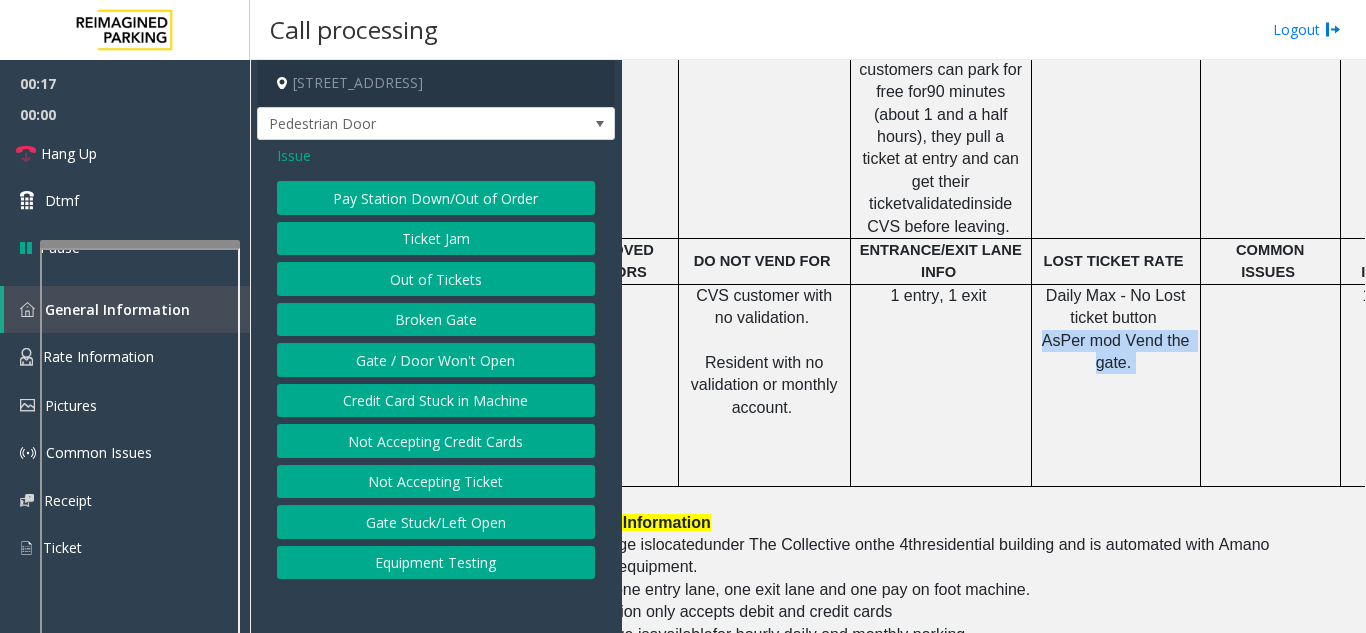 click on "Gate / Door Won't Open" 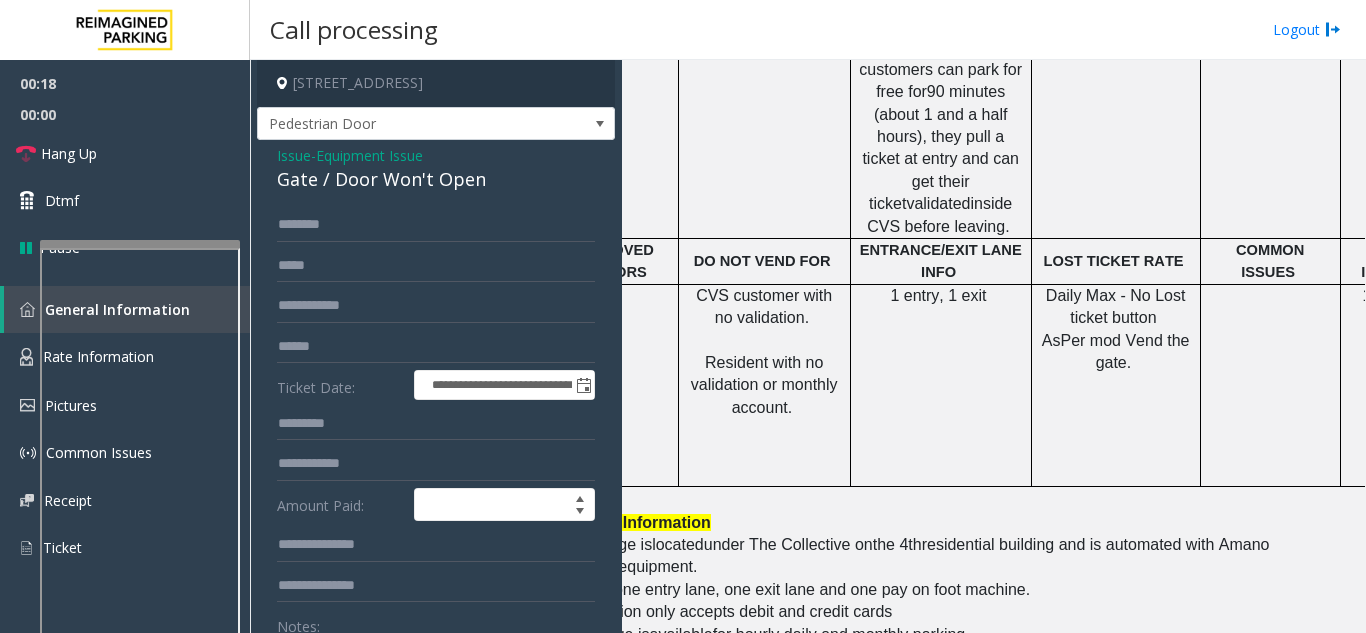 click on "Gate / Door Won't Open" 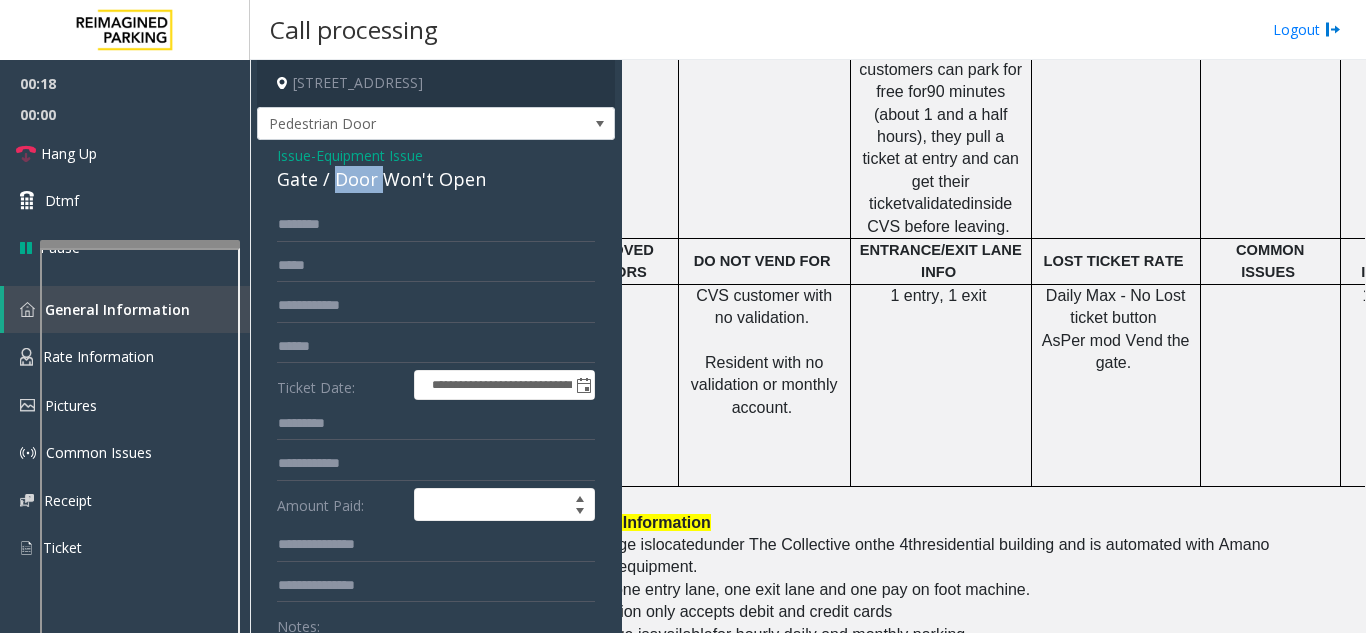 click on "Gate / Door Won't Open" 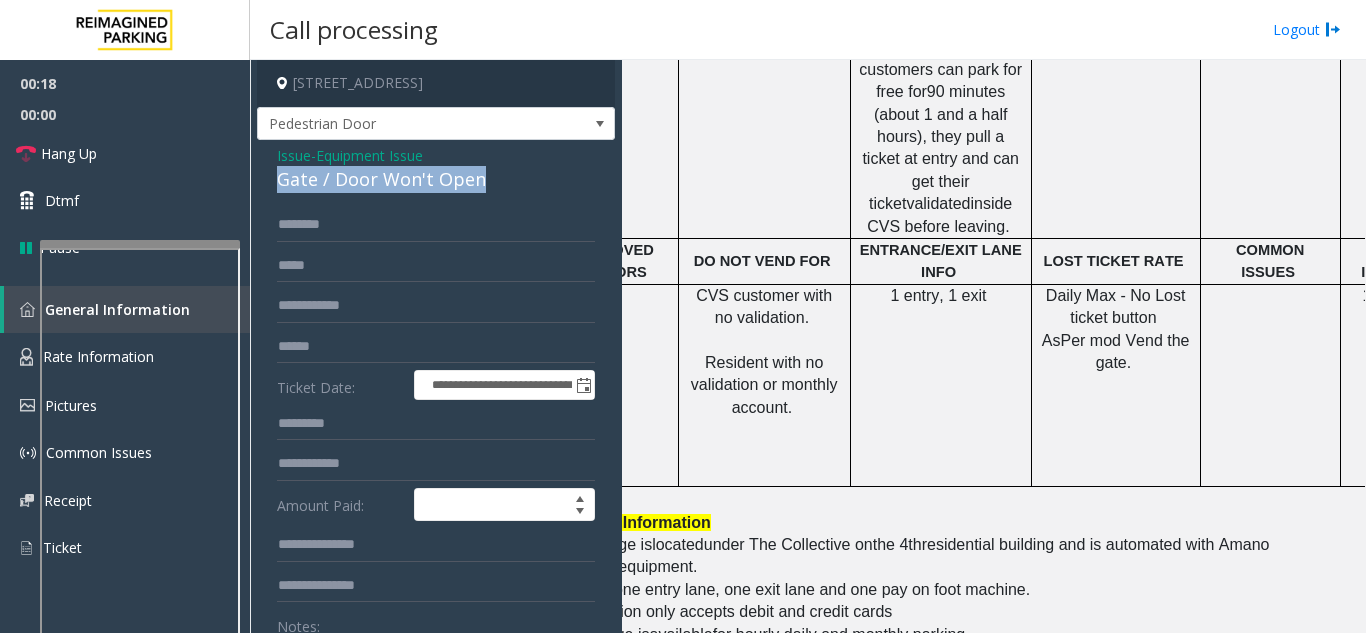 click on "Gate / Door Won't Open" 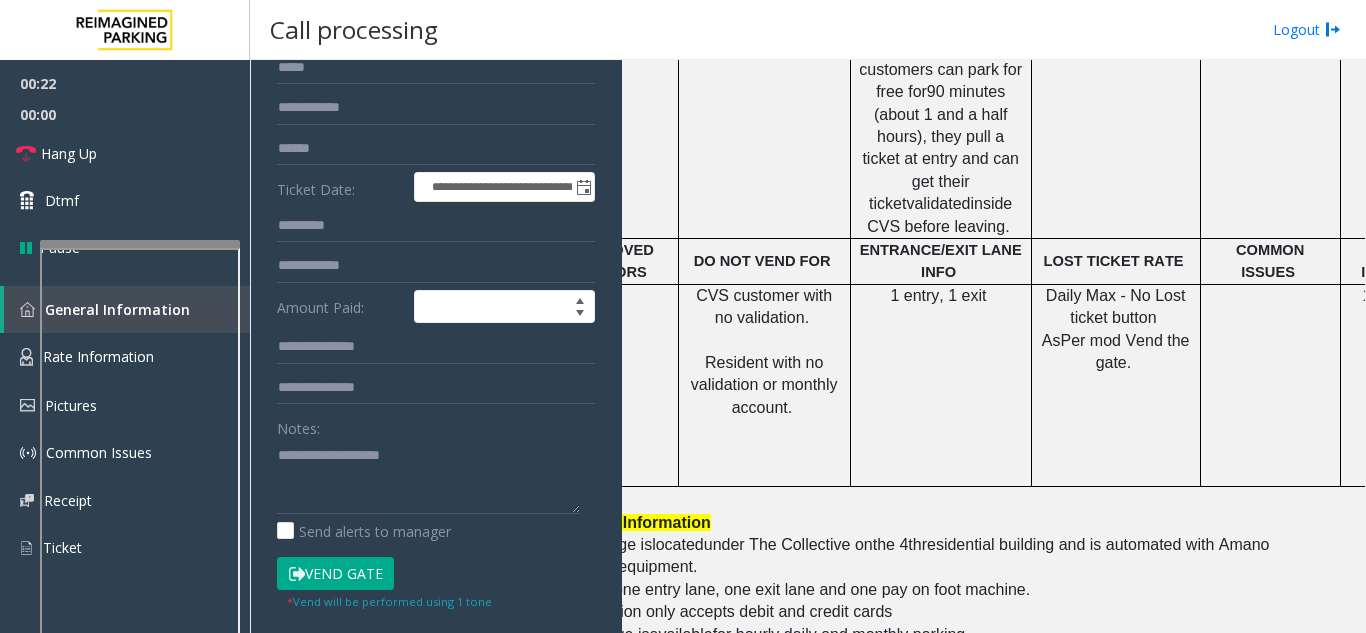 scroll, scrollTop: 200, scrollLeft: 0, axis: vertical 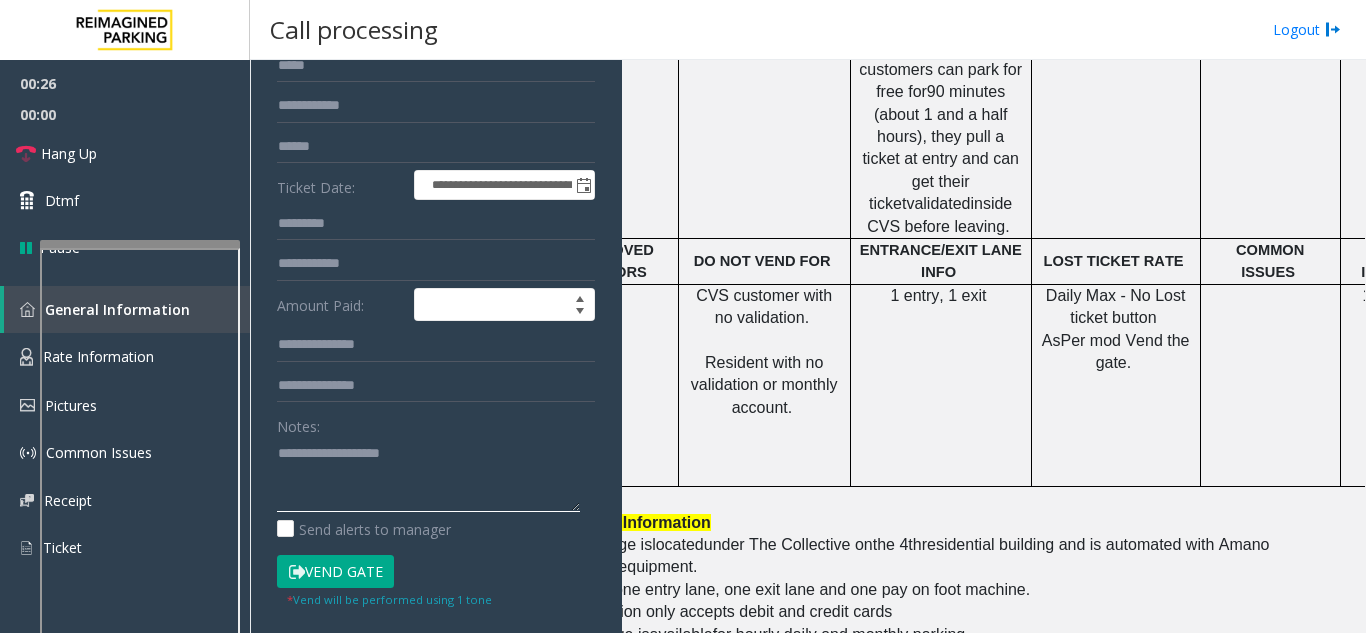 click 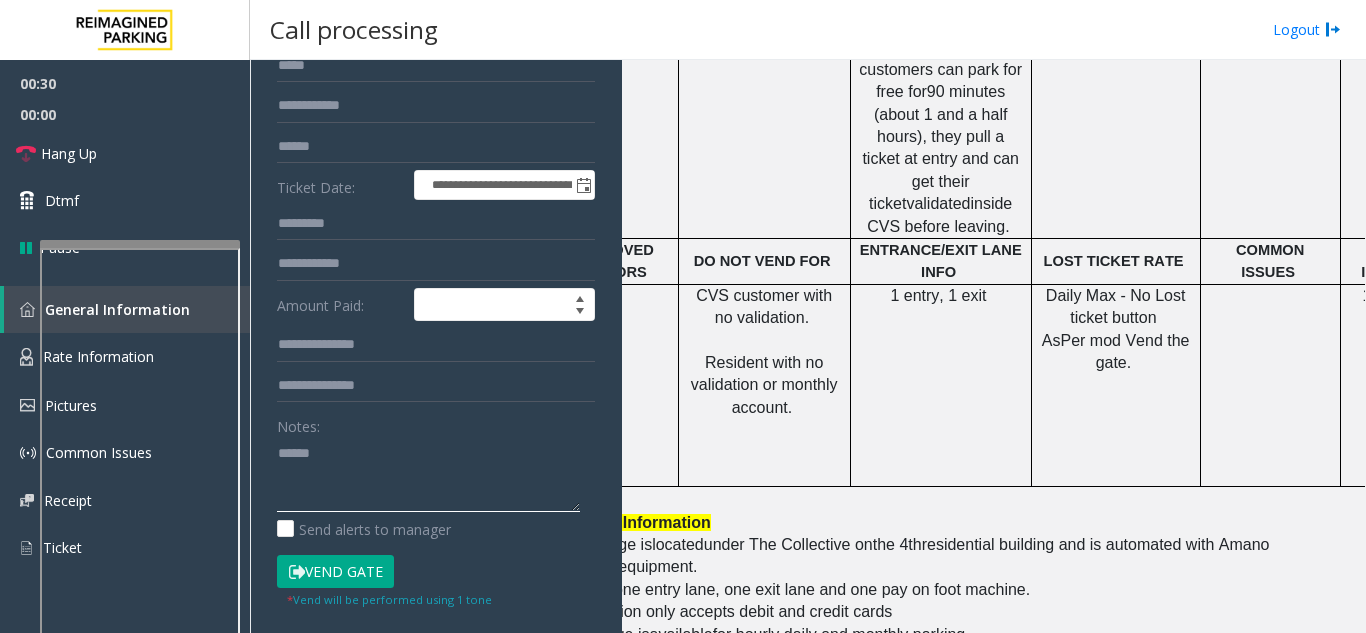 paste on "**********" 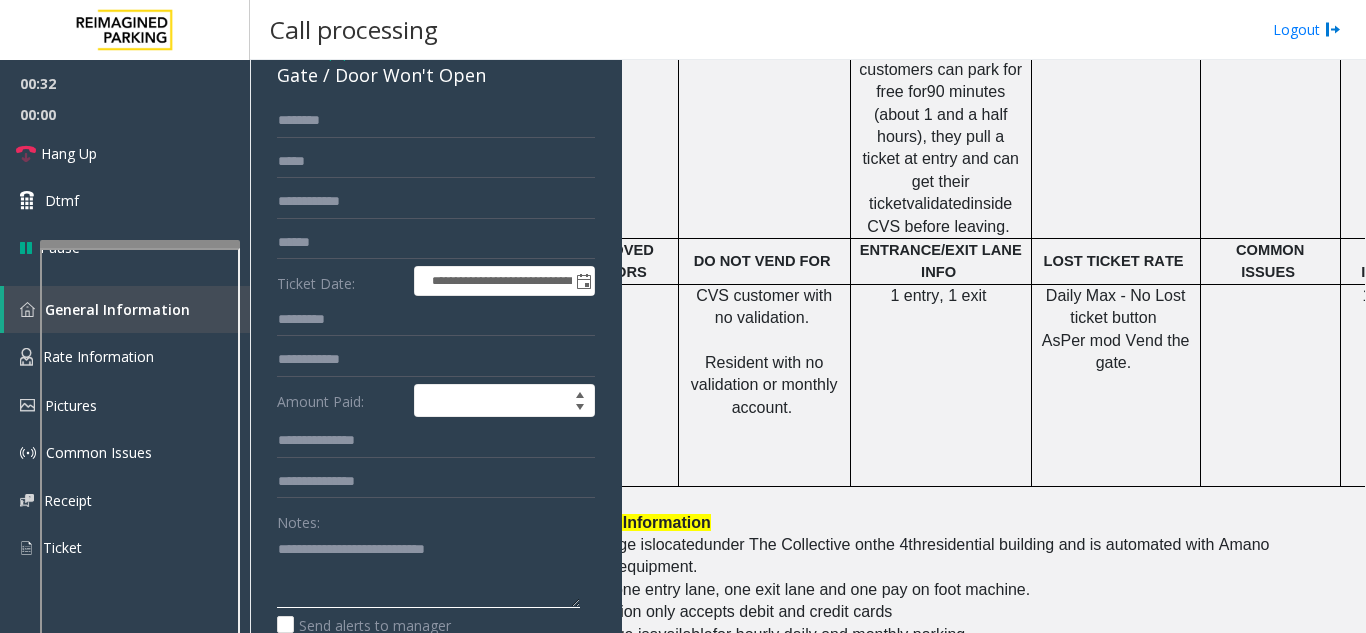 scroll, scrollTop: 0, scrollLeft: 0, axis: both 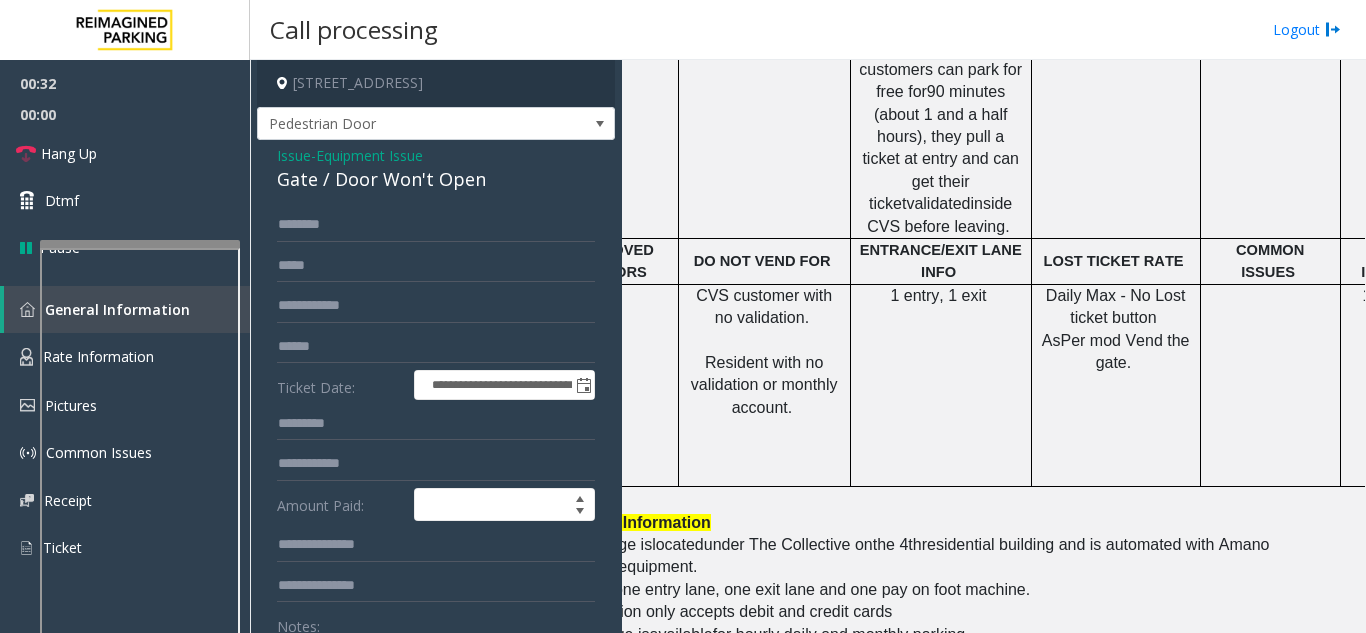 type on "**********" 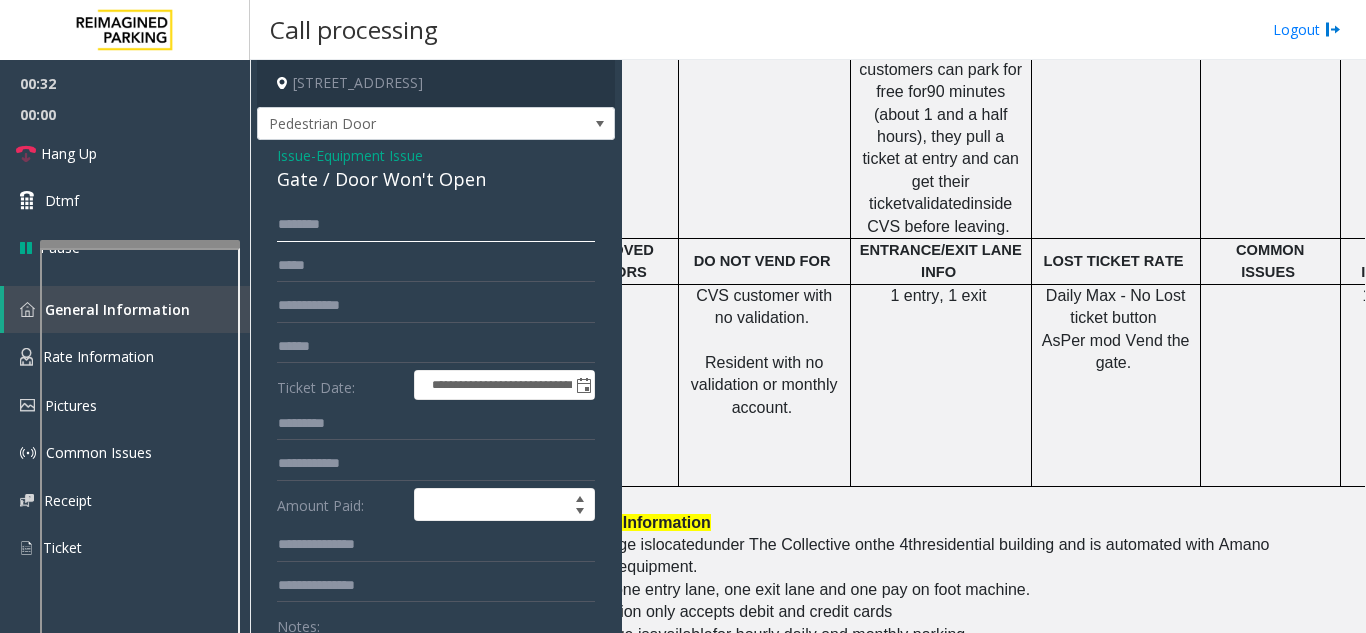 click 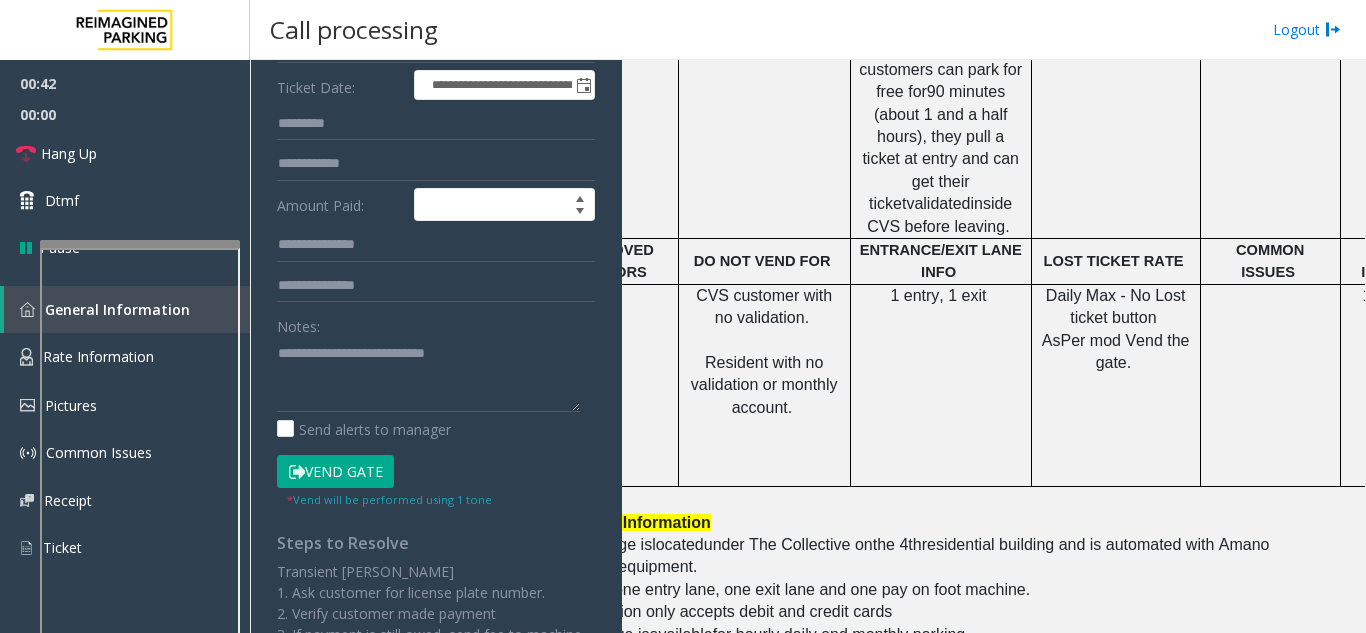 scroll, scrollTop: 0, scrollLeft: 0, axis: both 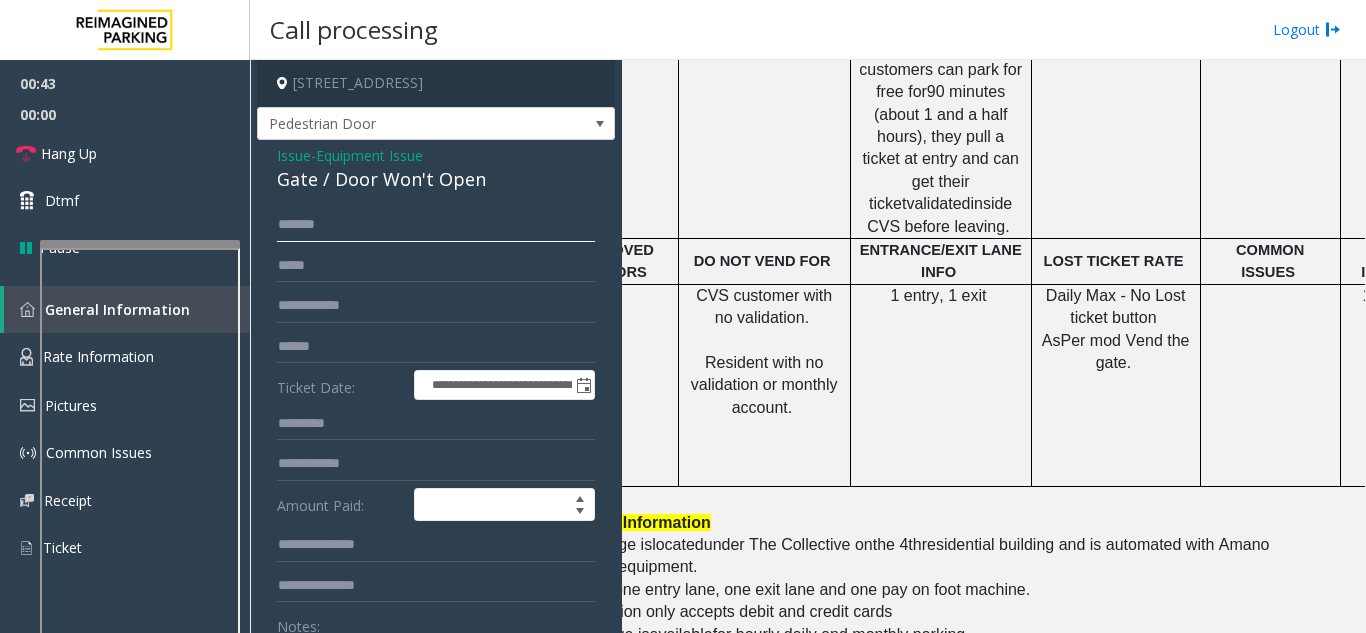 click on "******" 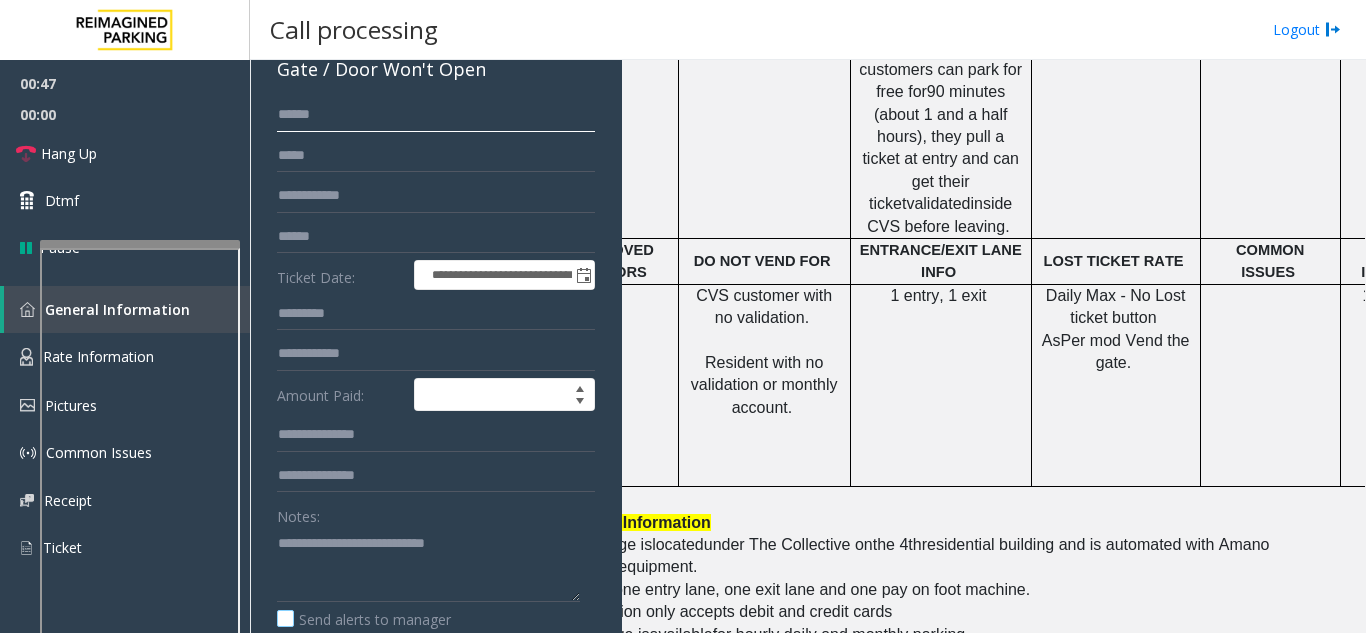 scroll, scrollTop: 300, scrollLeft: 0, axis: vertical 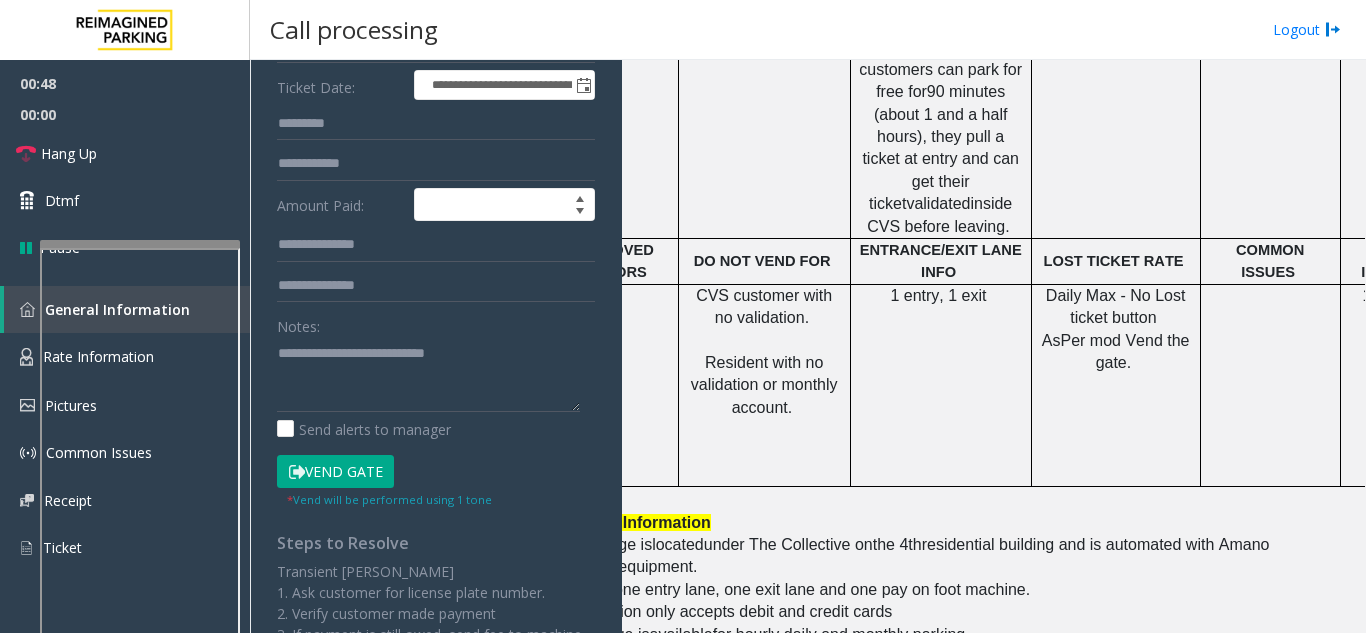 type on "*****" 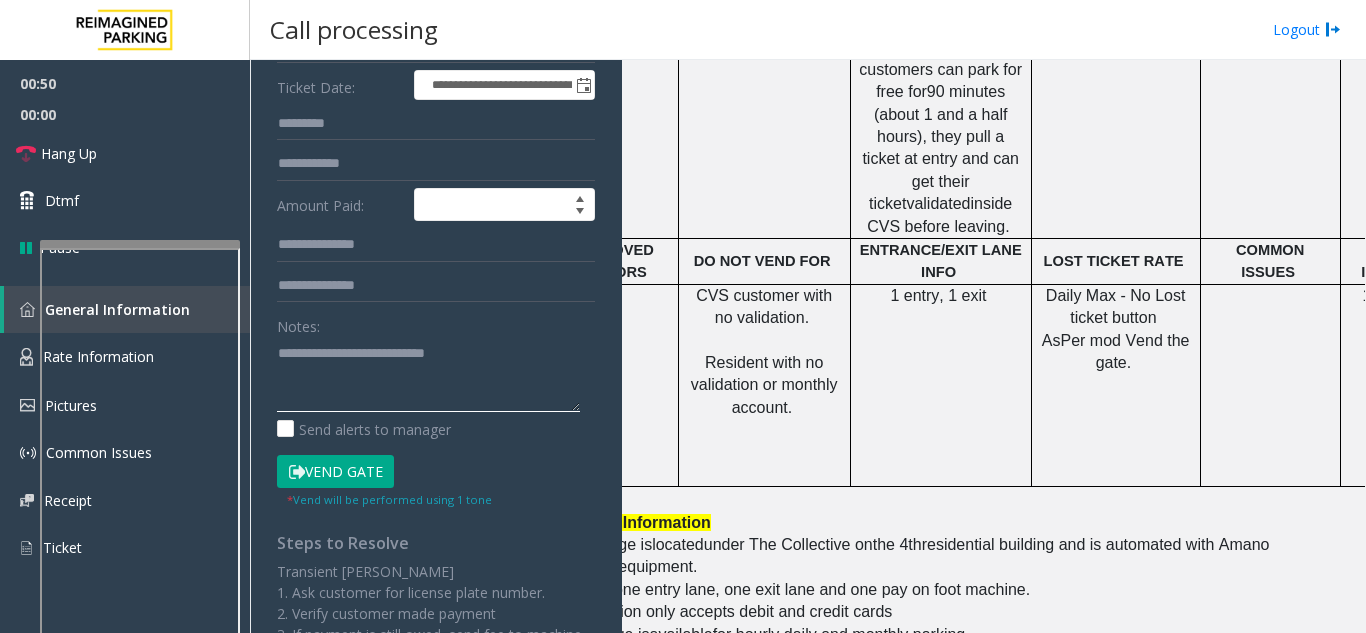 click 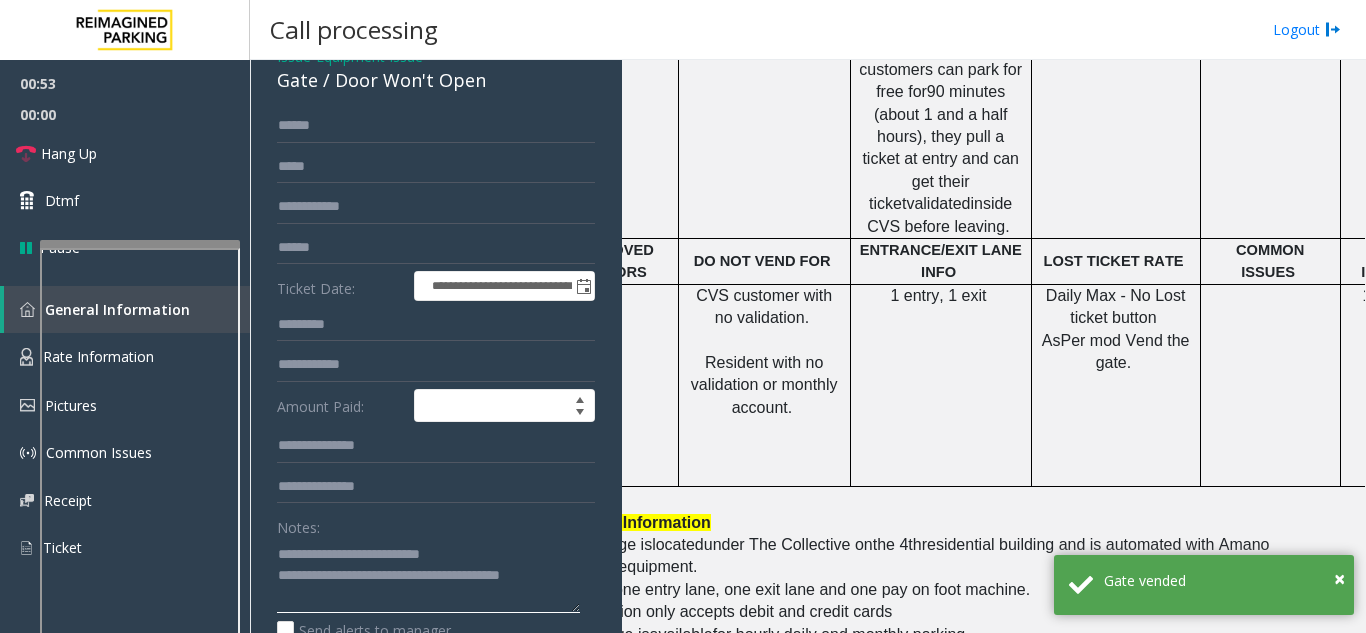scroll, scrollTop: 0, scrollLeft: 0, axis: both 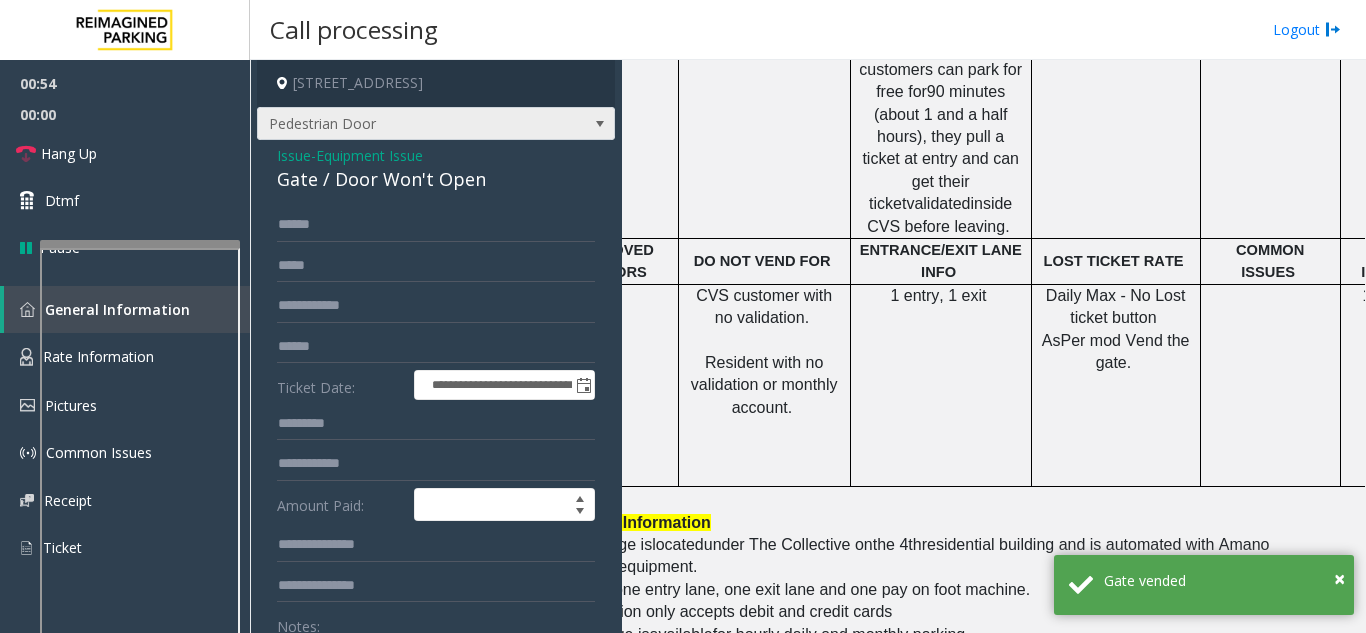 type on "**********" 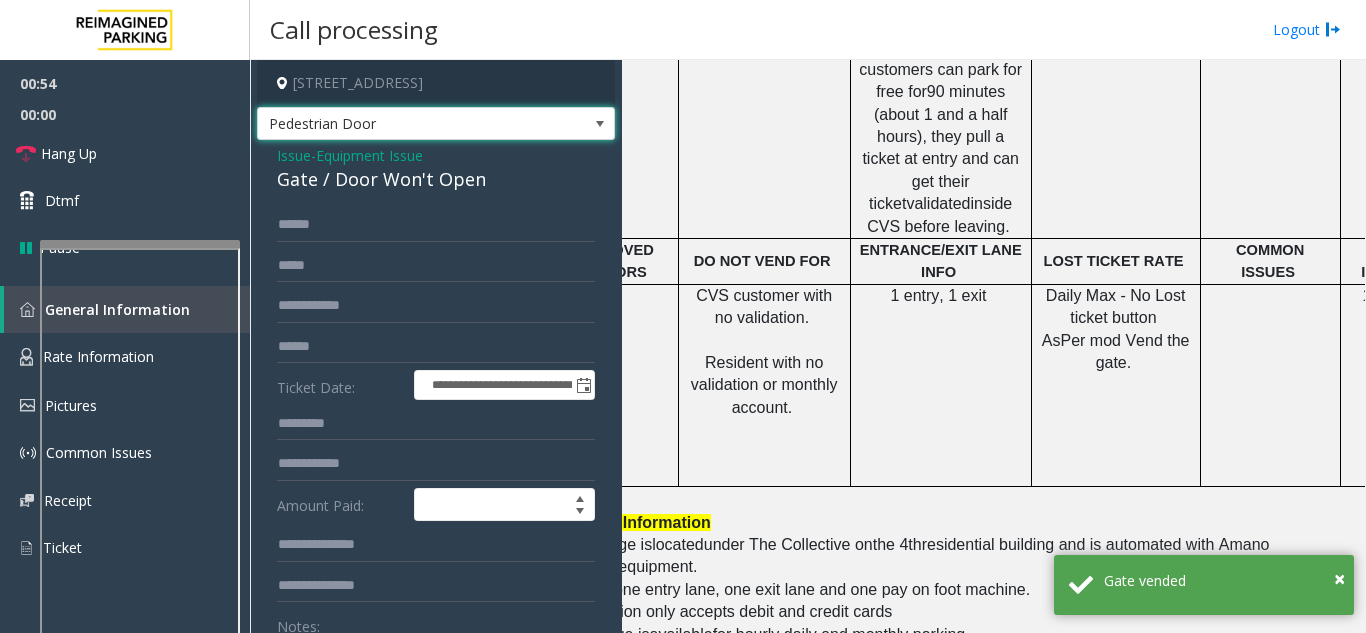 click on "Pedestrian Door" at bounding box center [400, 124] 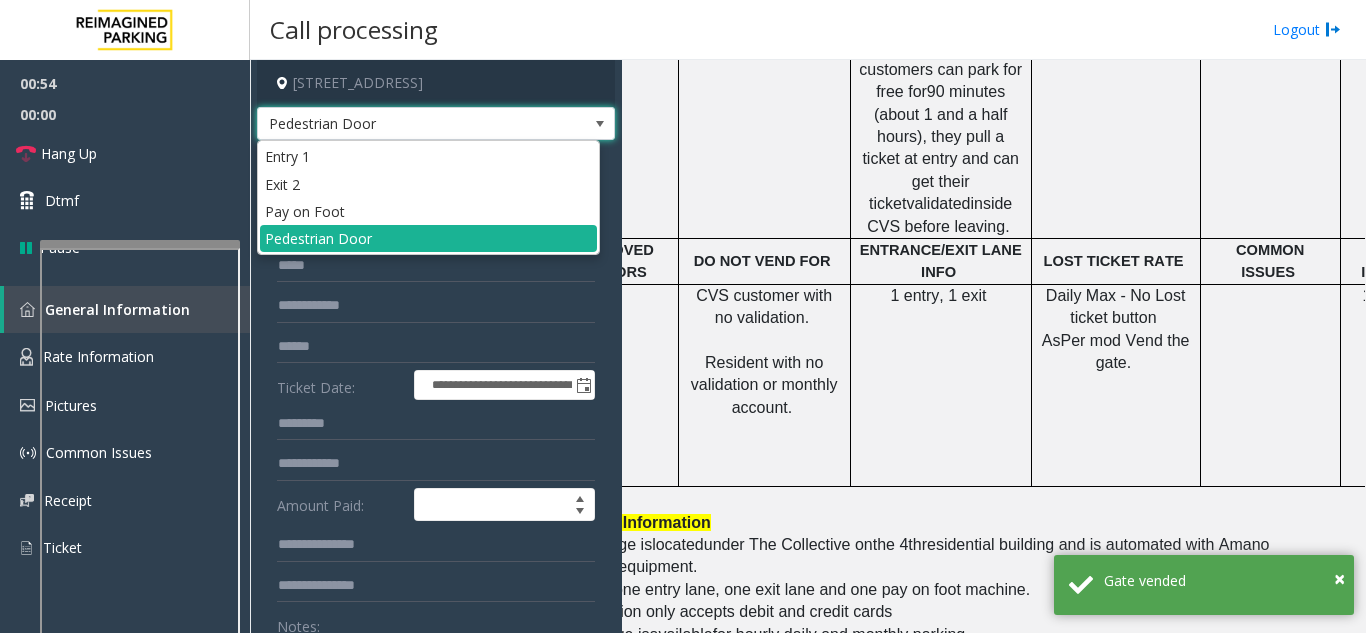 click on "Pedestrian Door" at bounding box center [400, 124] 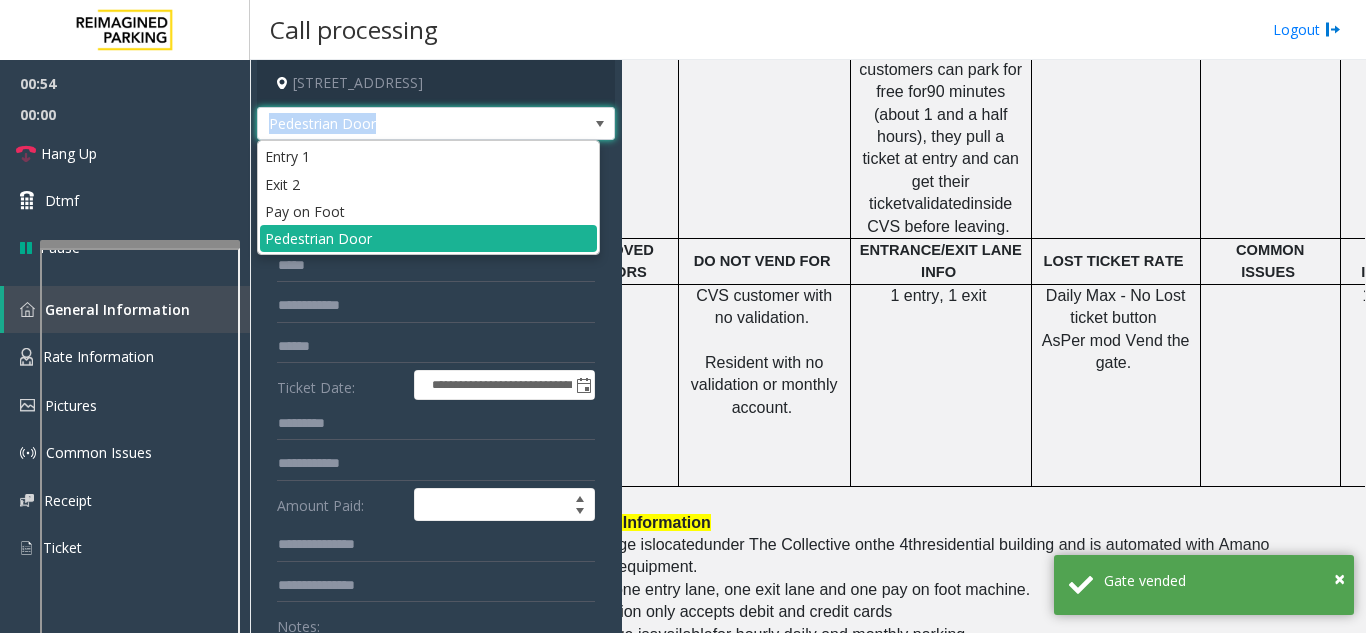 click on "Pedestrian Door" at bounding box center (400, 124) 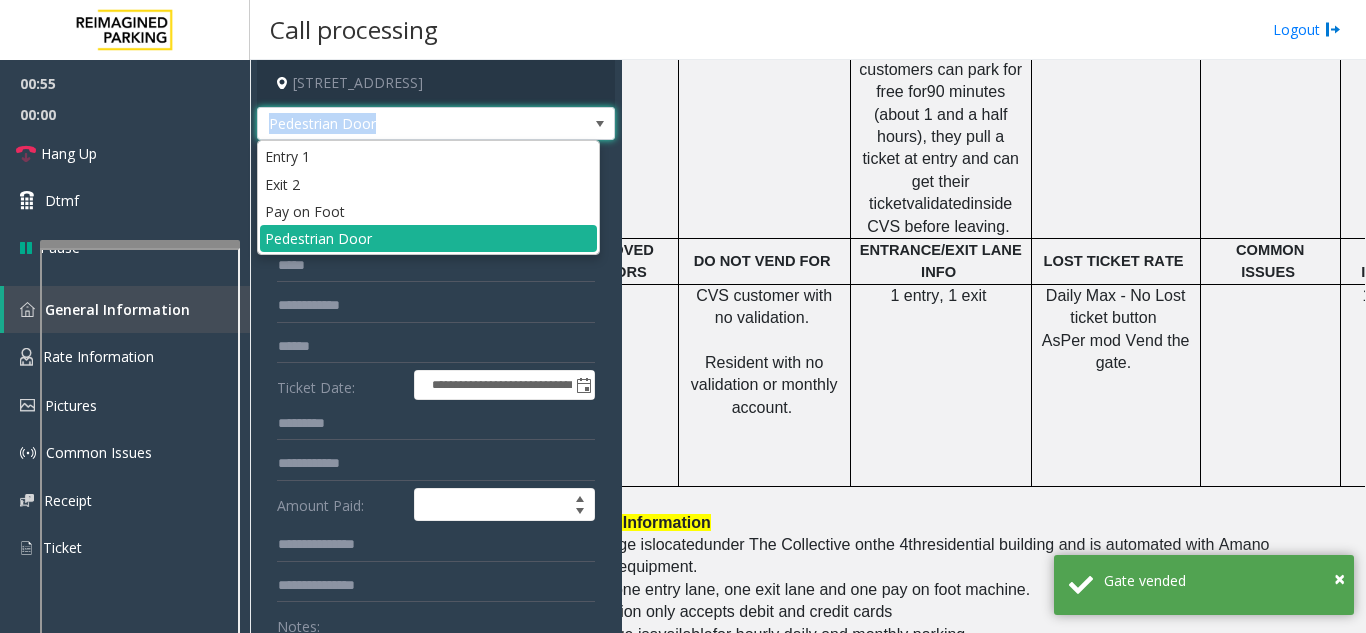 click on "Pedestrian Door" at bounding box center (400, 124) 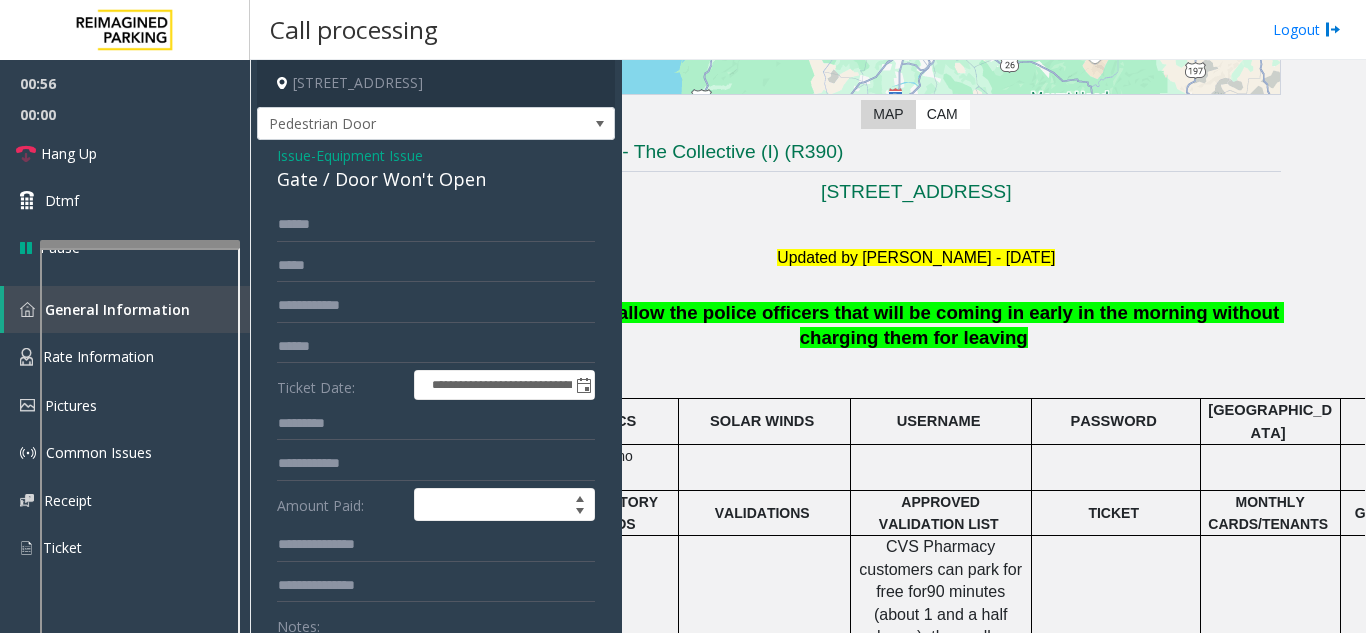scroll, scrollTop: 357, scrollLeft: 0, axis: vertical 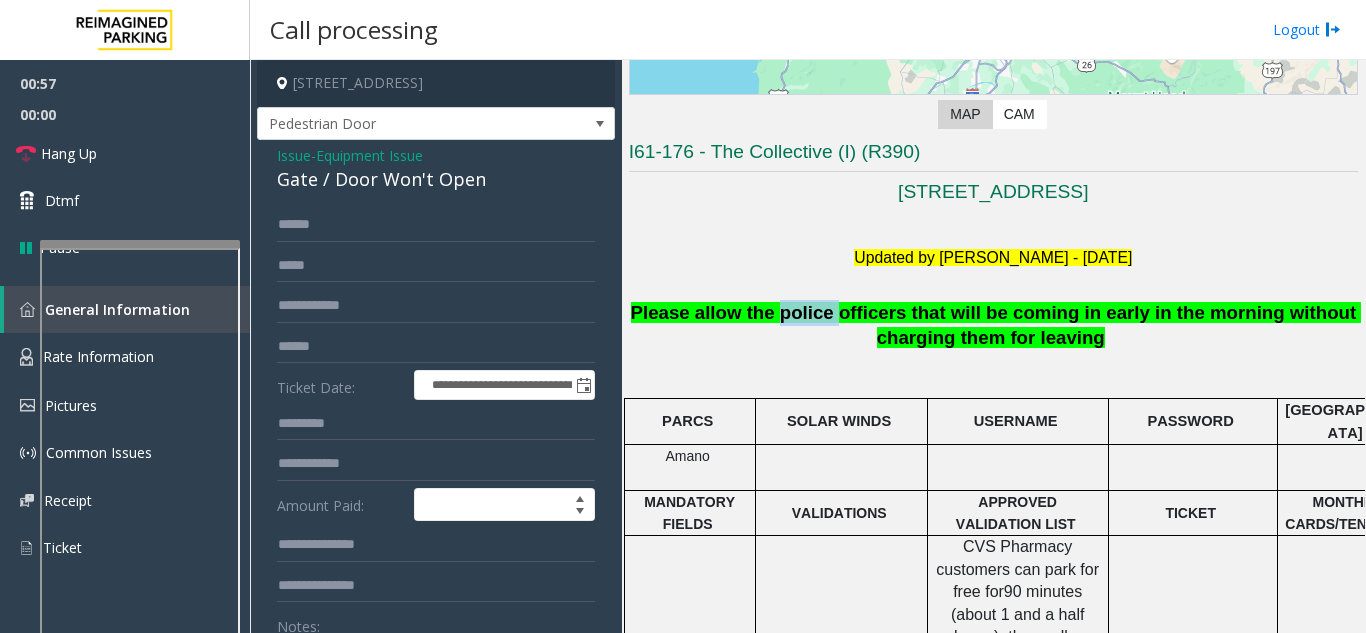 click on "Please allow the police officers that will be coming in early in the morning without charging them for leaving" 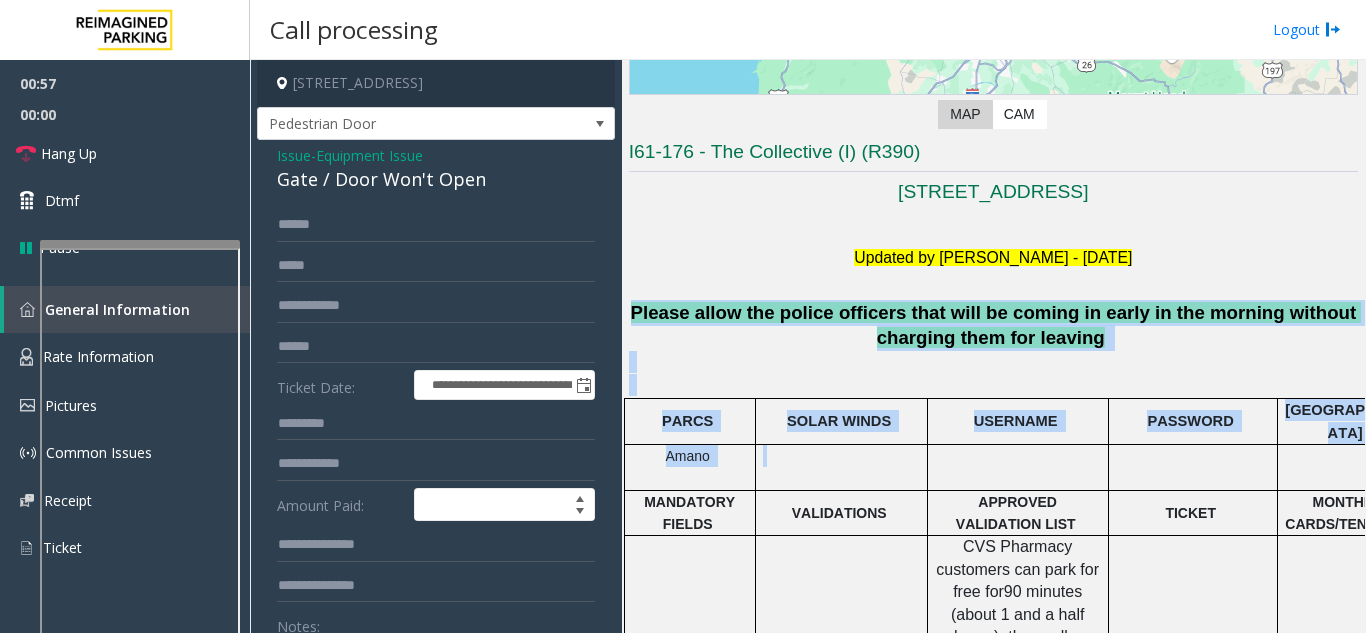 drag, startPoint x: 803, startPoint y: 311, endPoint x: 976, endPoint y: 481, distance: 242.5469 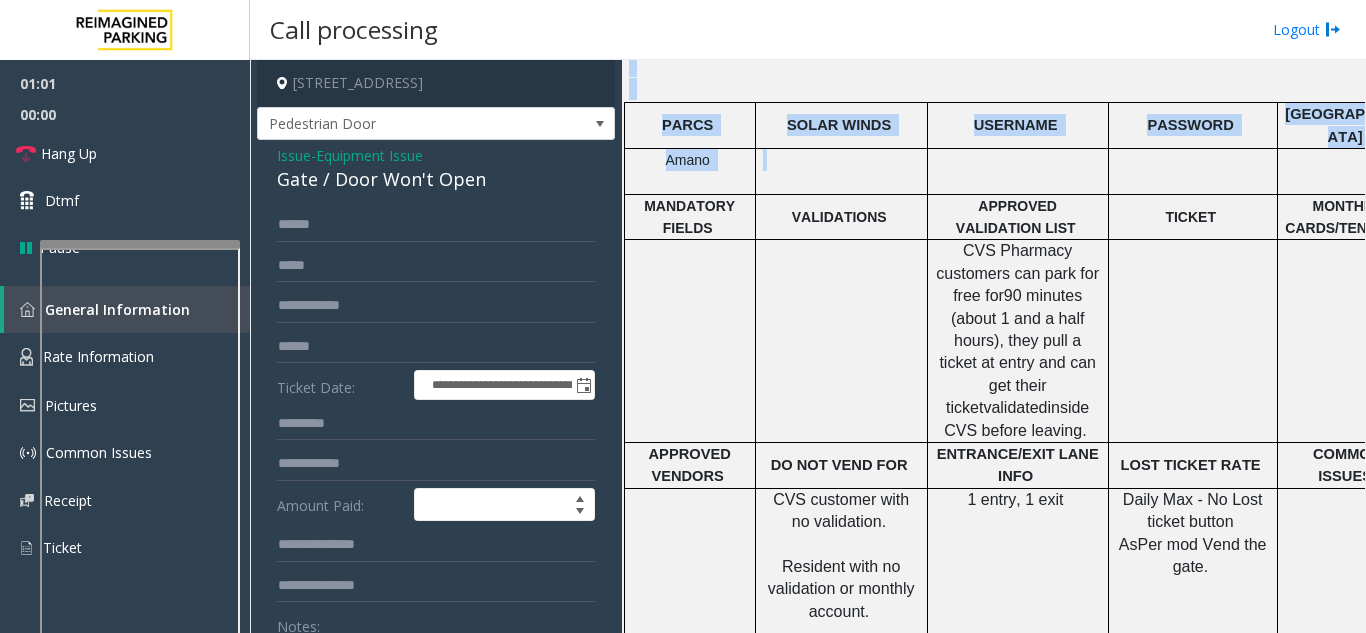 scroll, scrollTop: 757, scrollLeft: 0, axis: vertical 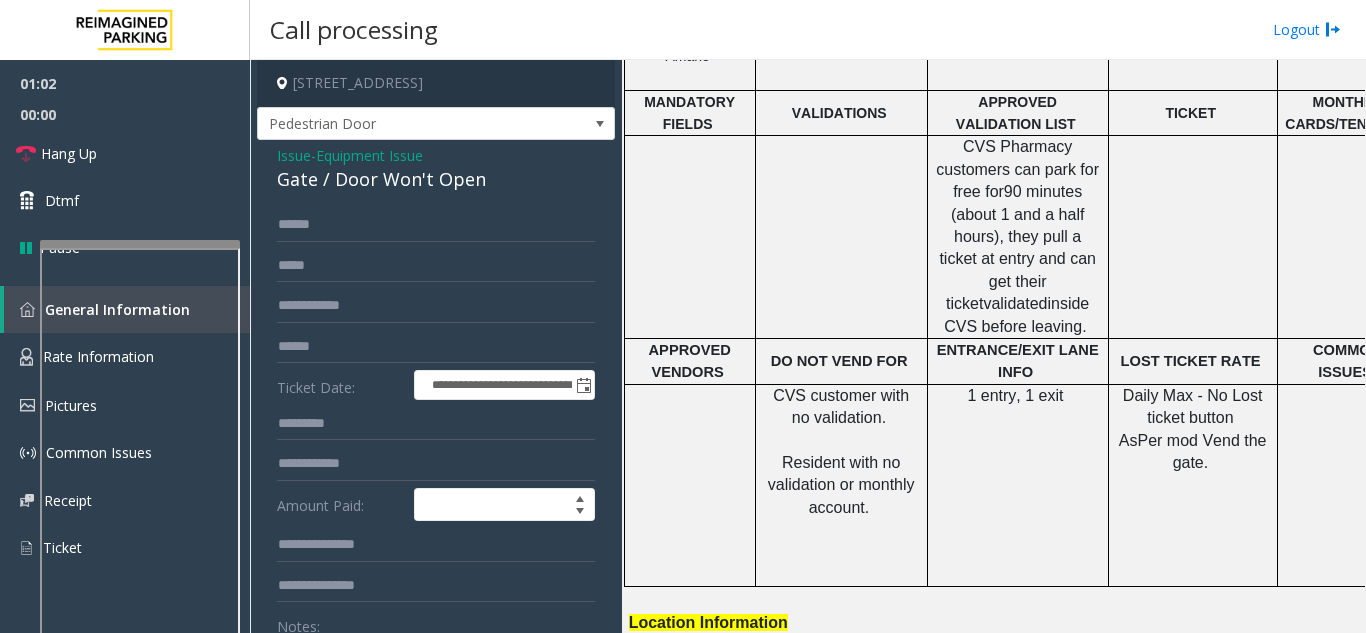 click 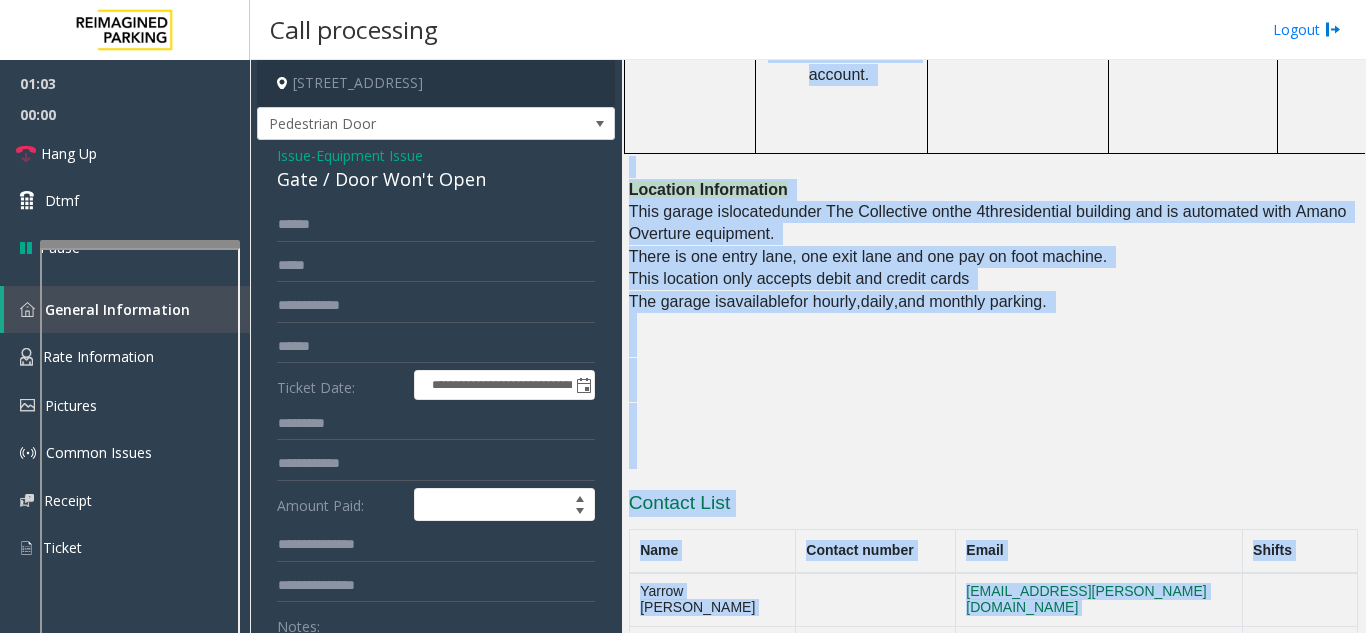 drag, startPoint x: 778, startPoint y: 360, endPoint x: 944, endPoint y: 680, distance: 360.4941 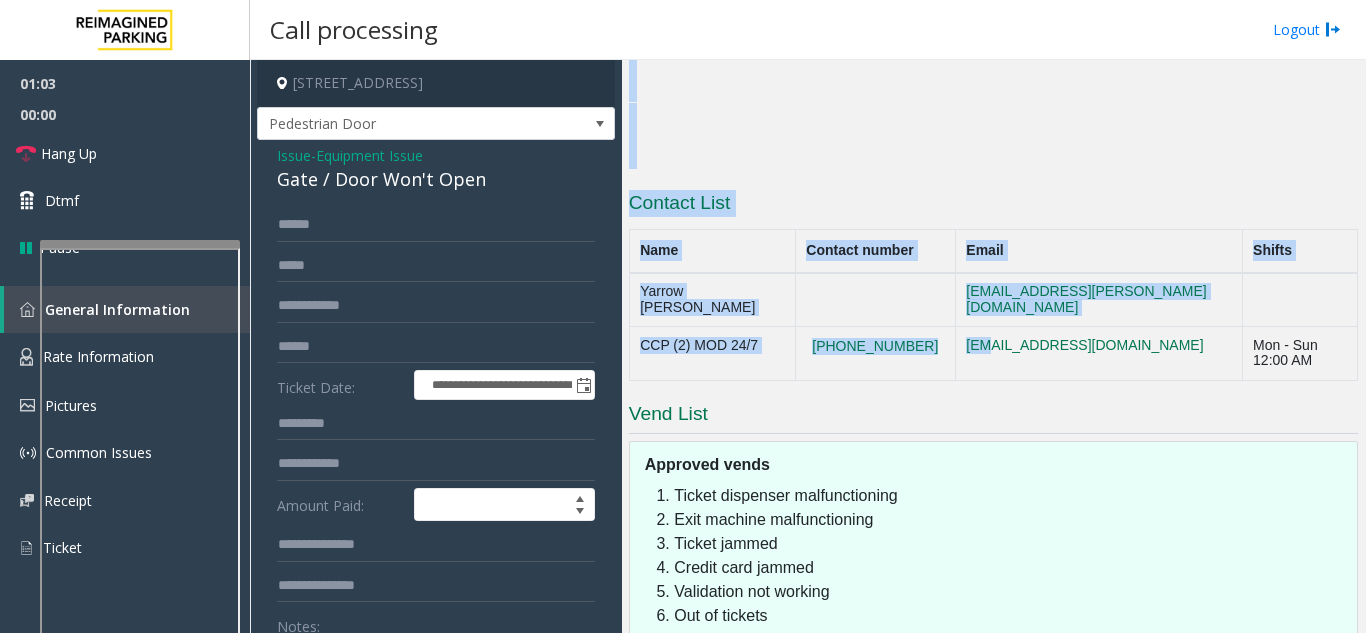 scroll, scrollTop: 1338, scrollLeft: 0, axis: vertical 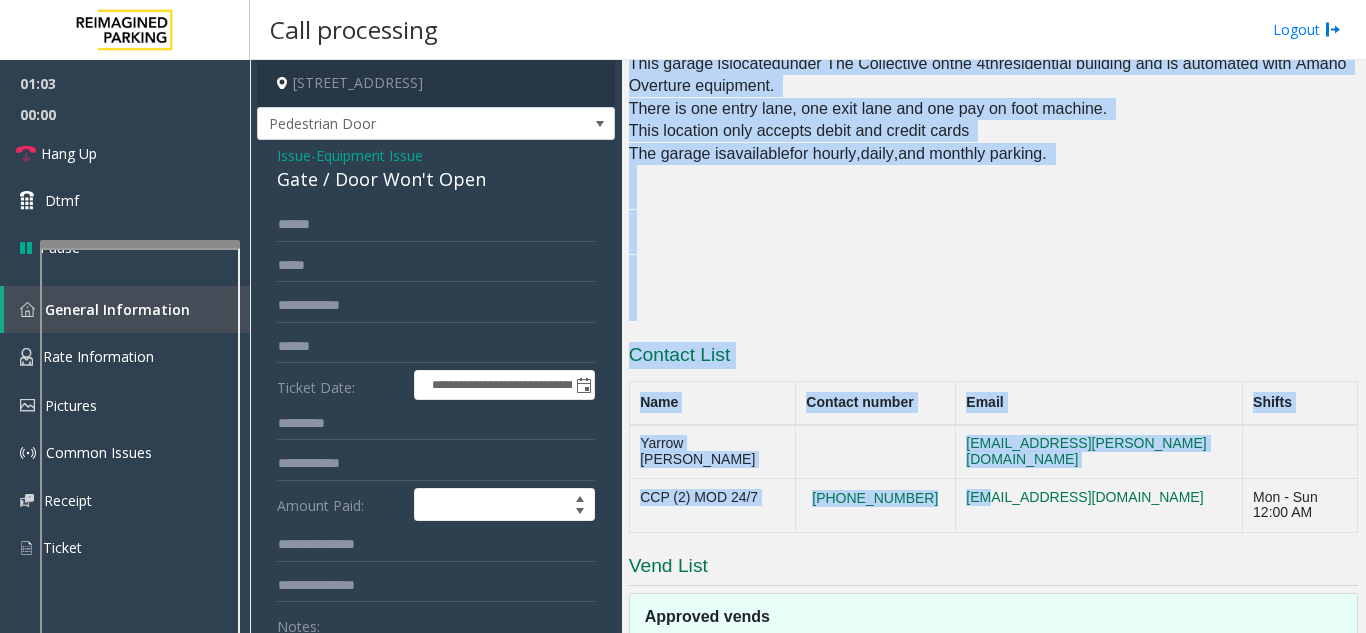 click 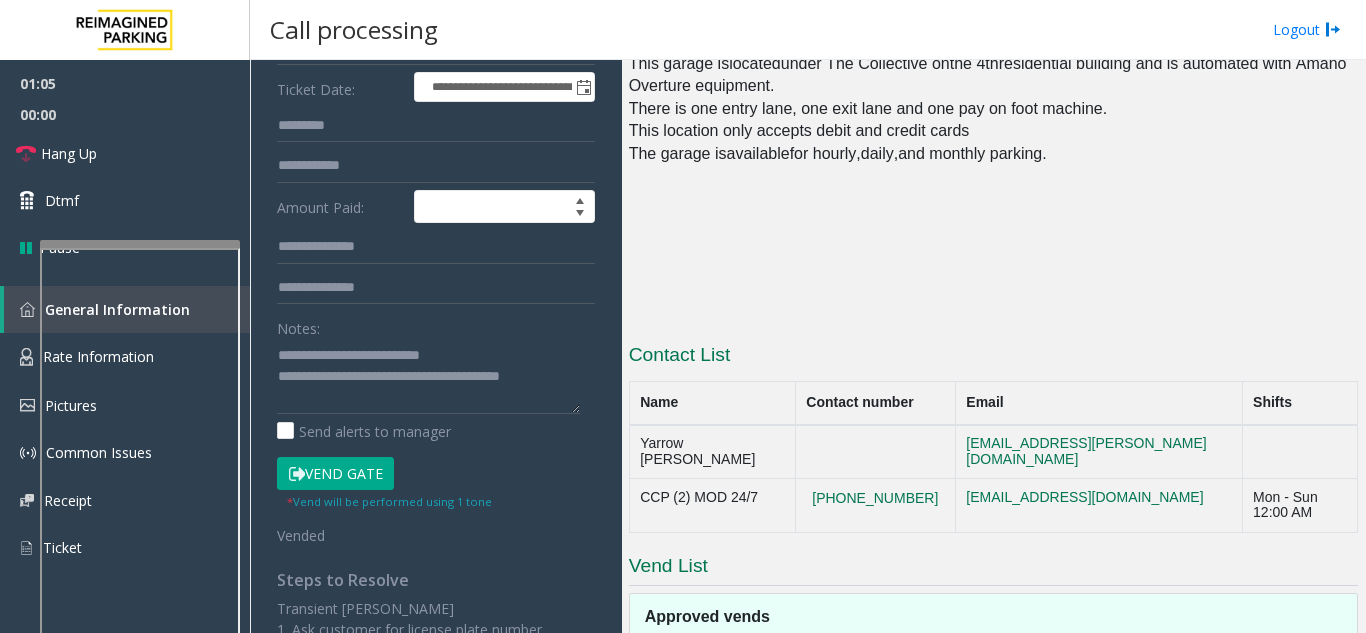 scroll, scrollTop: 300, scrollLeft: 0, axis: vertical 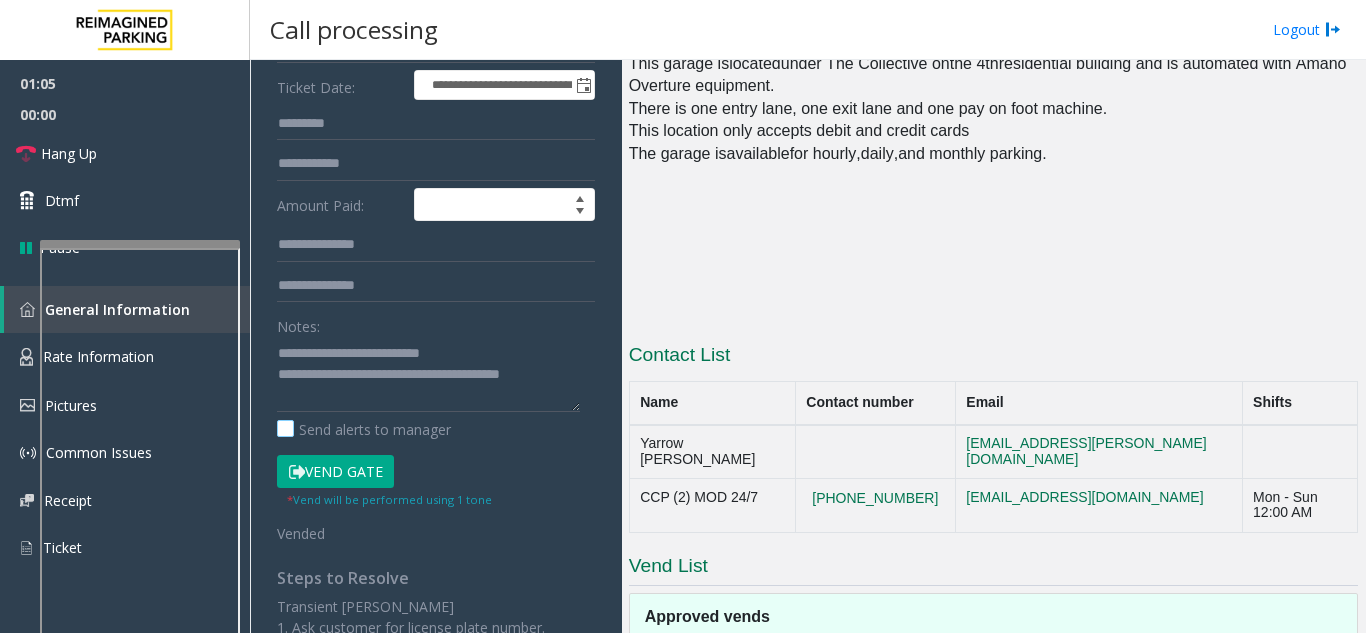 click on "Send alerts to manager" 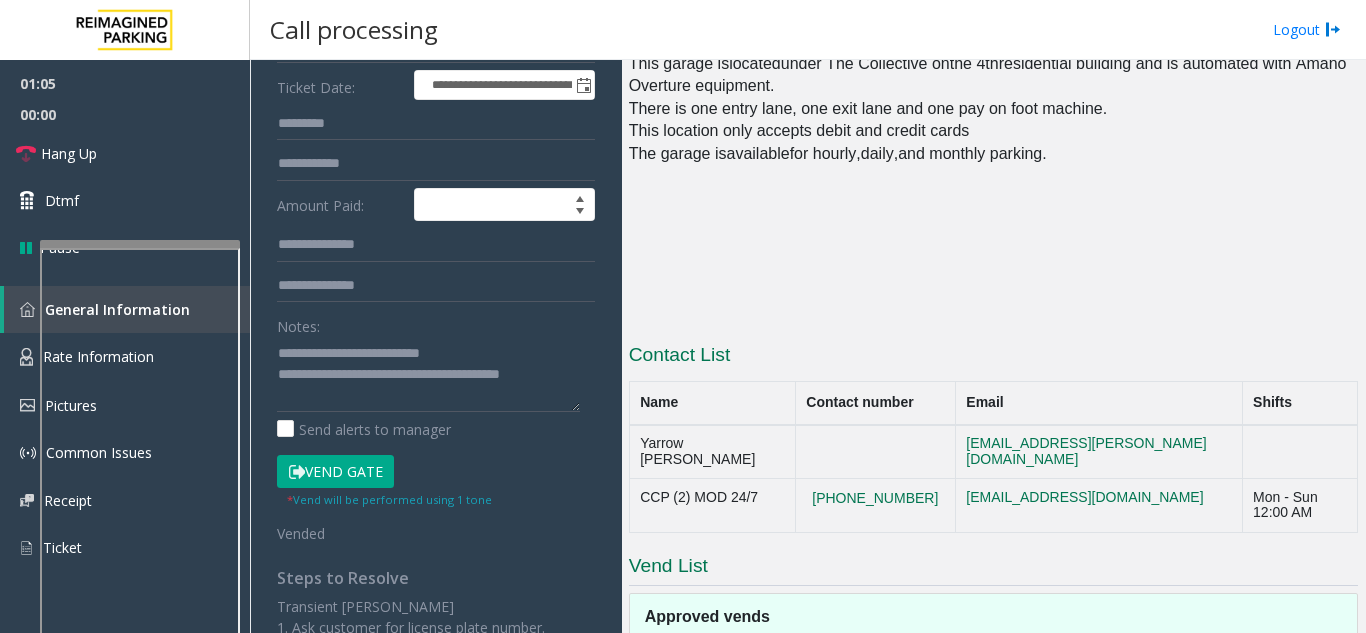 click on "Vend Gate" 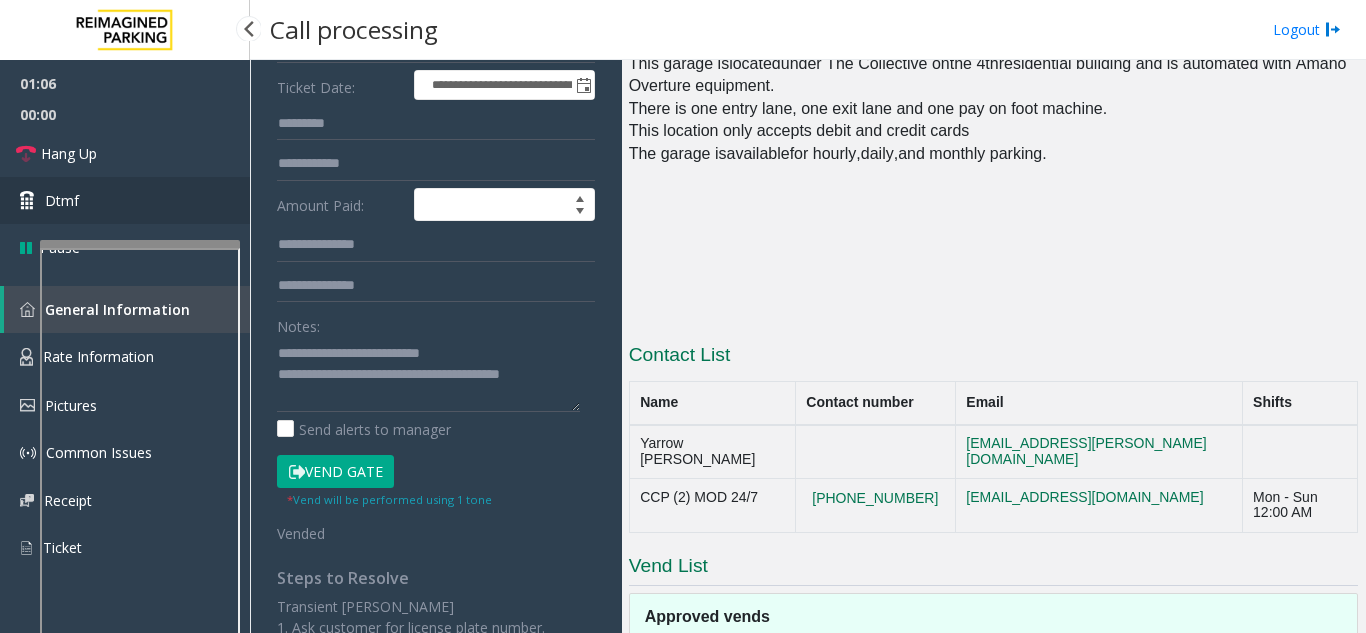 click on "Dtmf" at bounding box center (125, 200) 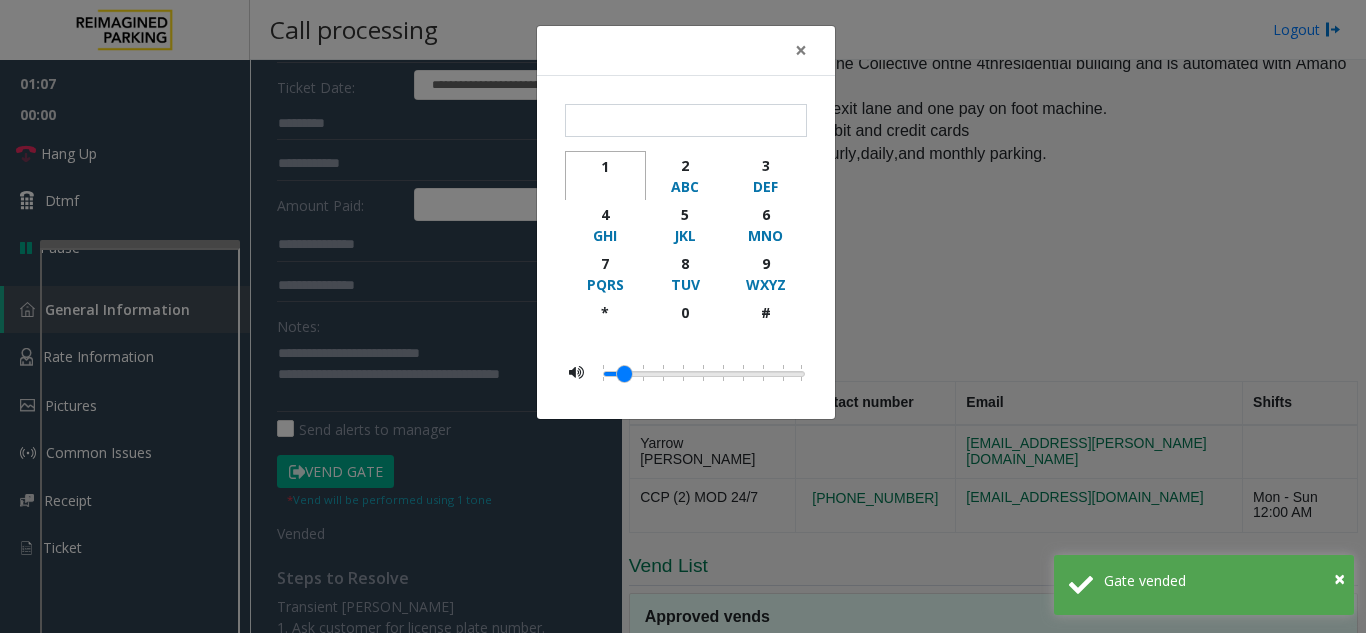 click on "1" 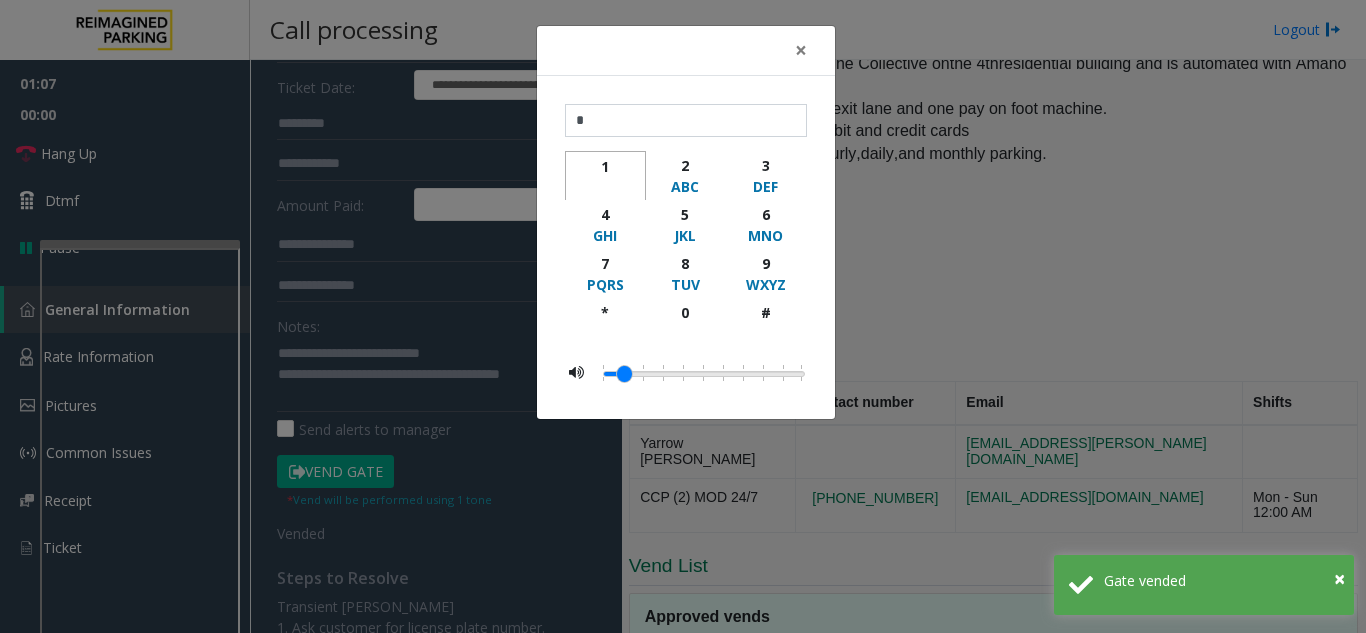 click on "1" 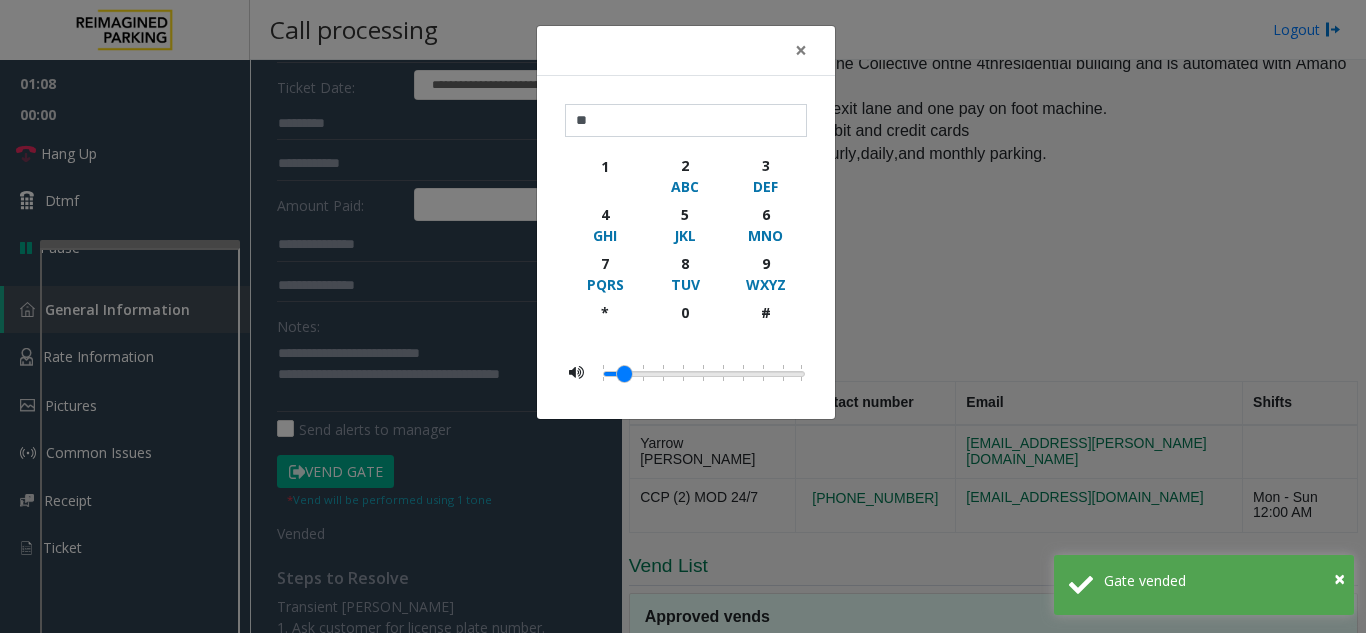 click on "× ** 1 2 ABC 3 DEF 4 GHI 5 JKL 6 MNO 7 PQRS 8 TUV 9 WXYZ * 0 #" 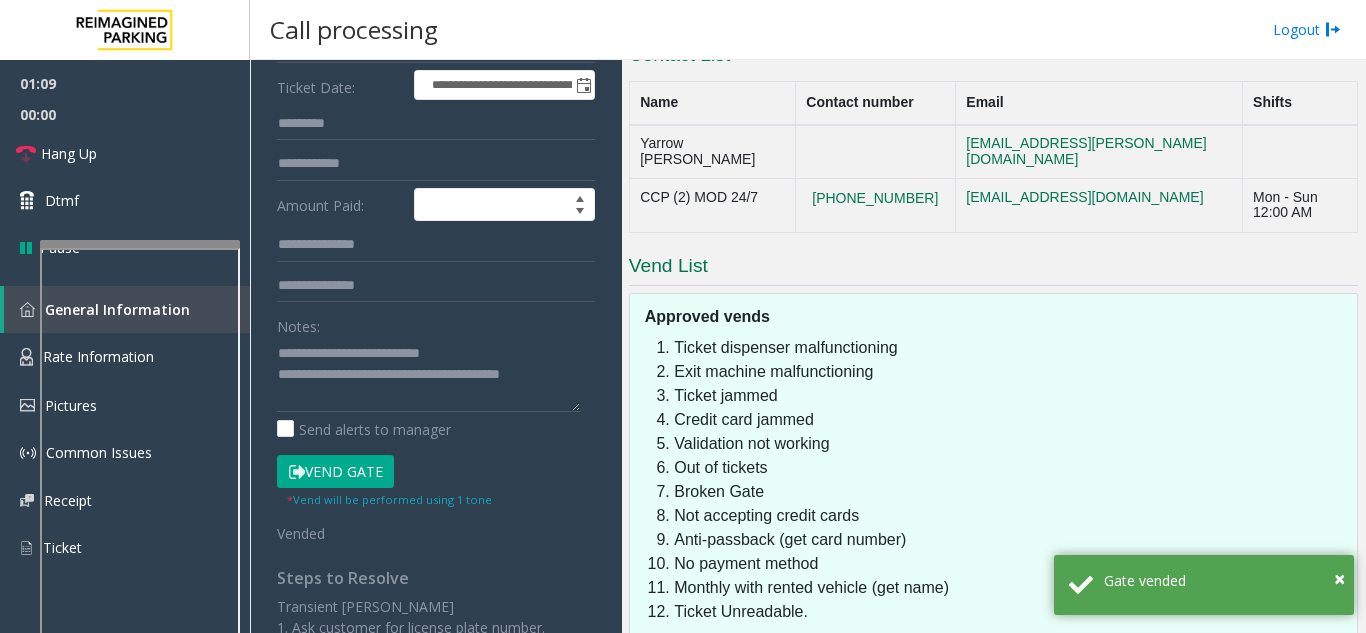 scroll, scrollTop: 1738, scrollLeft: 0, axis: vertical 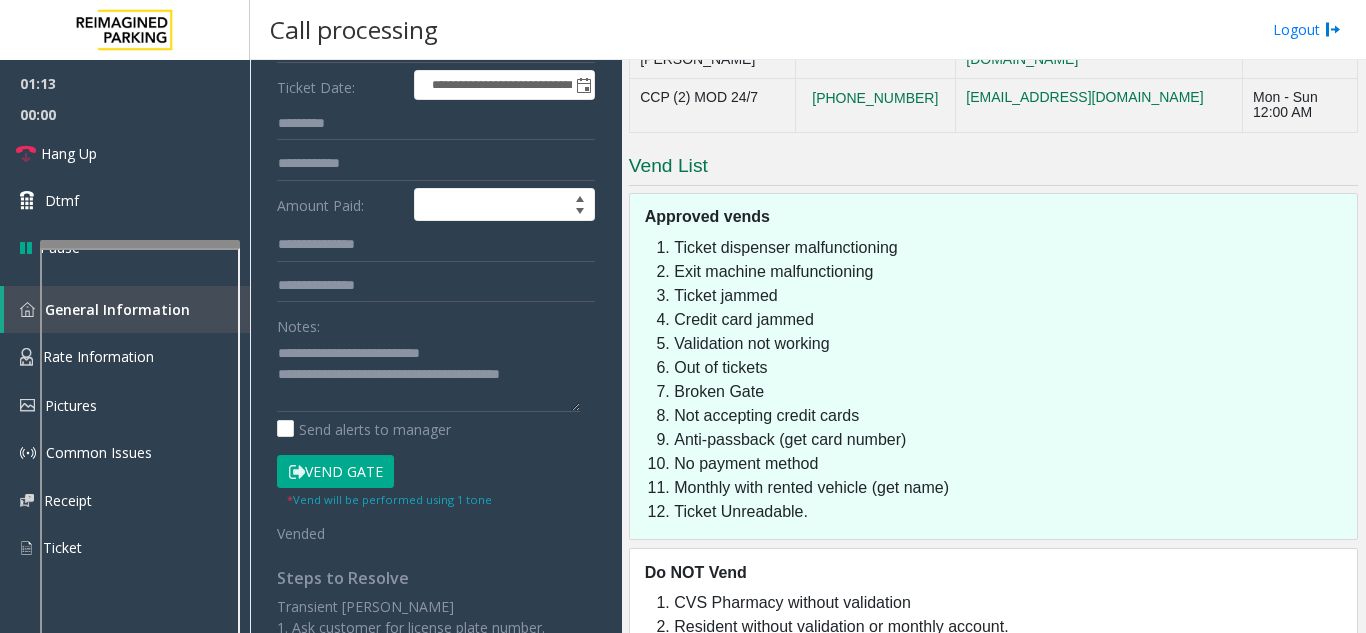click on "No payment method" 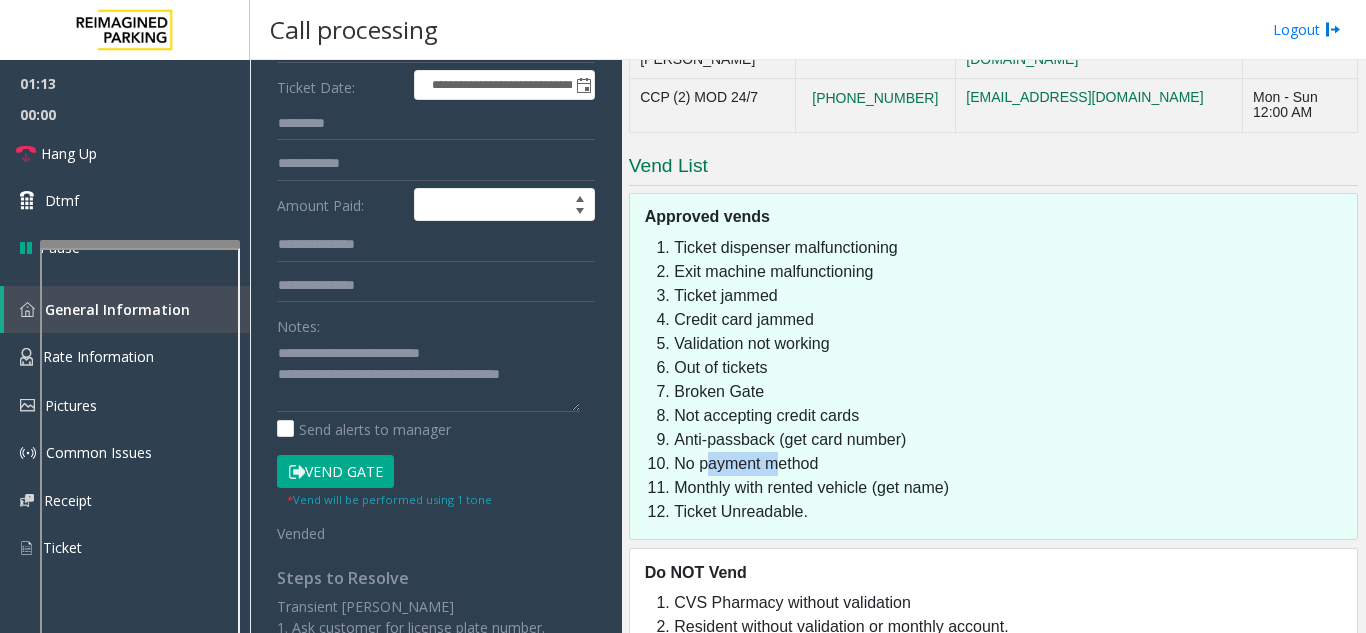 click on "No payment method" 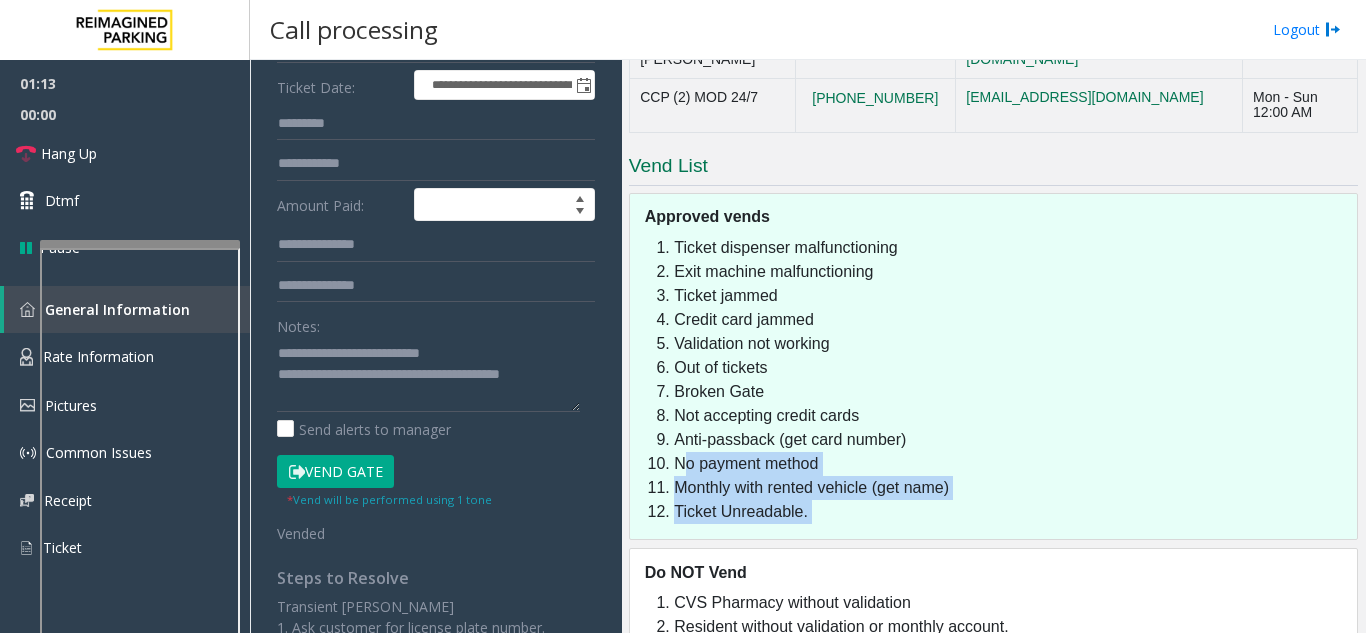 drag, startPoint x: 747, startPoint y: 405, endPoint x: 857, endPoint y: 477, distance: 131.46863 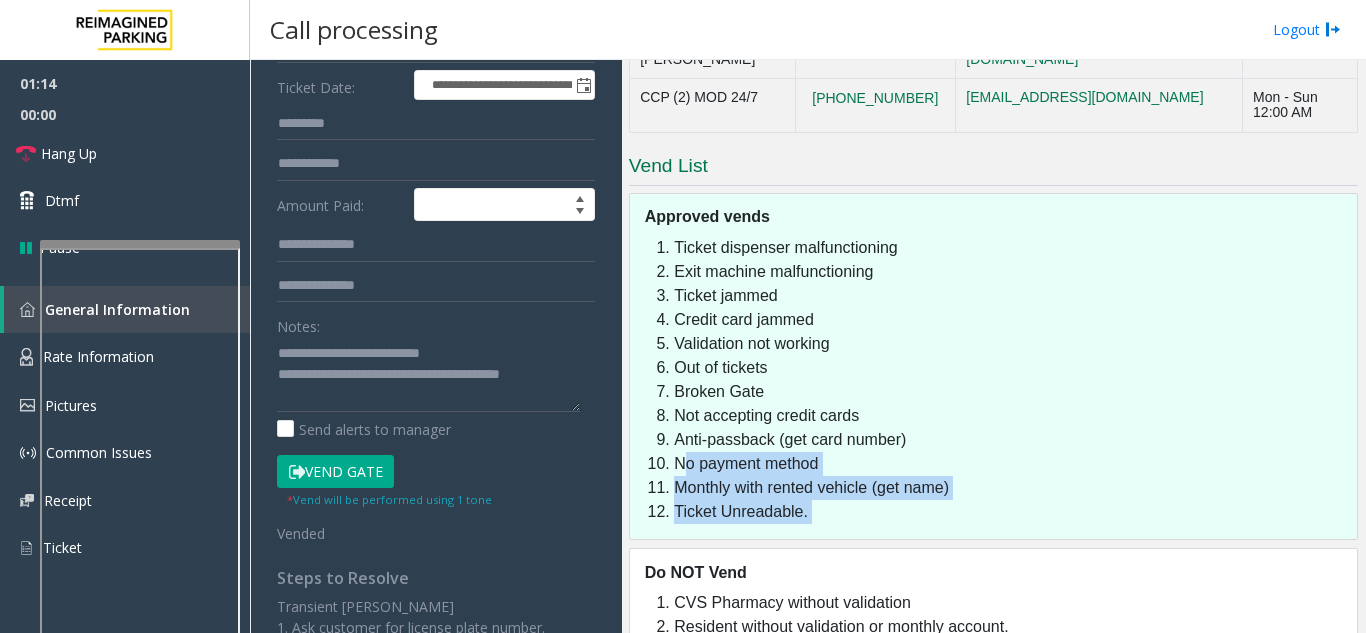 click on "Ticket dispenser malfunctioning   Exit machine malfunctioning   Ticket jammed   Credit card jammed   Validation not working   Out of tickets   Broken Gate   Not accepting credit cards   Anti-passback (get card number)   No payment method   Monthly with rented vehicle (get name)   Ticket Unreadable." 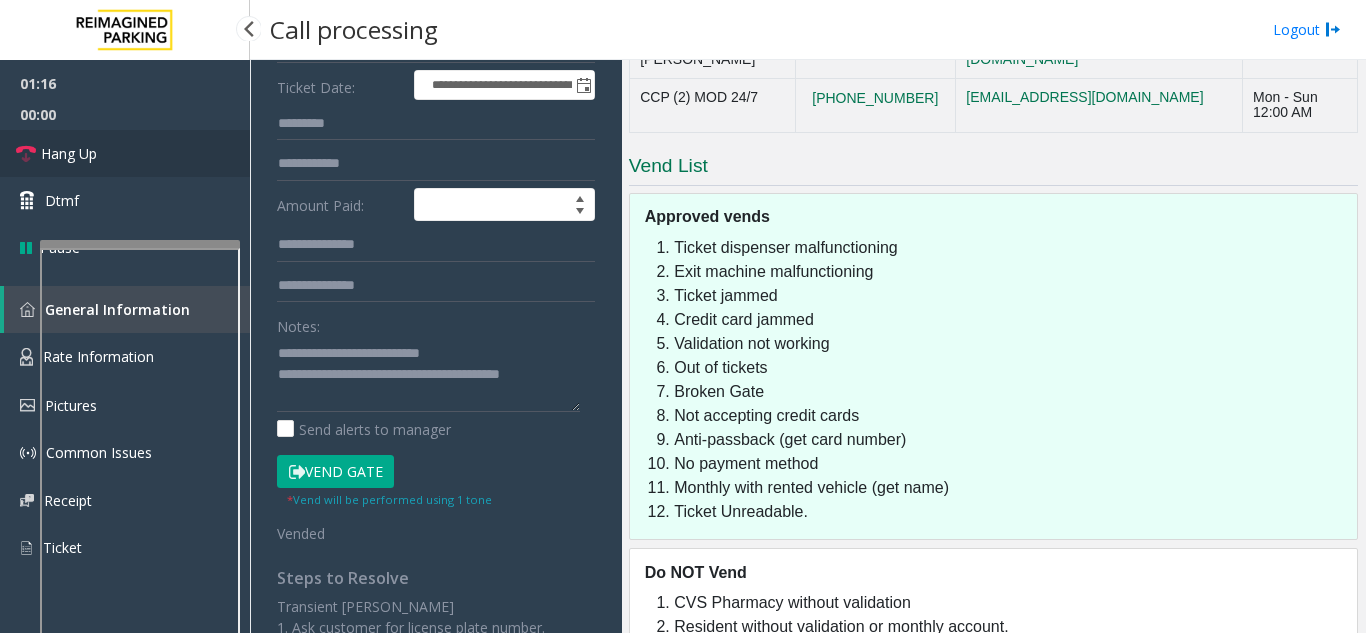 click on "Hang Up" at bounding box center [125, 153] 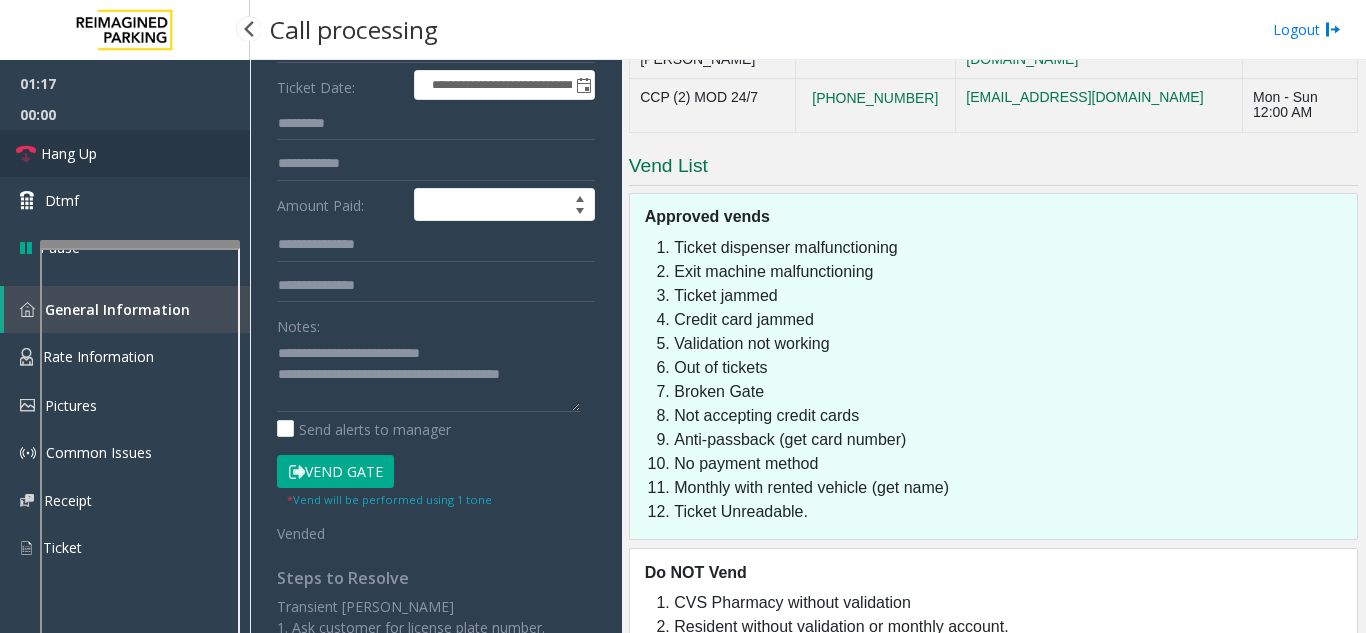click on "Hang Up" at bounding box center (125, 153) 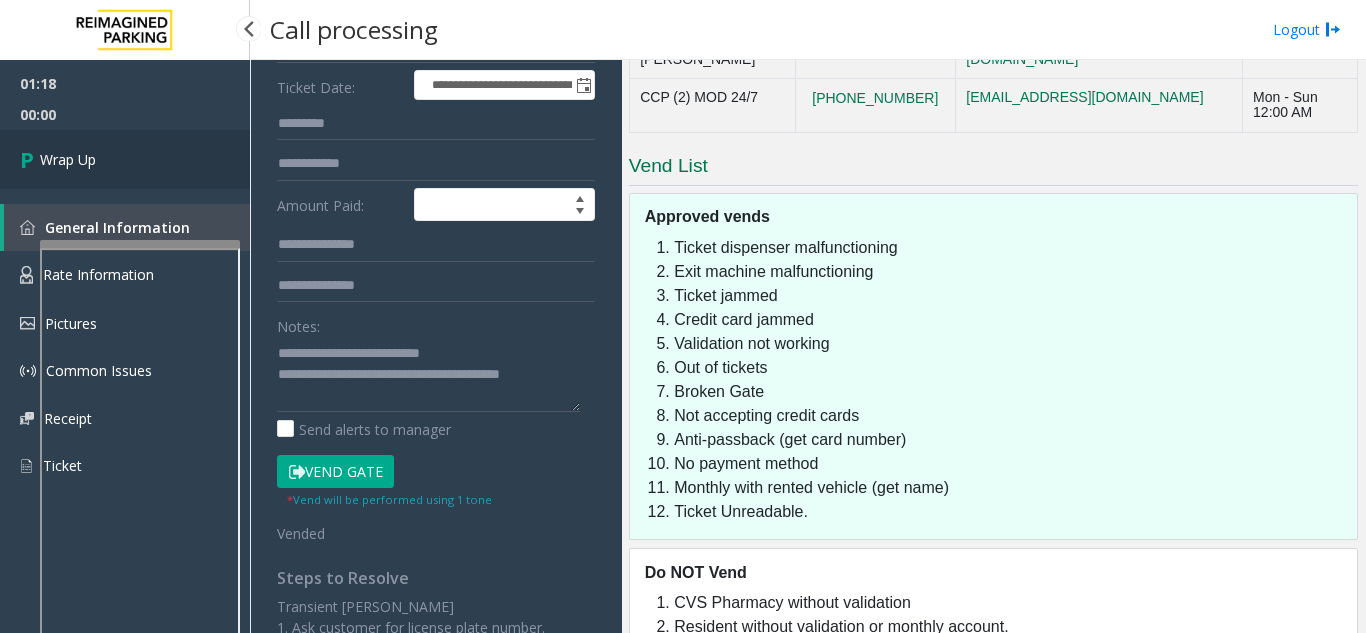 click on "Wrap Up" at bounding box center (125, 159) 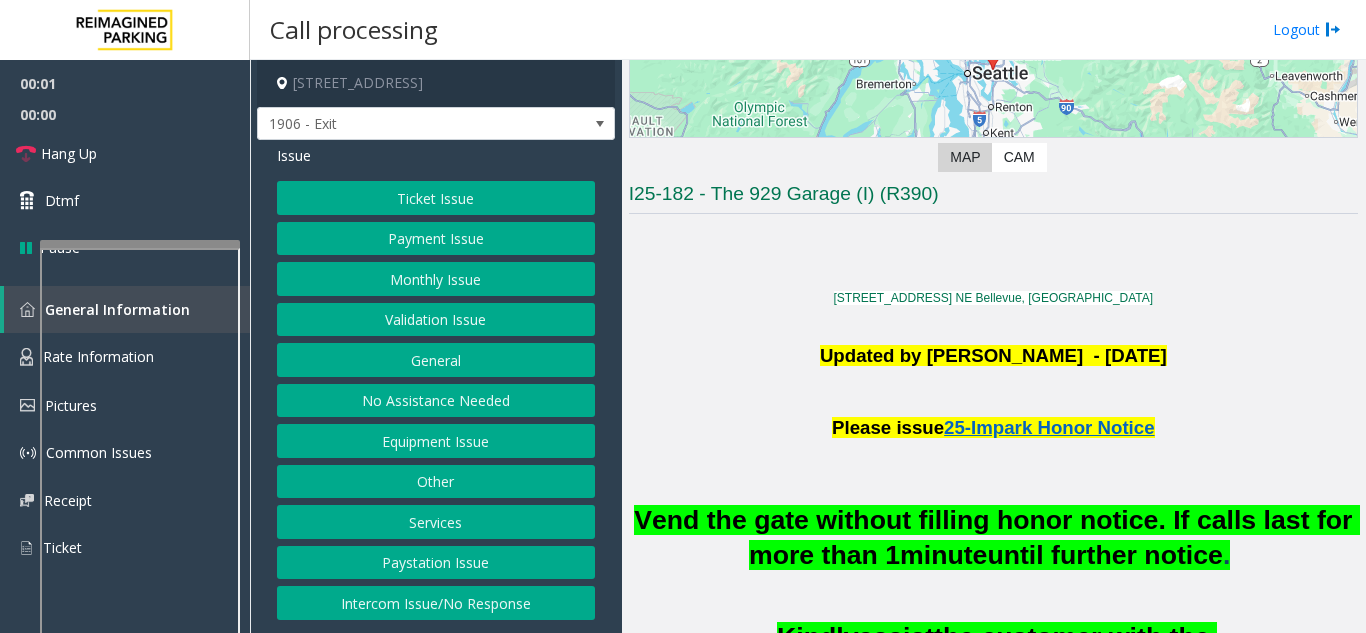 scroll, scrollTop: 400, scrollLeft: 0, axis: vertical 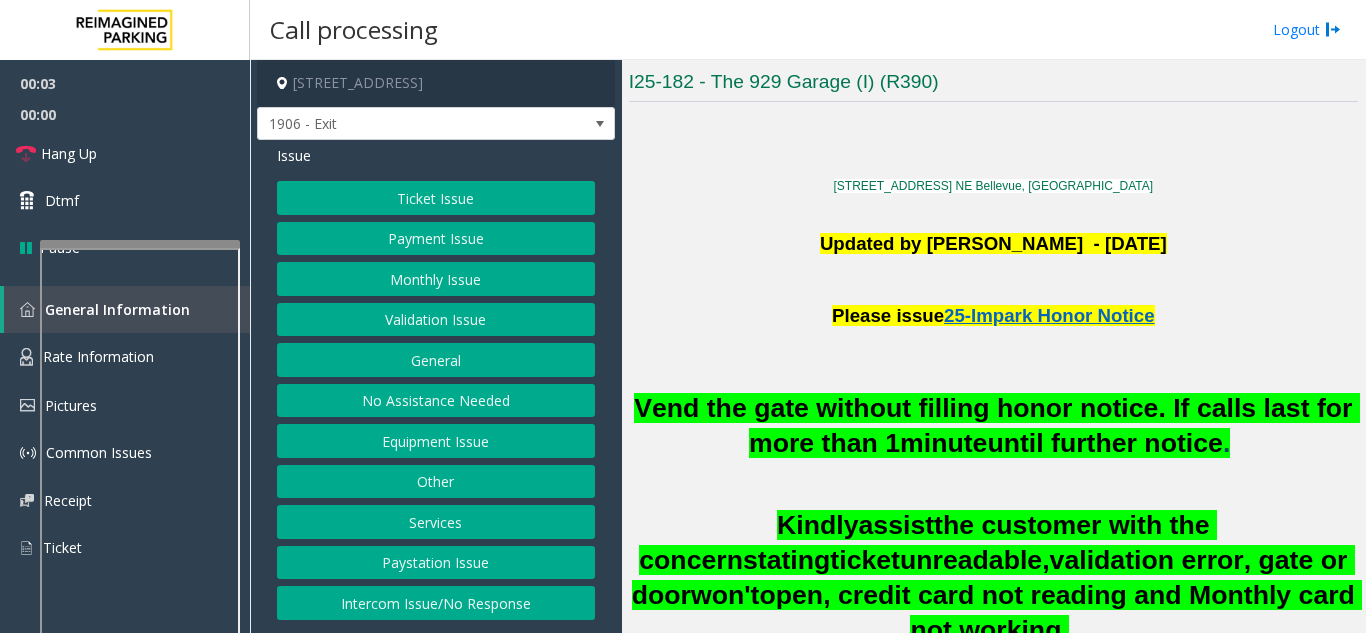 click on "Vend the gate without filling honor notice. If calls last for more than 1" 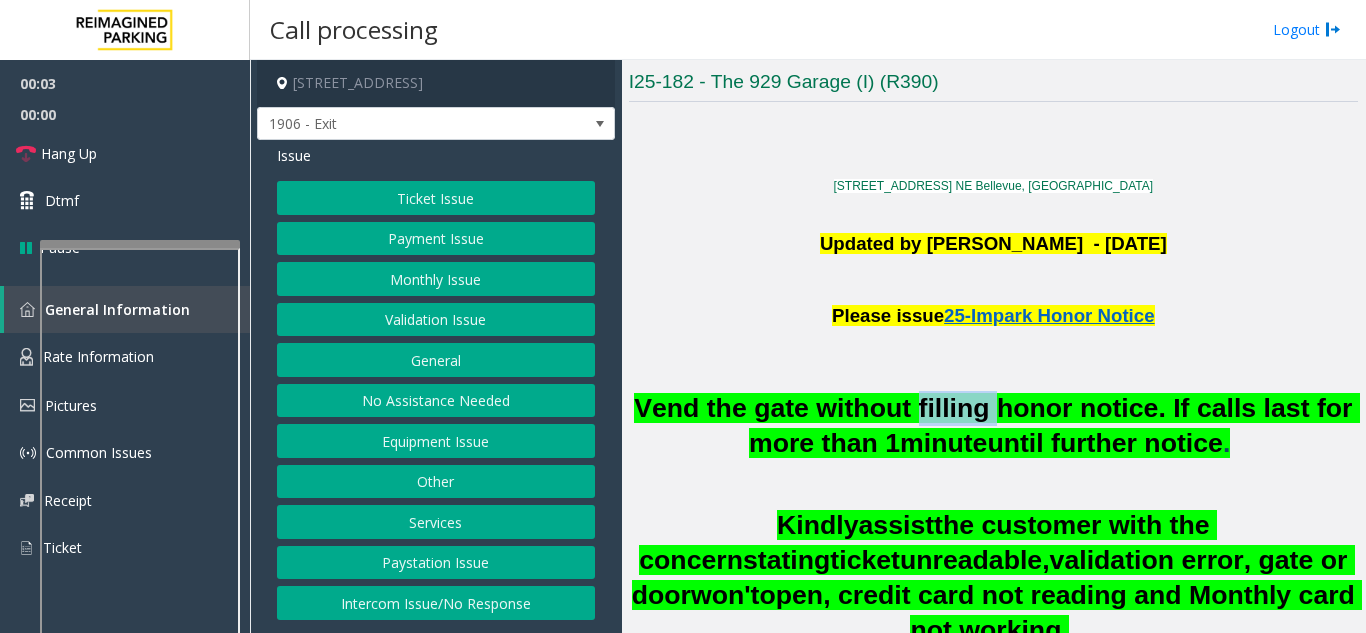 click on "Vend the gate without filling honor notice. If calls last for more than 1" 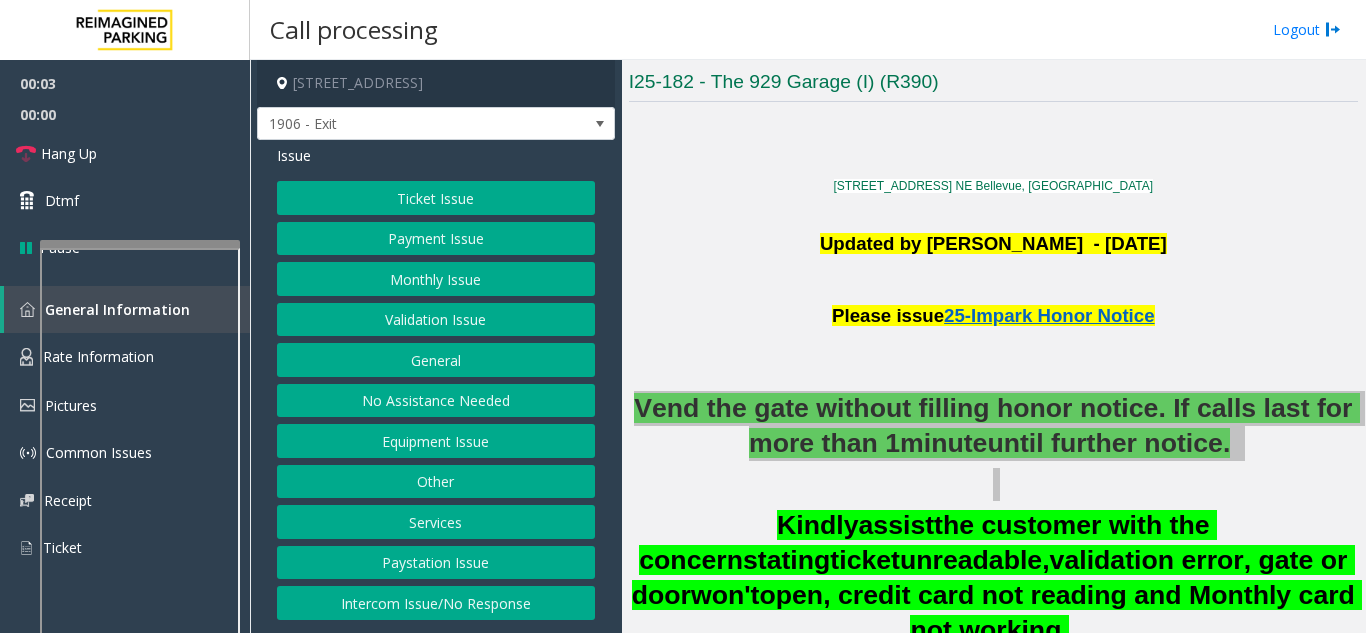 click on "Vend the gate without filling honor notice. If calls last for more than 1  minute  until further notice .   Kindly  assist  the customer with the concern  stating  ticket  unreadable,  validation error, gate or door  won't  open, credit card not reading and Monthly card not working.    If [PERSON_NAME] is impatient, using profanity on the call or not ready to give the details, please open the gate. Customer service is more important then making the money at this location. If [PERSON_NAME] is comfortable, then take the details. If not please vend. If there should have been a validation for the lost ticket, ask two questions only: 1.) What is your name? and 2.) What company were you visiting? Thank them and vend the gate. Note the Lost Ticket amount of $28 with the company  identified ." 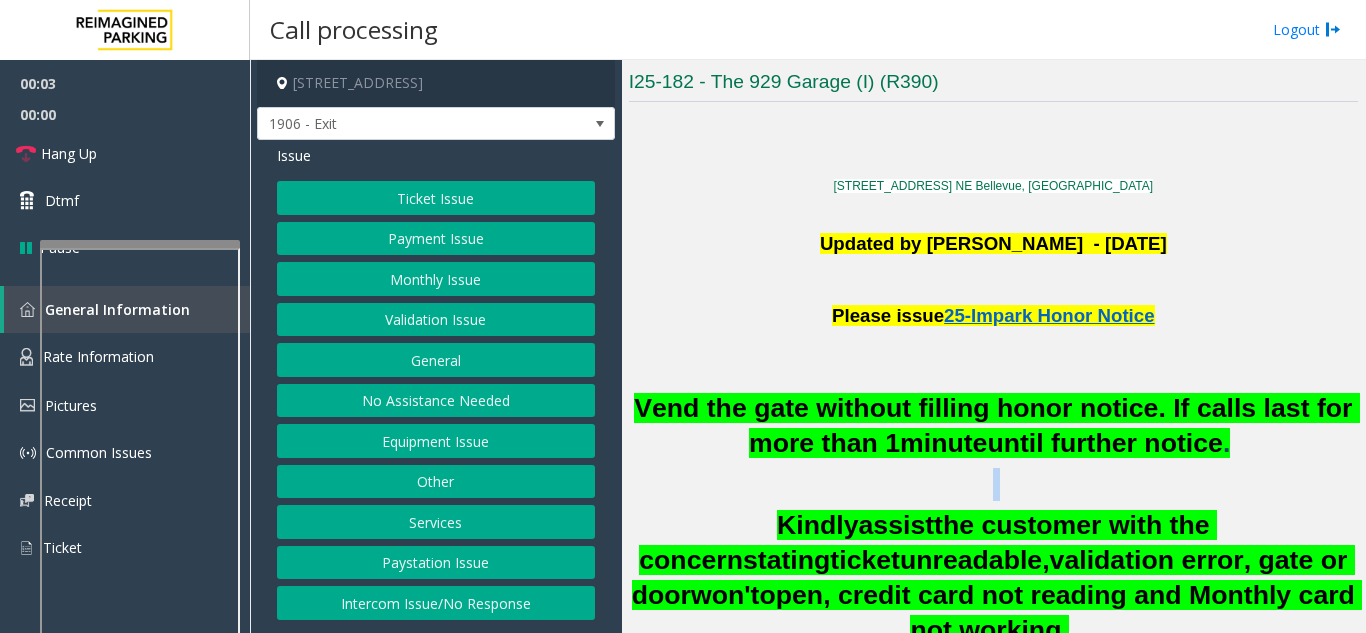 click on "Vend the gate without filling honor notice. If calls last for more than 1  minute  until further notice .   Kindly  assist  the customer with the concern  stating  ticket  unreadable,  validation error, gate or door  won't  open, credit card not reading and Monthly card not working.    If [PERSON_NAME] is impatient, using profanity on the call or not ready to give the details, please open the gate. Customer service is more important then making the money at this location. If [PERSON_NAME] is comfortable, then take the details. If not please vend. If there should have been a validation for the lost ticket, ask two questions only: 1.) What is your name? and 2.) What company were you visiting? Thank them and vend the gate. Note the Lost Ticket amount of $28 with the company  identified ." 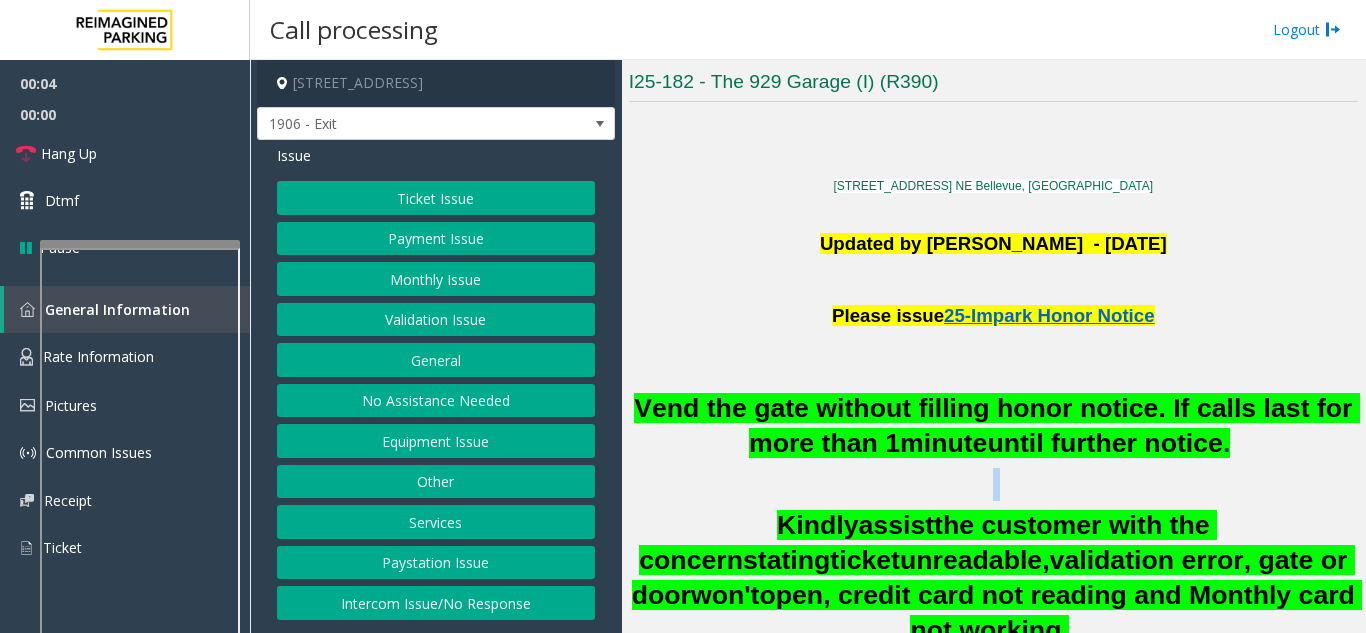 click on "Vend the gate without filling honor notice. If calls last for more than 1  minute  until further notice .   Kindly  assist  the customer with the concern  stating  ticket  unreadable,  validation error, gate or door  won't  open, credit card not reading and Monthly card not working.    If [PERSON_NAME] is impatient, using profanity on the call or not ready to give the details, please open the gate. Customer service is more important then making the money at this location. If [PERSON_NAME] is comfortable, then take the details. If not please vend. If there should have been a validation for the lost ticket, ask two questions only: 1.) What is your name? and 2.) What company were you visiting? Thank them and vend the gate. Note the Lost Ticket amount of $28 with the company  identified ." 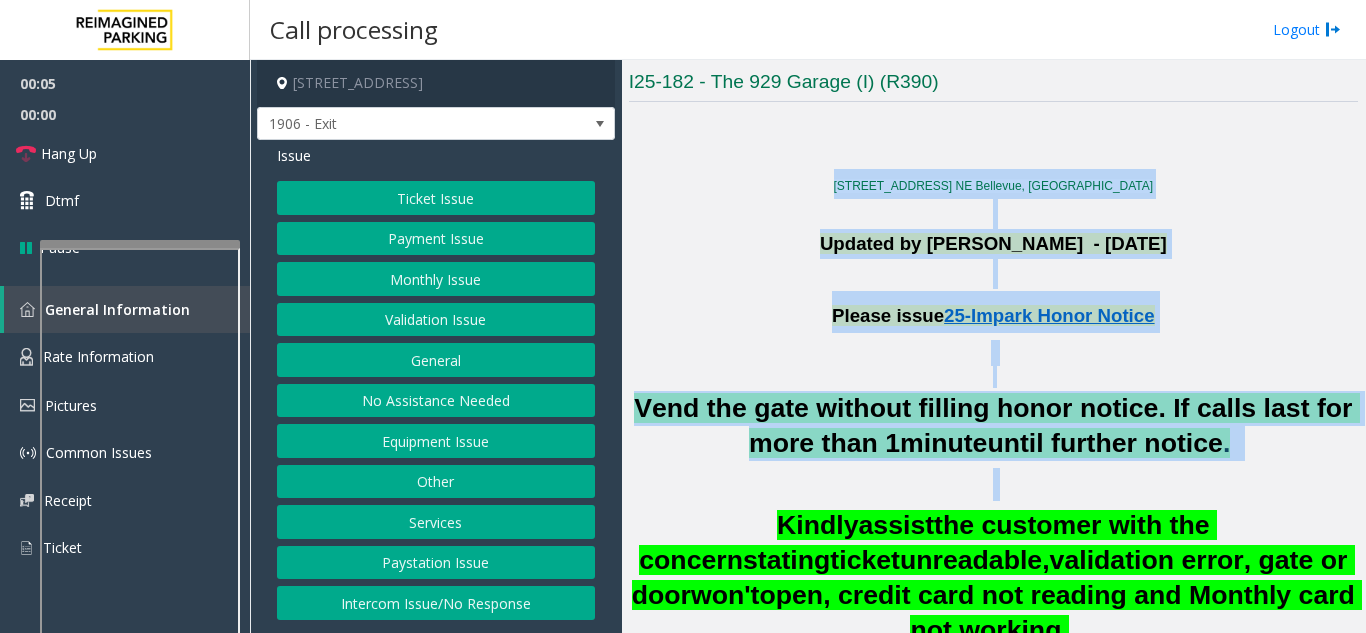 drag, startPoint x: 1101, startPoint y: 461, endPoint x: 729, endPoint y: 195, distance: 457.31827 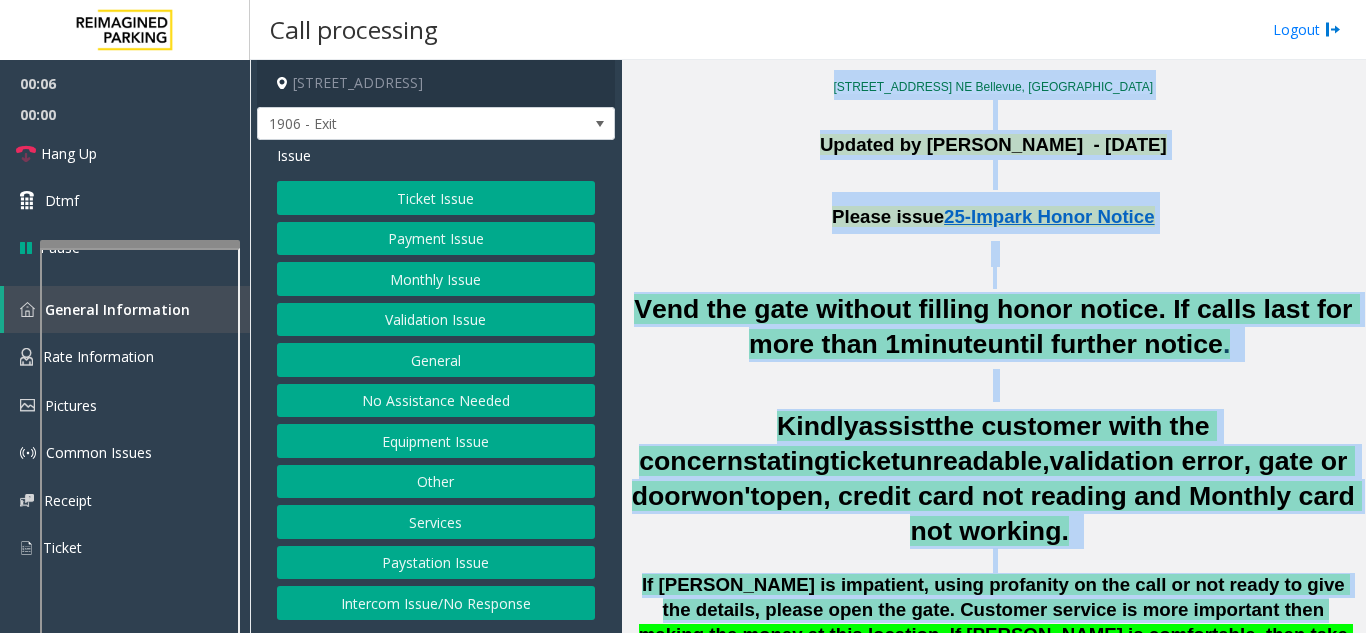 scroll, scrollTop: 500, scrollLeft: 0, axis: vertical 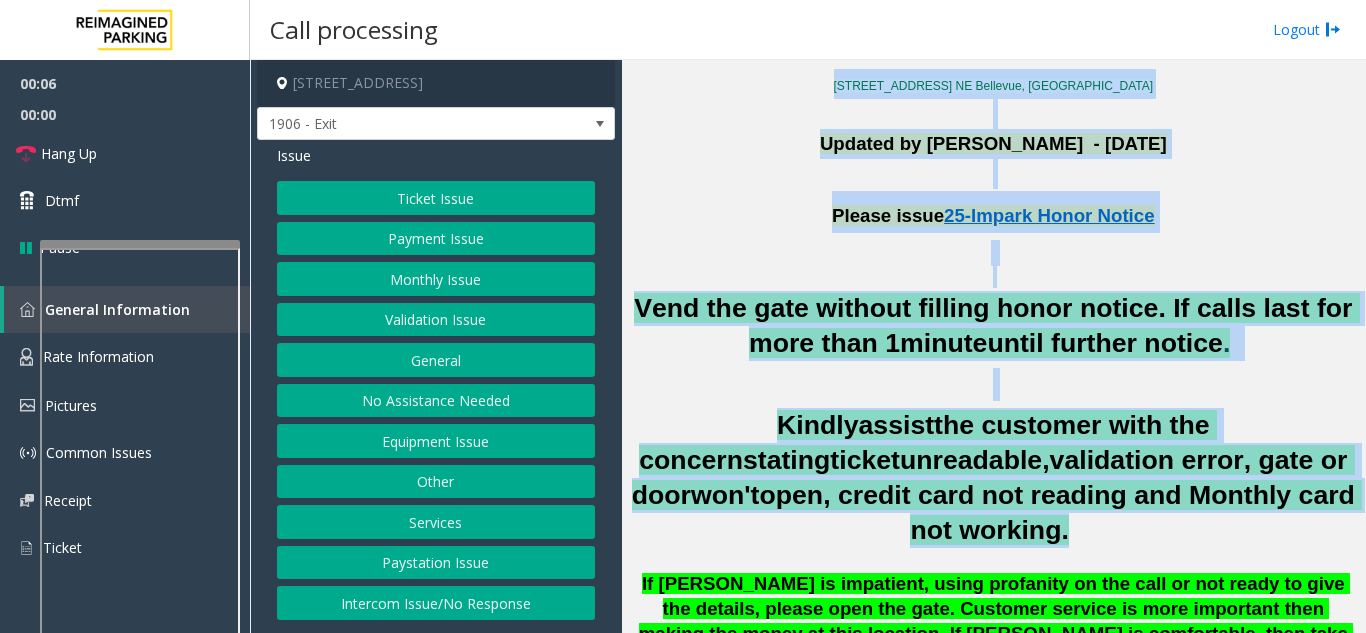 drag, startPoint x: 729, startPoint y: 195, endPoint x: 993, endPoint y: 540, distance: 434.42032 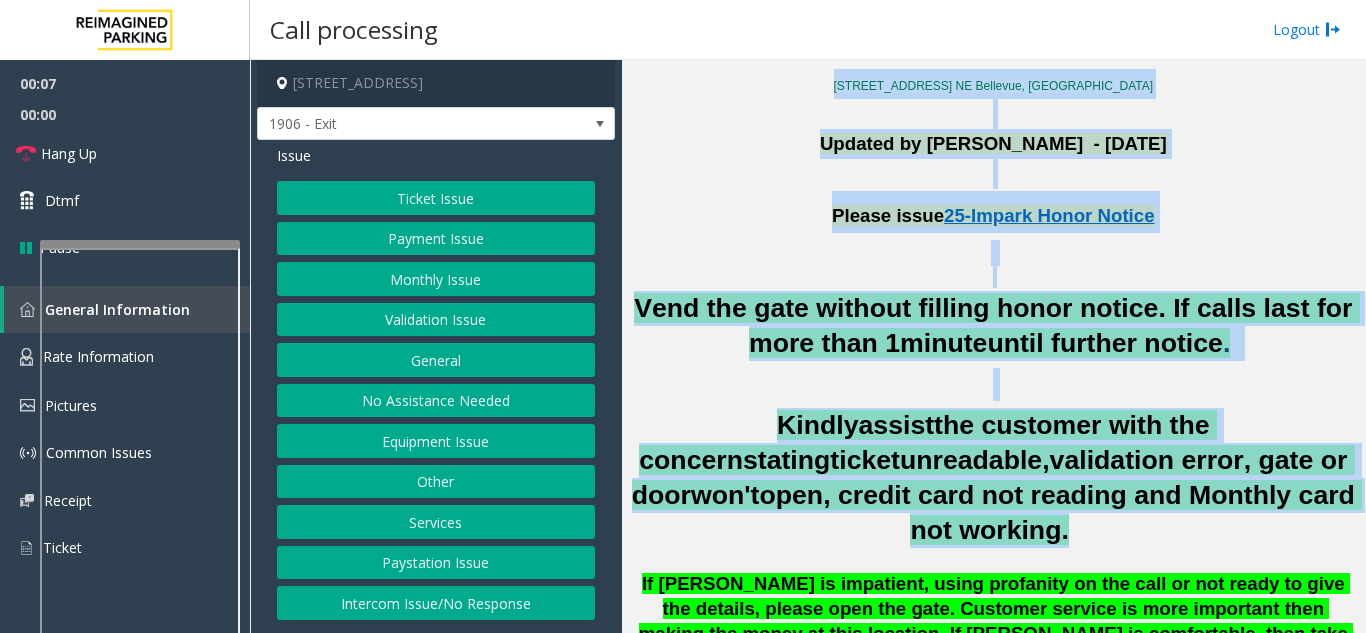 click on "open, credit card not reading and Monthly card not working." 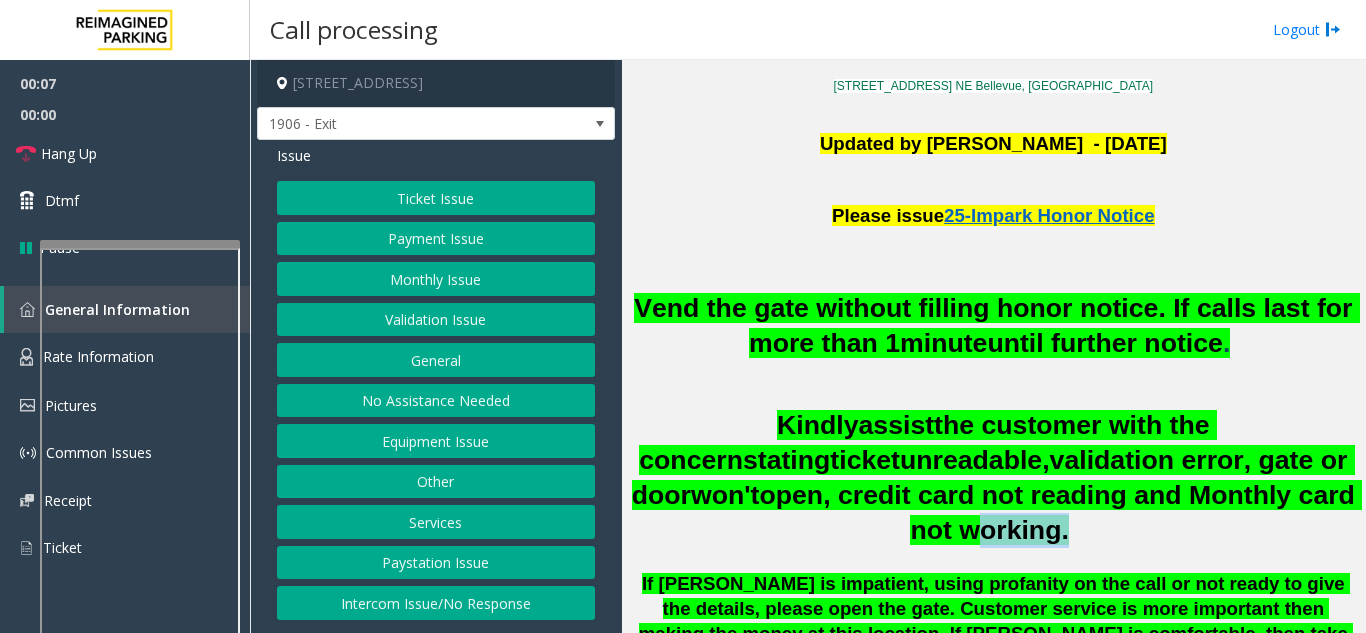 click on "open, credit card not reading and Monthly card not working." 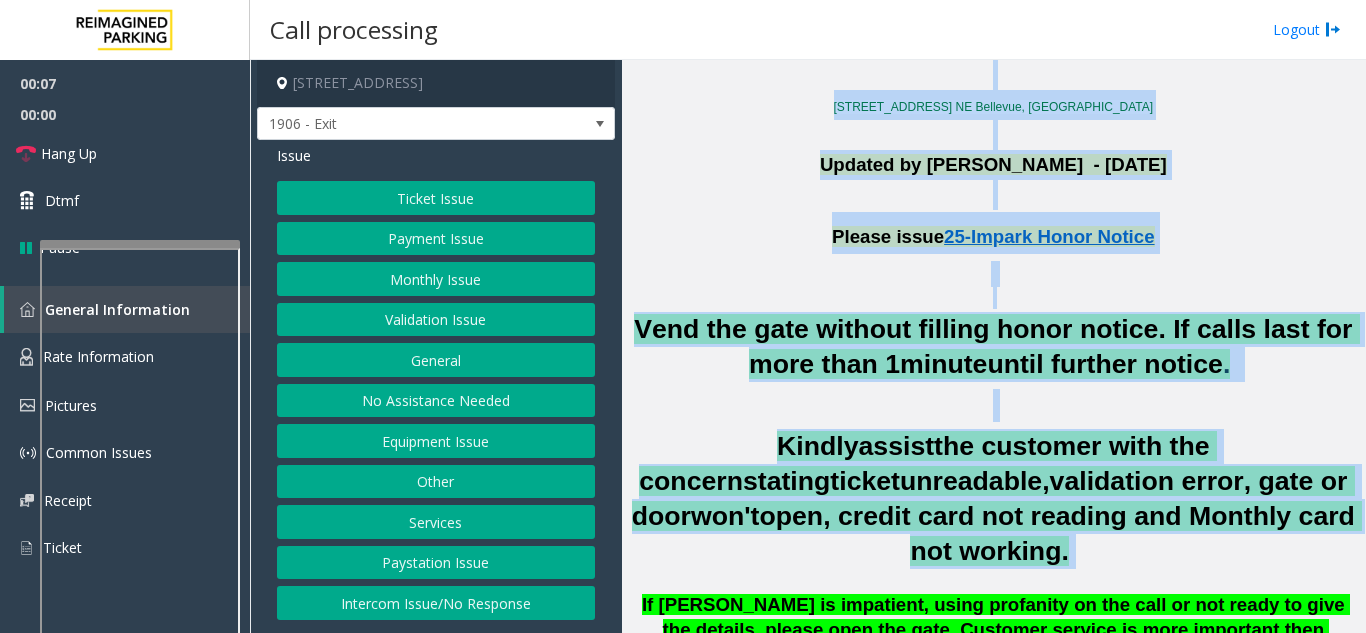 drag, startPoint x: 993, startPoint y: 540, endPoint x: 763, endPoint y: 76, distance: 517.8764 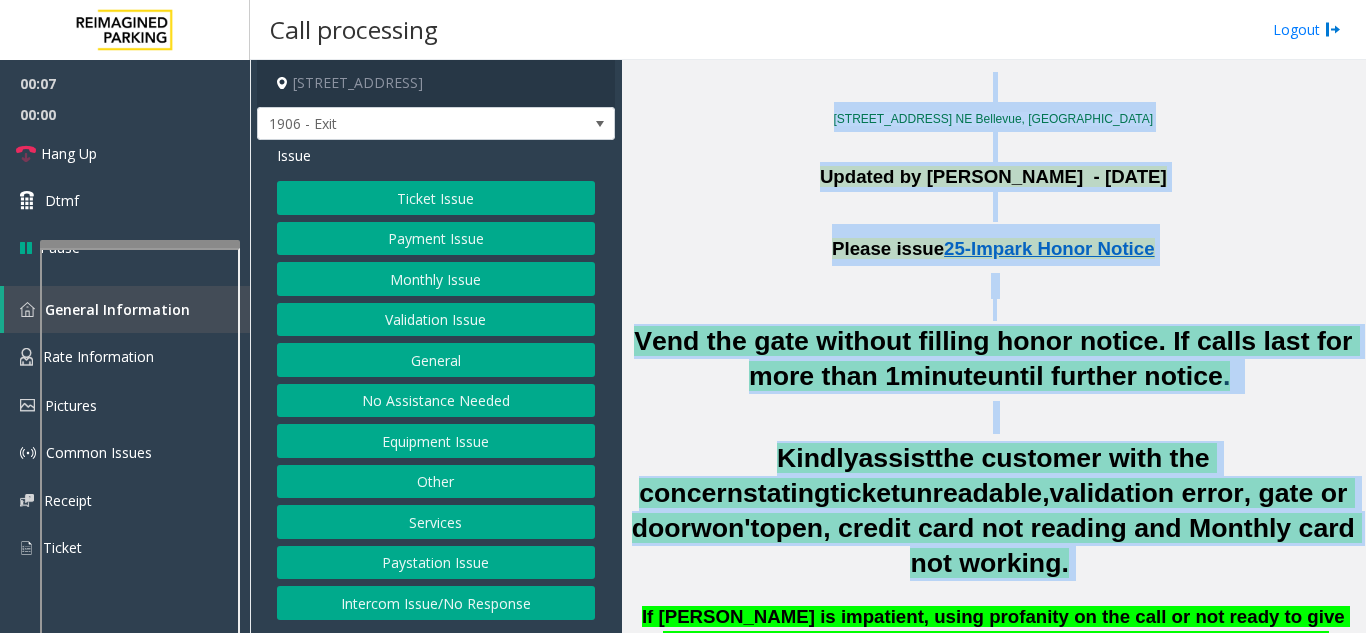 click 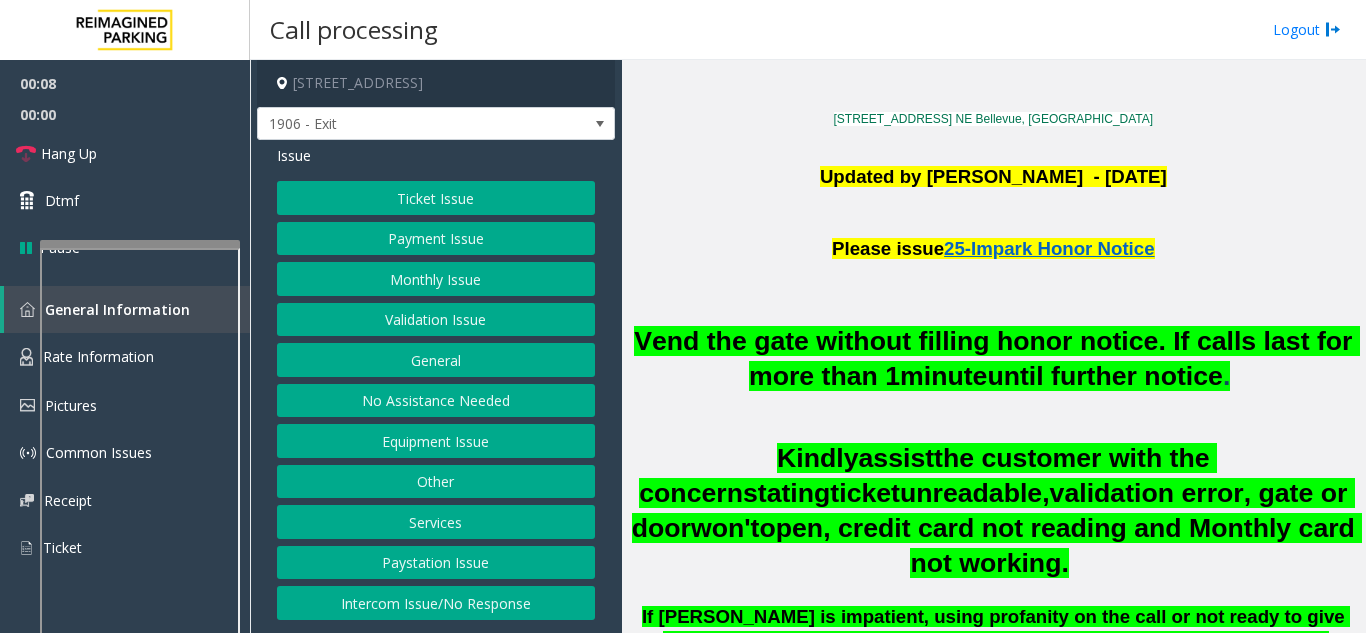 click on "Issue  Ticket Issue   Payment Issue   Monthly Issue   Validation Issue   General   No Assistance Needed   Equipment Issue   Other   Services   Paystation Issue   Intercom Issue/No Response" 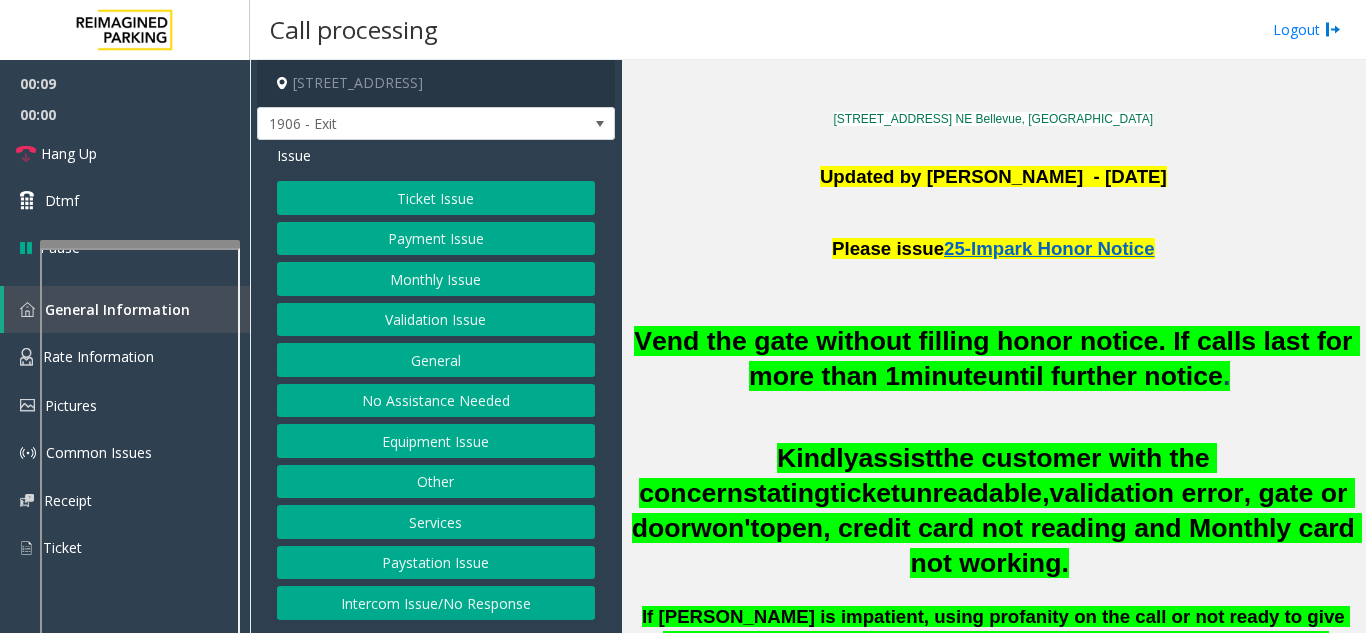 click on "Ticket Issue" 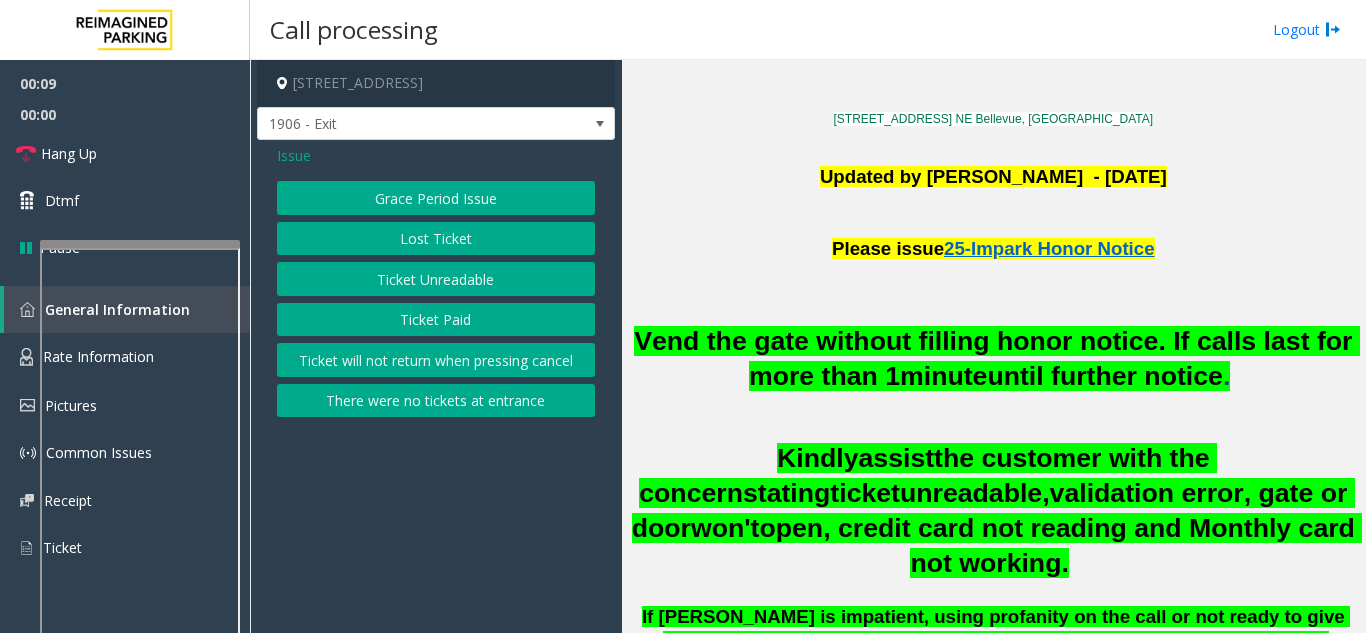 click on "Ticket Unreadable" 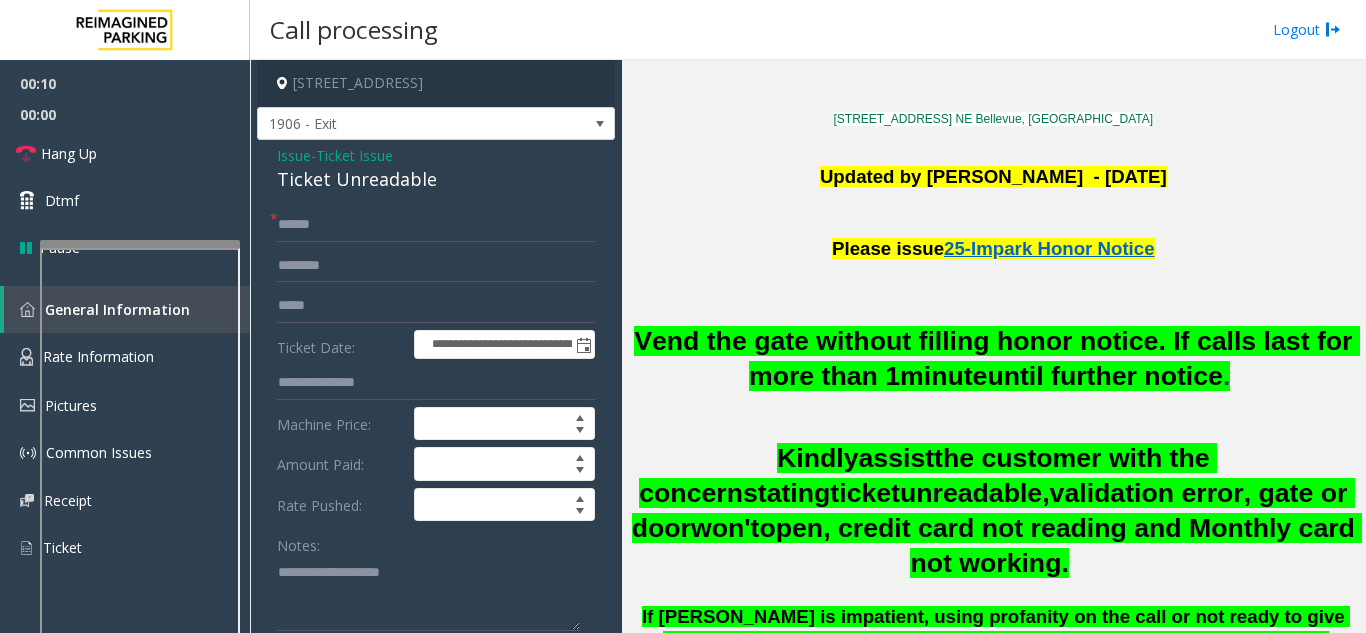 click on "Ticket Unreadable" 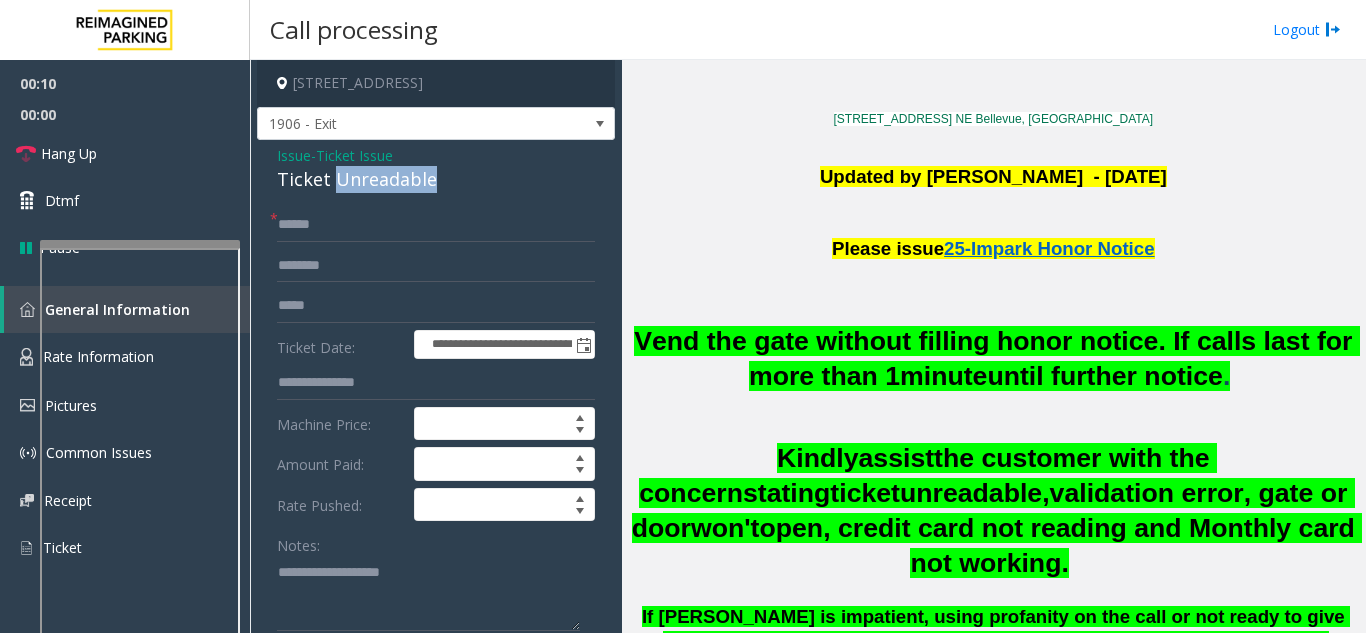 click on "Ticket Unreadable" 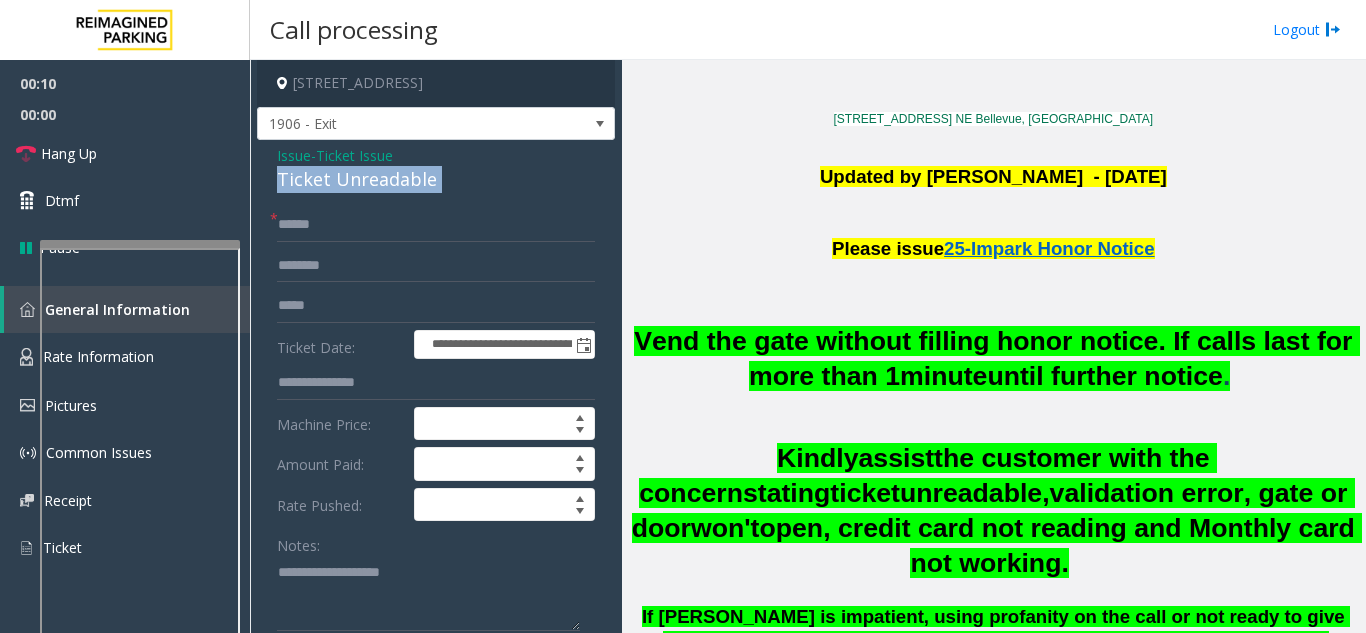 click on "Ticket Unreadable" 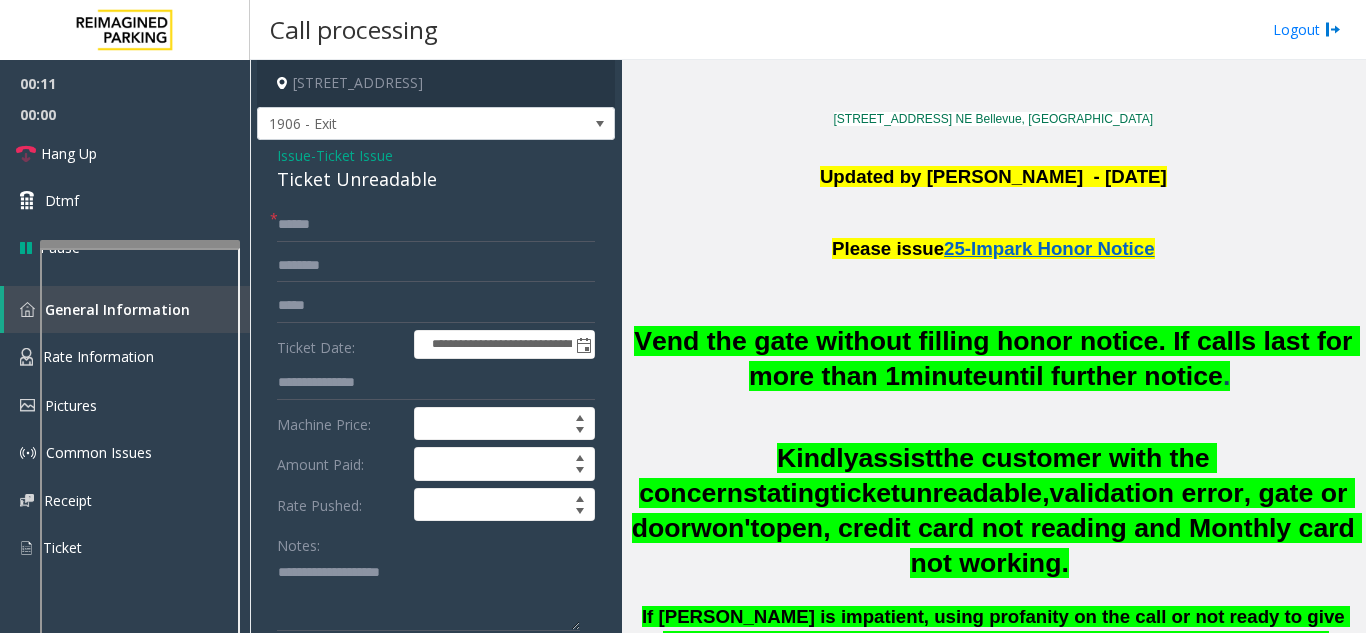 click on "Notes:" 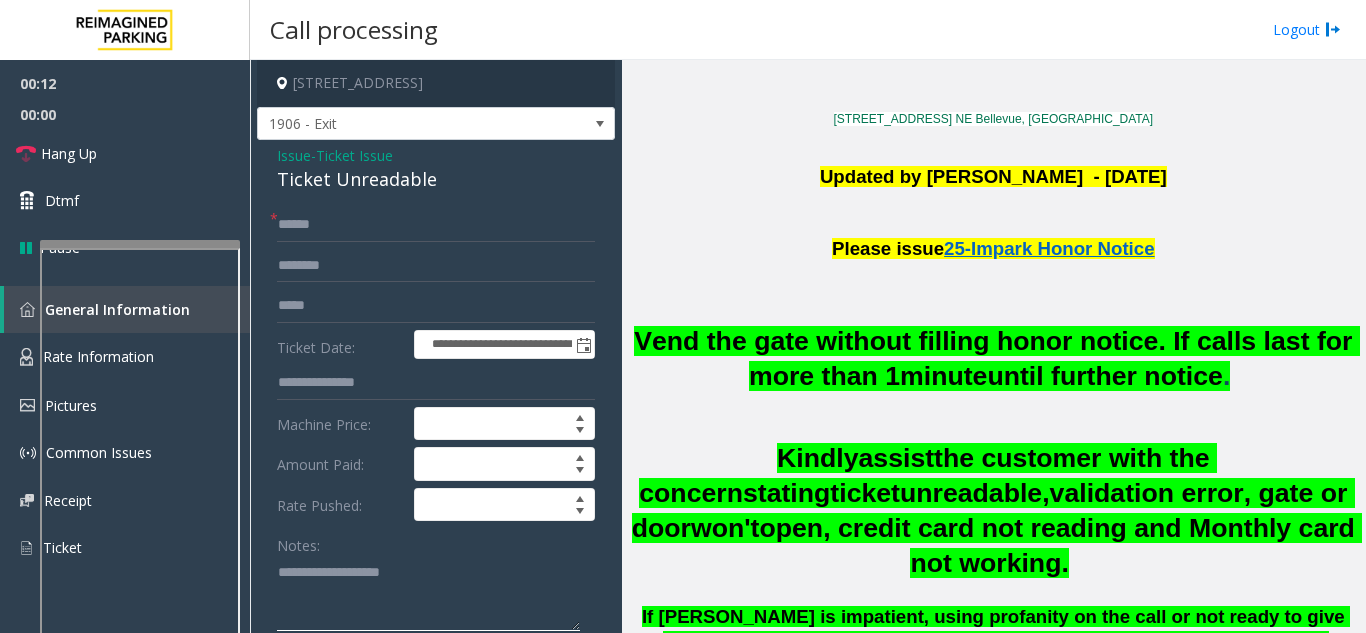 click 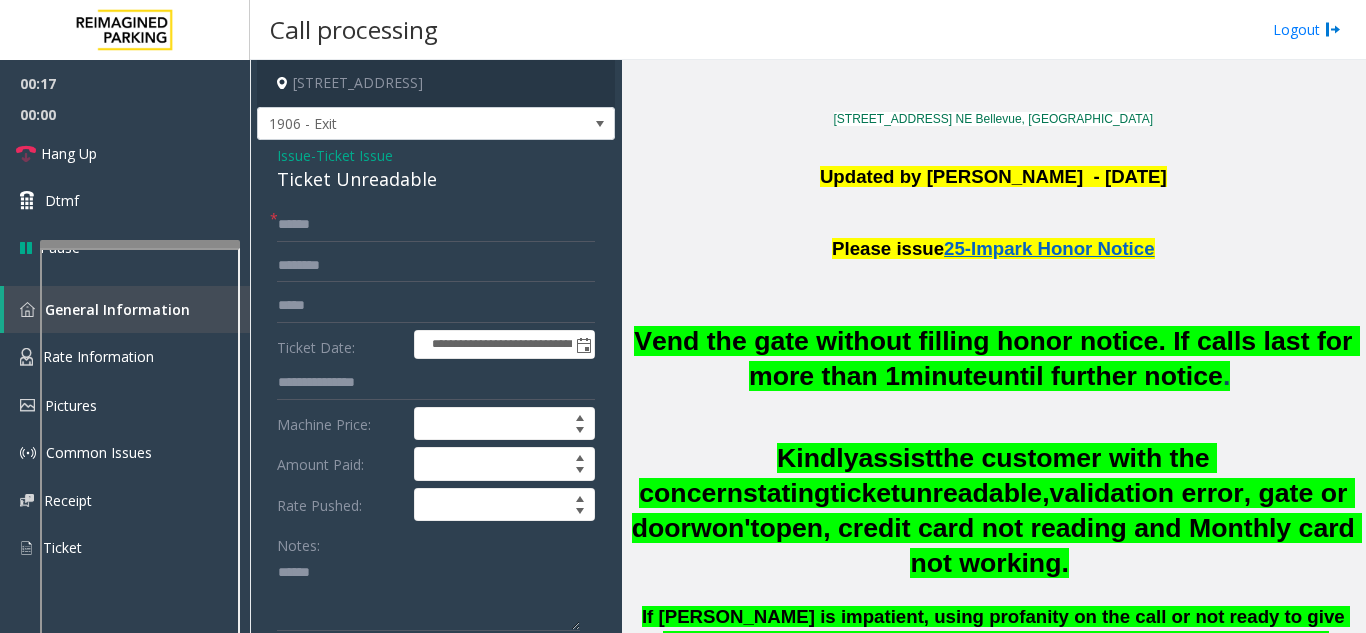 click on "Ticket Unreadable" 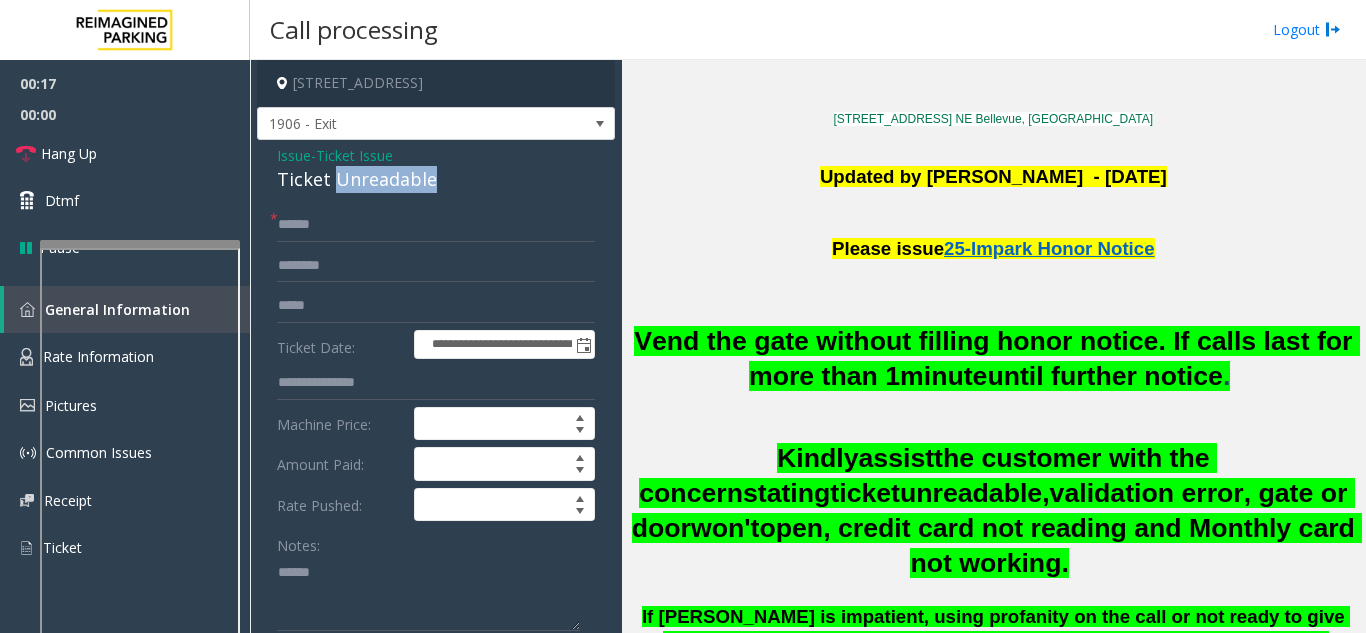 click on "Ticket Unreadable" 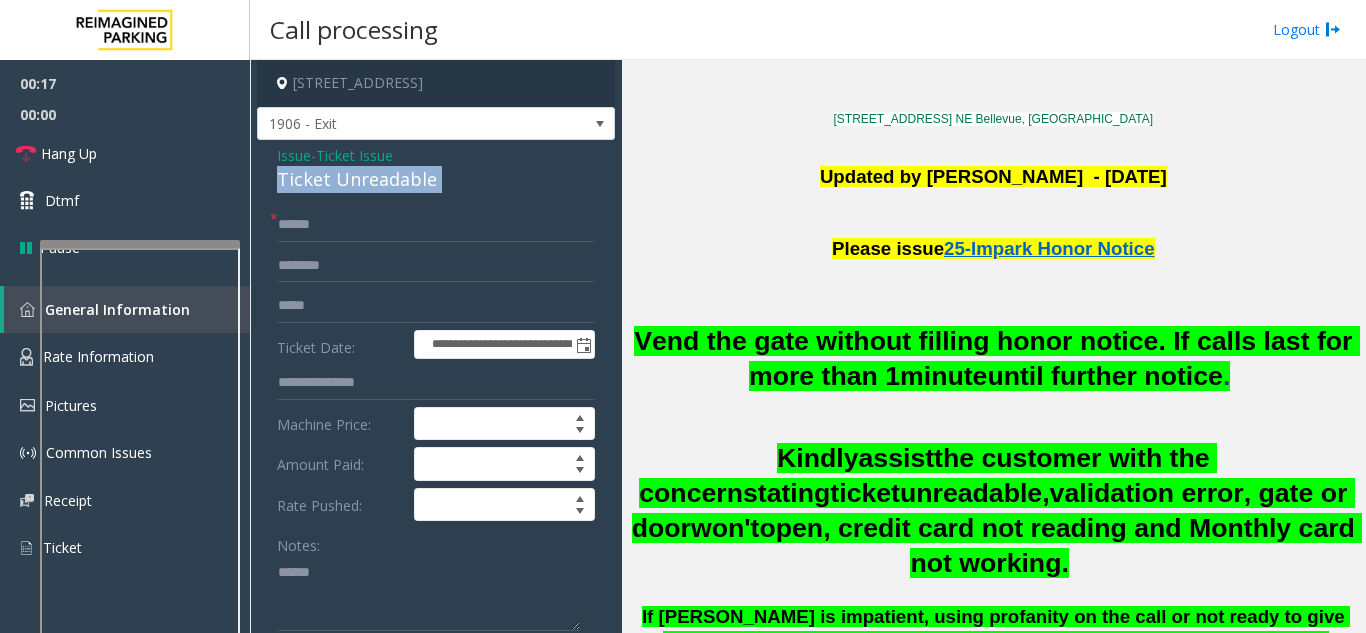 click on "Ticket Unreadable" 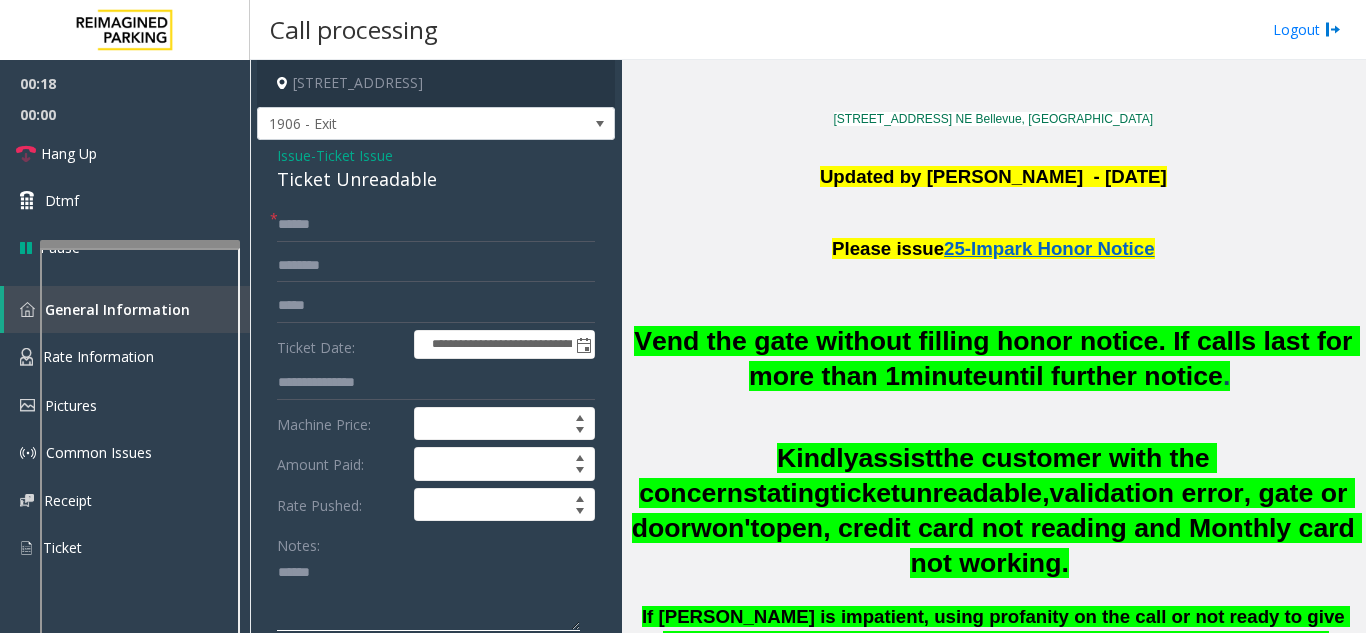 click 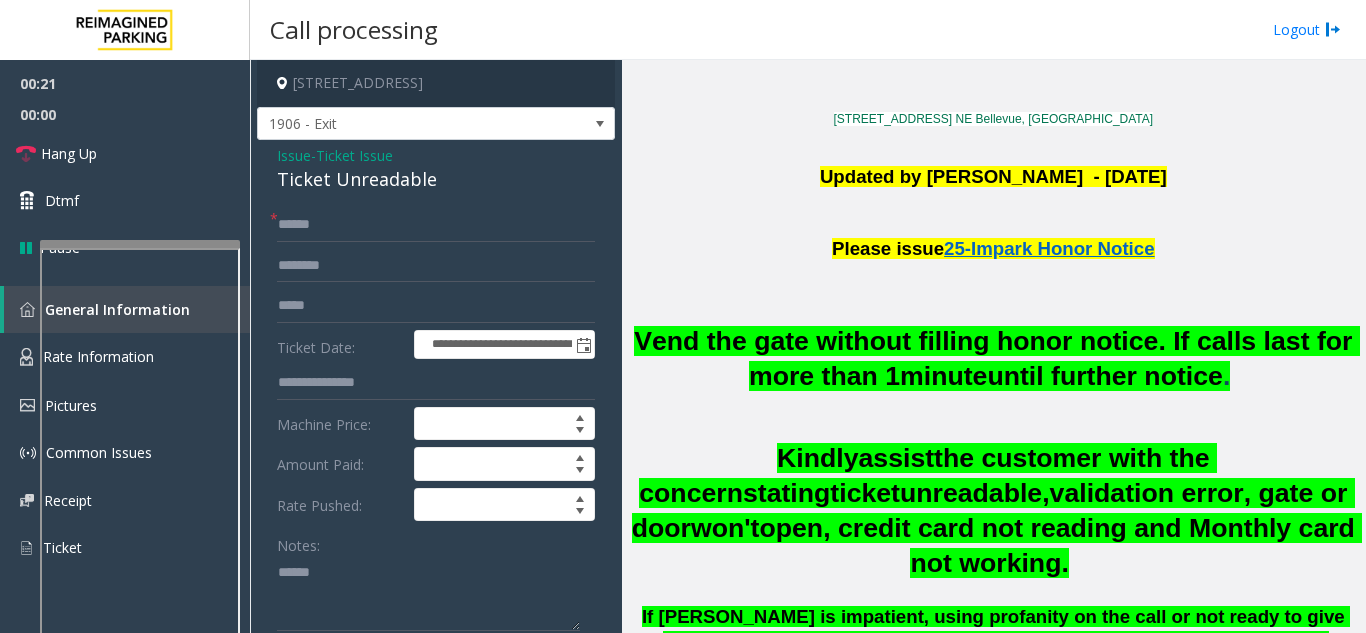 click on "Ticket Unreadable" 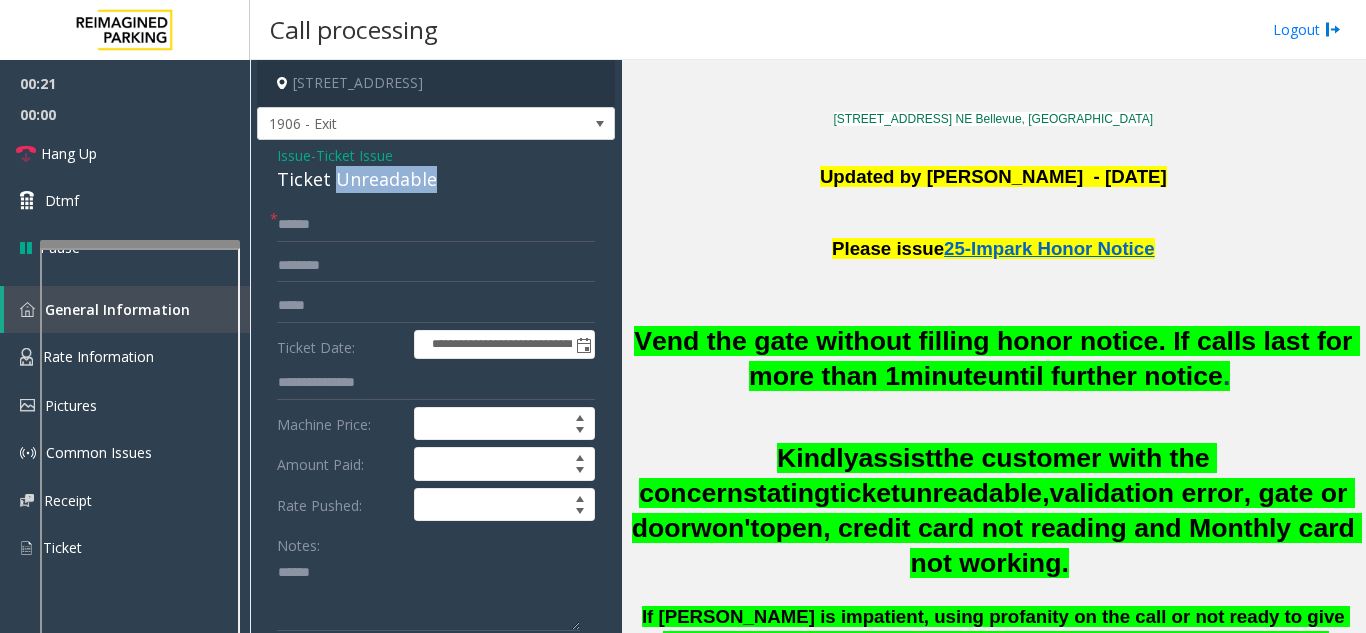 click on "Ticket Unreadable" 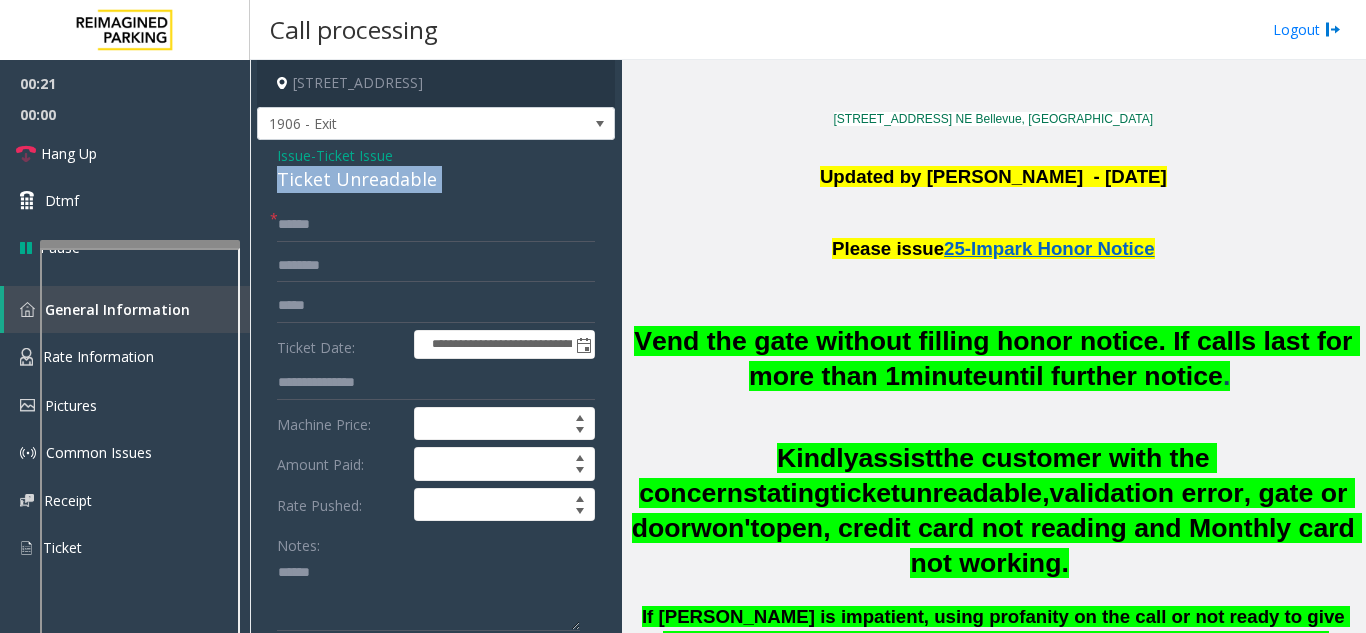 click on "Ticket Unreadable" 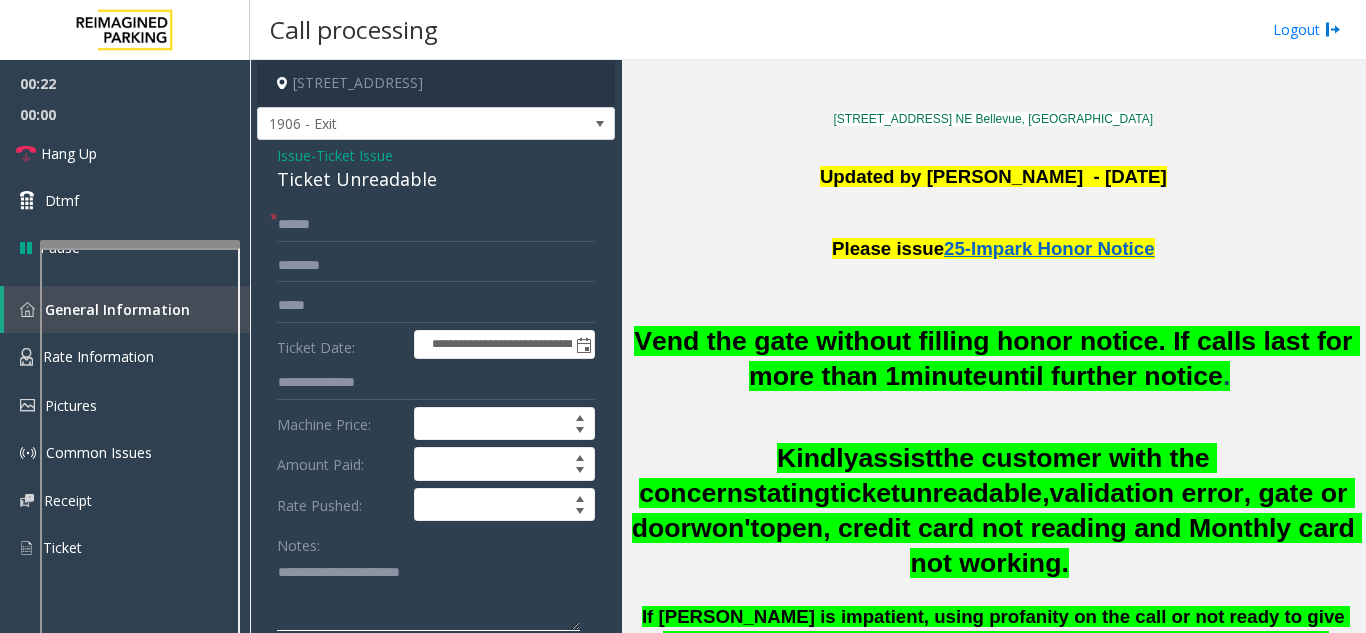 click 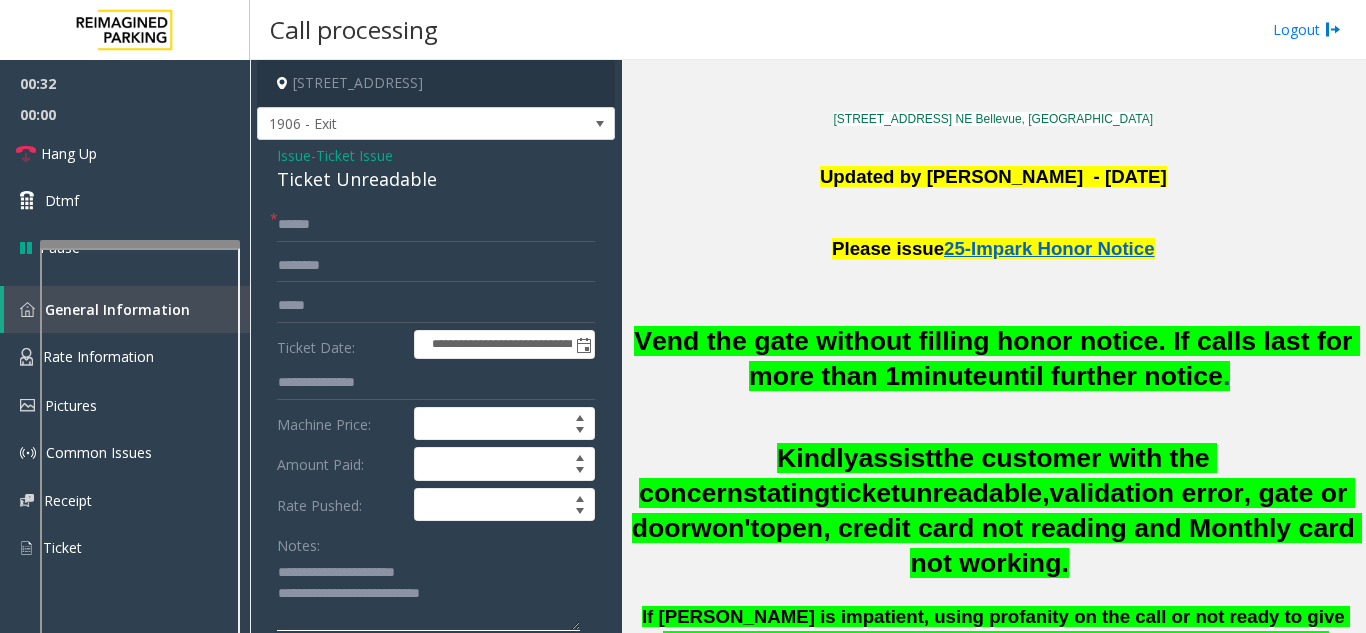 click 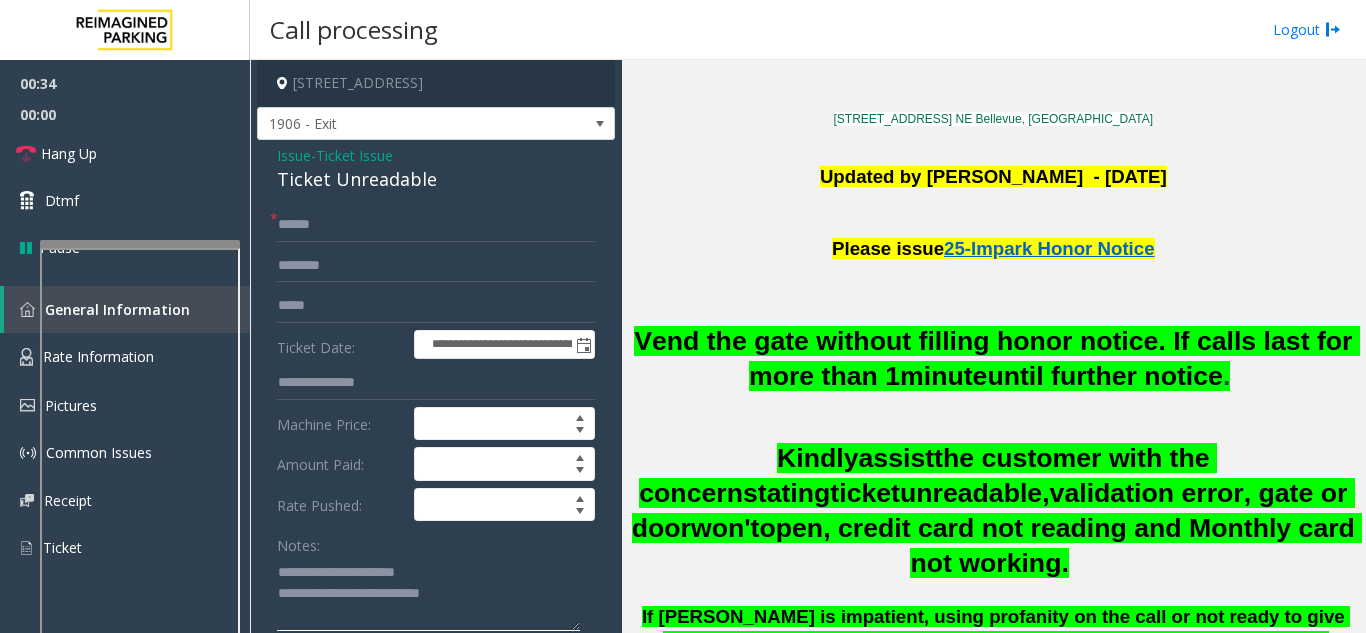 click 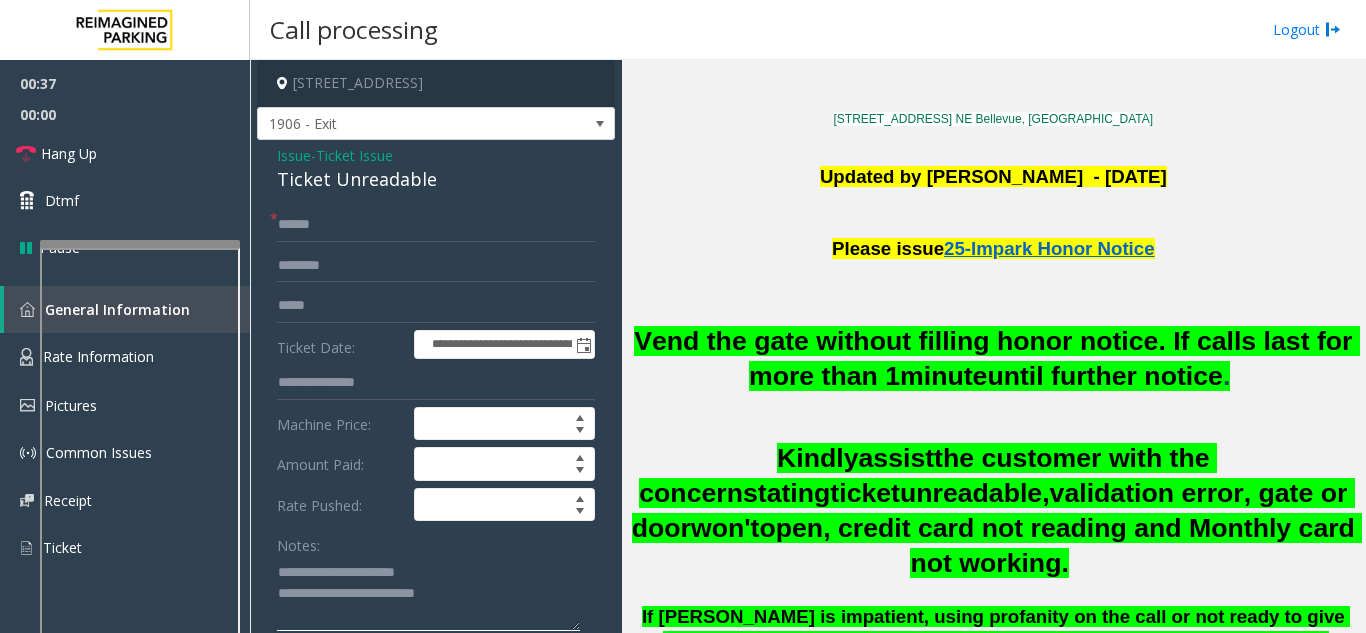 click 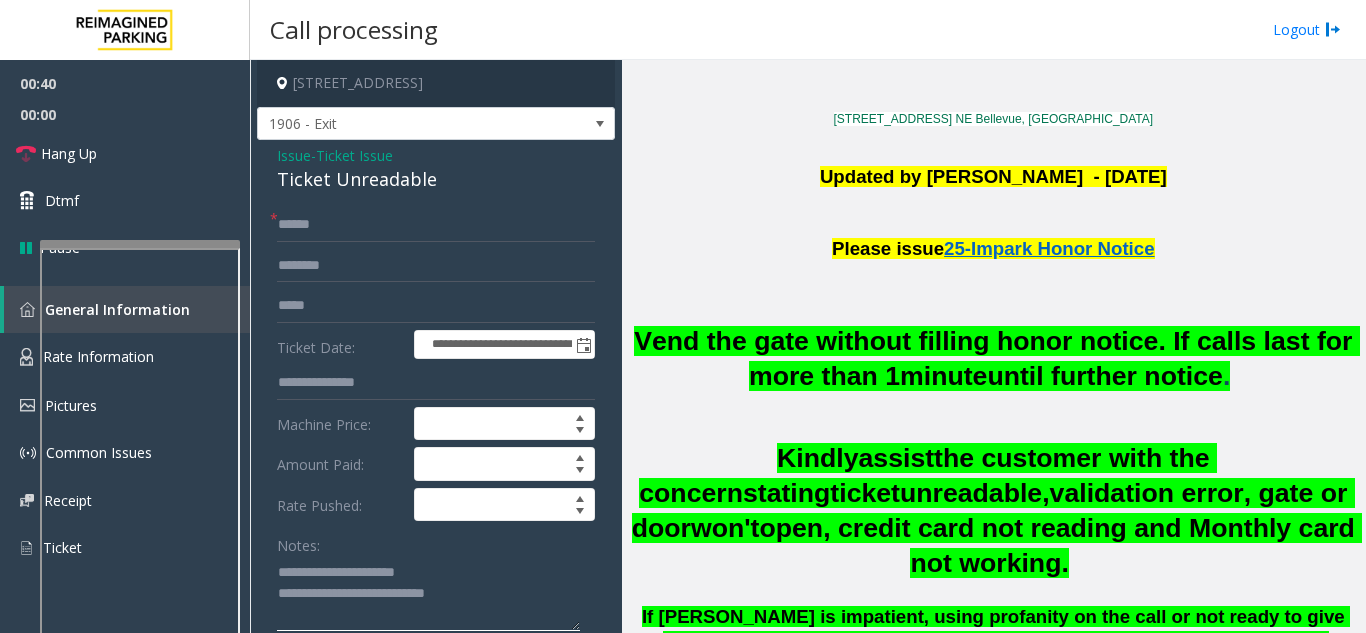 click 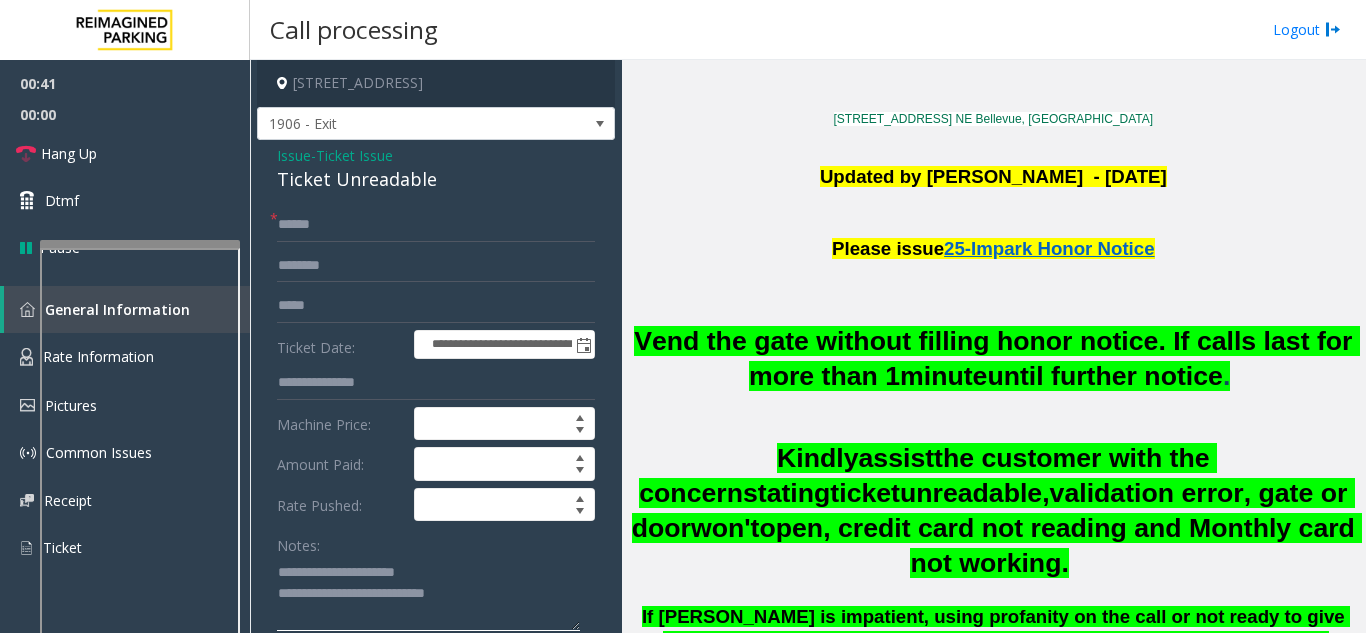 type on "**********" 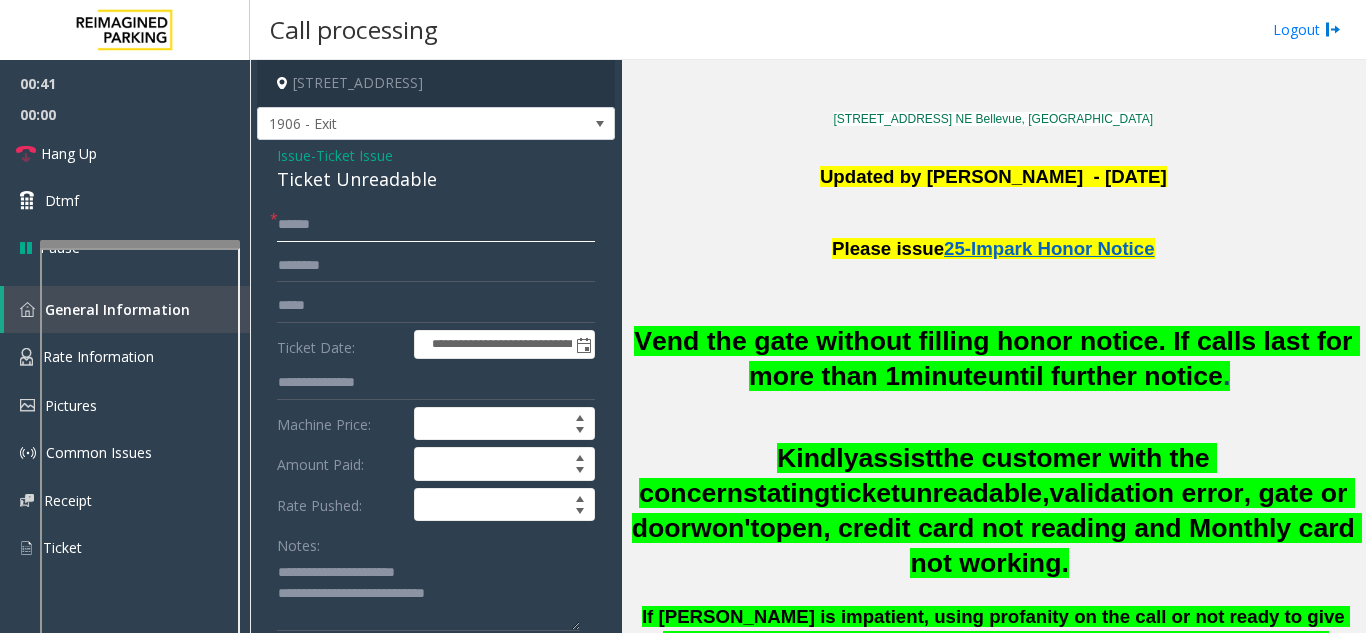 click 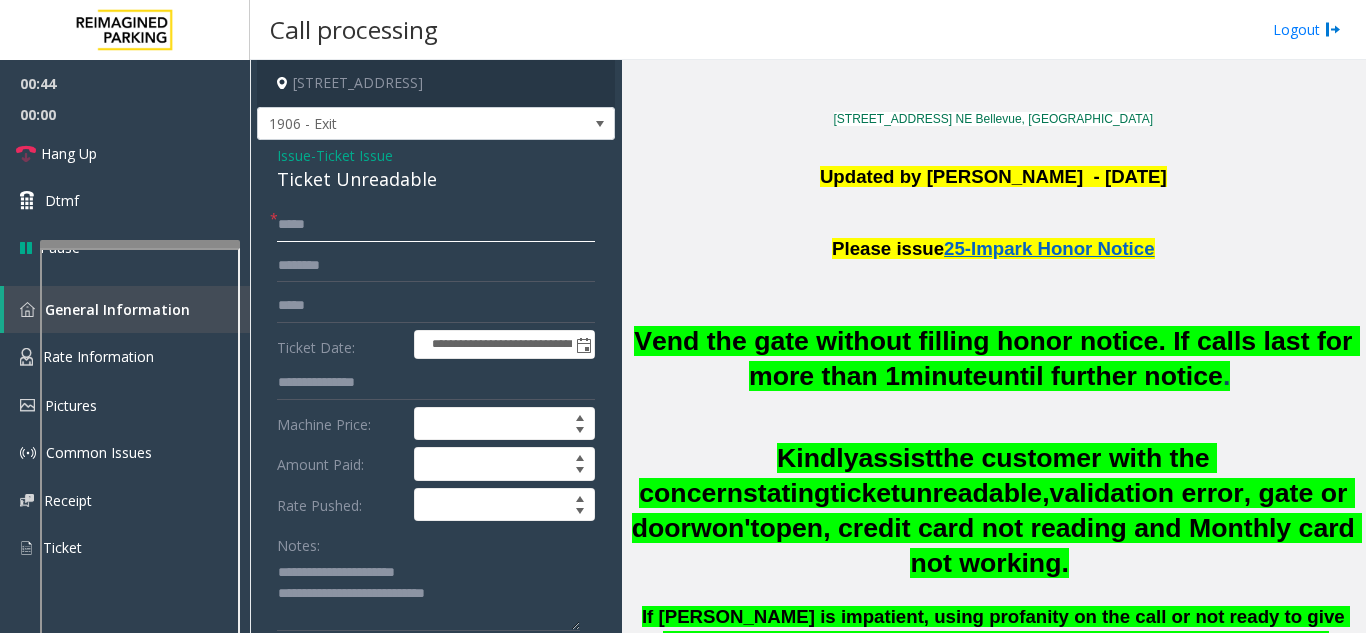 type on "*****" 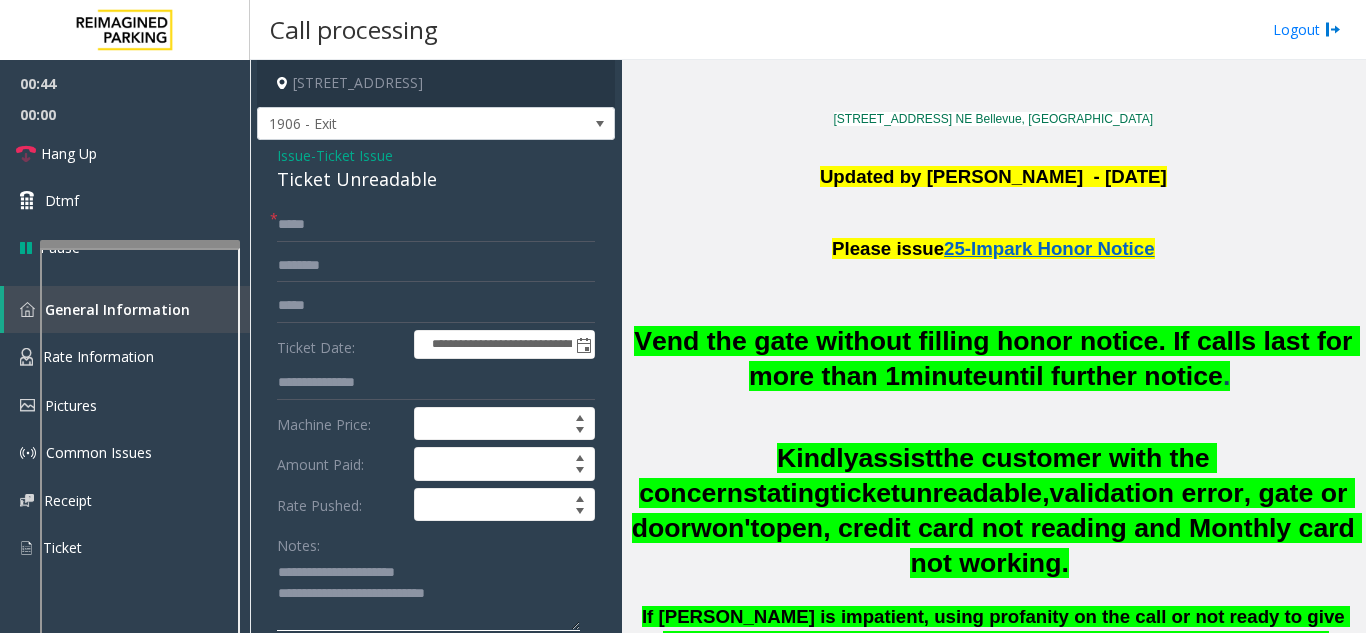 click 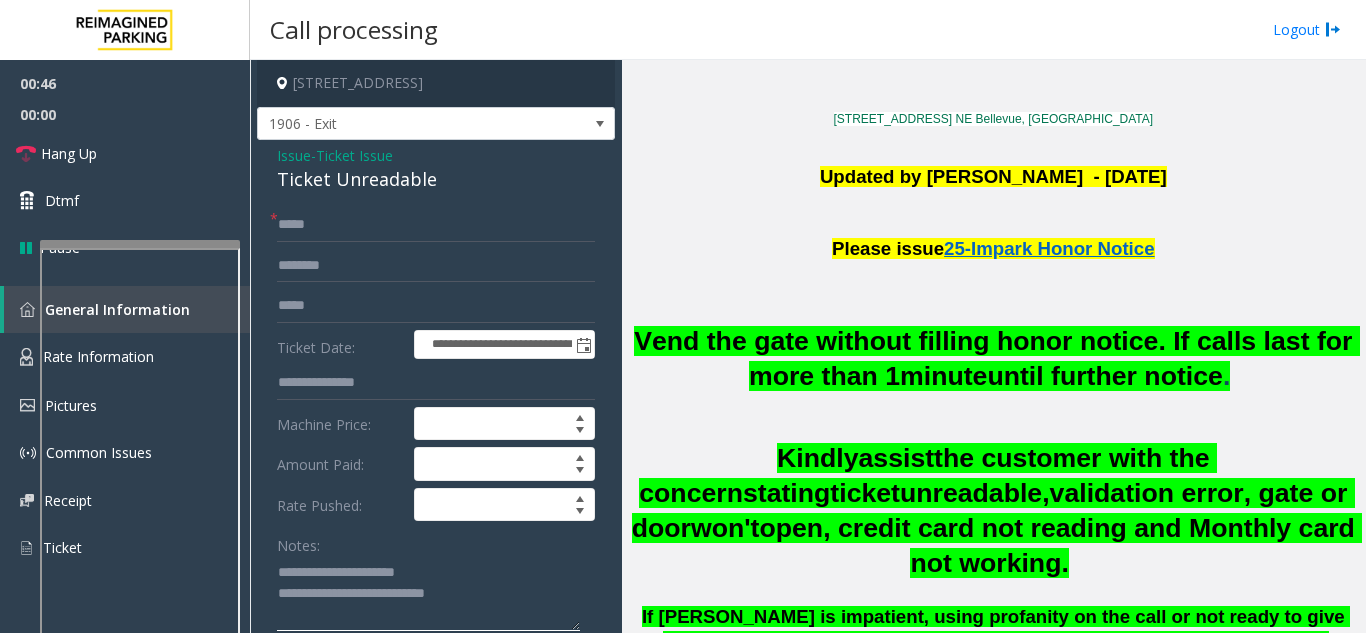click 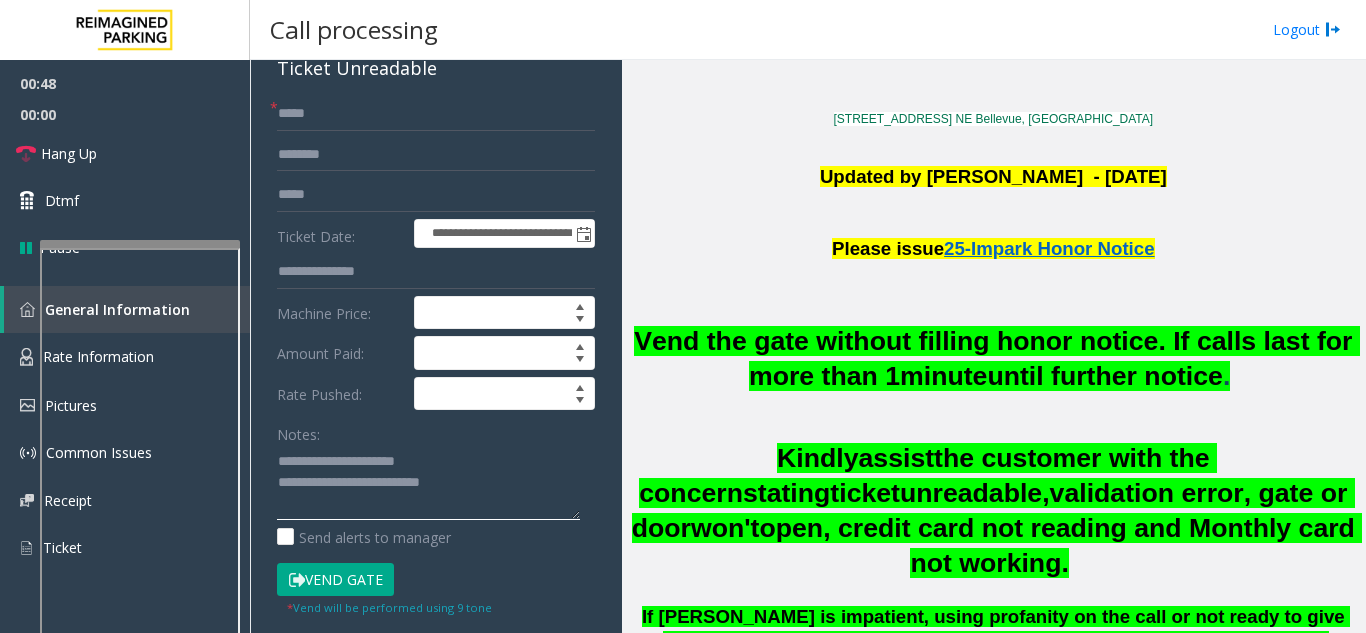 scroll, scrollTop: 200, scrollLeft: 0, axis: vertical 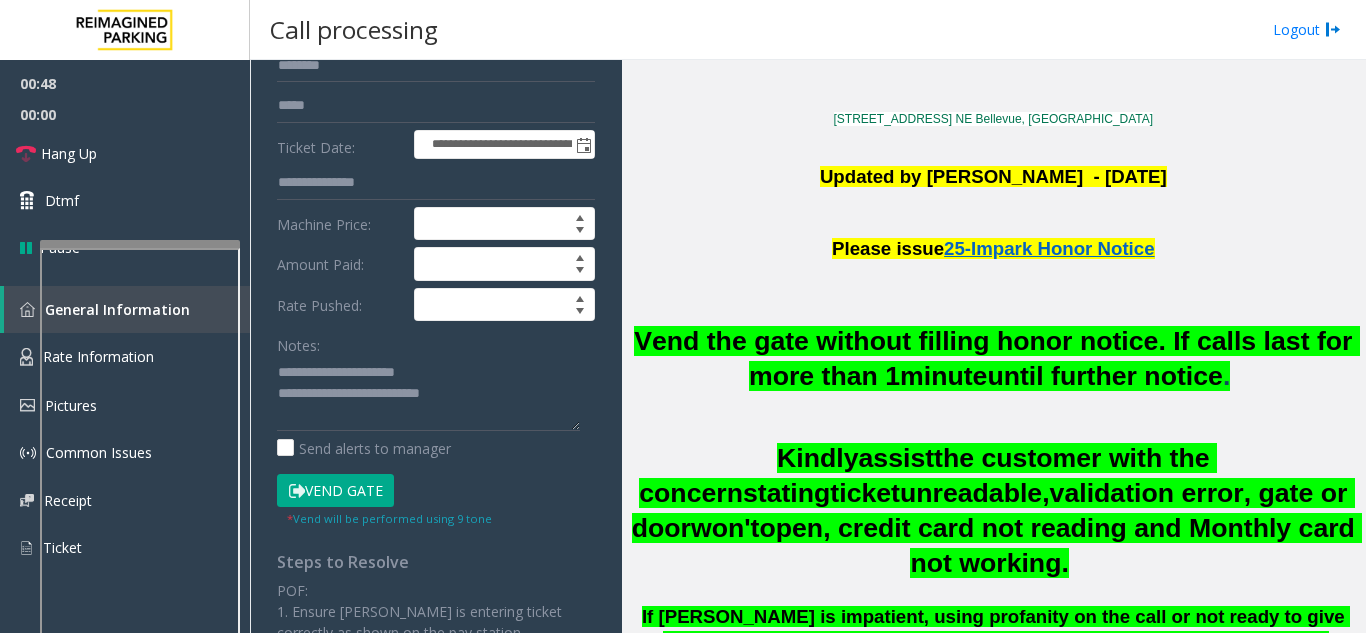 click on "Vend Gate" 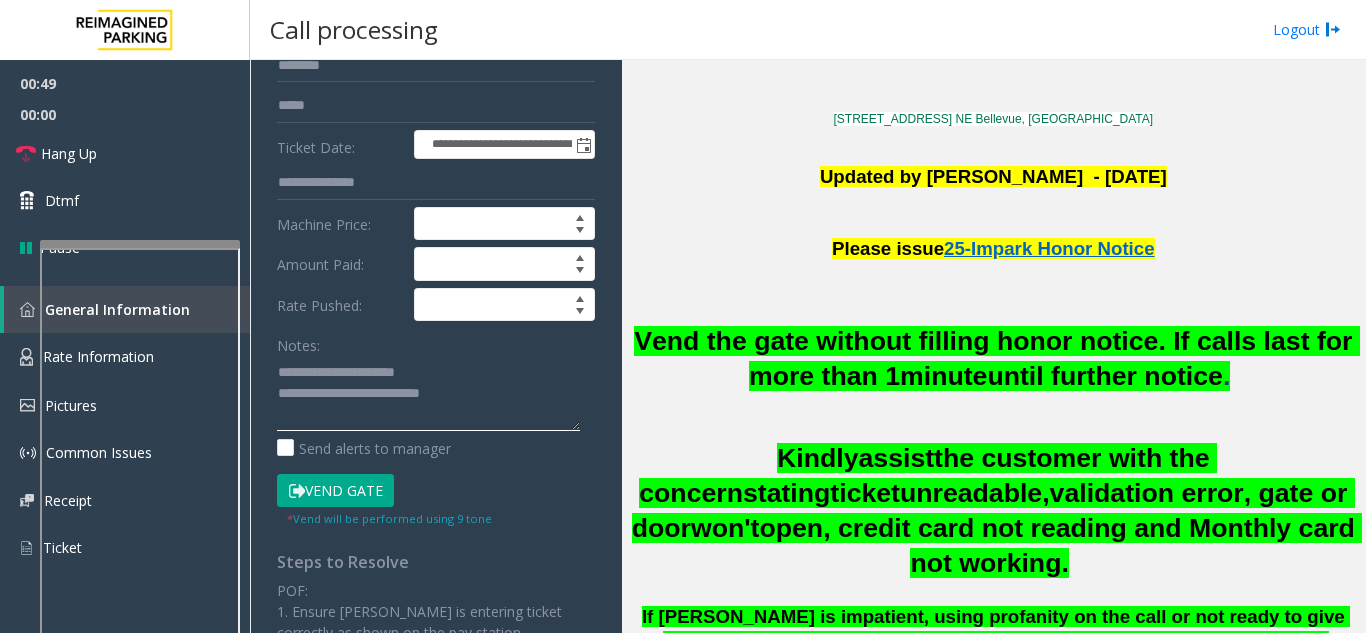 click 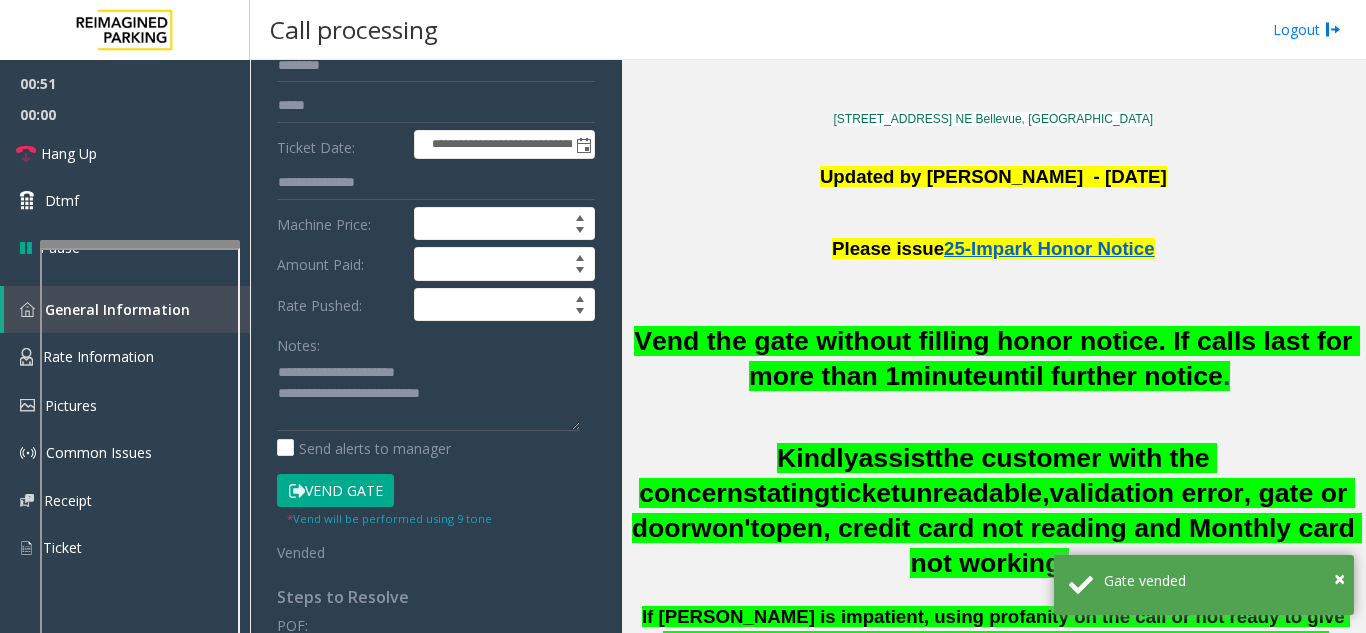 click on "Notes:" 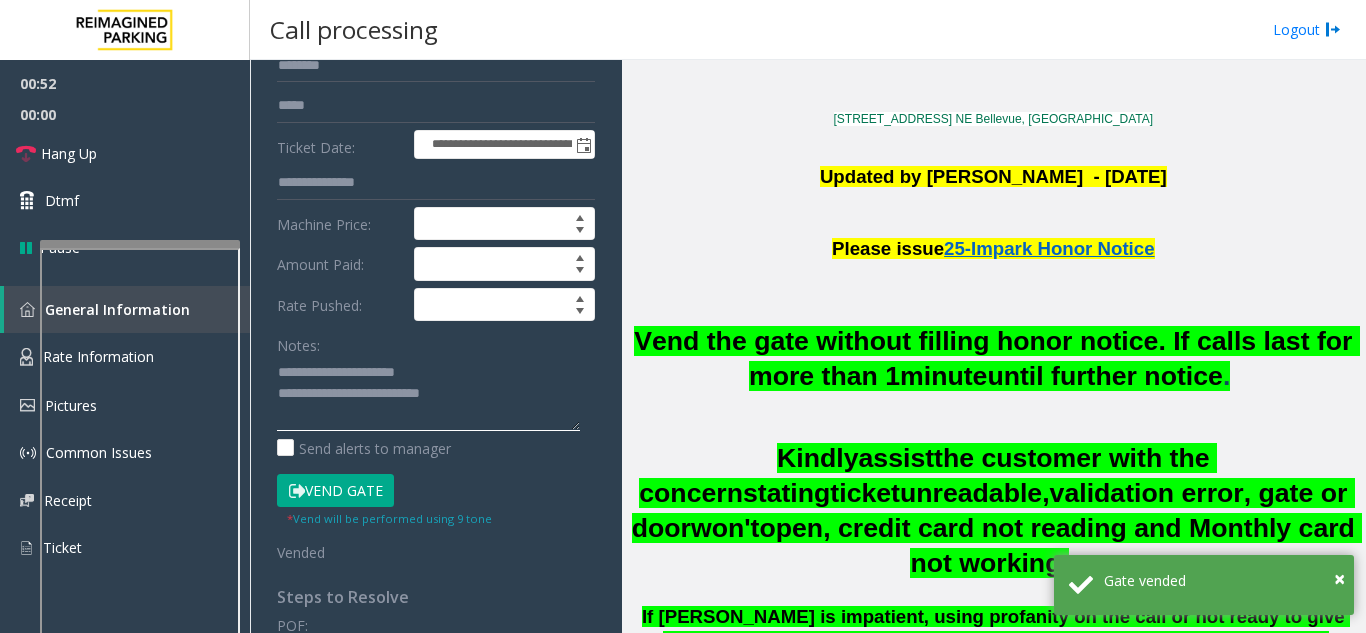 click 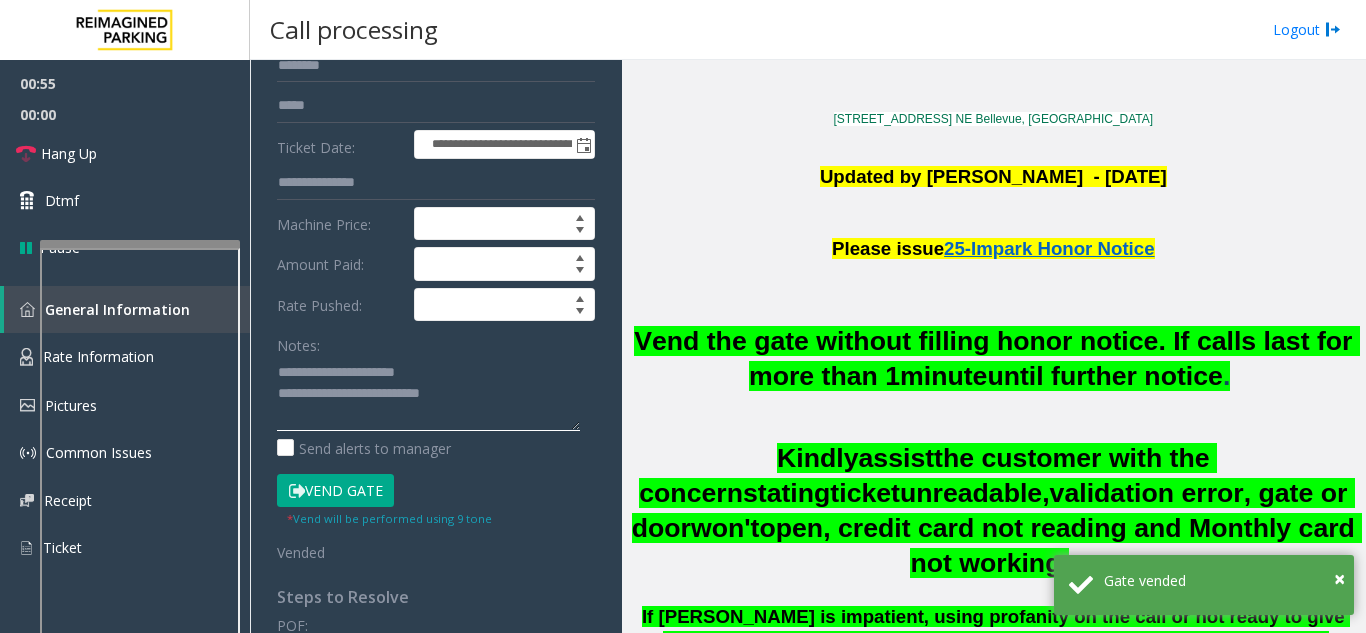 paste on "**********" 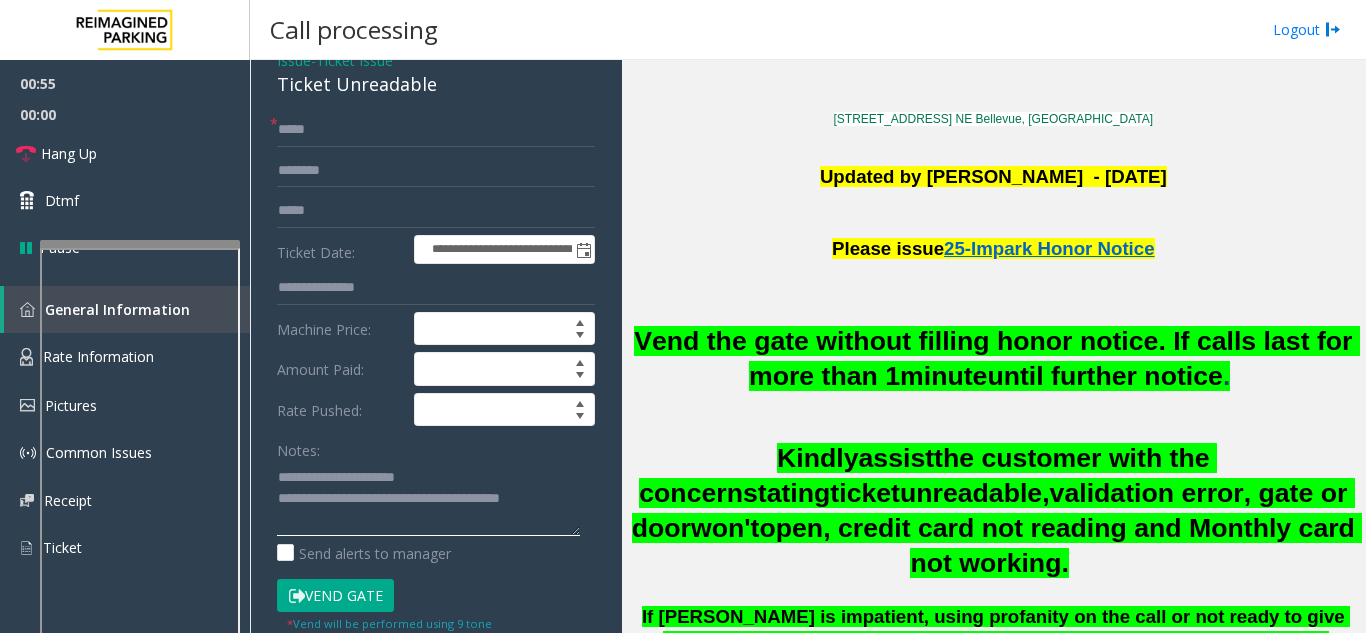 scroll, scrollTop: 0, scrollLeft: 0, axis: both 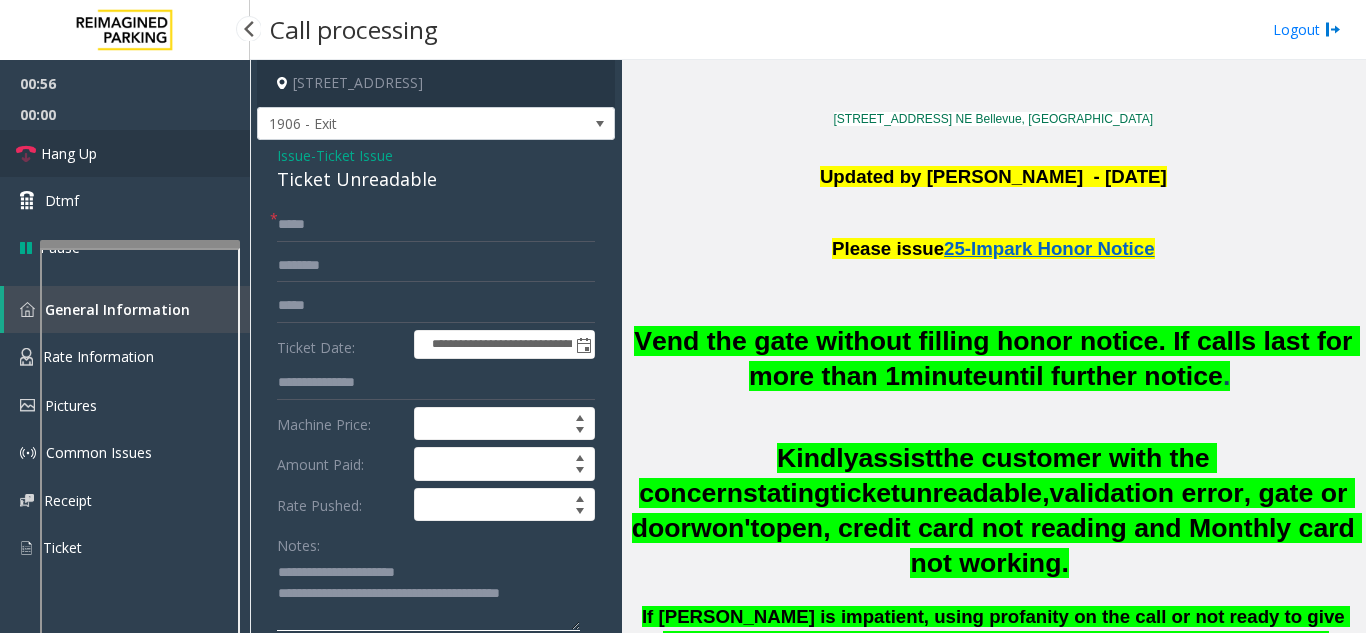type on "**********" 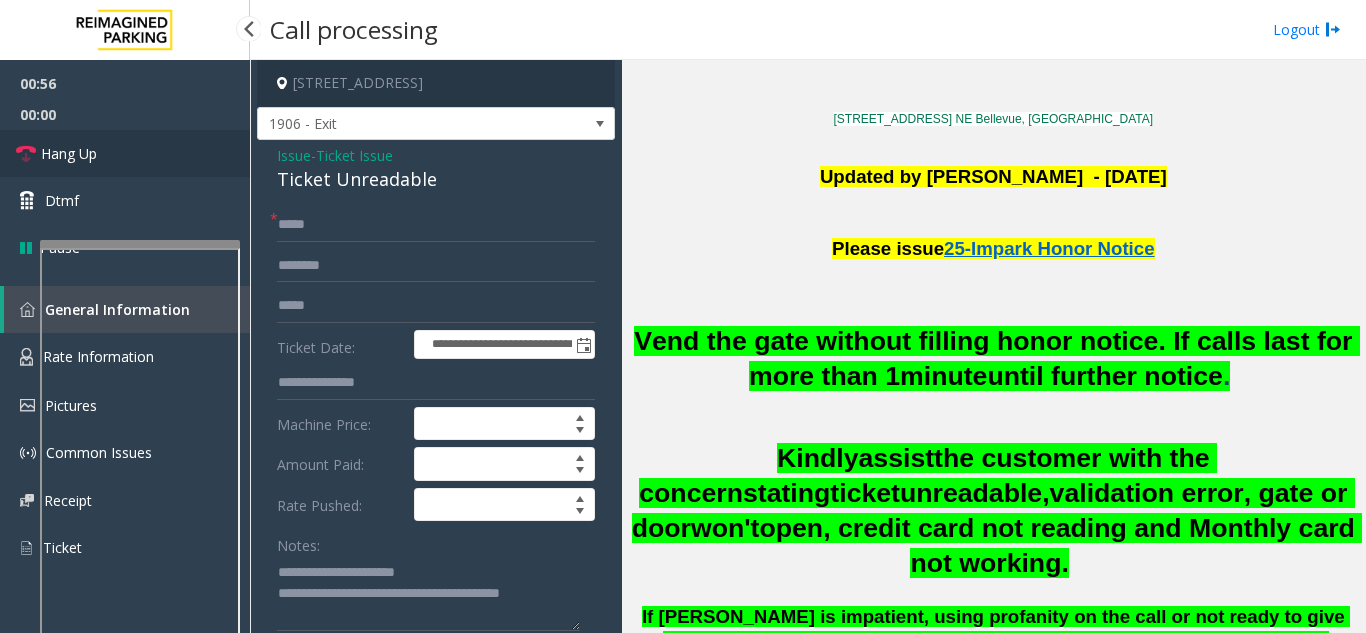 click on "Hang Up" at bounding box center [125, 153] 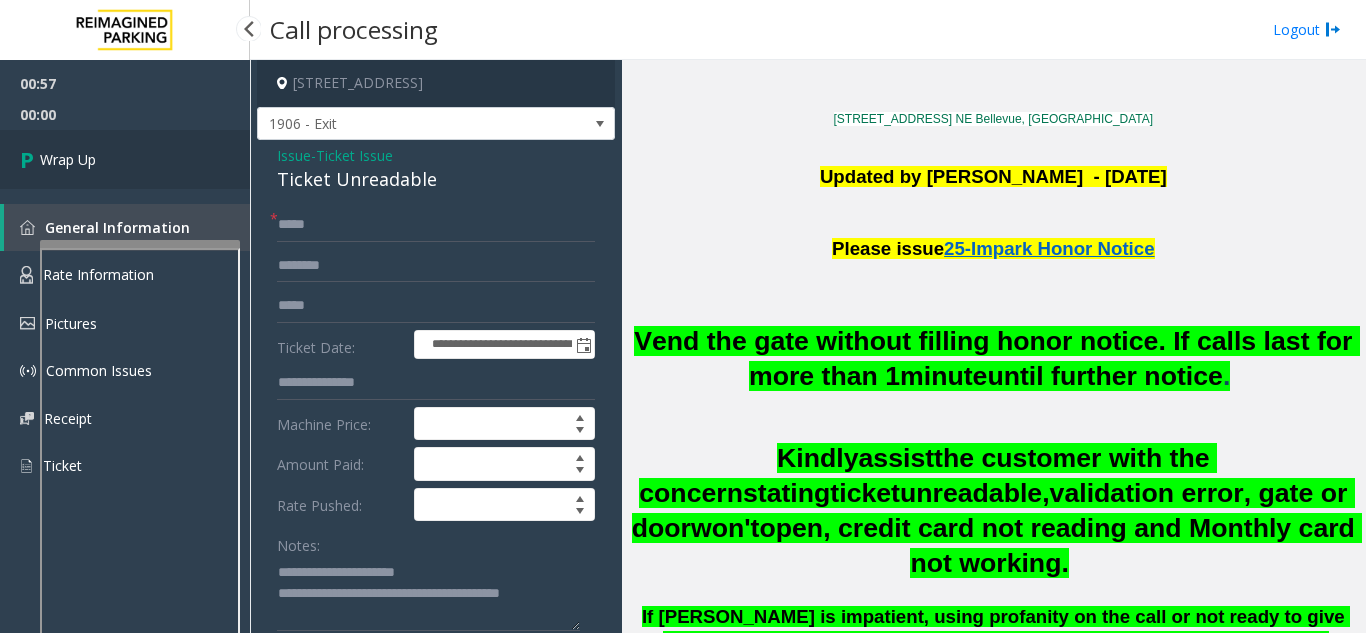 click on "Wrap Up" at bounding box center (125, 159) 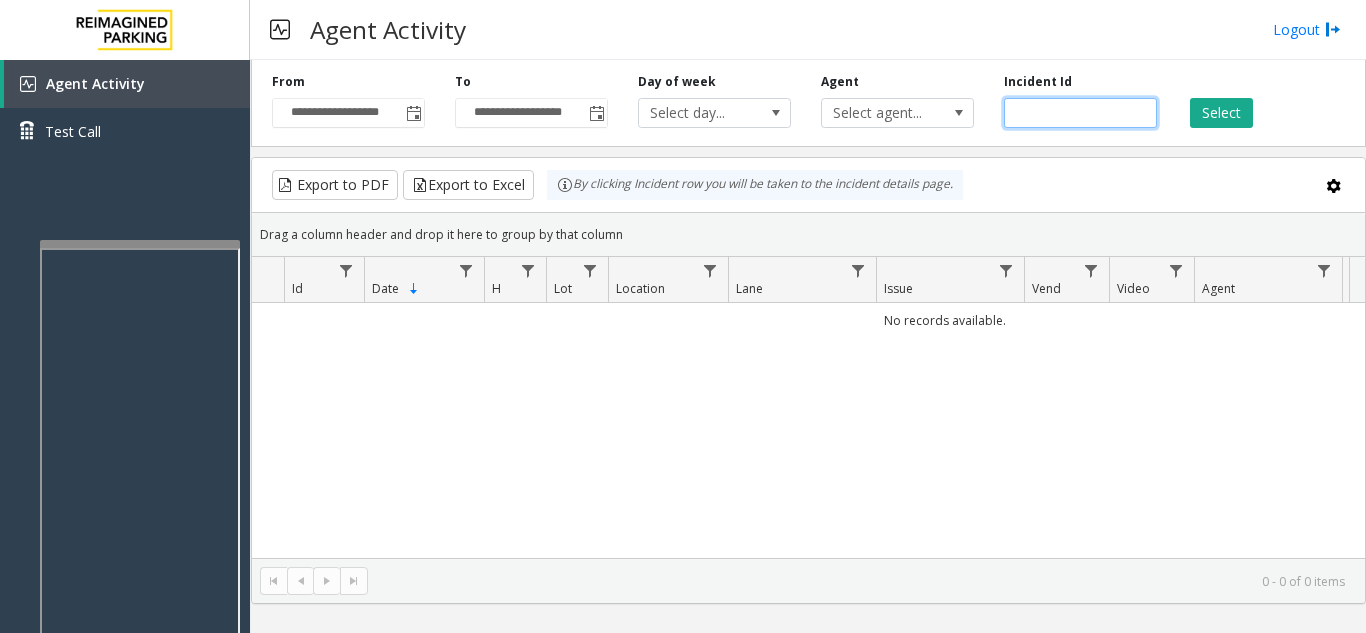 click 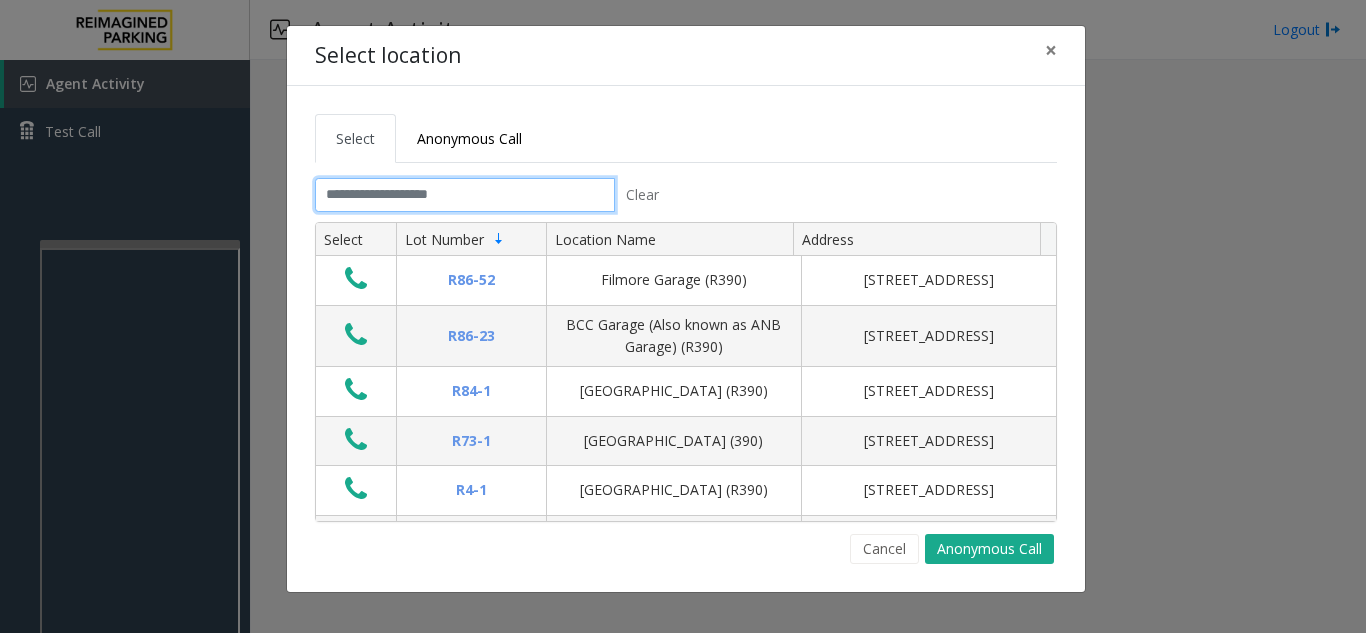 click 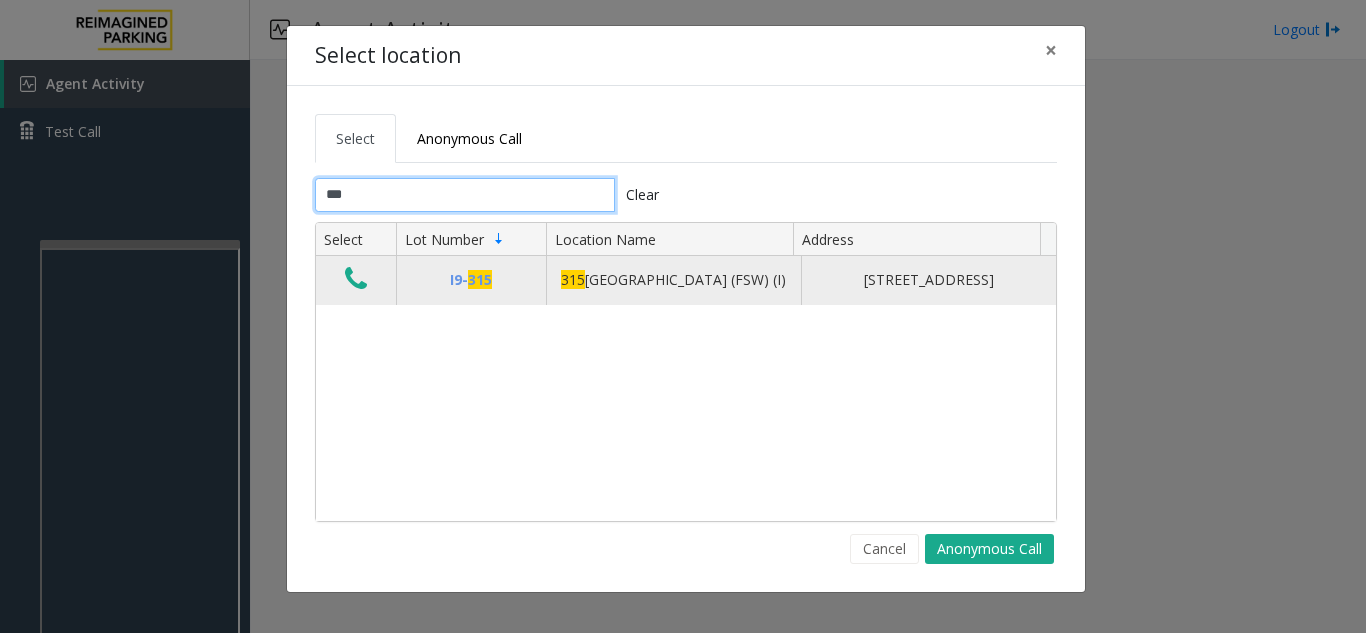 type on "***" 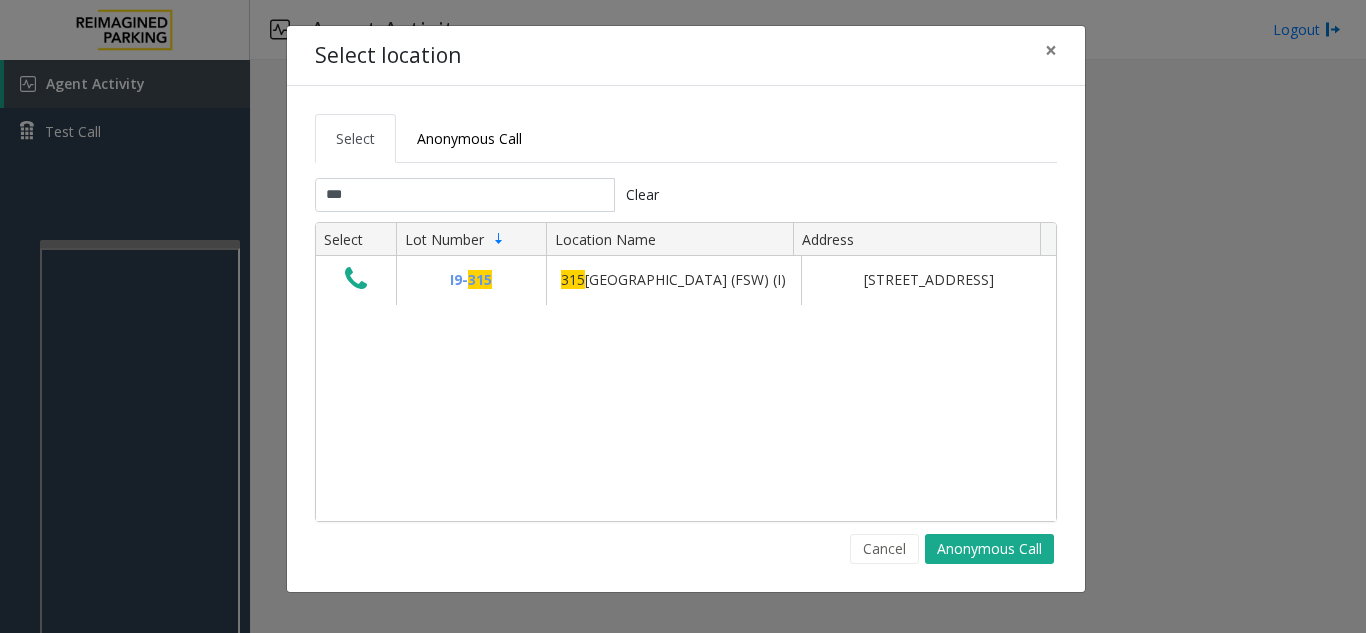 drag, startPoint x: 357, startPoint y: 284, endPoint x: 595, endPoint y: 531, distance: 343.00583 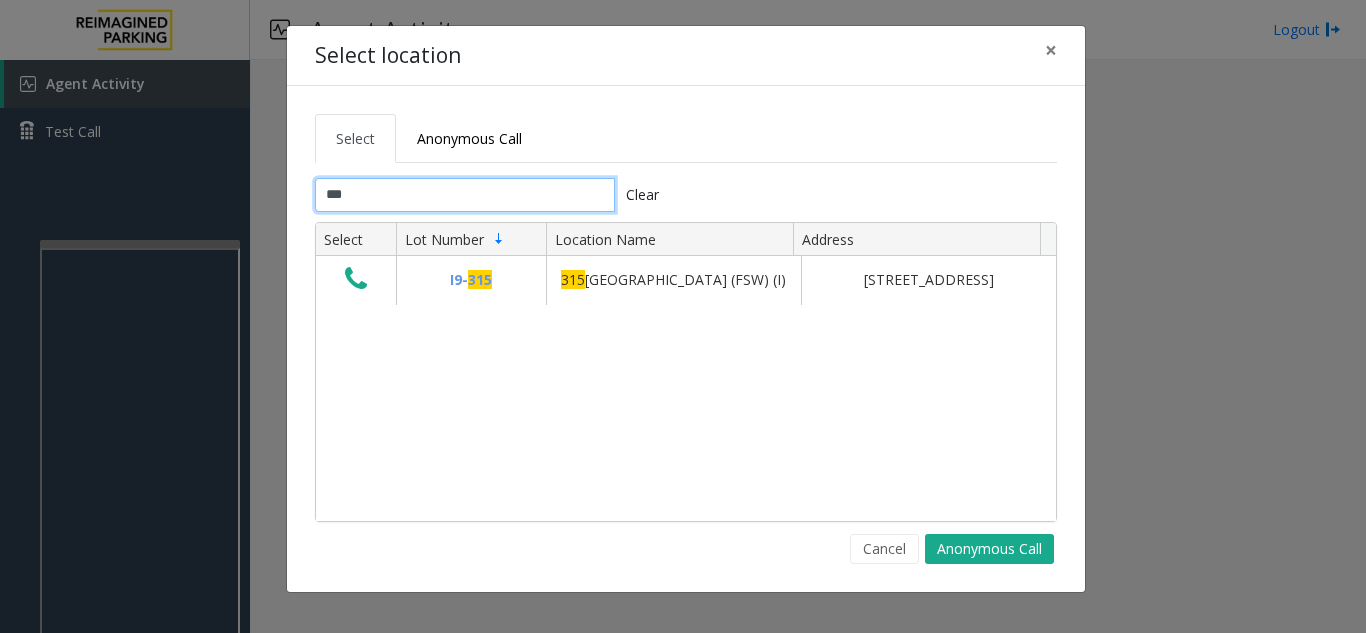click on "***" 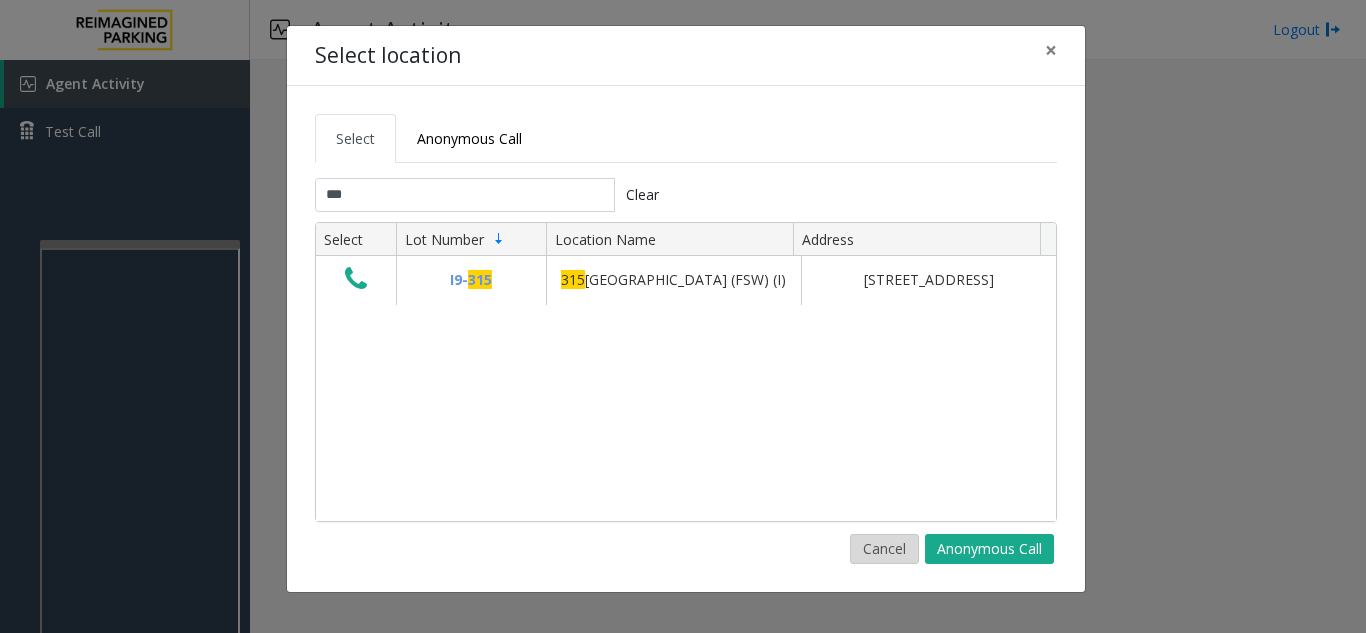 click on "Cancel" 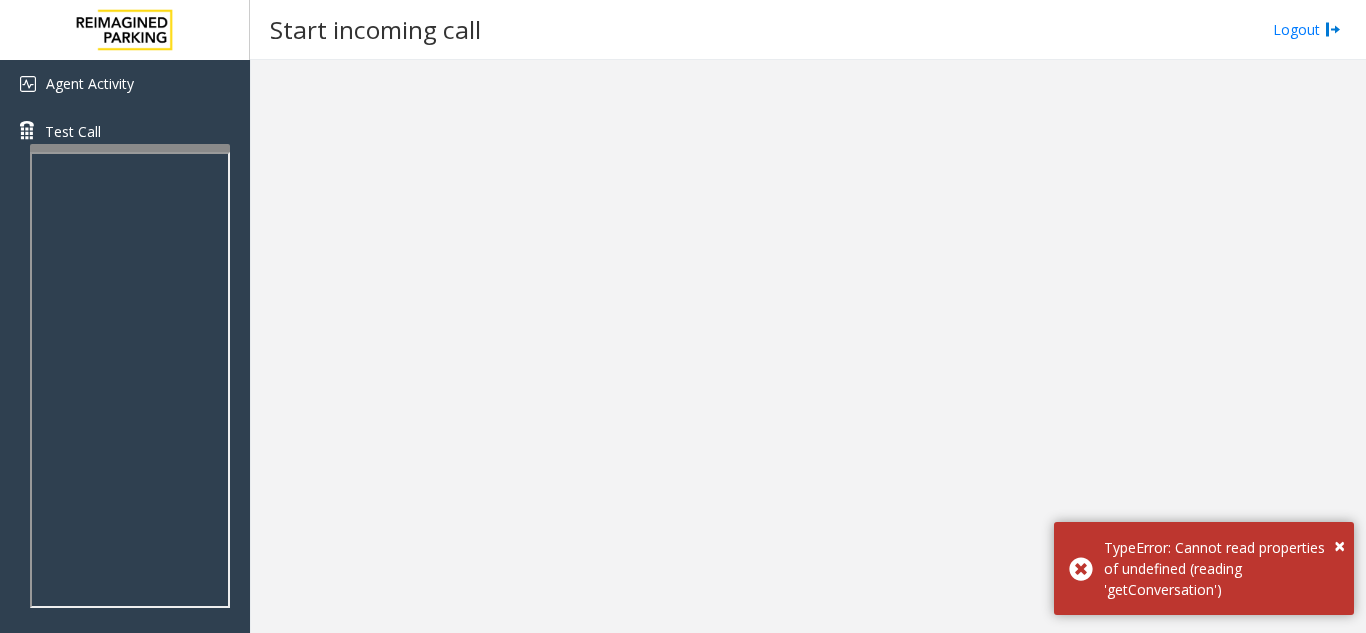 scroll, scrollTop: 0, scrollLeft: 0, axis: both 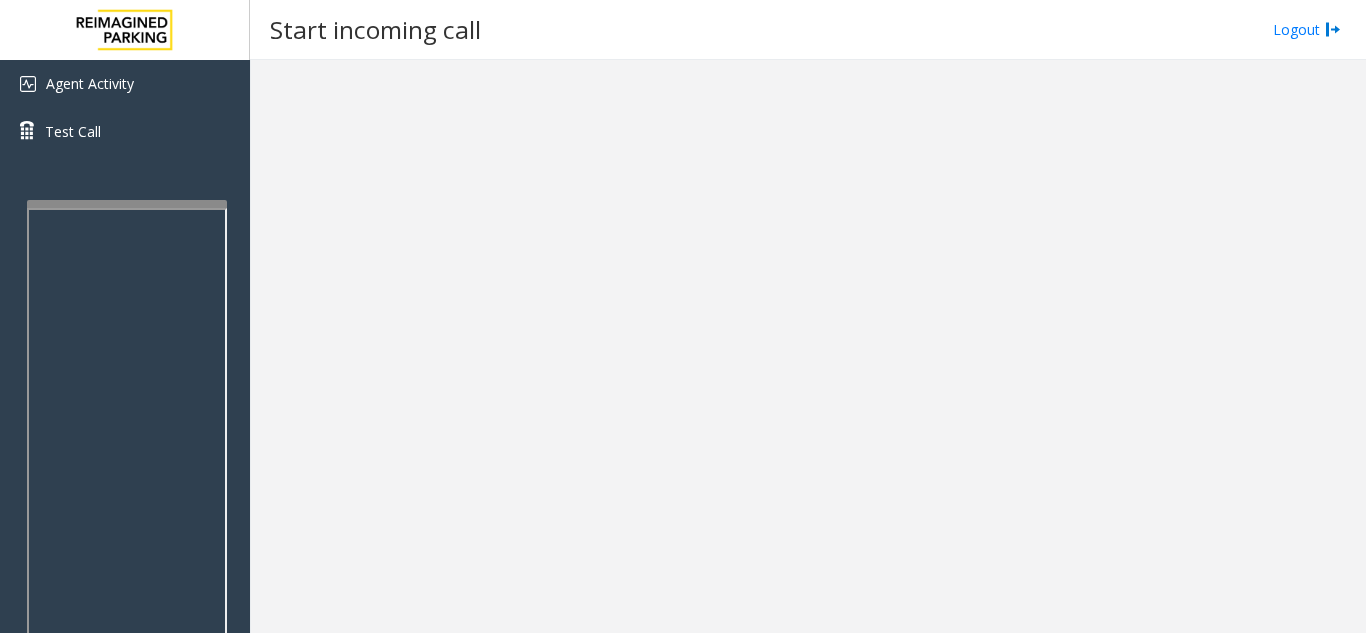 click at bounding box center [127, 434] 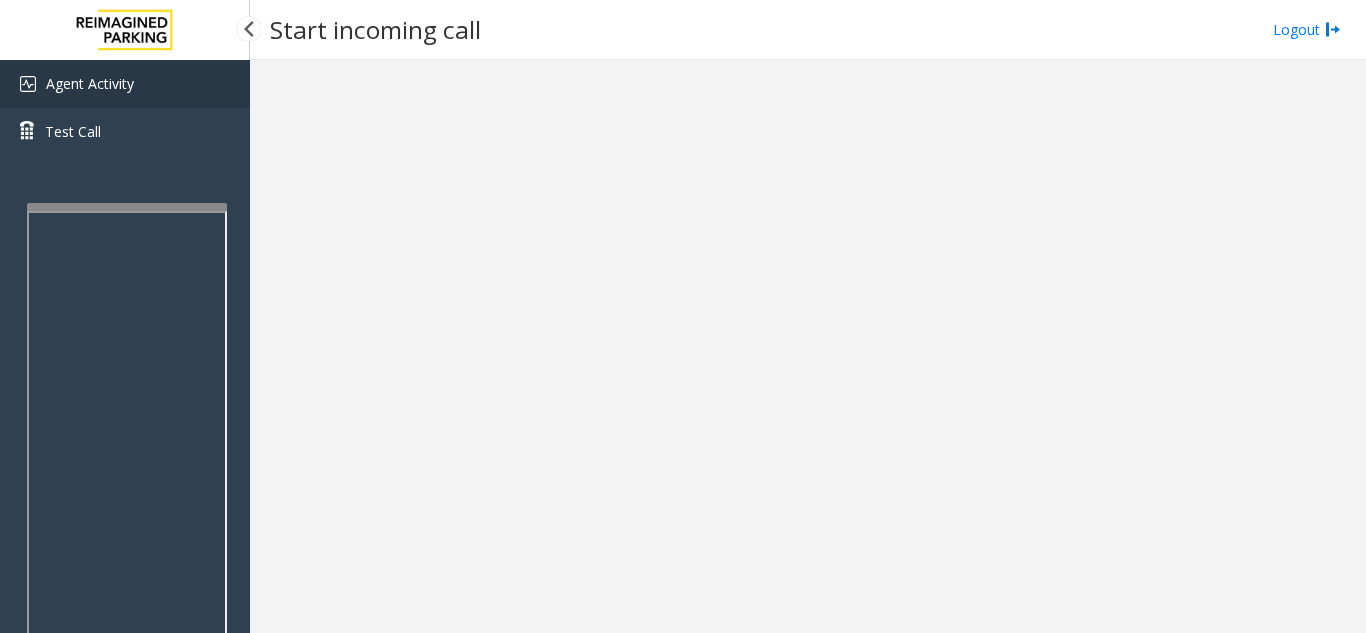 click on "Agent Activity" at bounding box center [125, 84] 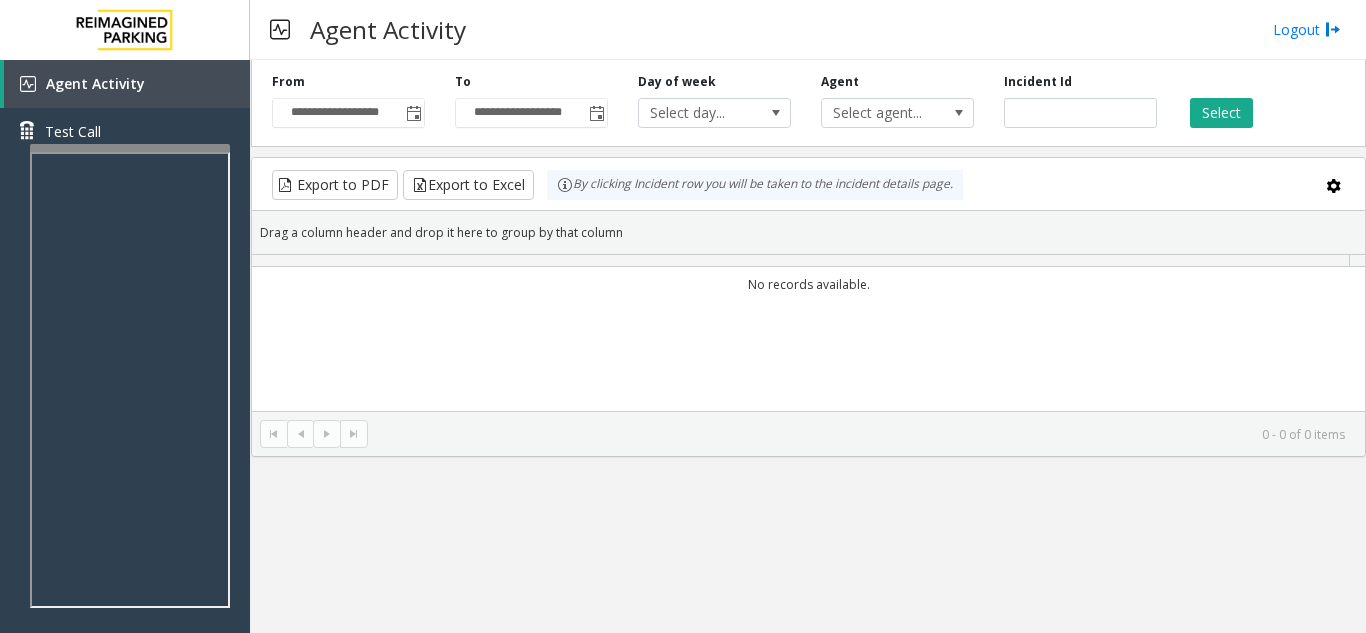 scroll, scrollTop: 0, scrollLeft: 0, axis: both 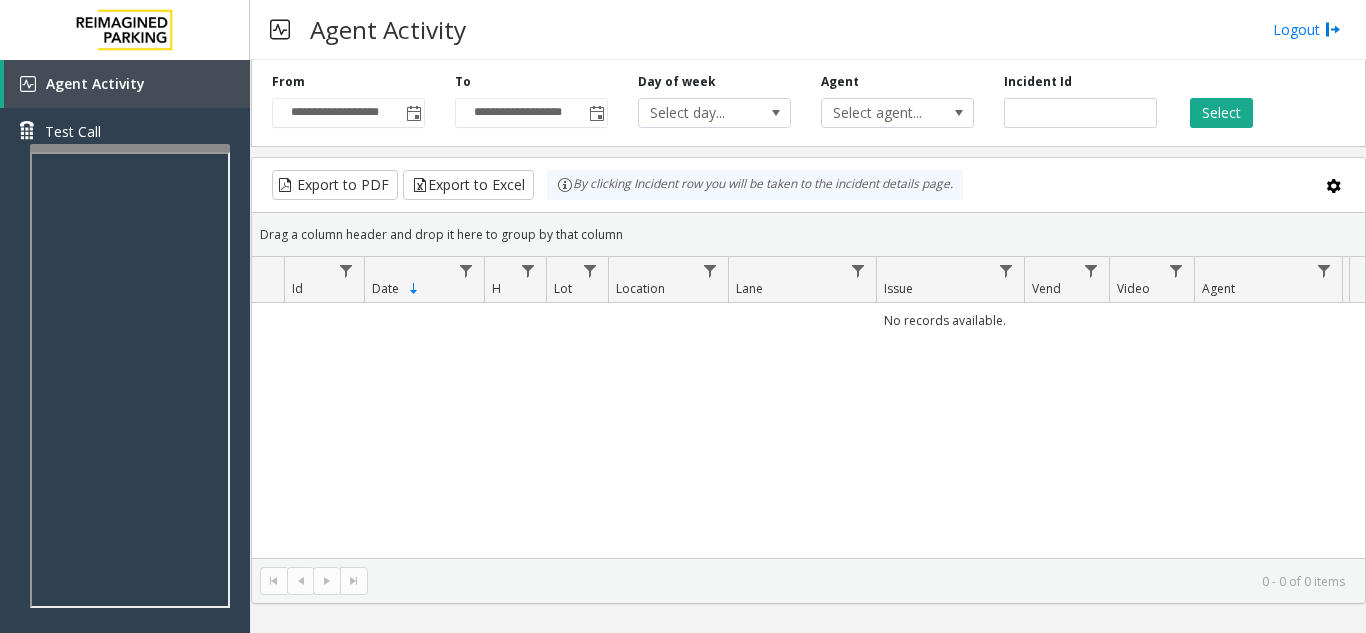 click on "Agent Select agent..." 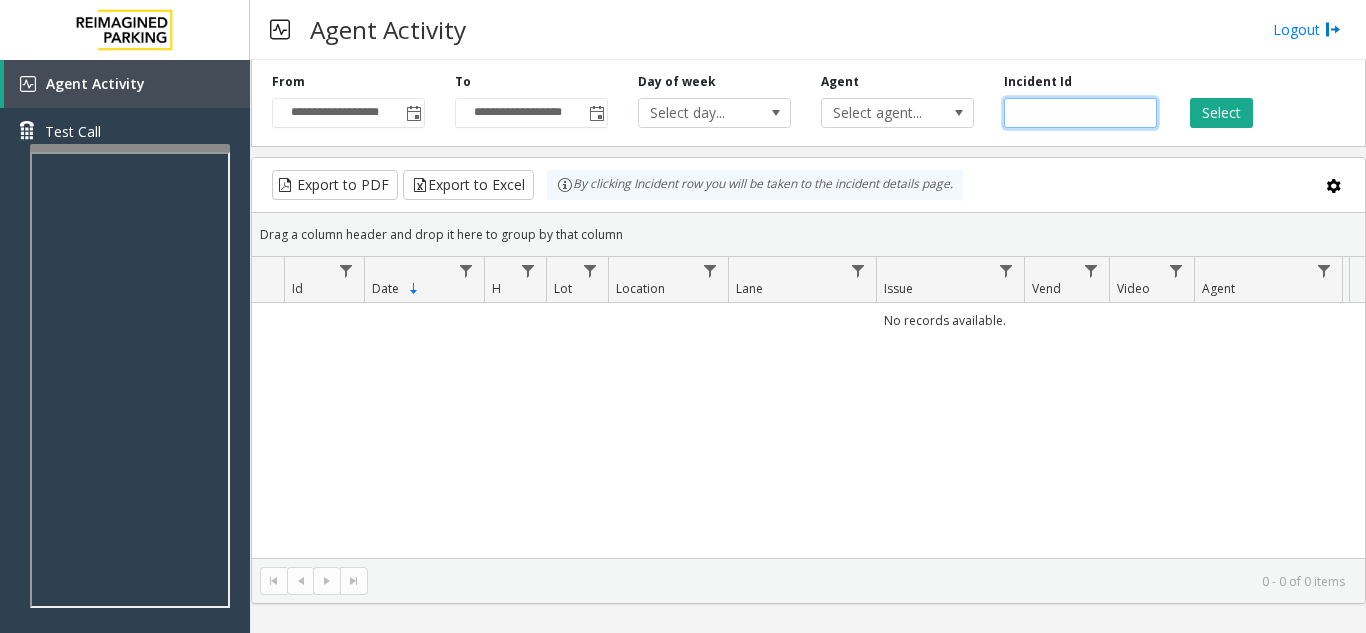 click 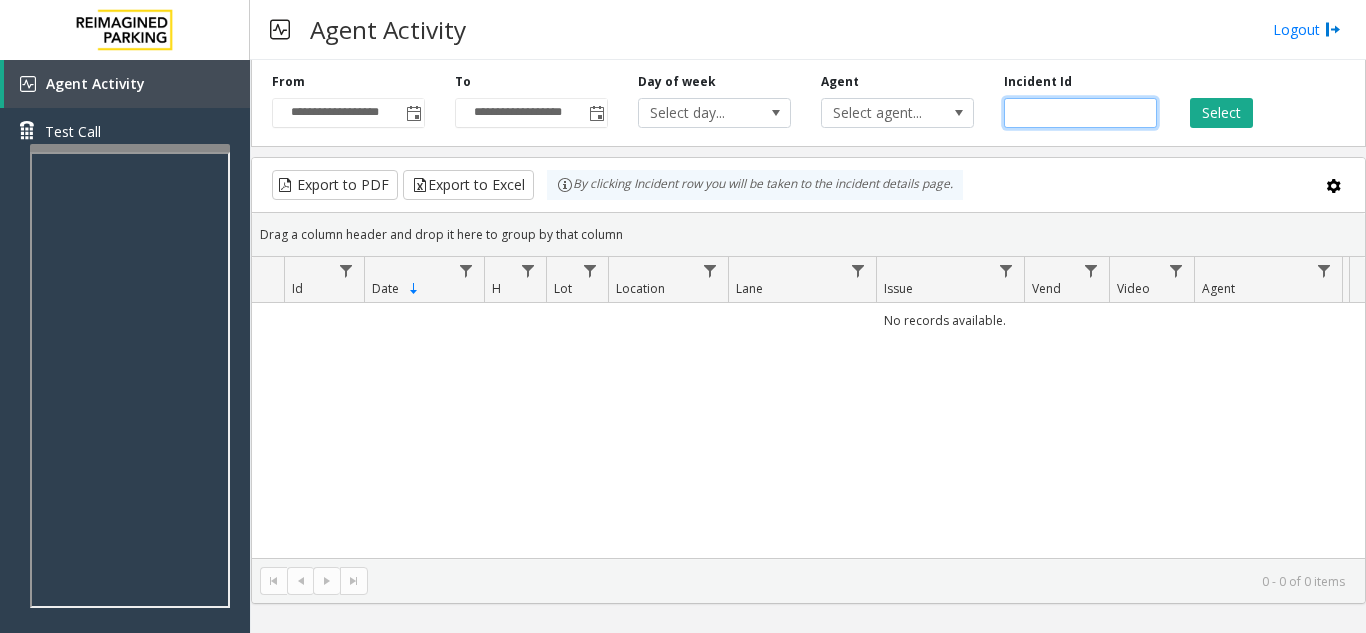 type 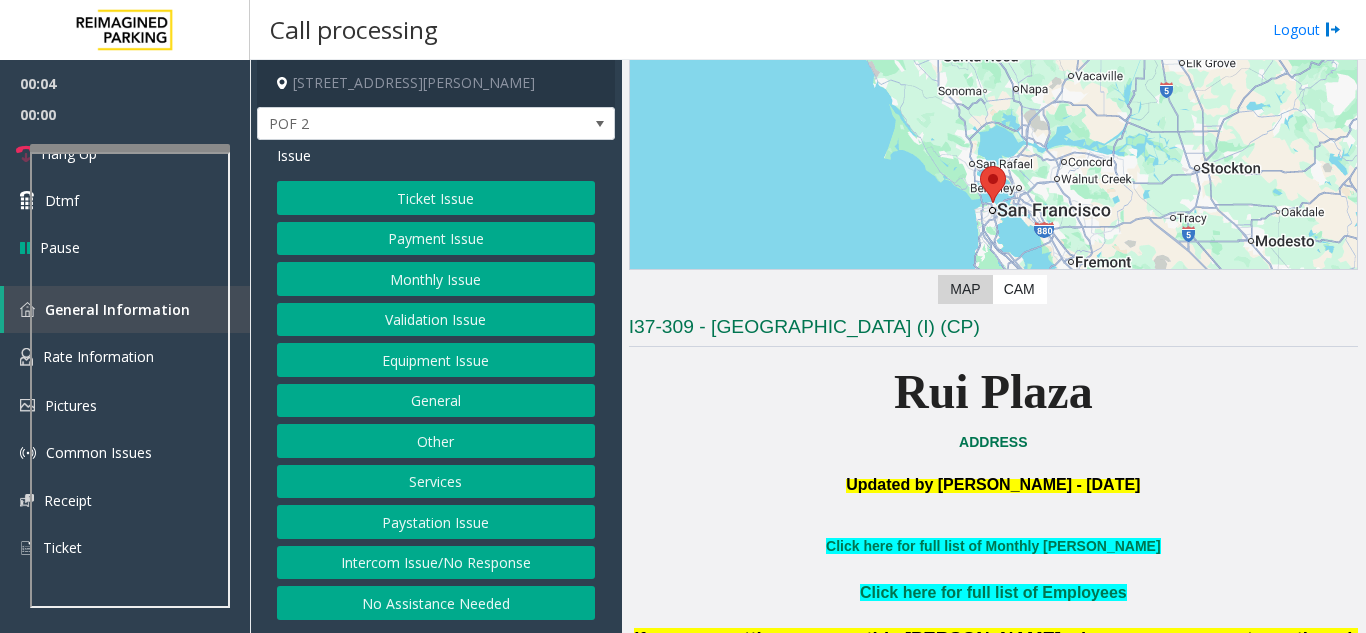scroll, scrollTop: 400, scrollLeft: 0, axis: vertical 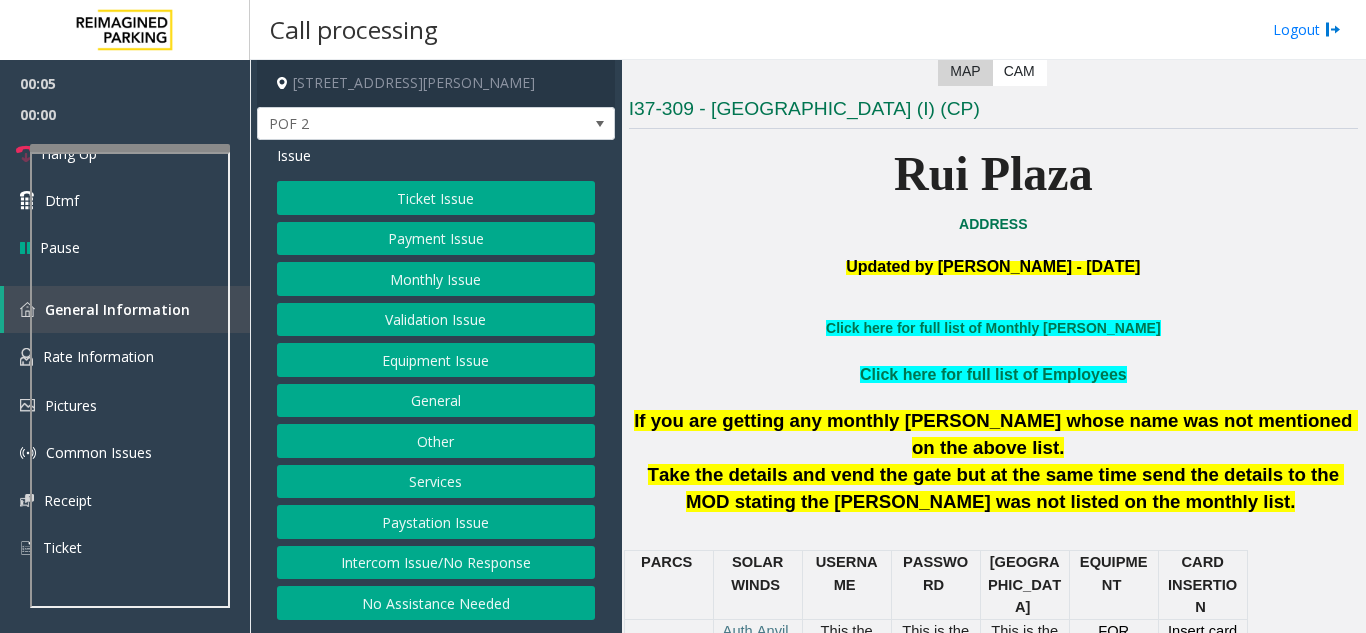 click 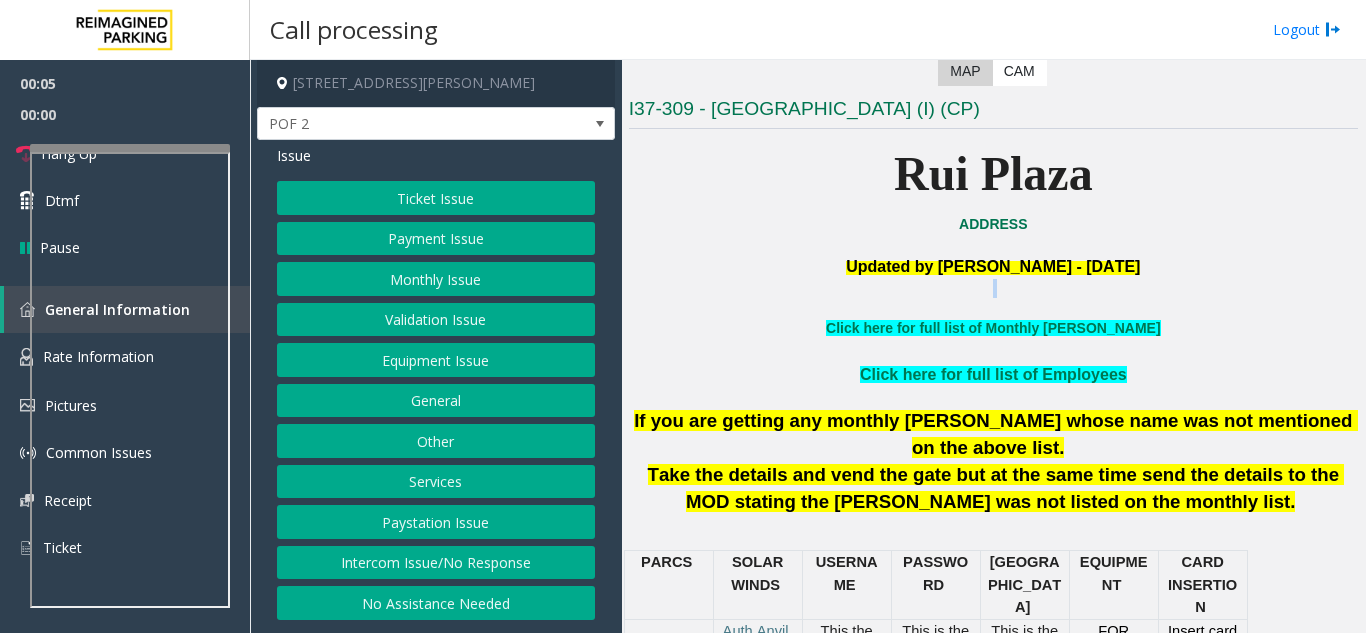 click 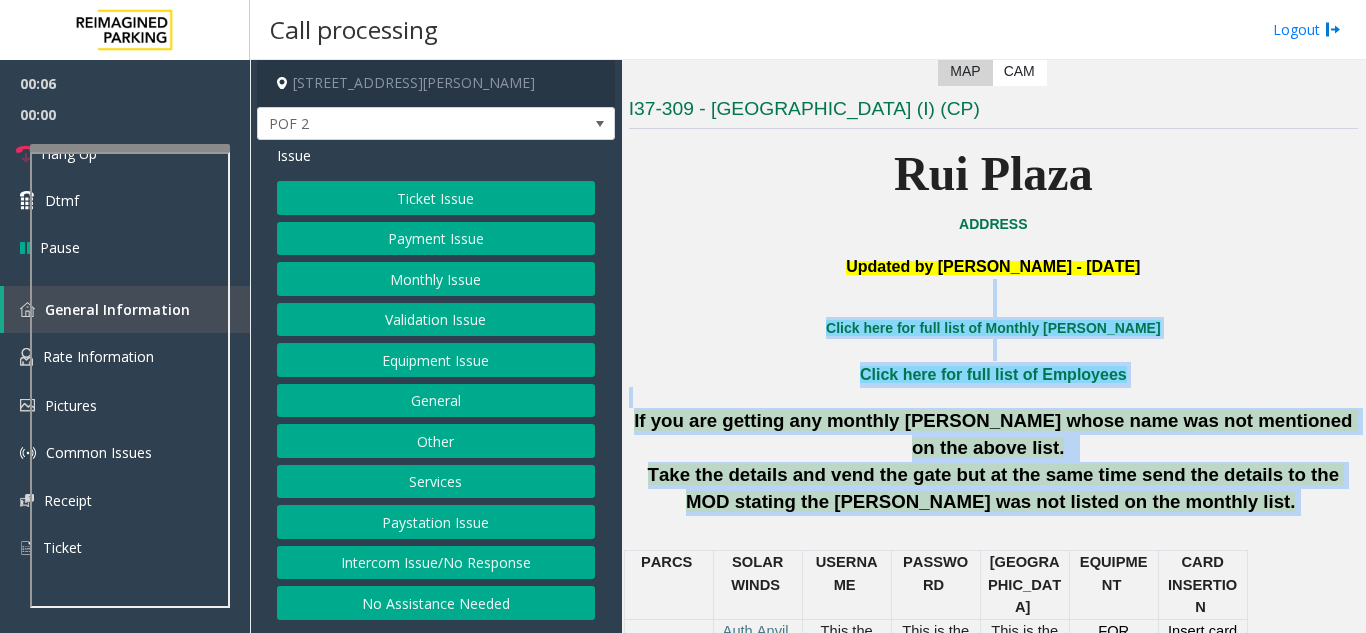 drag, startPoint x: 770, startPoint y: 281, endPoint x: 1183, endPoint y: 486, distance: 461.07916 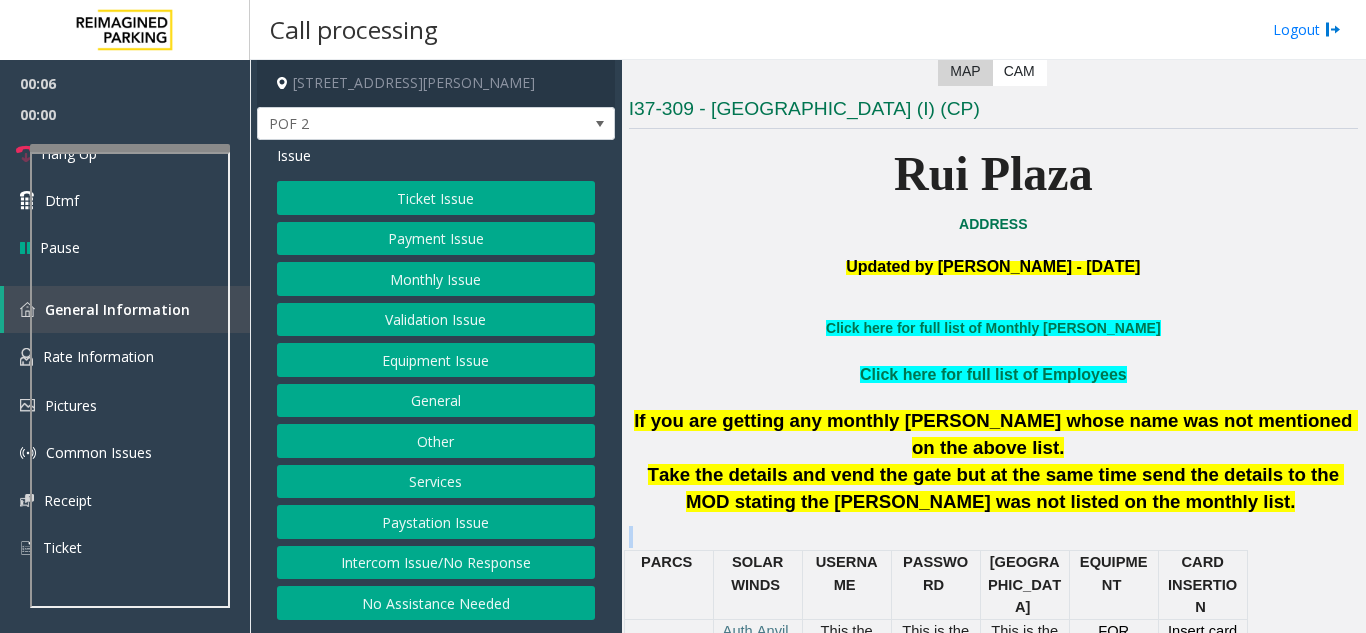 click on "Take the details and vend the gate but at the same time send the details to the MOD stating the parker was not listed on the monthly list ." 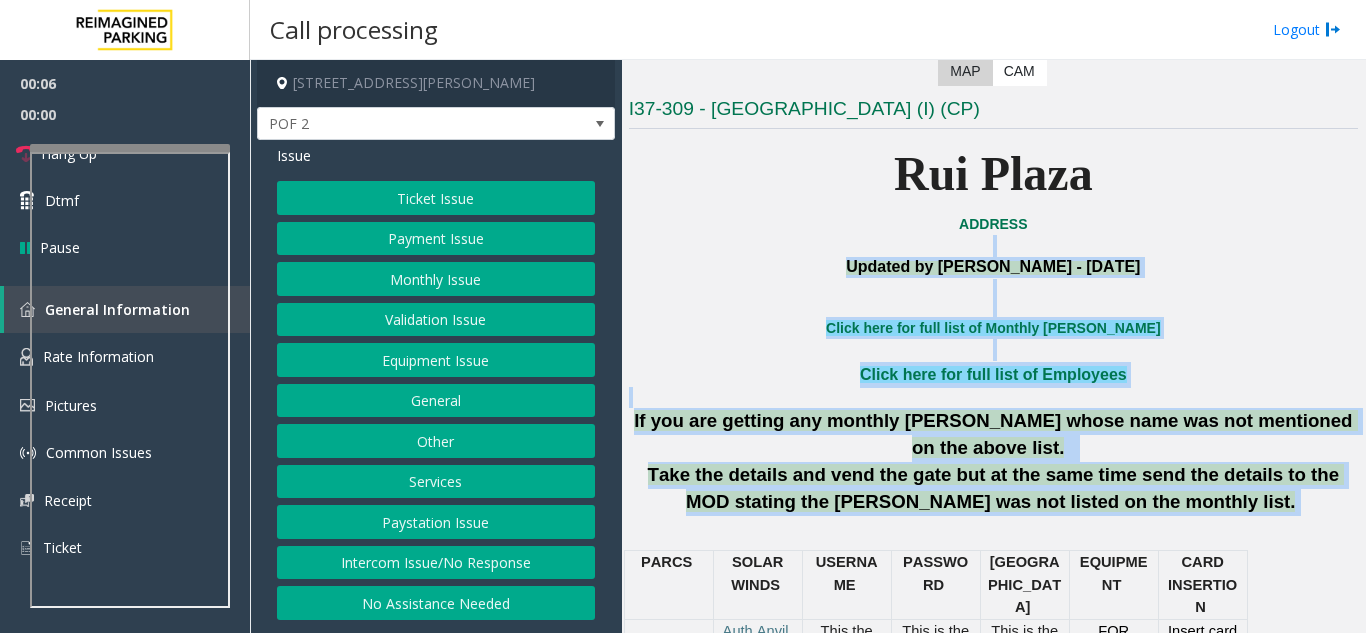 drag, startPoint x: 1183, startPoint y: 486, endPoint x: 769, endPoint y: 245, distance: 479.03757 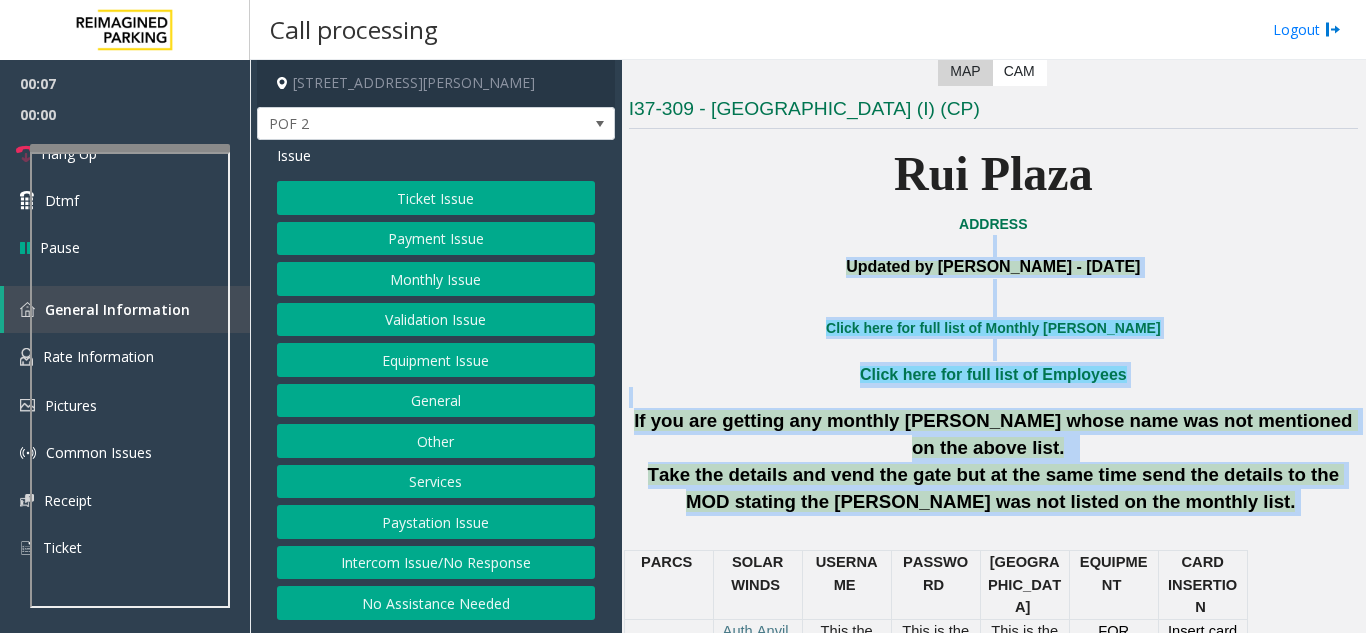 click 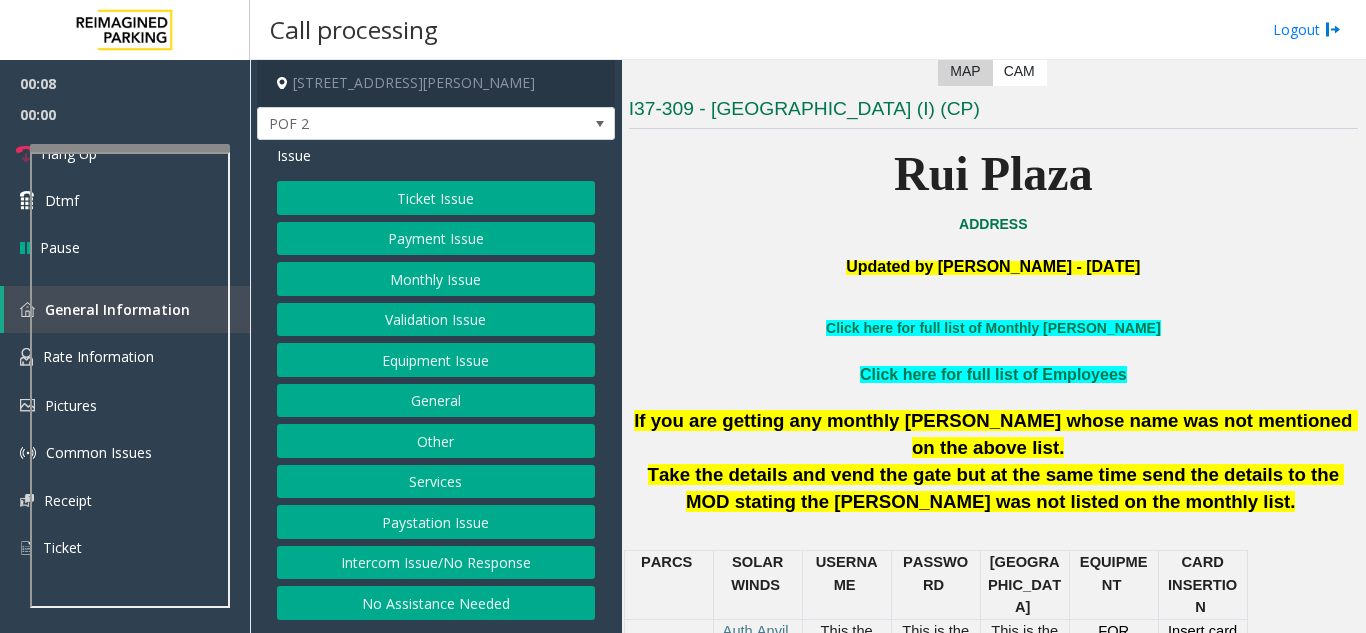 click on "Intercom Issue/No Response" 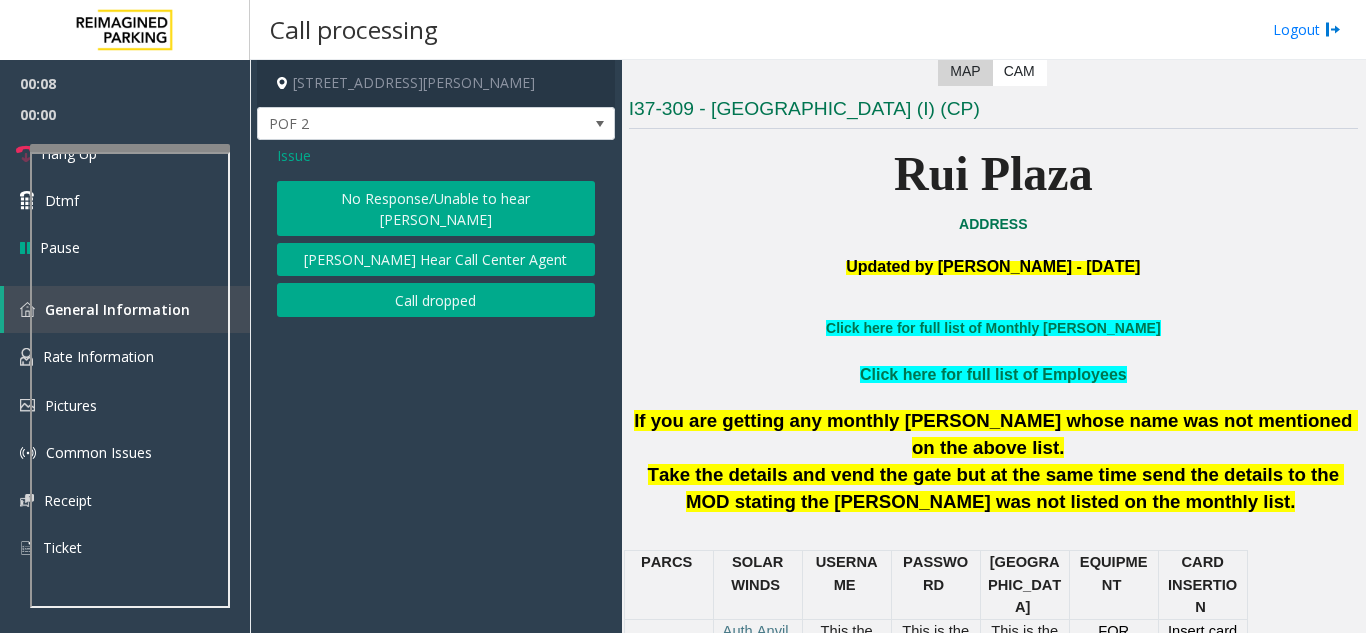 click on "No Response/Unable to hear [PERSON_NAME]" 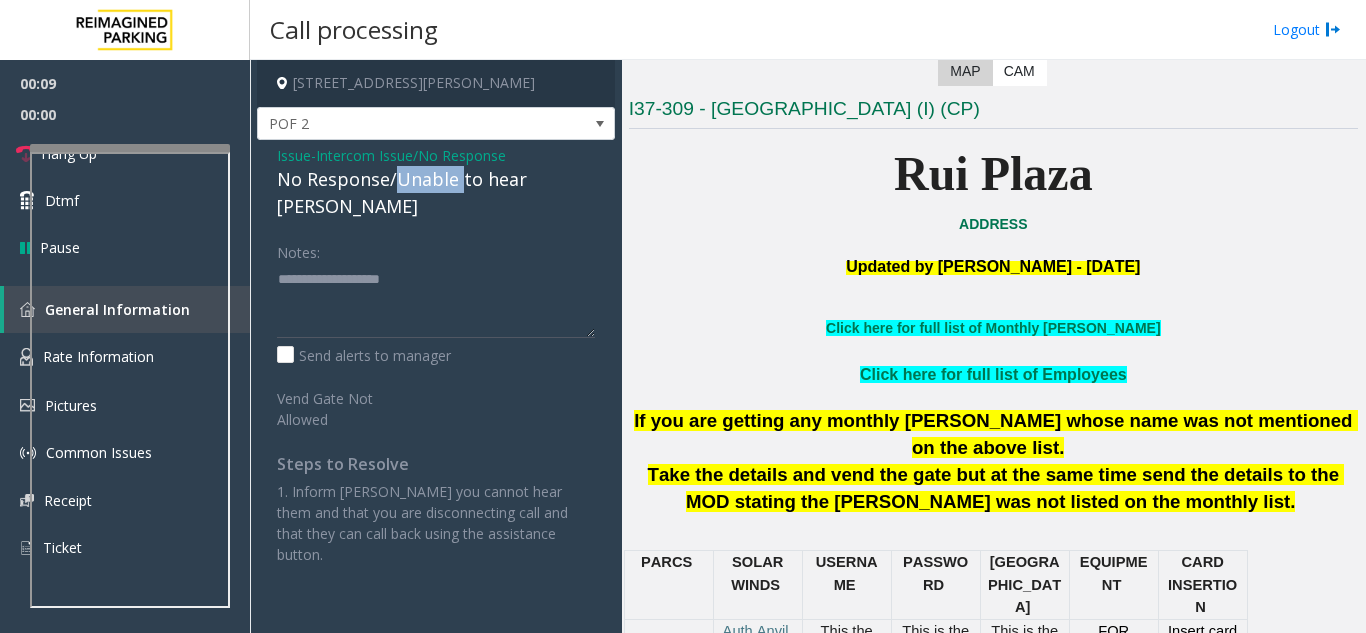 click on "No Response/Unable to hear [PERSON_NAME]" 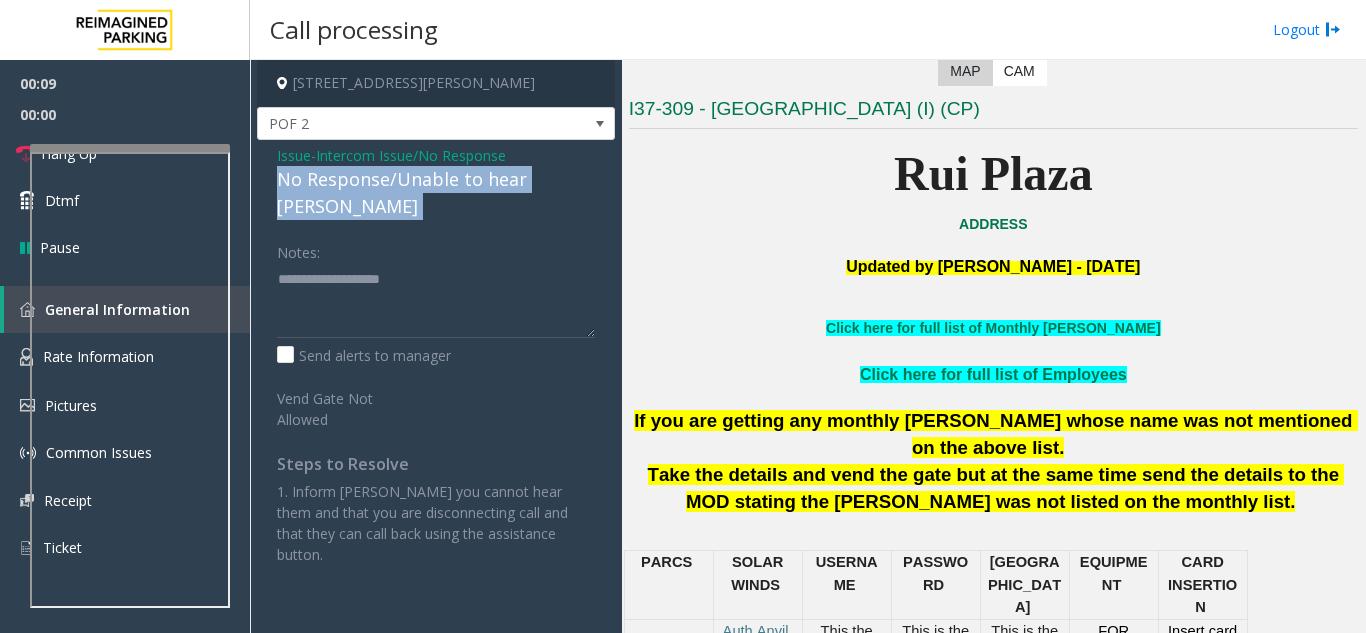 click on "No Response/Unable to hear [PERSON_NAME]" 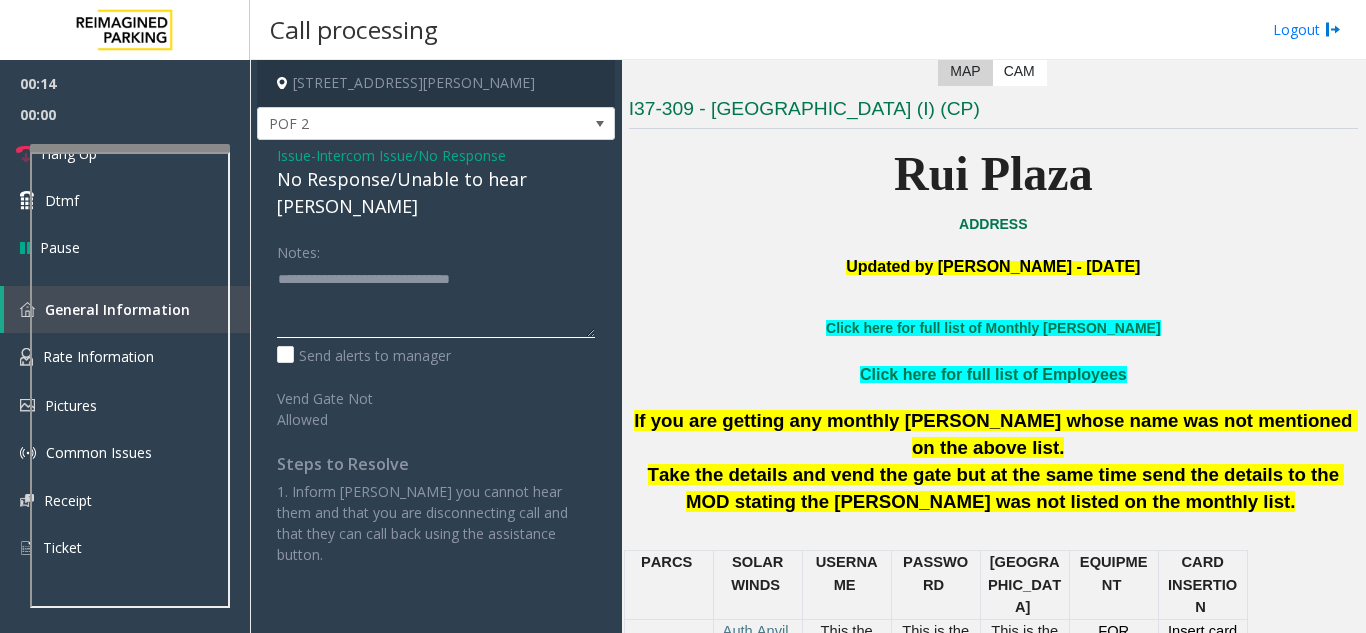 type on "**********" 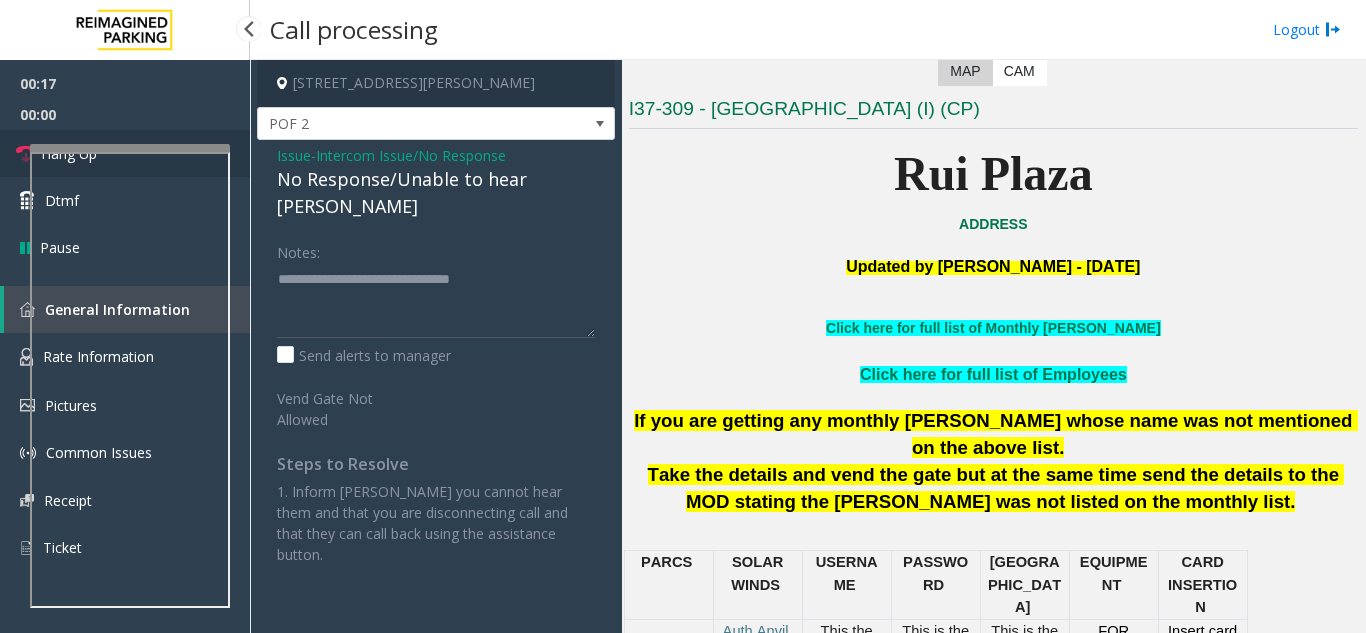 click on "Hang Up" at bounding box center [125, 153] 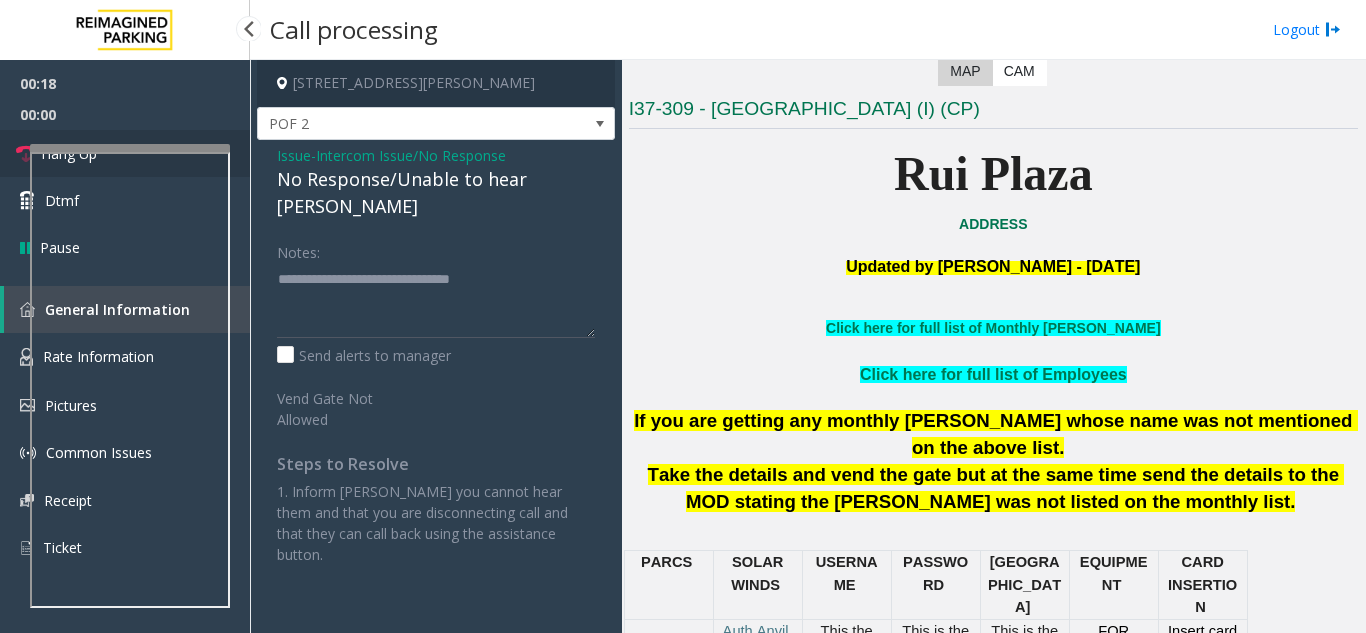 click on "Hang Up" at bounding box center (125, 153) 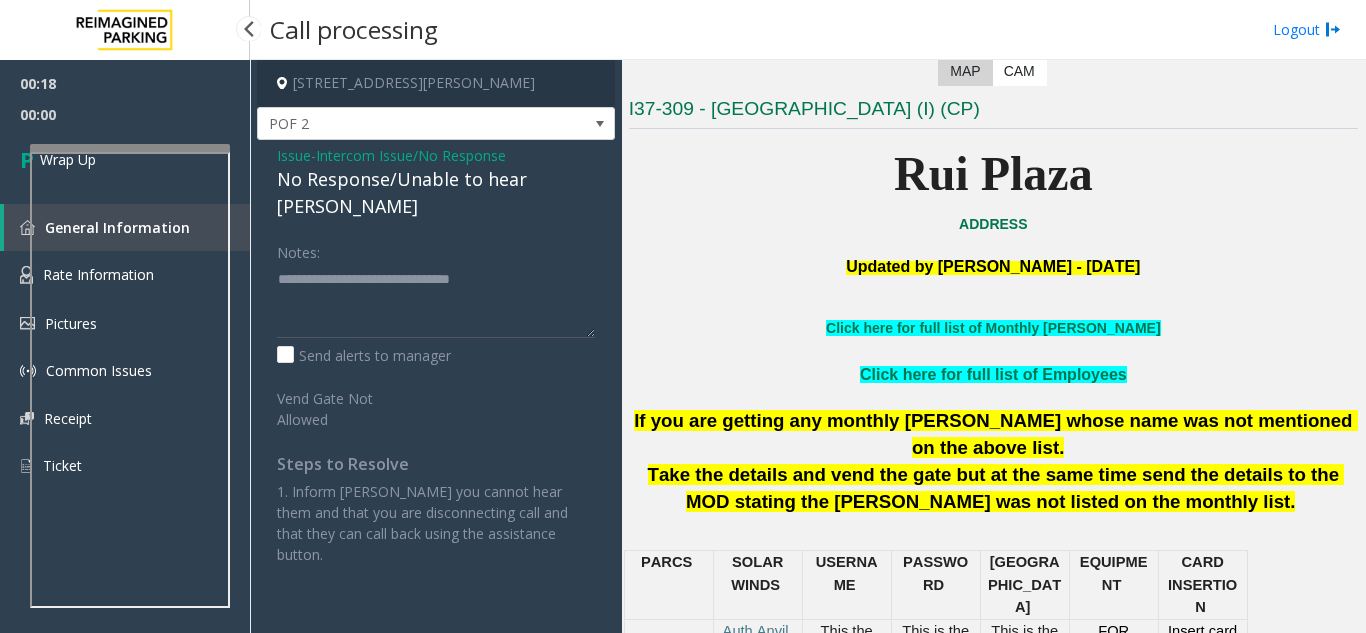 click on "Wrap Up" at bounding box center [125, 159] 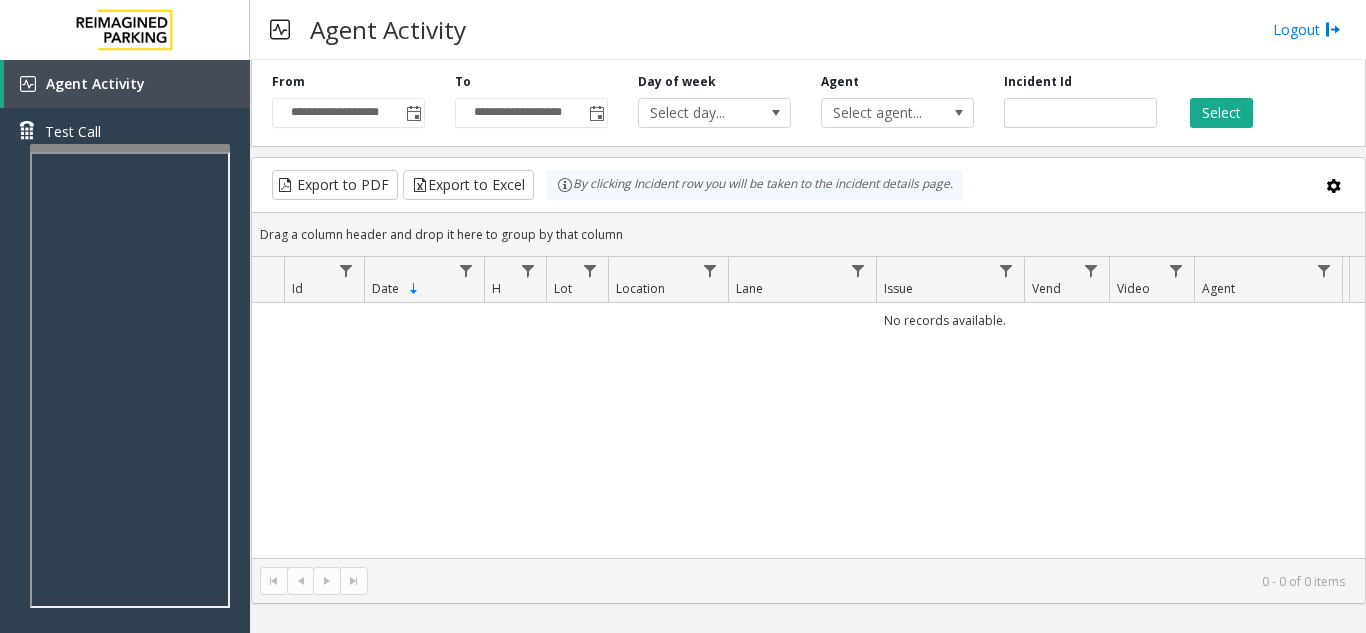 click on "No records available." 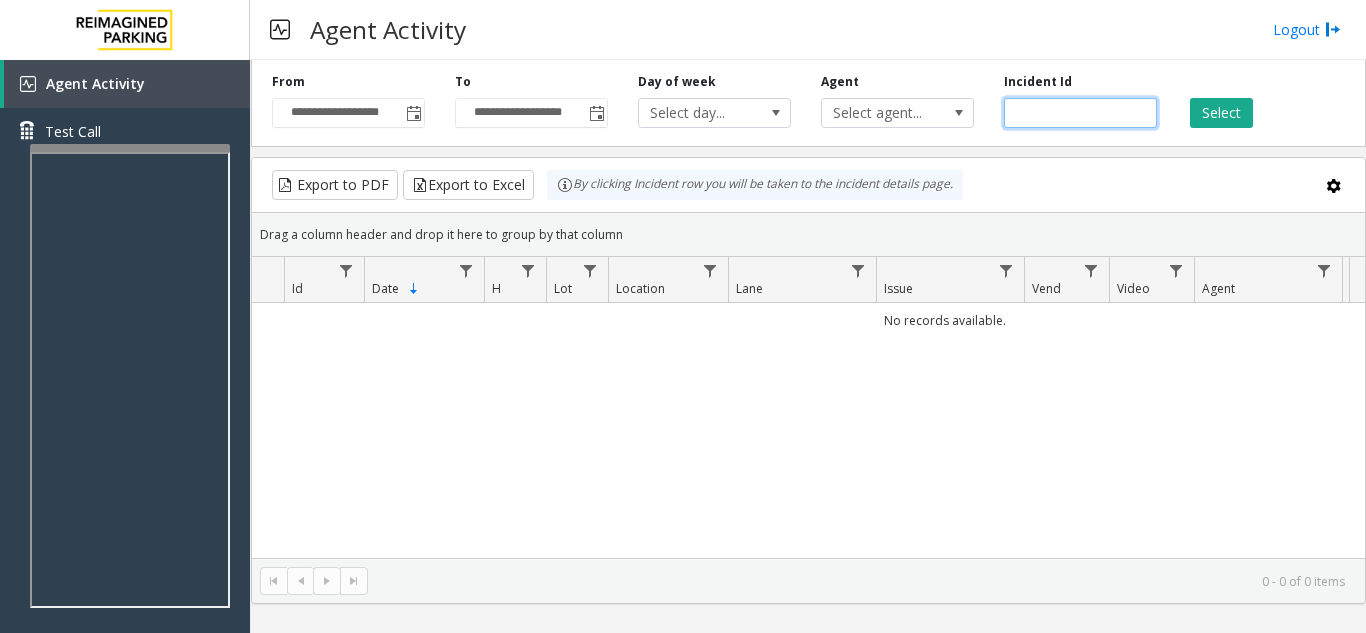 click 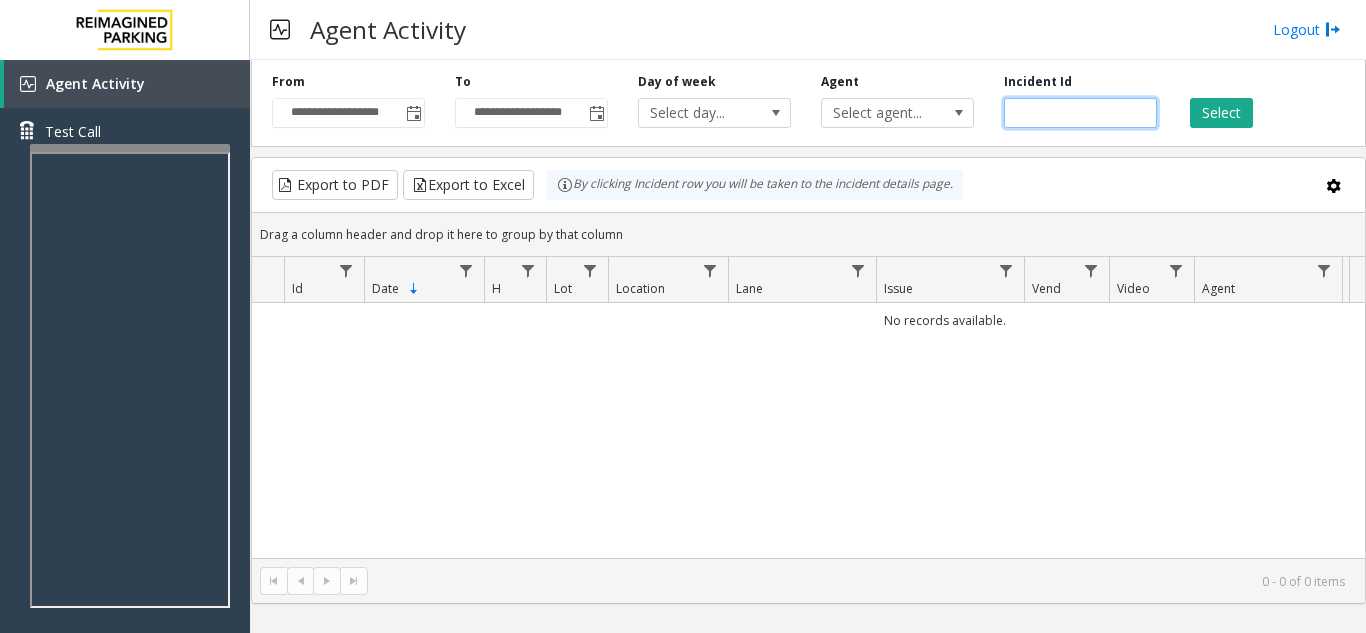 type on "*" 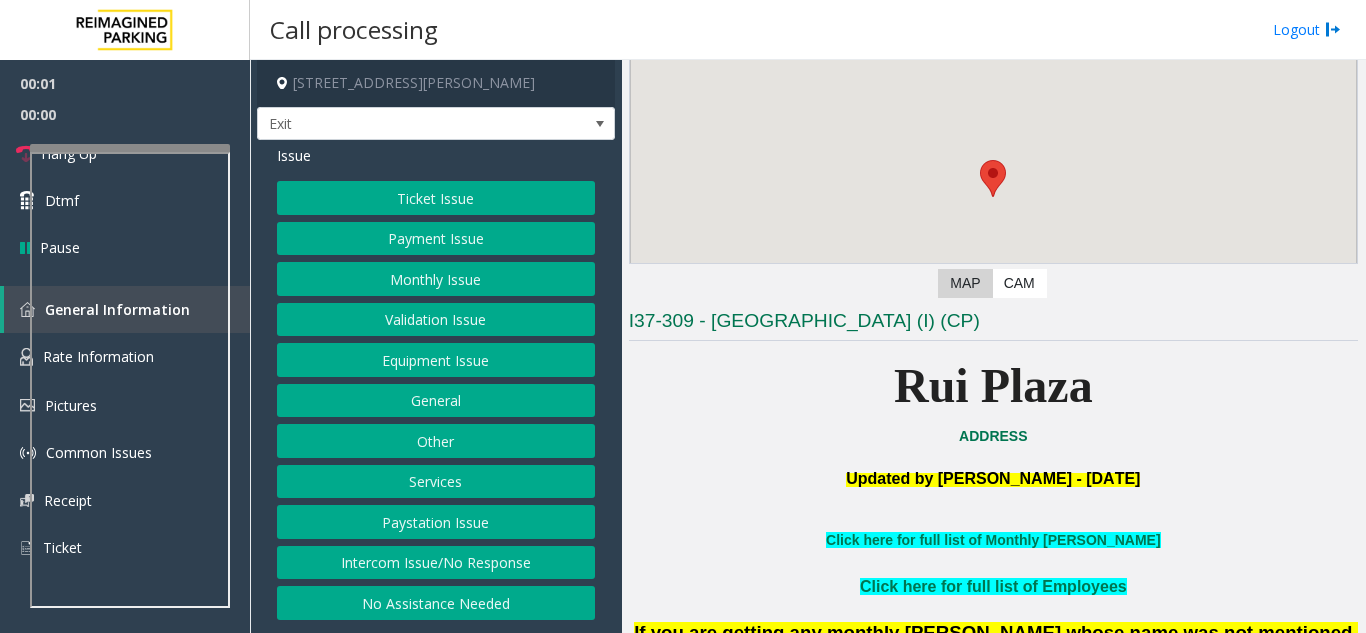 scroll, scrollTop: 400, scrollLeft: 0, axis: vertical 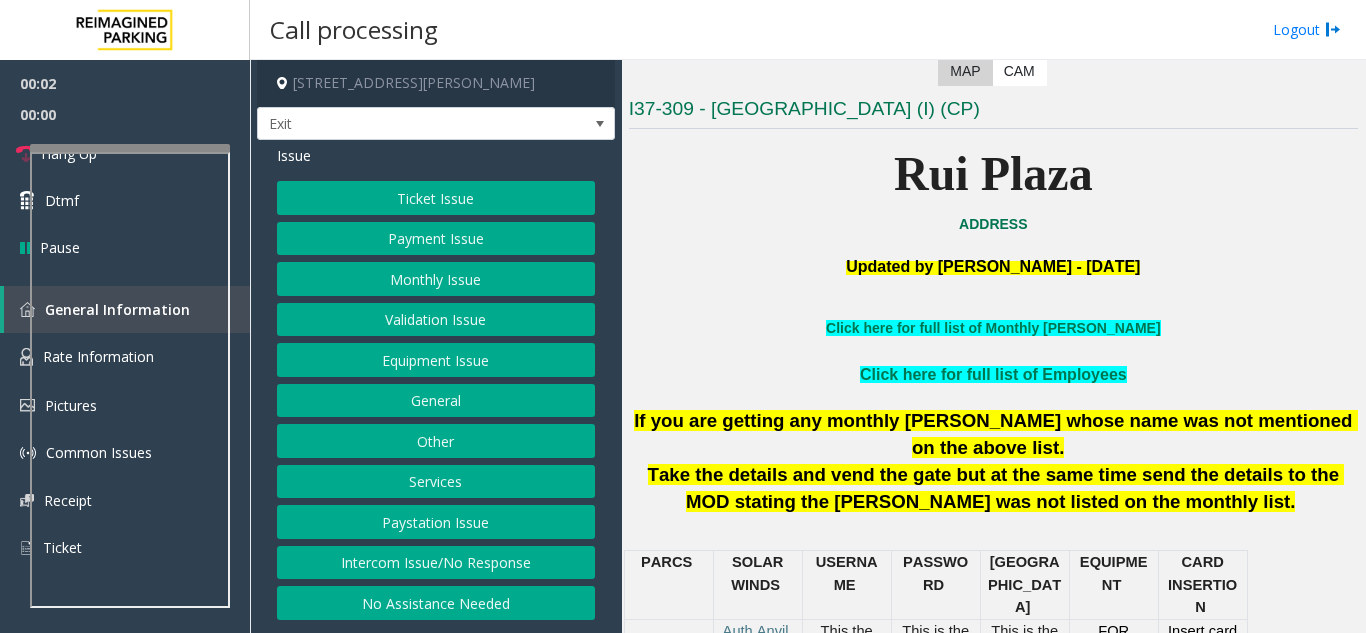 click on "Services" 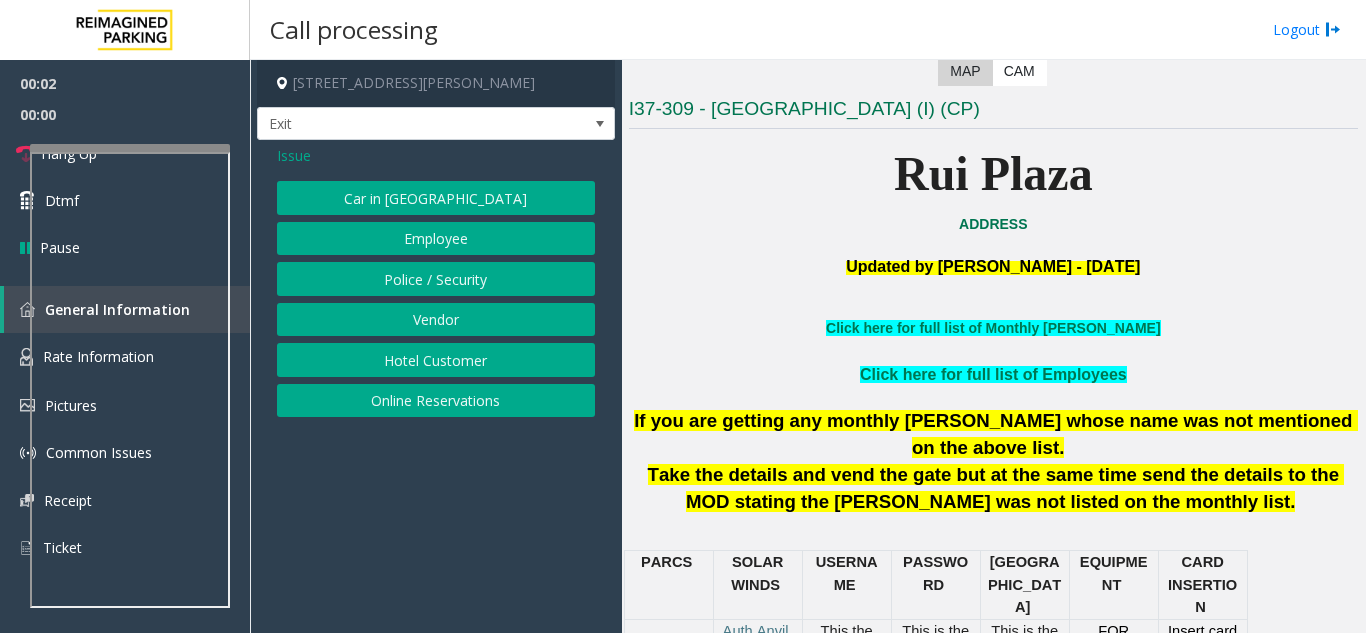 click on "Online Reservations" 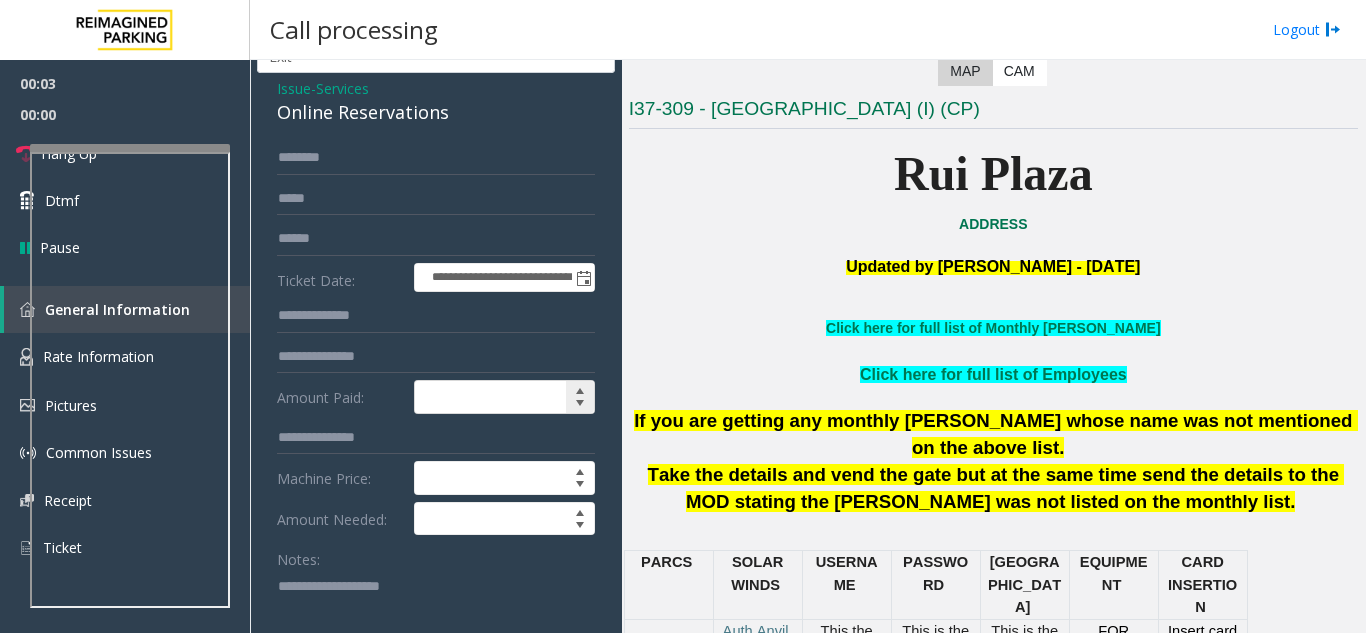 scroll, scrollTop: 300, scrollLeft: 0, axis: vertical 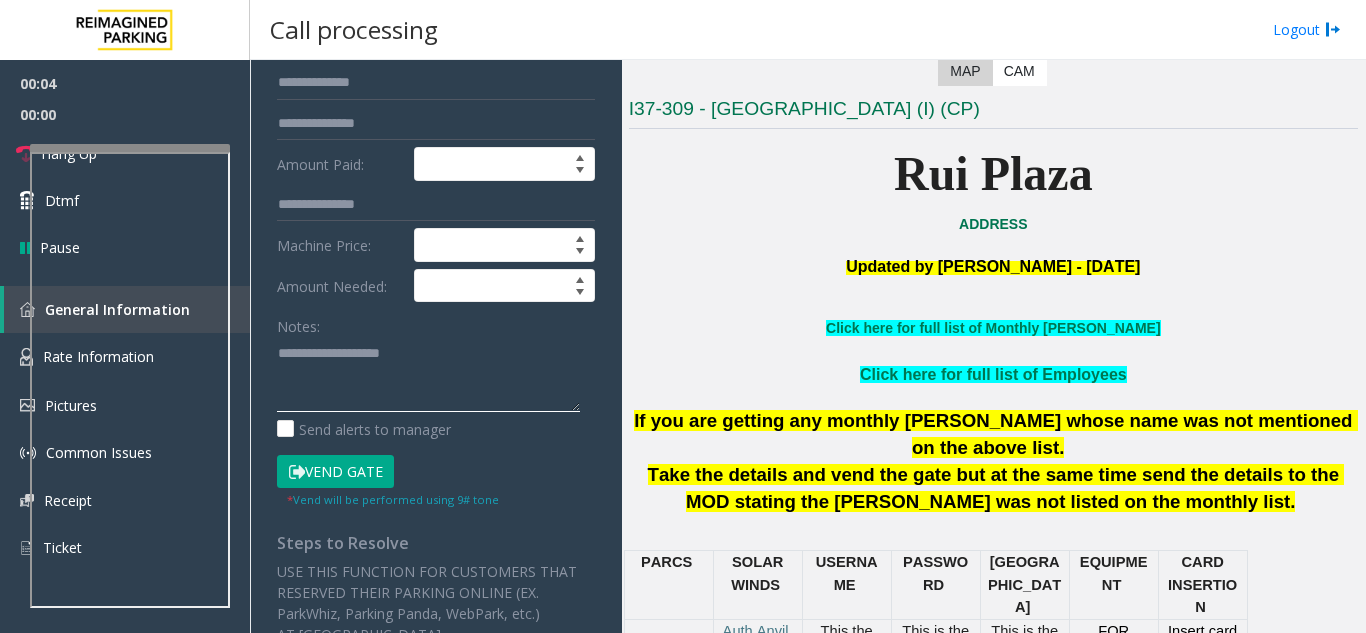 paste on "**********" 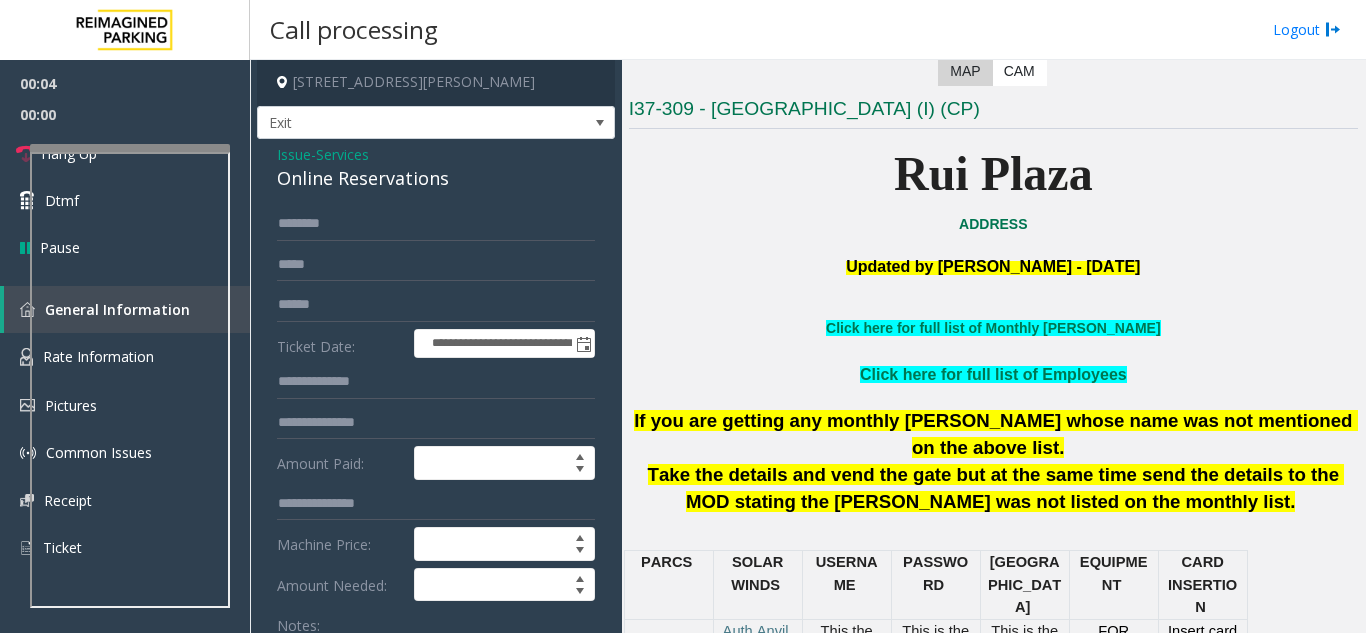 scroll, scrollTop: 0, scrollLeft: 0, axis: both 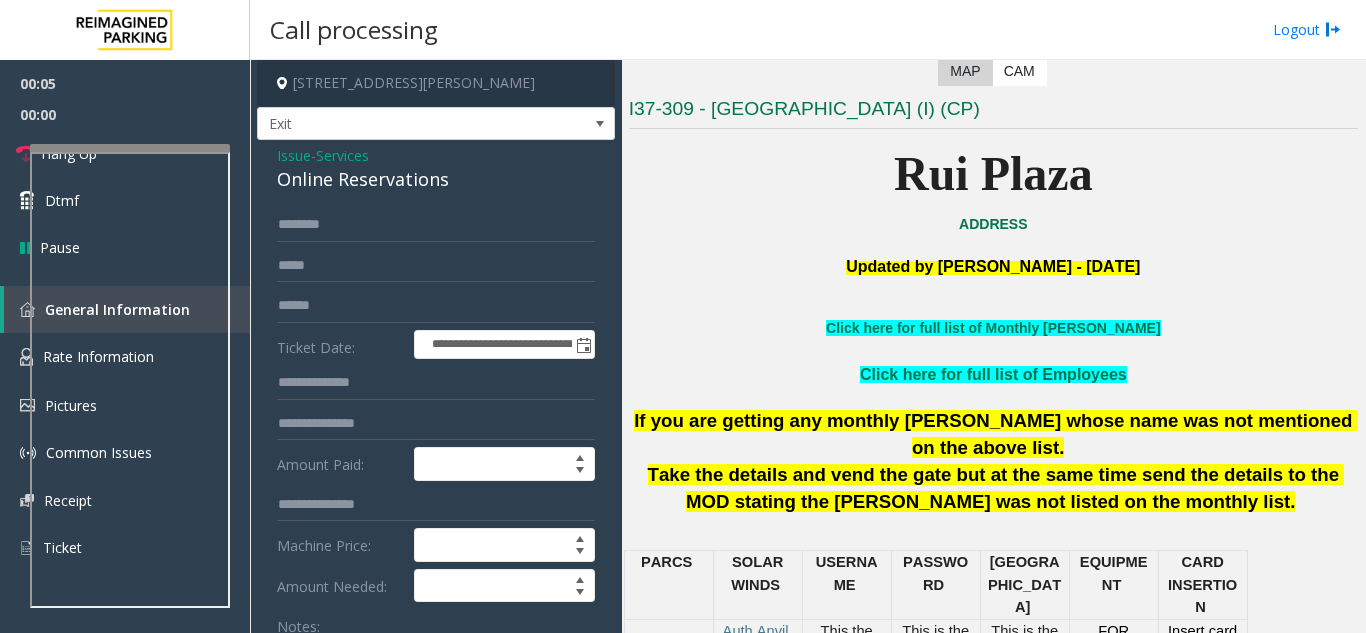 type on "**********" 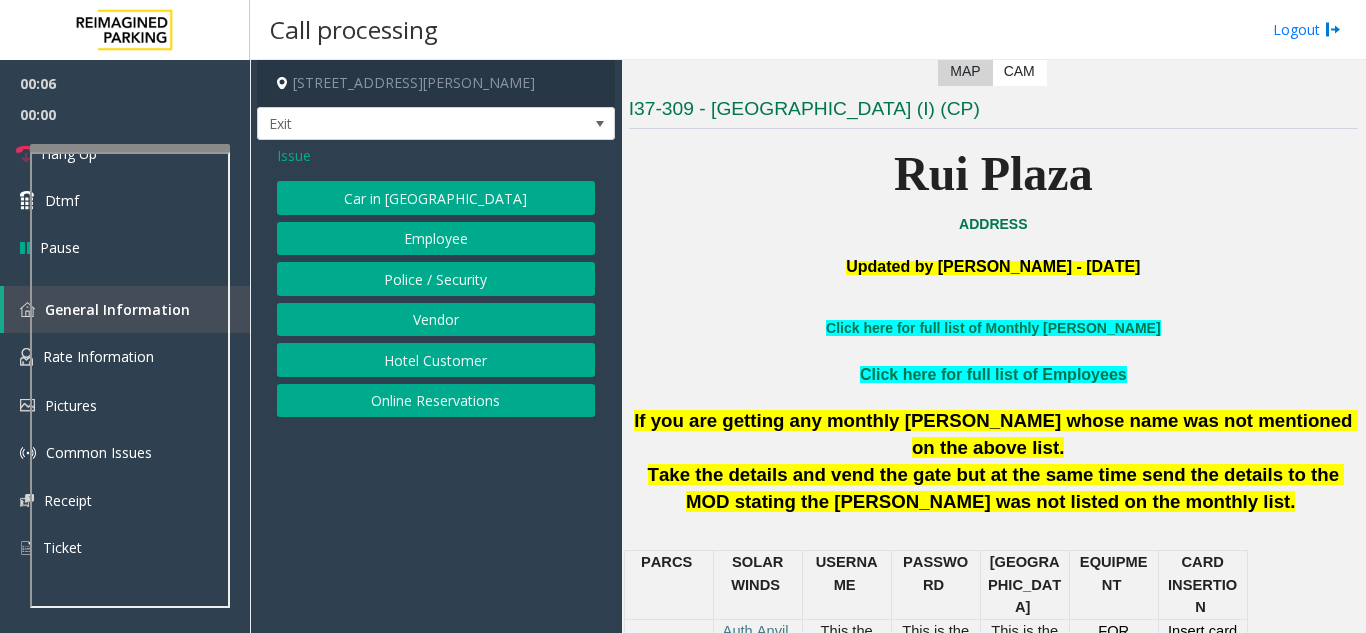 click on "Online Reservations" 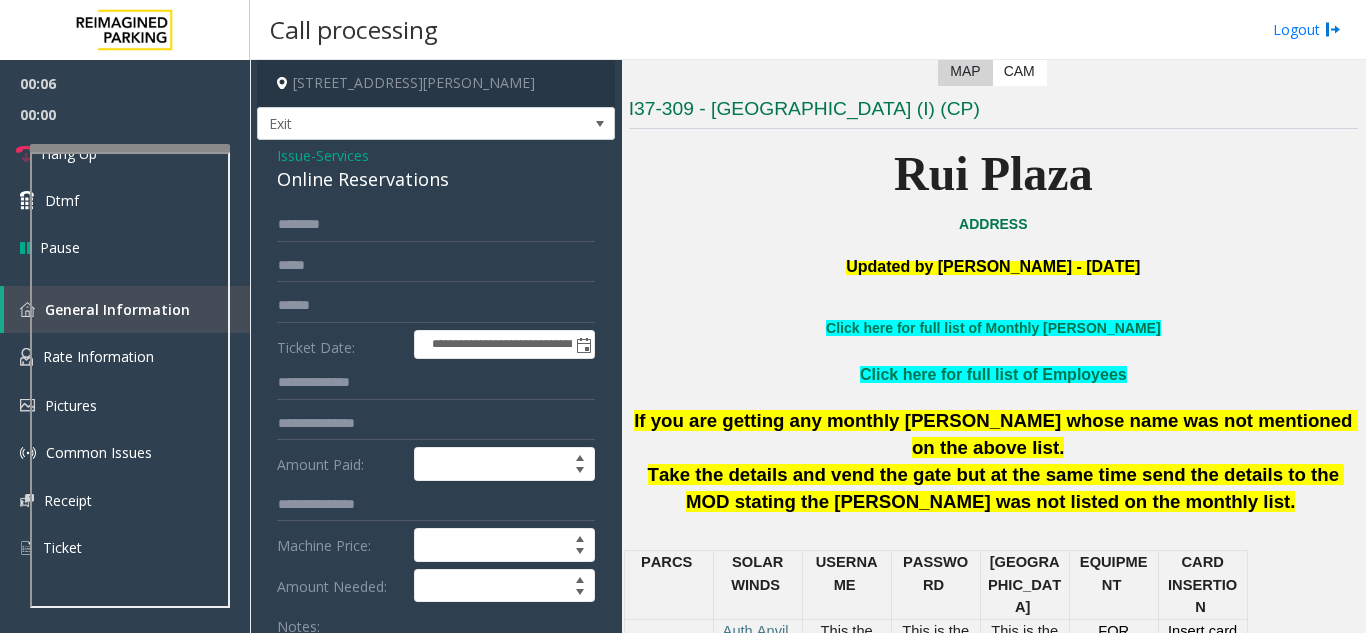 click on "Online Reservations" 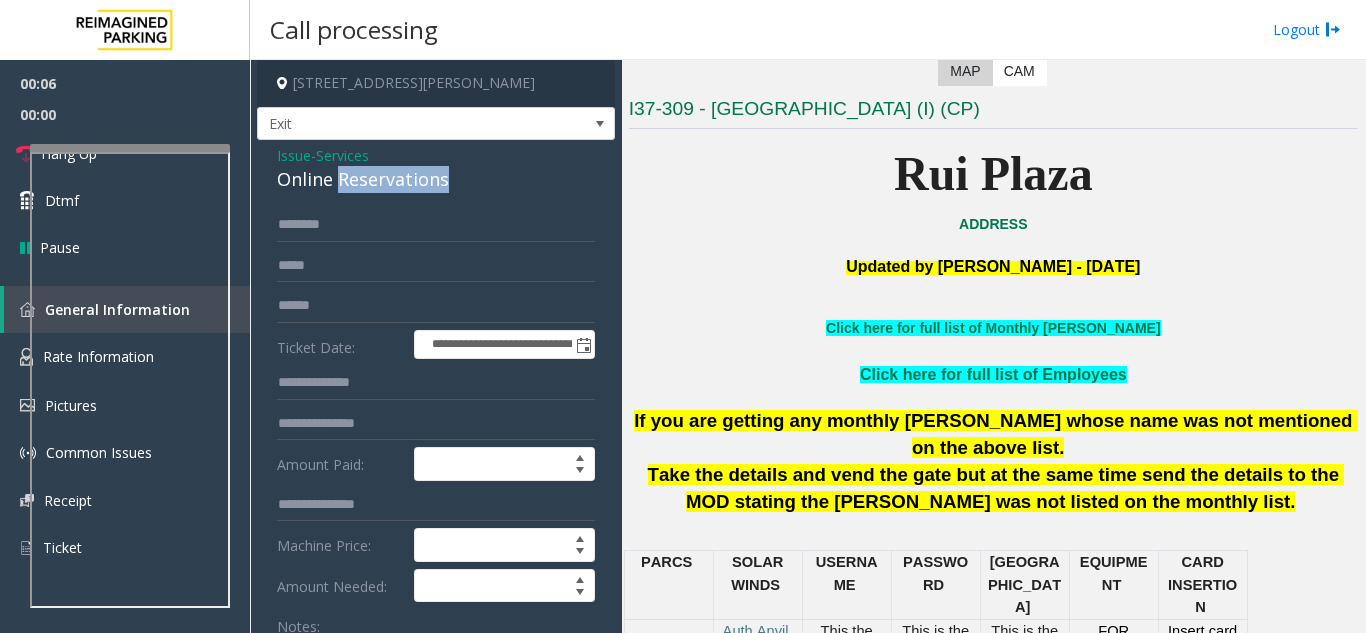 click on "Online Reservations" 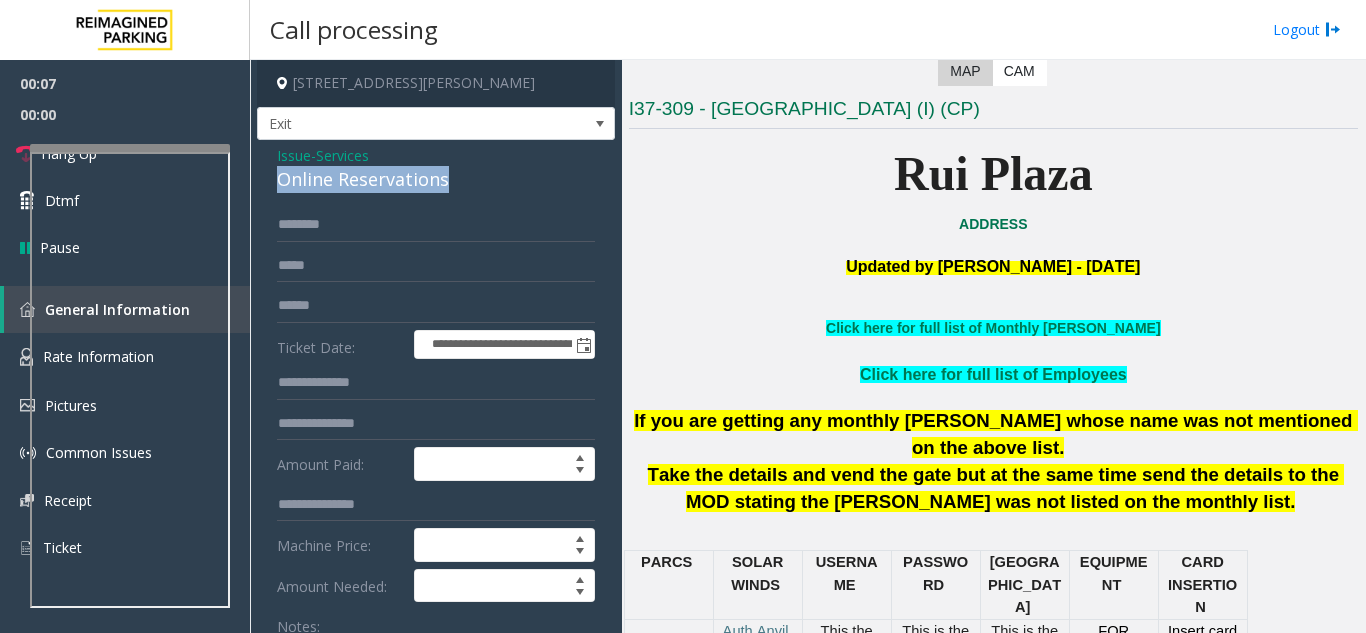 click on "Online Reservations" 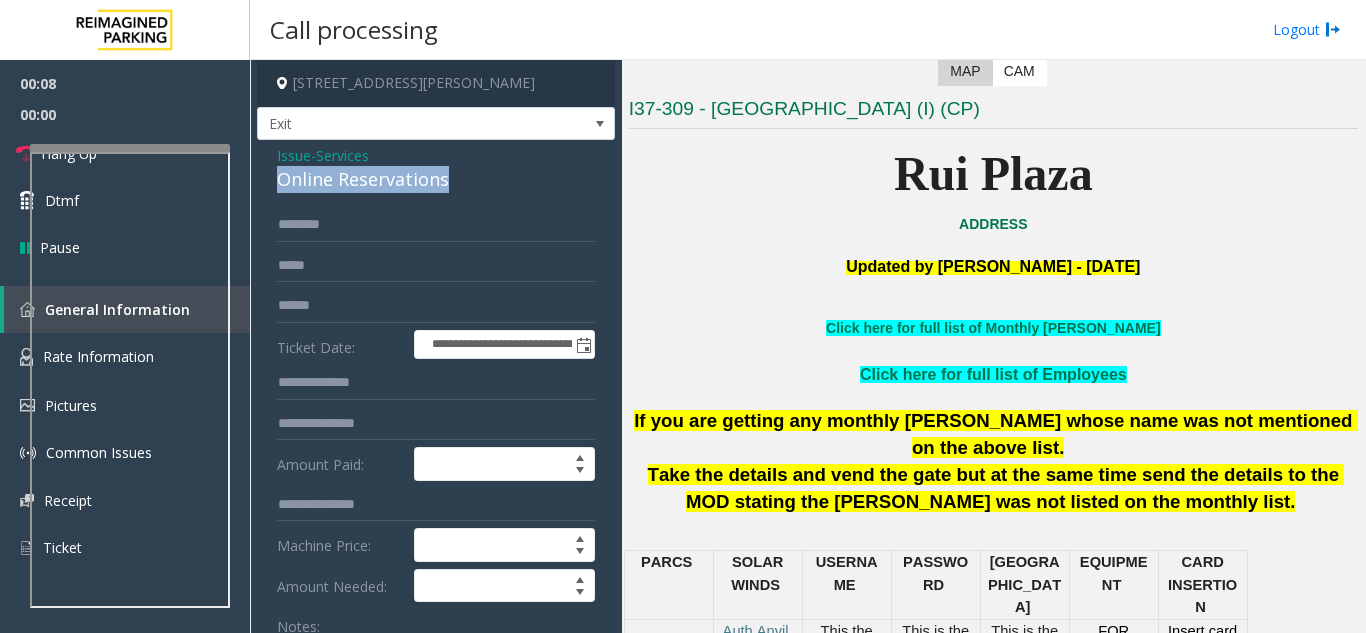 copy on "Online Reservations" 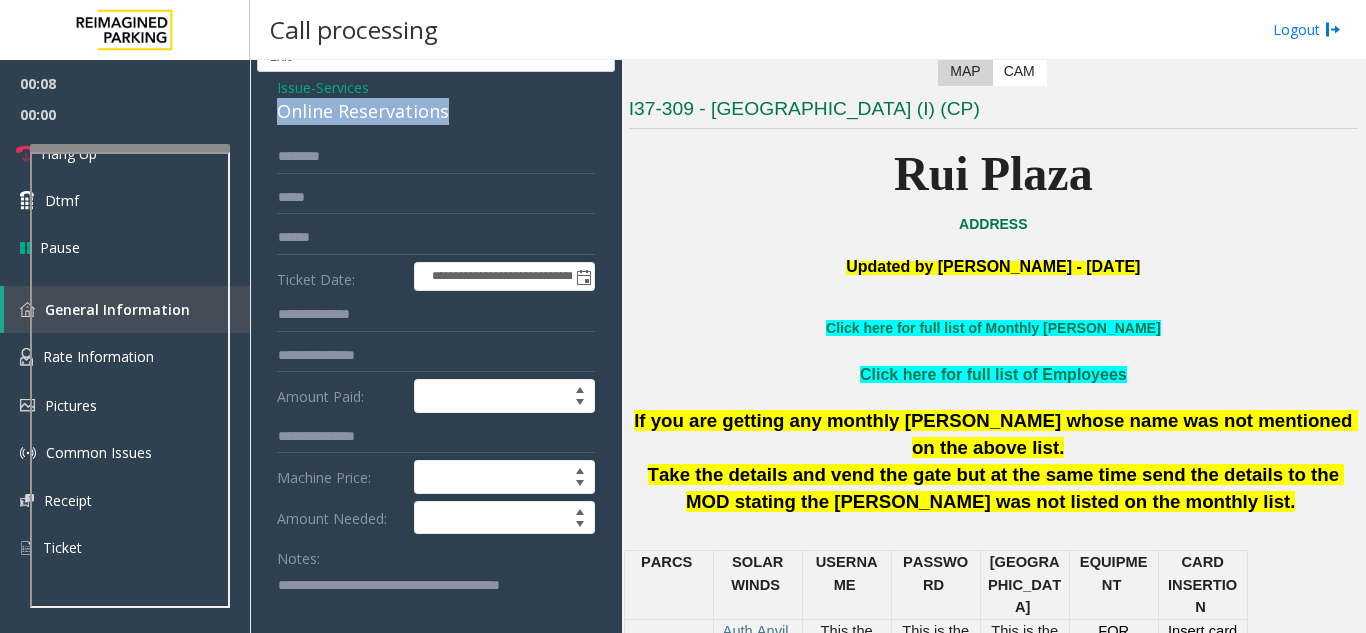 scroll, scrollTop: 200, scrollLeft: 0, axis: vertical 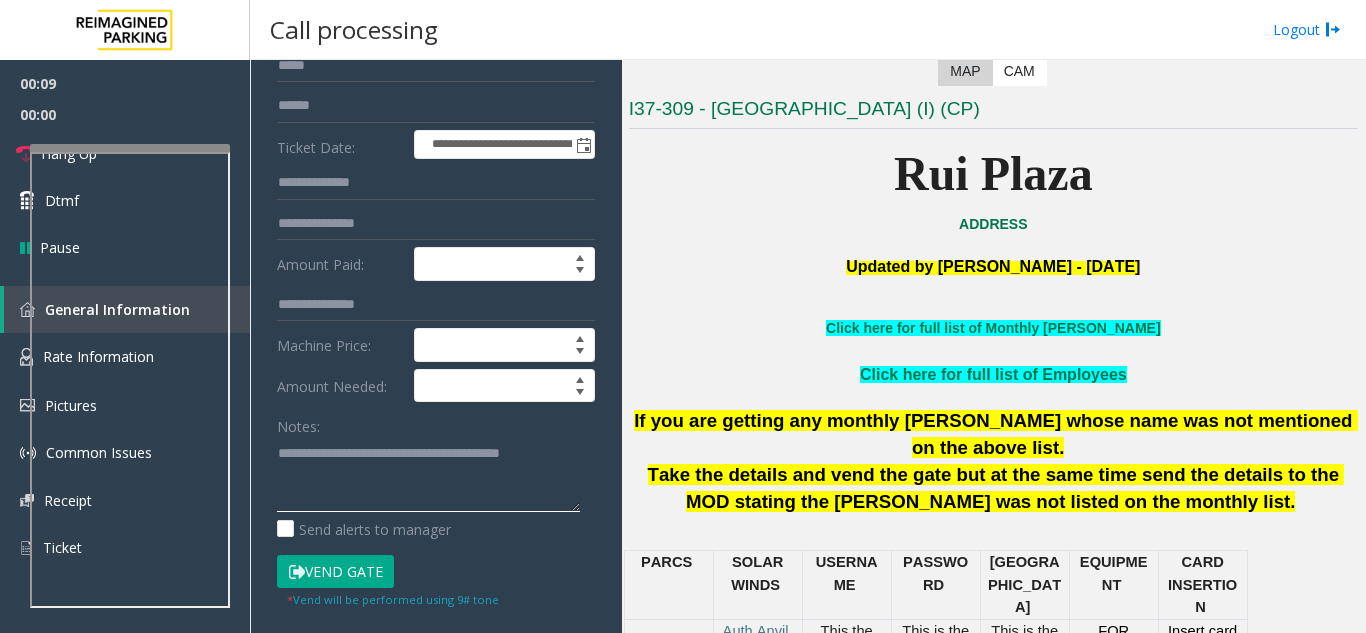 click 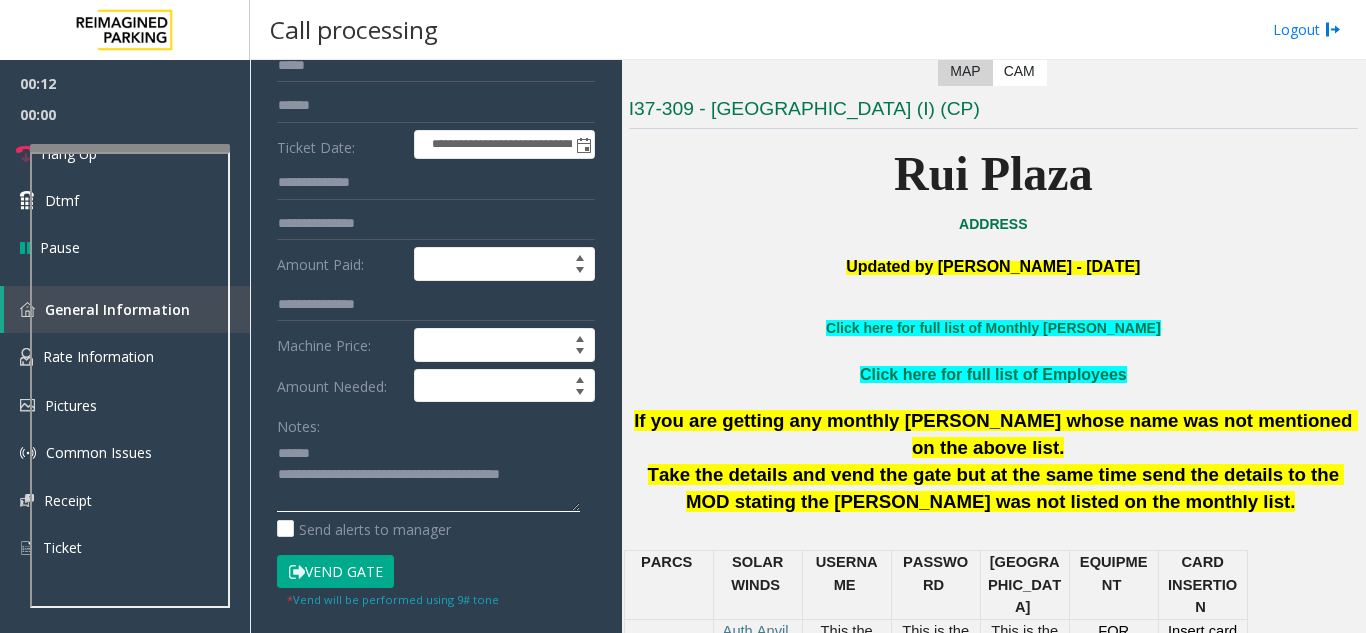 paste on "**********" 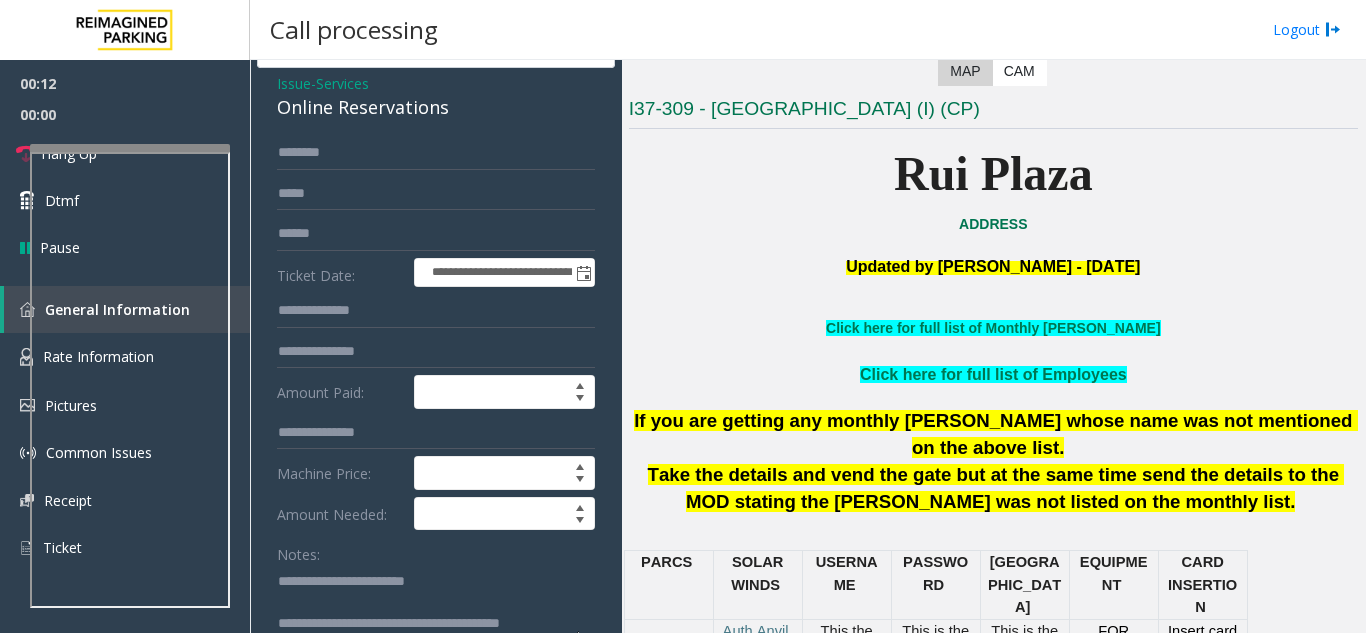 scroll, scrollTop: 0, scrollLeft: 0, axis: both 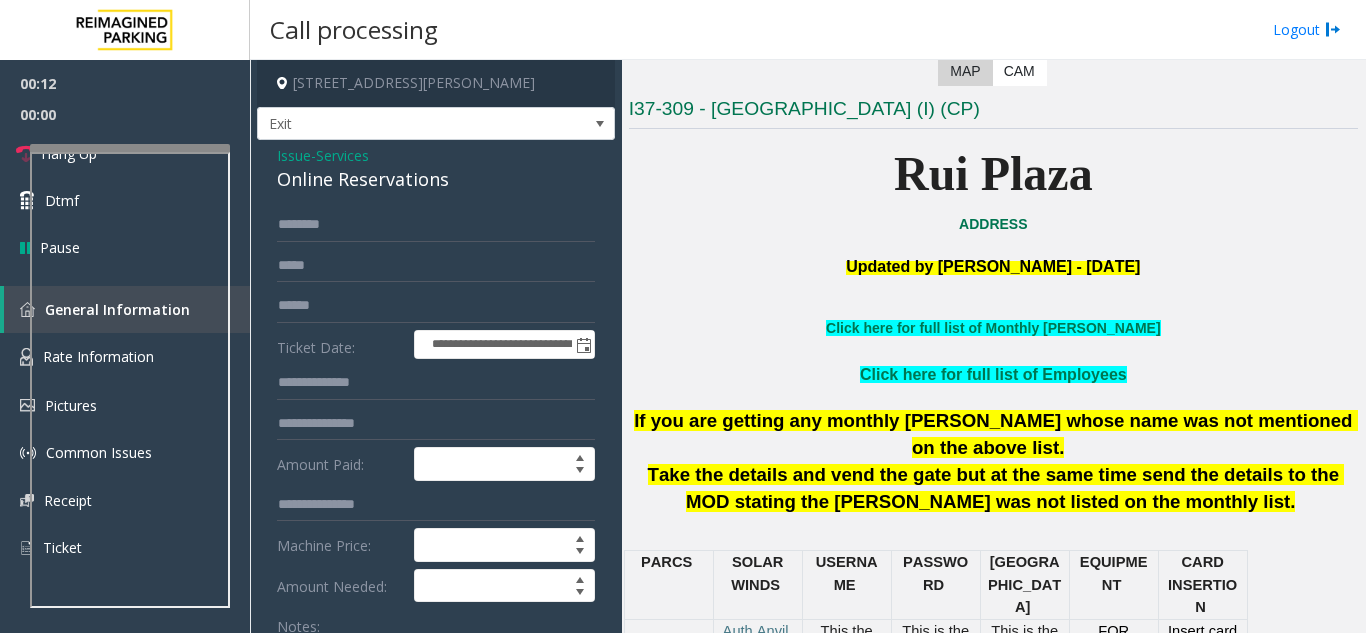 type on "**********" 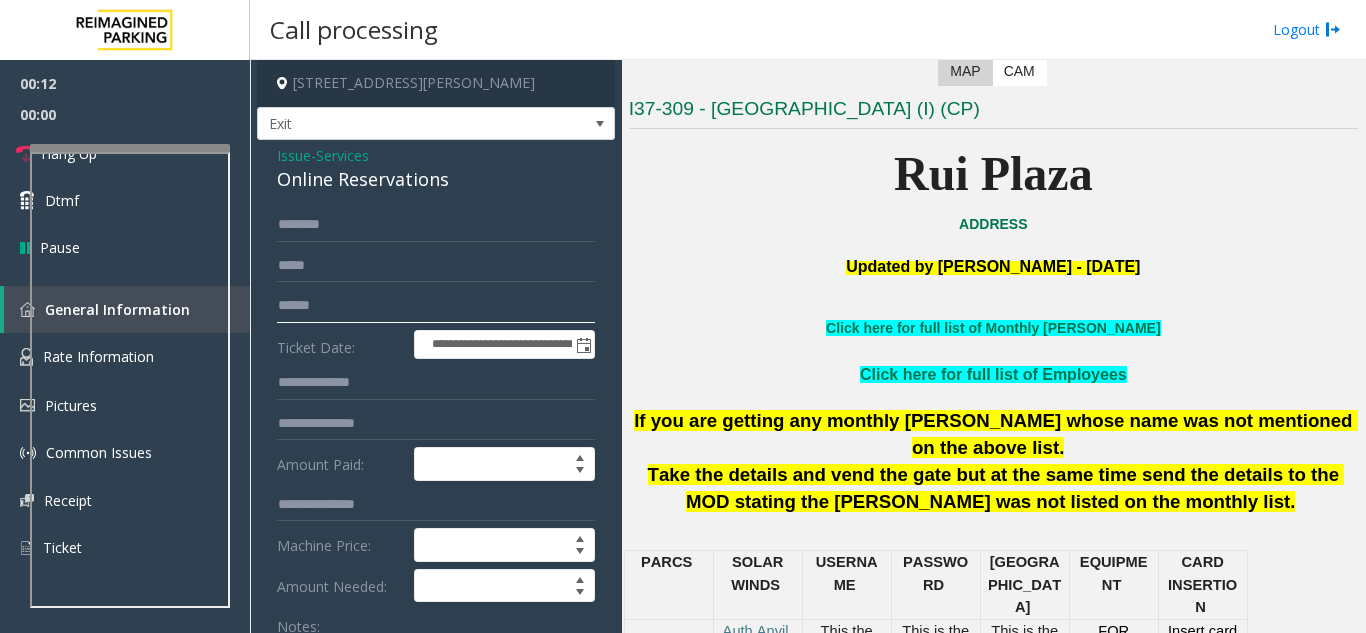 click 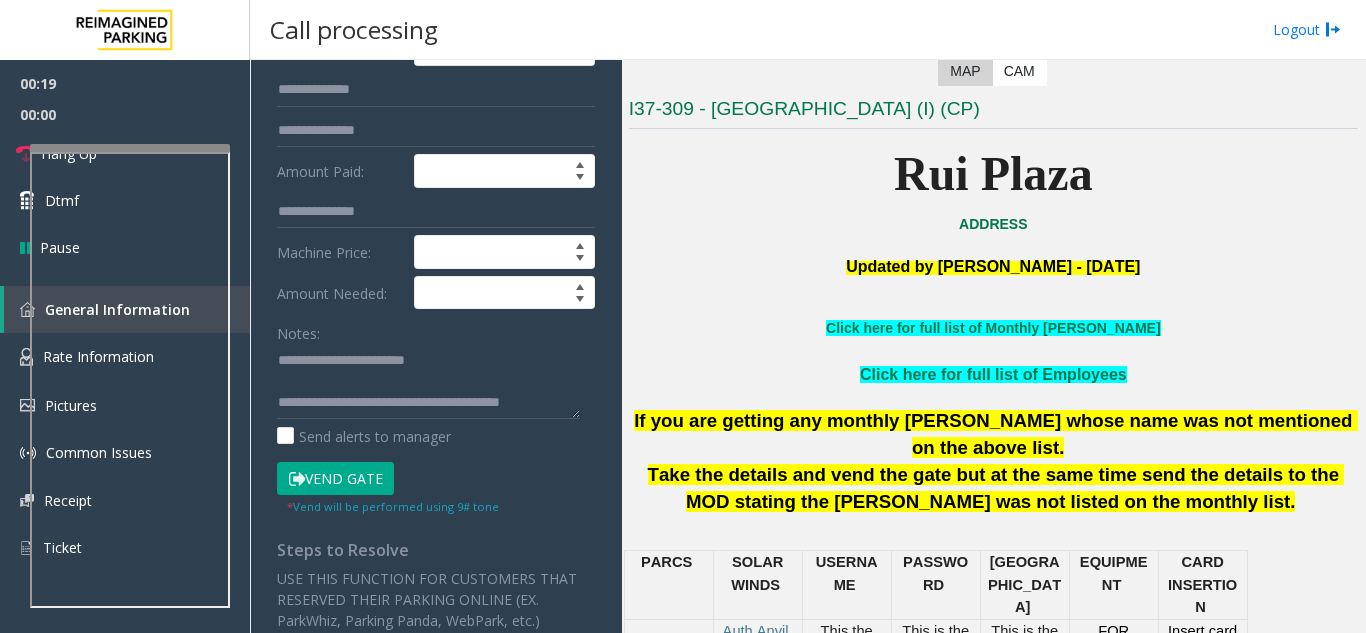 scroll, scrollTop: 300, scrollLeft: 0, axis: vertical 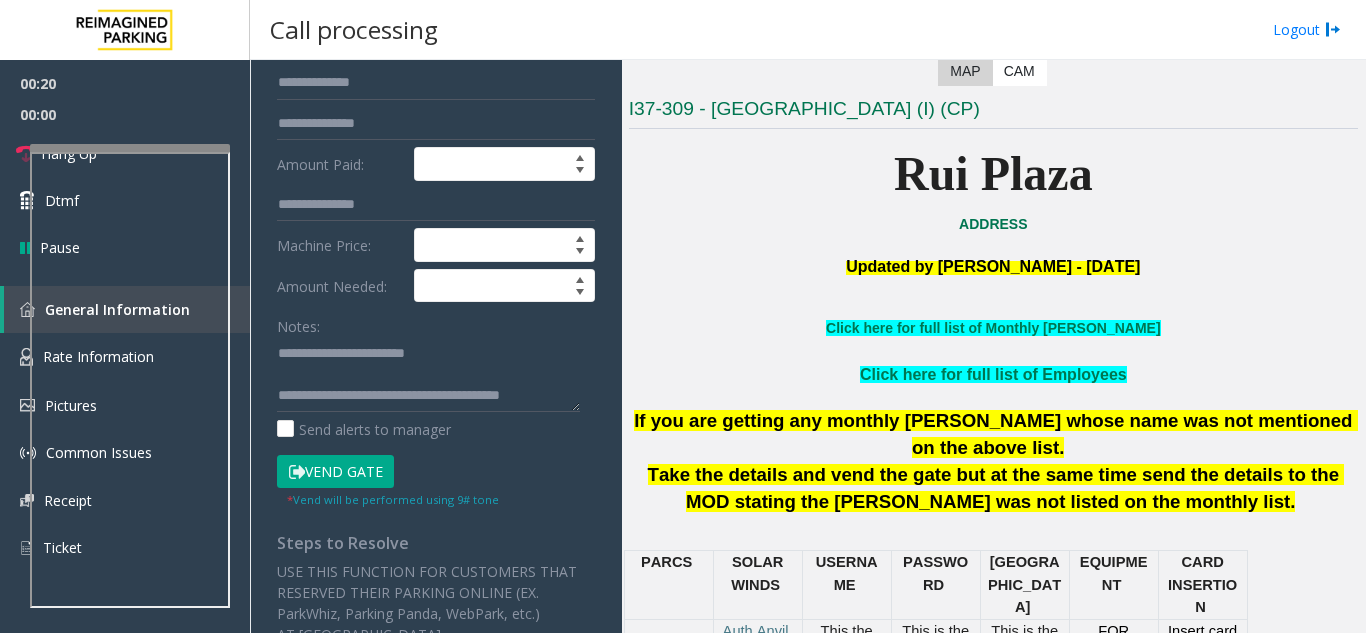 type on "**********" 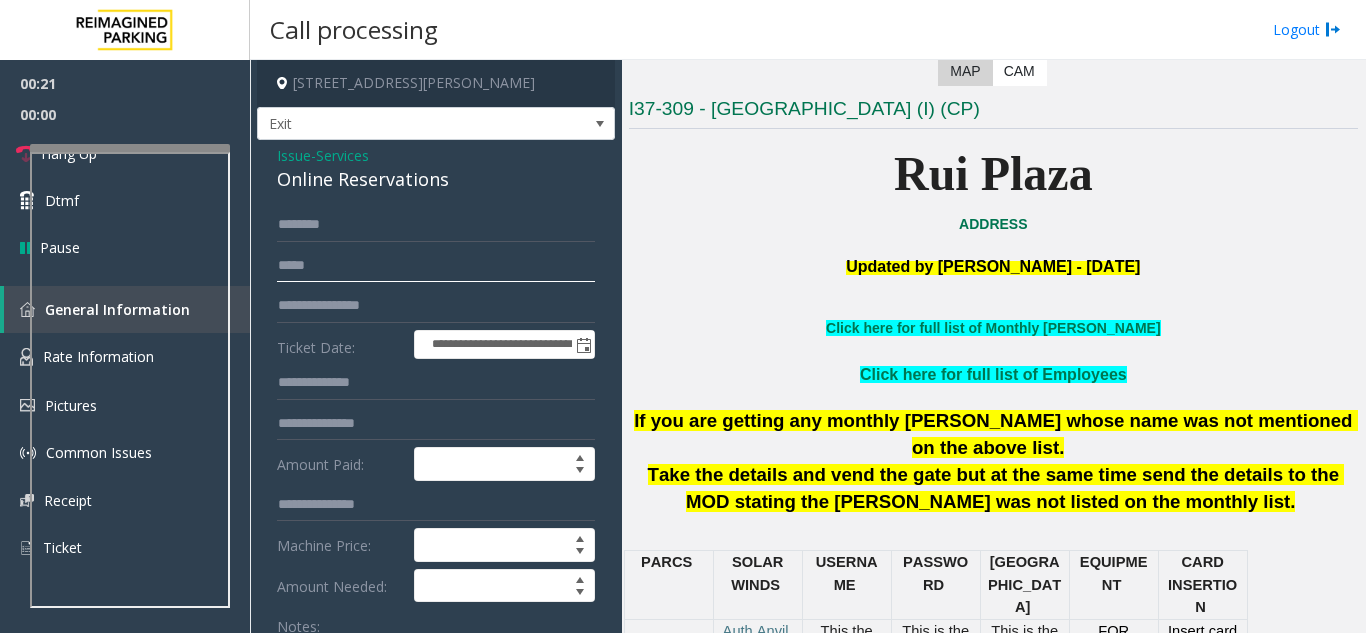 click 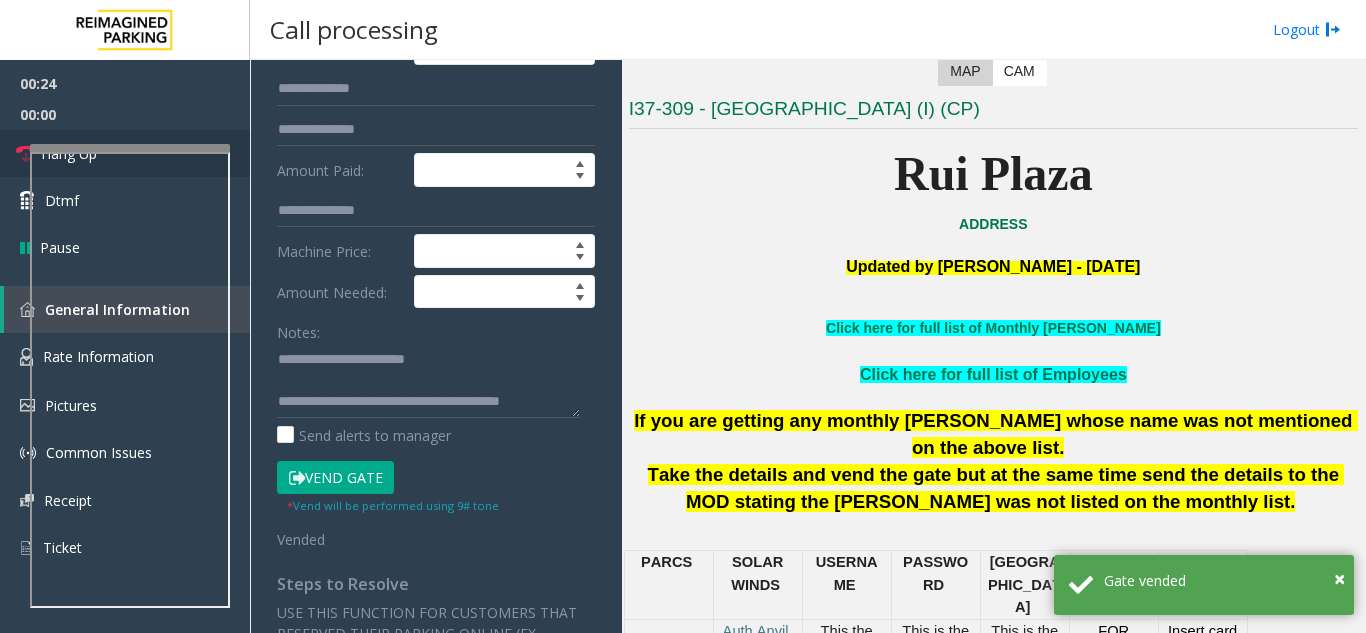 scroll, scrollTop: 300, scrollLeft: 0, axis: vertical 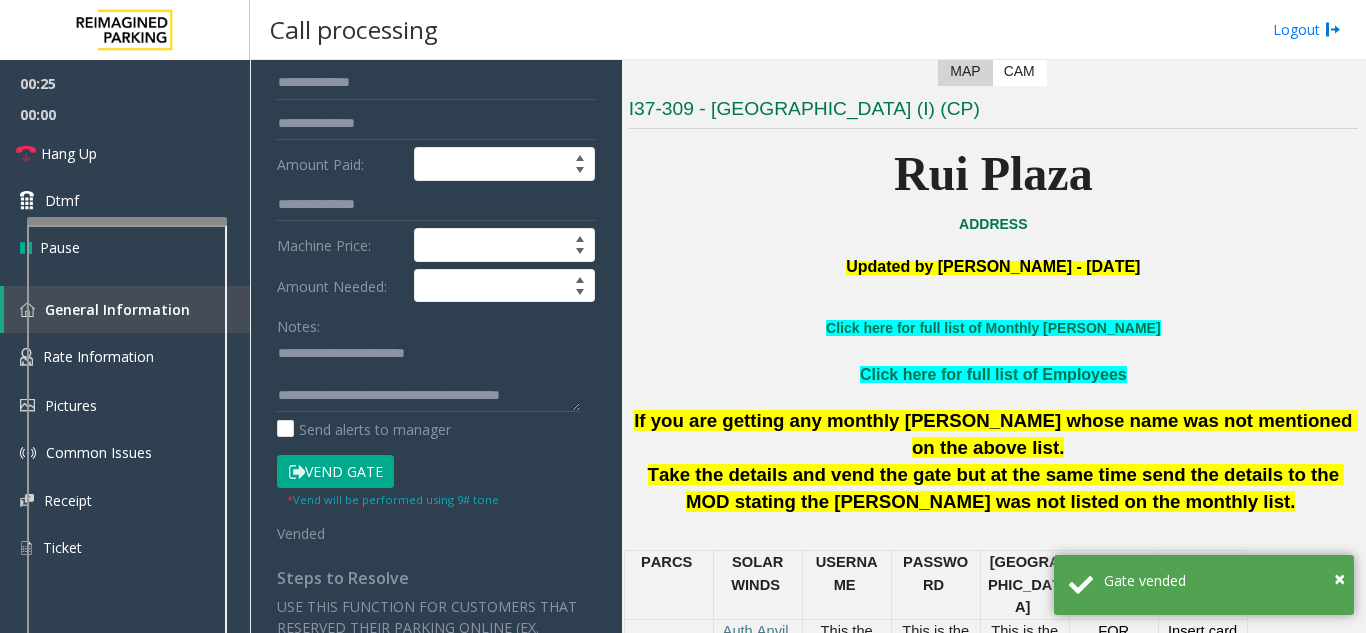 click at bounding box center (127, 221) 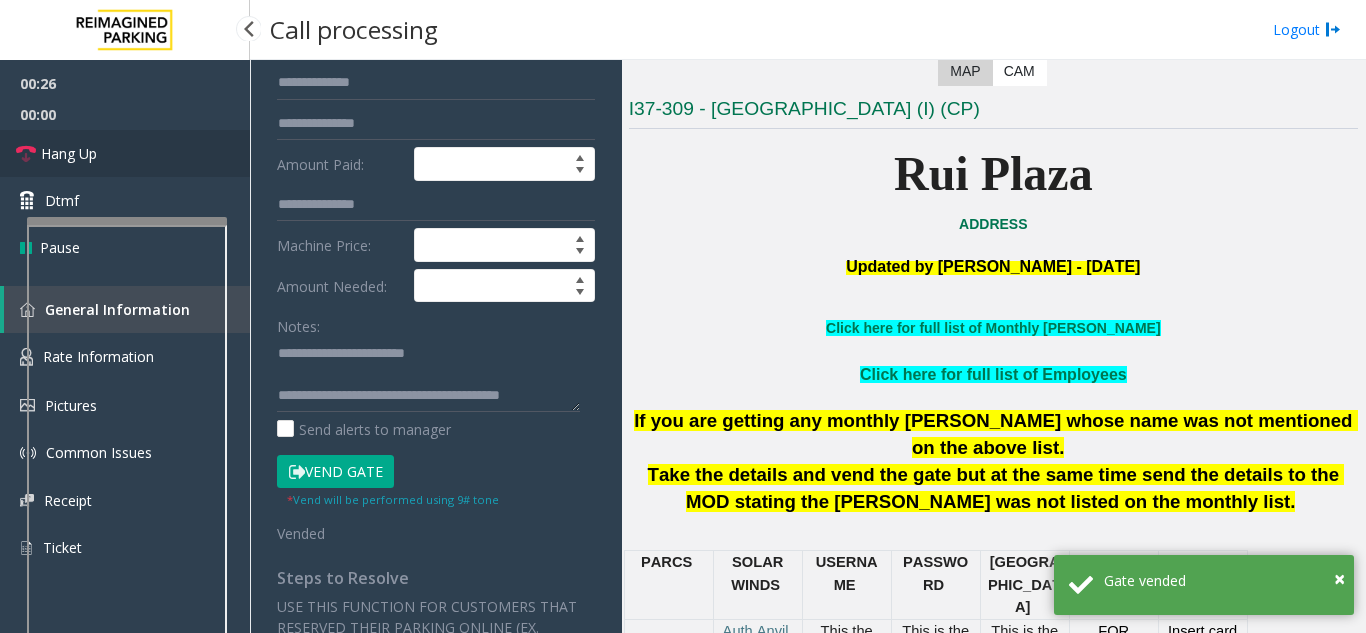 type on "********" 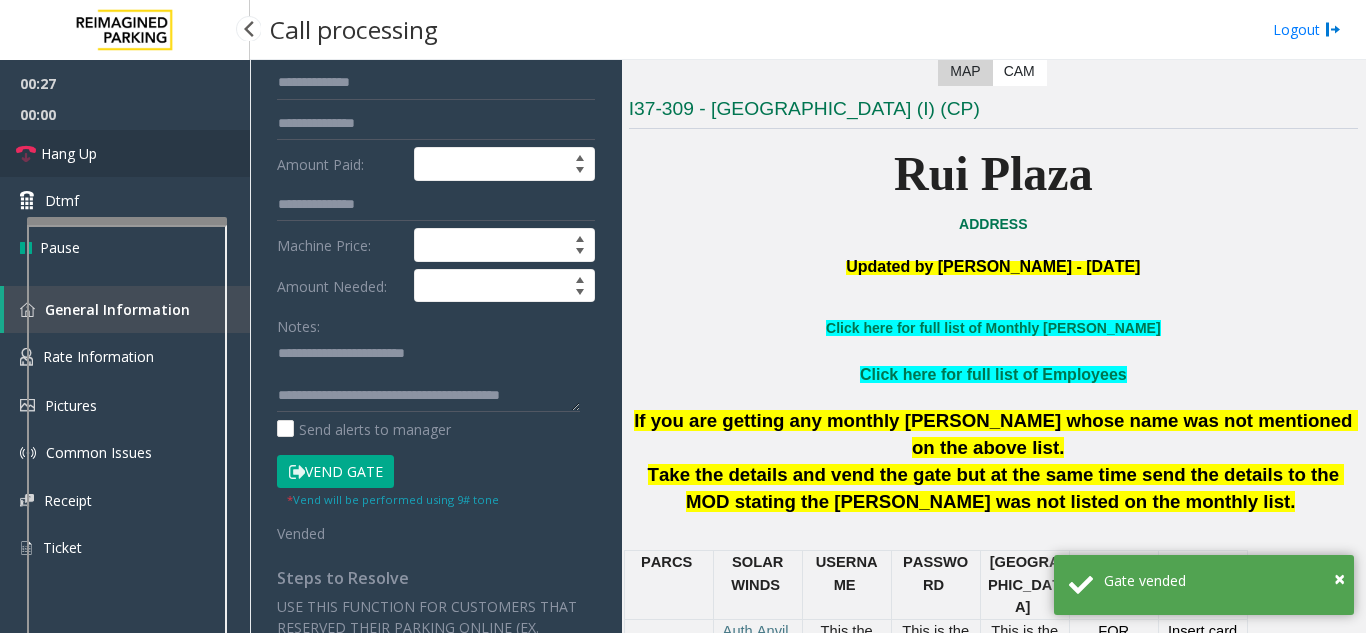 click on "Hang Up" at bounding box center [69, 153] 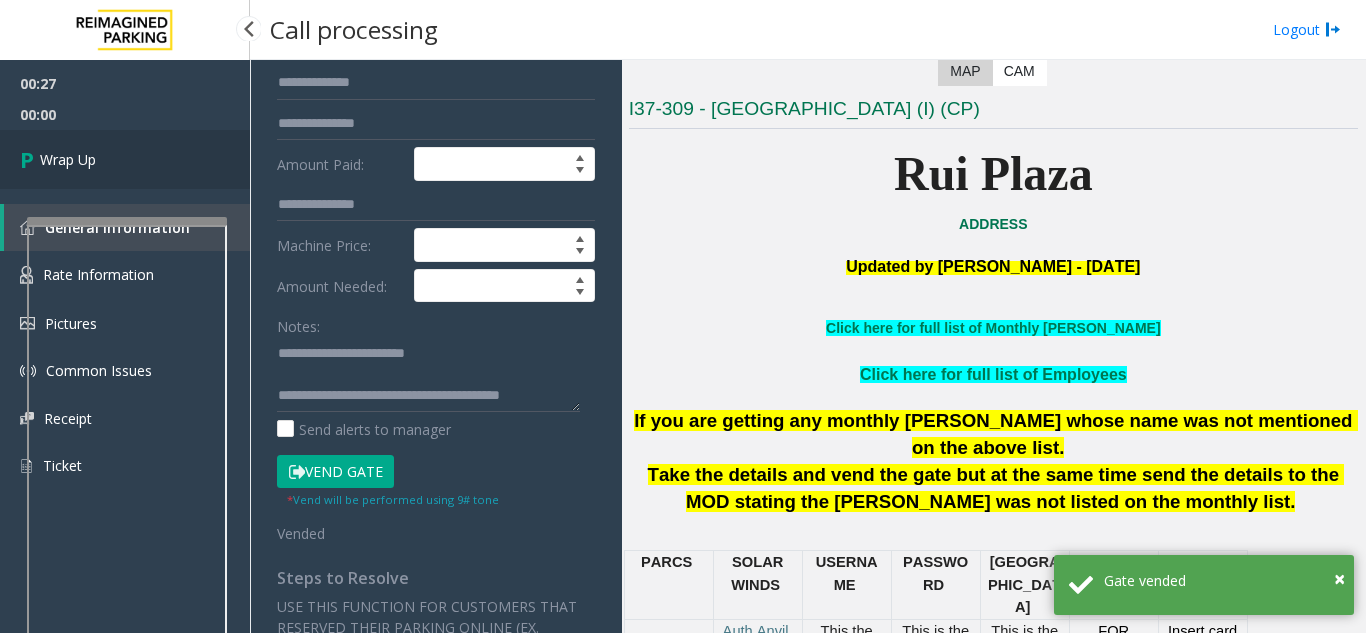 click on "Wrap Up" at bounding box center (68, 159) 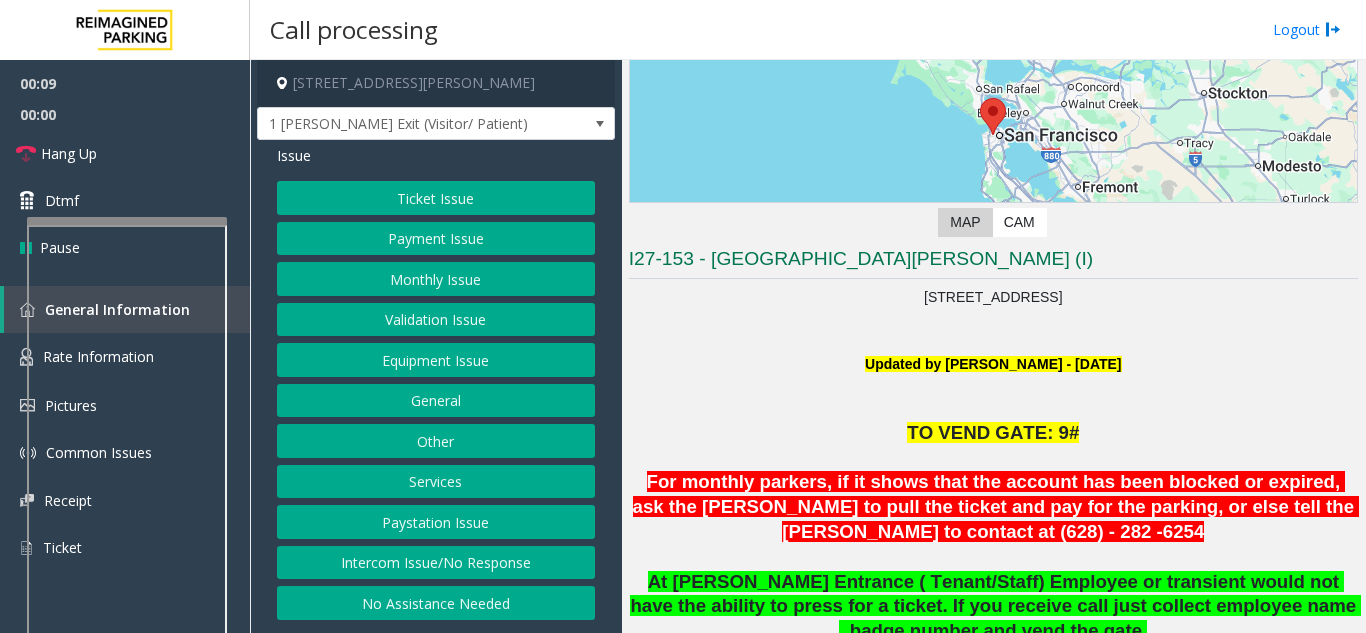scroll, scrollTop: 400, scrollLeft: 0, axis: vertical 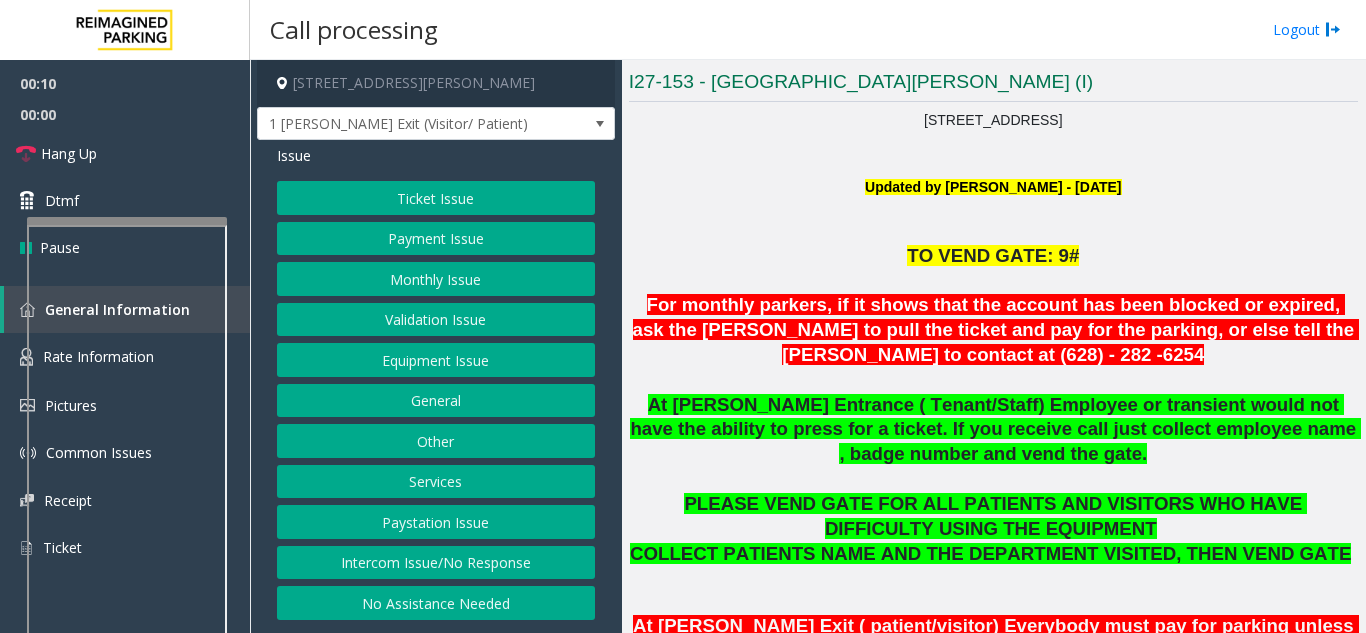 click on "For monthly parkers, if it shows that the account has been blocked or expired, ask the [PERSON_NAME] to pull the ticket and pay for the parking, or else tell the [PERSON_NAME] to contact at (628) - 282 -6254" 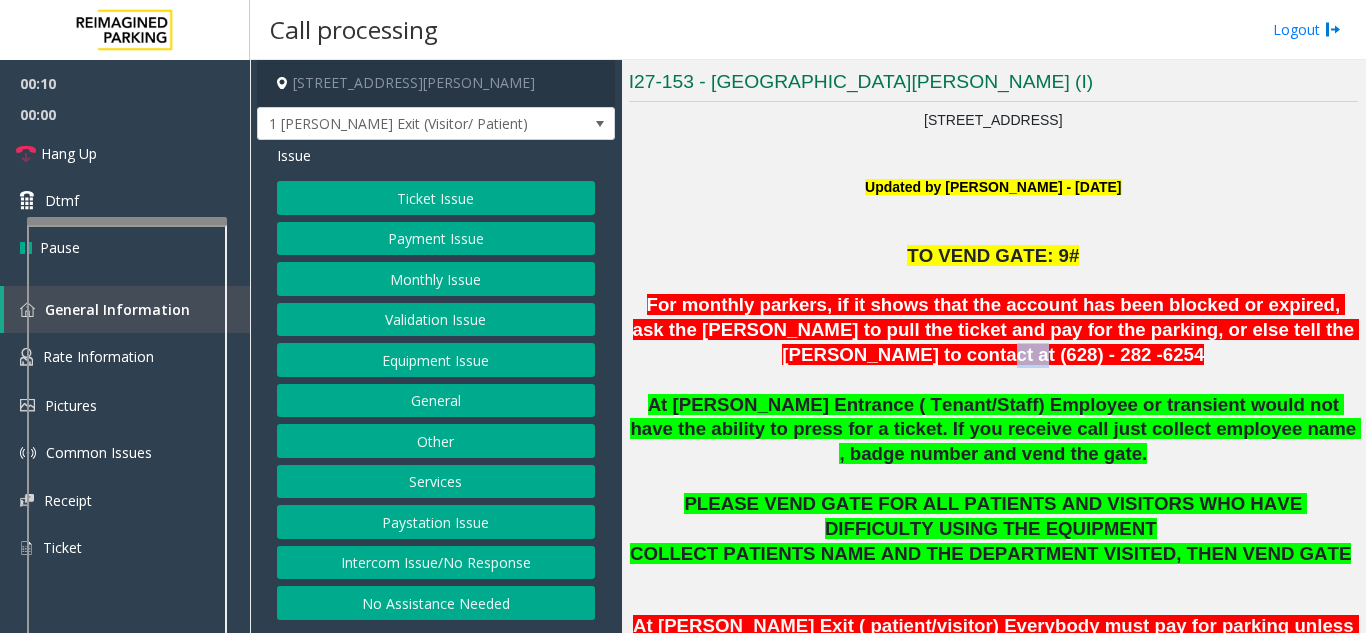 click on "For monthly parkers, if it shows that the account has been blocked or expired, ask the [PERSON_NAME] to pull the ticket and pay for the parking, or else tell the [PERSON_NAME] to contact at (628) - 282 -6254" 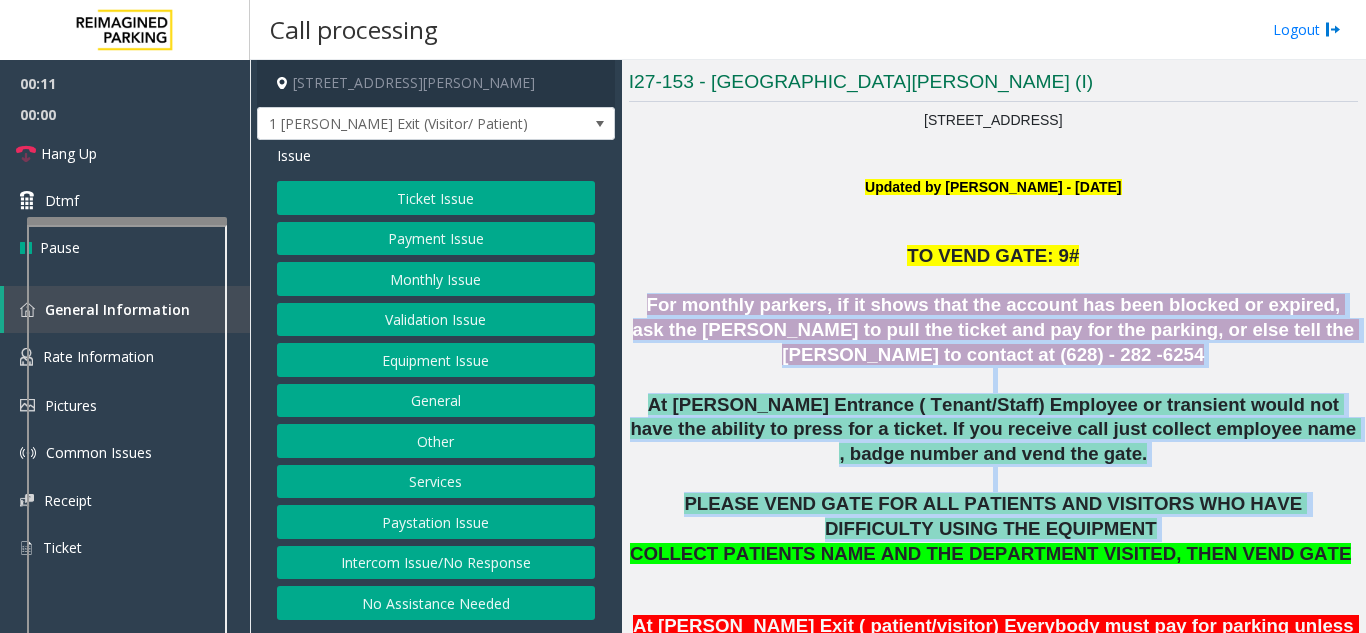 drag, startPoint x: 832, startPoint y: 352, endPoint x: 1038, endPoint y: 509, distance: 259.00772 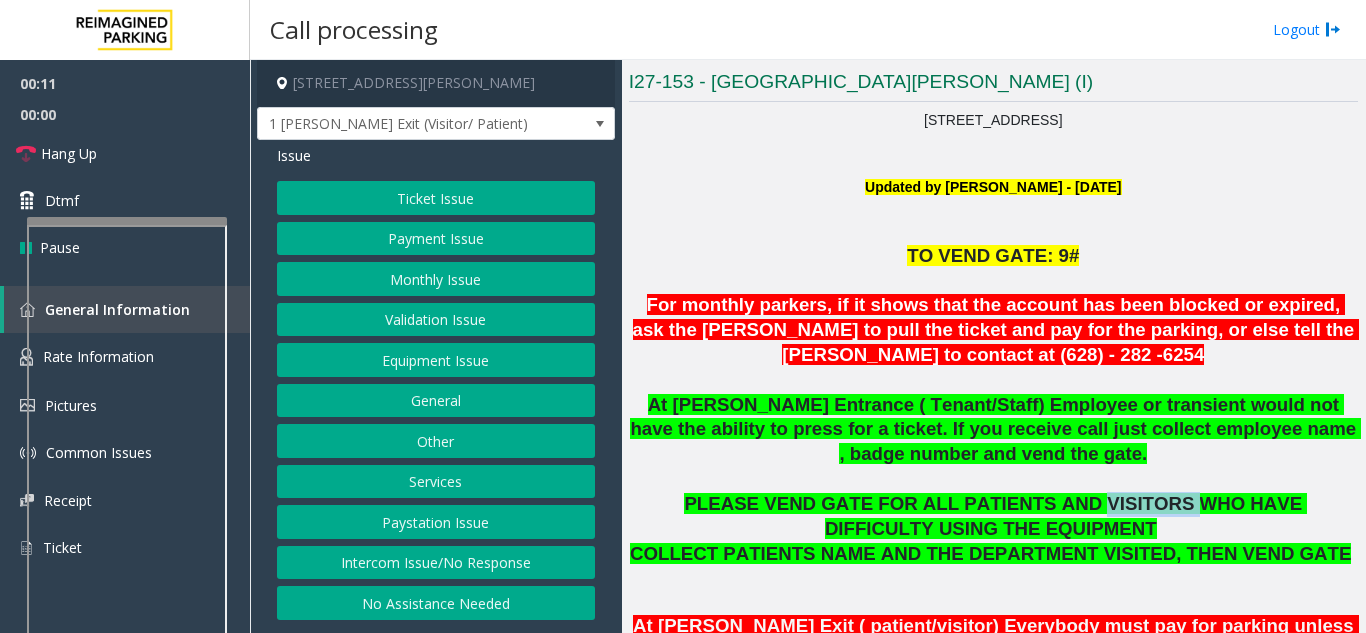 click on "PLEASE VEND GATE FOR ALL PATIENTS AND VISITORS WHO HAVE DIFFICULTY USING THE EQUIPMENT" 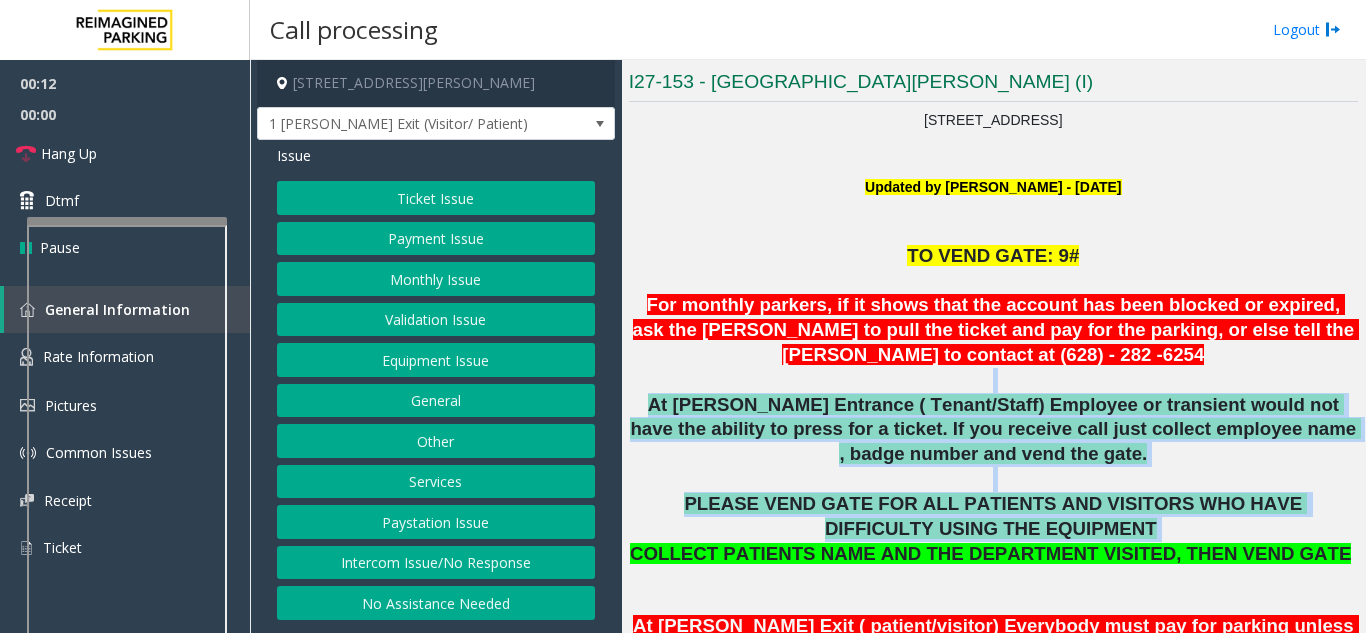 drag, startPoint x: 1038, startPoint y: 509, endPoint x: 876, endPoint y: 377, distance: 208.9689 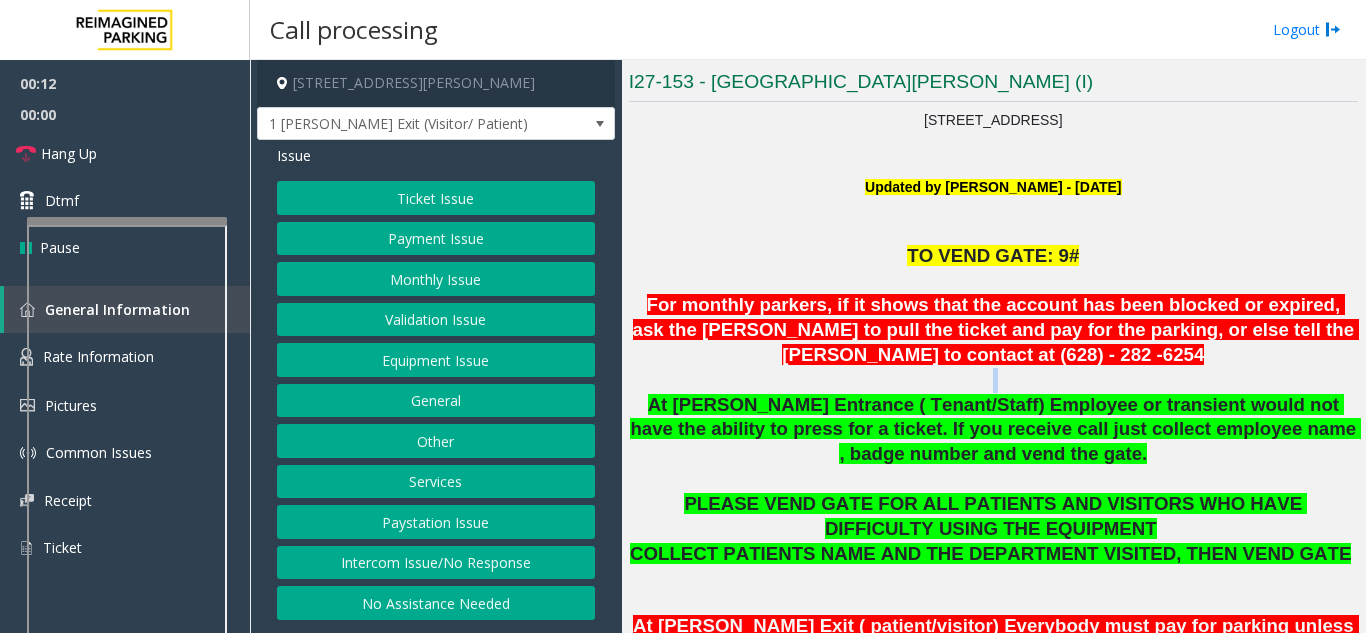 click 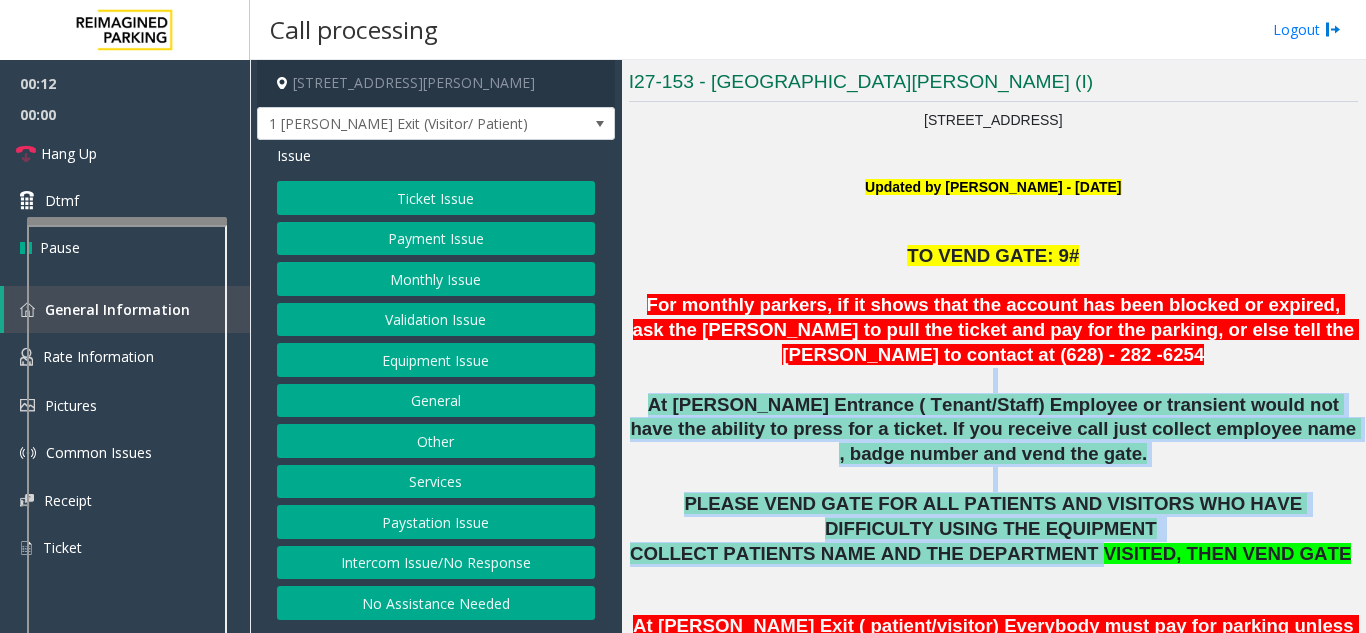 drag, startPoint x: 876, startPoint y: 377, endPoint x: 1071, endPoint y: 563, distance: 269.48285 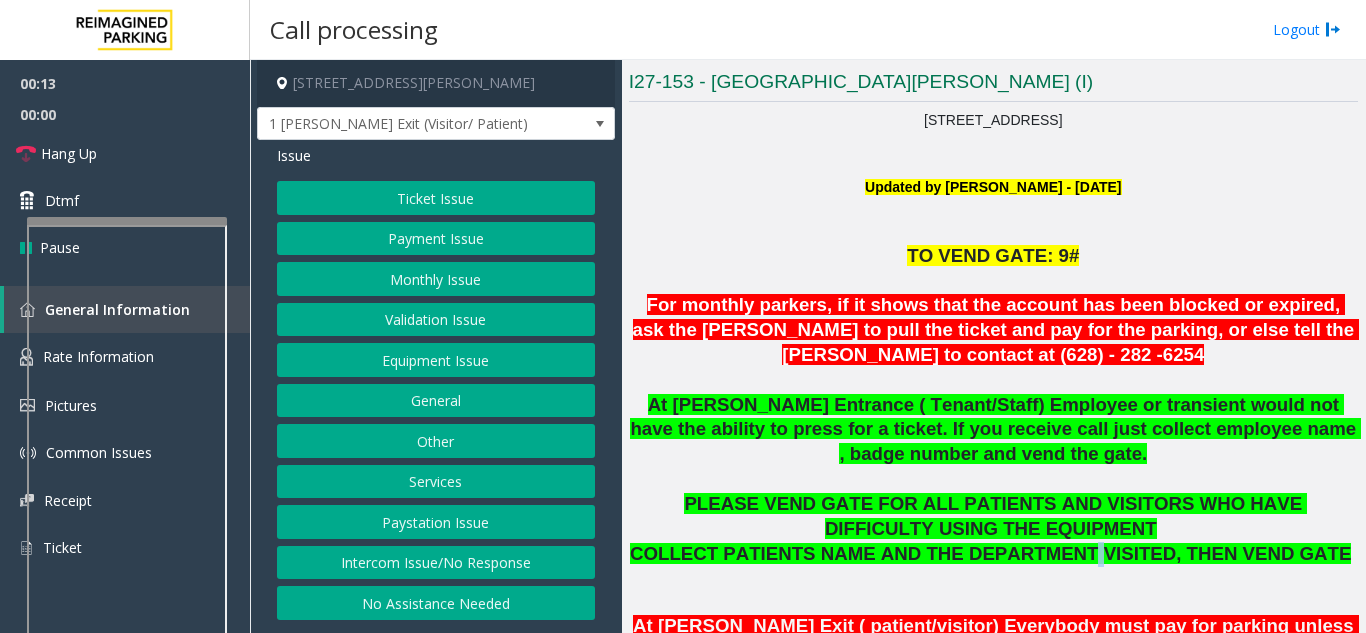 click on "COLLECT PATIENTS NAME AND THE DEPARTMENT VISITED, THEN VEND GATE" 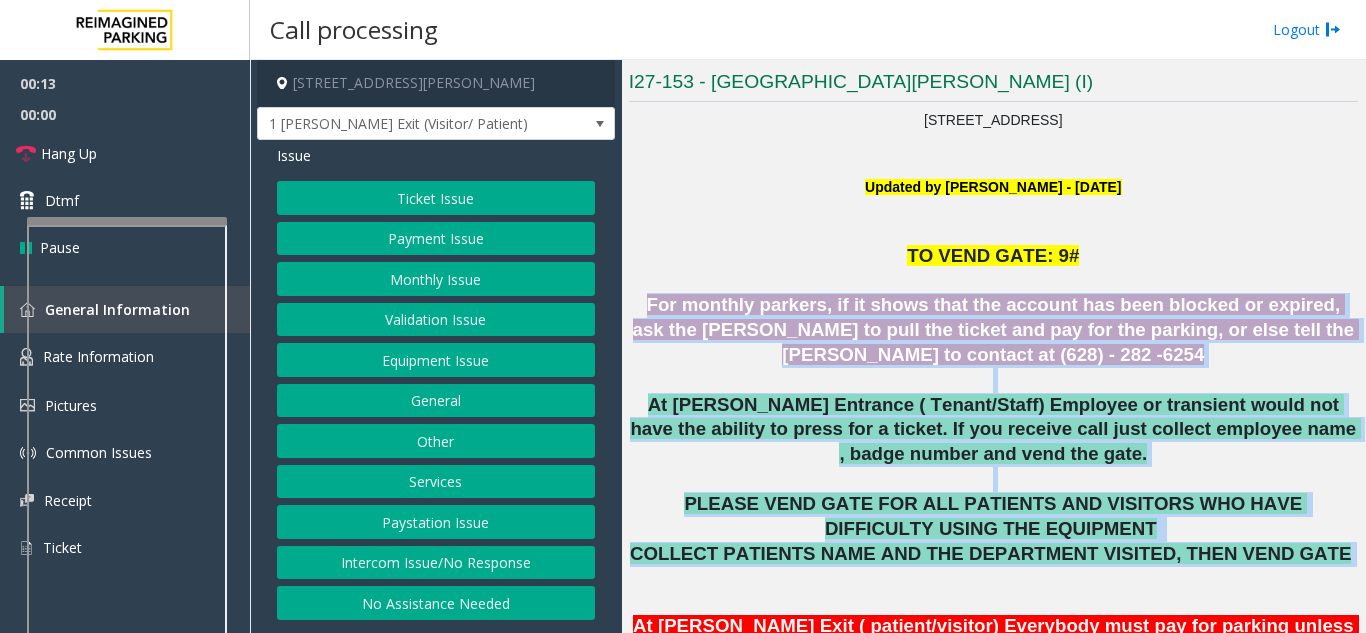 drag, startPoint x: 1071, startPoint y: 563, endPoint x: 832, endPoint y: 343, distance: 324.83997 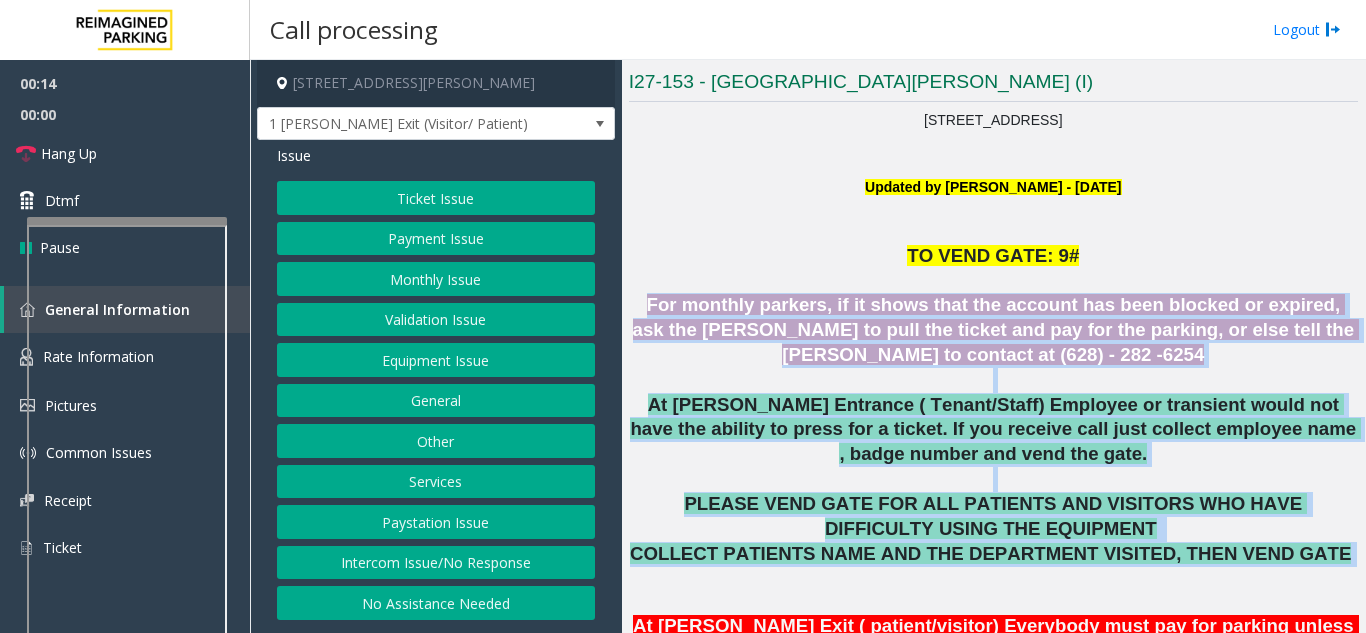 click on "For monthly parkers, if it shows that the account has been blocked or expired, ask the [PERSON_NAME] to pull the ticket and pay for the parking, or else tell the [PERSON_NAME] to contact at (628) - 282 -6254" 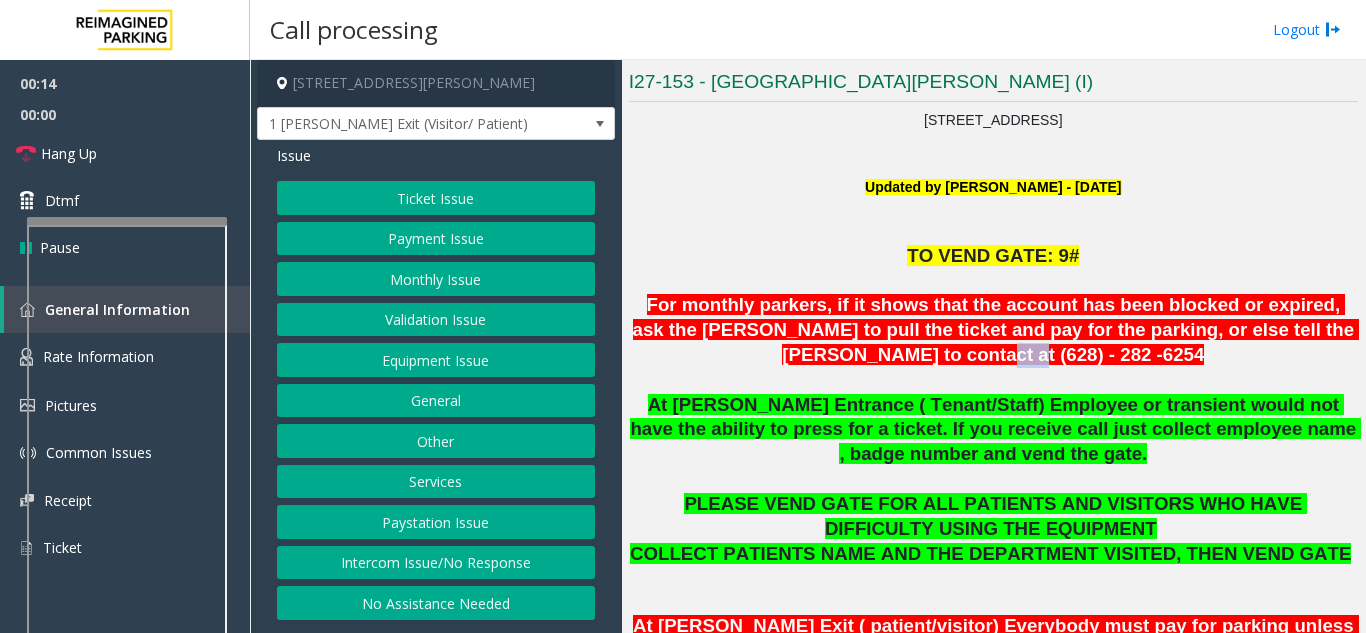click on "For monthly parkers, if it shows that the account has been blocked or expired, ask the [PERSON_NAME] to pull the ticket and pay for the parking, or else tell the [PERSON_NAME] to contact at (628) - 282 -6254" 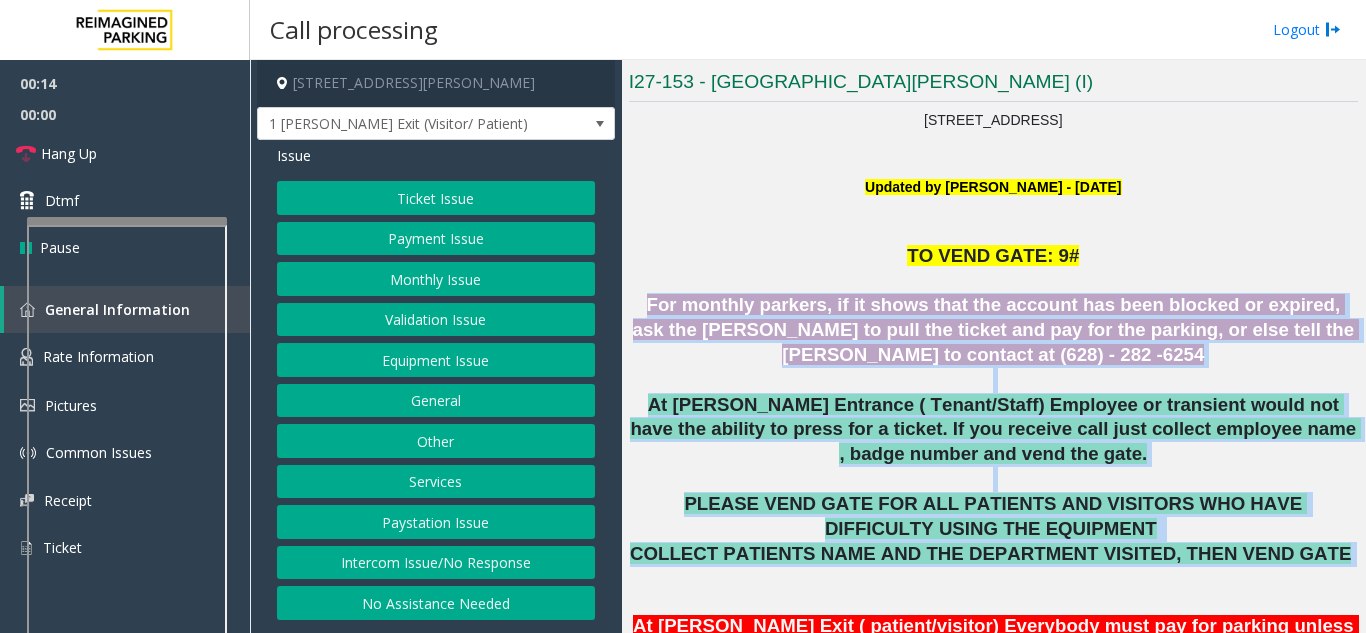 drag, startPoint x: 832, startPoint y: 343, endPoint x: 1002, endPoint y: 556, distance: 272.5234 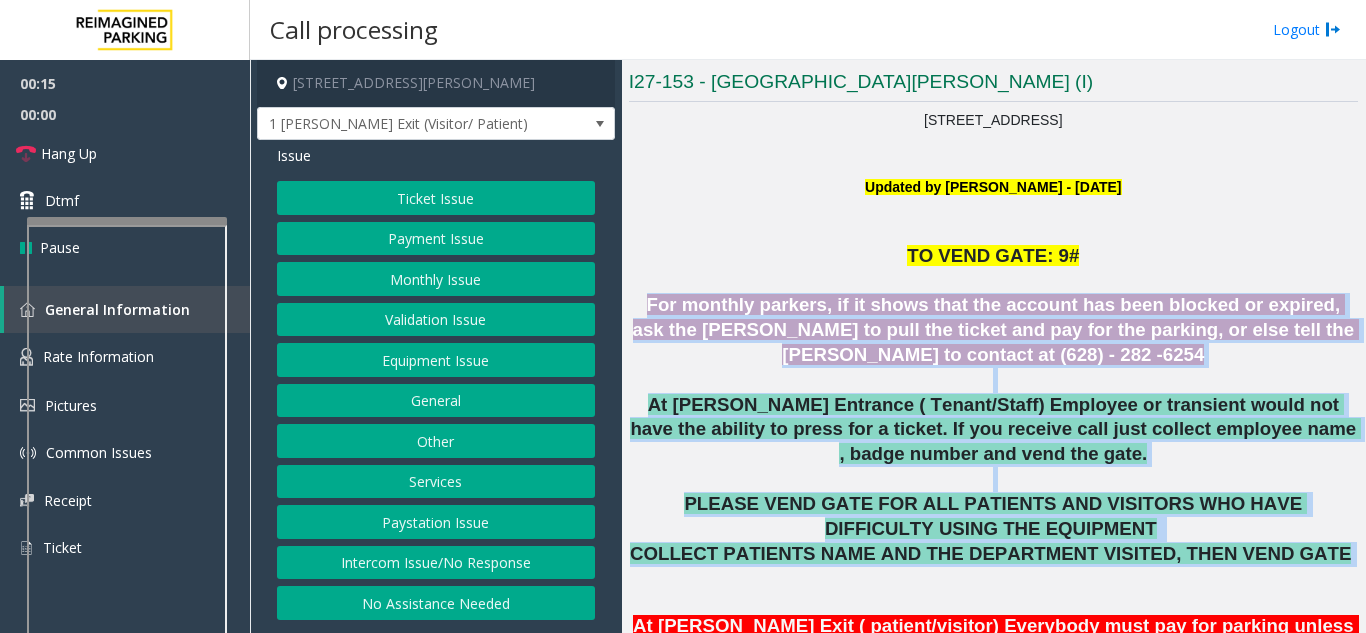click on "COLLECT PATIENTS NAME AND THE DEPARTMENT VISITED, THEN VEND GATE" 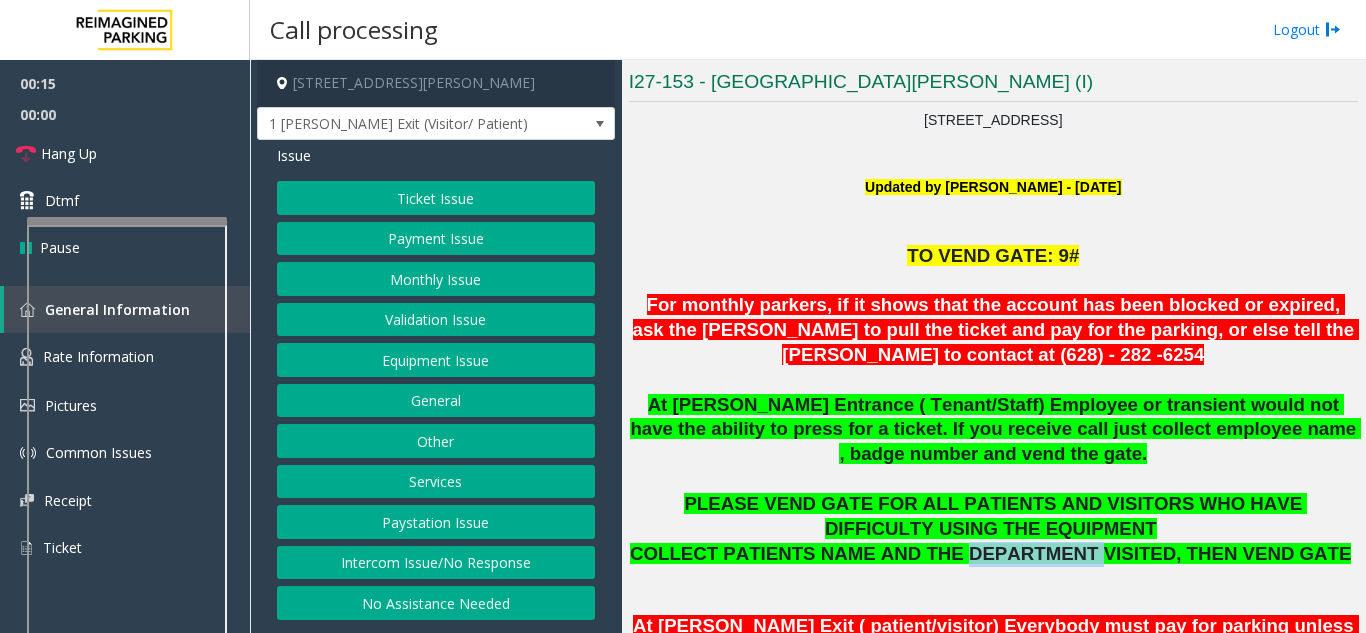 click on "COLLECT PATIENTS NAME AND THE DEPARTMENT VISITED, THEN VEND GATE" 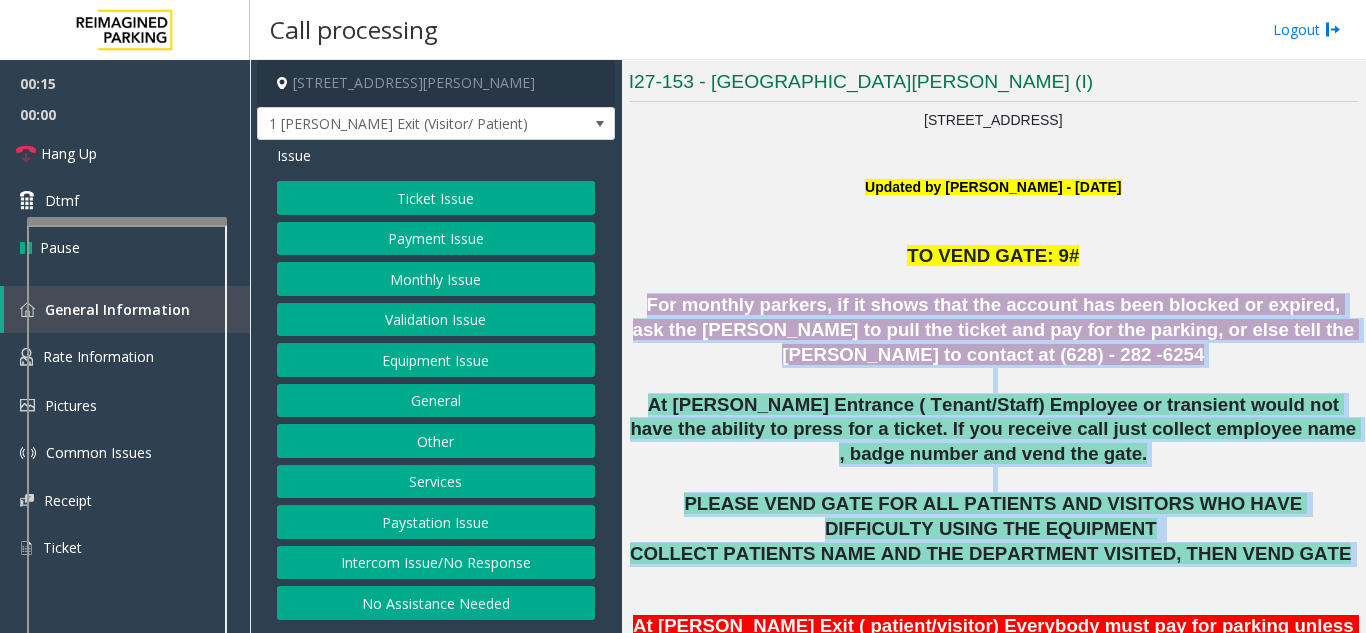drag, startPoint x: 1002, startPoint y: 556, endPoint x: 682, endPoint y: 306, distance: 406.0788 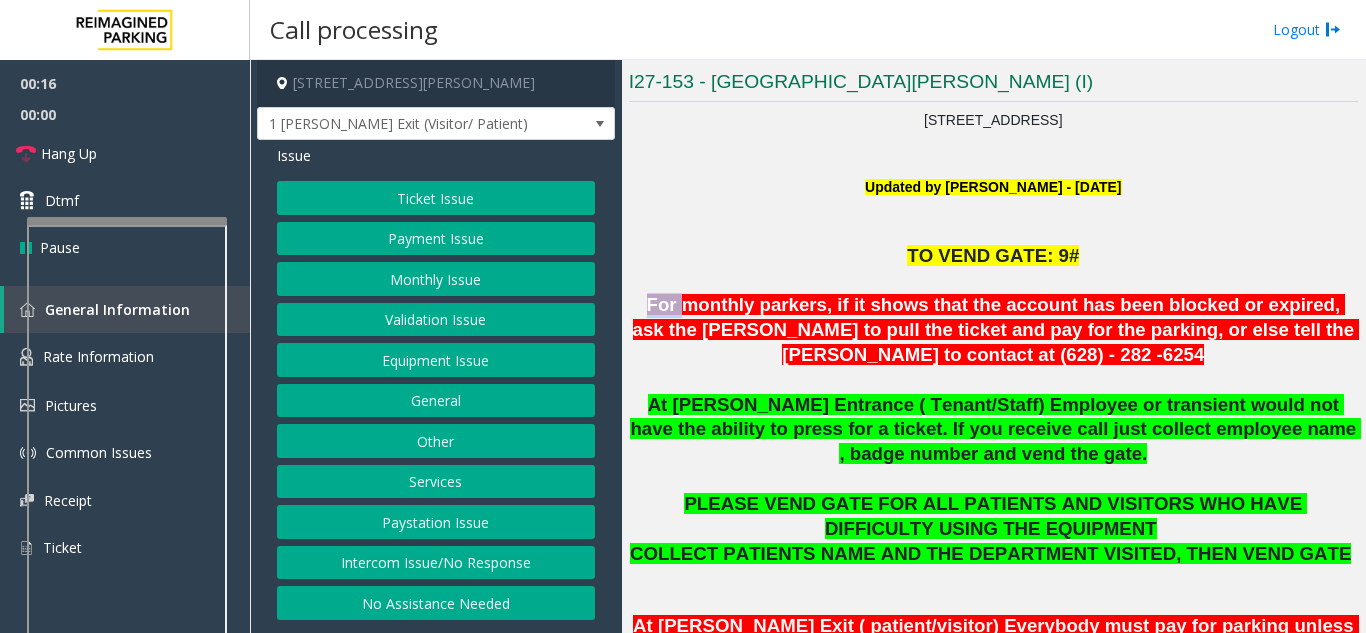 click on "For monthly parkers, if it shows that the account has been blocked or expired, ask the [PERSON_NAME] to pull the ticket and pay for the parking, or else tell the [PERSON_NAME] to contact at (628) - 282 -6254" 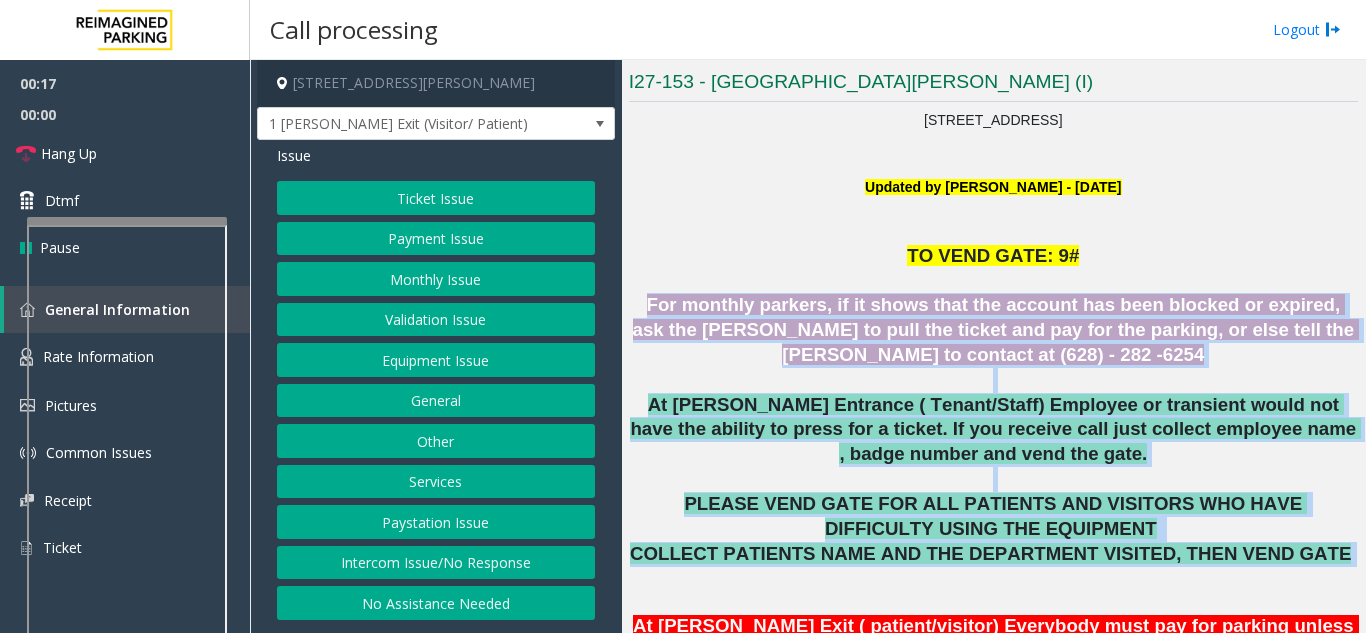drag, startPoint x: 673, startPoint y: 310, endPoint x: 1146, endPoint y: 559, distance: 534.5372 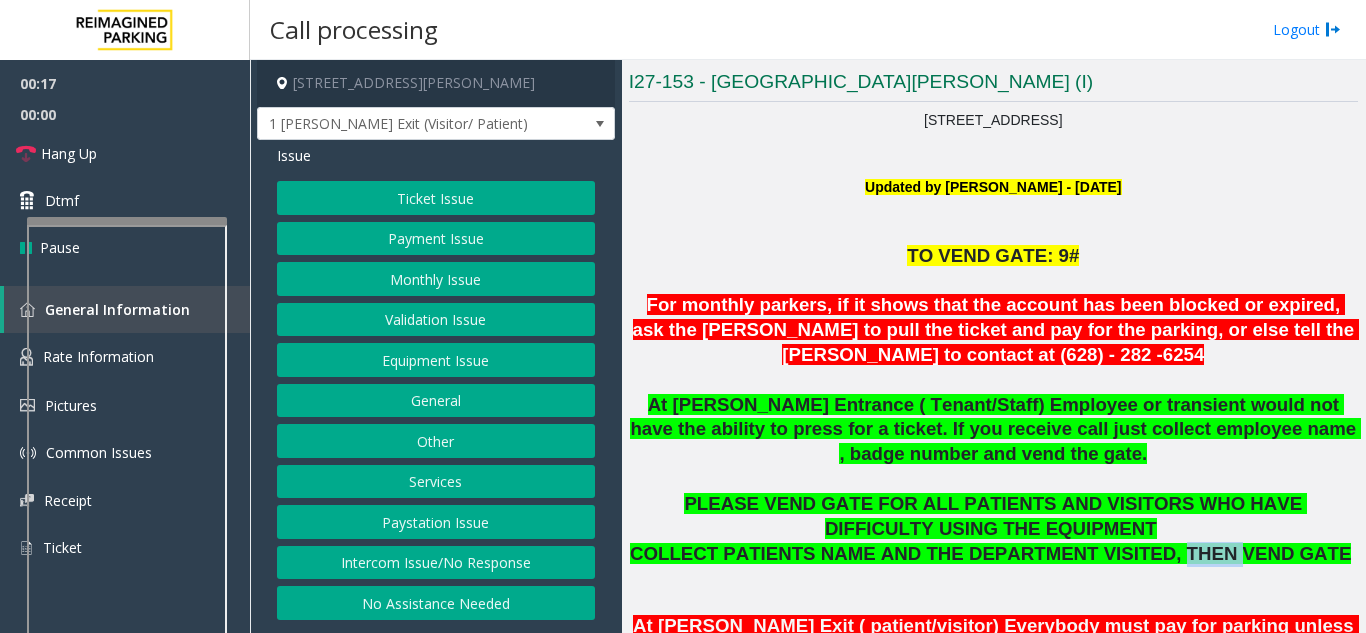 click on "COLLECT PATIENTS NAME AND THE DEPARTMENT VISITED, THEN VEND GATE" 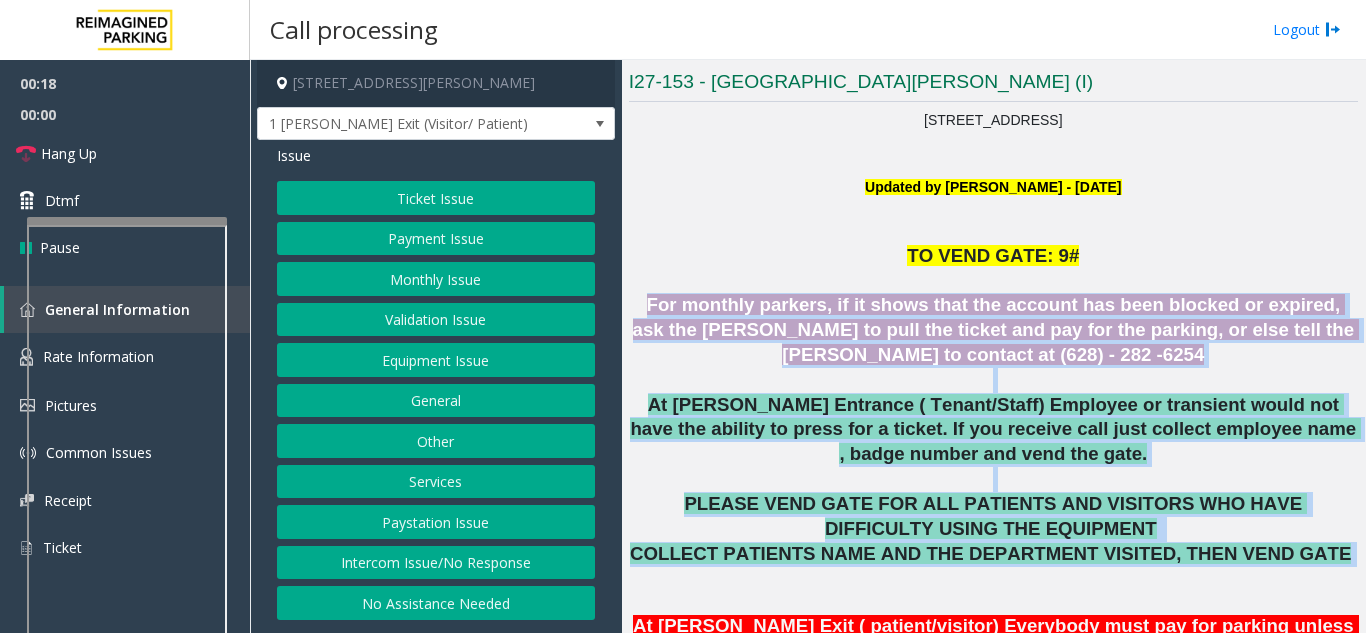 drag, startPoint x: 1146, startPoint y: 559, endPoint x: 734, endPoint y: 295, distance: 489.32608 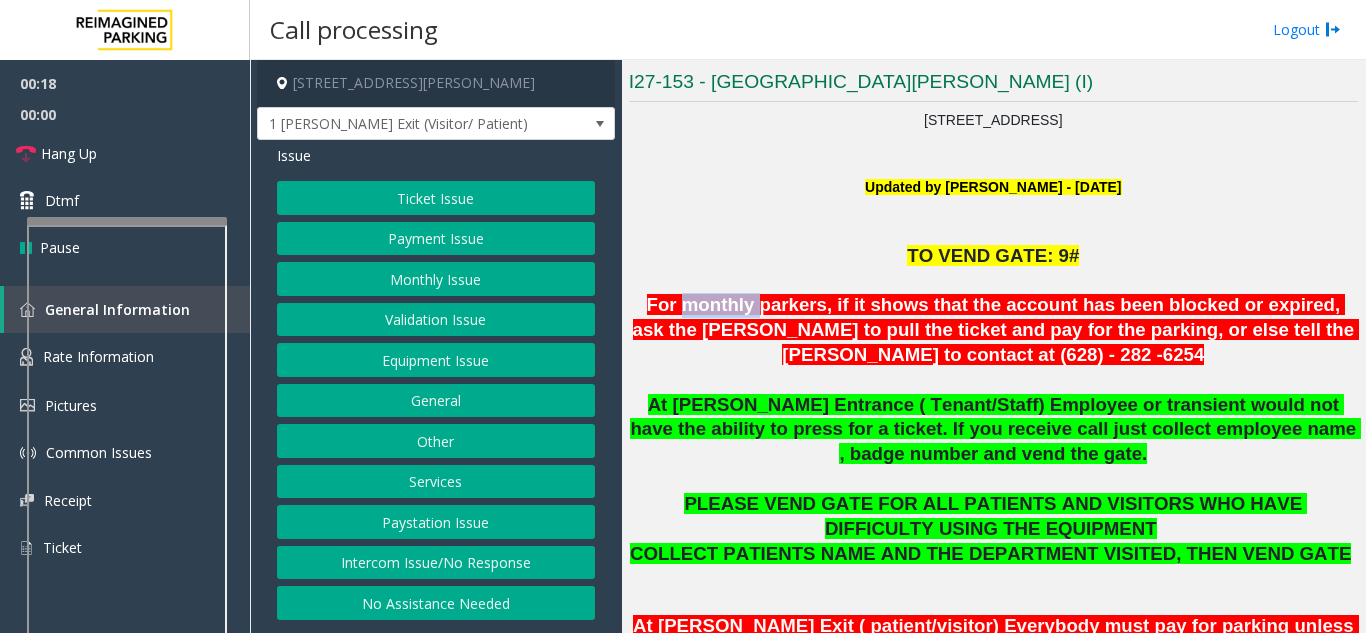 click on "For monthly parkers, if it shows that the account has been blocked or expired, ask the [PERSON_NAME] to pull the ticket and pay for the parking, or else tell the [PERSON_NAME] to contact at (628) - 282 -6254" 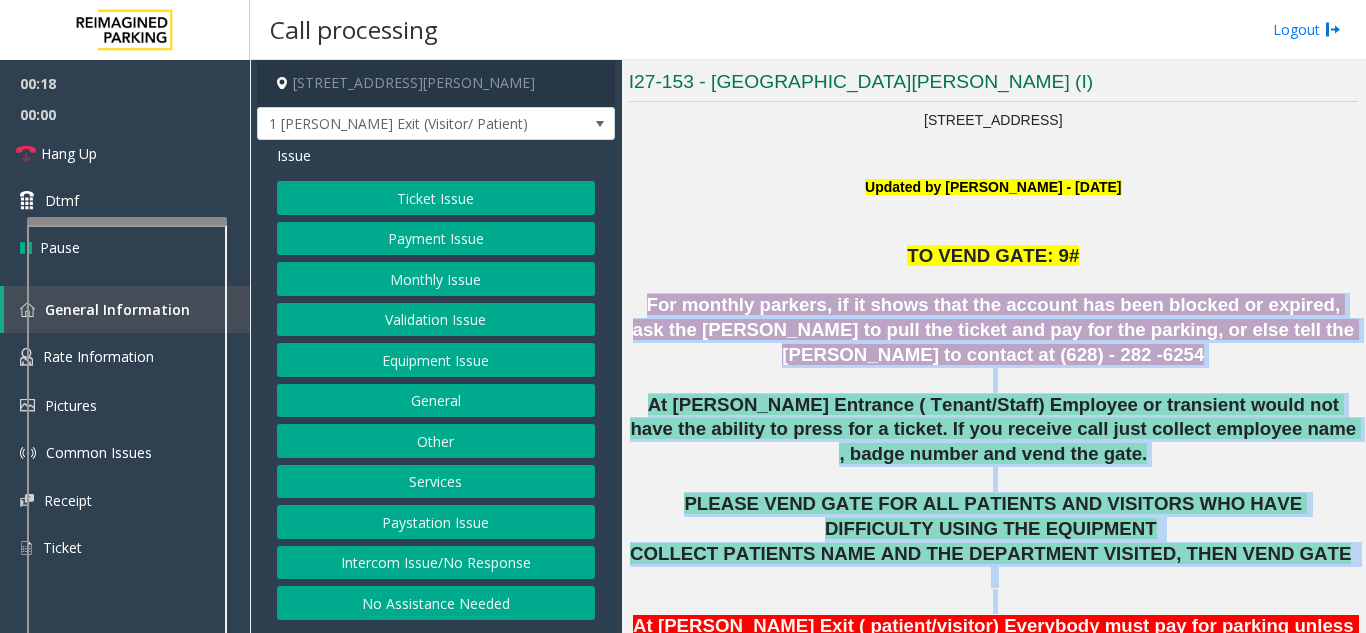drag, startPoint x: 734, startPoint y: 295, endPoint x: 1135, endPoint y: 591, distance: 498.4145 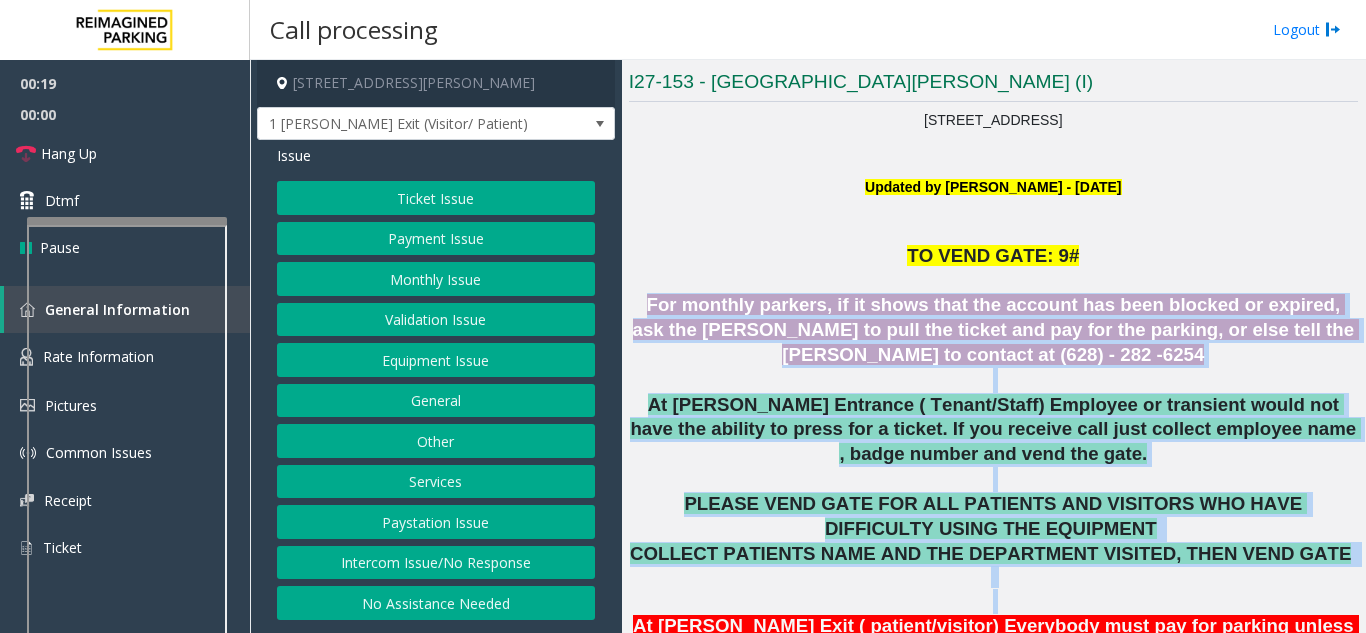 click 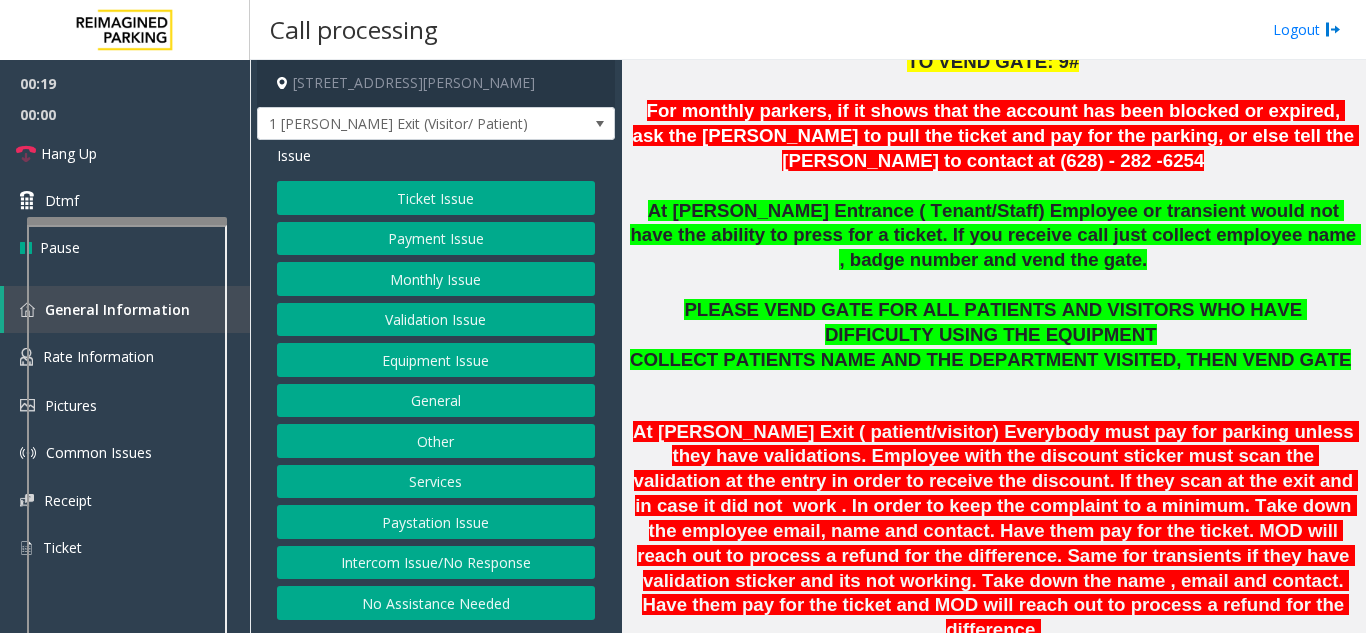 scroll, scrollTop: 600, scrollLeft: 0, axis: vertical 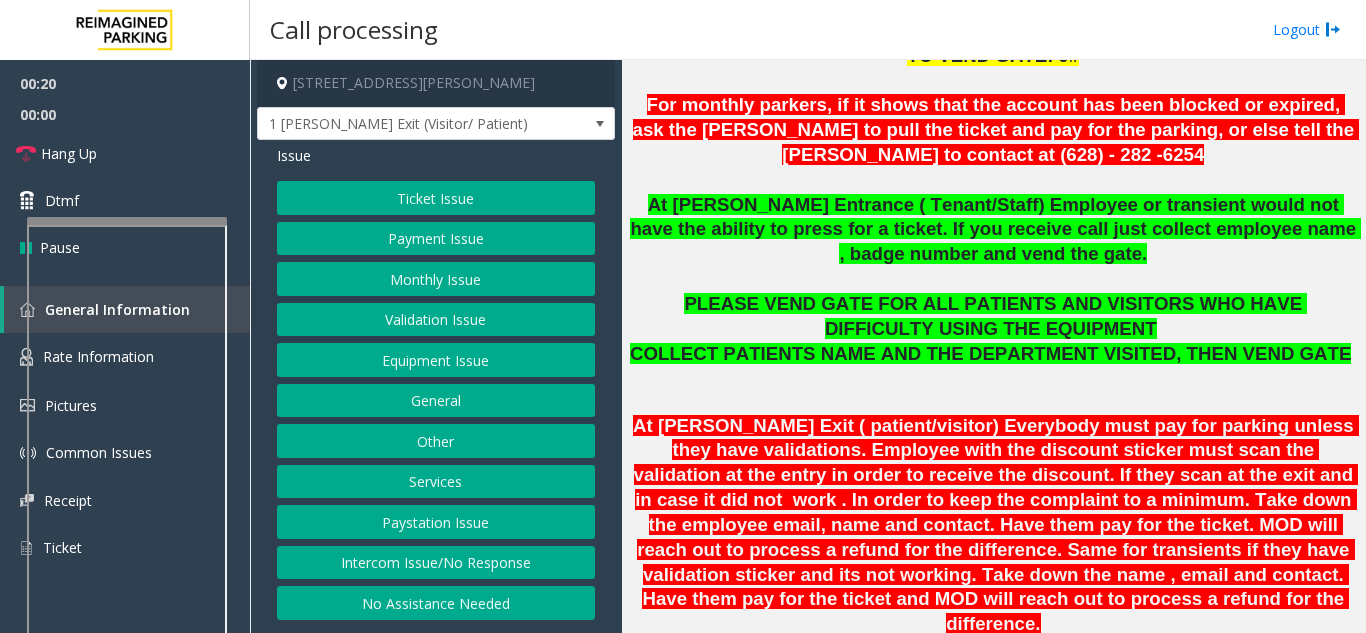 click on "At [PERSON_NAME] Exit ( patient/visitor) Everybody must pay for parking unless they have validations. Employee with the discount sticker must scan the validation at the entry in order to receive the discount. If they scan at the exit and in case it did not  work . In order to keep the complaint to a minimum. Take down the employee email, name and contact. Have them pay for the ticket. MOD will reach out to process a refund for the difference. Same for transients if they have validation sticker and its not working. Take down the name , email and contact. Have them pay for the ticket and MOD will reach out to process a refund for the difference." 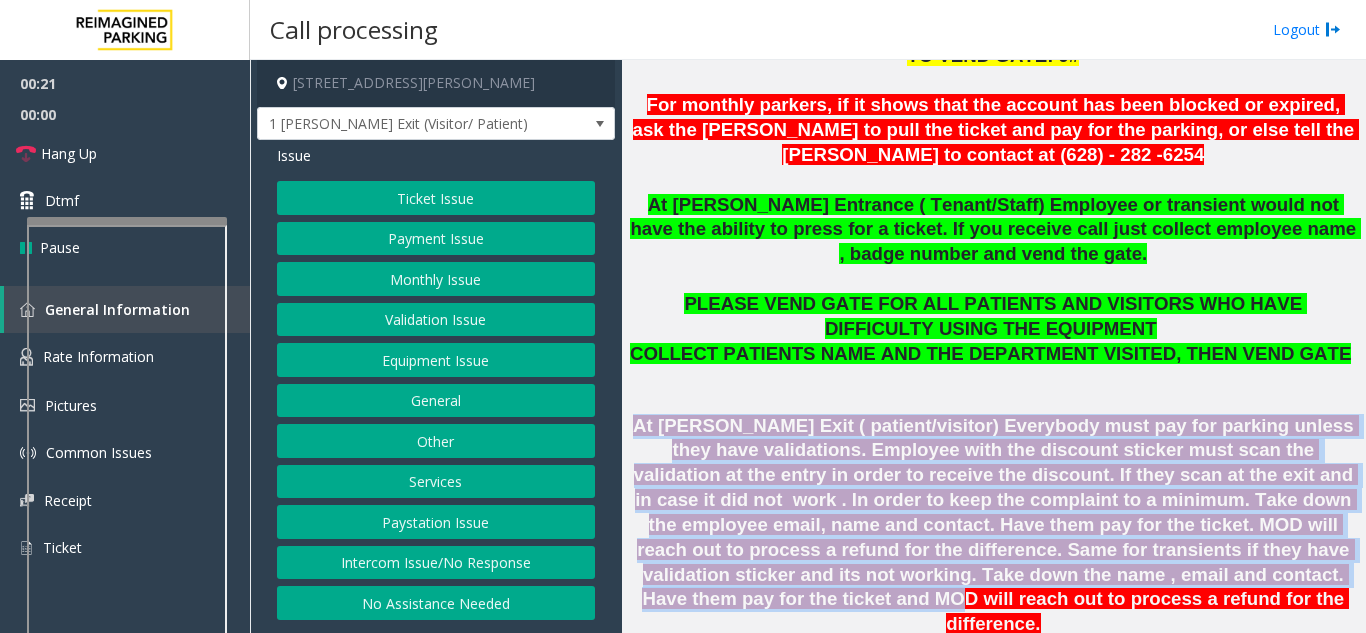 drag, startPoint x: 677, startPoint y: 428, endPoint x: 1117, endPoint y: 585, distance: 467.17126 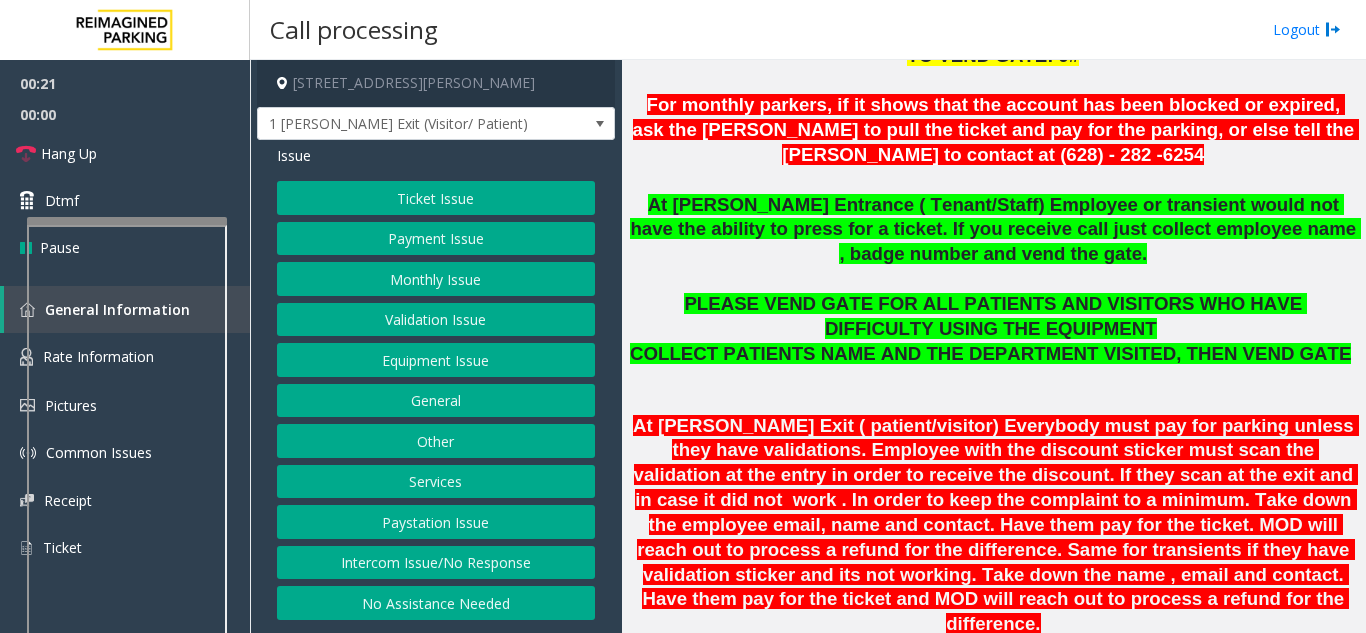 click on "At [PERSON_NAME] Exit ( patient/visitor) Everybody must pay for parking unless they have validations. Employee with the discount sticker must scan the validation at the entry in order to receive the discount. If they scan at the exit and in case it did not  work . In order to keep the complaint to a minimum. Take down the employee email, name and contact. Have them pay for the ticket. MOD will reach out to process a refund for the difference. Same for transients if they have validation sticker and its not working. Take down the name , email and contact. Have them pay for the ticket and MOD will reach out to process a refund for the difference." 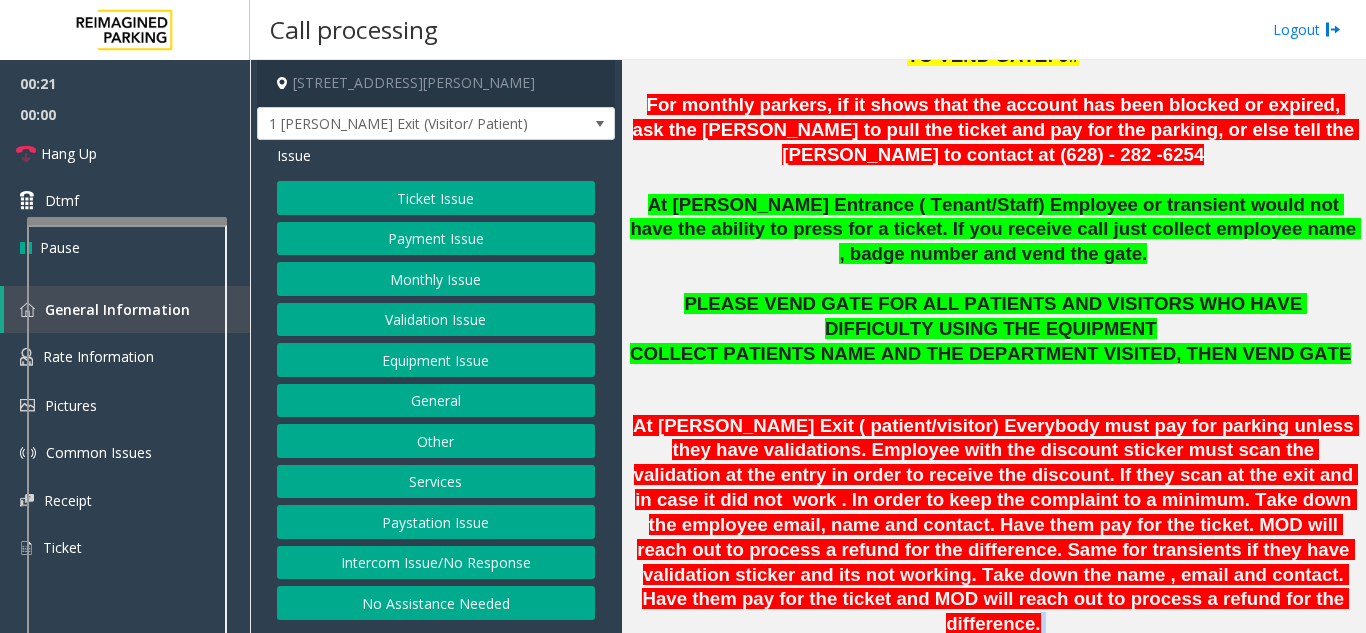 click on "At [PERSON_NAME] Exit ( patient/visitor) Everybody must pay for parking unless they have validations. Employee with the discount sticker must scan the validation at the entry in order to receive the discount. If they scan at the exit and in case it did not  work . In order to keep the complaint to a minimum. Take down the employee email, name and contact. Have them pay for the ticket. MOD will reach out to process a refund for the difference. Same for transients if they have validation sticker and its not working. Take down the name , email and contact. Have them pay for the ticket and MOD will reach out to process a refund for the difference." 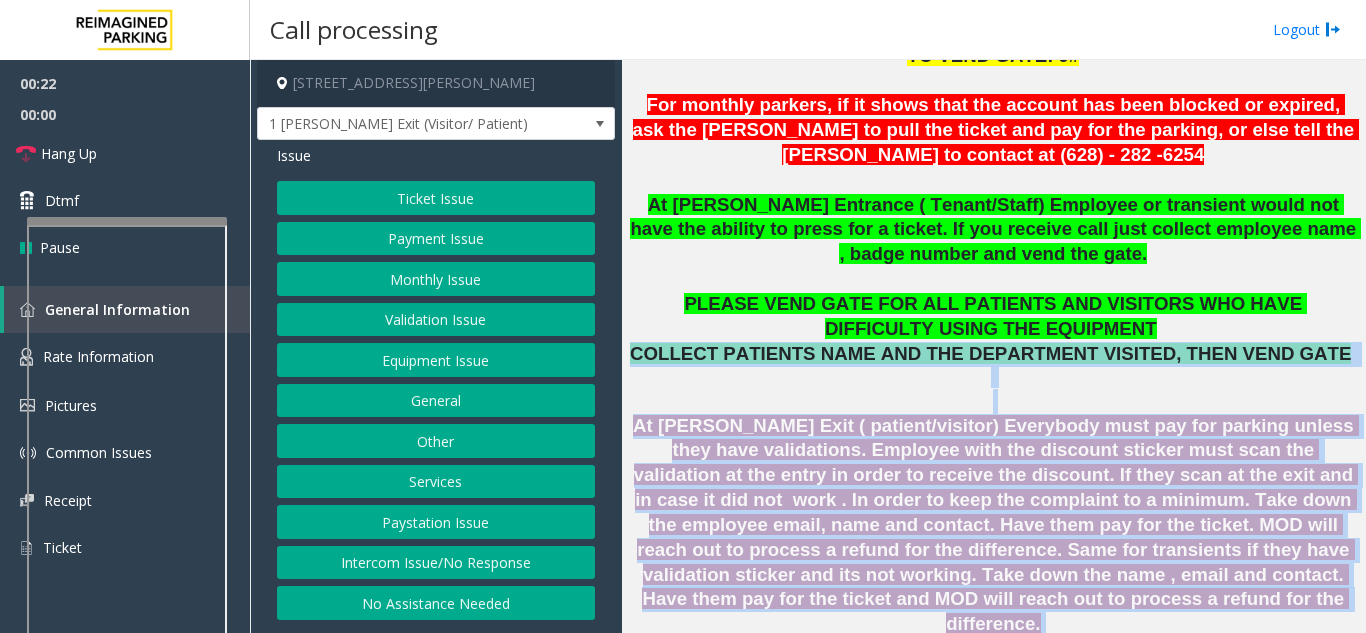 drag, startPoint x: 1110, startPoint y: 588, endPoint x: 776, endPoint y: 343, distance: 414.22336 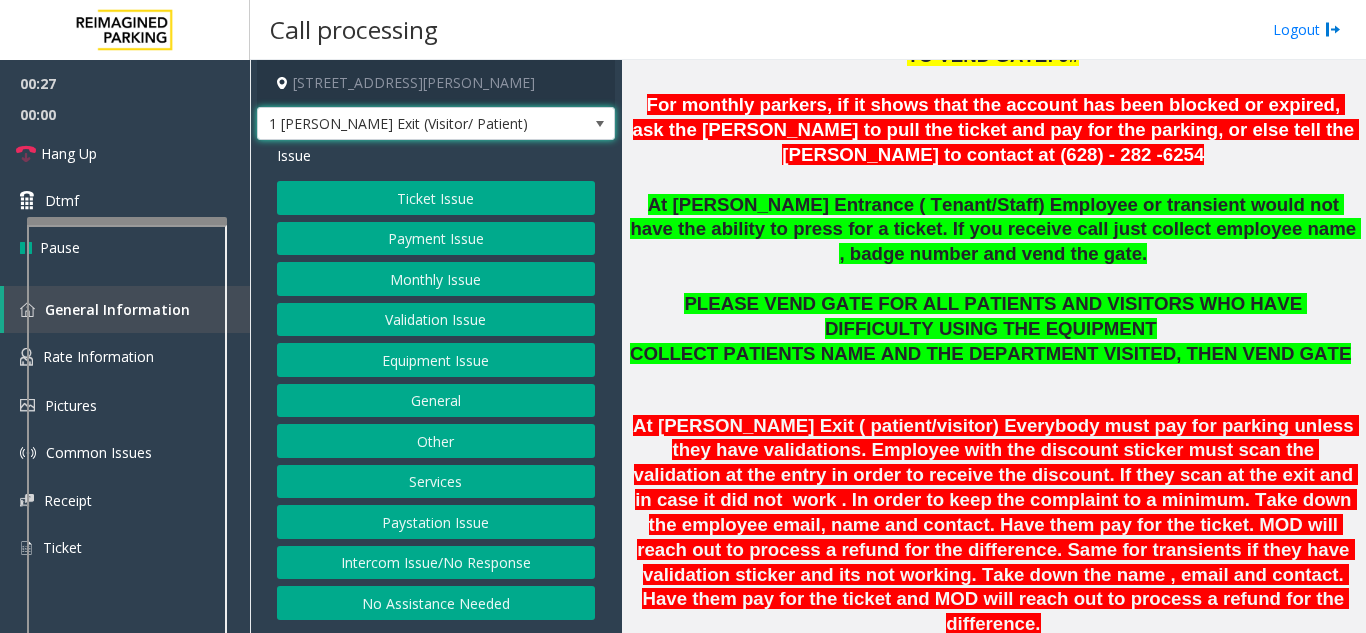 click on "1 [PERSON_NAME] Exit (Visitor/ Patient)" at bounding box center [400, 124] 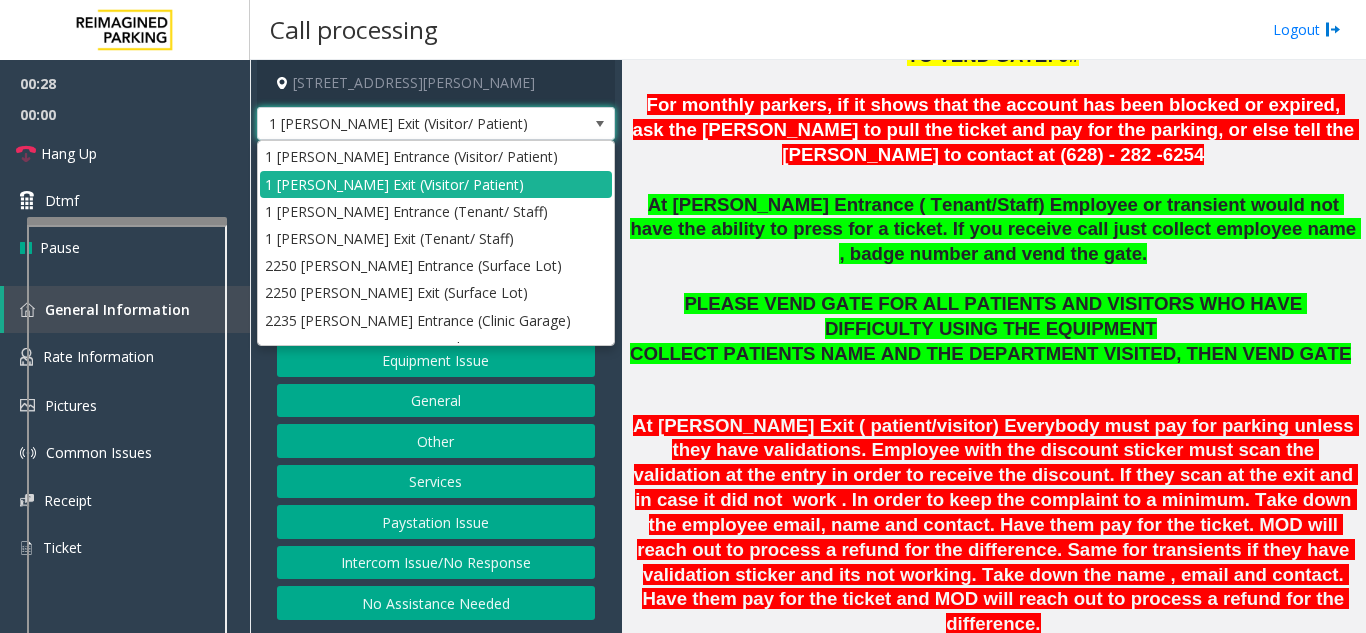 click on "1 [PERSON_NAME] Exit (Visitor/ Patient)" at bounding box center (400, 124) 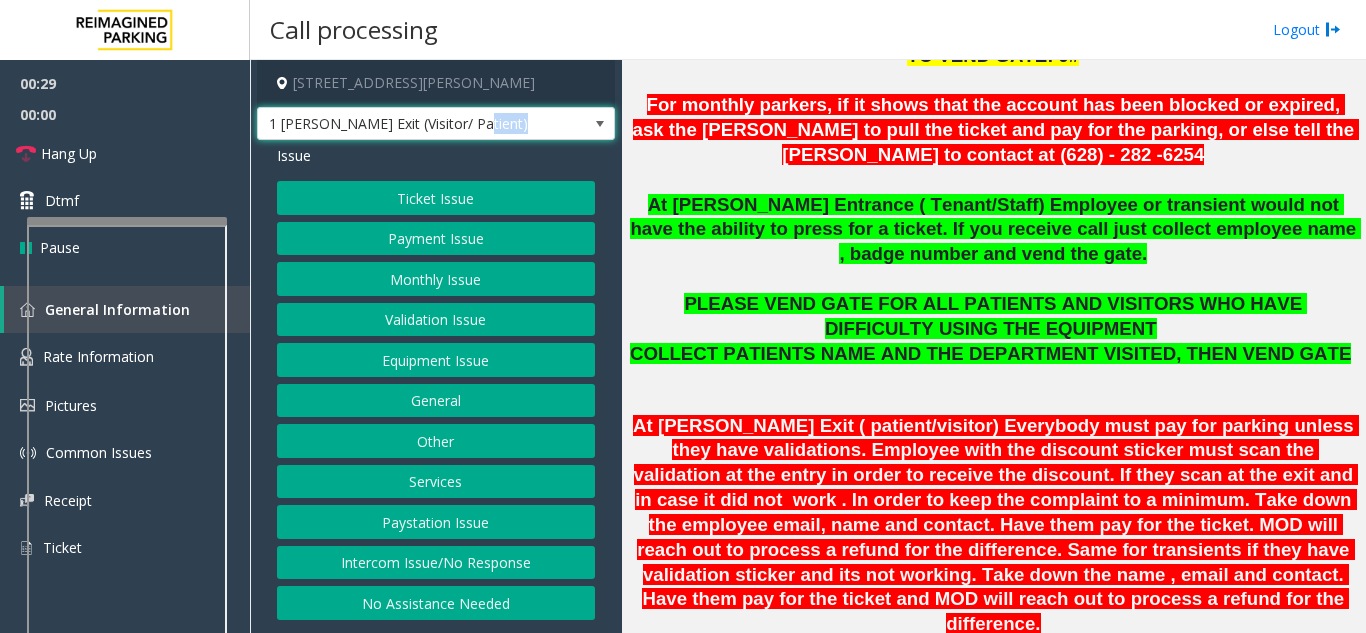 click on "1 [PERSON_NAME] Exit (Visitor/ Patient)" at bounding box center [400, 124] 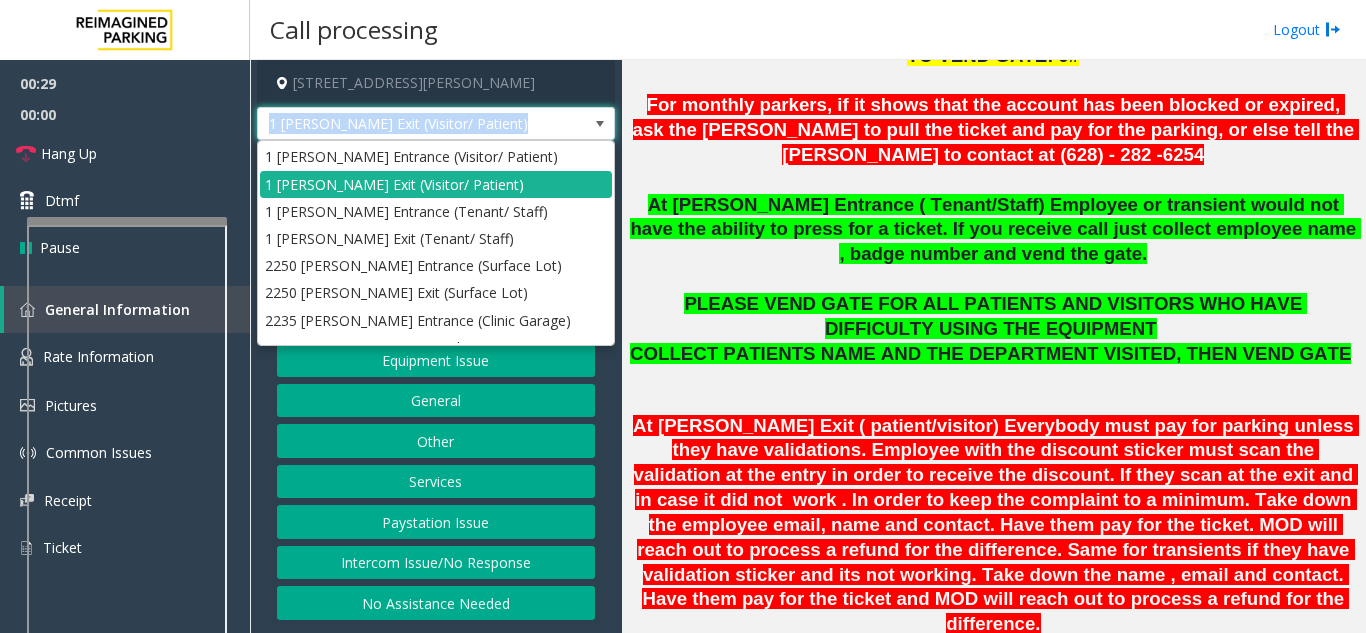 click on "1 [PERSON_NAME] Exit (Visitor/ Patient)" at bounding box center (400, 124) 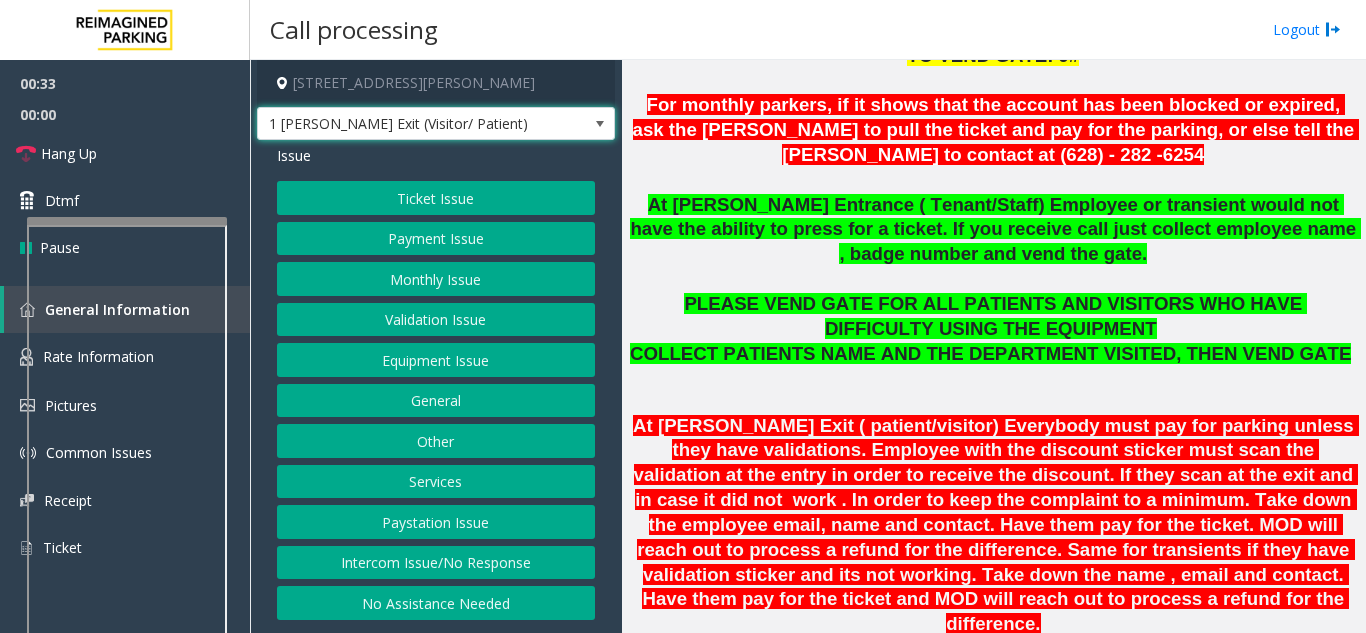 click on "At [PERSON_NAME] Entrance ( Tenant/Staff) Employee or transient would not have the ability to press for a ticket. If you receive call just collect employee name , badge number and vend the gate." 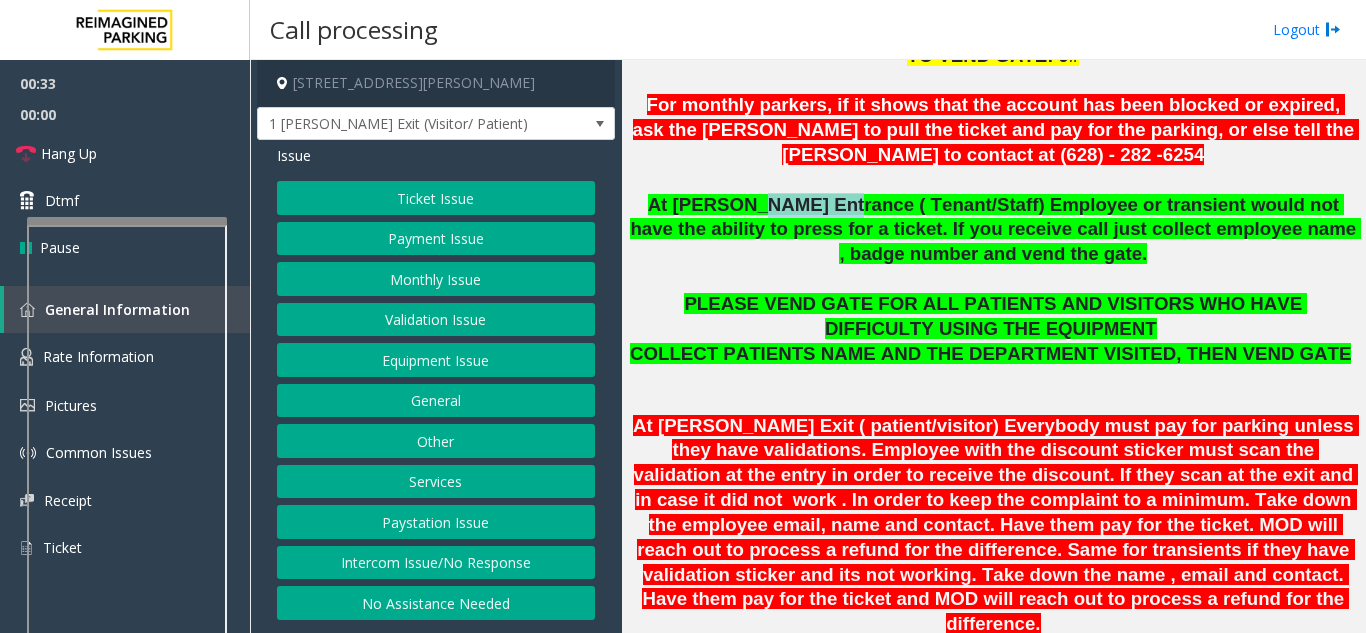 click on "At [PERSON_NAME] Entrance ( Tenant/Staff) Employee or transient would not have the ability to press for a ticket. If you receive call just collect employee name , badge number and vend the gate." 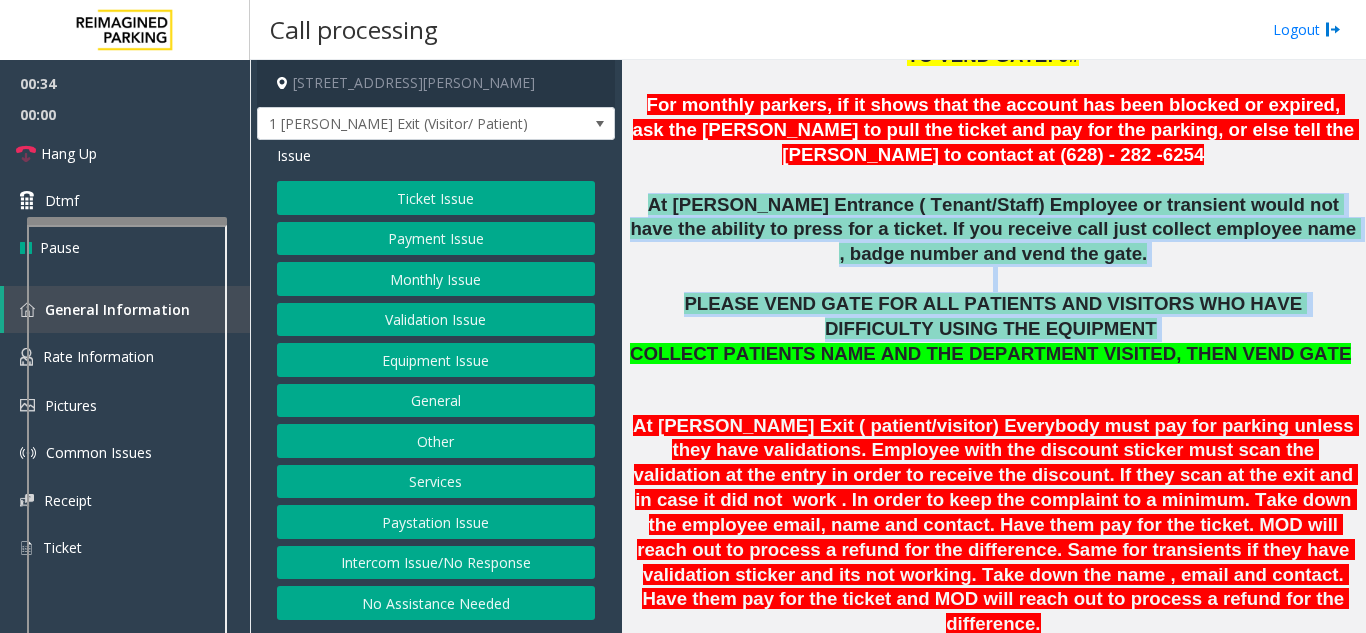 drag, startPoint x: 748, startPoint y: 205, endPoint x: 1038, endPoint y: 340, distance: 319.88278 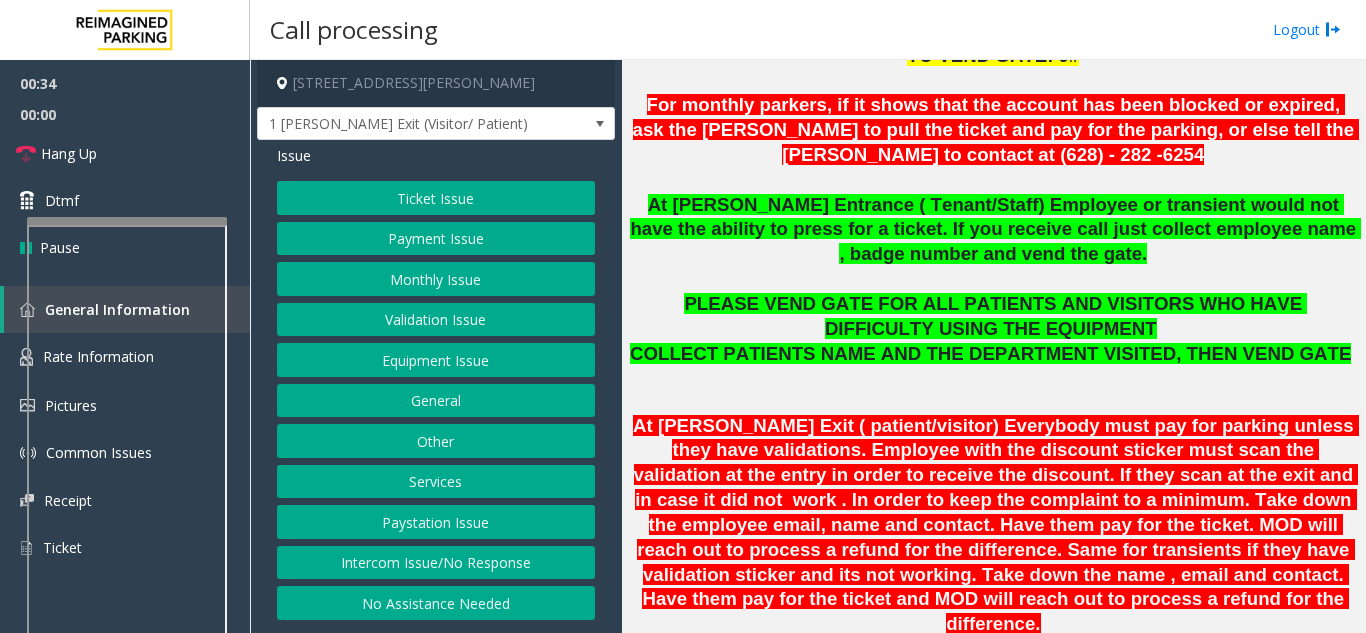 click on "COLLECT PATIENTS NAME AND THE DEPARTMENT VISITED, THEN VEND GATE" 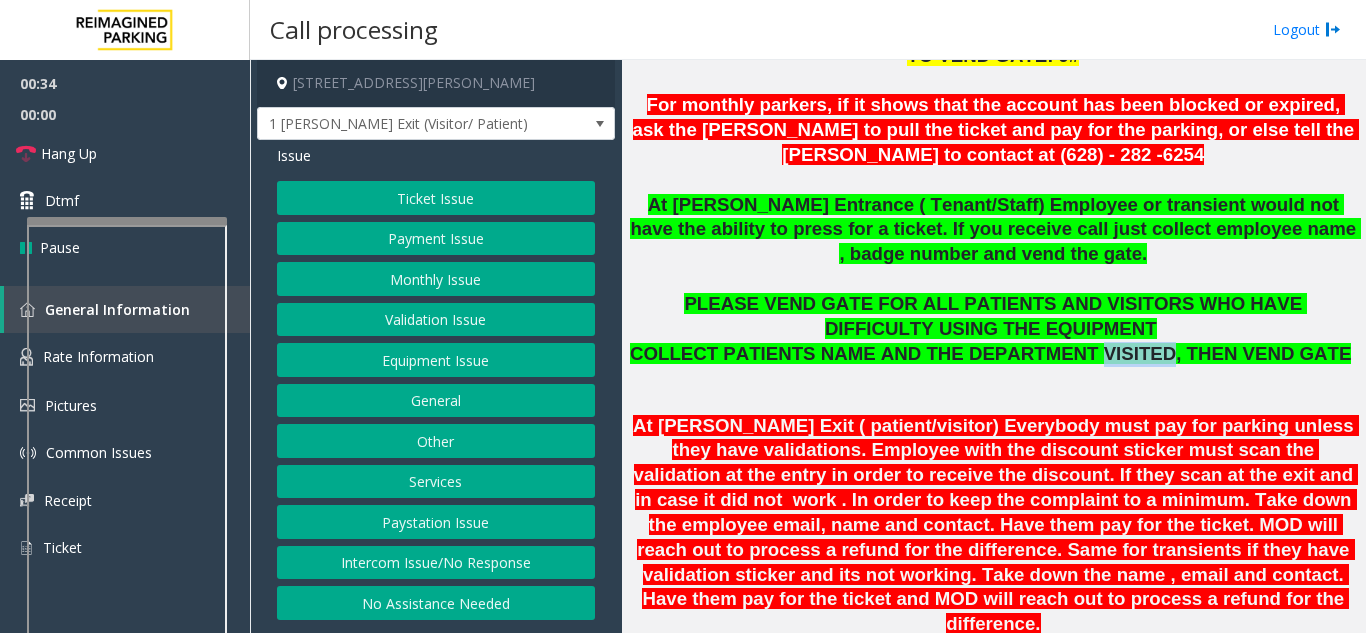 click on "COLLECT PATIENTS NAME AND THE DEPARTMENT VISITED, THEN VEND GATE" 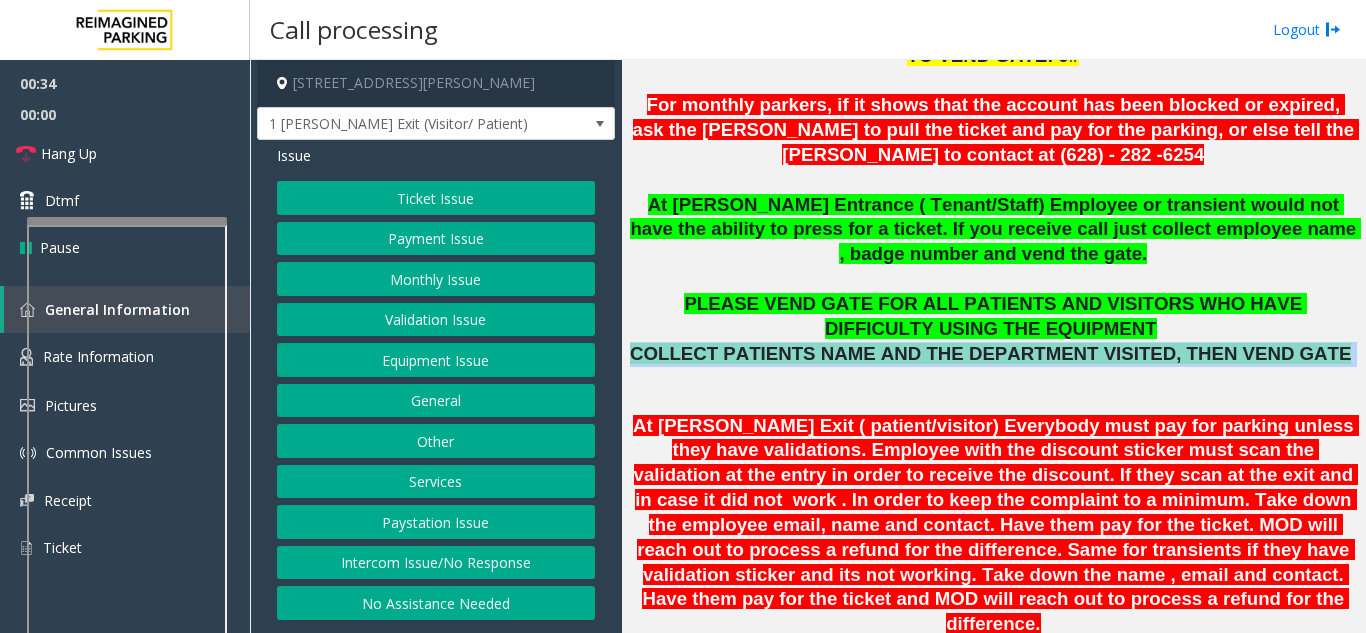 click on "COLLECT PATIENTS NAME AND THE DEPARTMENT VISITED, THEN VEND GATE" 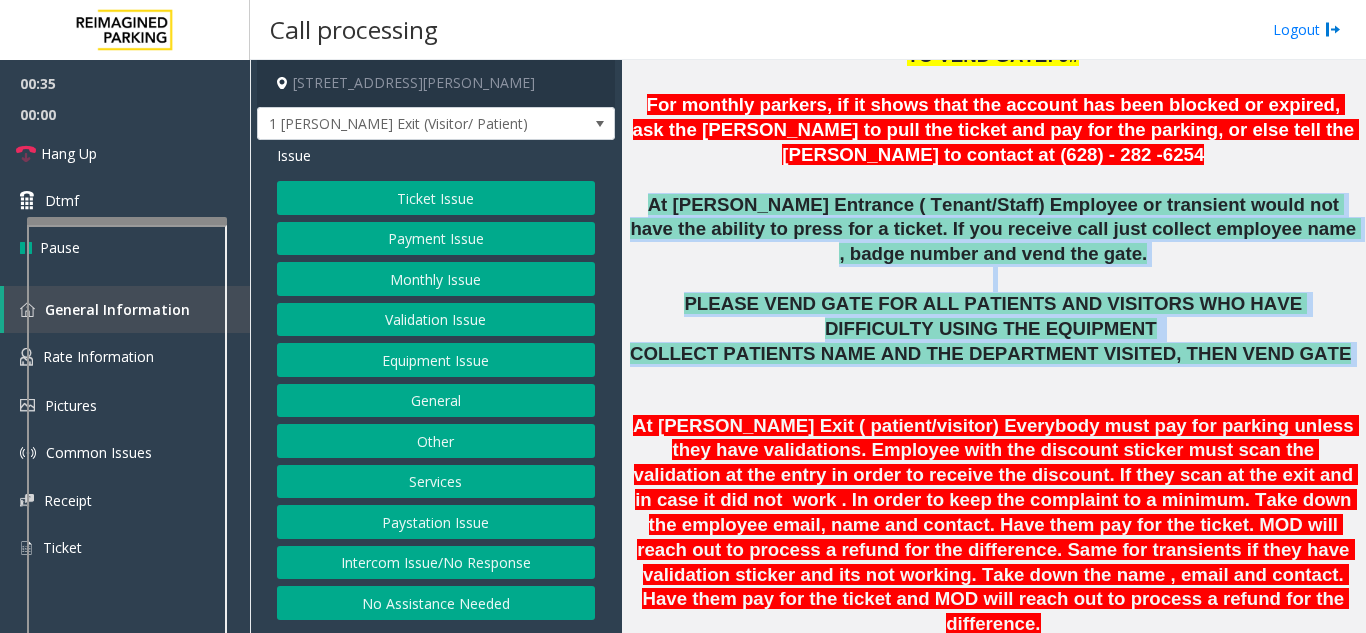 drag, startPoint x: 1075, startPoint y: 362, endPoint x: 865, endPoint y: 192, distance: 270.18512 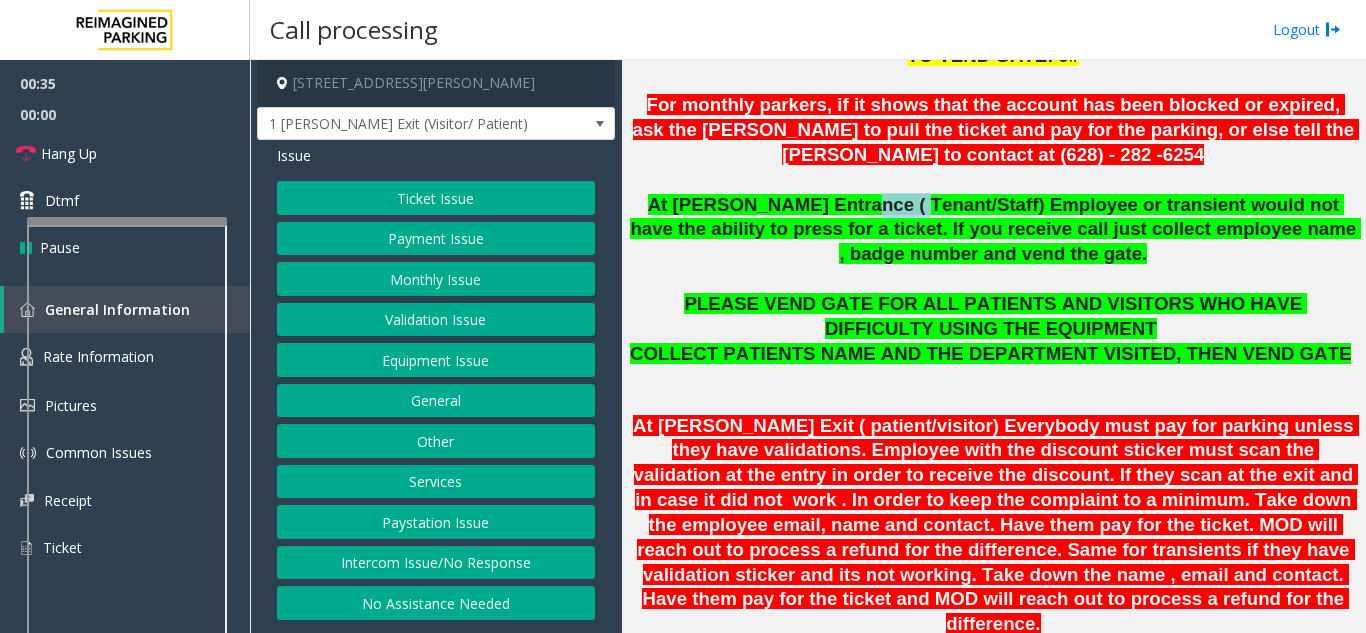 click on "At [PERSON_NAME] Entrance ( Tenant/Staff) Employee or transient would not have the ability to press for a ticket. If you receive call just collect employee name , badge number and vend the gate." 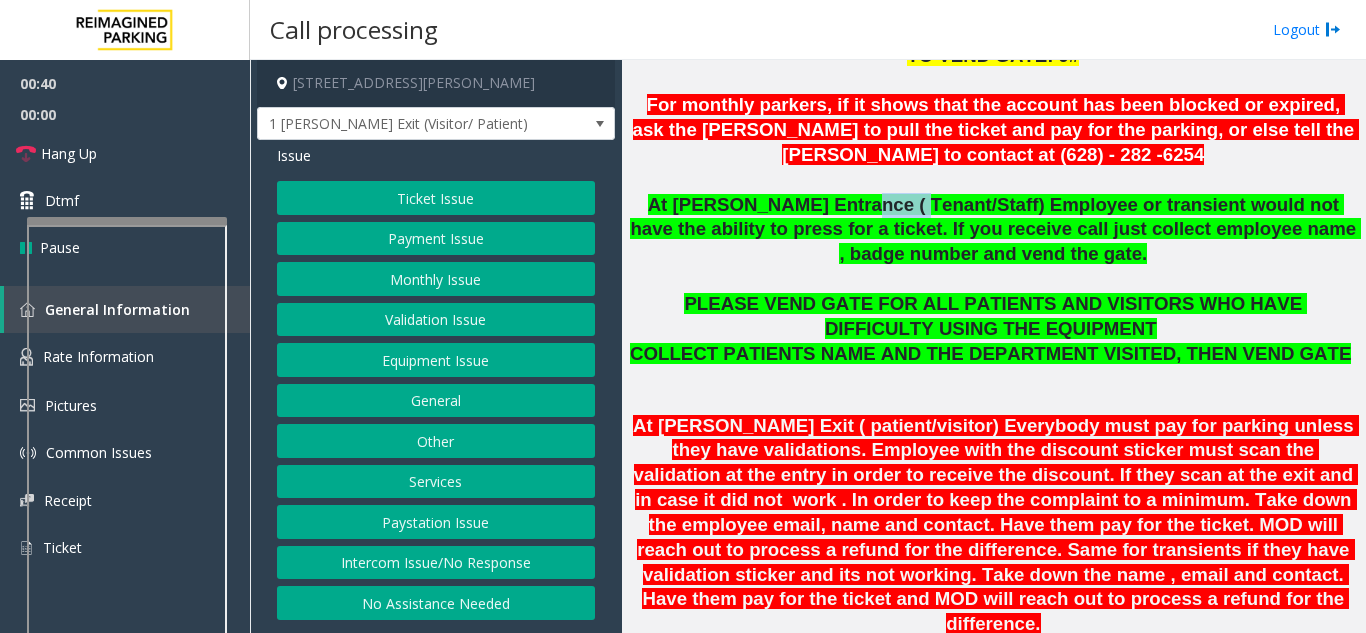 click on "Equipment Issue" 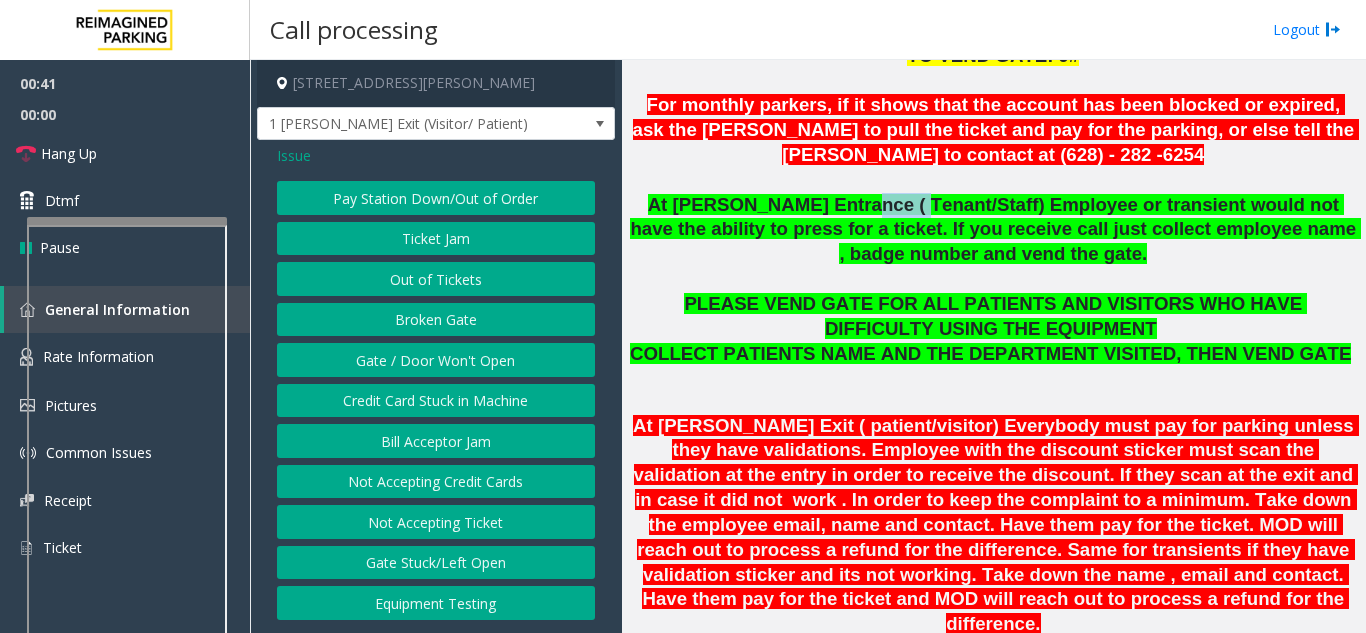 click on "Gate / Door Won't Open" 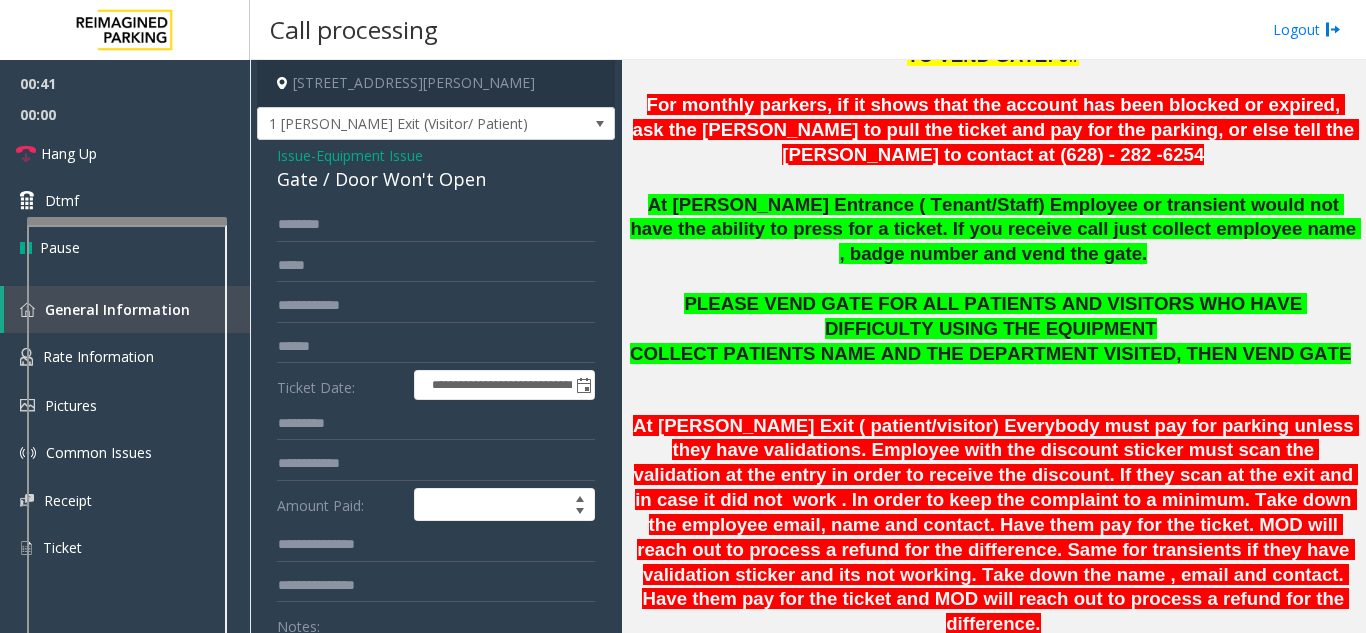 click on "Equipment Issue" 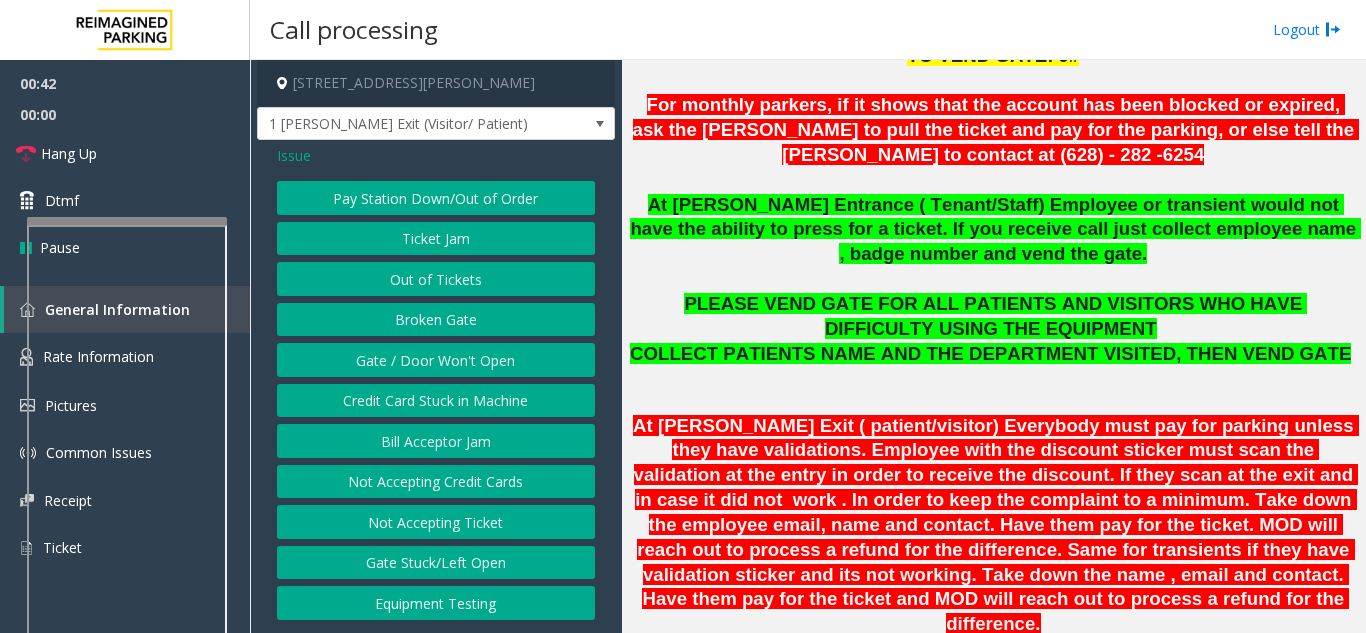 click on "Issue" 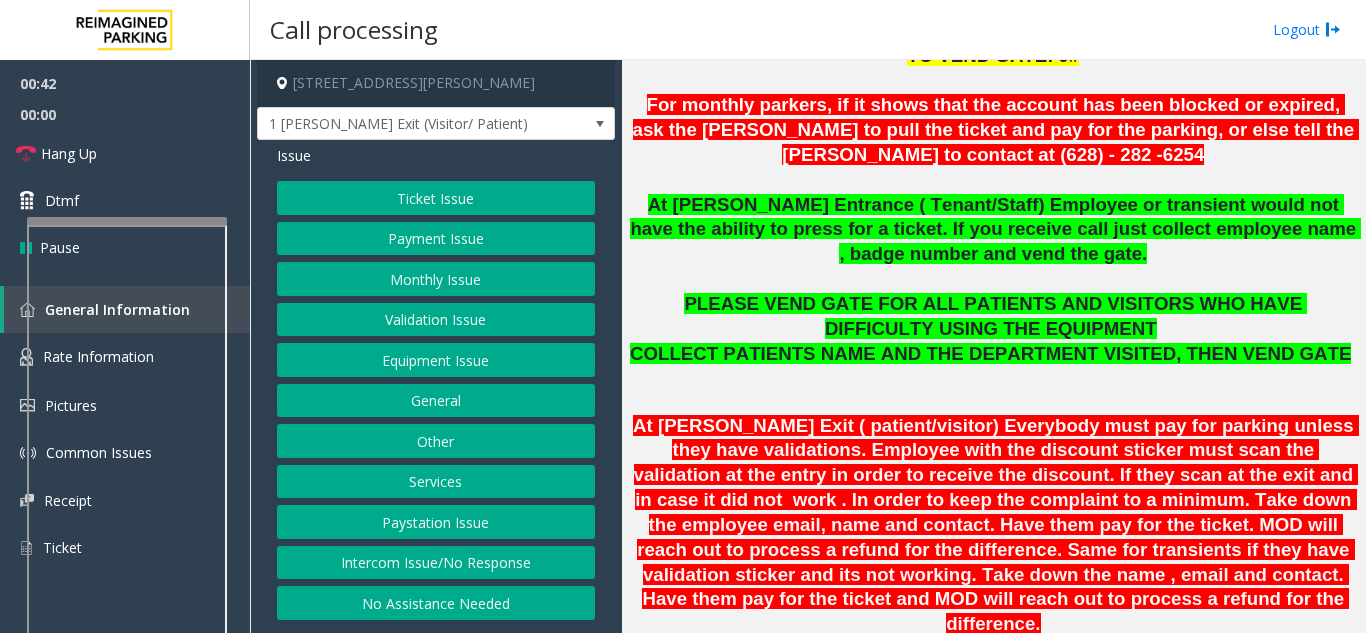 click on "Payment Issue" 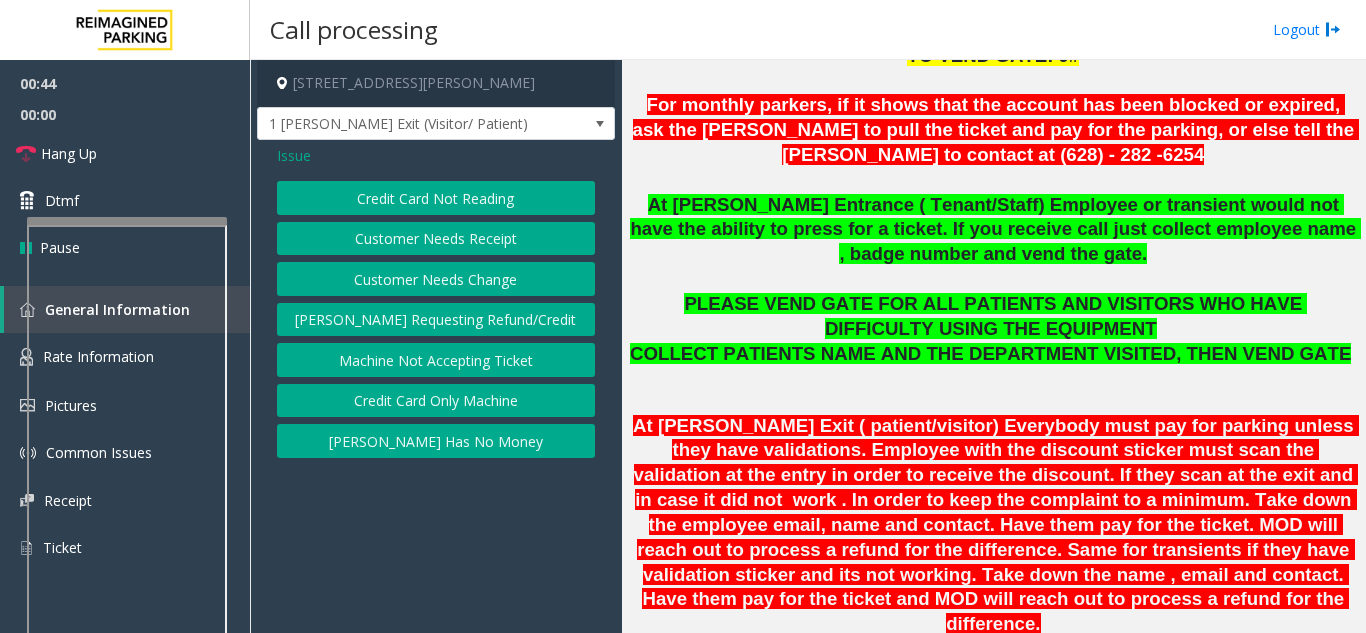 click on "Issue" 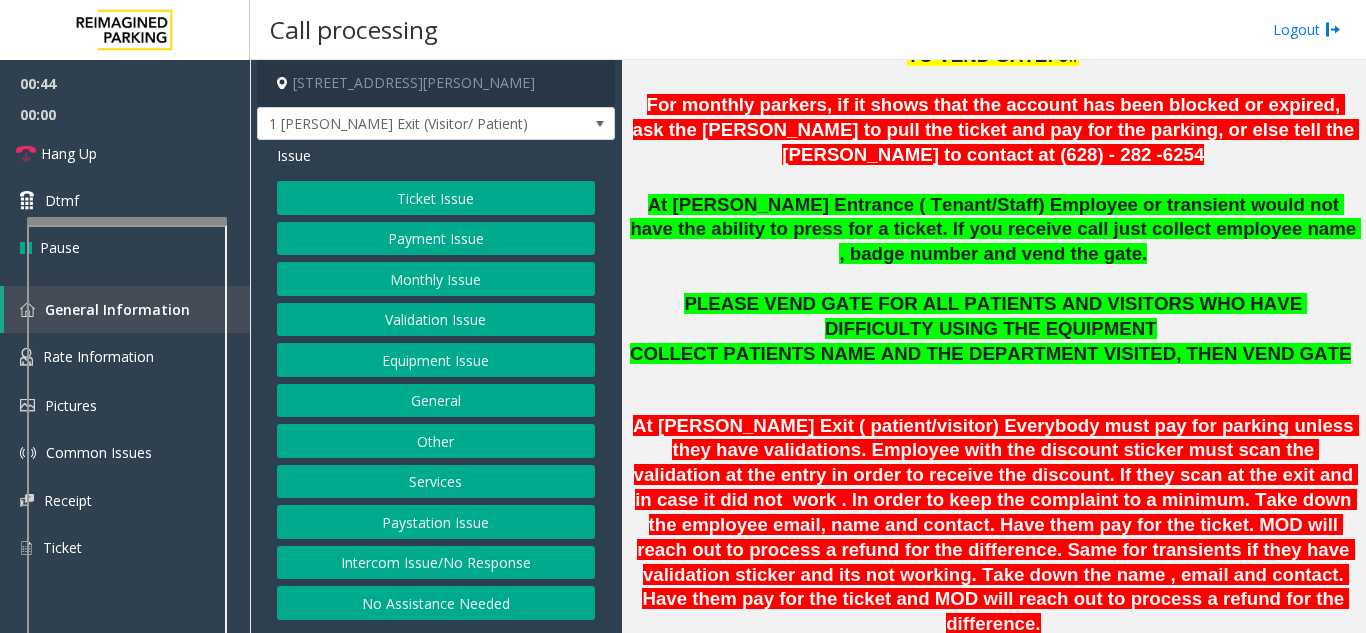 click on "Monthly Issue" 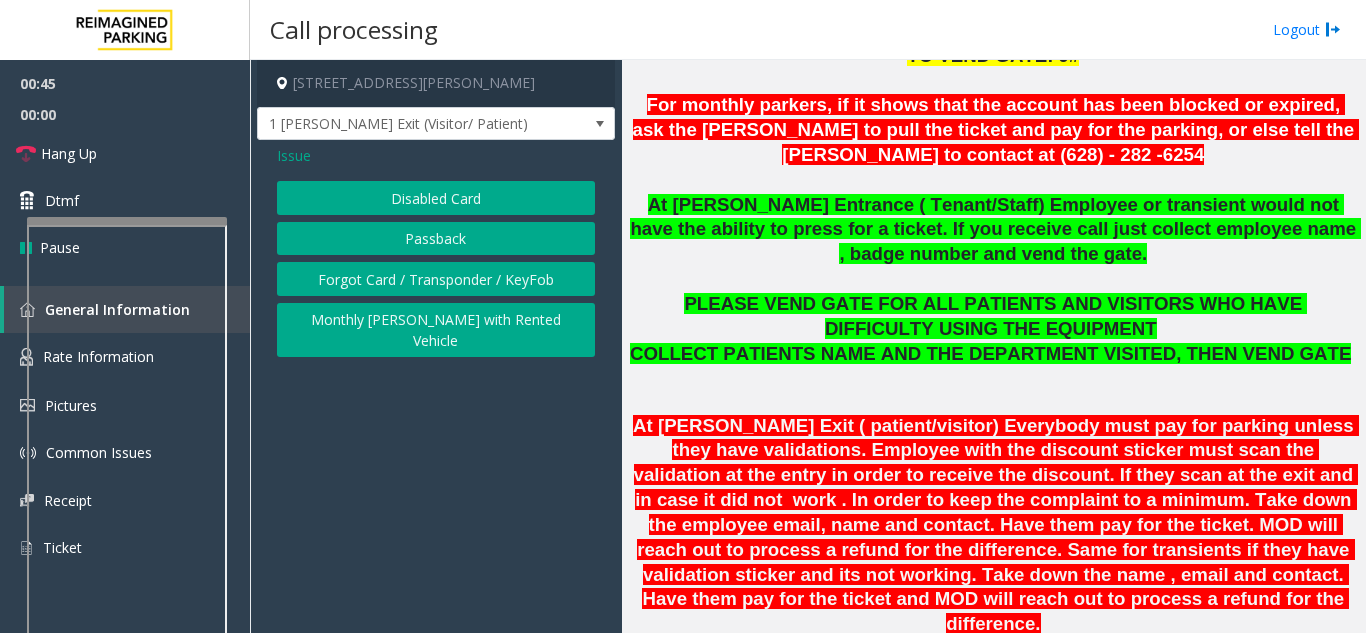 click on "Issue" 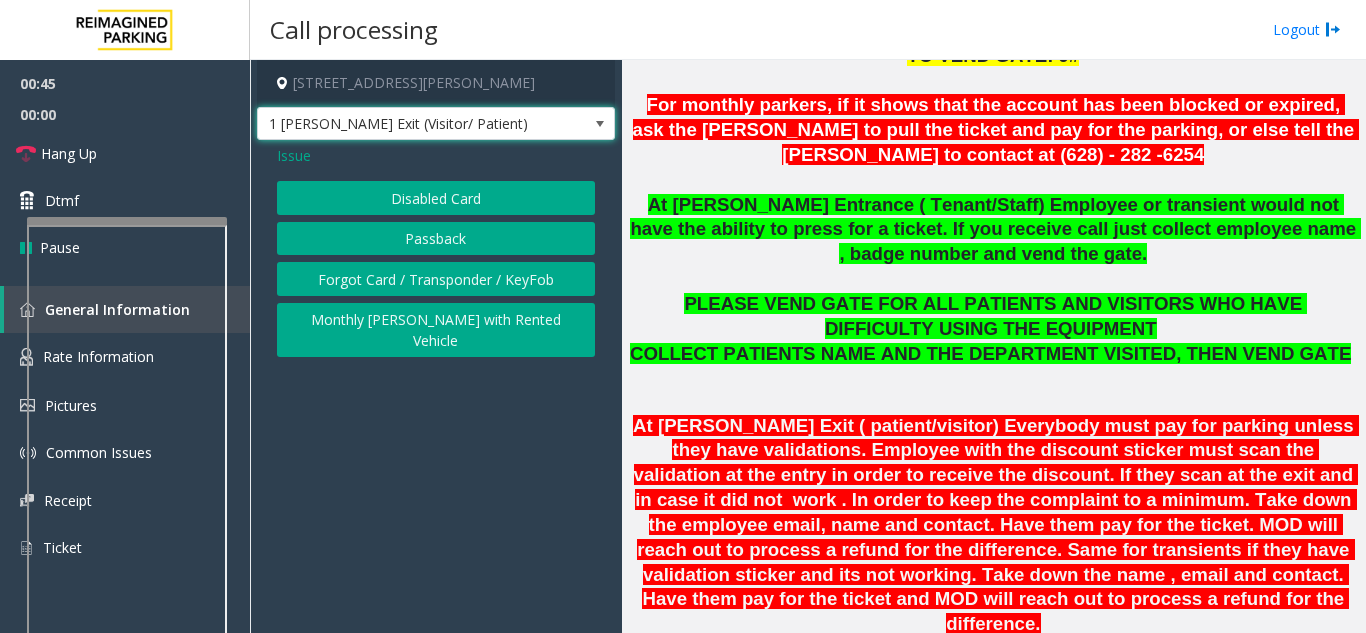 click on "1 [PERSON_NAME] Exit (Visitor/ Patient)" at bounding box center [400, 124] 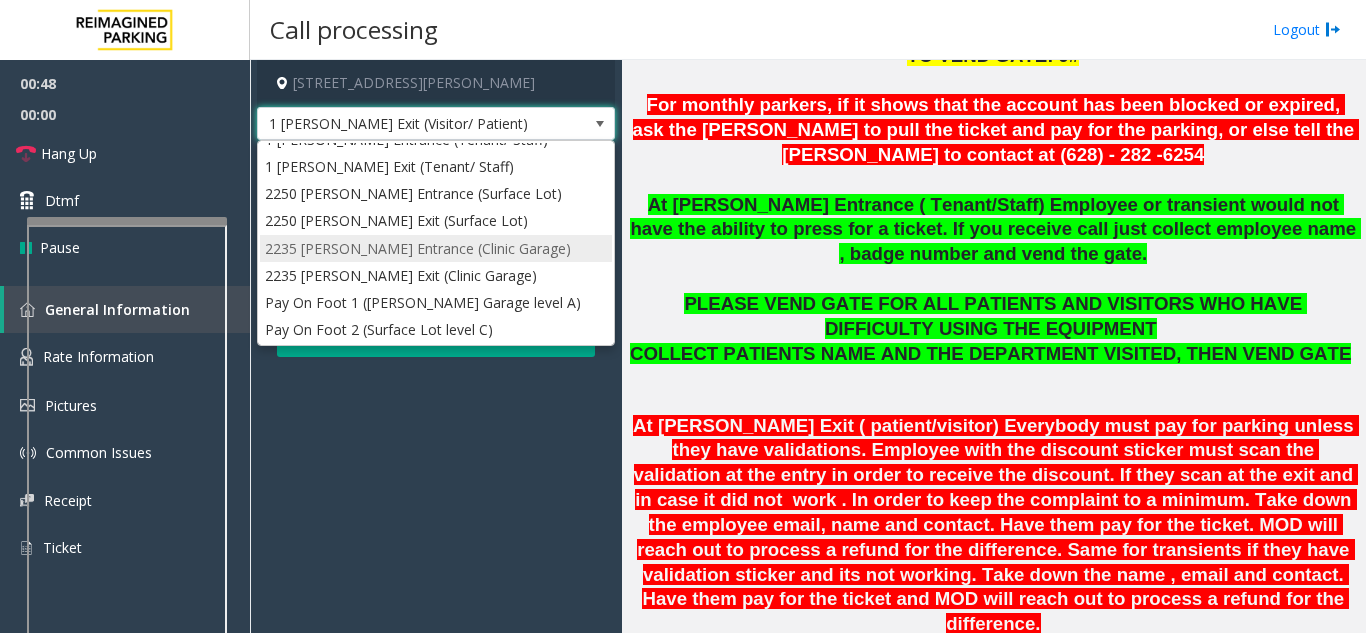 scroll, scrollTop: 0, scrollLeft: 0, axis: both 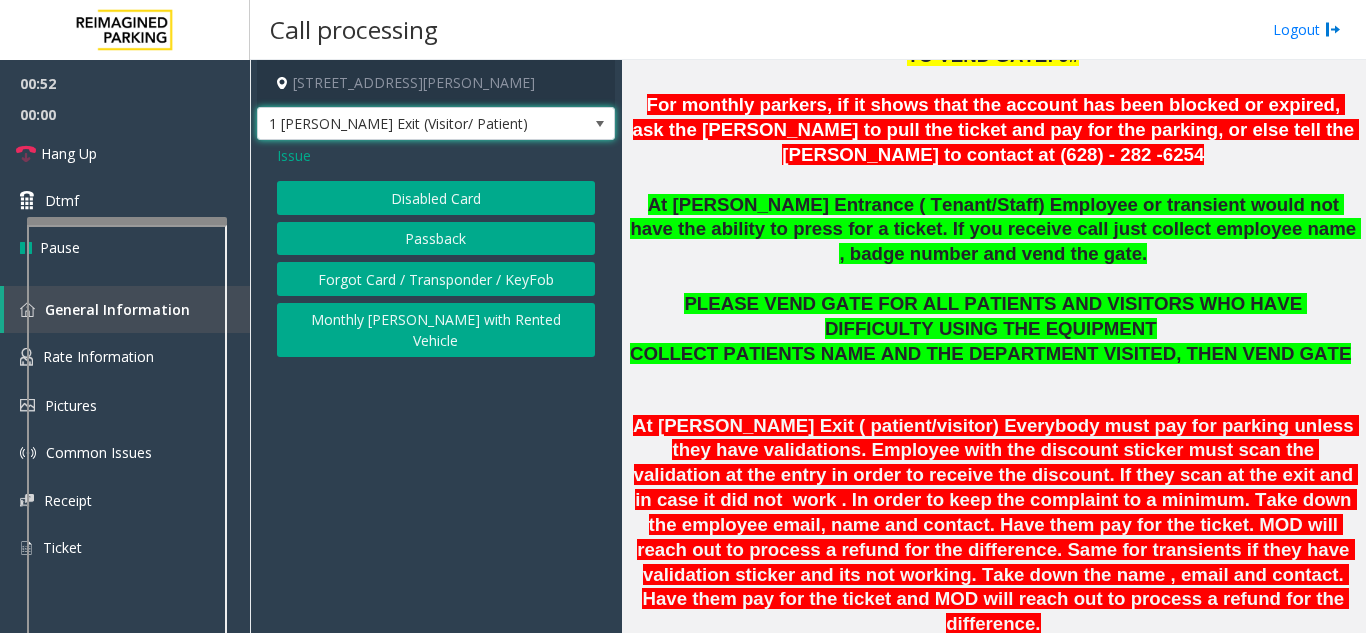 click on "Passback" 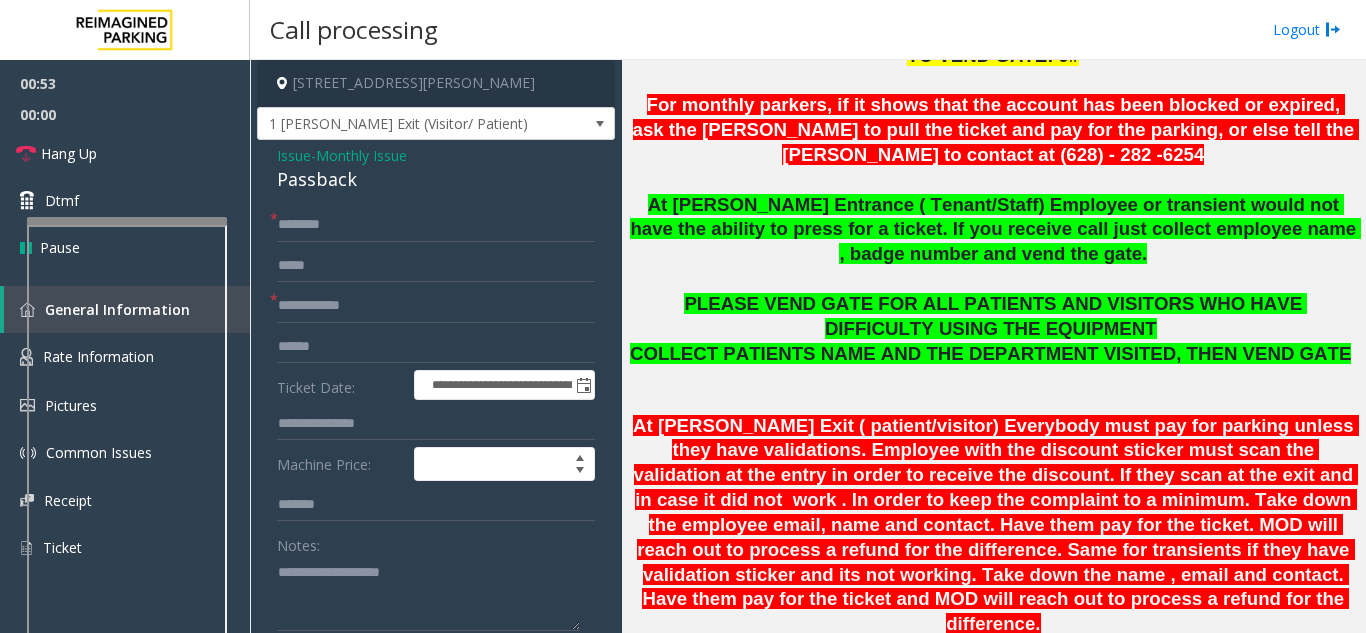 click on "Passback" 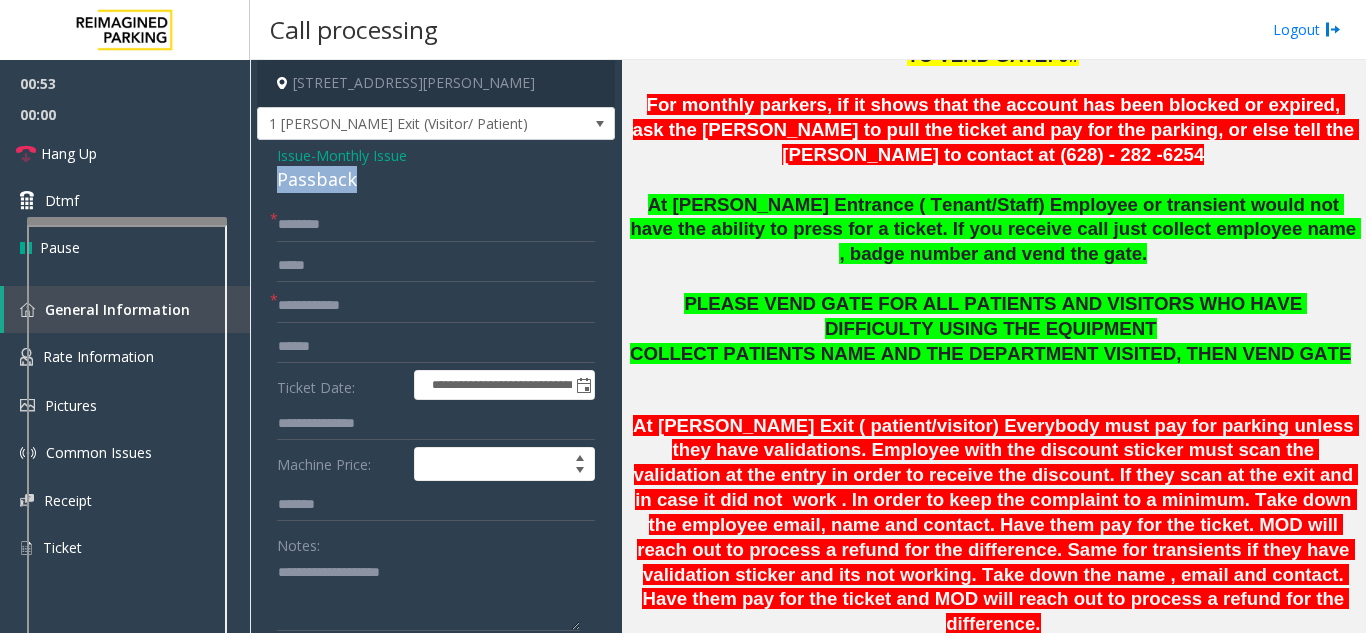 click on "Passback" 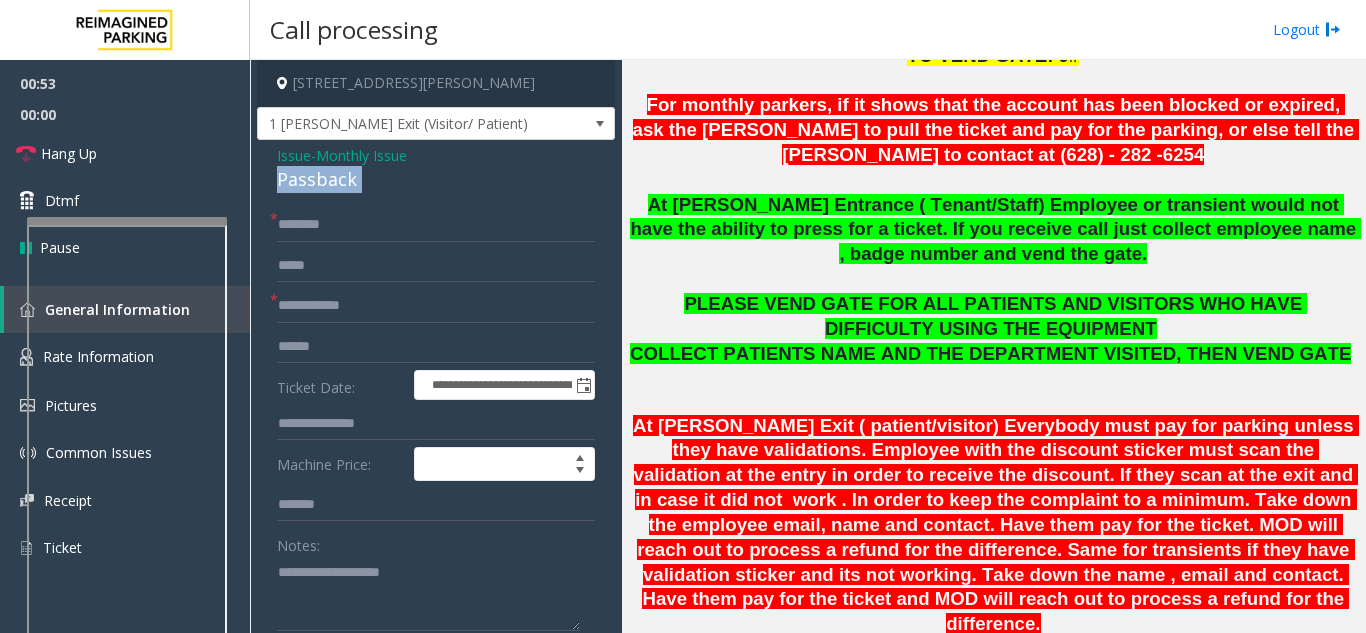 click on "Passback" 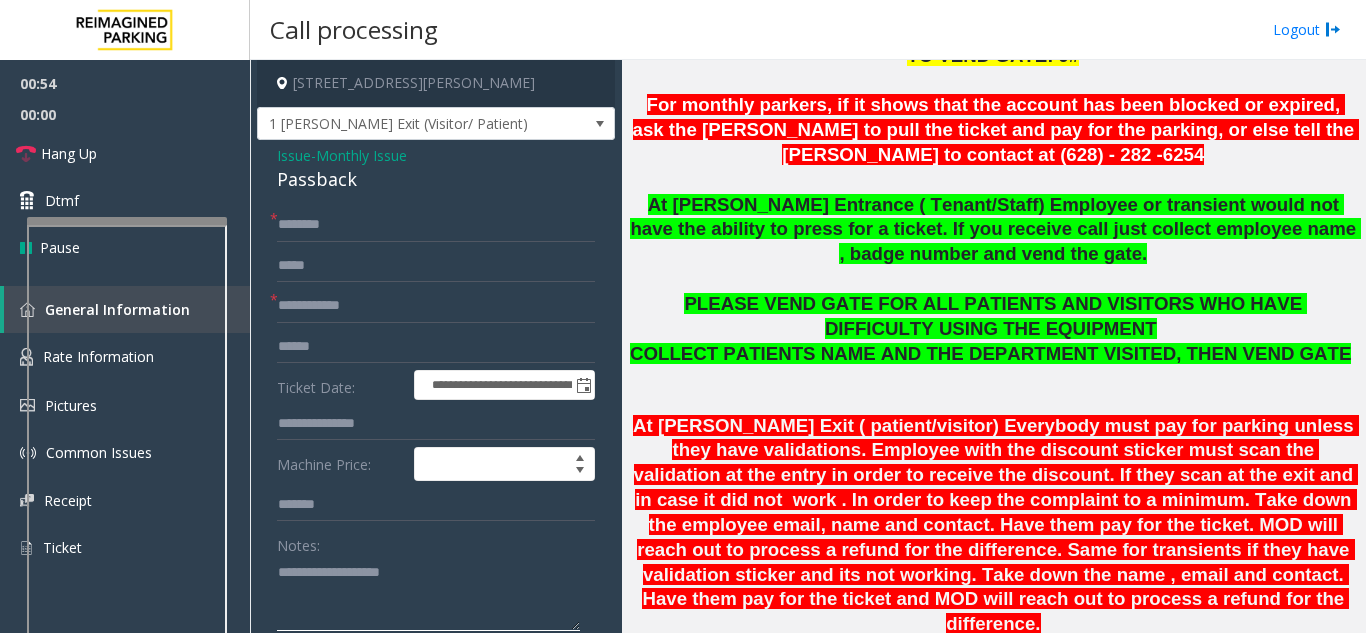 click 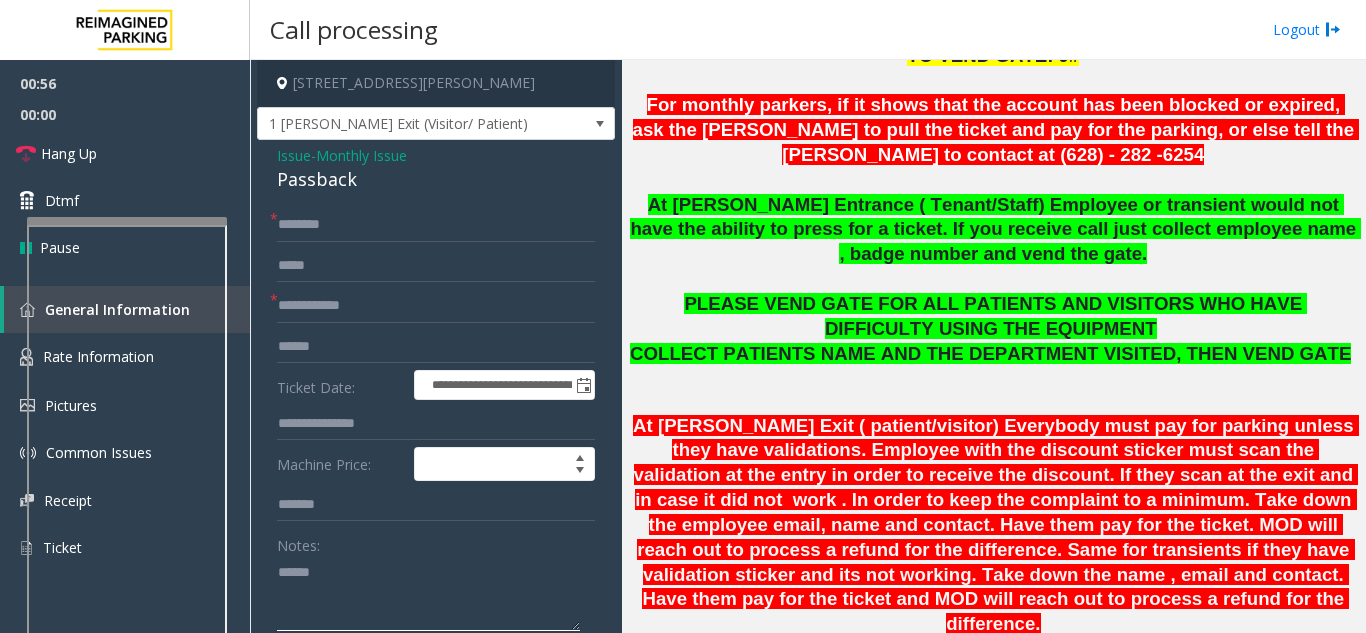 paste on "********" 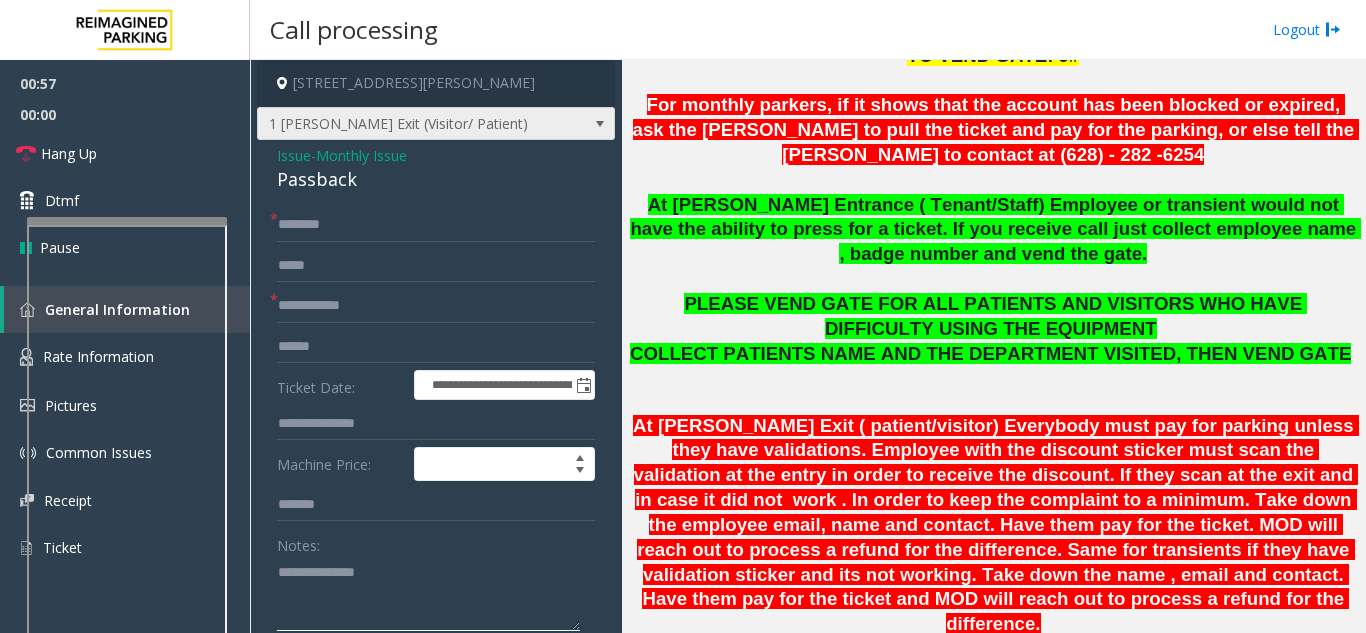 type on "**********" 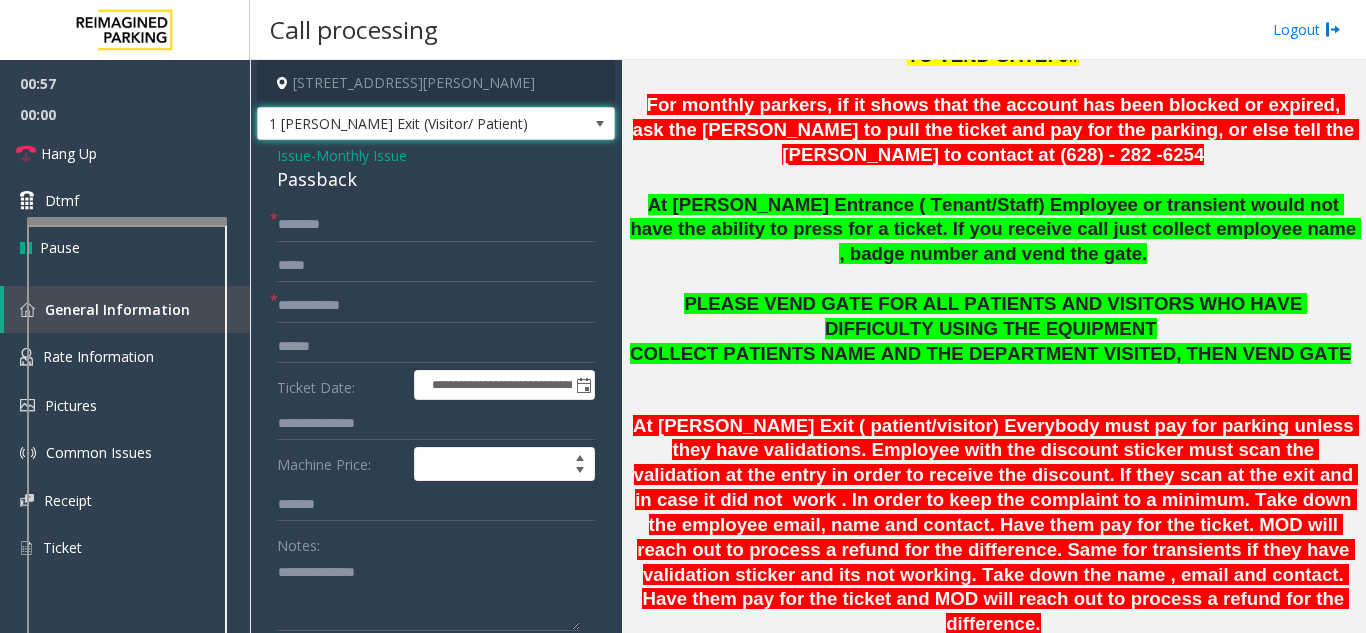 click on "1 [PERSON_NAME] Exit (Visitor/ Patient)" at bounding box center [400, 124] 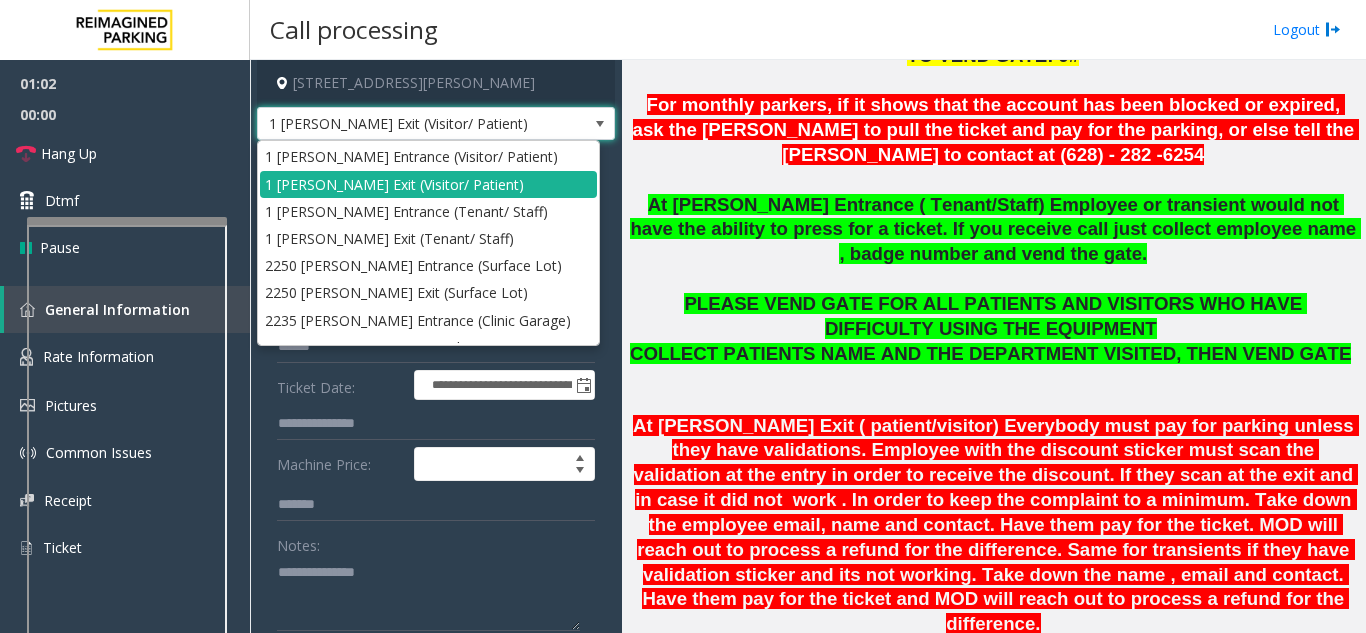 click on "1 [PERSON_NAME] Exit (Visitor/ Patient)" at bounding box center (400, 124) 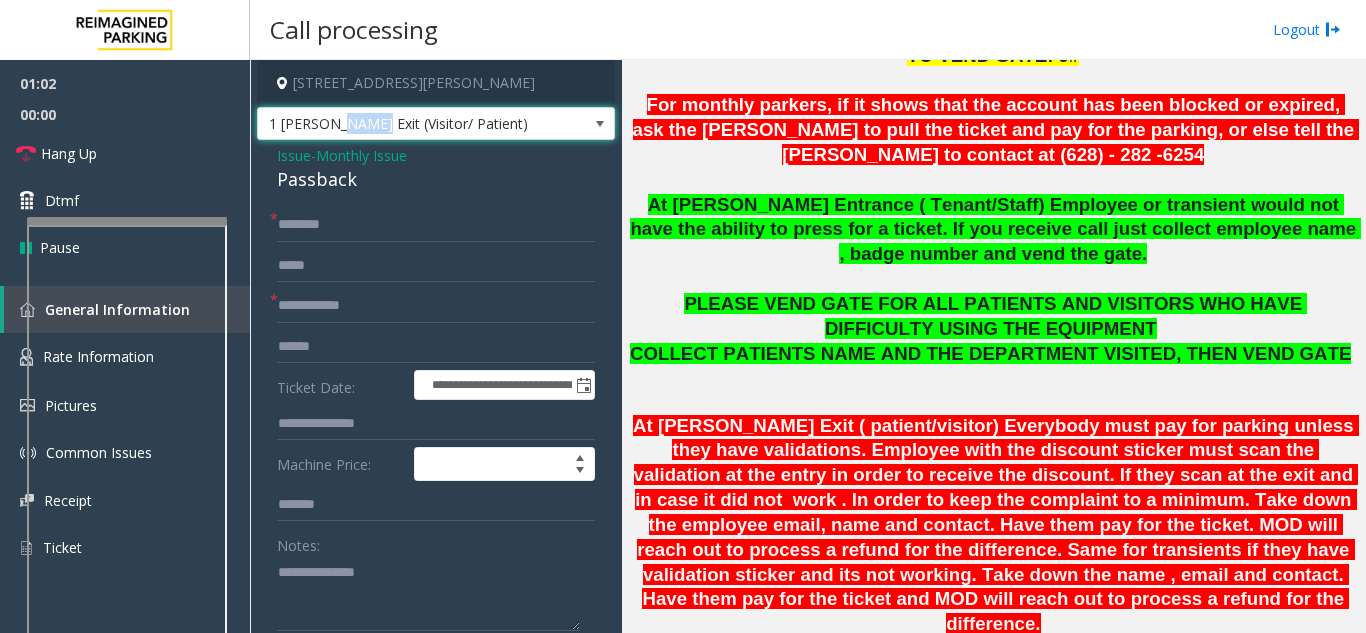 click on "1 [PERSON_NAME] Exit (Visitor/ Patient)" at bounding box center (400, 124) 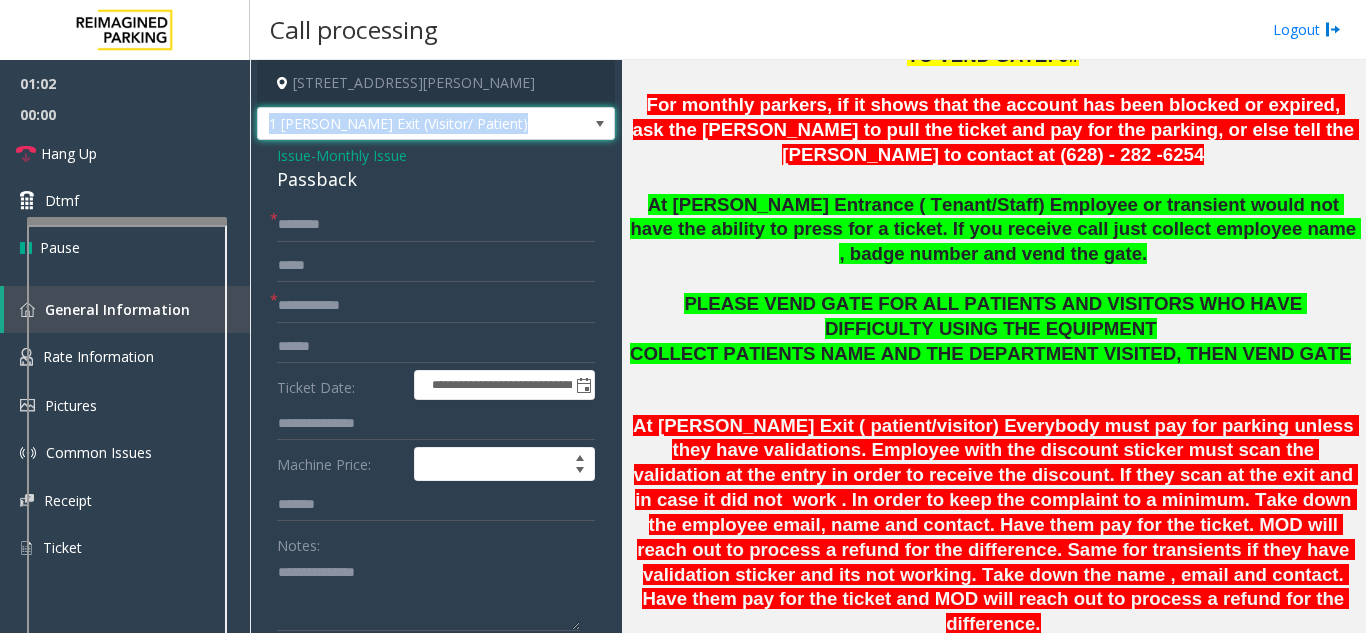click on "1 [PERSON_NAME] Exit (Visitor/ Patient)" at bounding box center (400, 124) 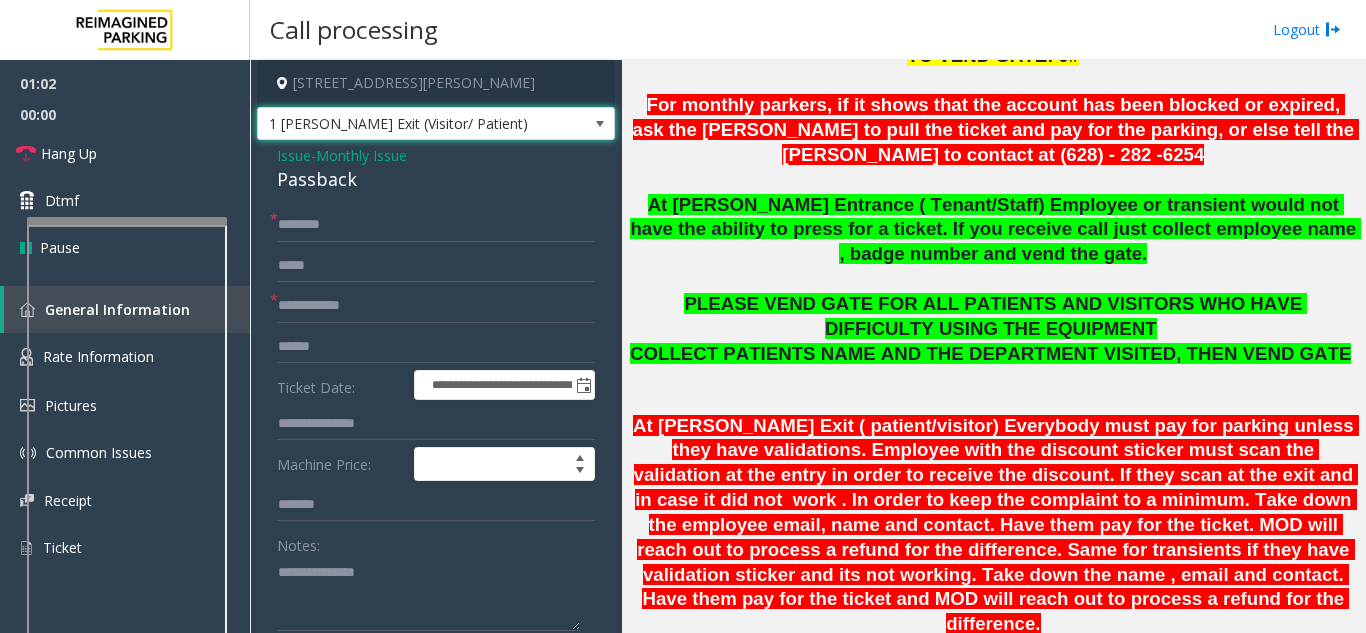 click 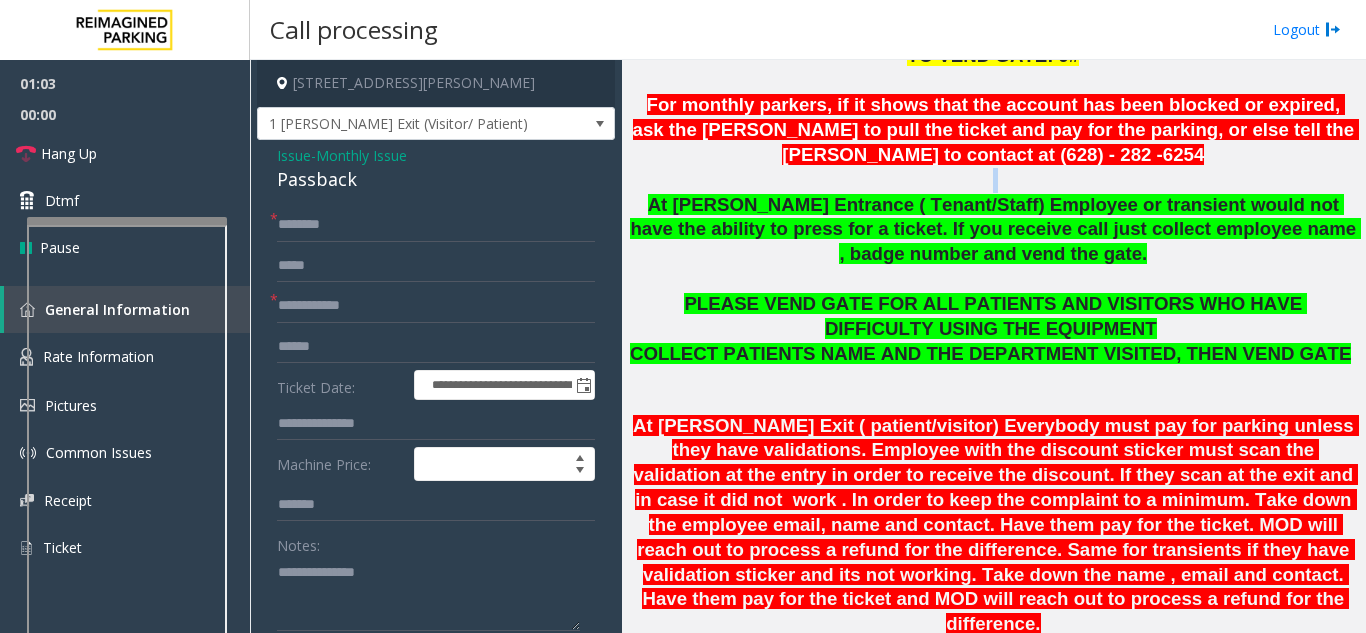 click 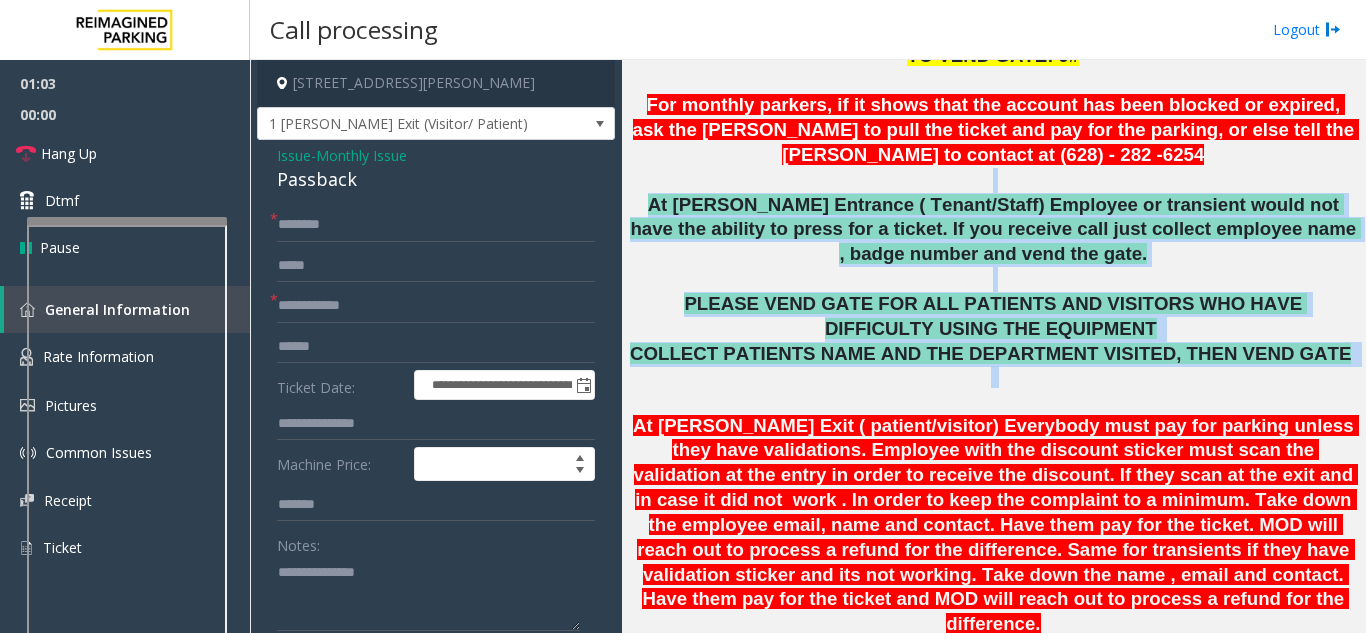 drag, startPoint x: 968, startPoint y: 171, endPoint x: 1052, endPoint y: 383, distance: 228.03508 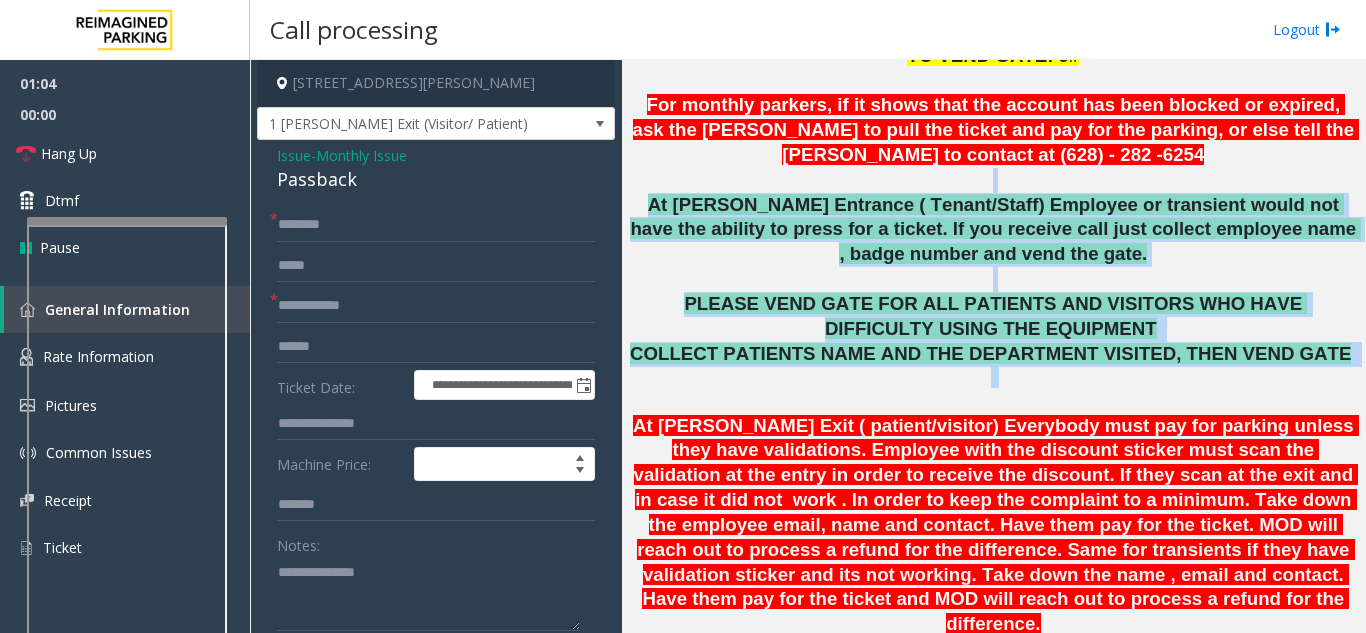 click 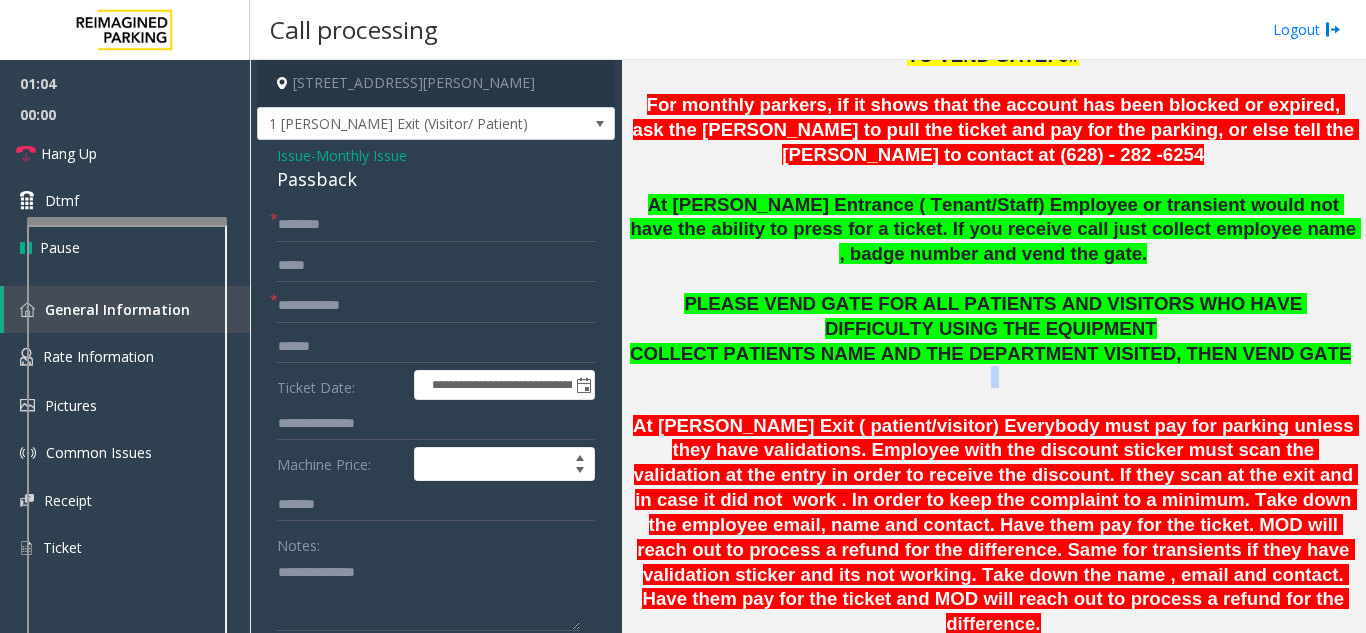 click 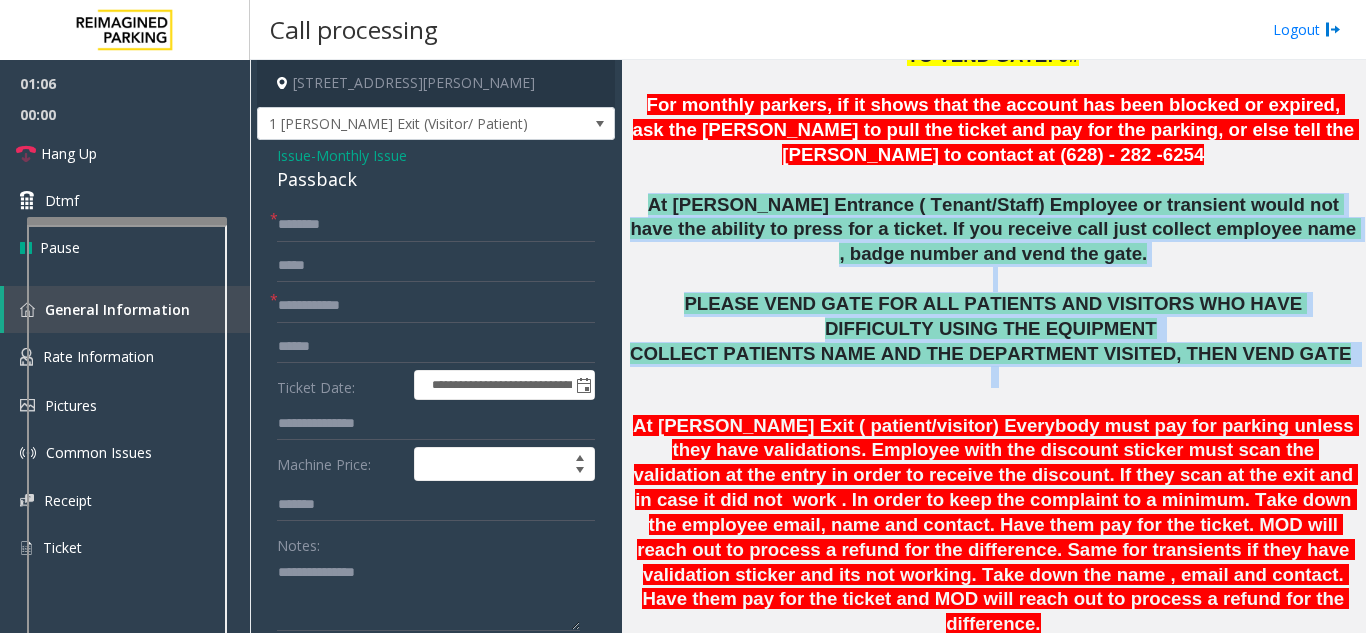 drag, startPoint x: 1052, startPoint y: 383, endPoint x: 641, endPoint y: 219, distance: 442.51215 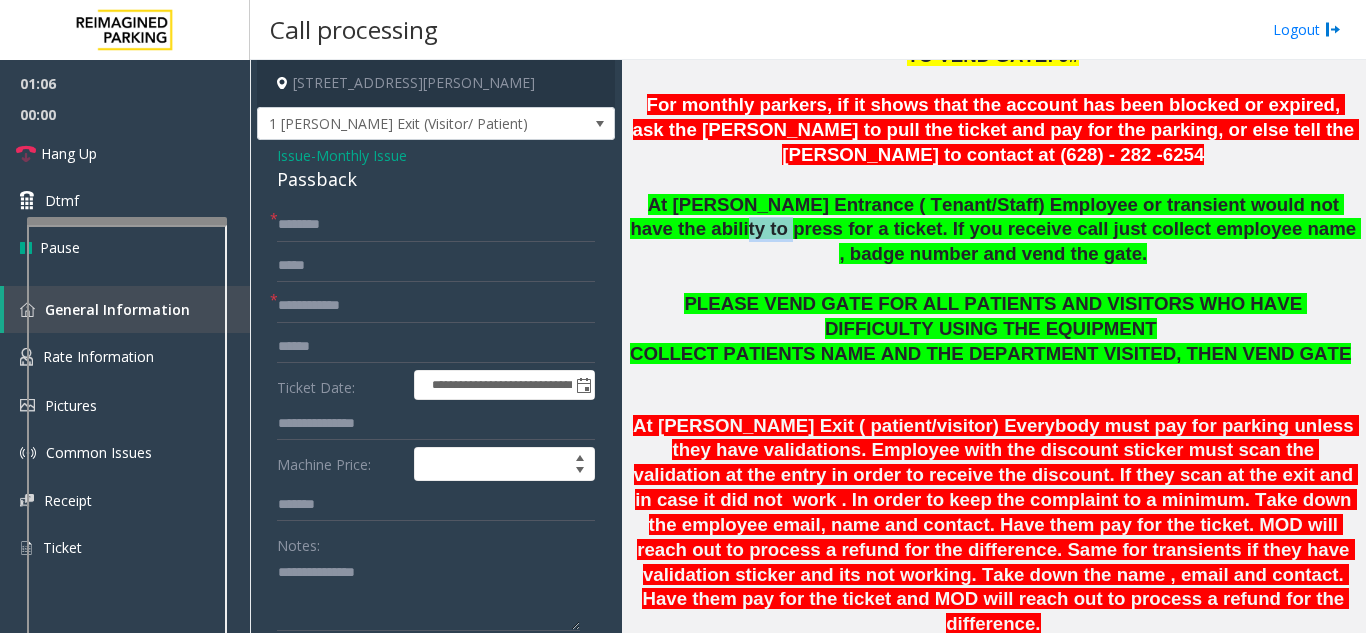 click on "At [PERSON_NAME] Entrance ( Tenant/Staff) Employee or transient would not have the ability to press for a ticket. If you receive call just collect employee name , badge number and vend the gate." 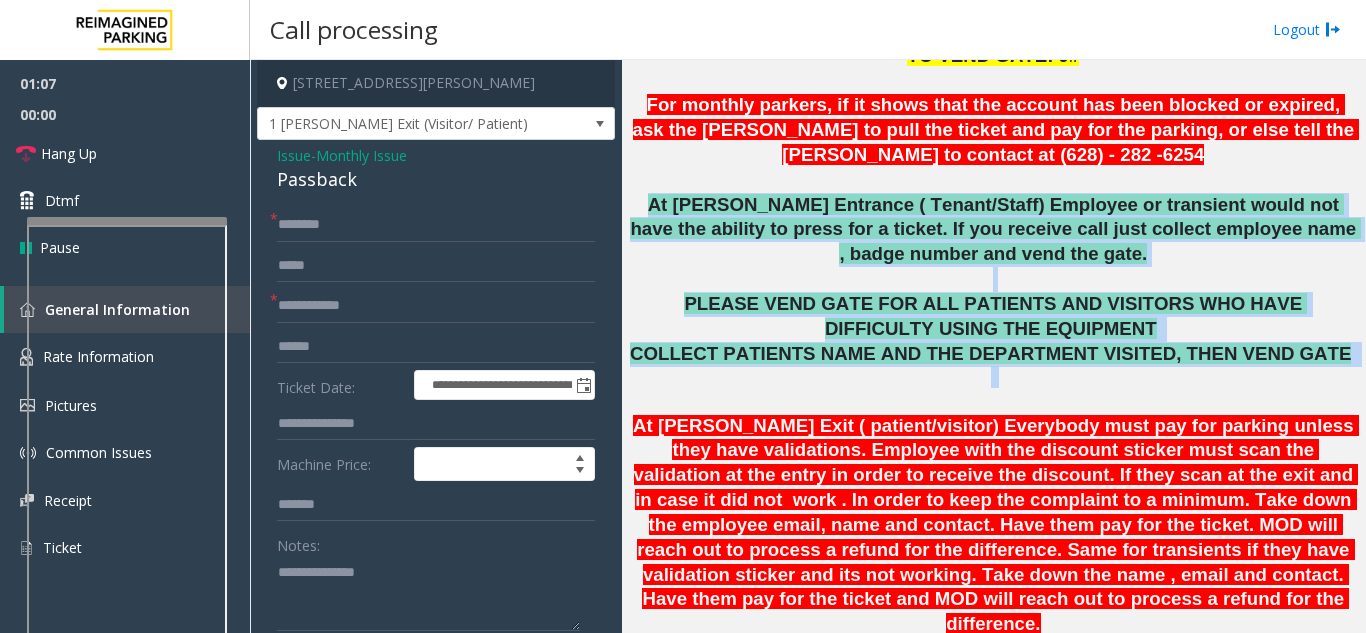 drag, startPoint x: 644, startPoint y: 219, endPoint x: 1261, endPoint y: 383, distance: 638.4238 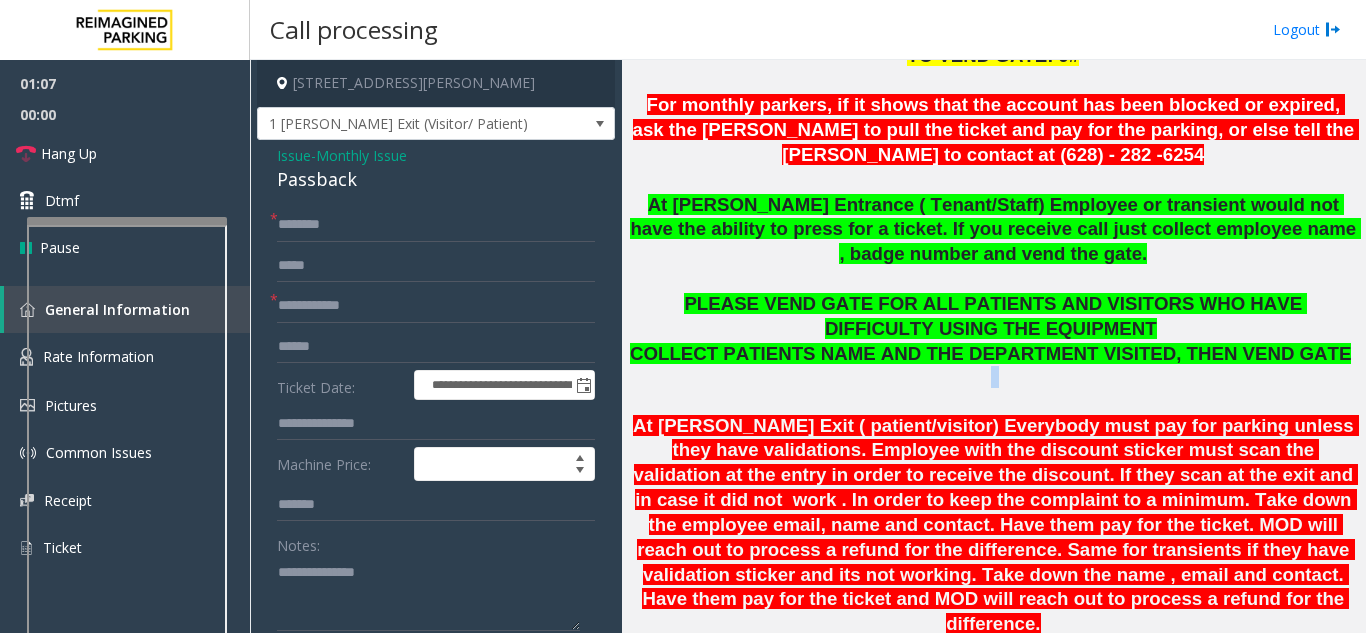 click 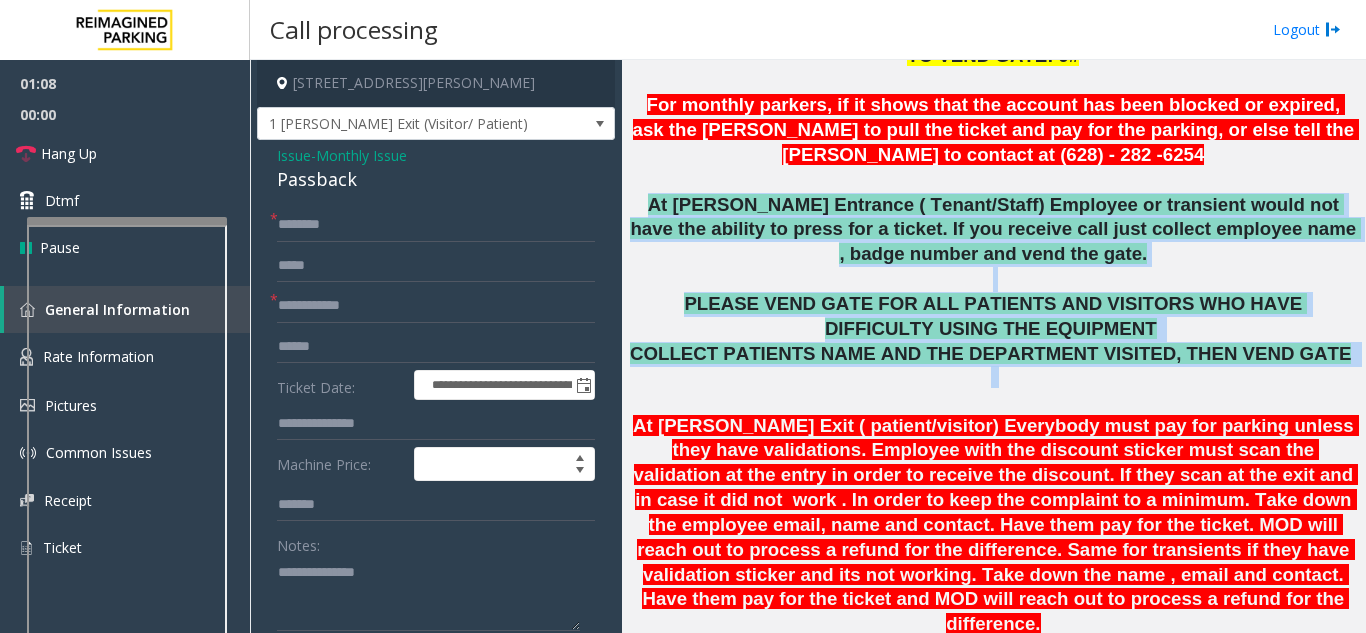 drag, startPoint x: 1261, startPoint y: 383, endPoint x: 706, endPoint y: 196, distance: 585.6569 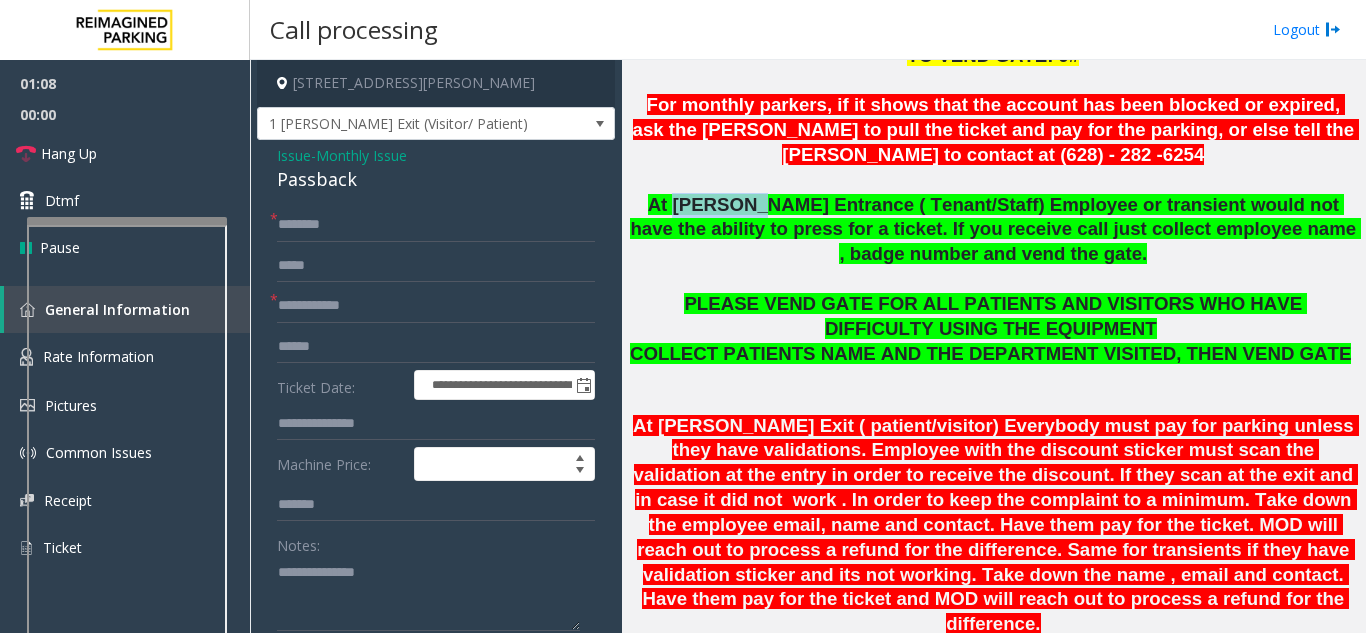 click on "At [PERSON_NAME] Entrance ( Tenant/Staff) Employee or transient would not have the ability to press for a ticket. If you receive call just collect employee name , badge number and vend the gate." 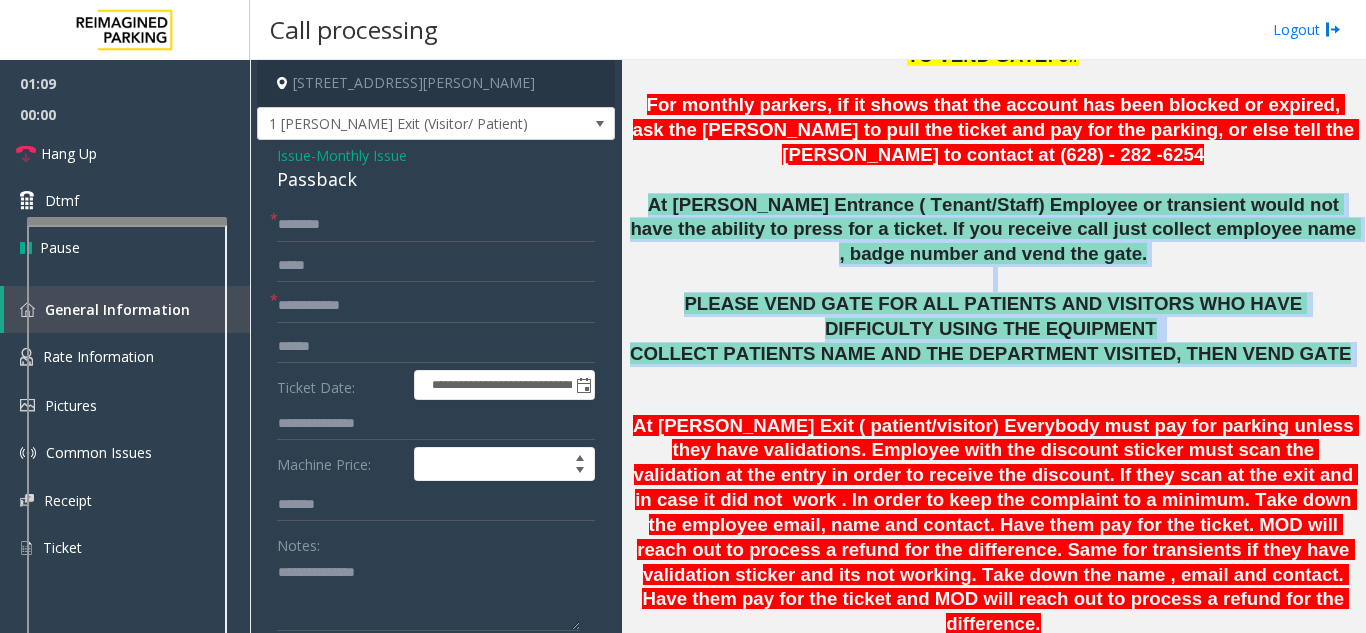 drag, startPoint x: 706, startPoint y: 196, endPoint x: 931, endPoint y: 361, distance: 279.01614 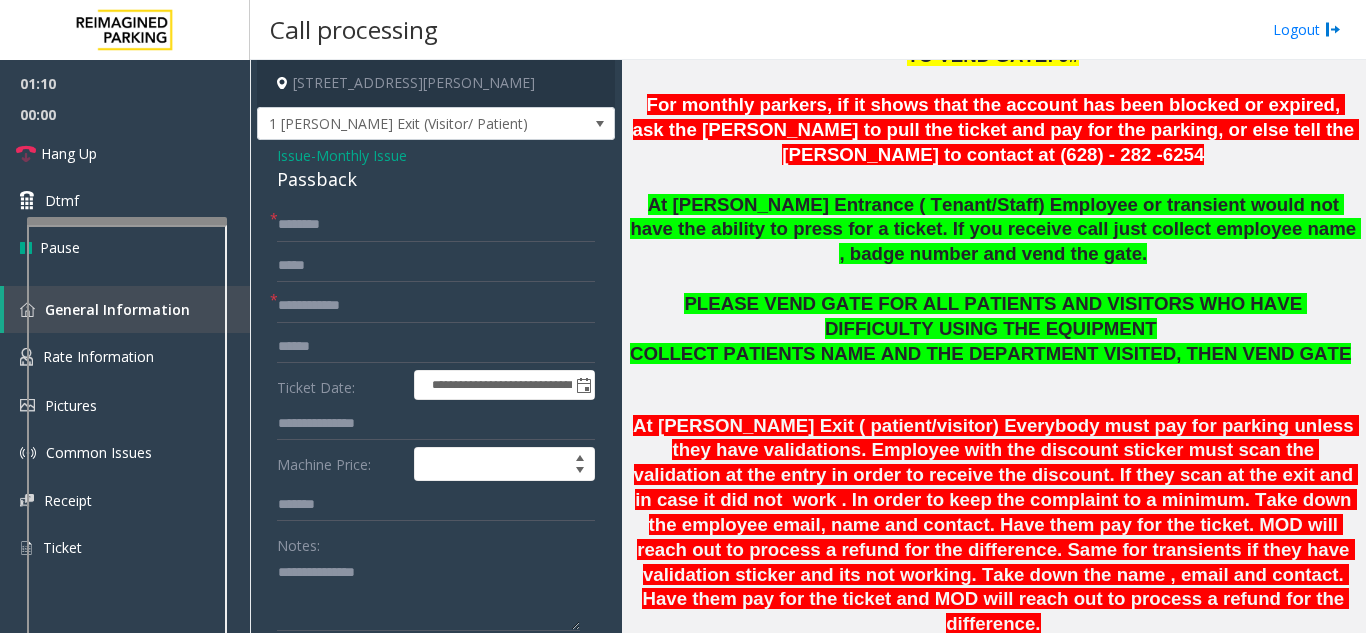 click on "For monthly parkers, if it shows that the account has been blocked or expired, ask the [PERSON_NAME] to pull the ticket and pay for the parking, or else tell the [PERSON_NAME] to contact at (628) - 282 -6254" 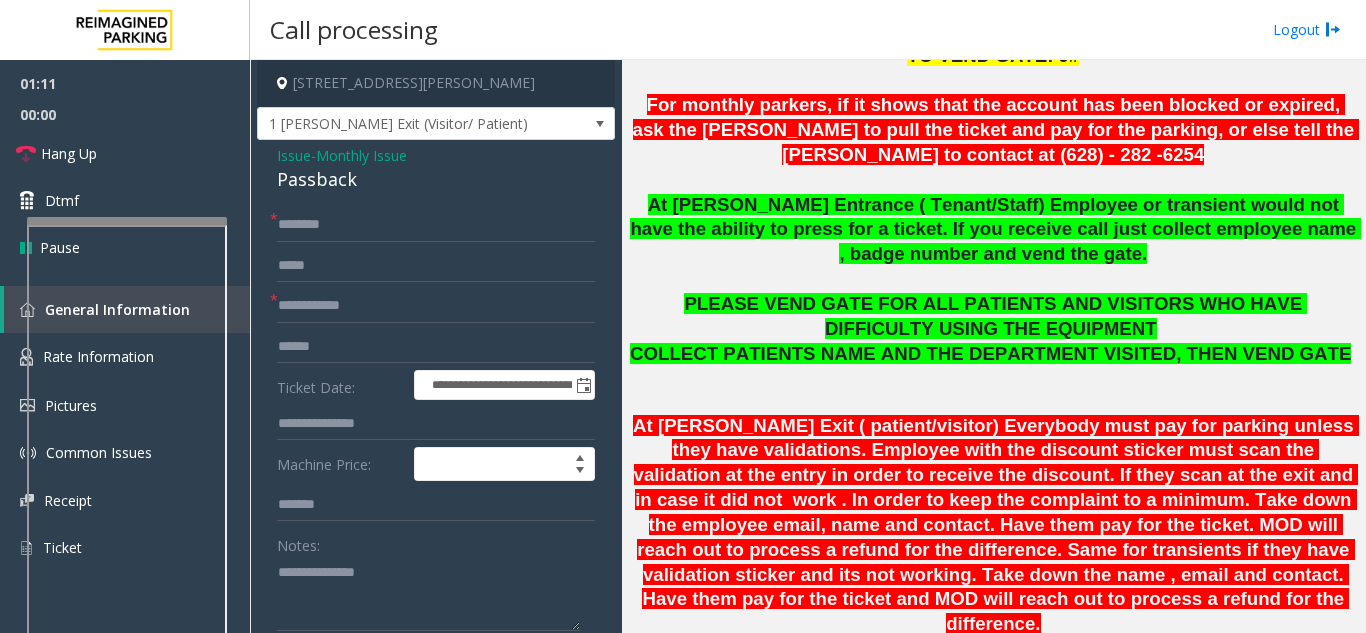 click on "**********" 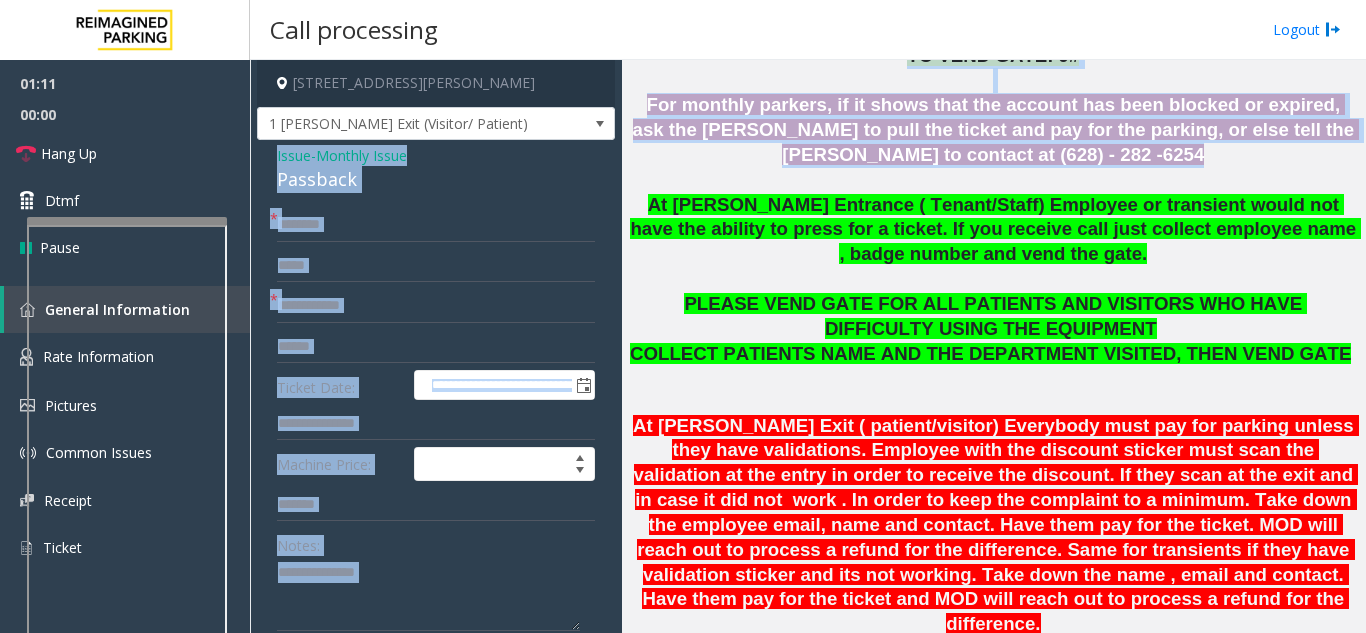 drag, startPoint x: 606, startPoint y: 125, endPoint x: 1102, endPoint y: 157, distance: 497.0312 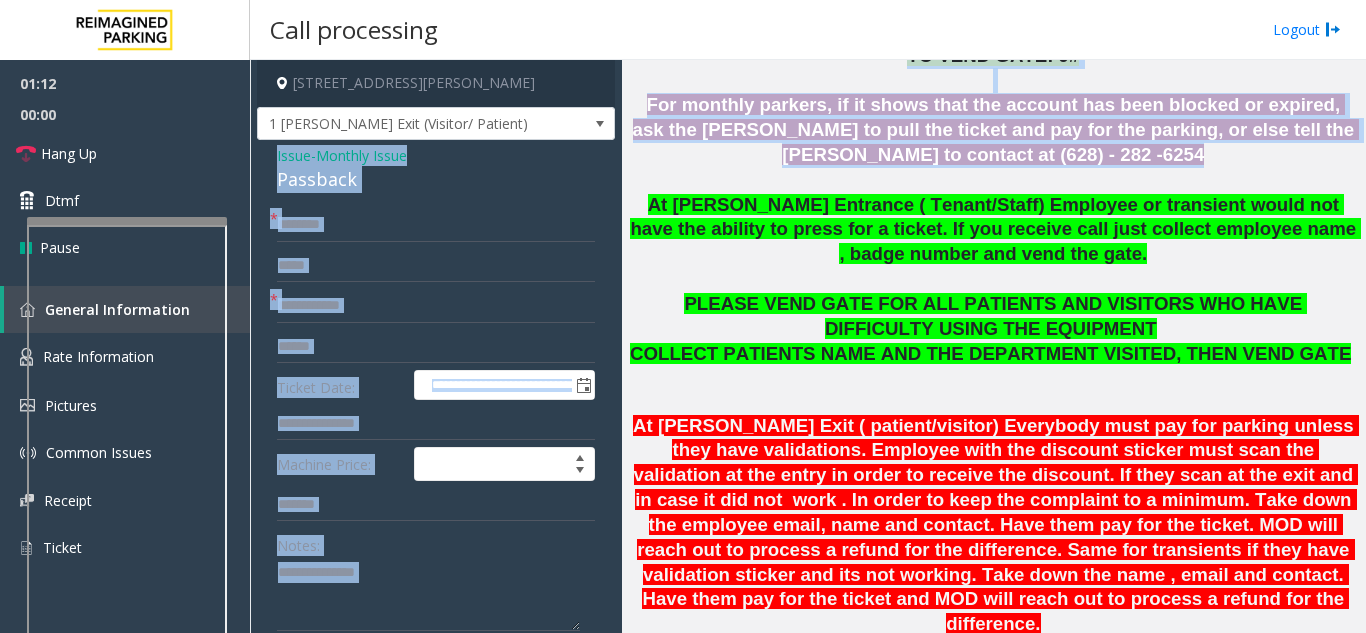 click on "For monthly parkers, if it shows that the account has been blocked or expired, ask the [PERSON_NAME] to pull the ticket and pay for the parking, or else tell the [PERSON_NAME] to contact at (628) - 282 -6254" 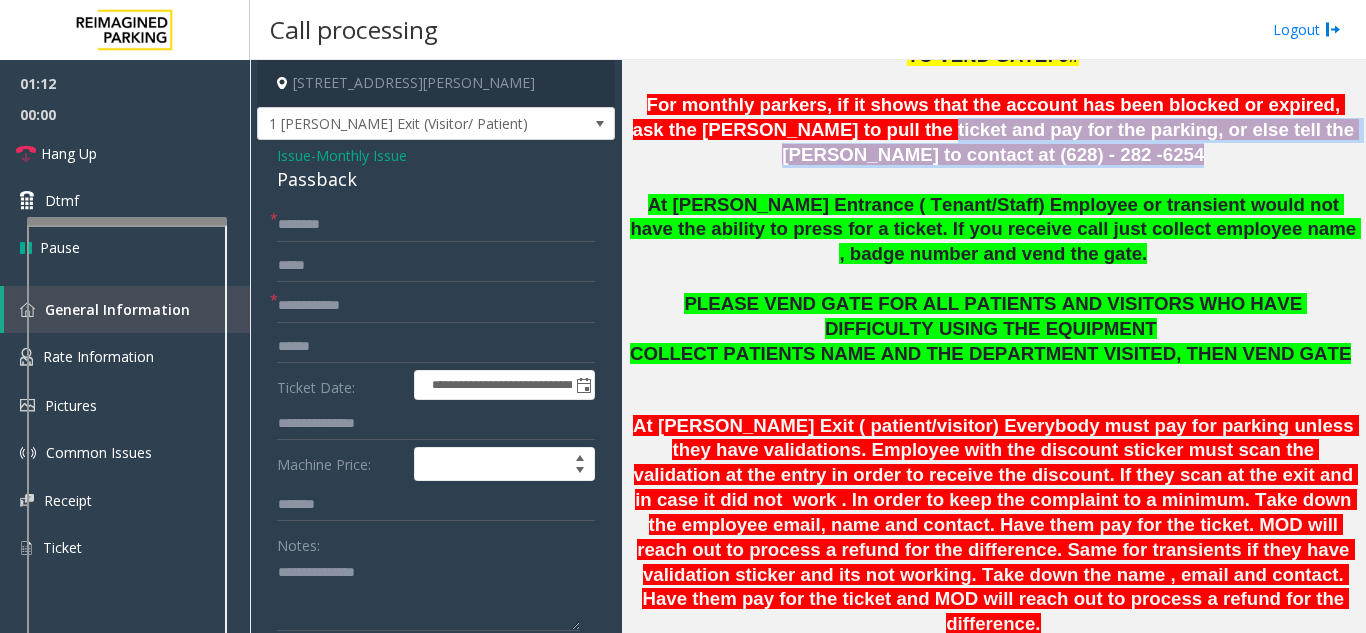 drag, startPoint x: 1102, startPoint y: 157, endPoint x: 835, endPoint y: 141, distance: 267.47897 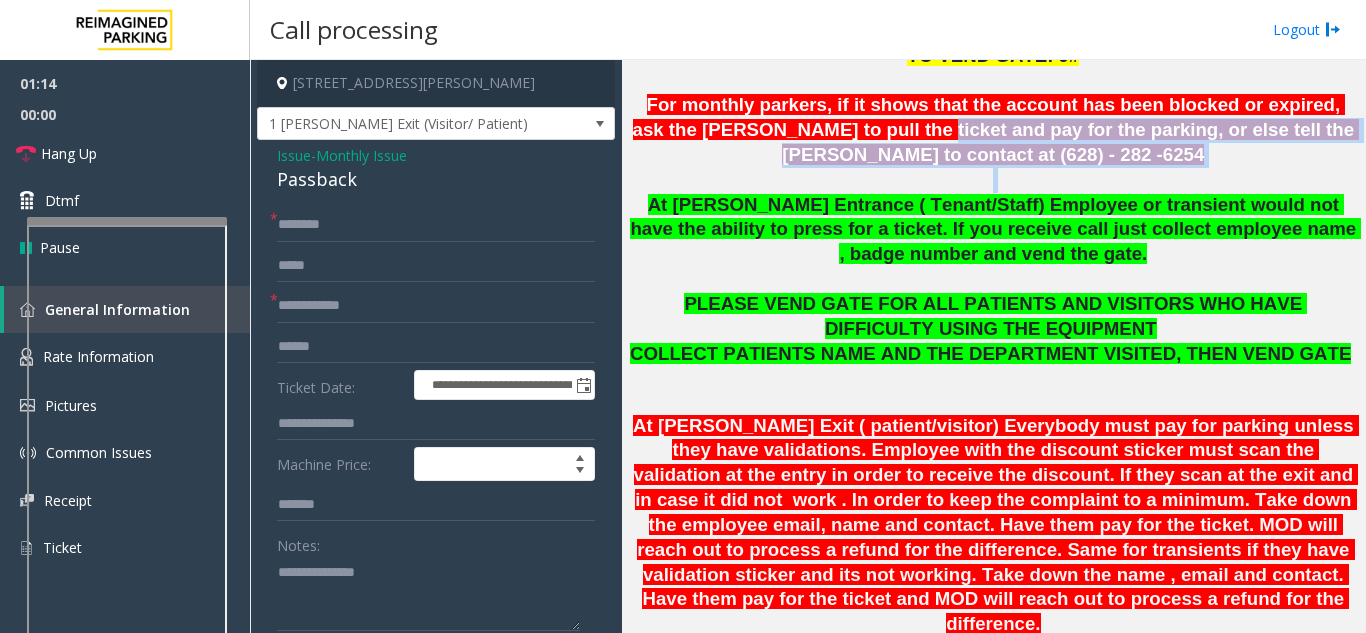 drag, startPoint x: 835, startPoint y: 141, endPoint x: 1077, endPoint y: 168, distance: 243.50154 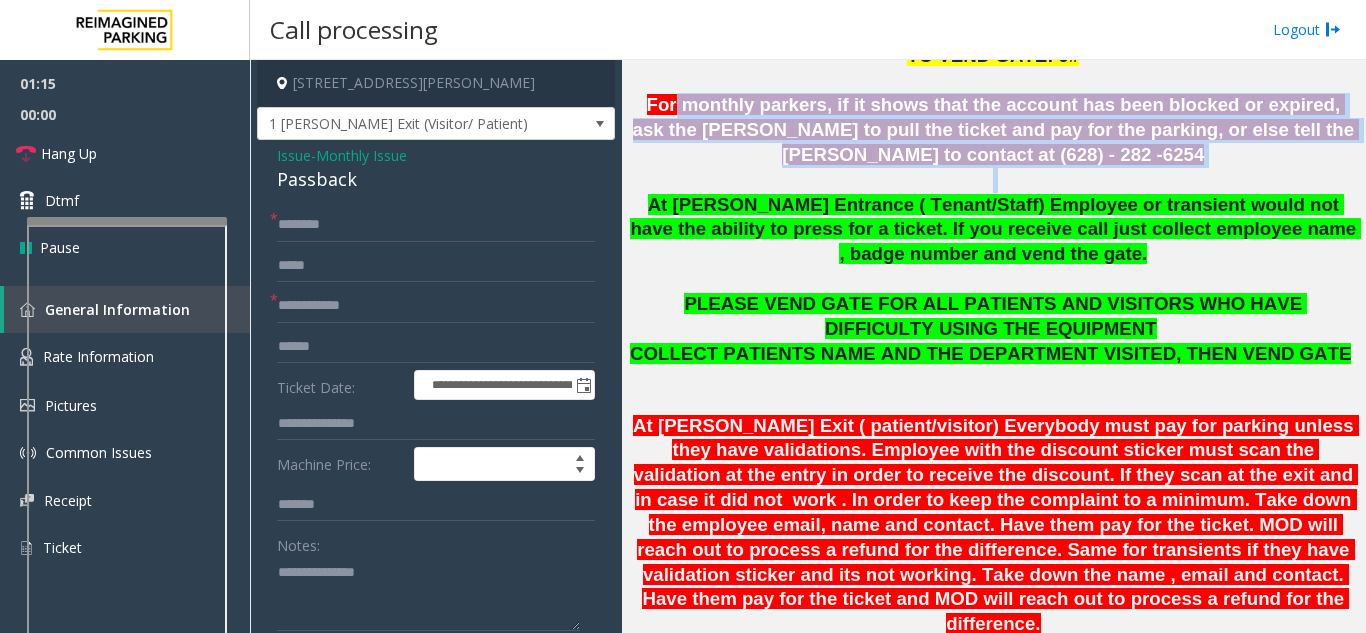 drag, startPoint x: 1077, startPoint y: 168, endPoint x: 677, endPoint y: 112, distance: 403.90097 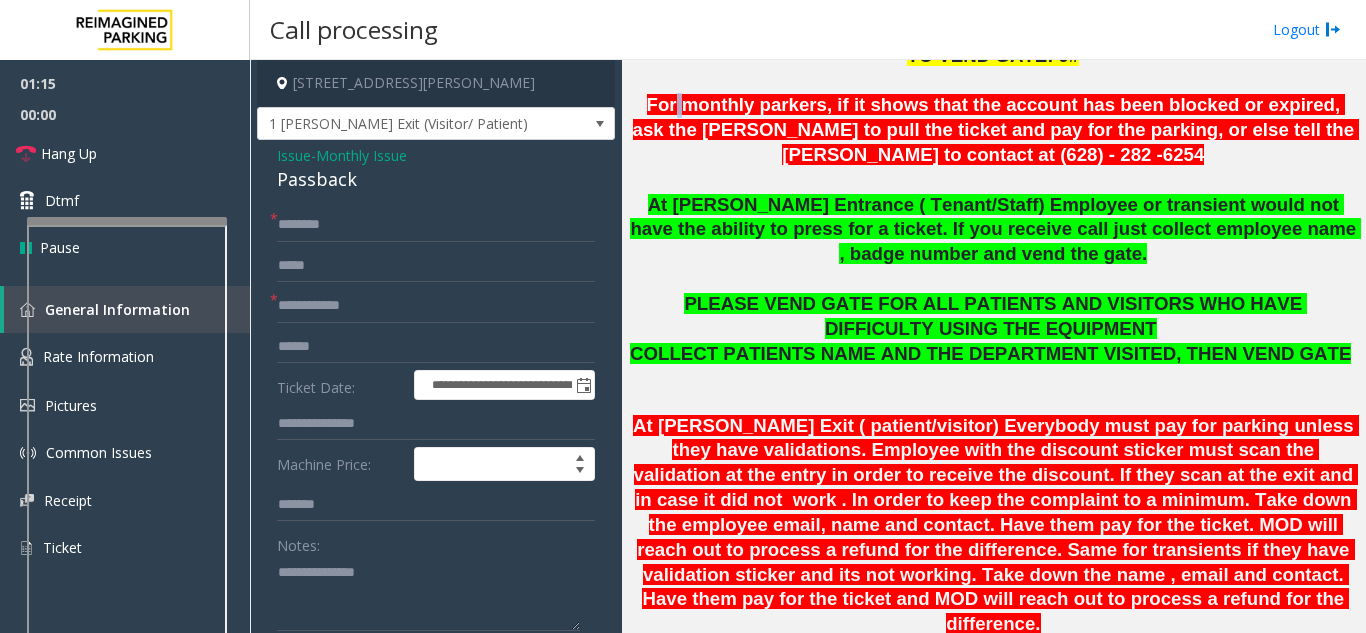 click on "For monthly parkers, if it shows that the account has been blocked or expired, ask the [PERSON_NAME] to pull the ticket and pay for the parking, or else tell the [PERSON_NAME] to contact at (628) - 282 -6254" 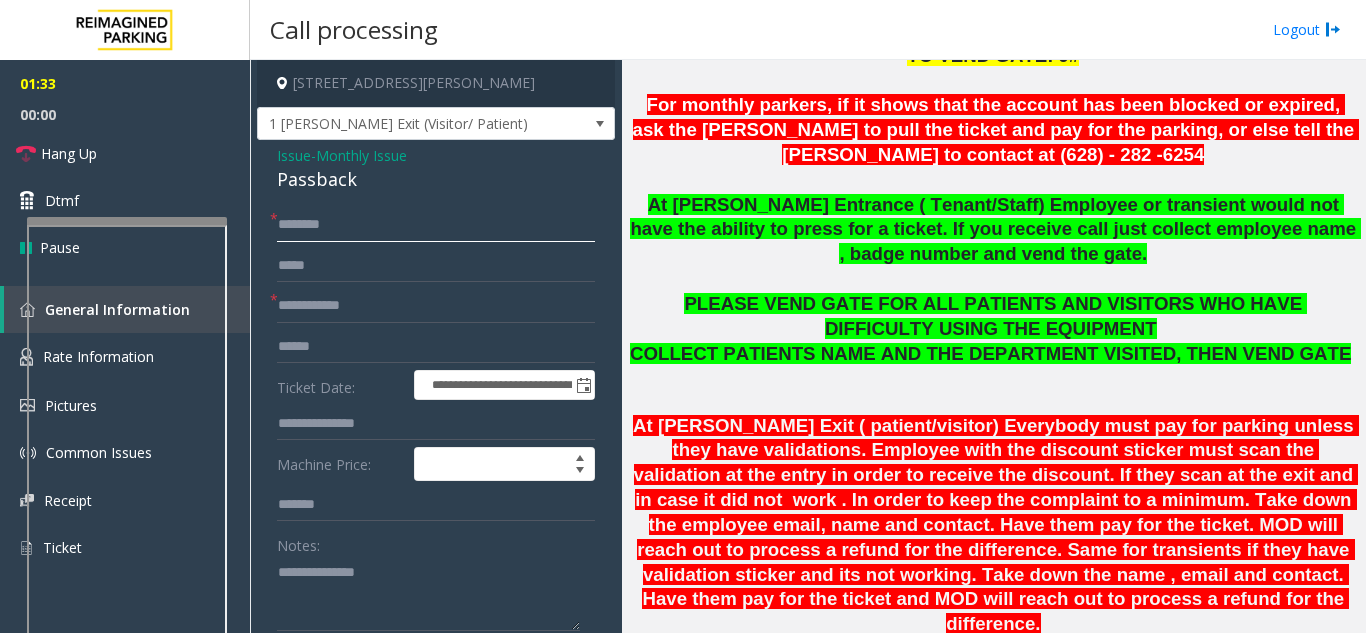 click 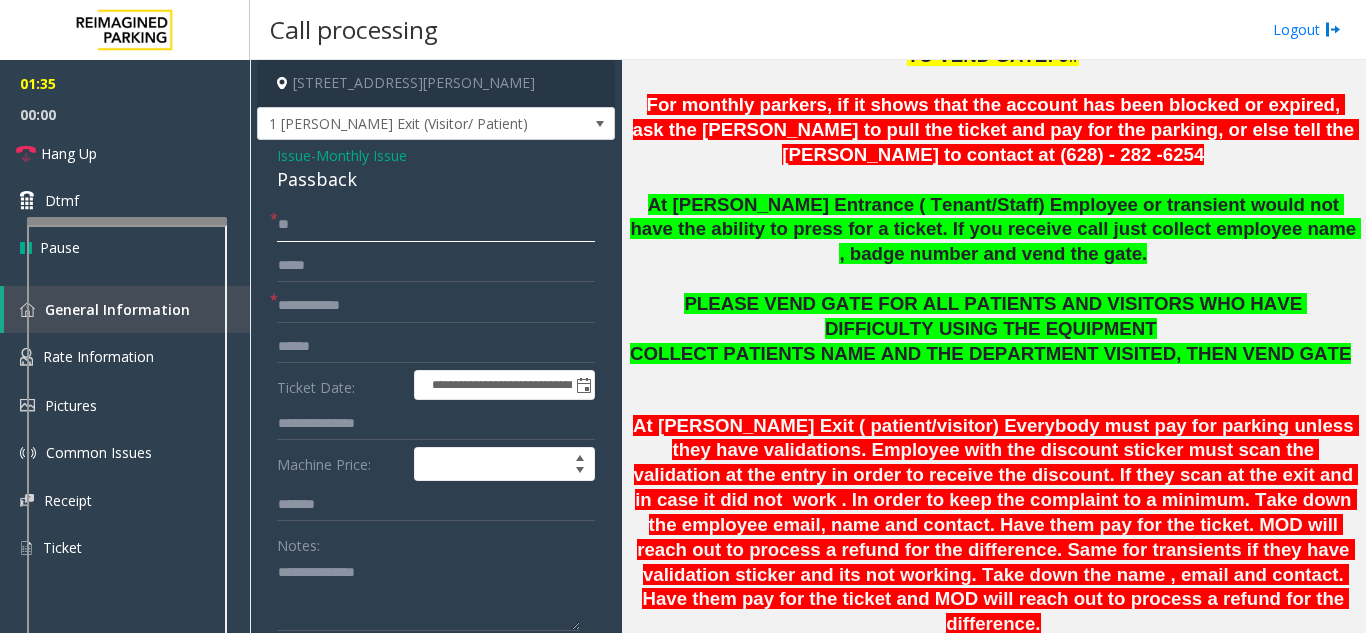 click on "**" 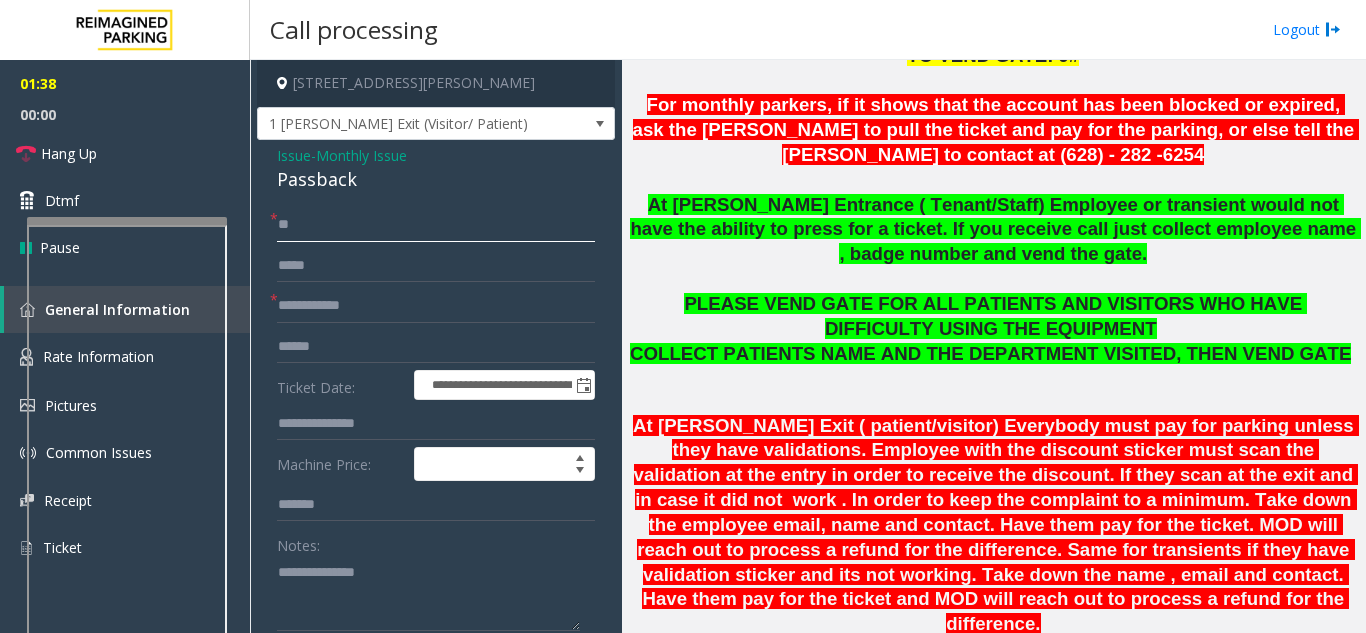 type on "**" 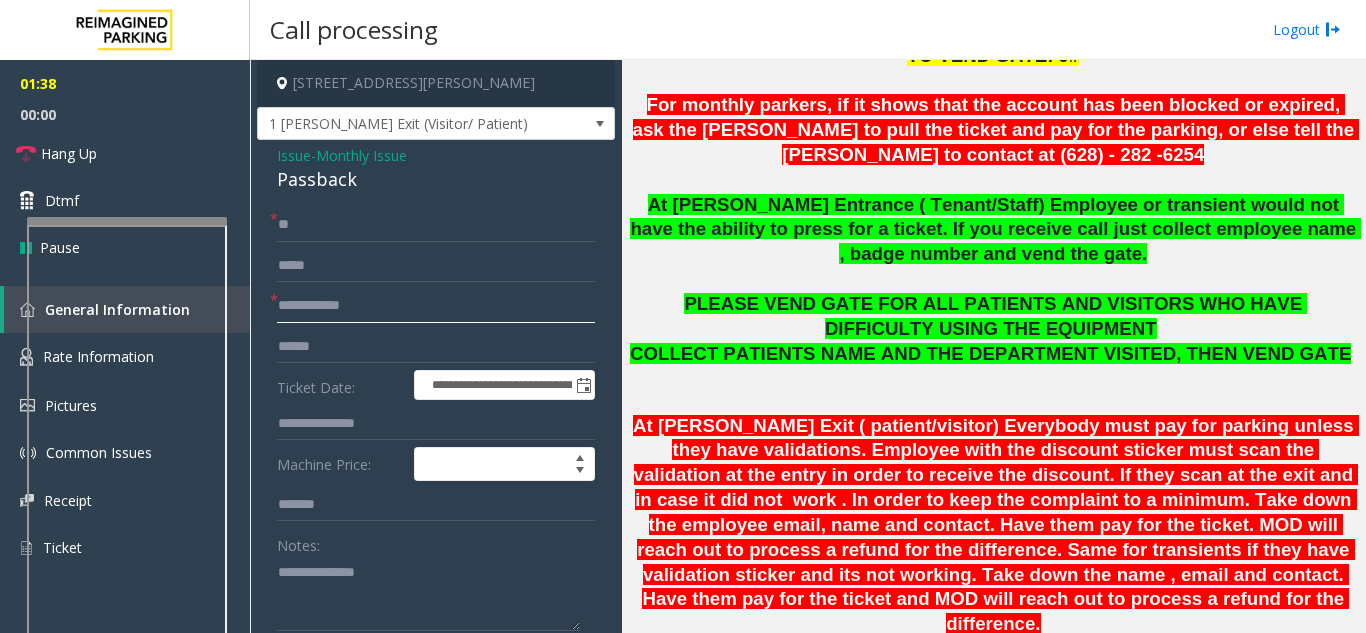 click 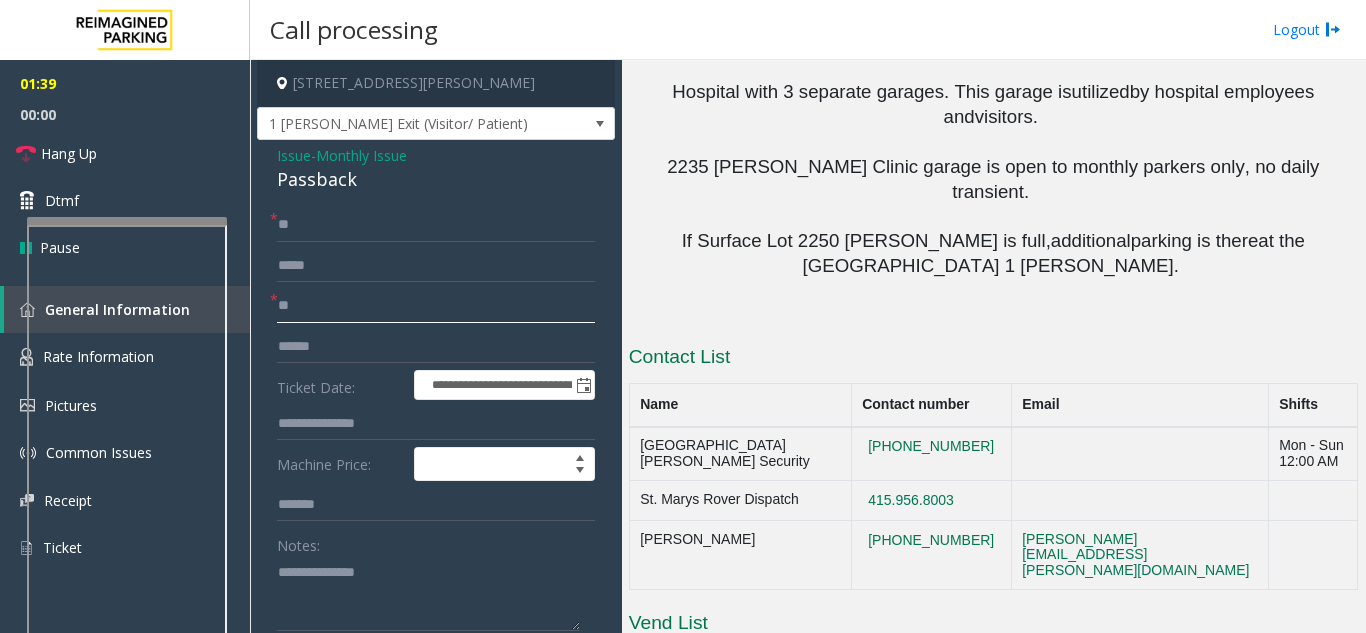 scroll, scrollTop: 2470, scrollLeft: 0, axis: vertical 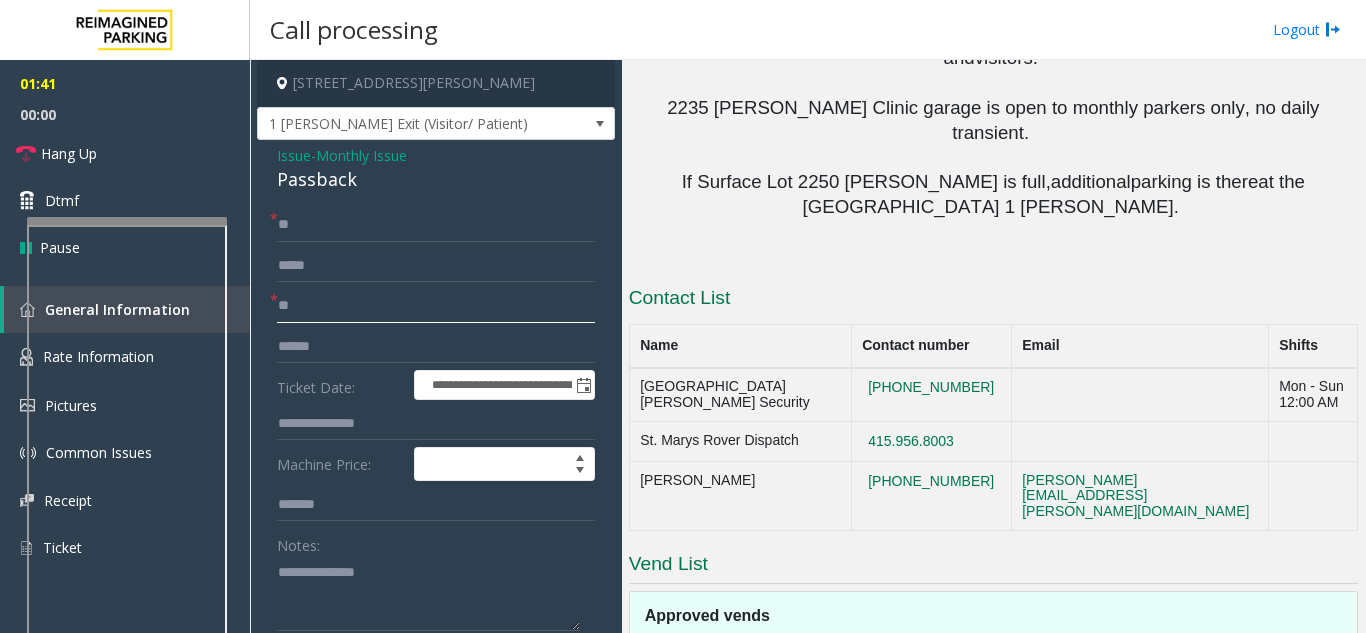 type on "**" 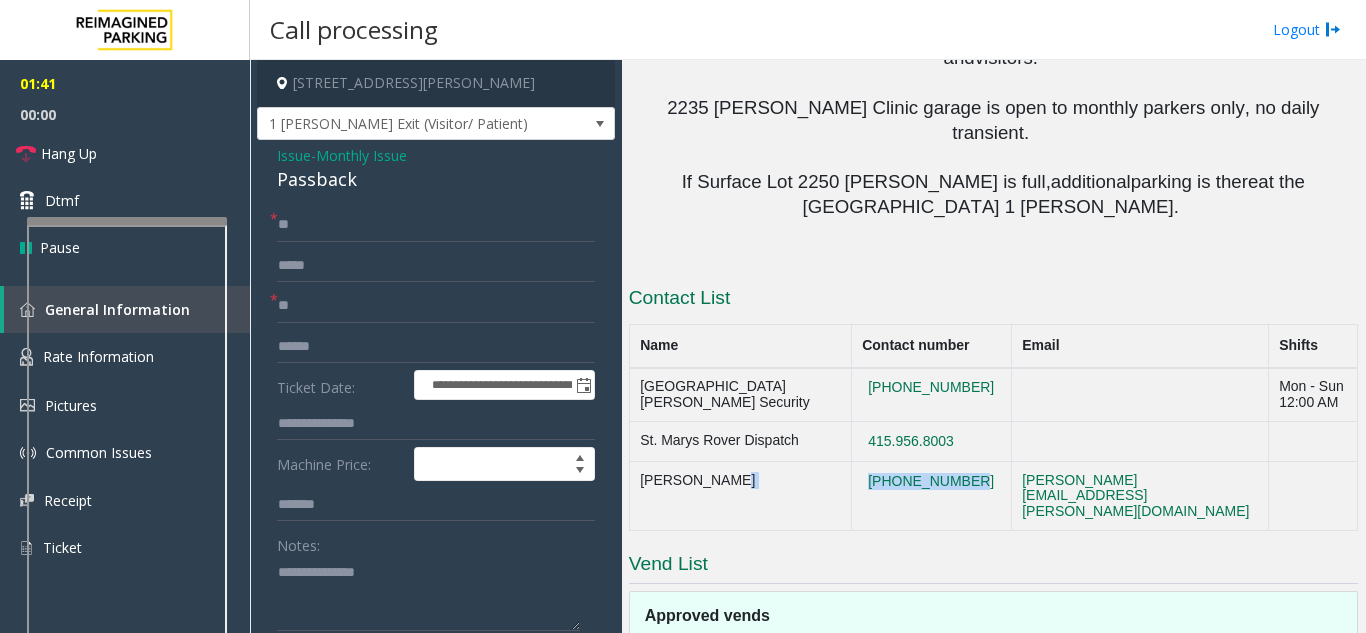 drag, startPoint x: 951, startPoint y: 196, endPoint x: 797, endPoint y: 214, distance: 155.04839 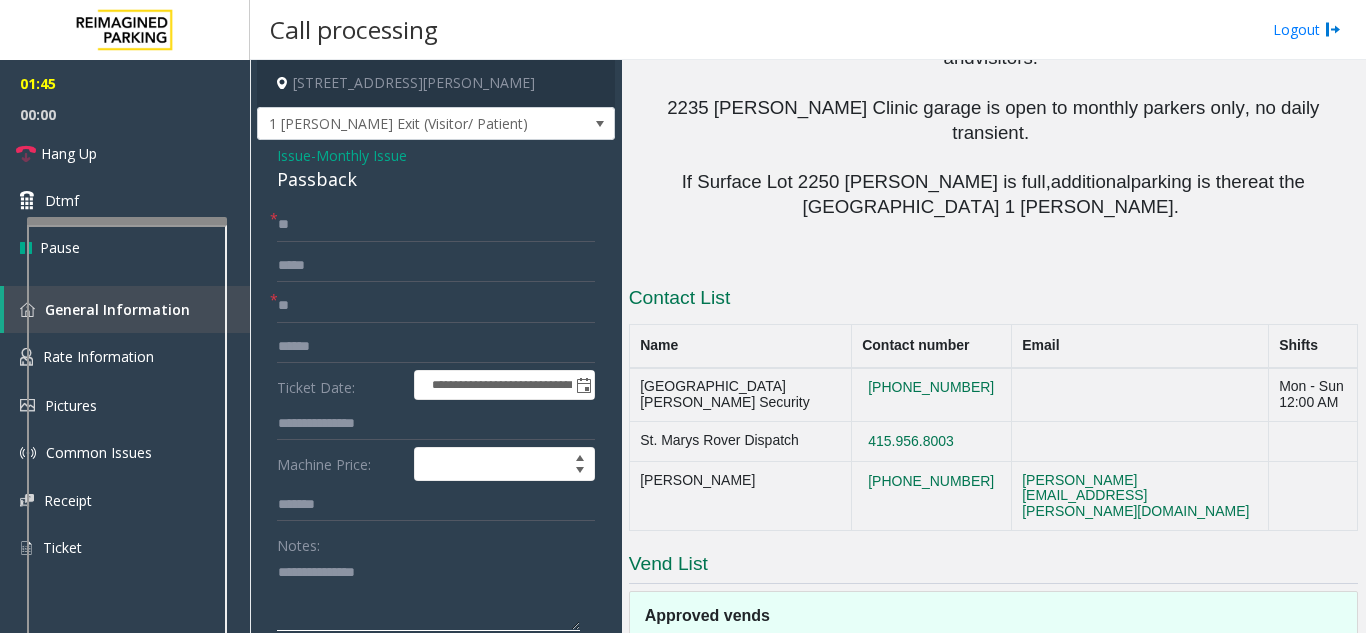 click 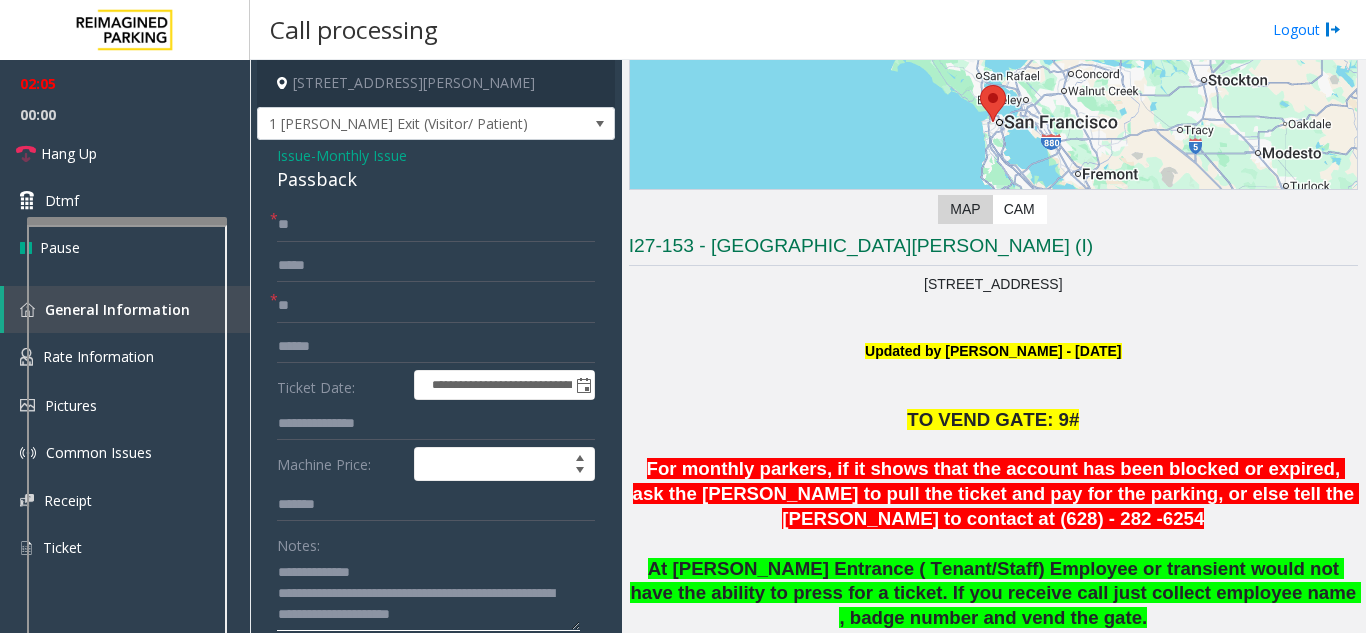 scroll, scrollTop: 70, scrollLeft: 0, axis: vertical 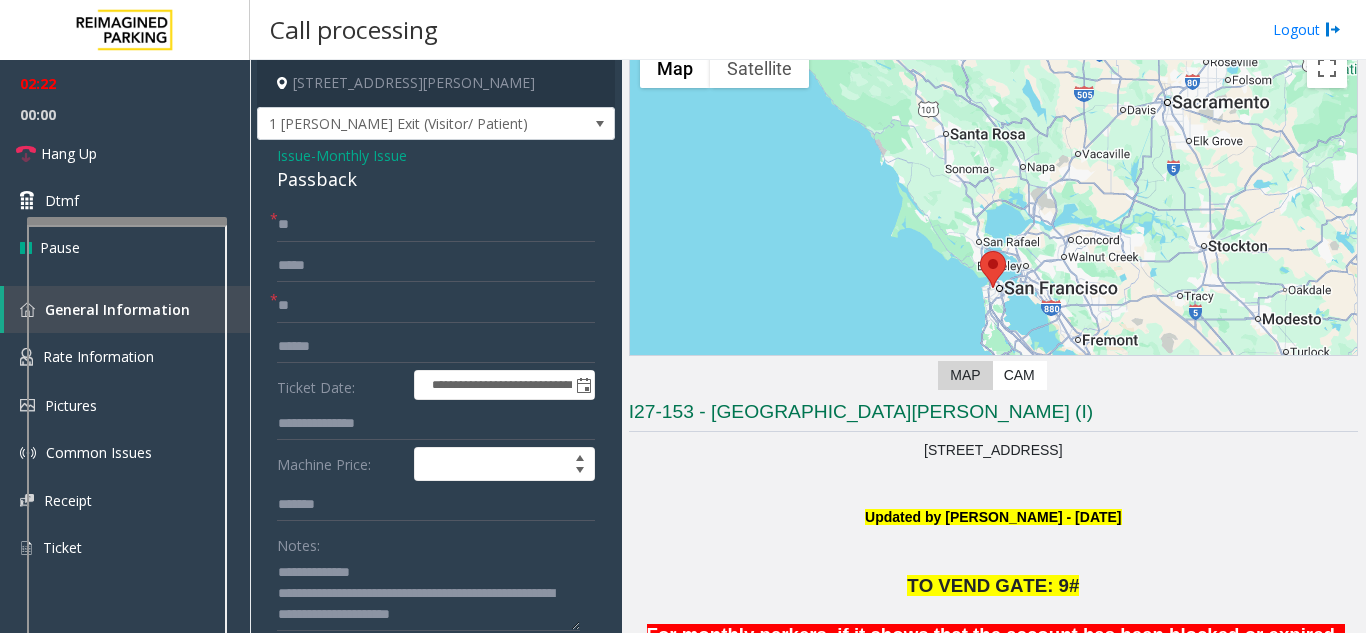 click on "I27-153 - [GEOGRAPHIC_DATA][PERSON_NAME] (I)" 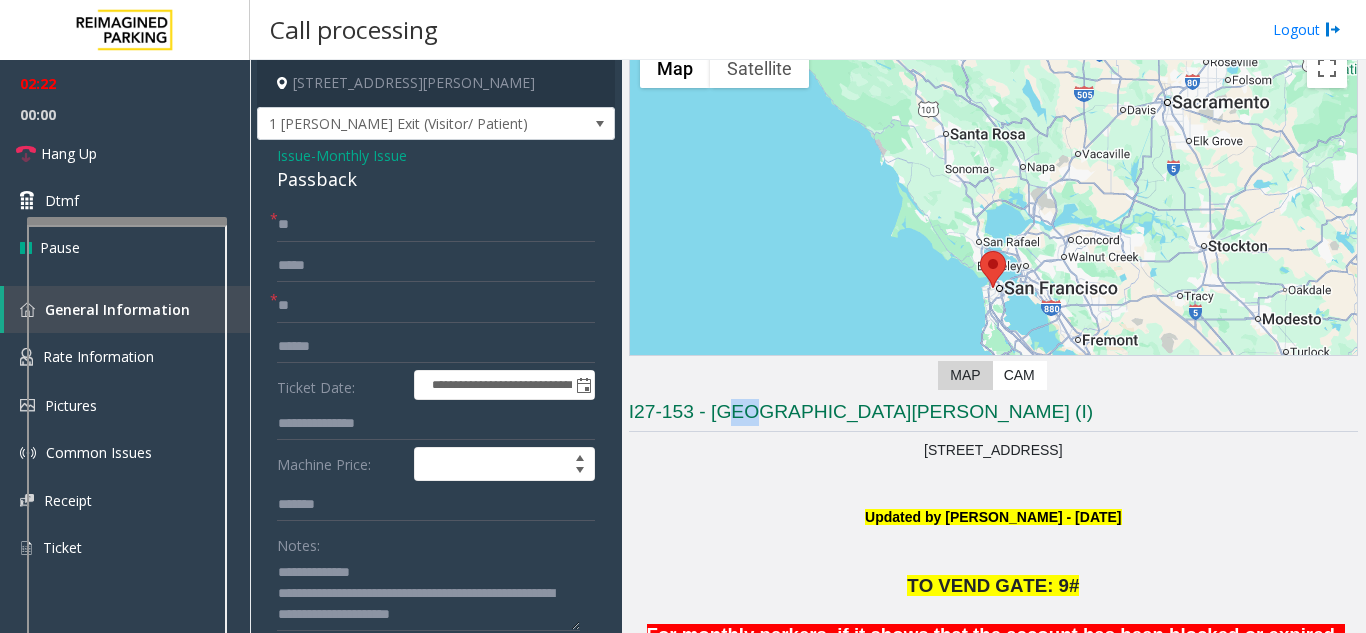 click on "I27-153 - [GEOGRAPHIC_DATA][PERSON_NAME] (I)" 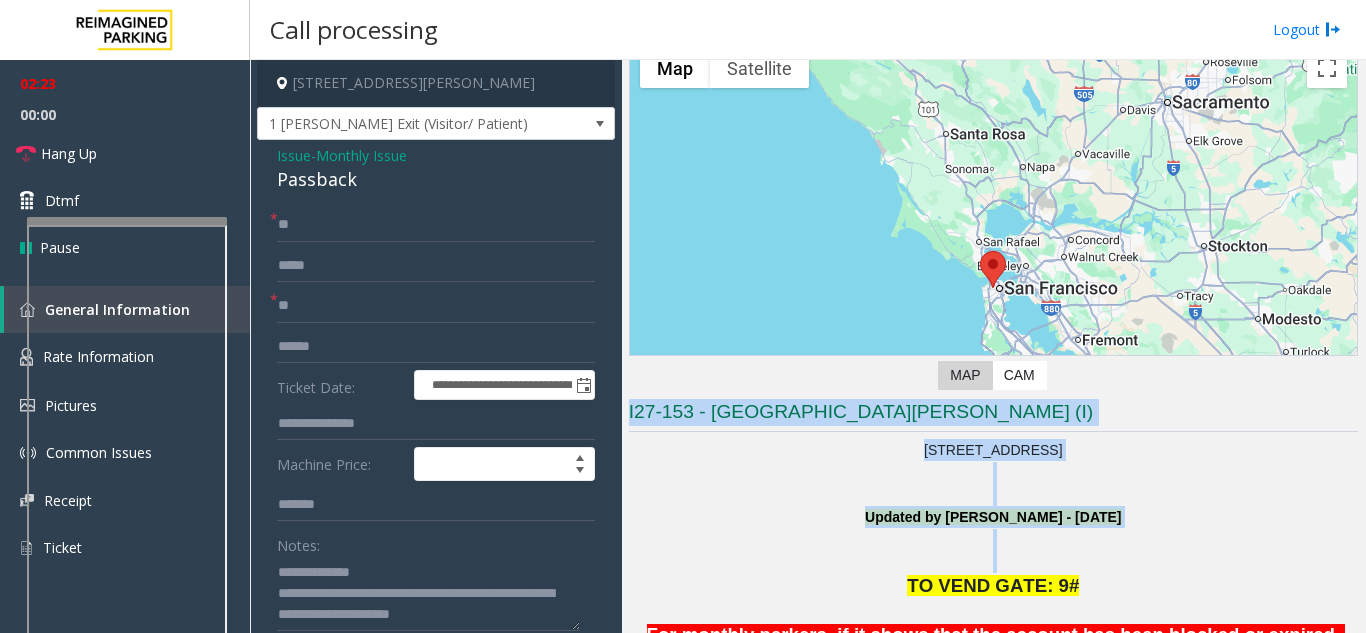 drag, startPoint x: 729, startPoint y: 406, endPoint x: 968, endPoint y: 558, distance: 283.24017 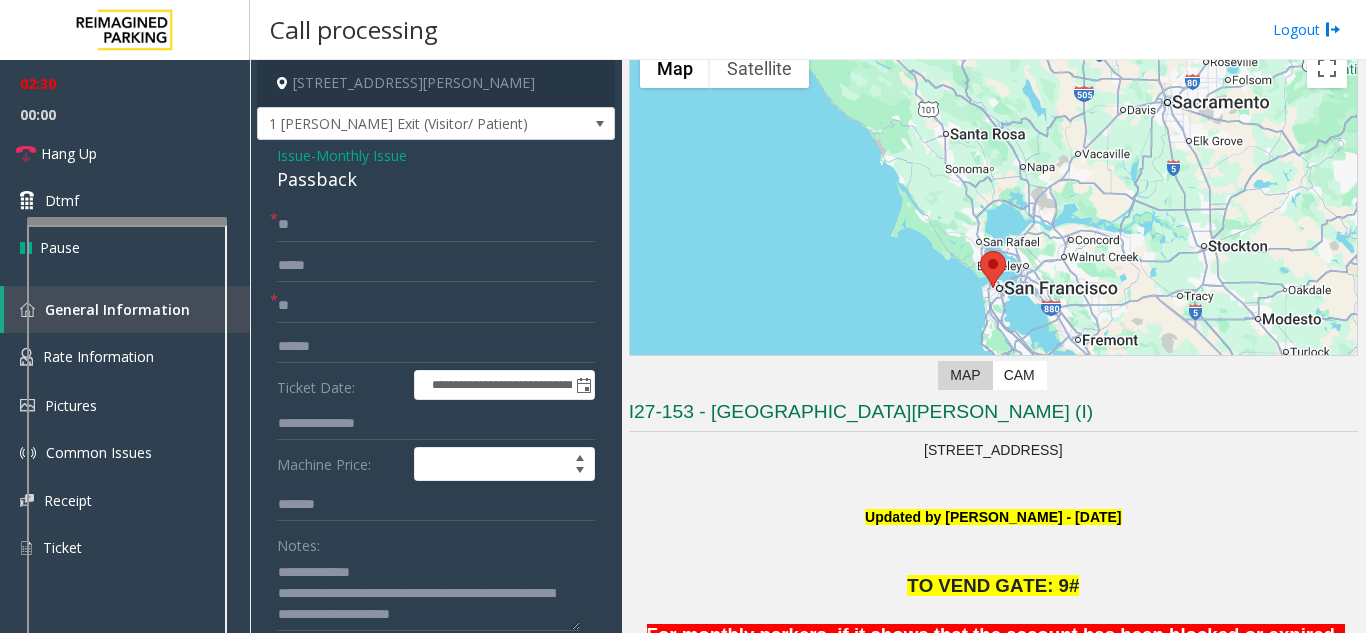 scroll, scrollTop: 200, scrollLeft: 0, axis: vertical 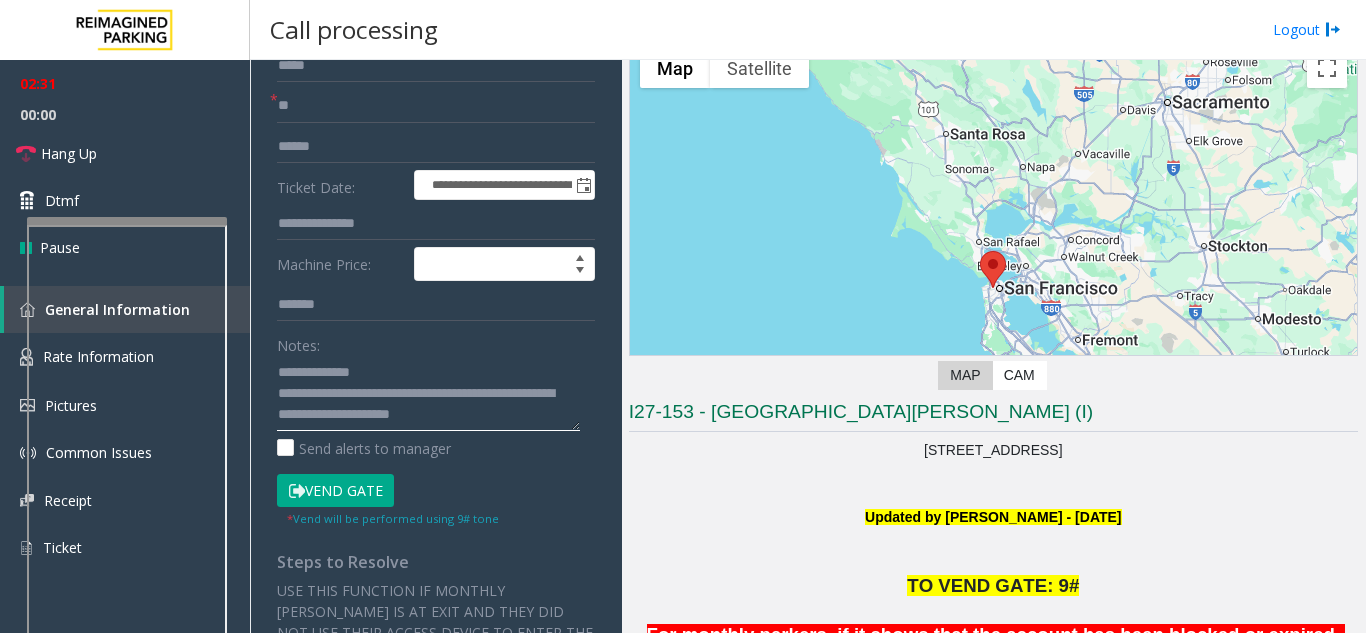 click 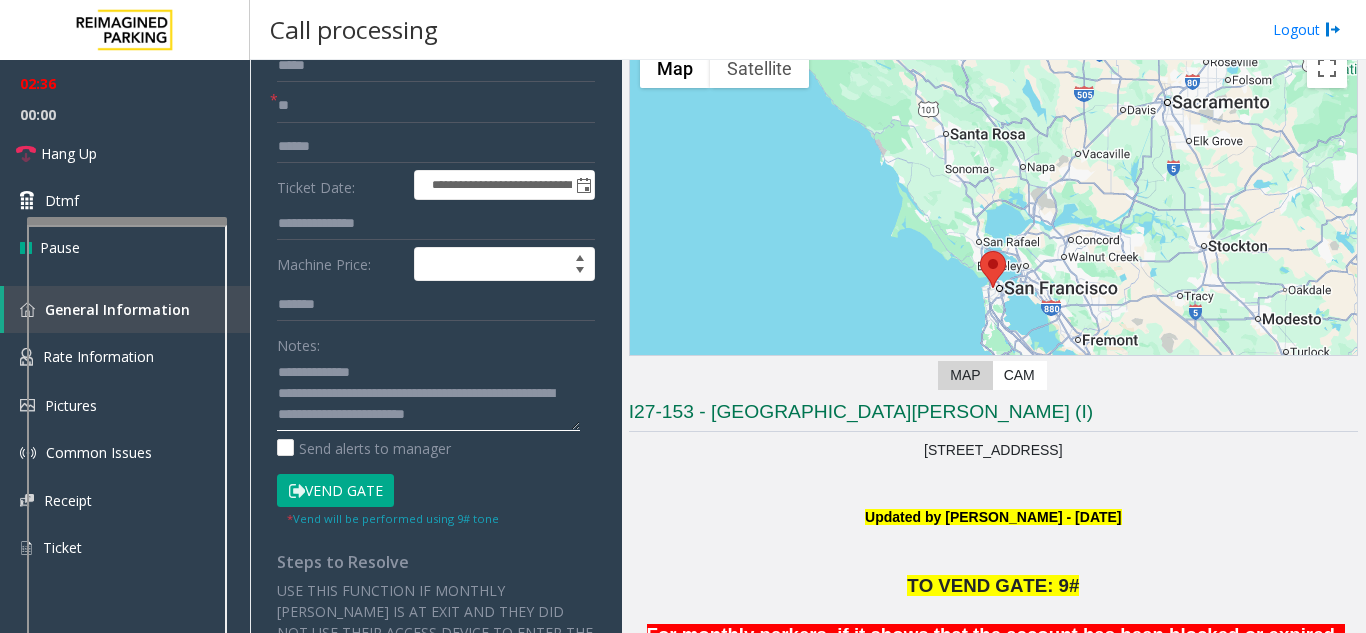 type on "**********" 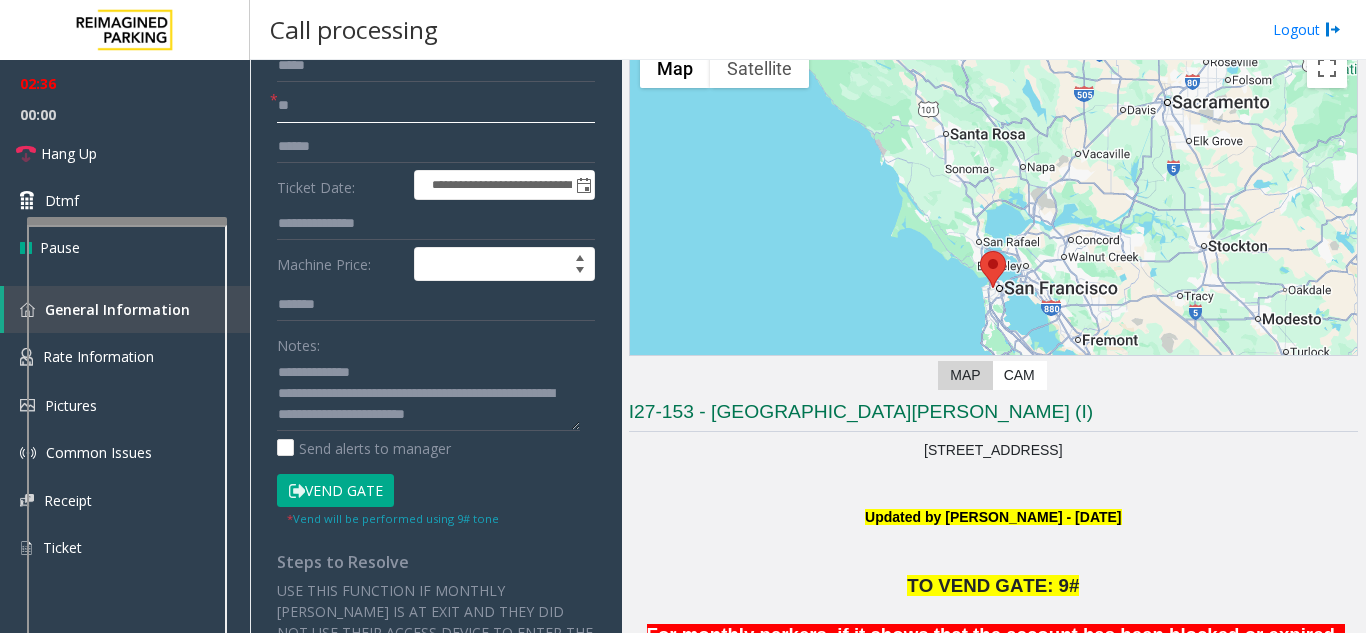 click on "**" 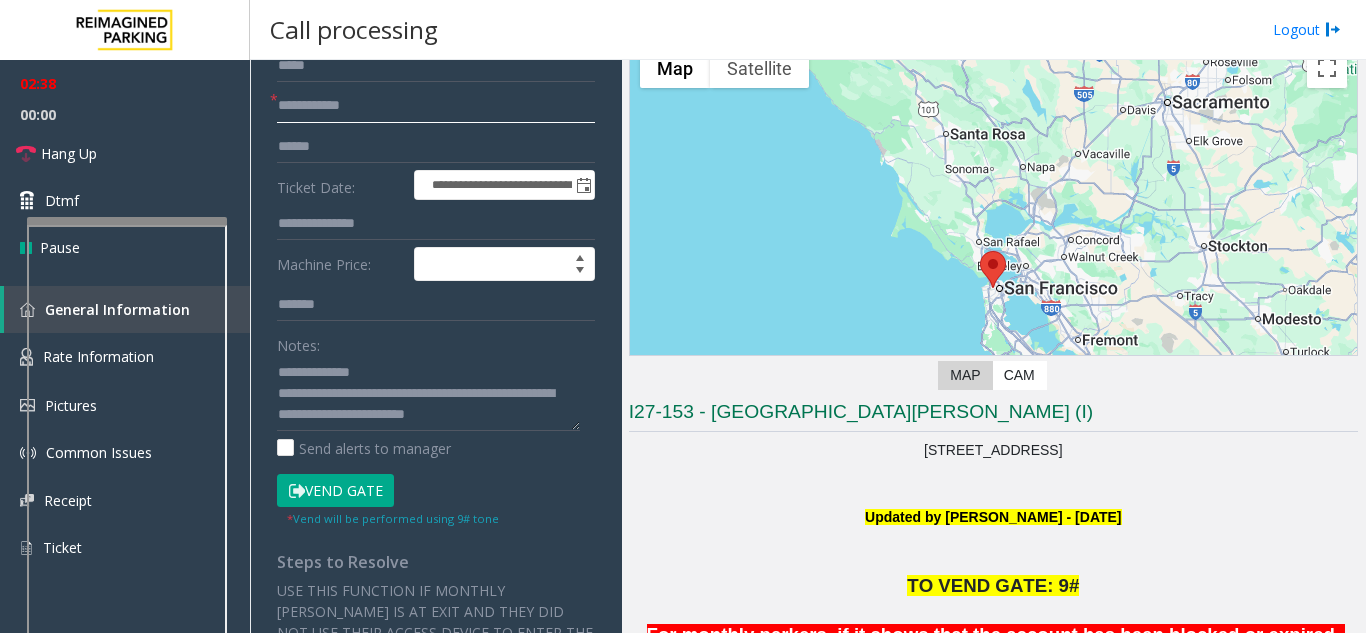 scroll, scrollTop: 0, scrollLeft: 0, axis: both 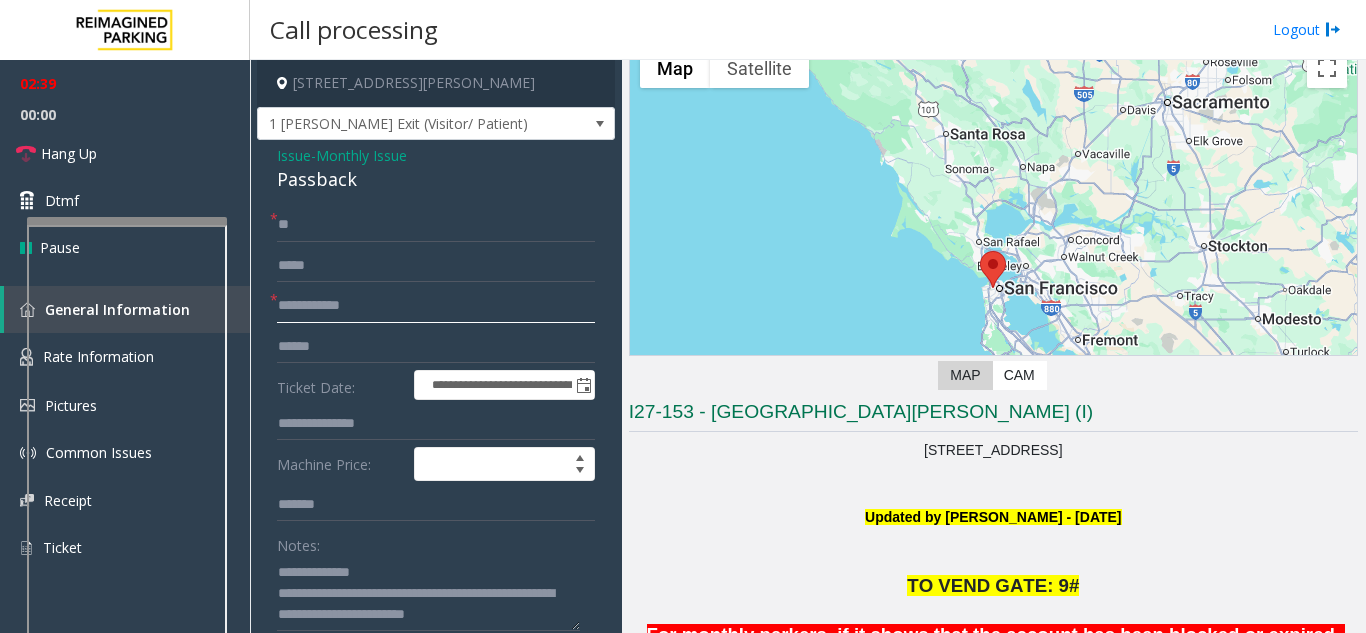 type 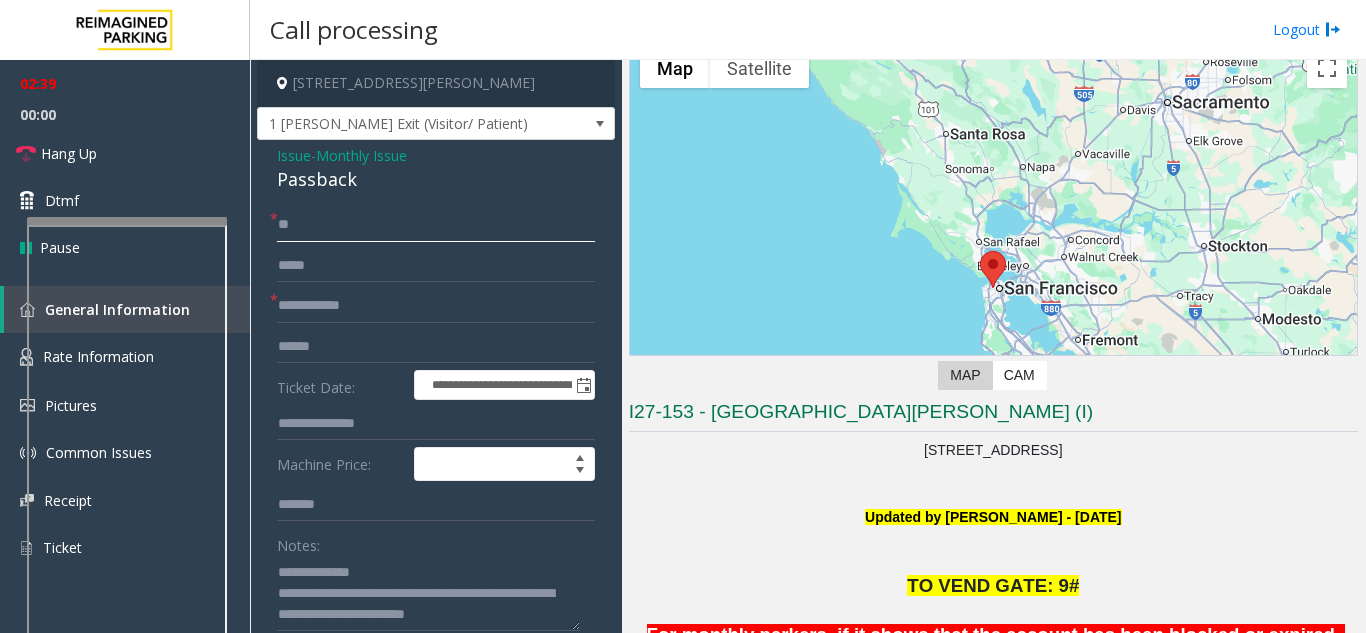 click on "**" 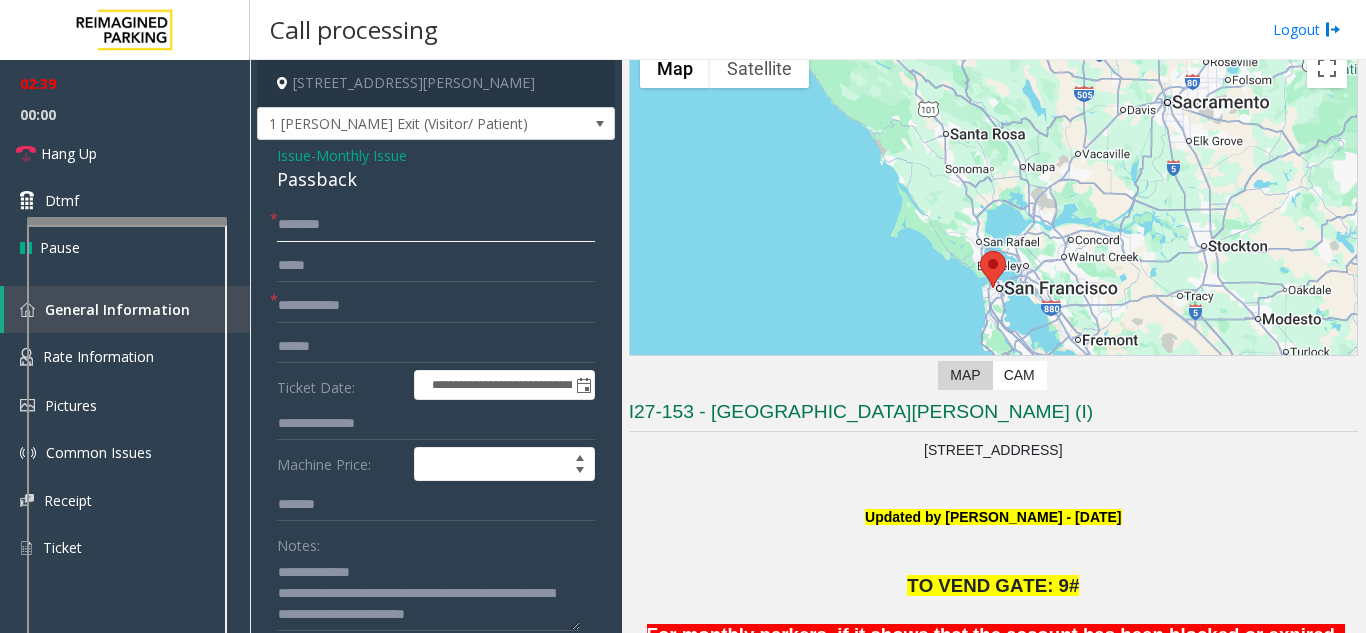 type 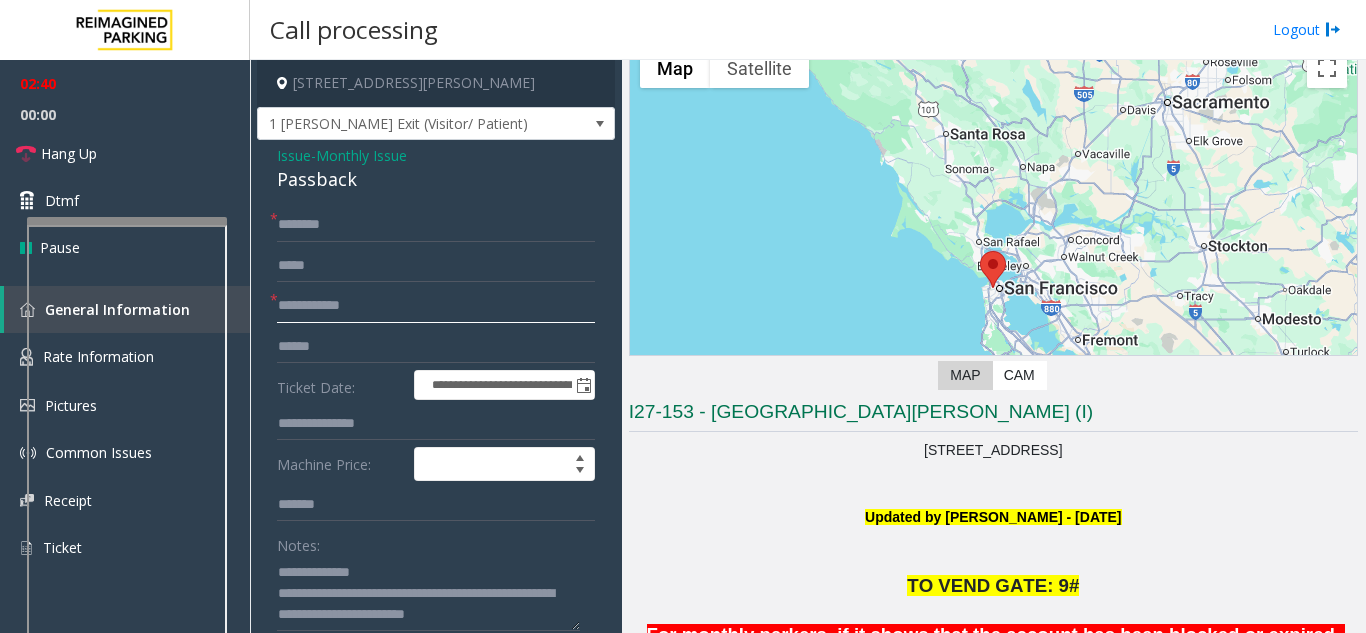 click 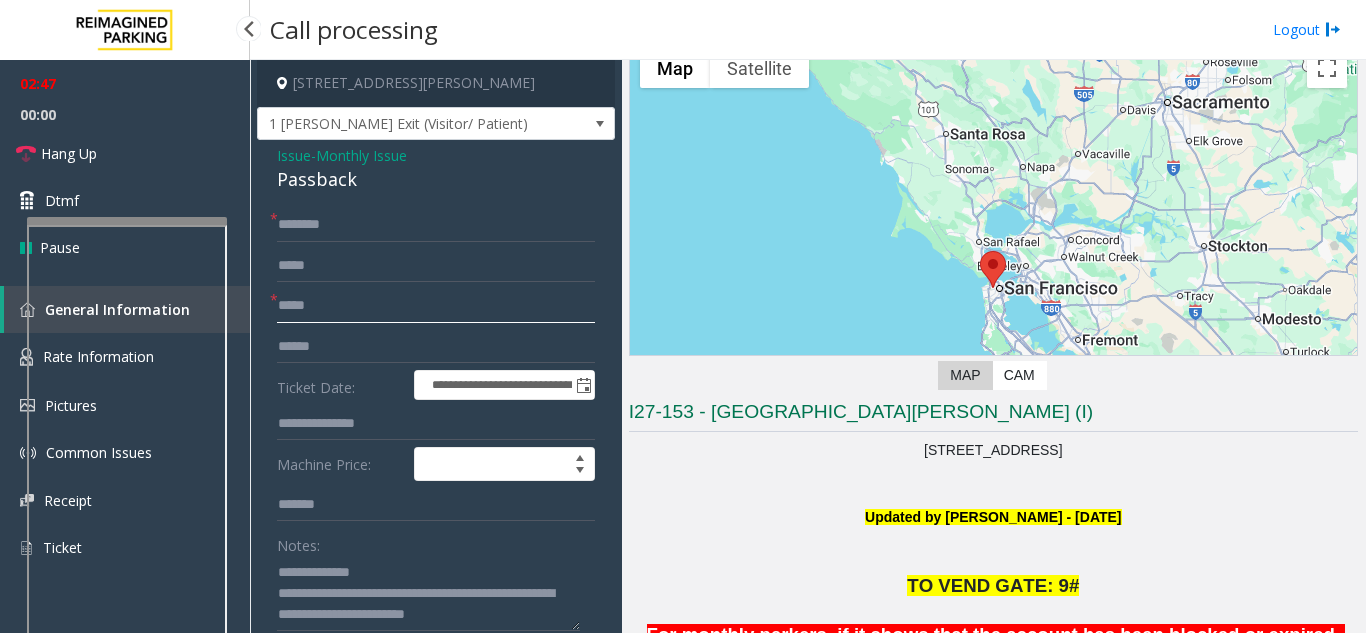 type on "*****" 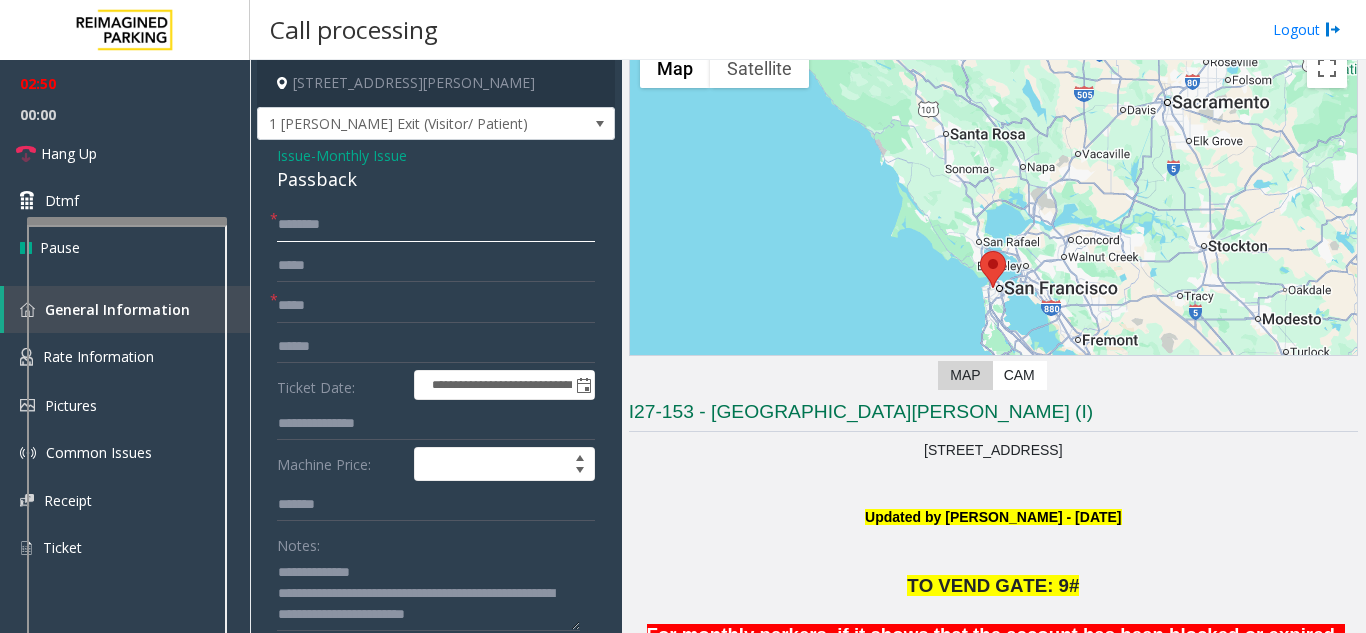 click 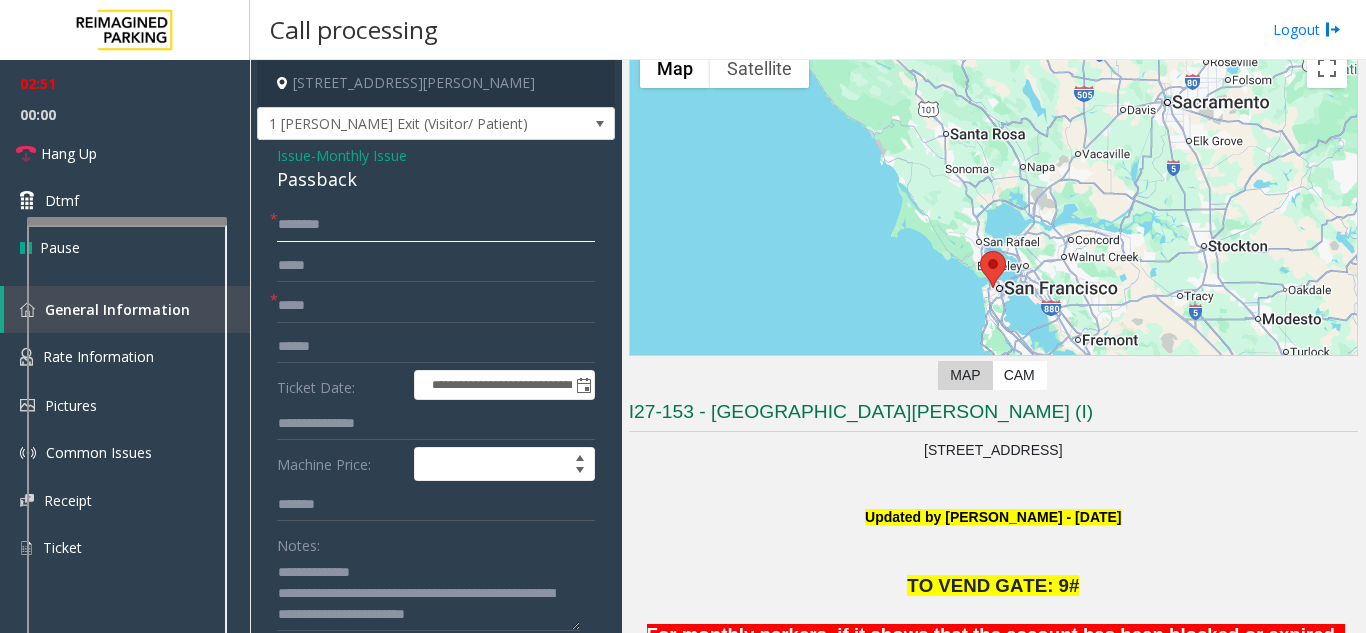 type on "*" 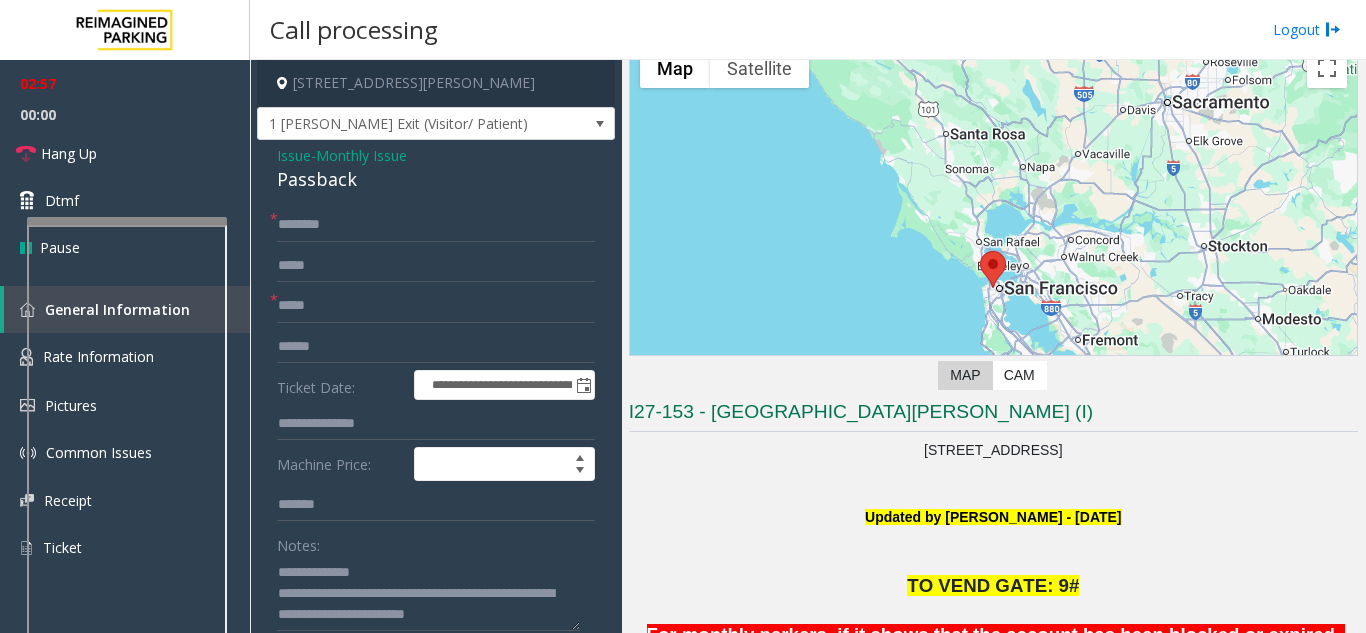 click on "**********" 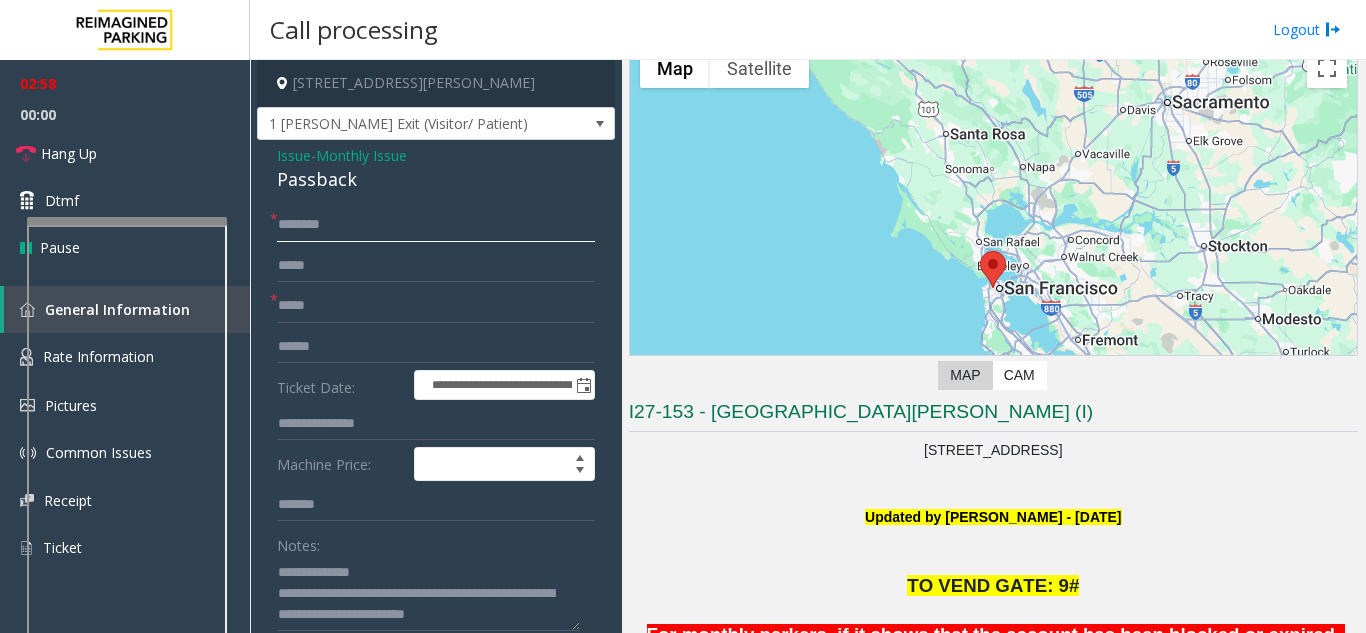 click 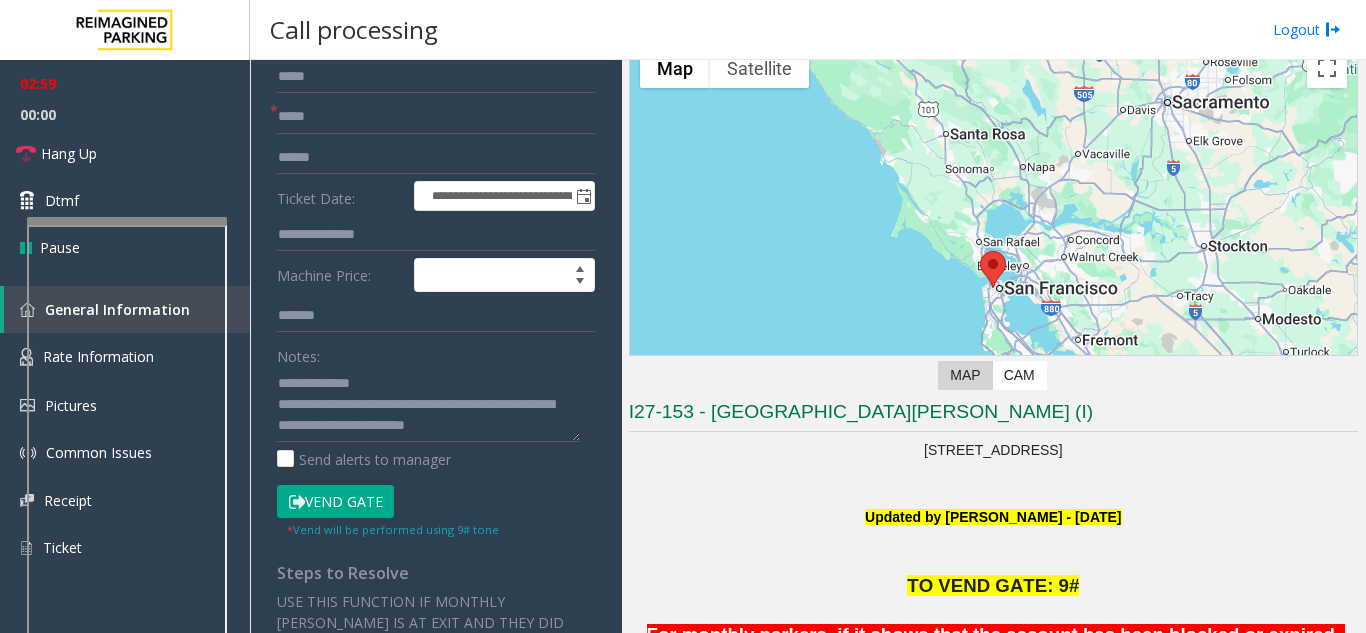 scroll, scrollTop: 0, scrollLeft: 0, axis: both 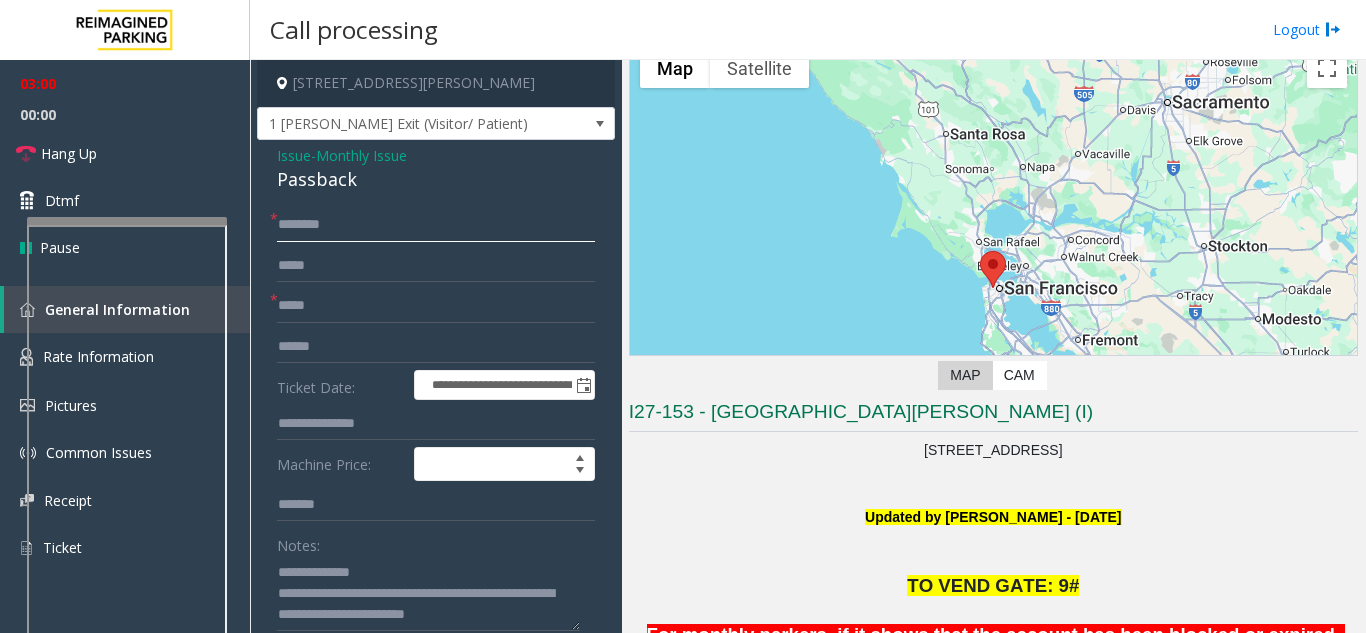 click 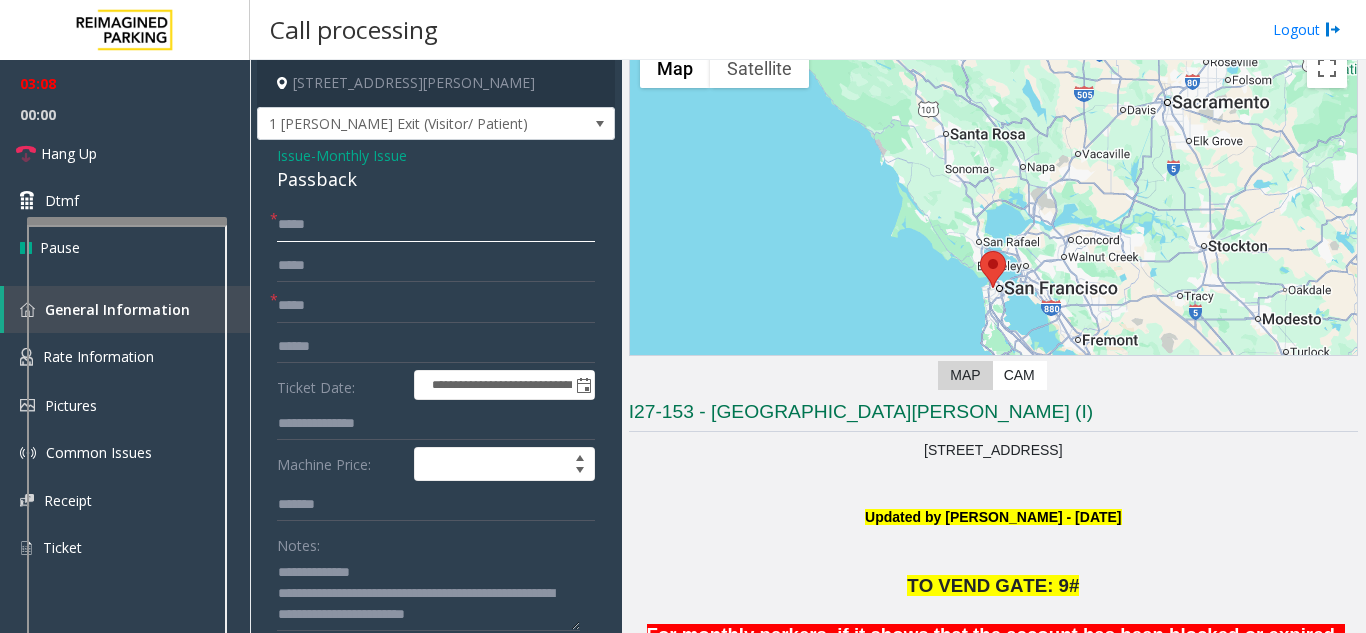 scroll, scrollTop: 300, scrollLeft: 0, axis: vertical 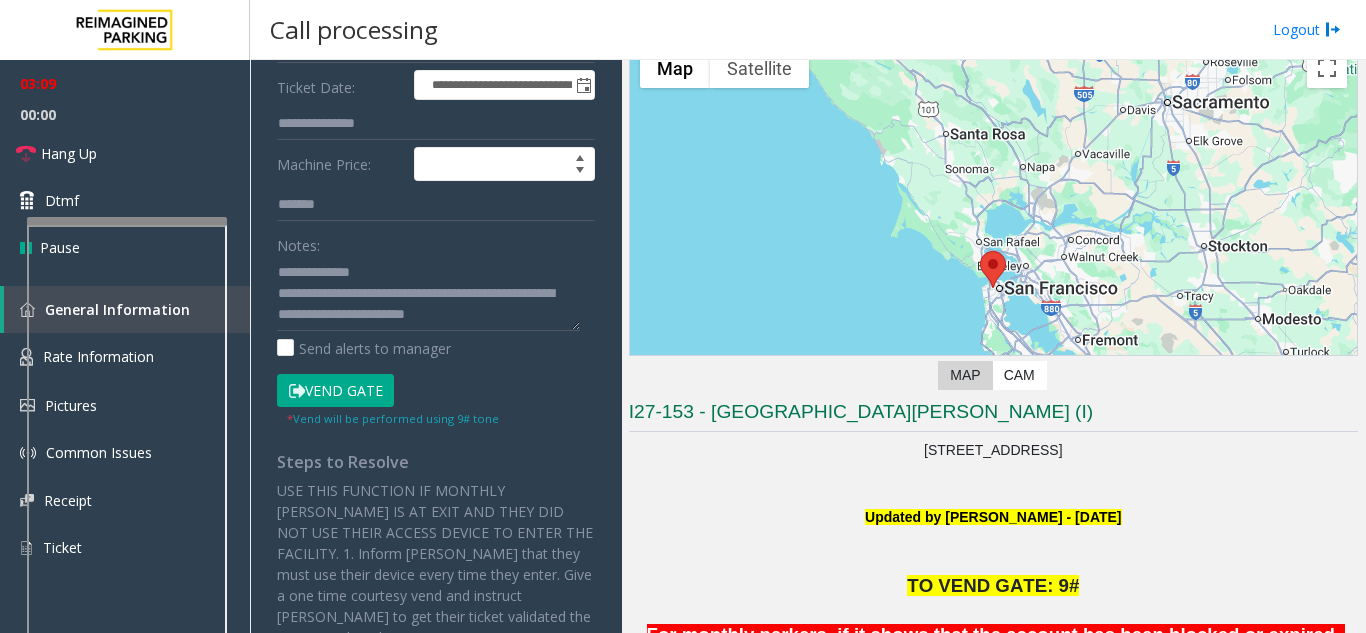 click on "Vend Gate" 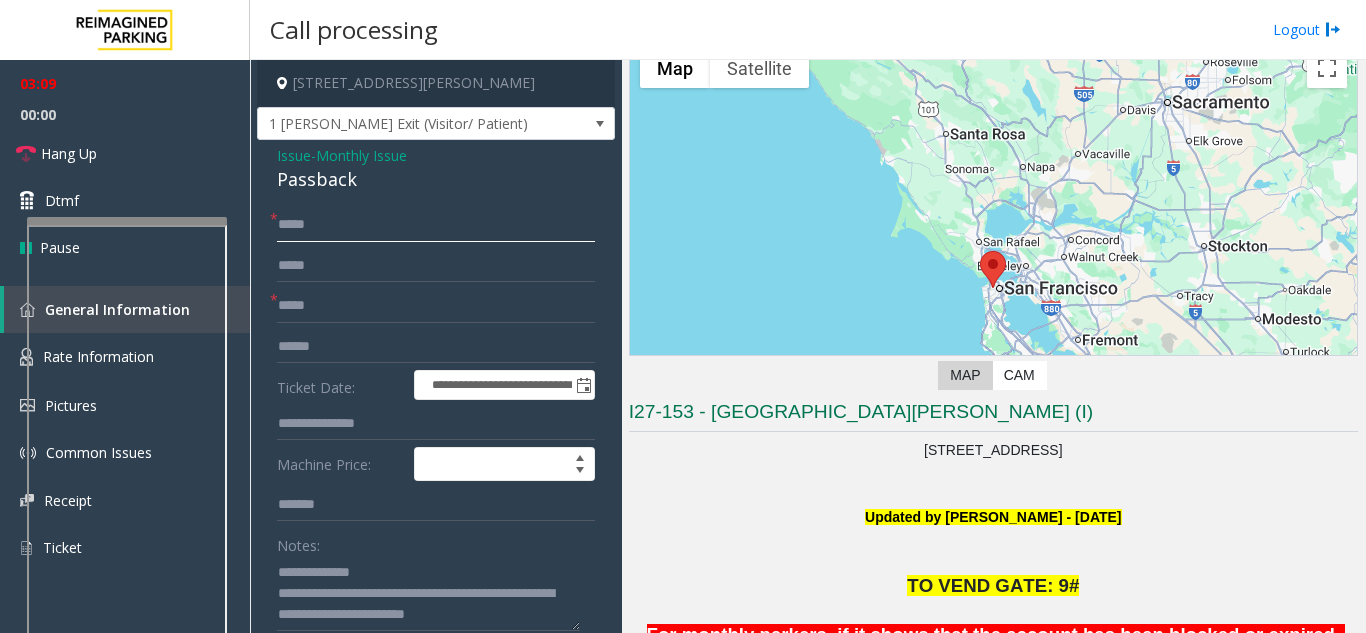 click on "****" 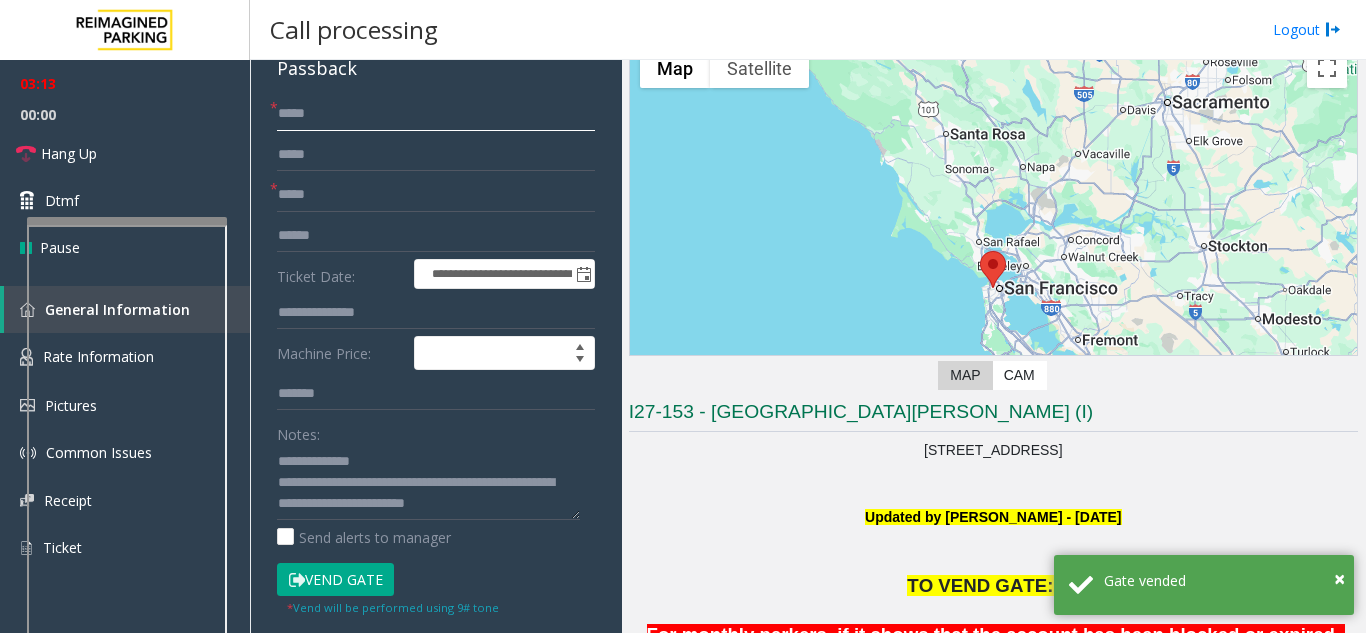 scroll, scrollTop: 0, scrollLeft: 0, axis: both 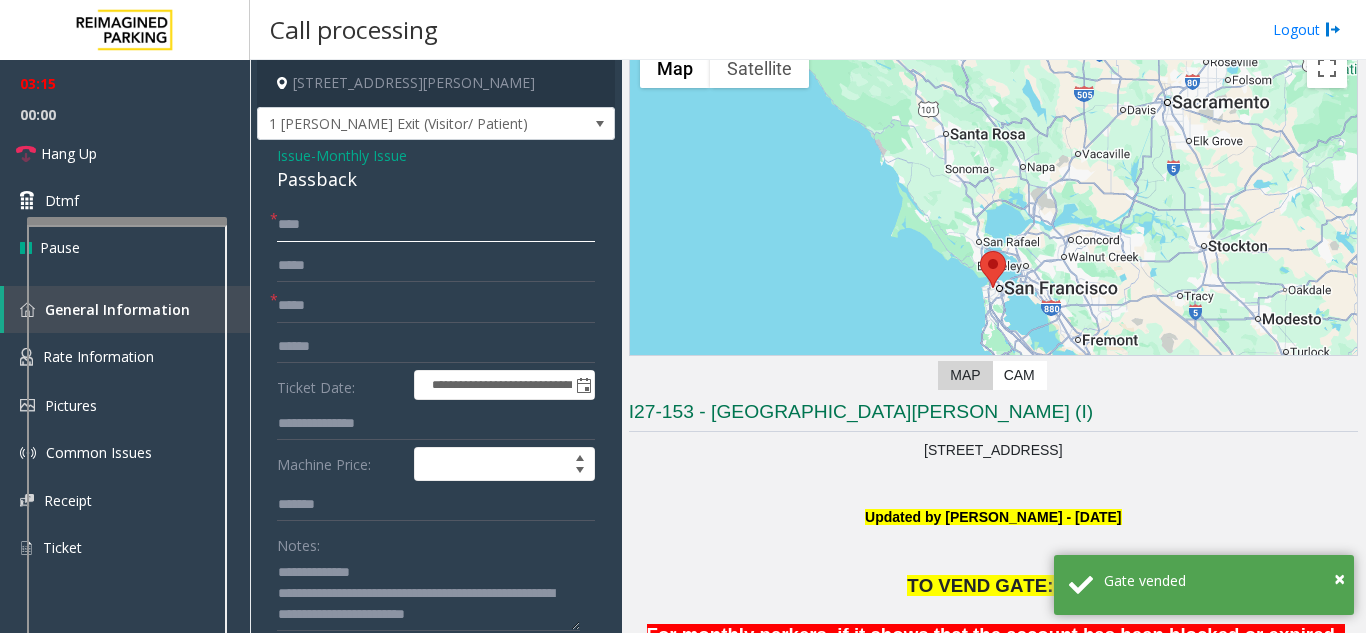 type on "****" 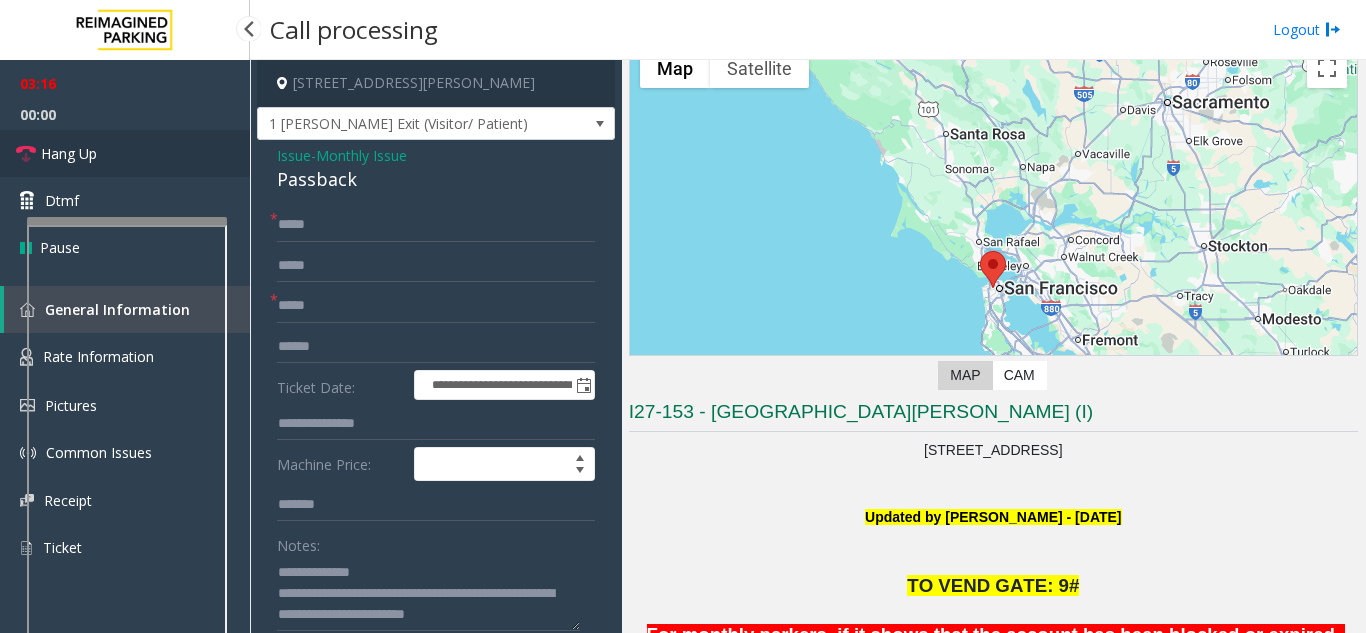 click on "Hang Up" at bounding box center (125, 153) 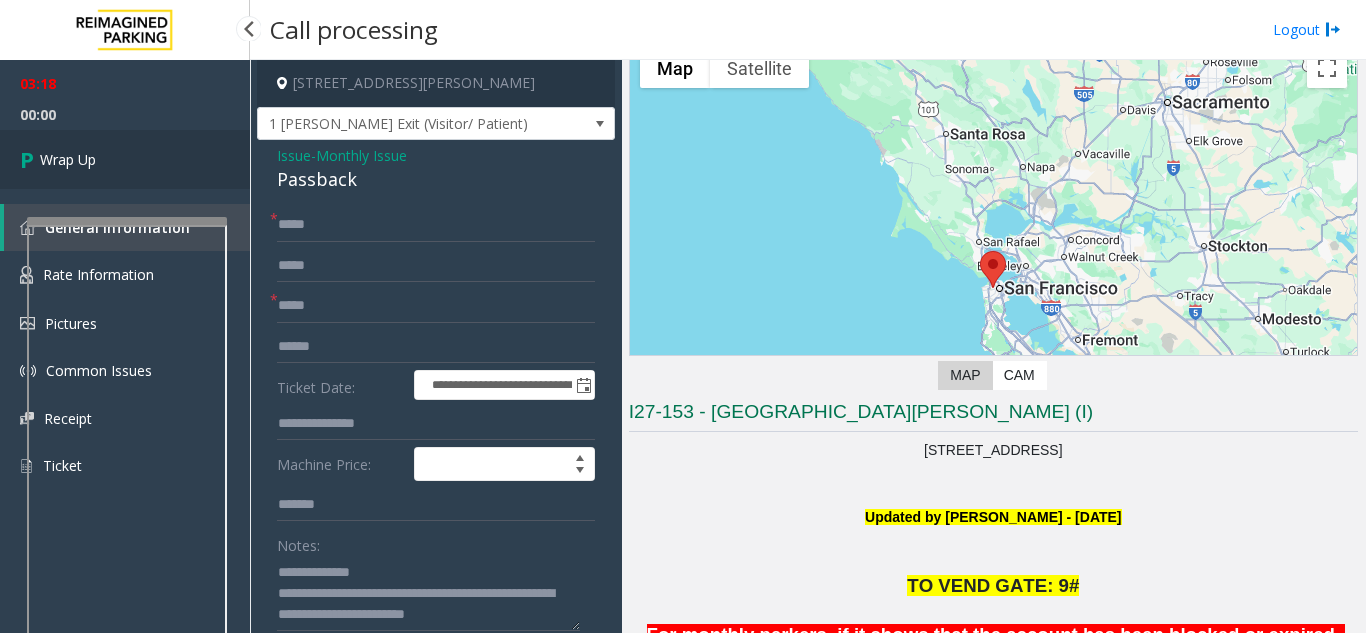 click on "Wrap Up" at bounding box center [125, 159] 